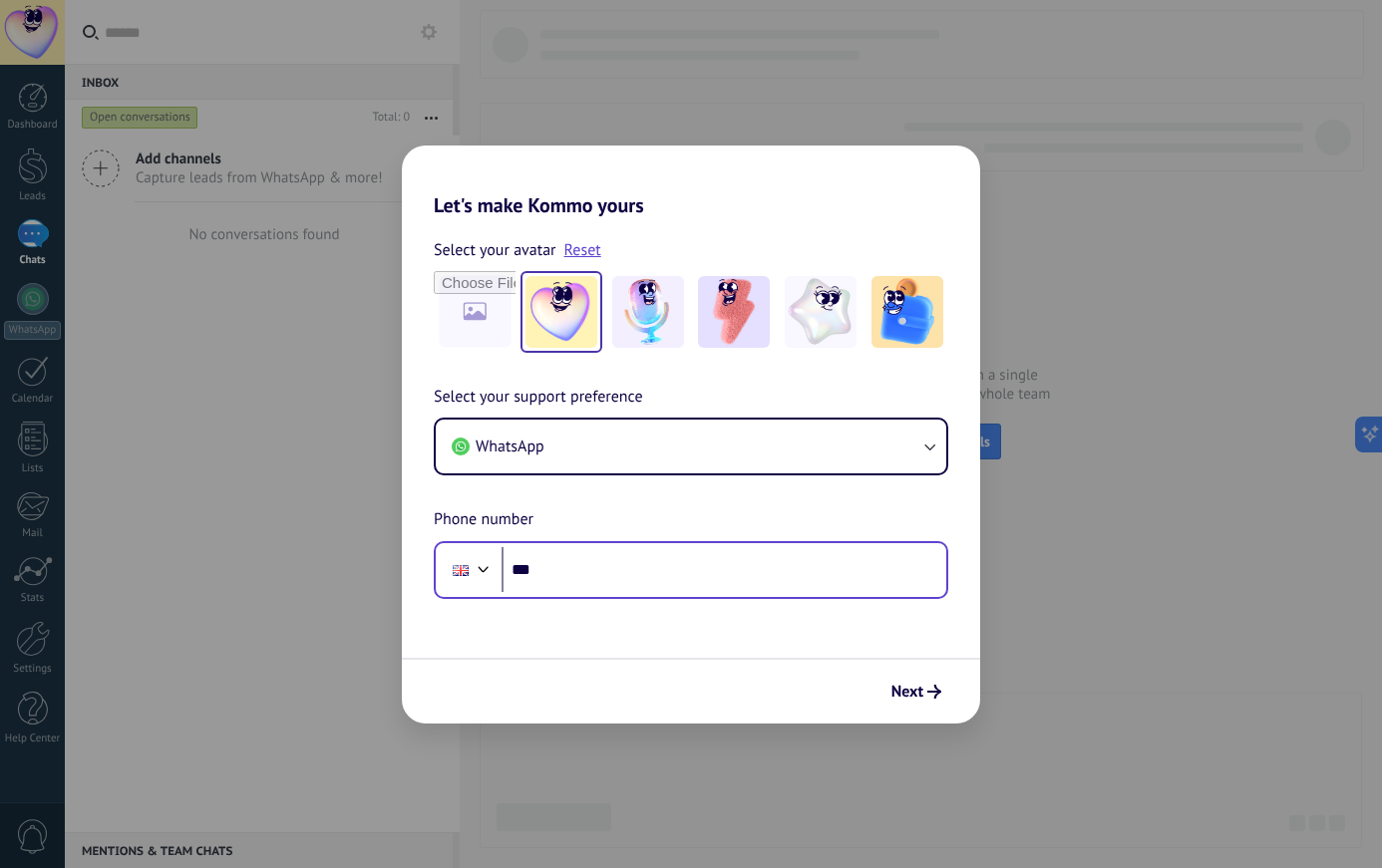 scroll, scrollTop: 0, scrollLeft: 0, axis: both 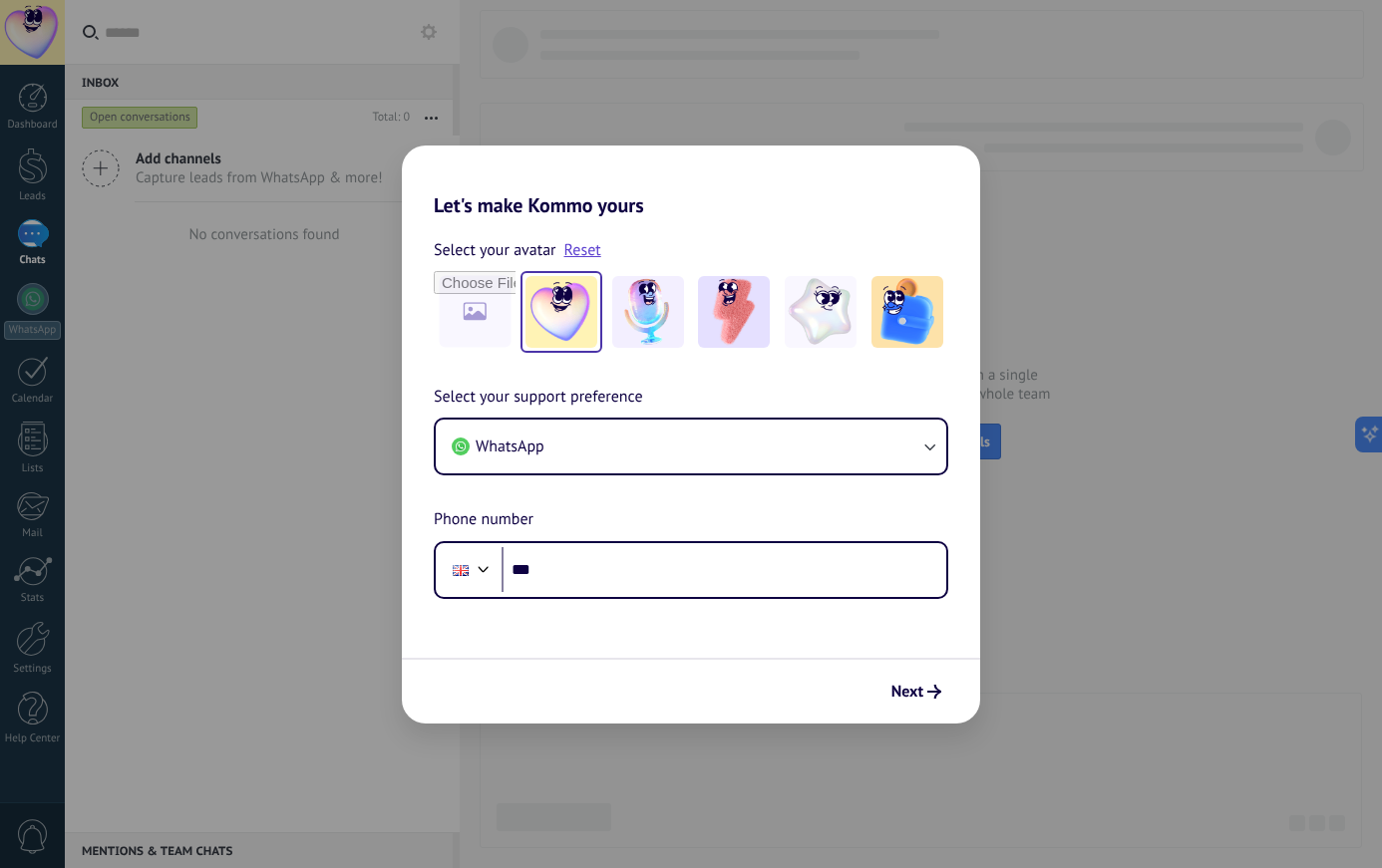 click on "Select your support preference WhatsApp Phone number Phone ***" at bounding box center (691, 491) 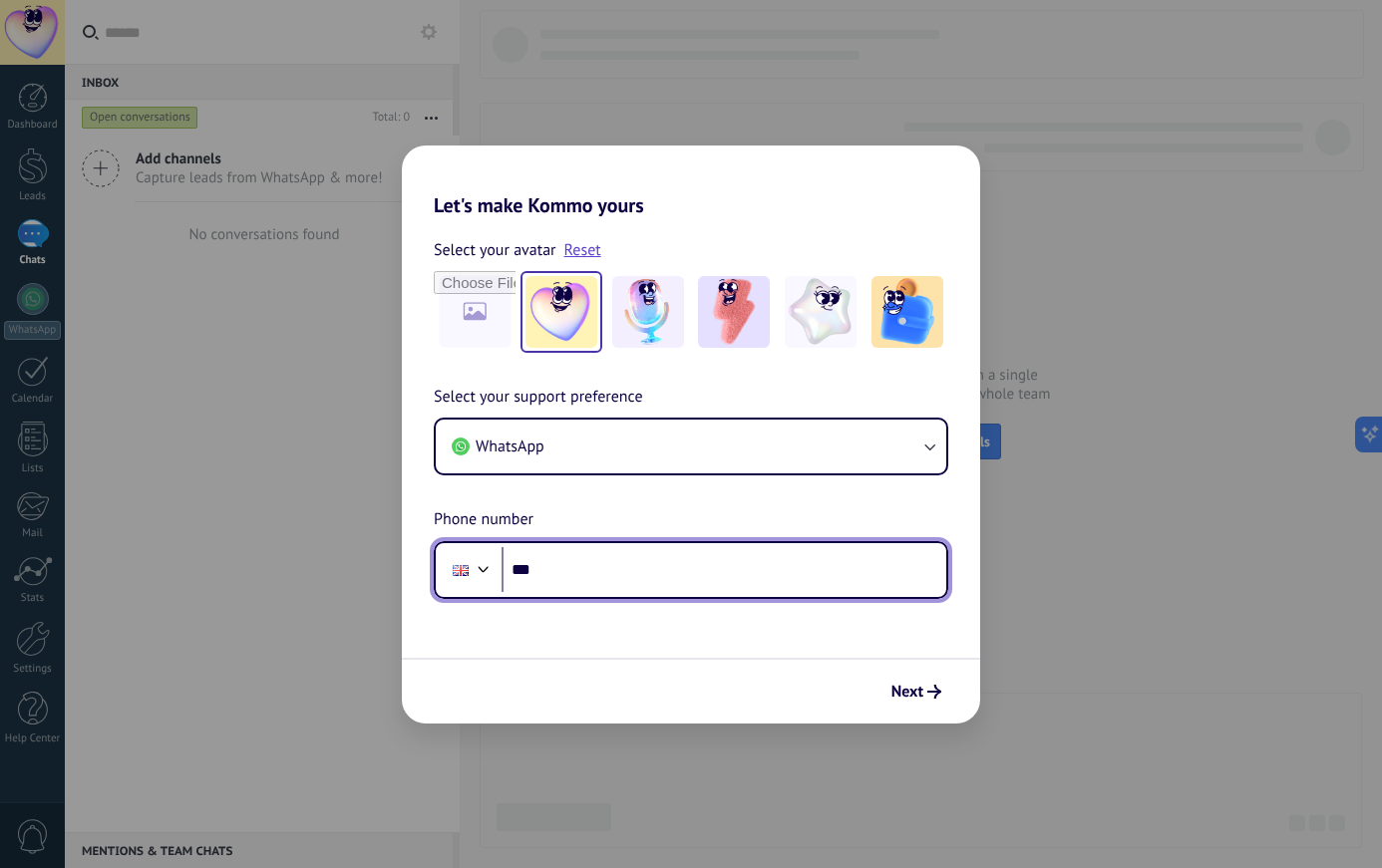 click on "***" at bounding box center (724, 570) 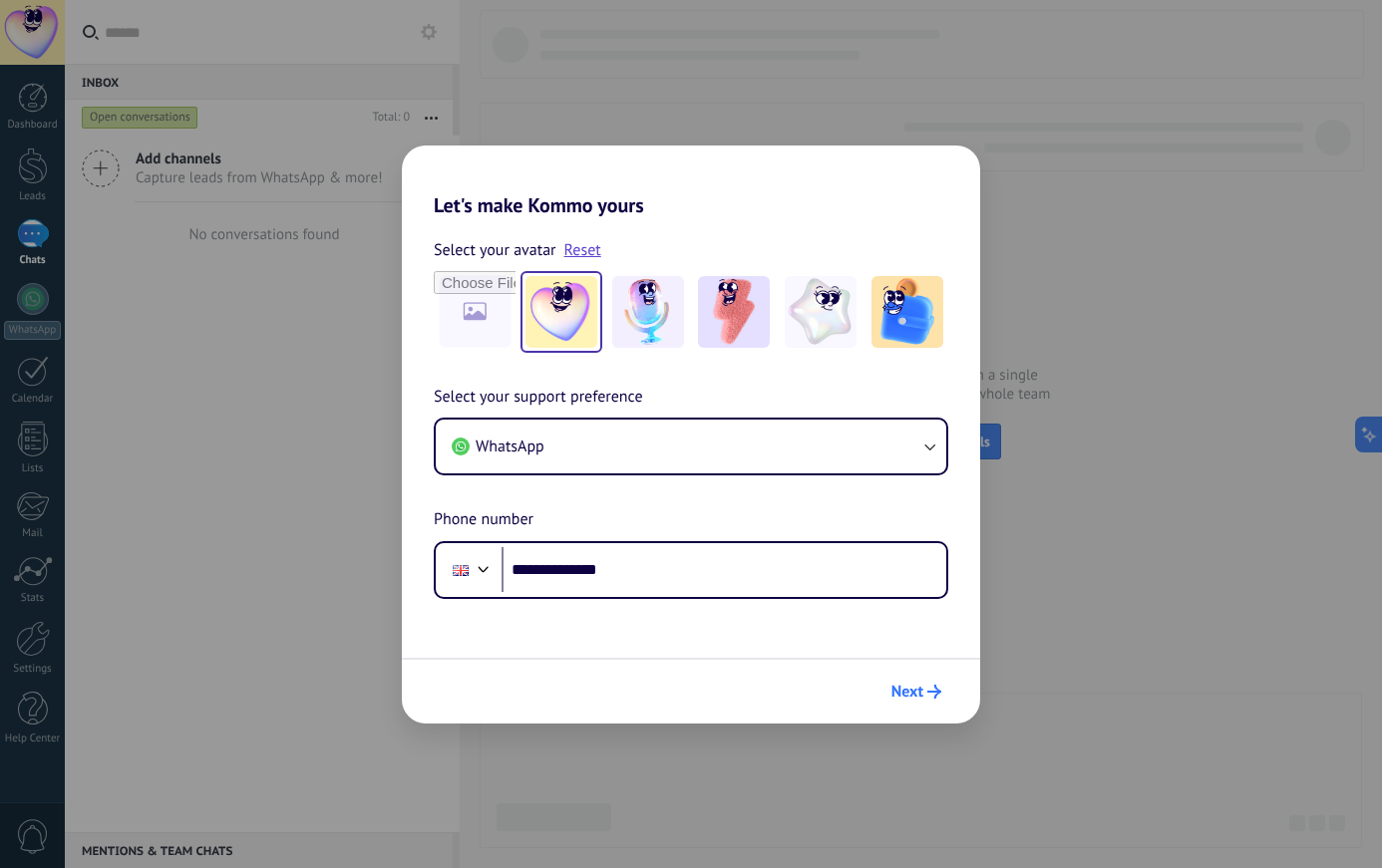 click on "Next" at bounding box center [907, 692] 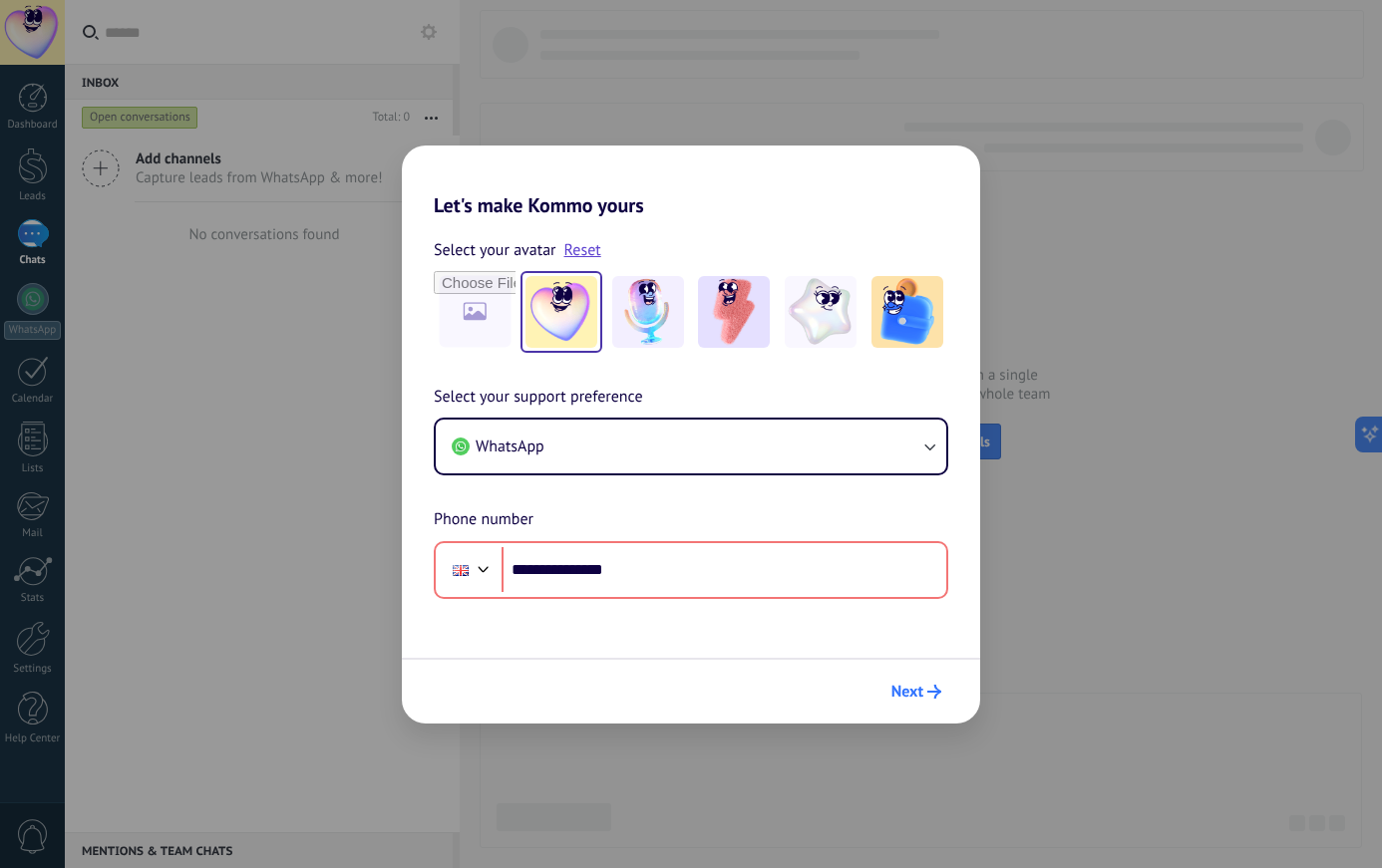 click on "Next" at bounding box center [907, 692] 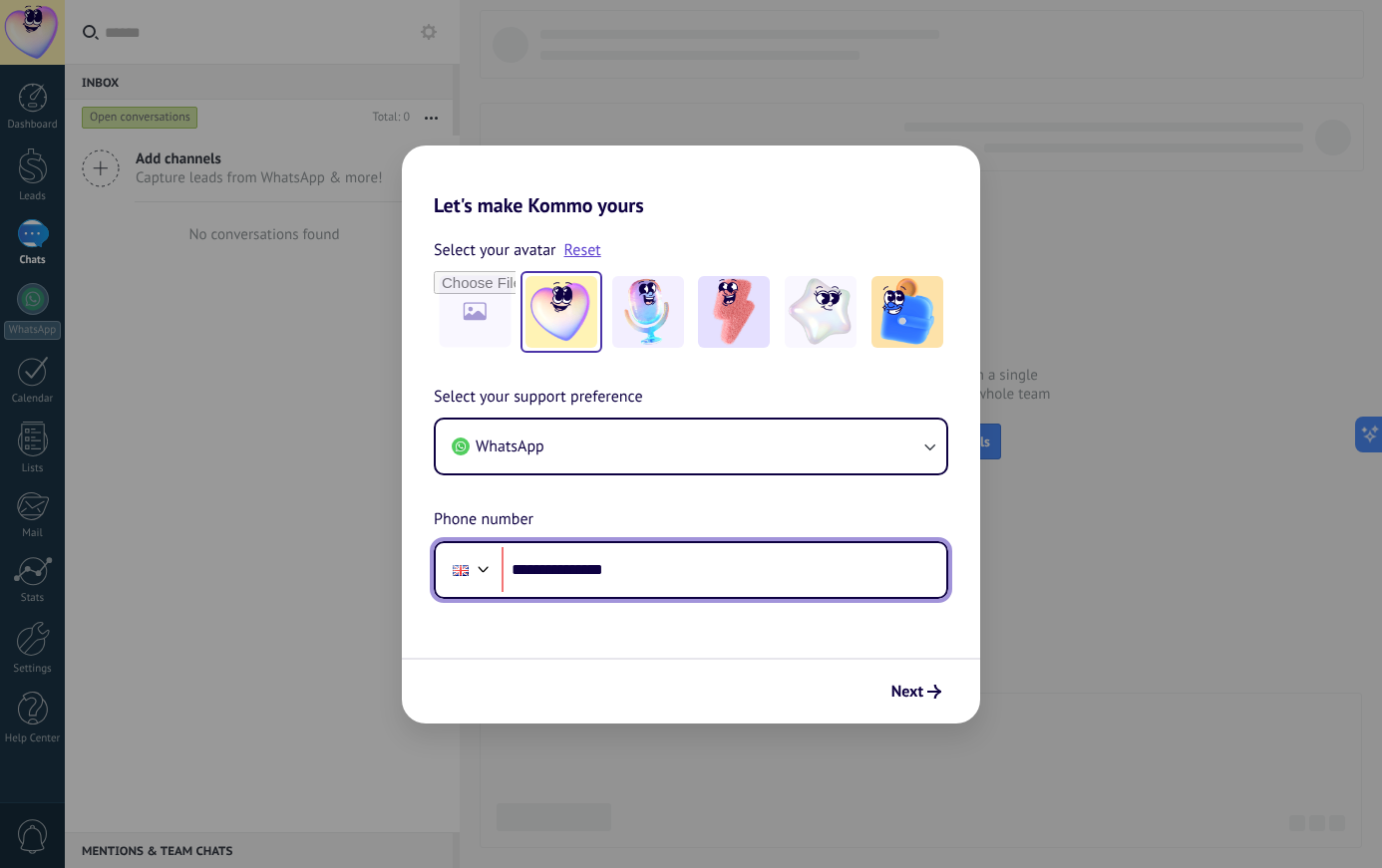 drag, startPoint x: 540, startPoint y: 570, endPoint x: 785, endPoint y: 570, distance: 245 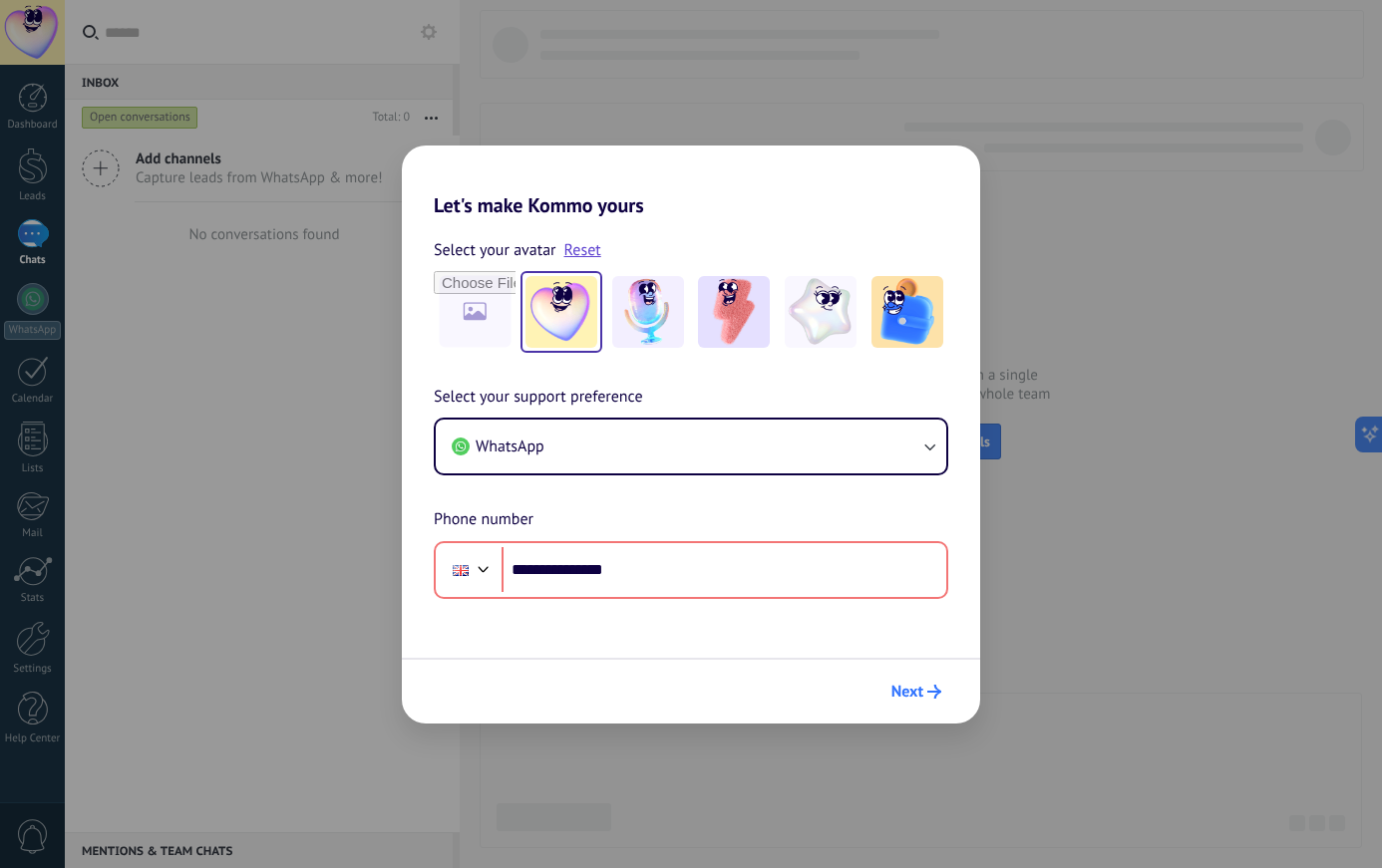 click on "Next" at bounding box center (907, 692) 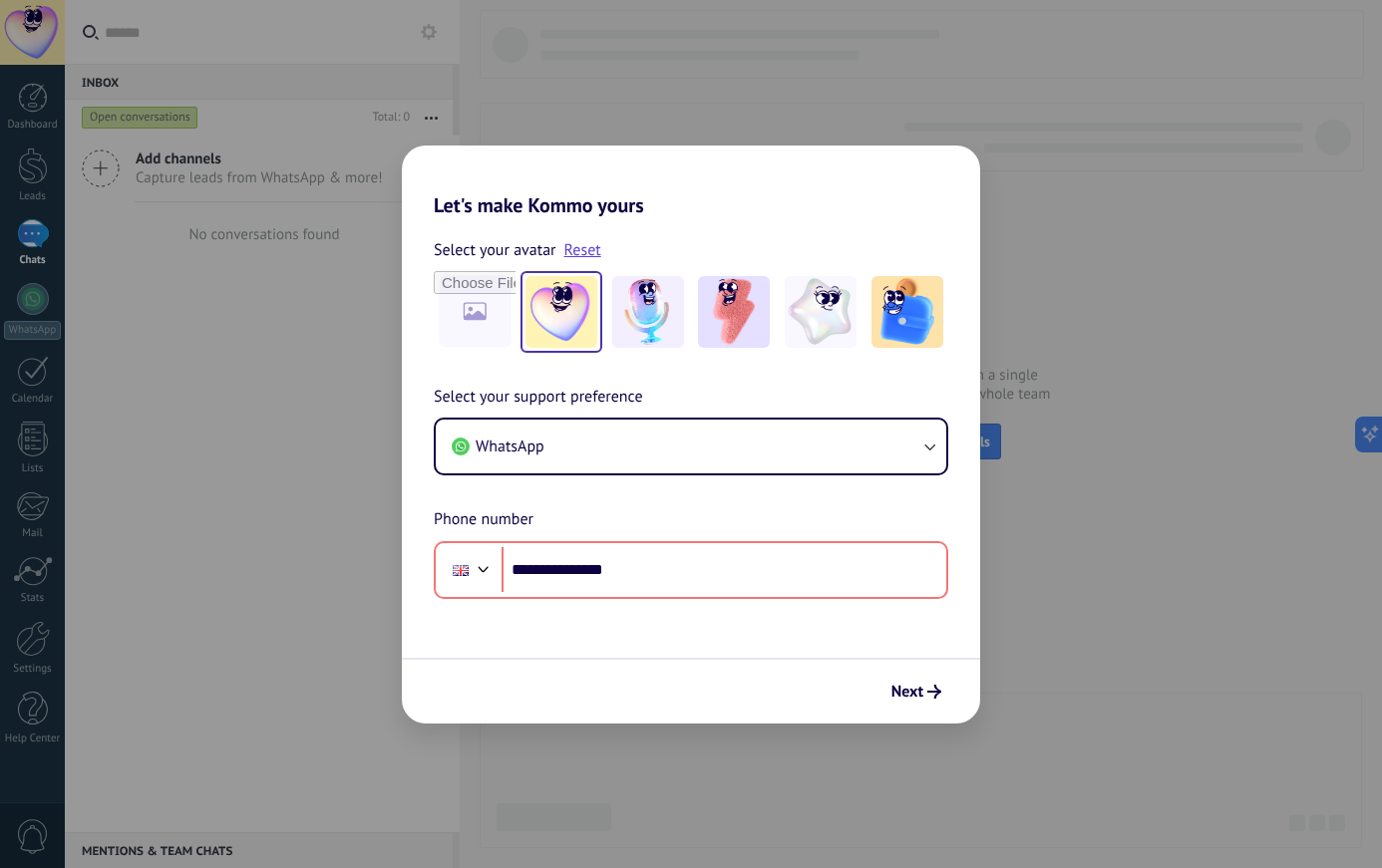 click on "**********" at bounding box center (691, 434) 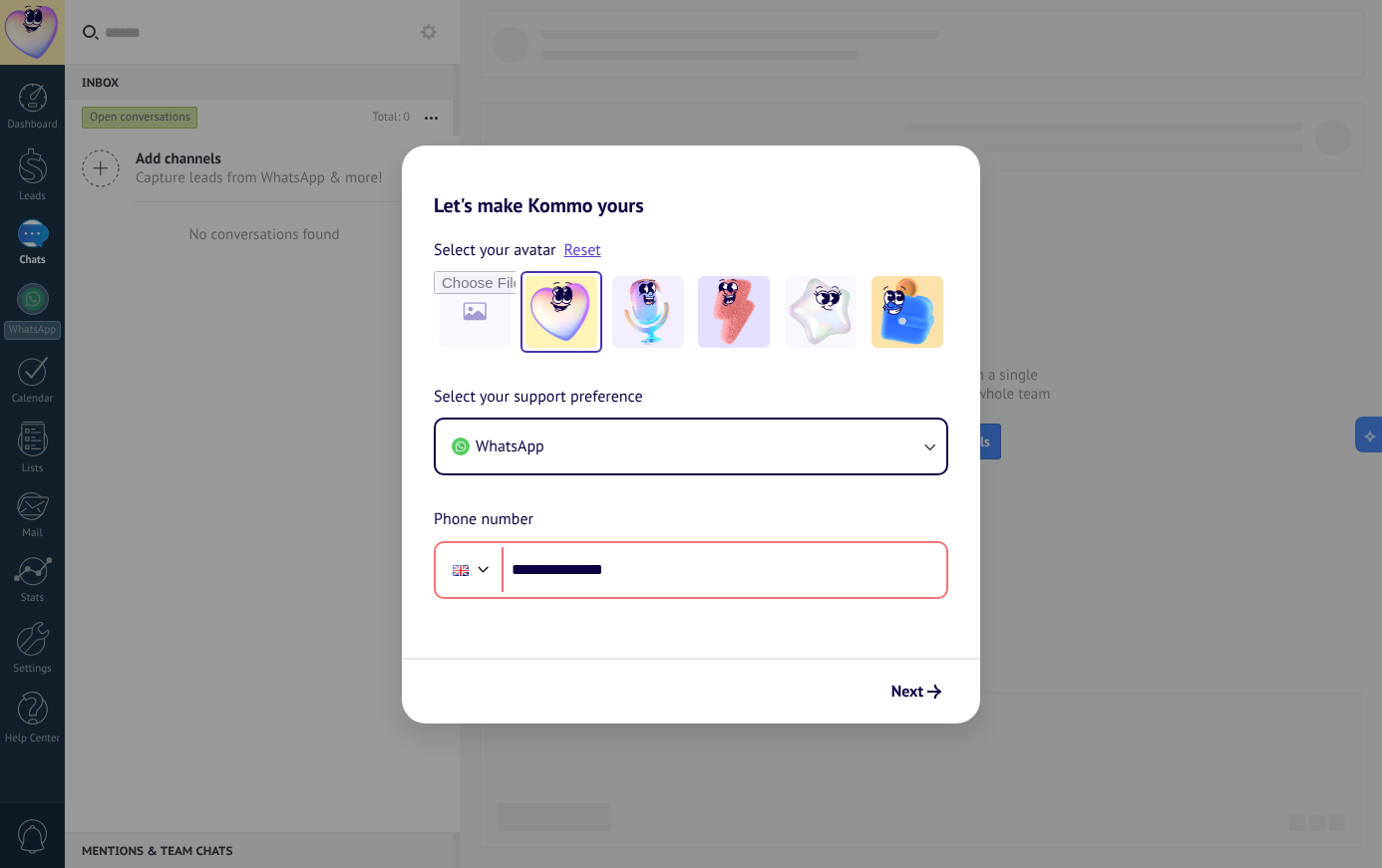 click on "**********" at bounding box center (691, 434) 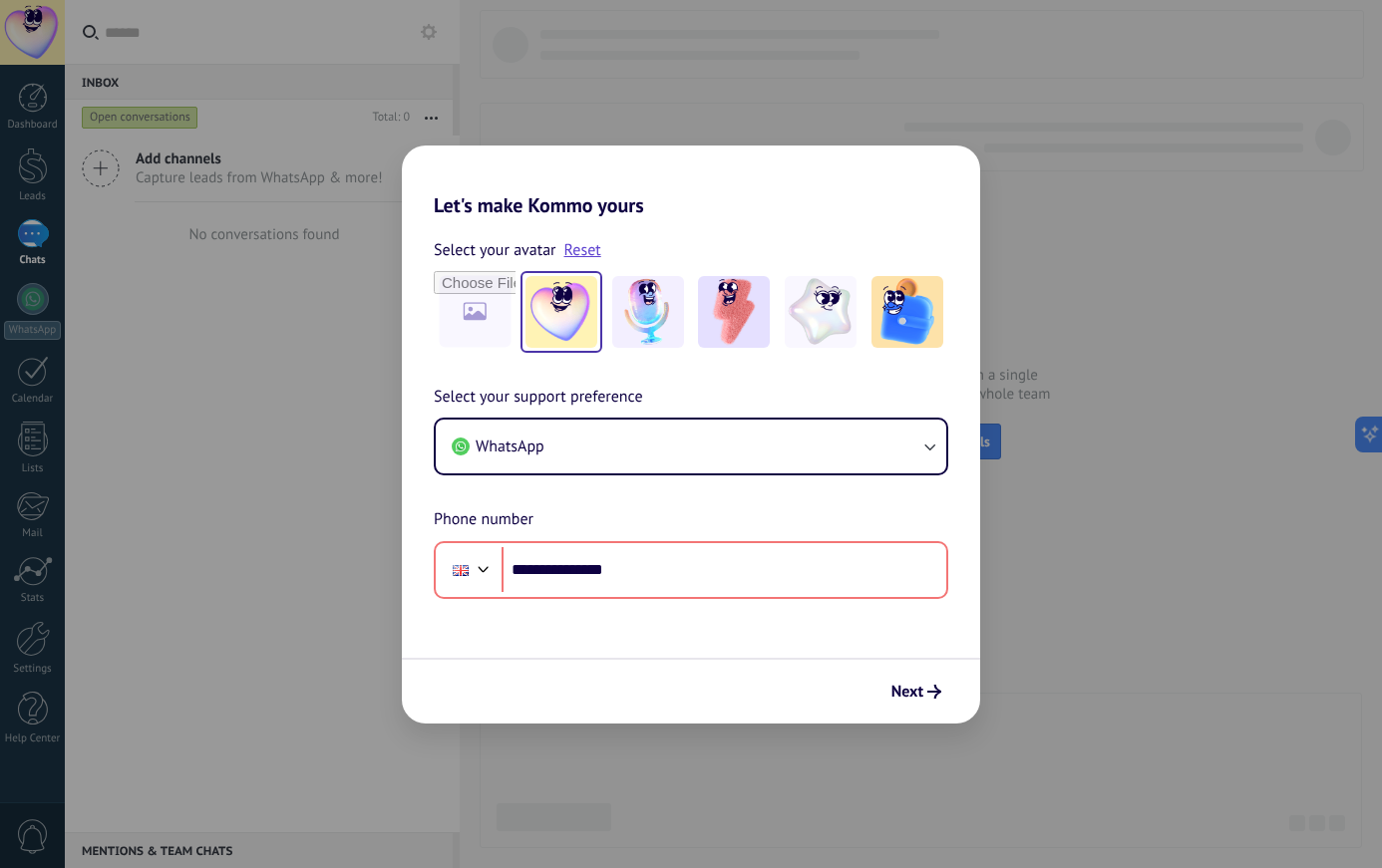 click on "**********" at bounding box center (691, 434) 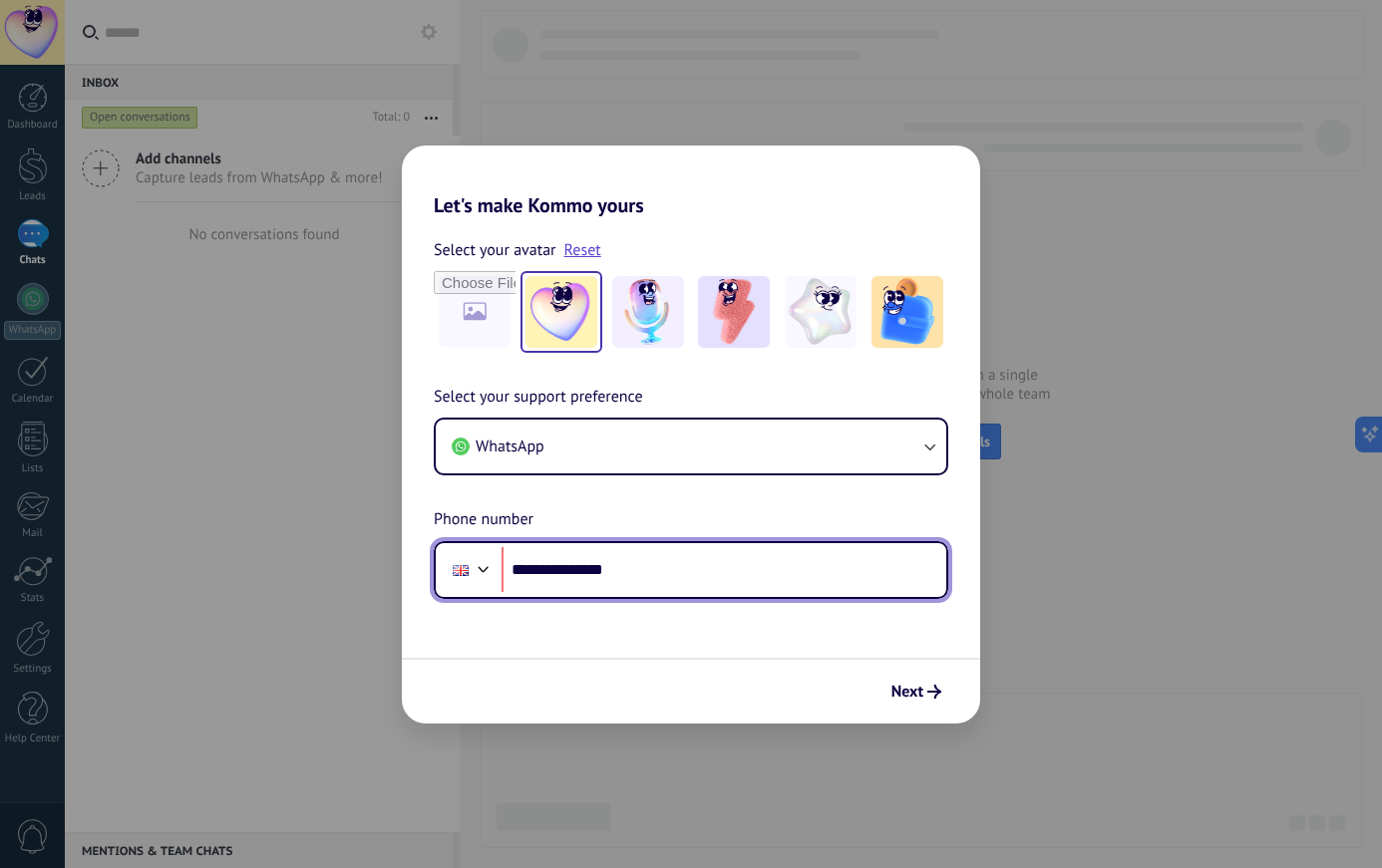 click at bounding box center (484, 567) 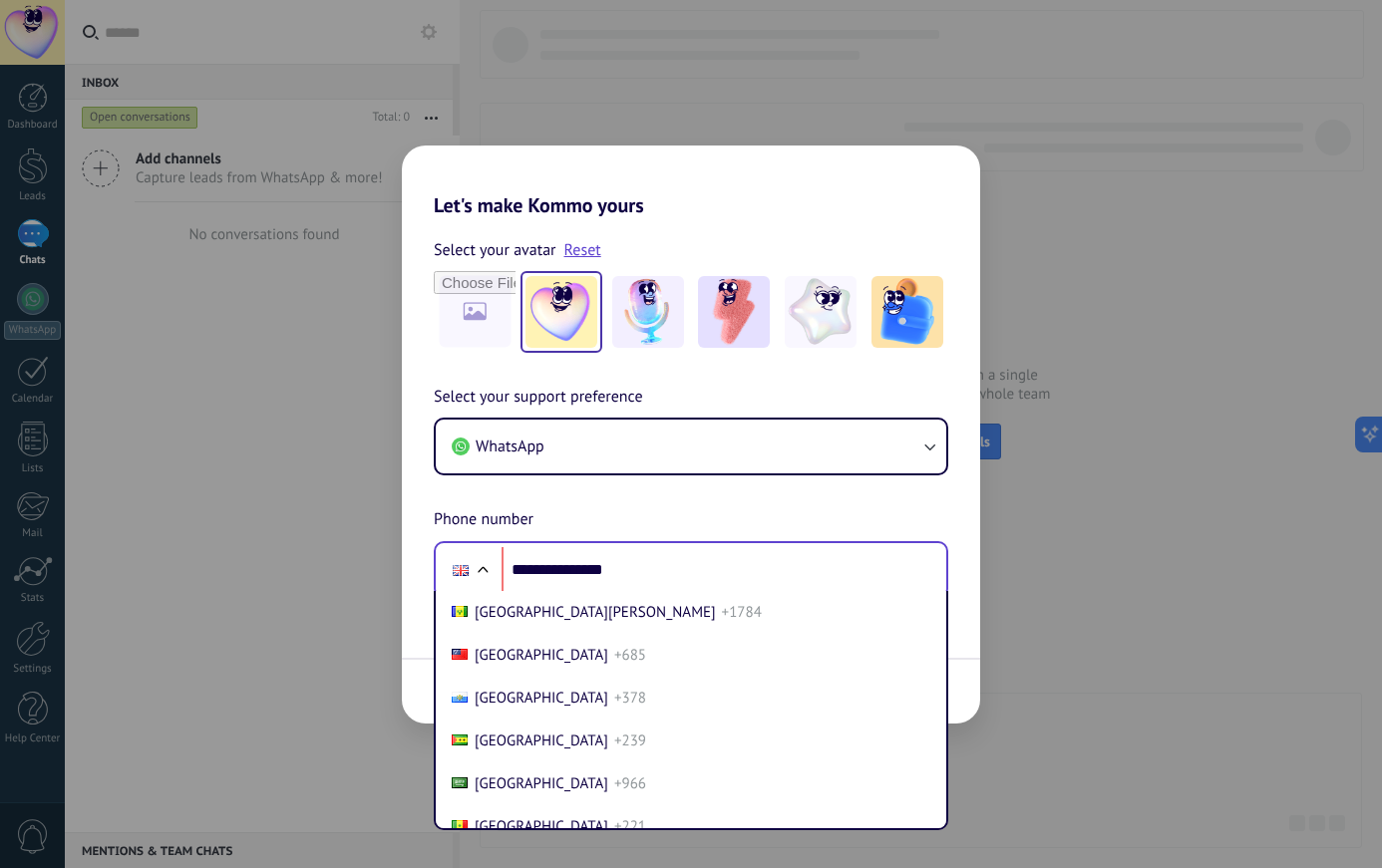 scroll, scrollTop: 6798, scrollLeft: 0, axis: vertical 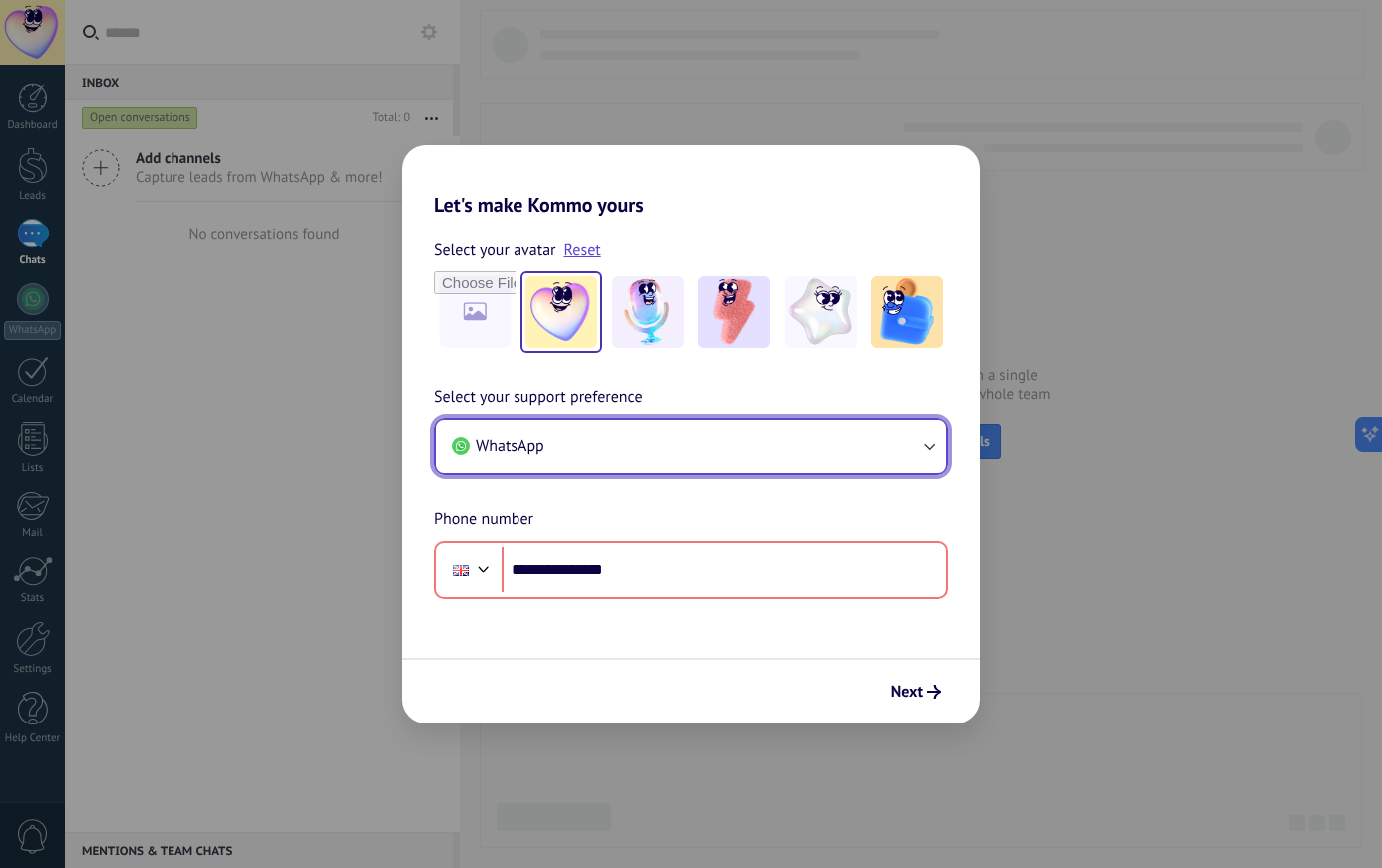 click on "WhatsApp" at bounding box center [691, 446] 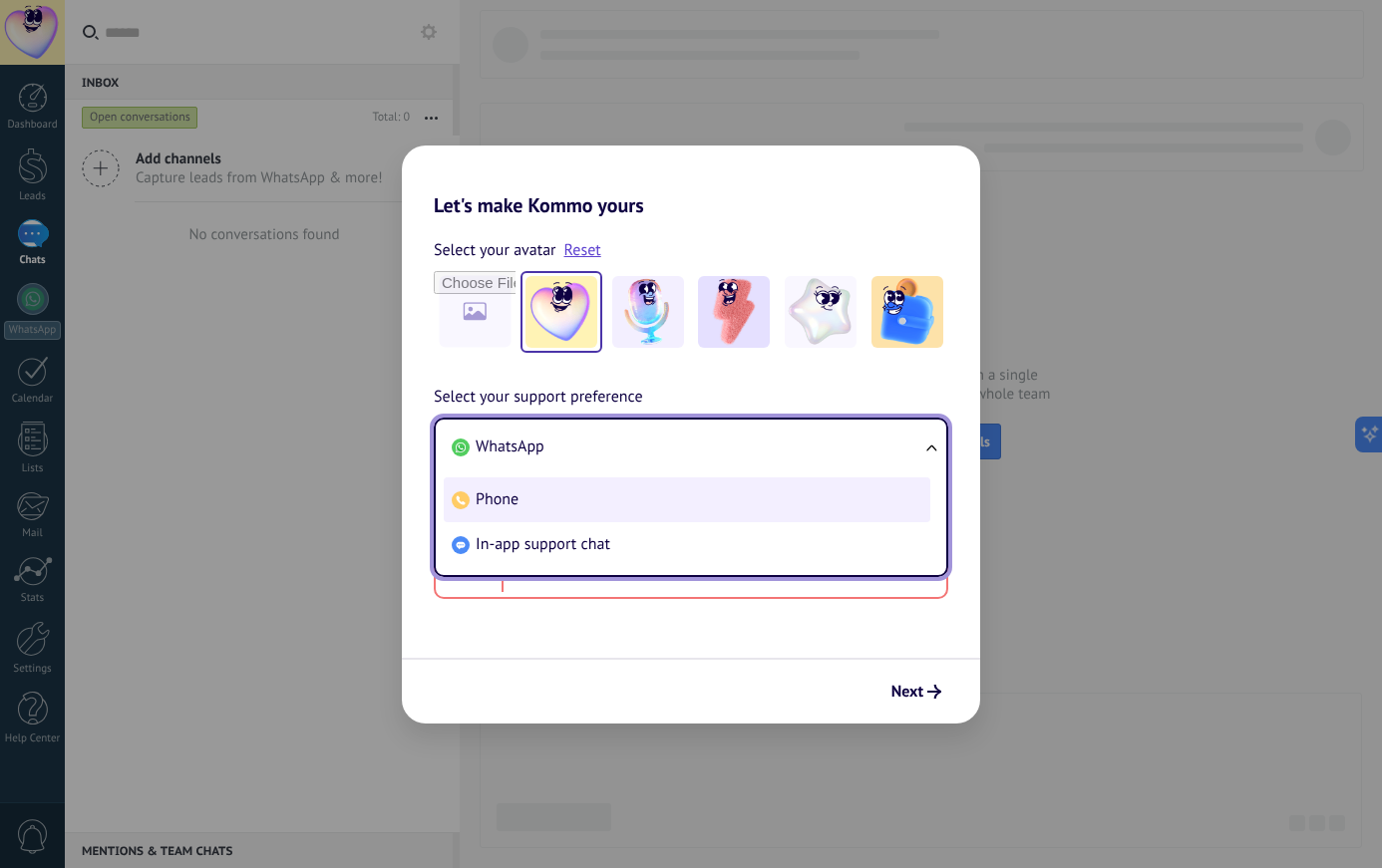 click on "Phone" at bounding box center [687, 499] 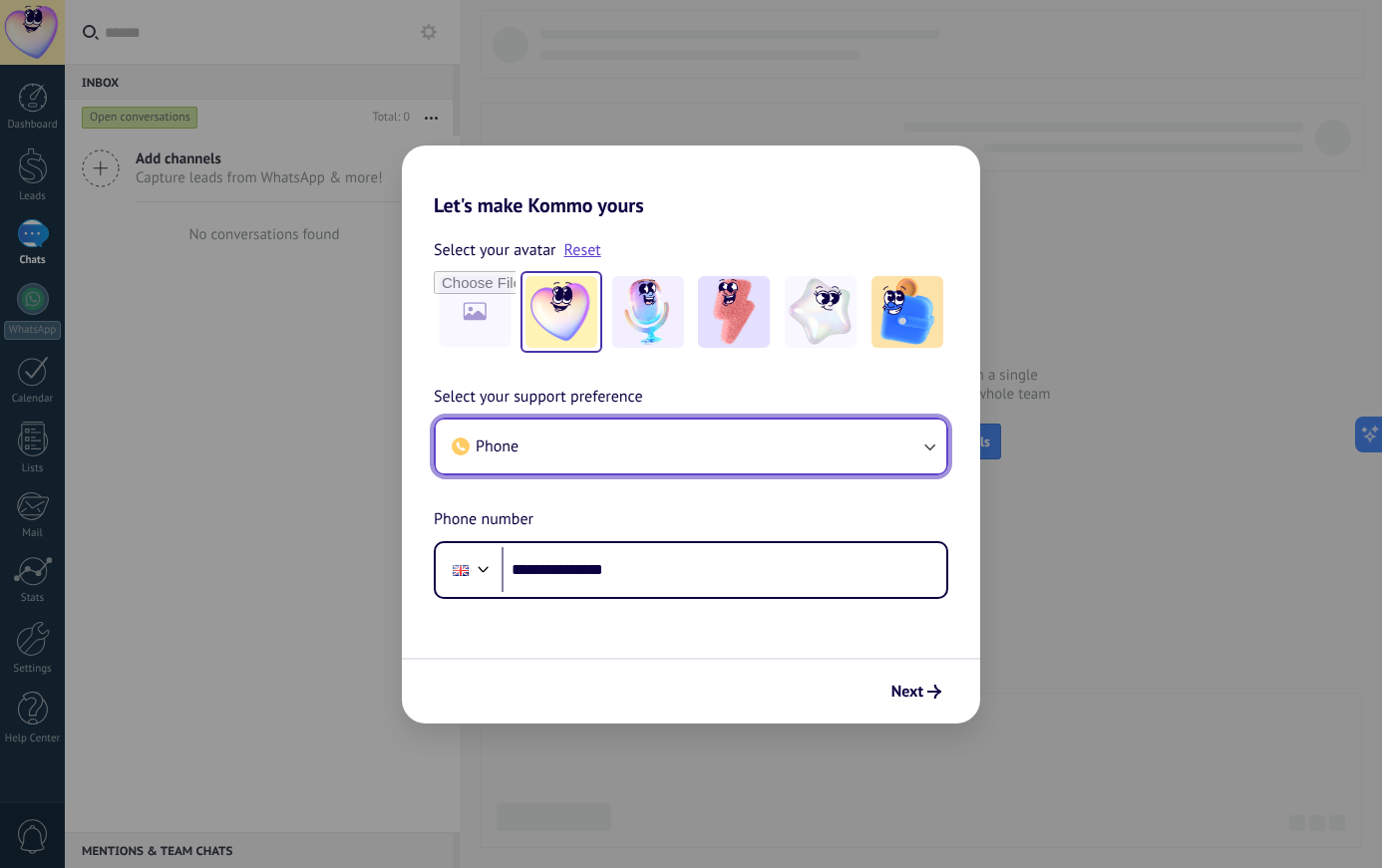 click on "Phone" at bounding box center [691, 446] 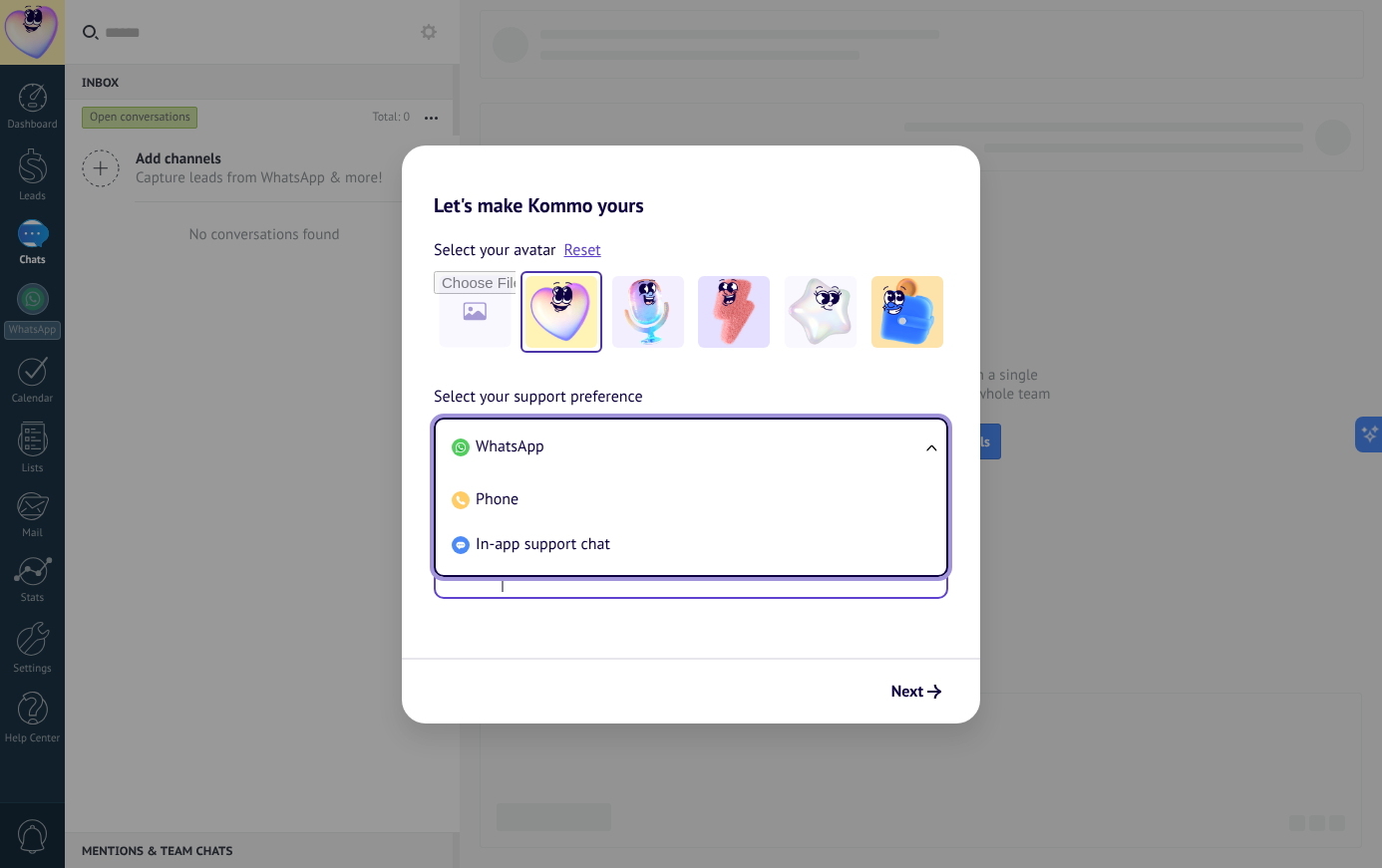 click on "**********" at bounding box center (691, 570) 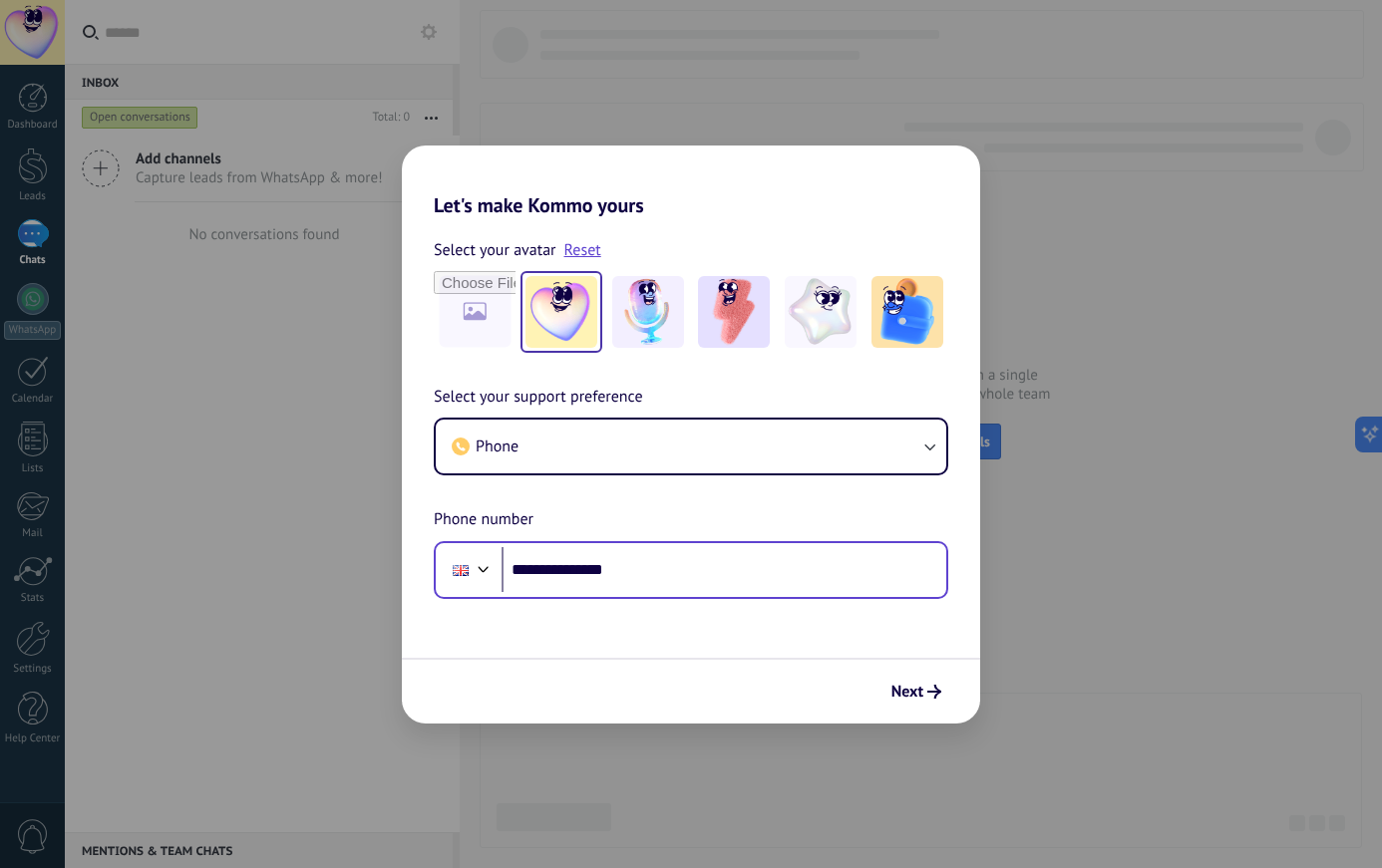 click at bounding box center [469, 570] 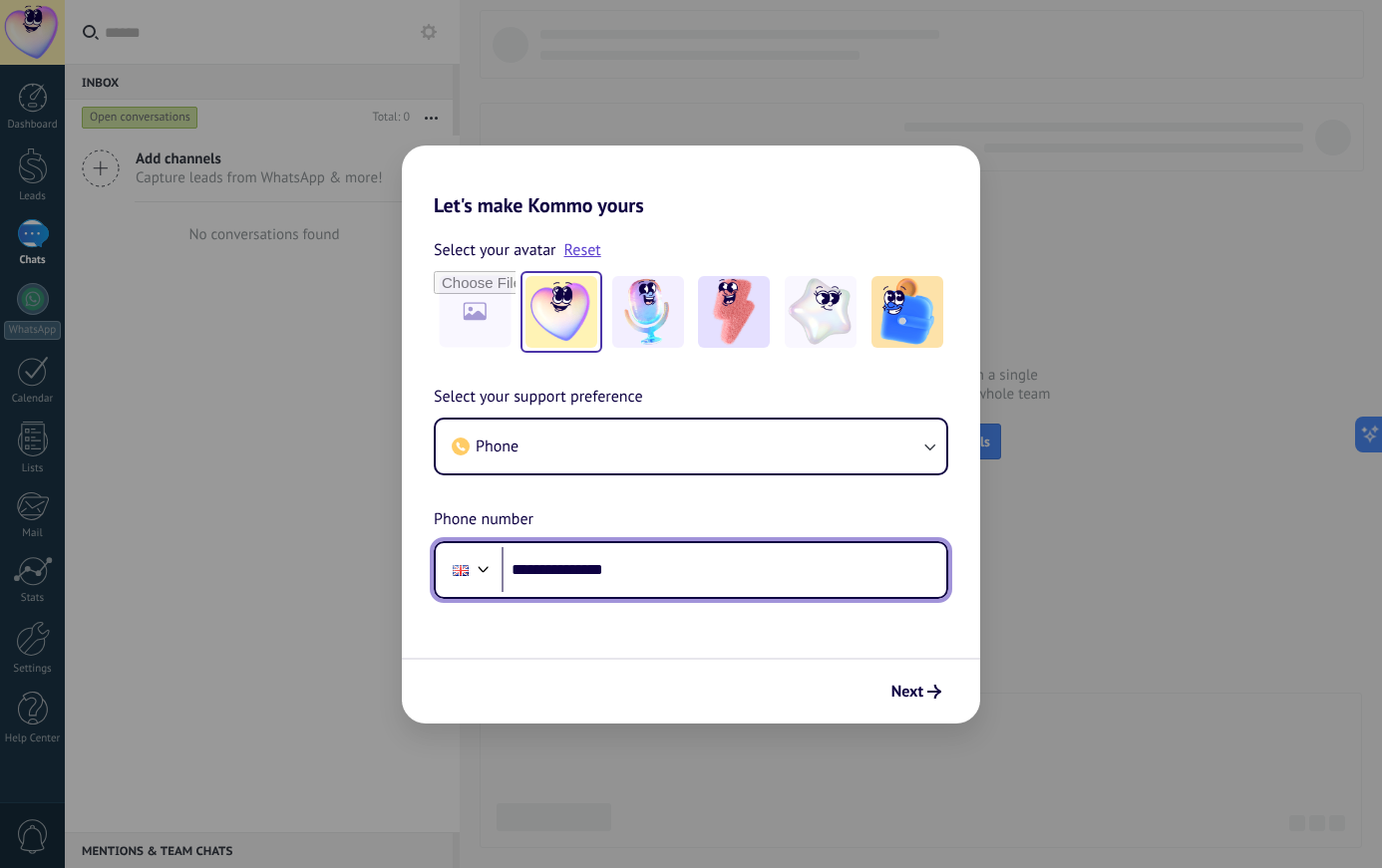click at bounding box center (484, 567) 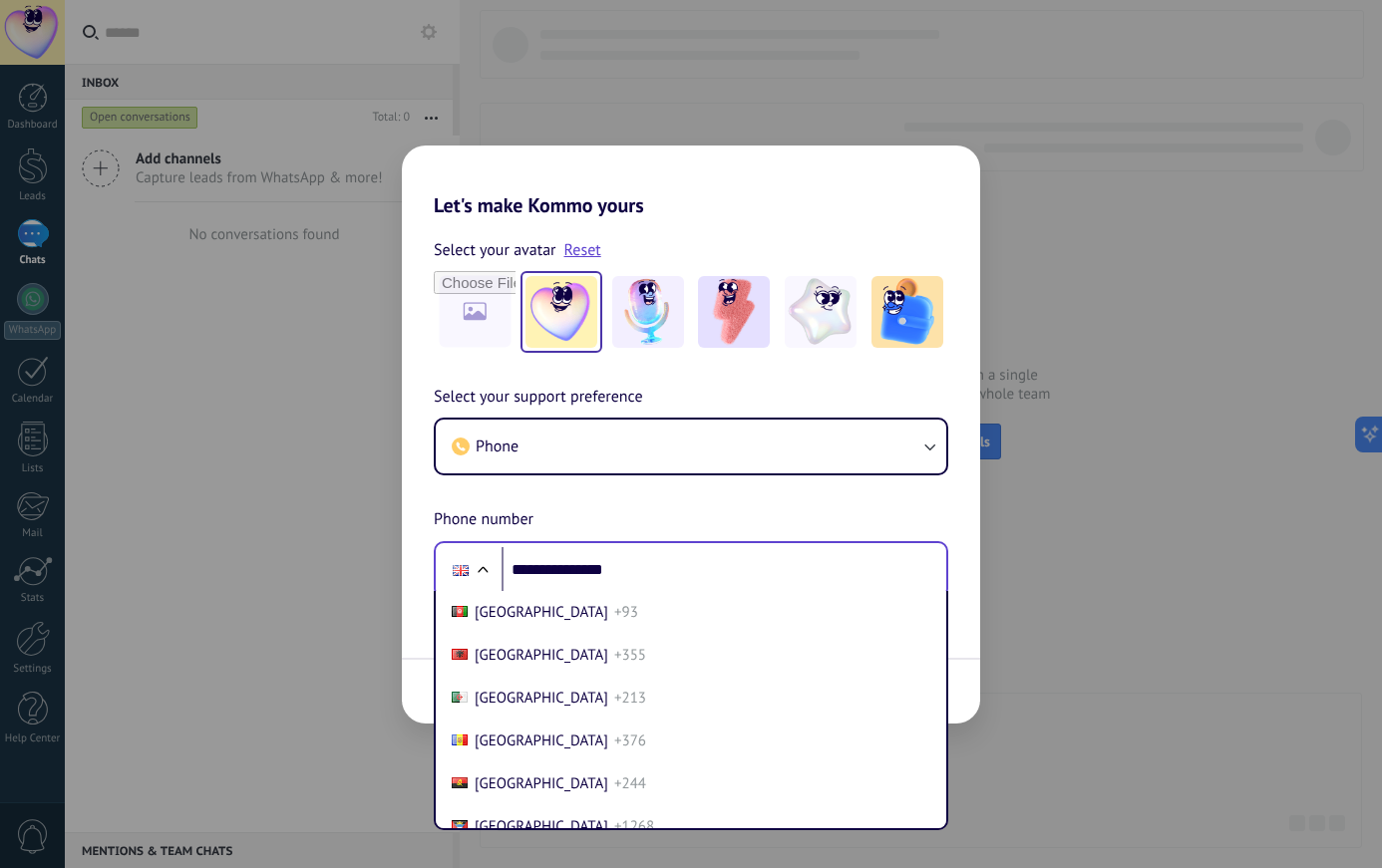 scroll, scrollTop: 8574, scrollLeft: 0, axis: vertical 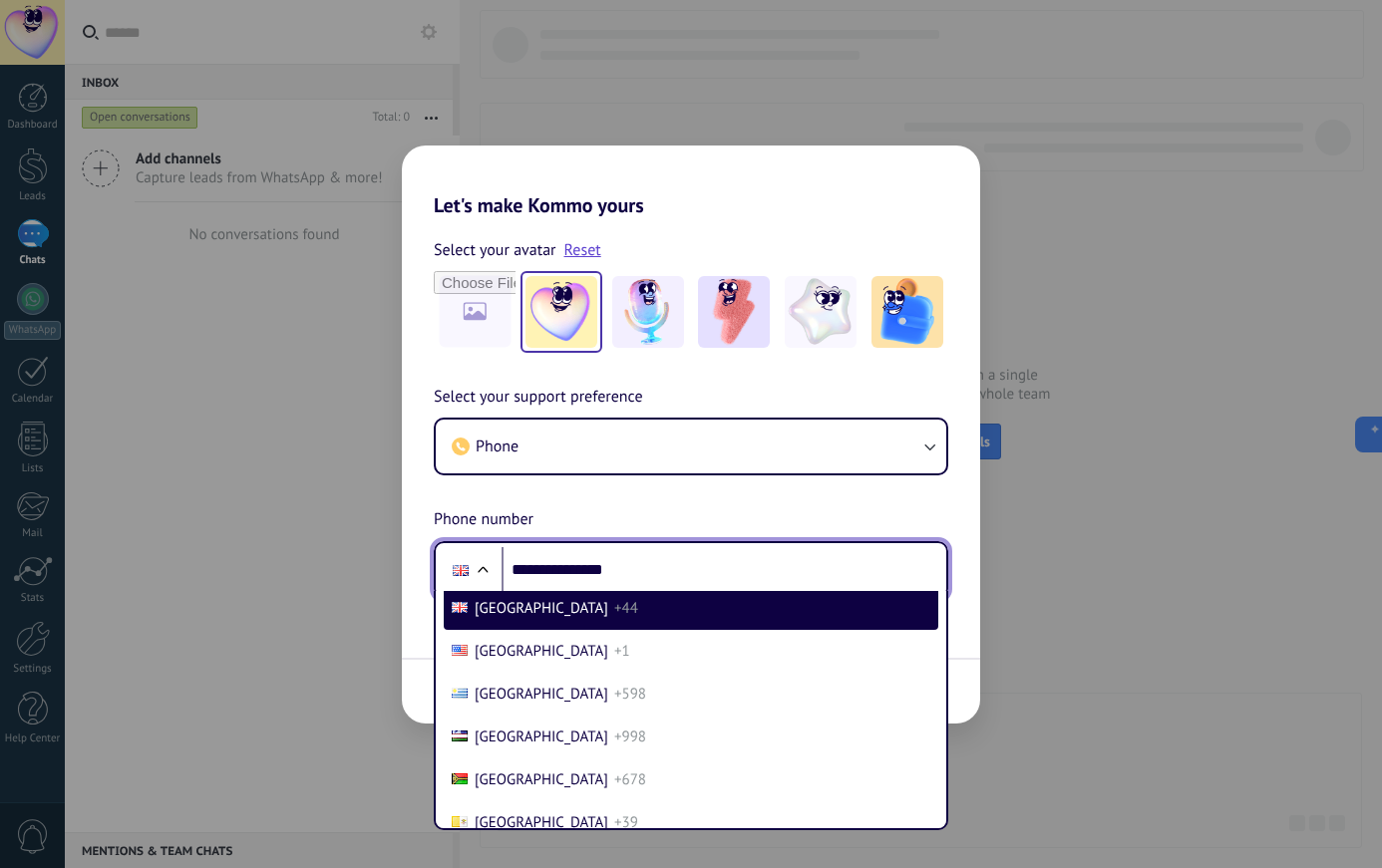 click at bounding box center [483, 572] 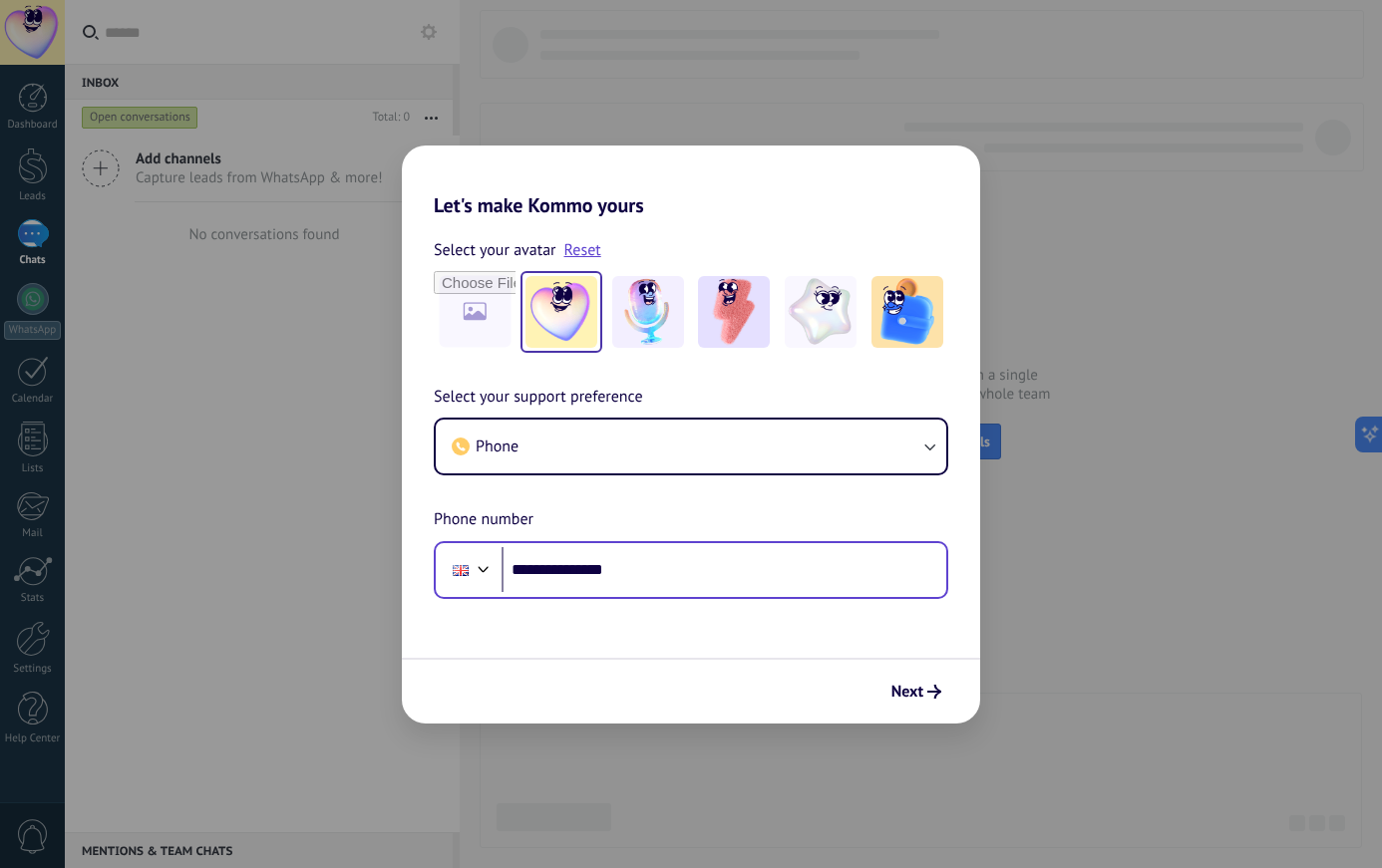 drag, startPoint x: 487, startPoint y: 580, endPoint x: 676, endPoint y: 574, distance: 189.09521 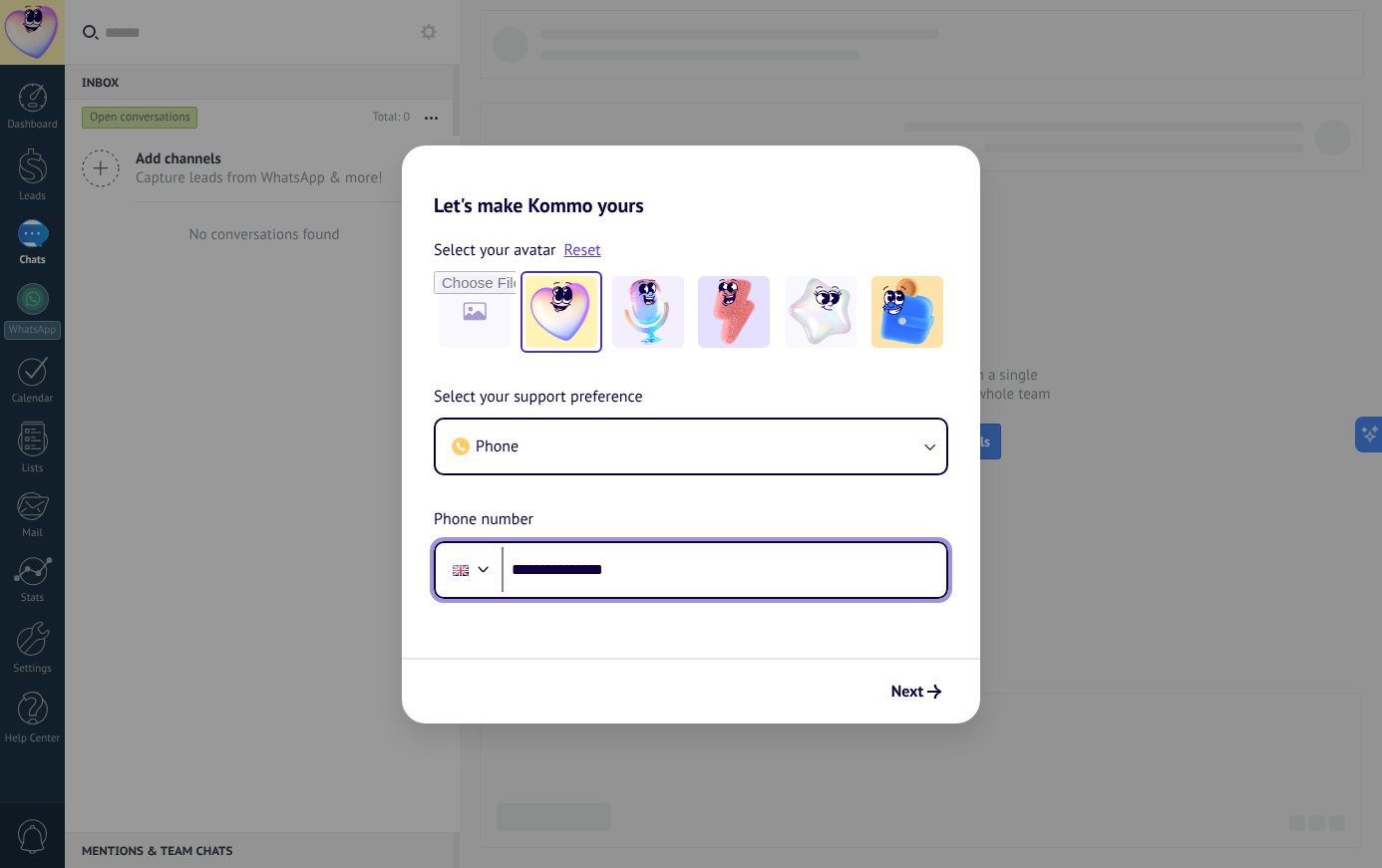 click on "**********" at bounding box center (724, 570) 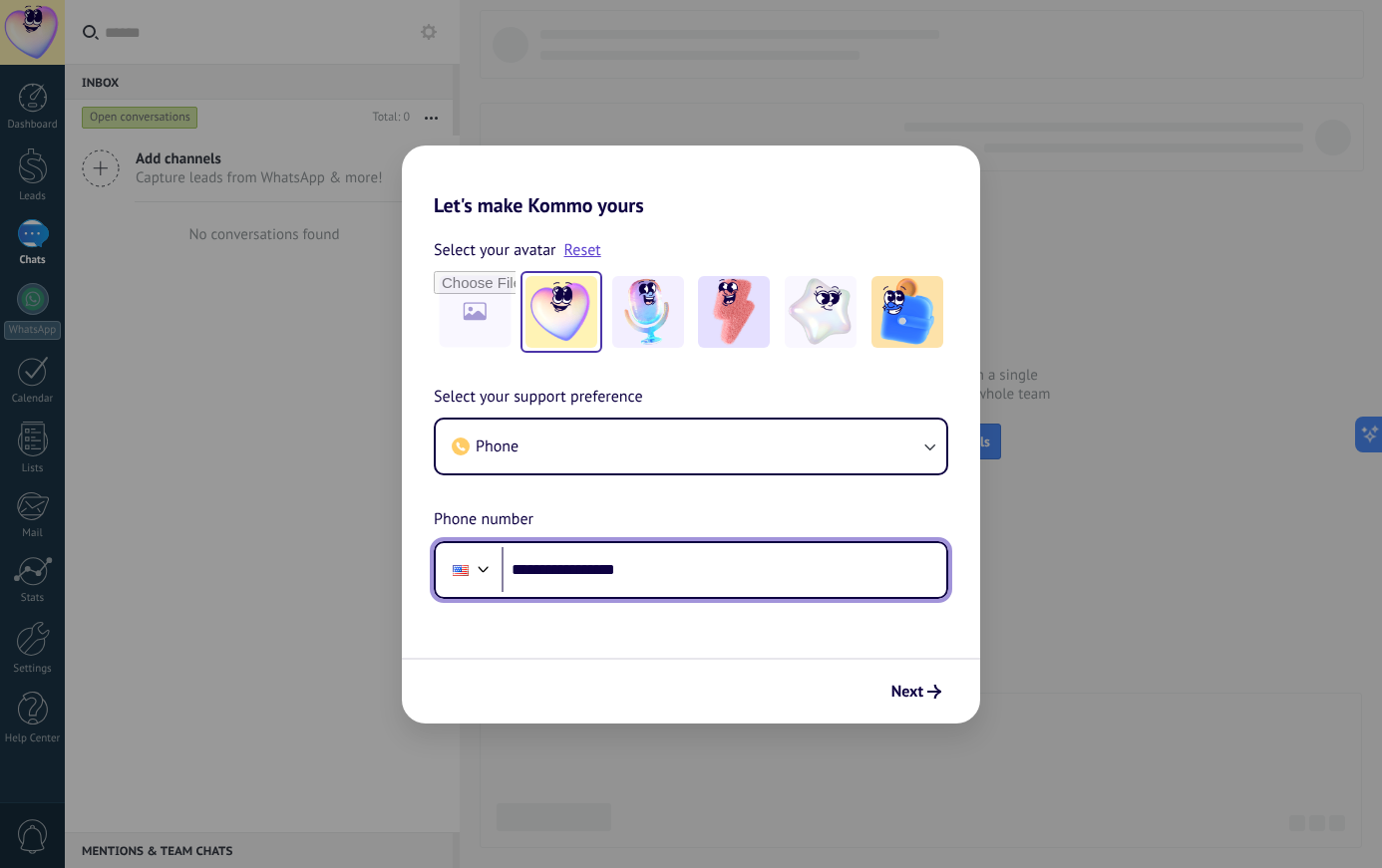 type on "**********" 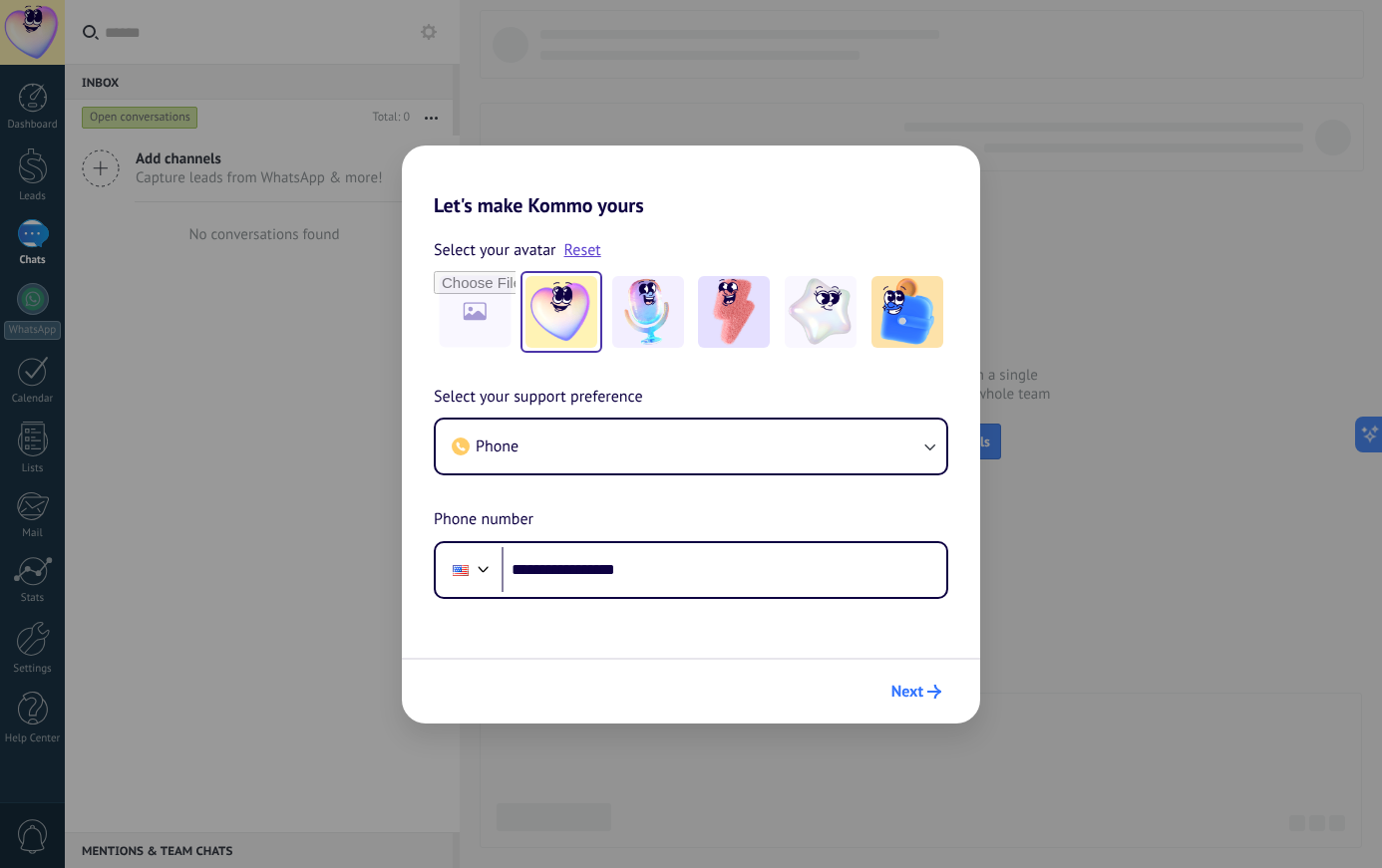click 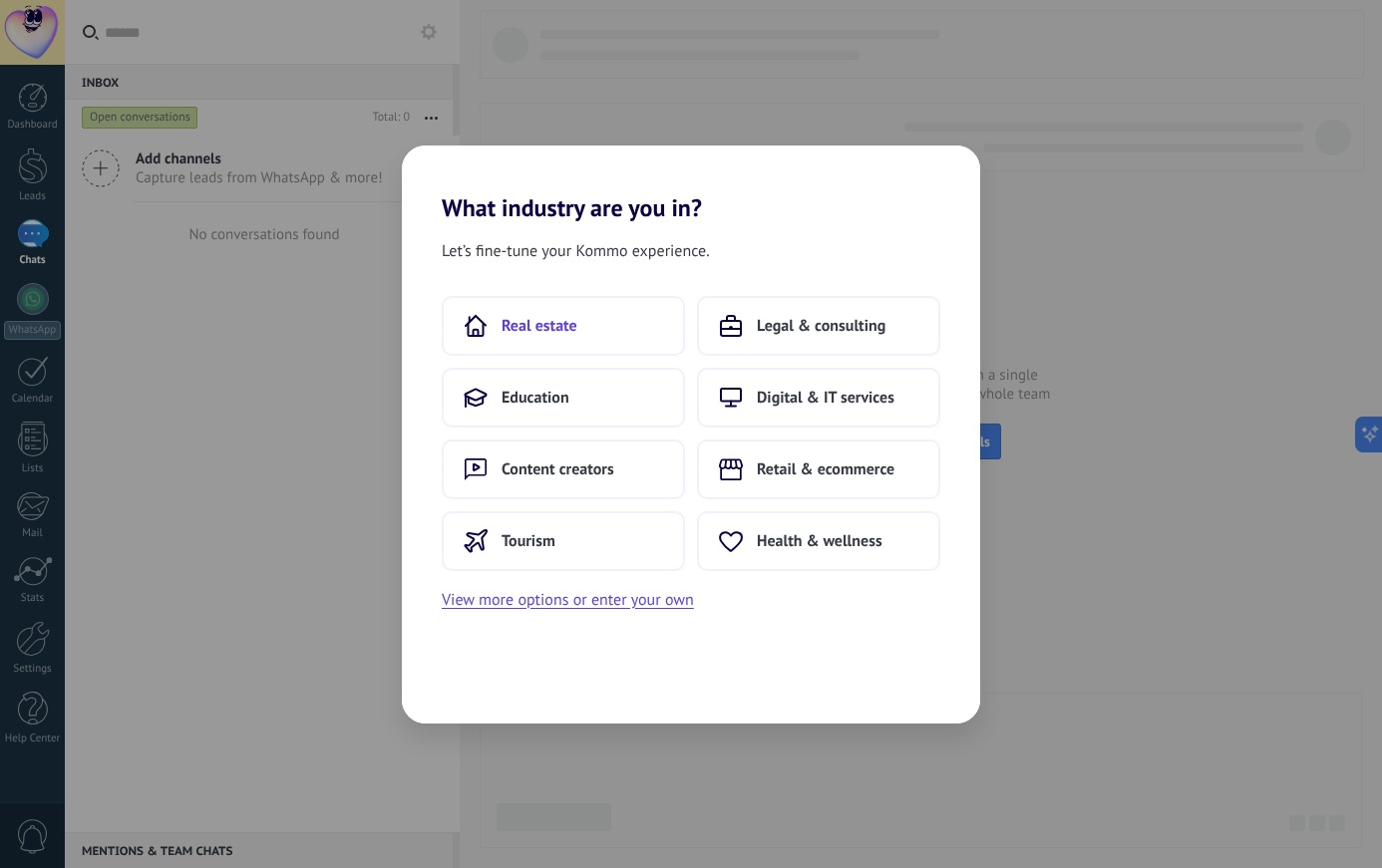 click on "Real estate" at bounding box center [563, 326] 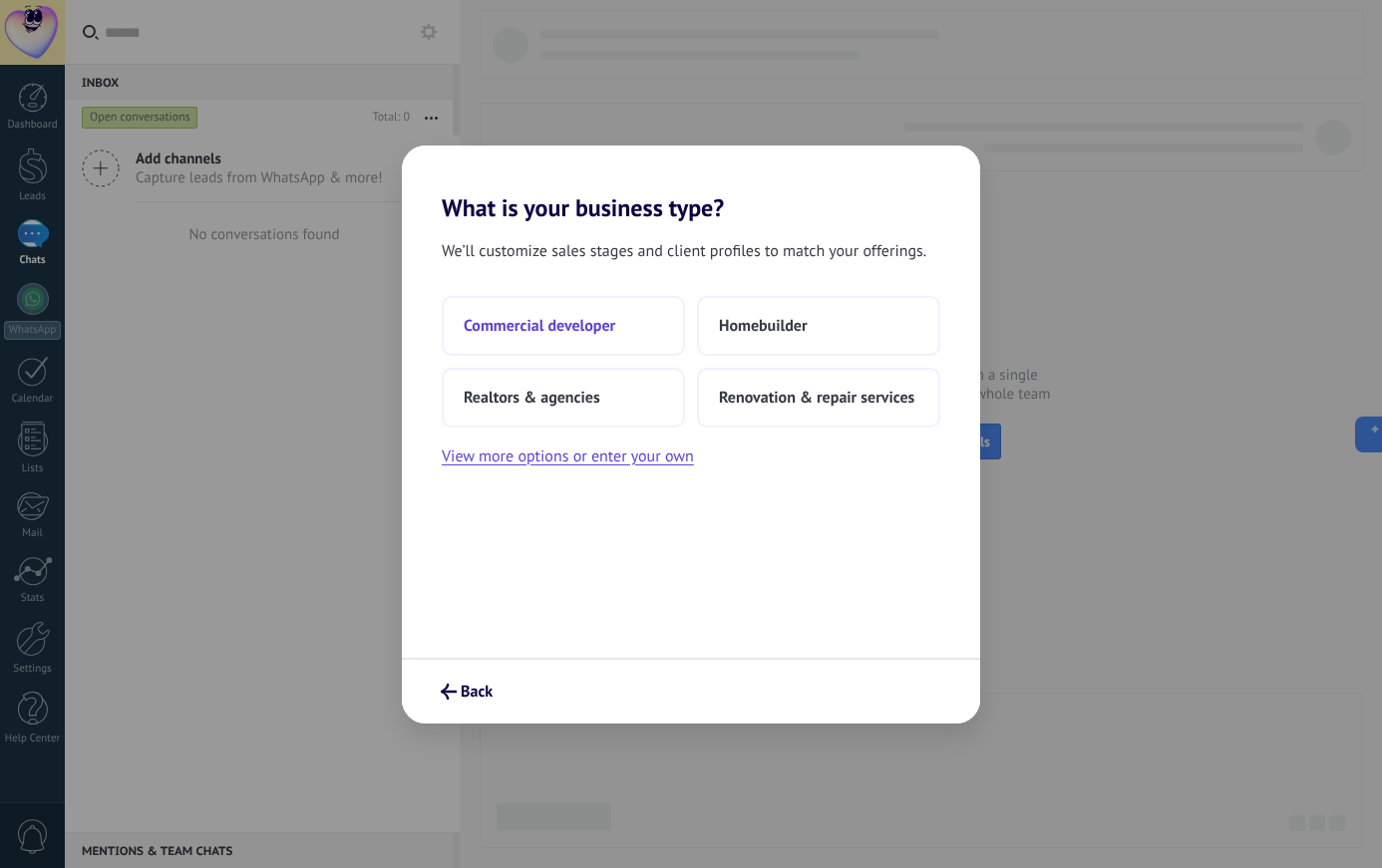 click on "Commercial developer" at bounding box center (563, 326) 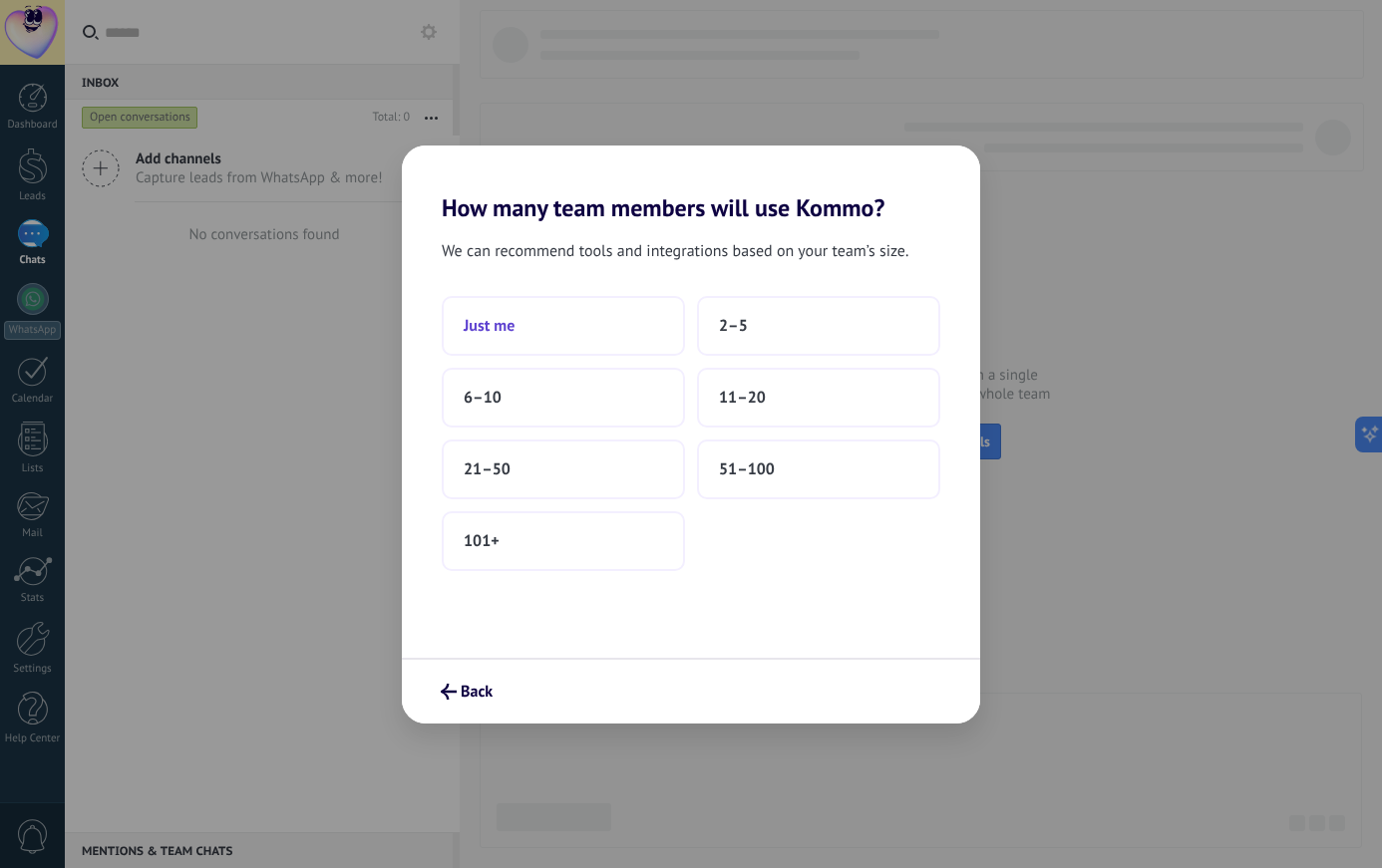 click on "Just me" at bounding box center (563, 326) 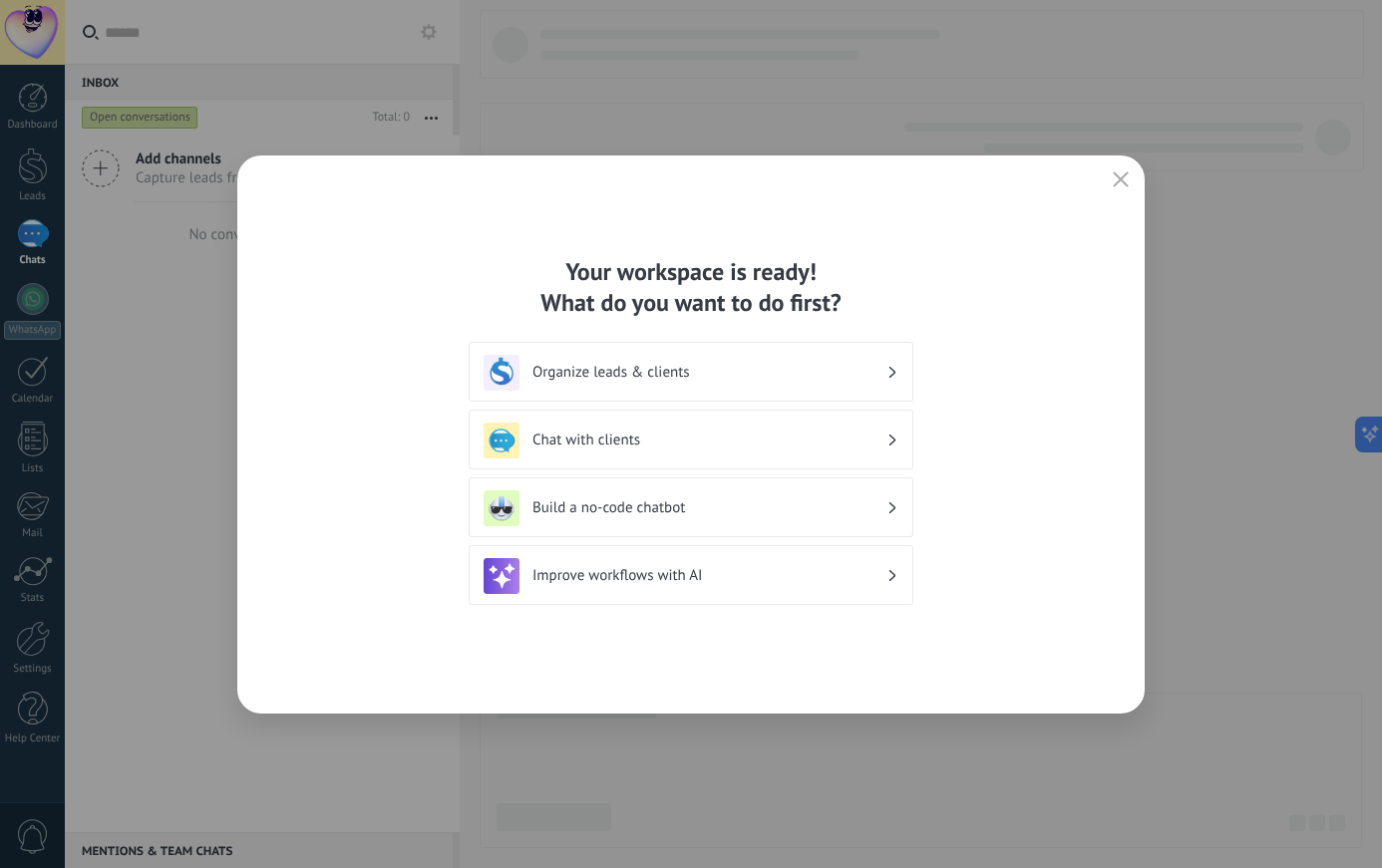 click on "Organize leads & clients" at bounding box center [709, 372] 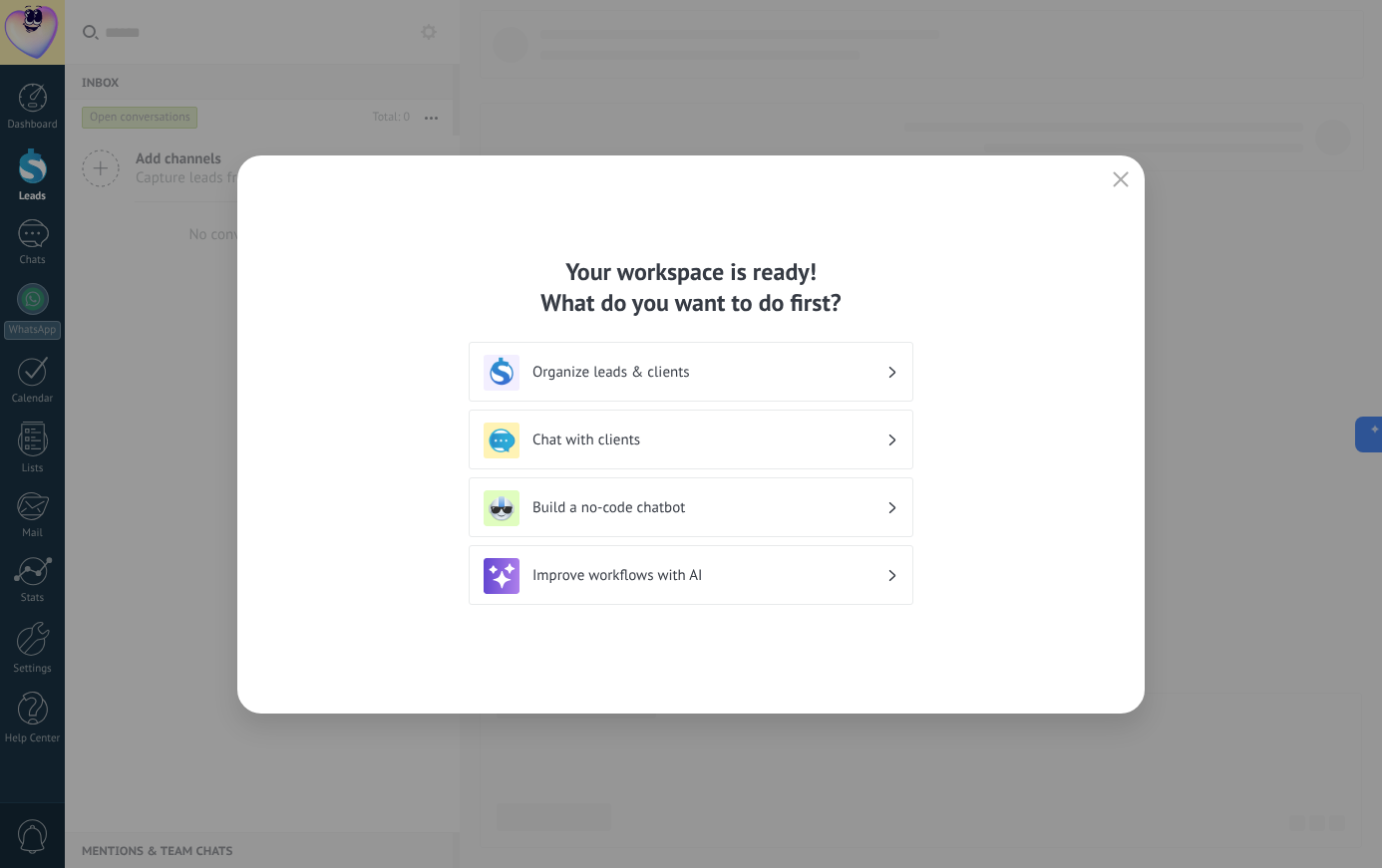 drag, startPoint x: 852, startPoint y: 347, endPoint x: 1088, endPoint y: 207, distance: 274.4012 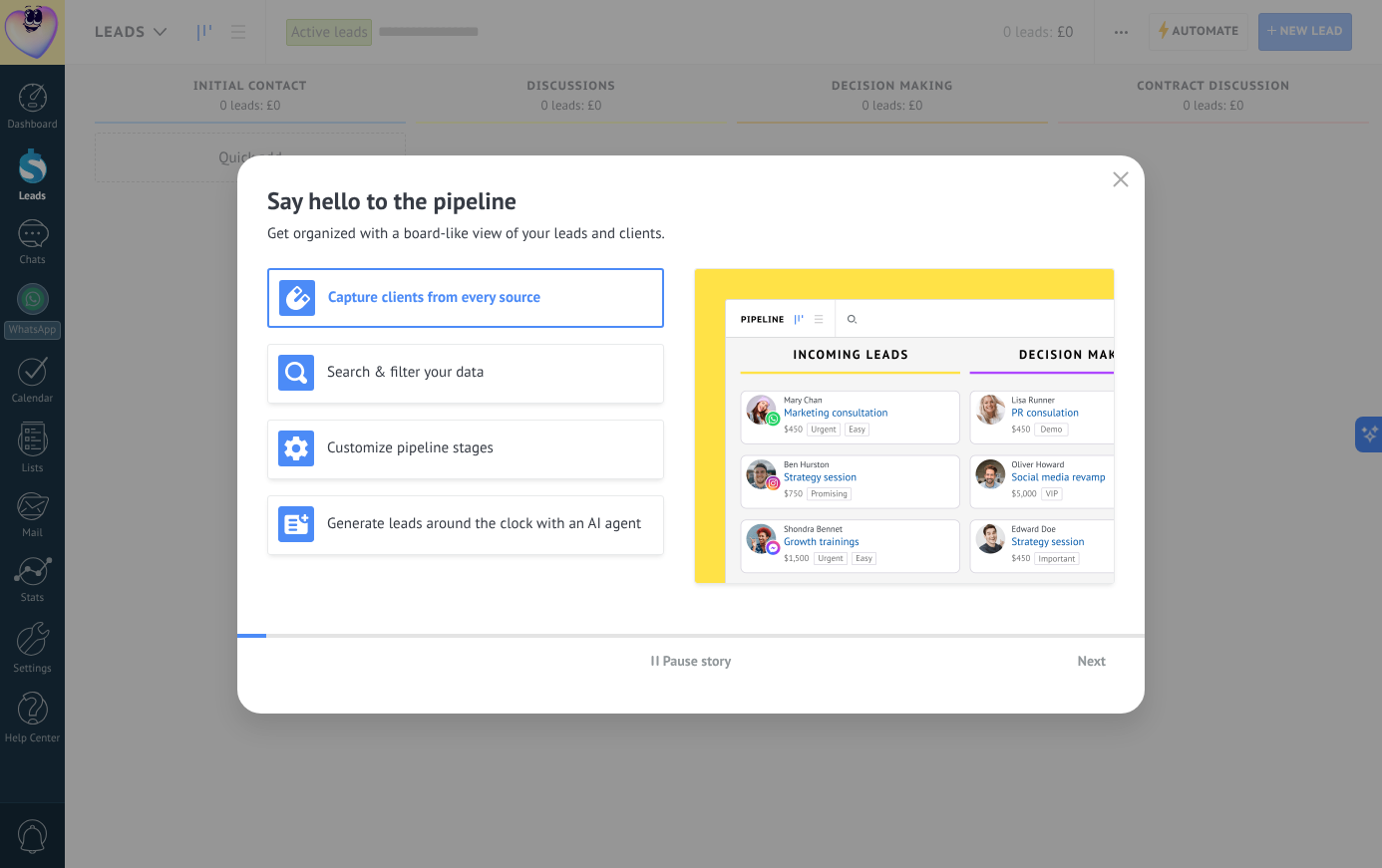 click 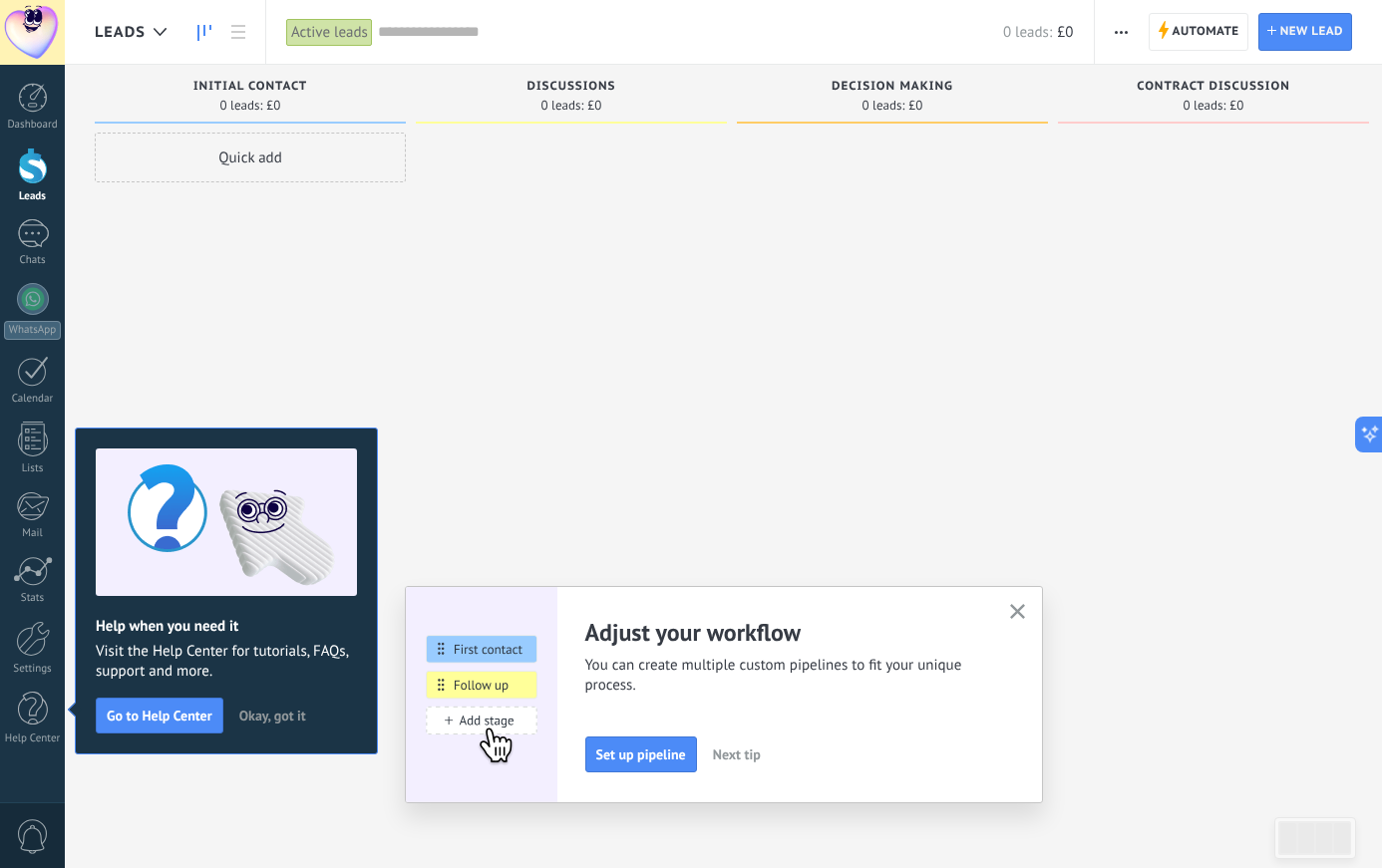 click on "Okay, got it" at bounding box center (272, 716) 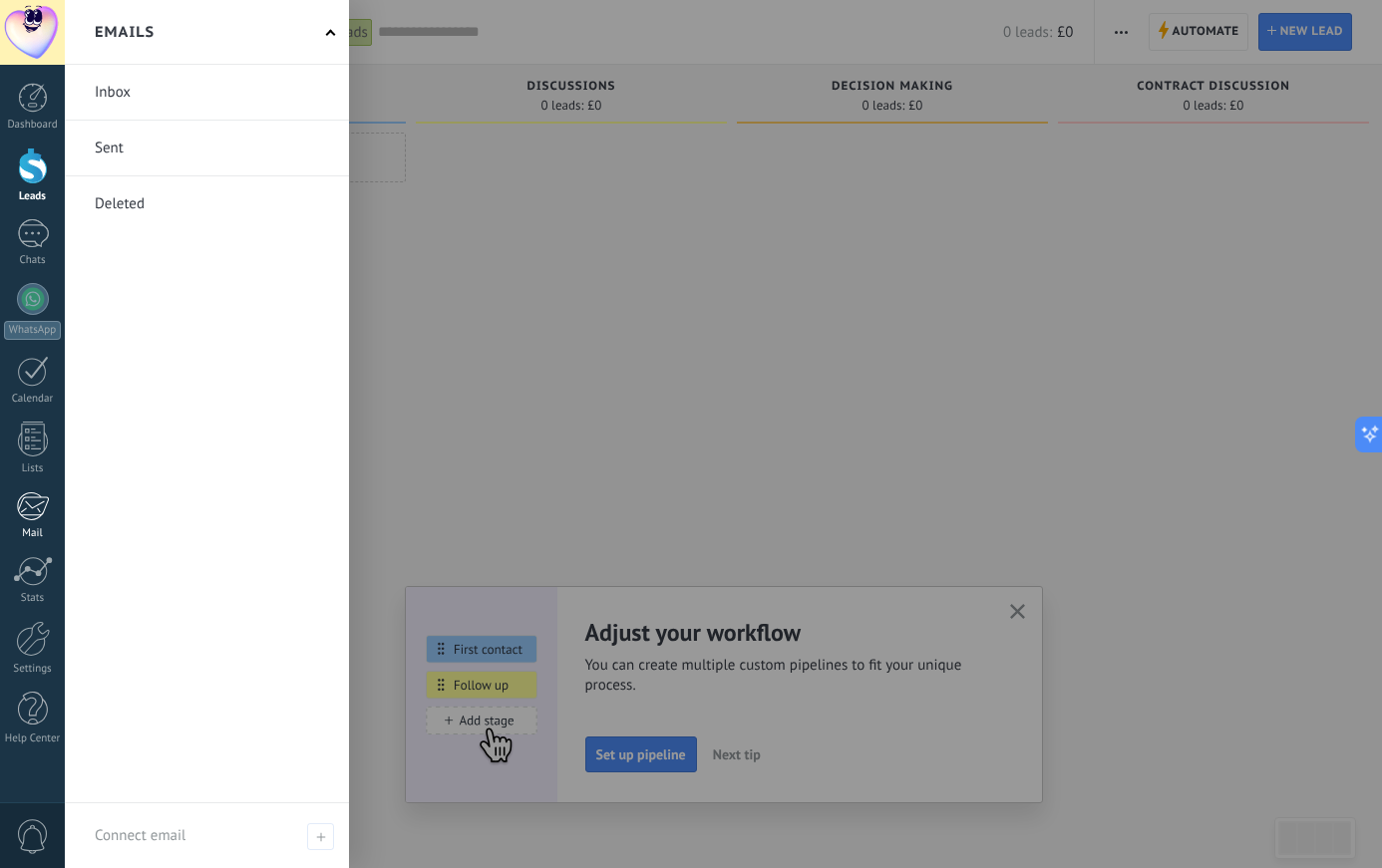 click at bounding box center [32, 506] 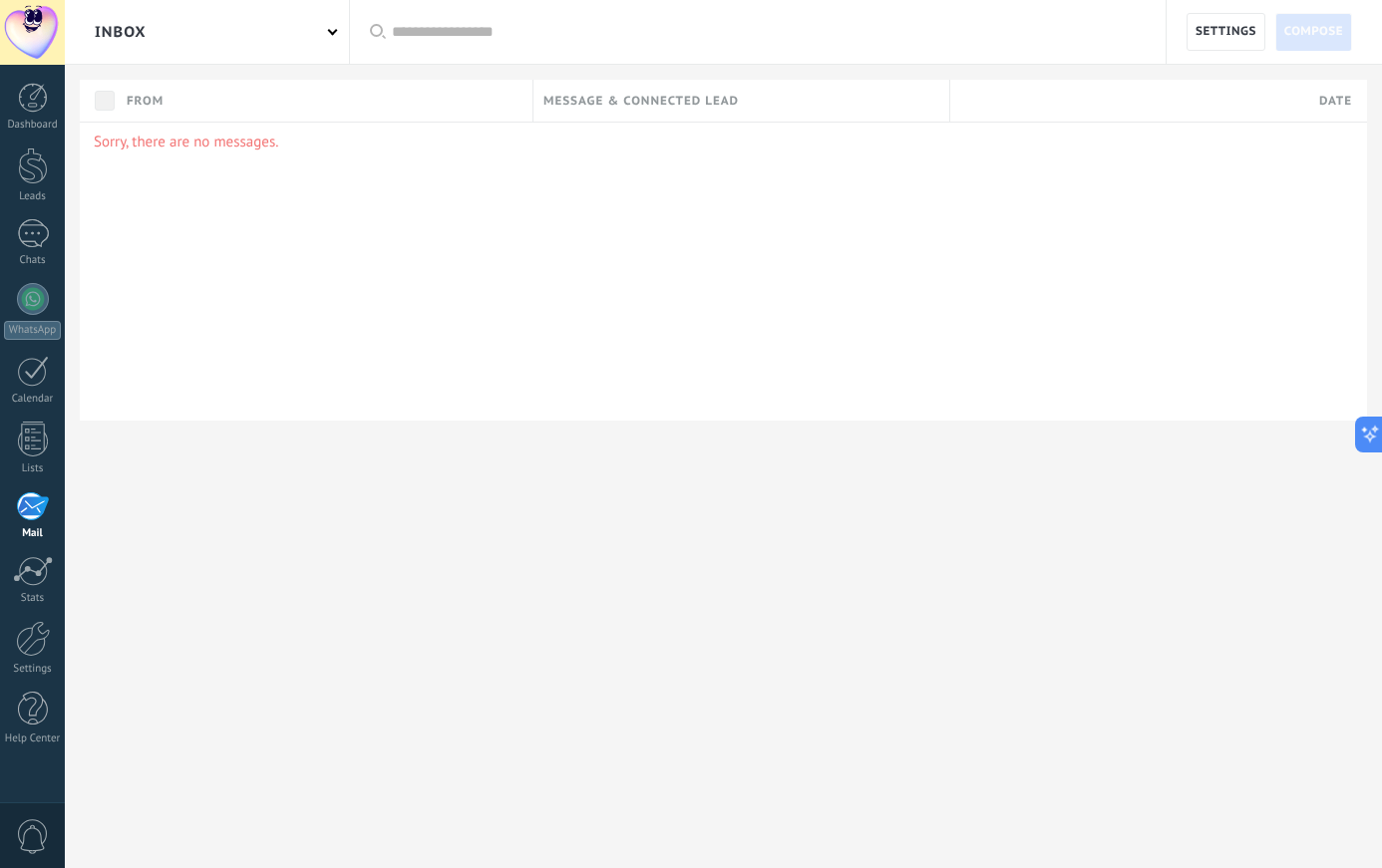 click on "Settings Compose" at bounding box center [1274, 32] 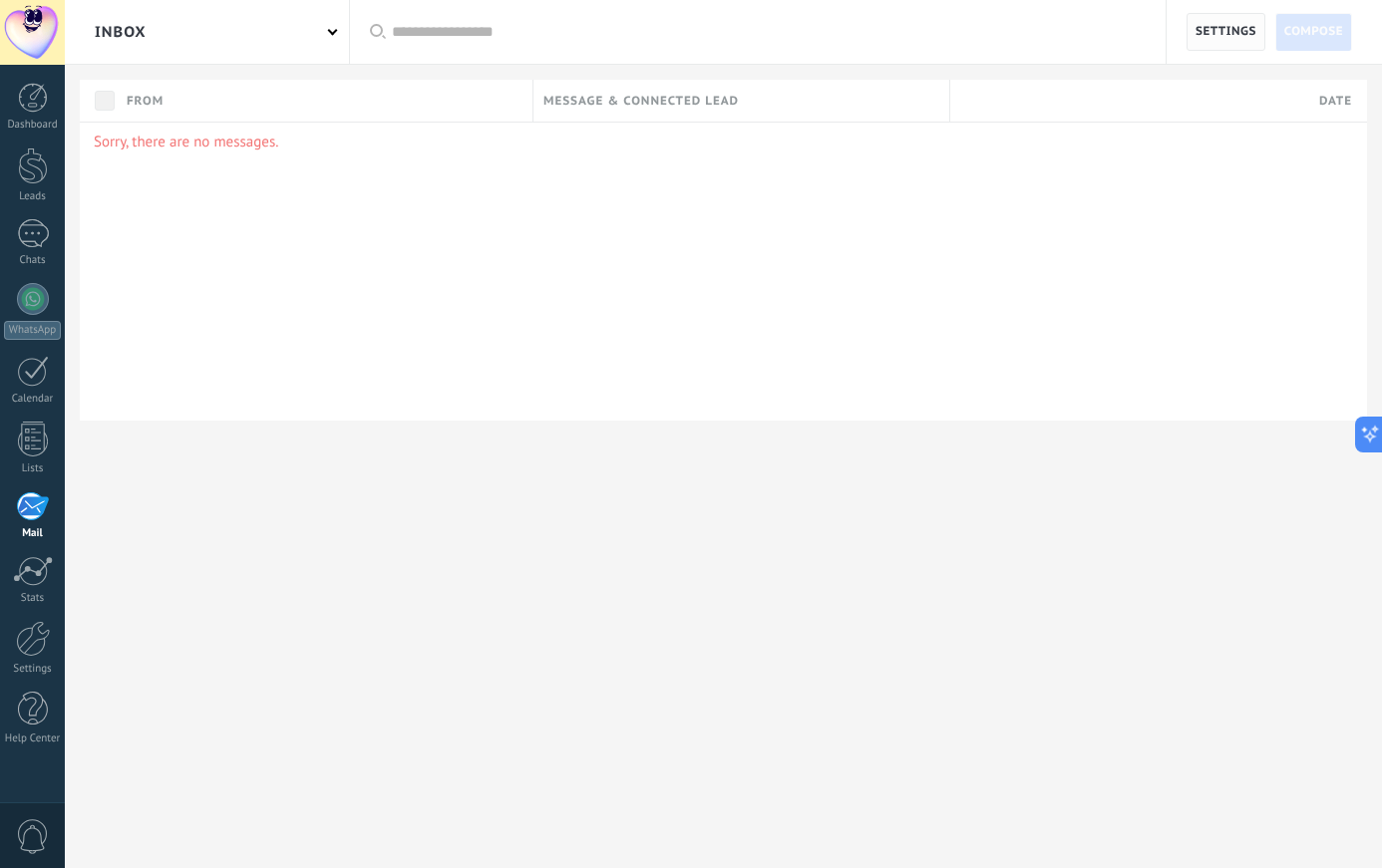 click on "Settings" at bounding box center (1225, 32) 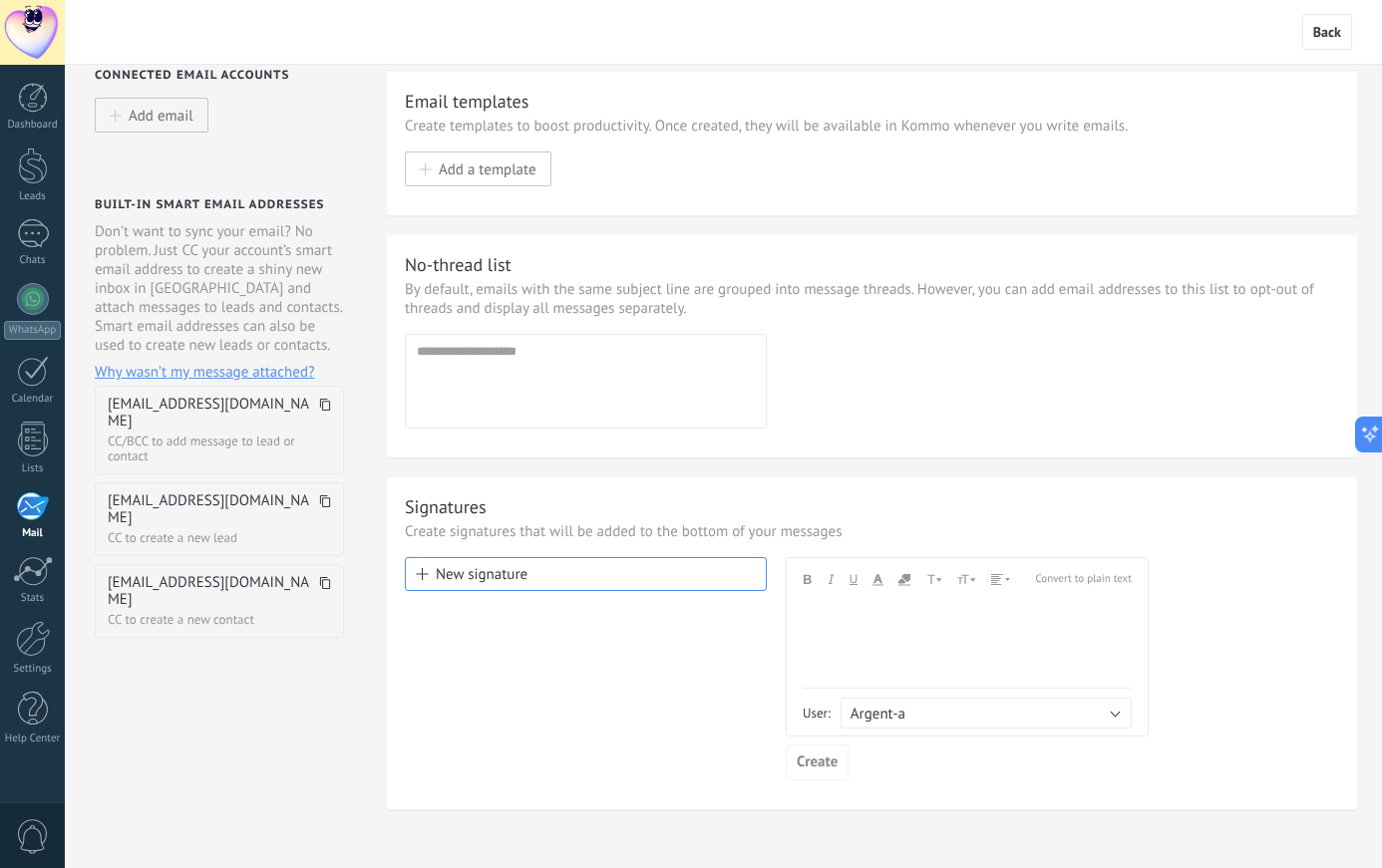 scroll, scrollTop: 0, scrollLeft: 0, axis: both 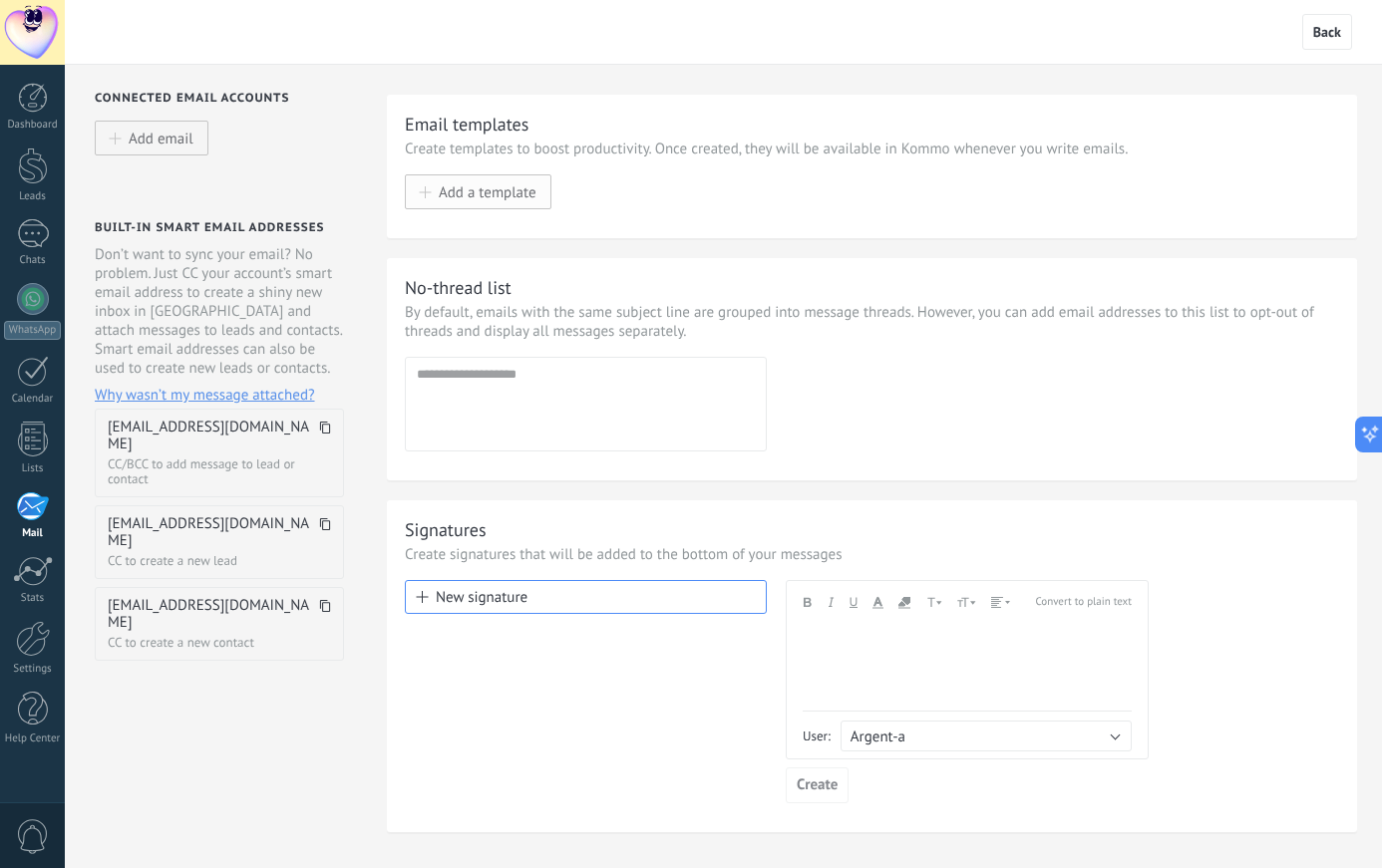 click on "Add a template" at bounding box center (488, 191) 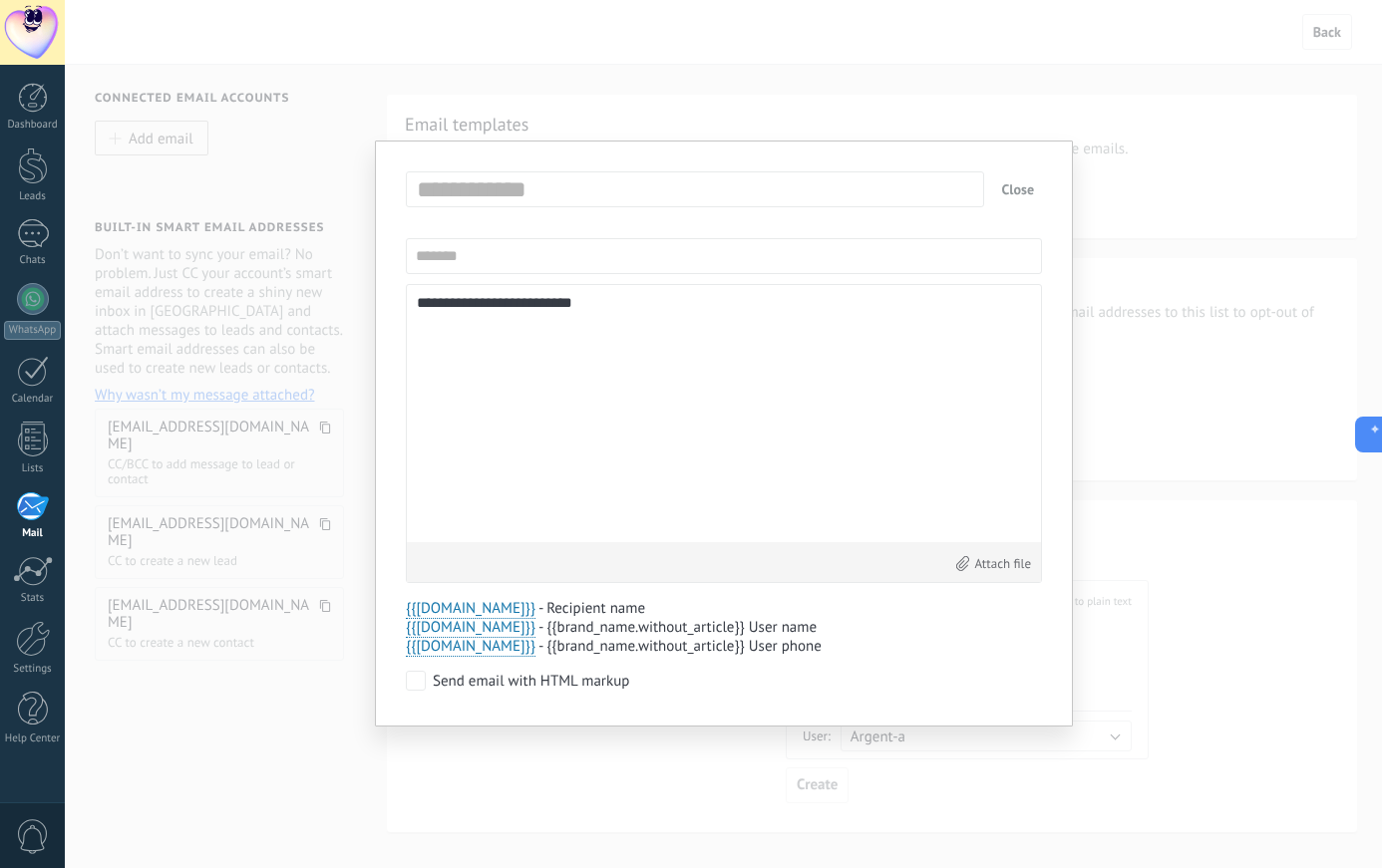 click at bounding box center [695, 189] 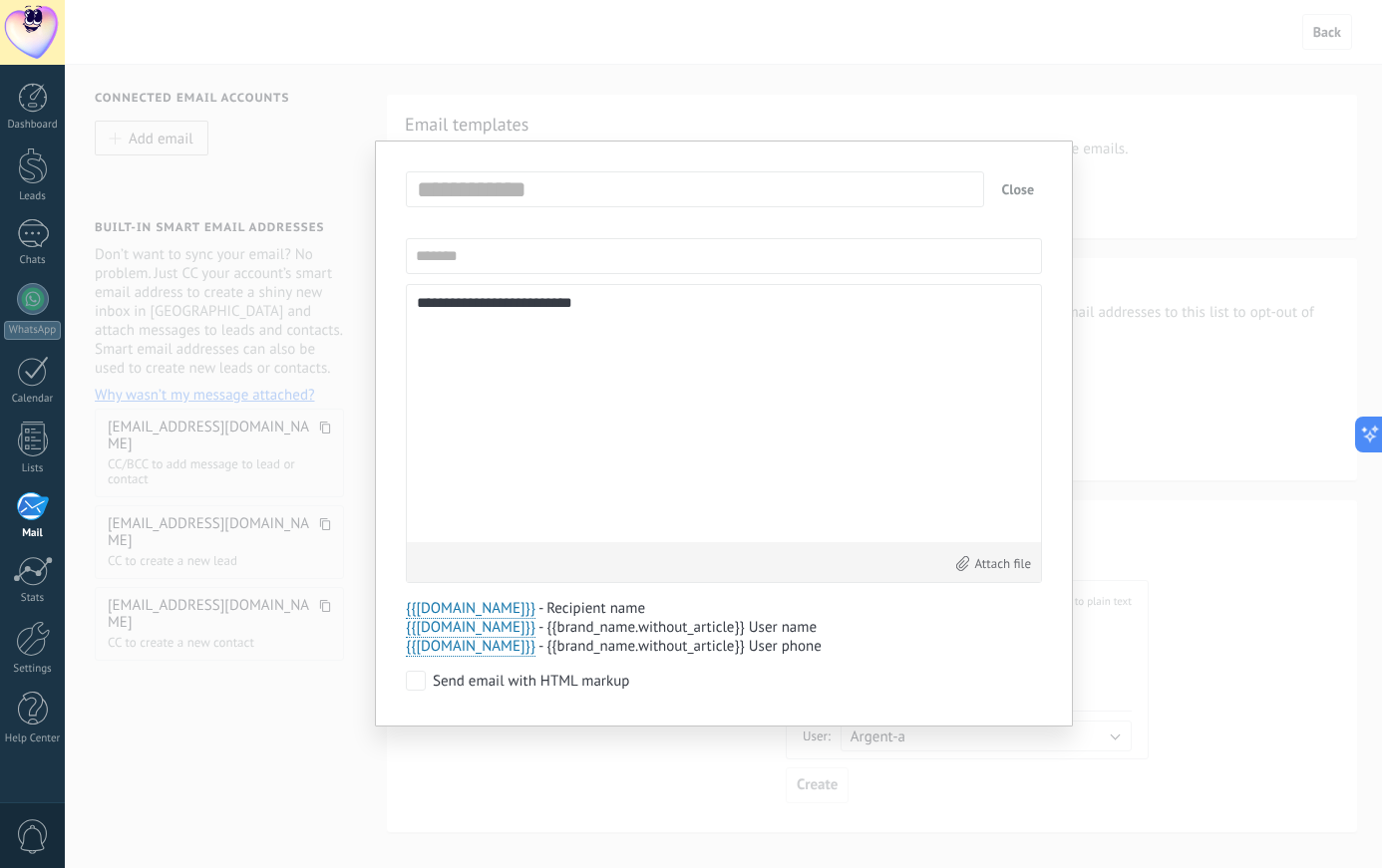 click at bounding box center [700, 189] 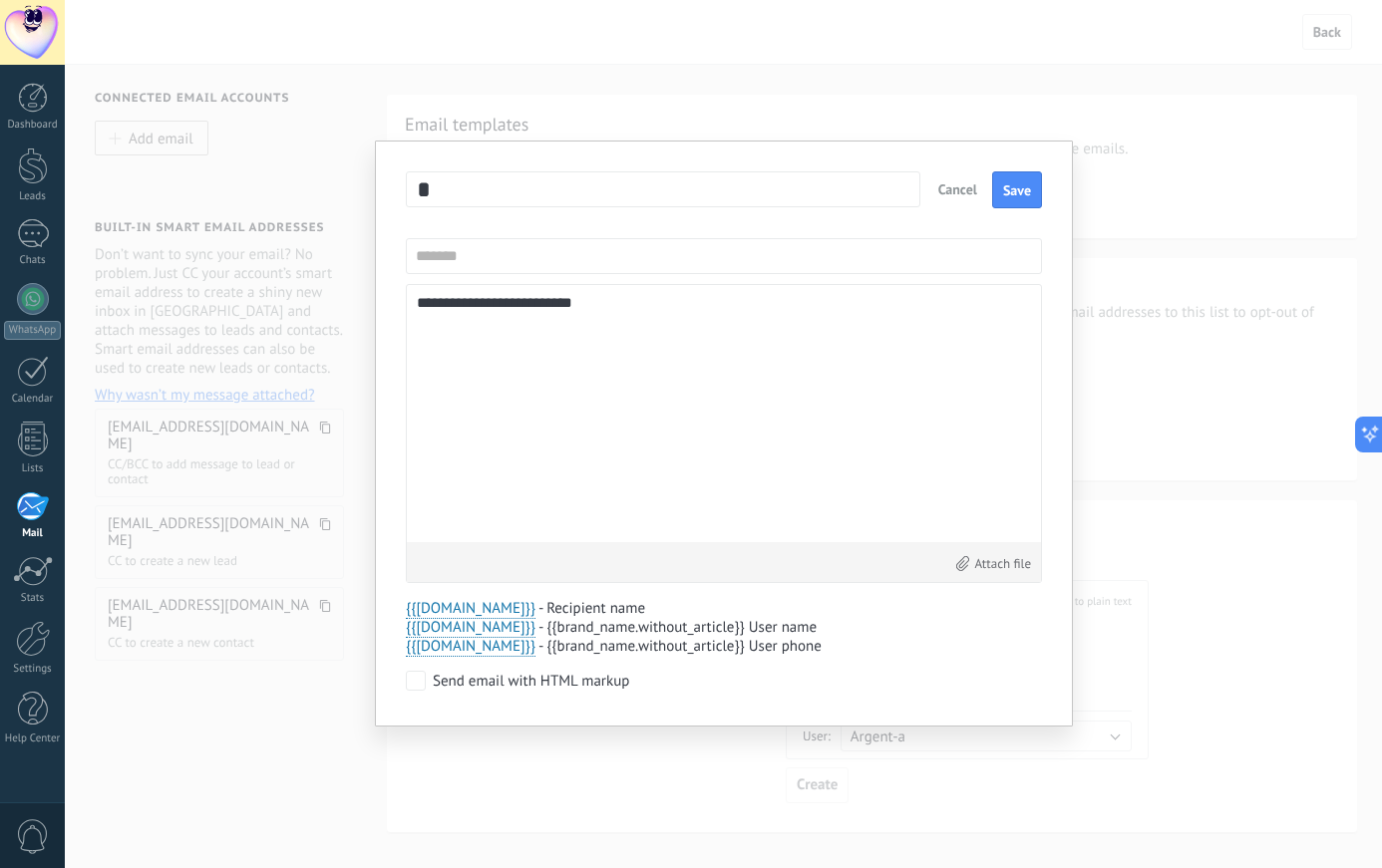 type on "*" 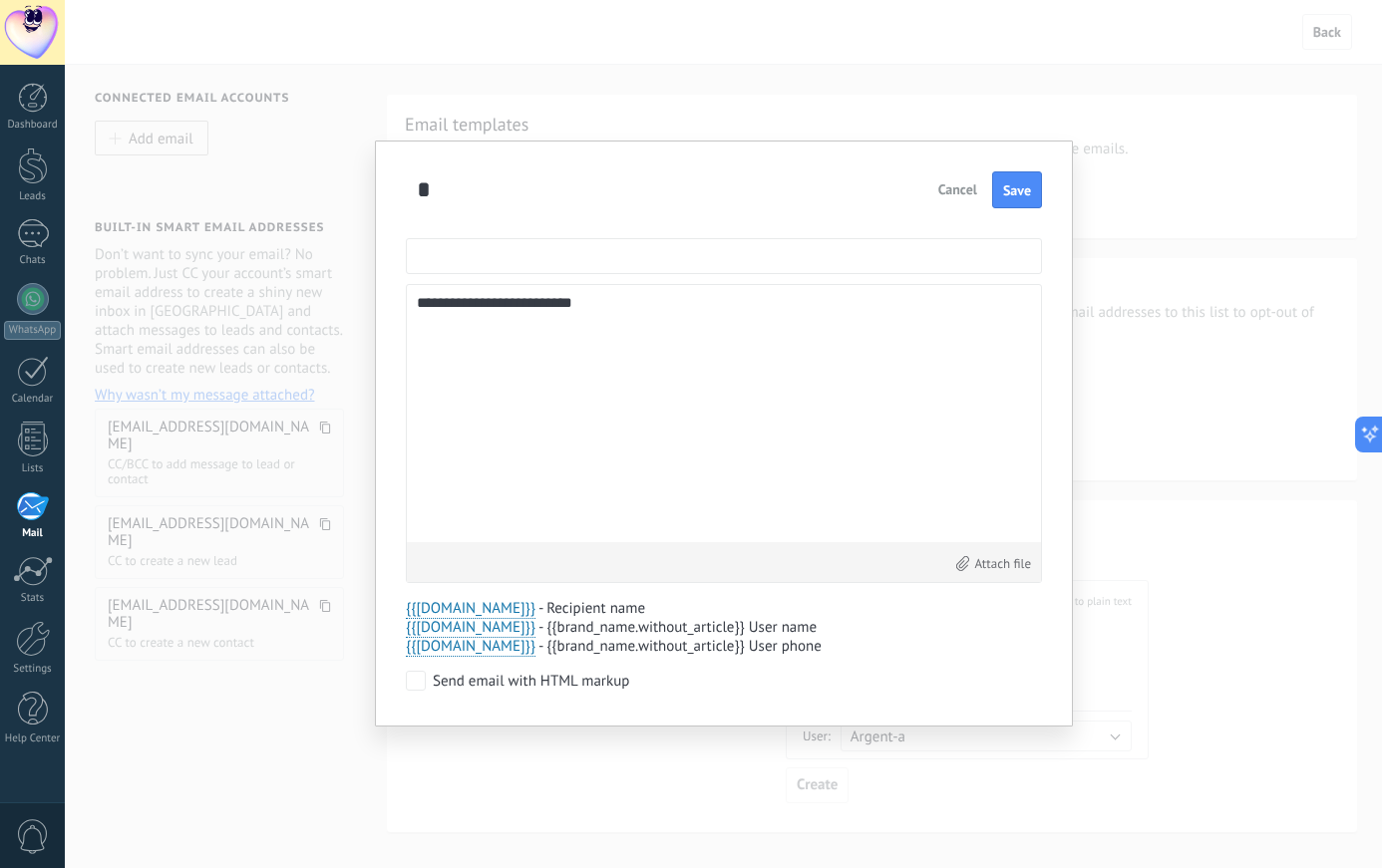 click at bounding box center (724, 256) 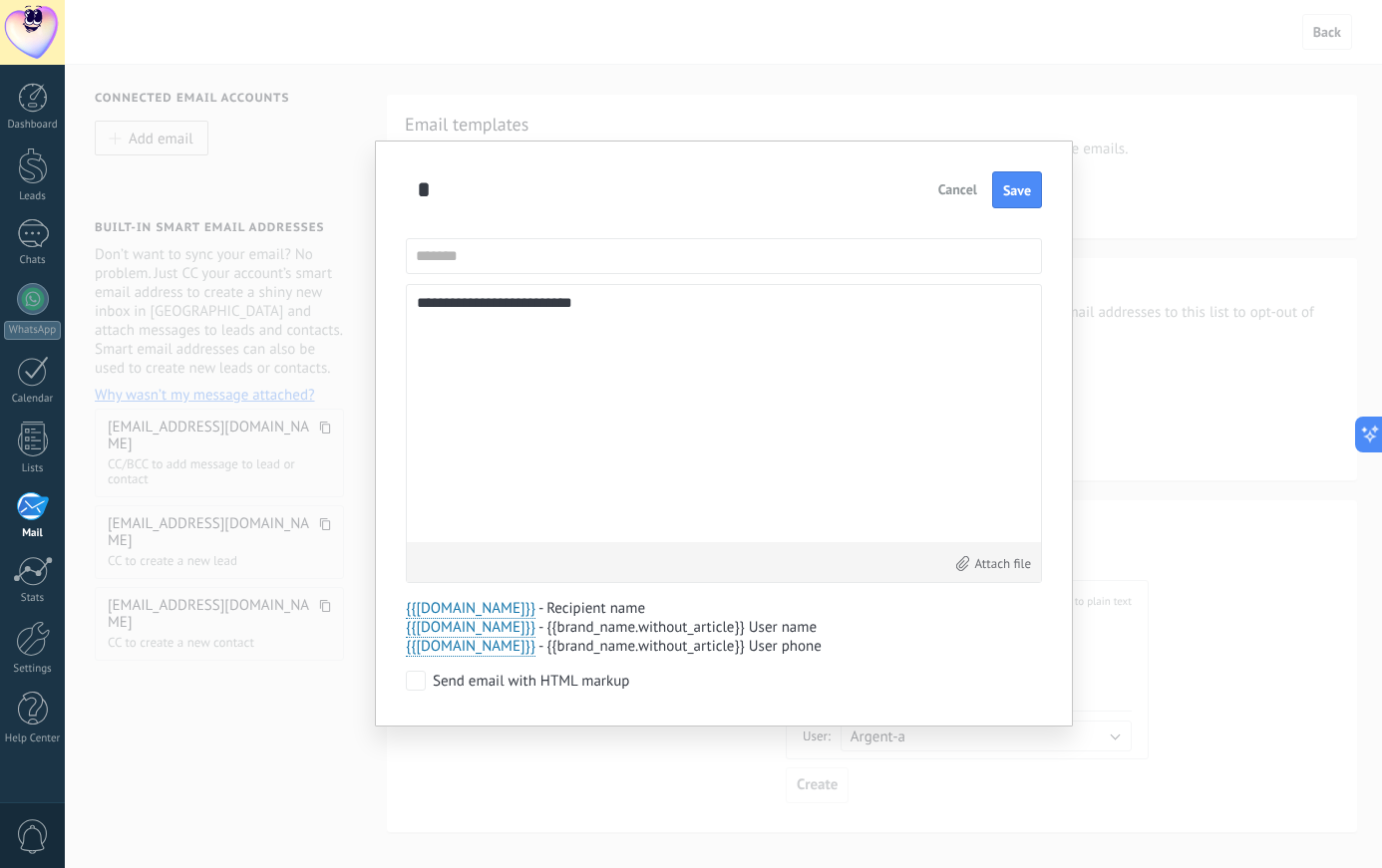 click on "**********" at bounding box center (724, 434) 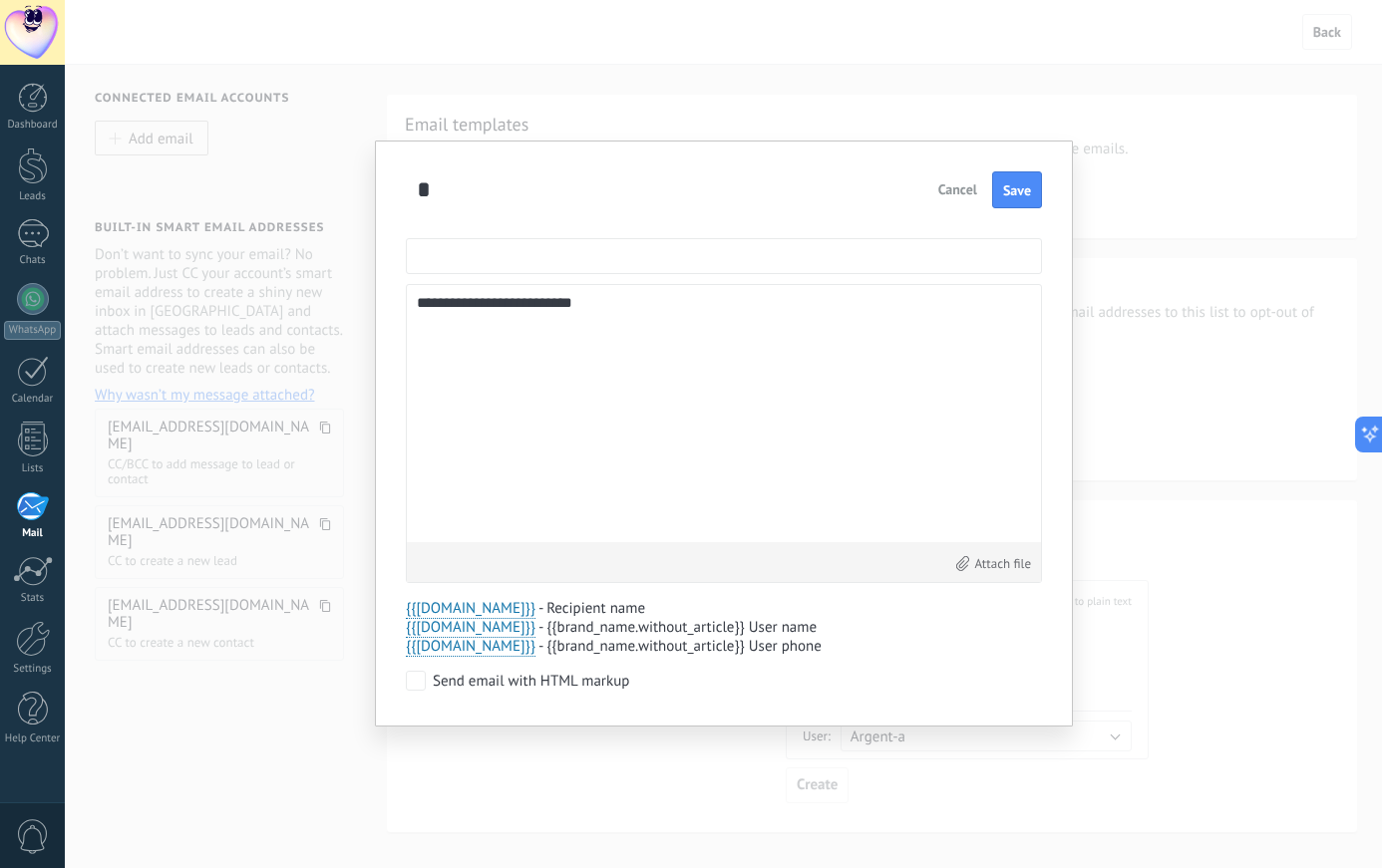 click at bounding box center [724, 256] 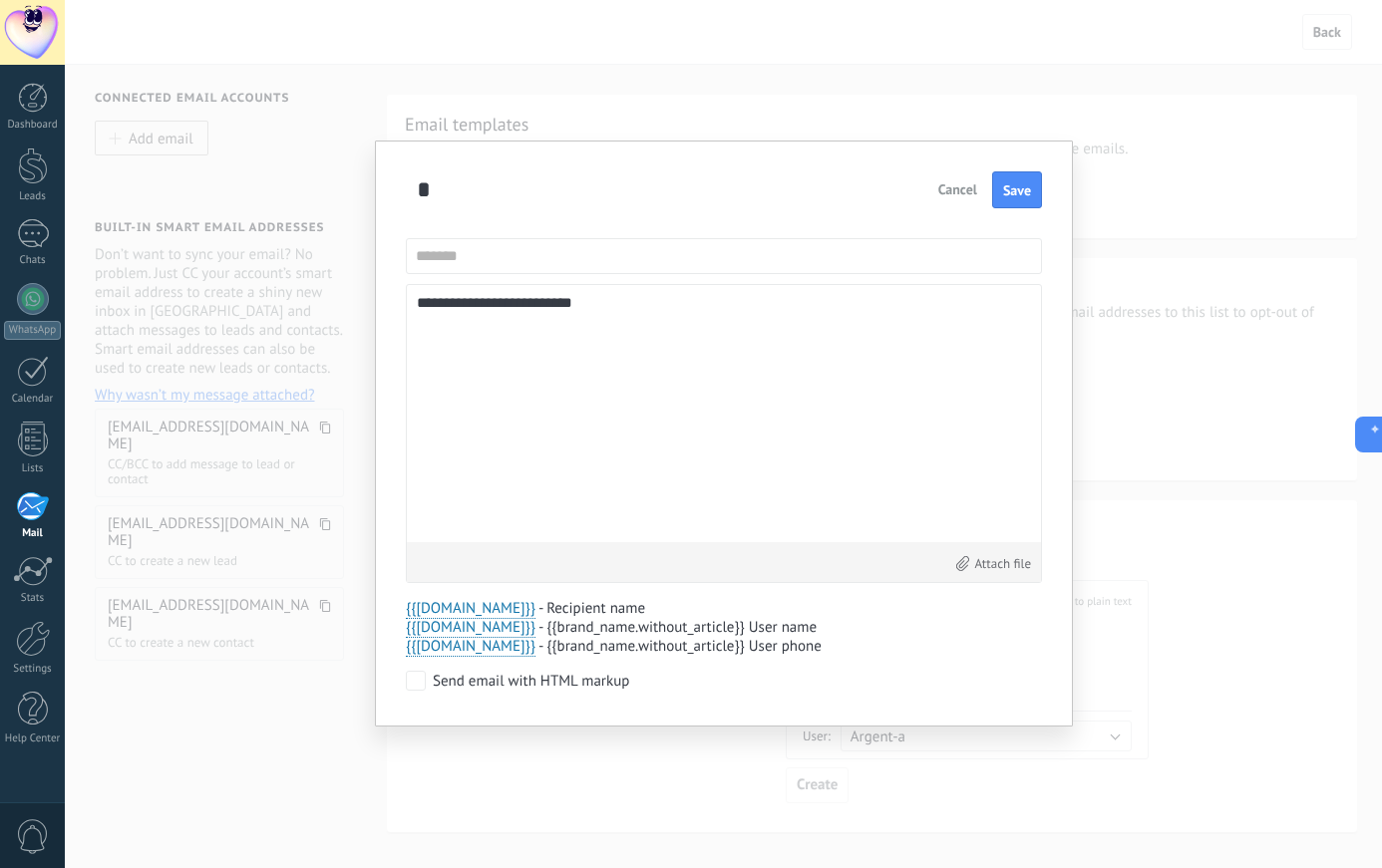 drag, startPoint x: 581, startPoint y: 311, endPoint x: 282, endPoint y: 298, distance: 299.28248 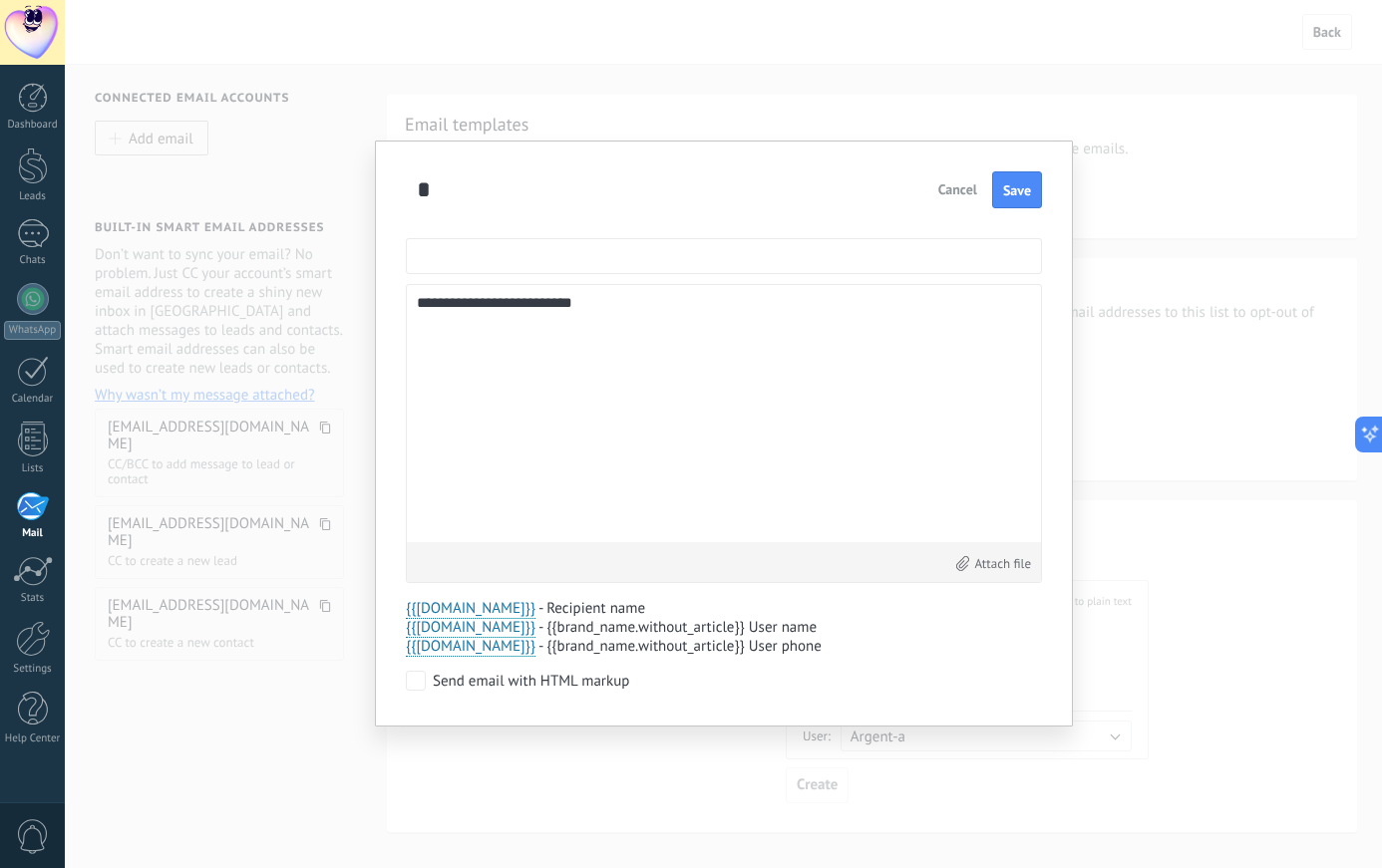 click at bounding box center [724, 256] 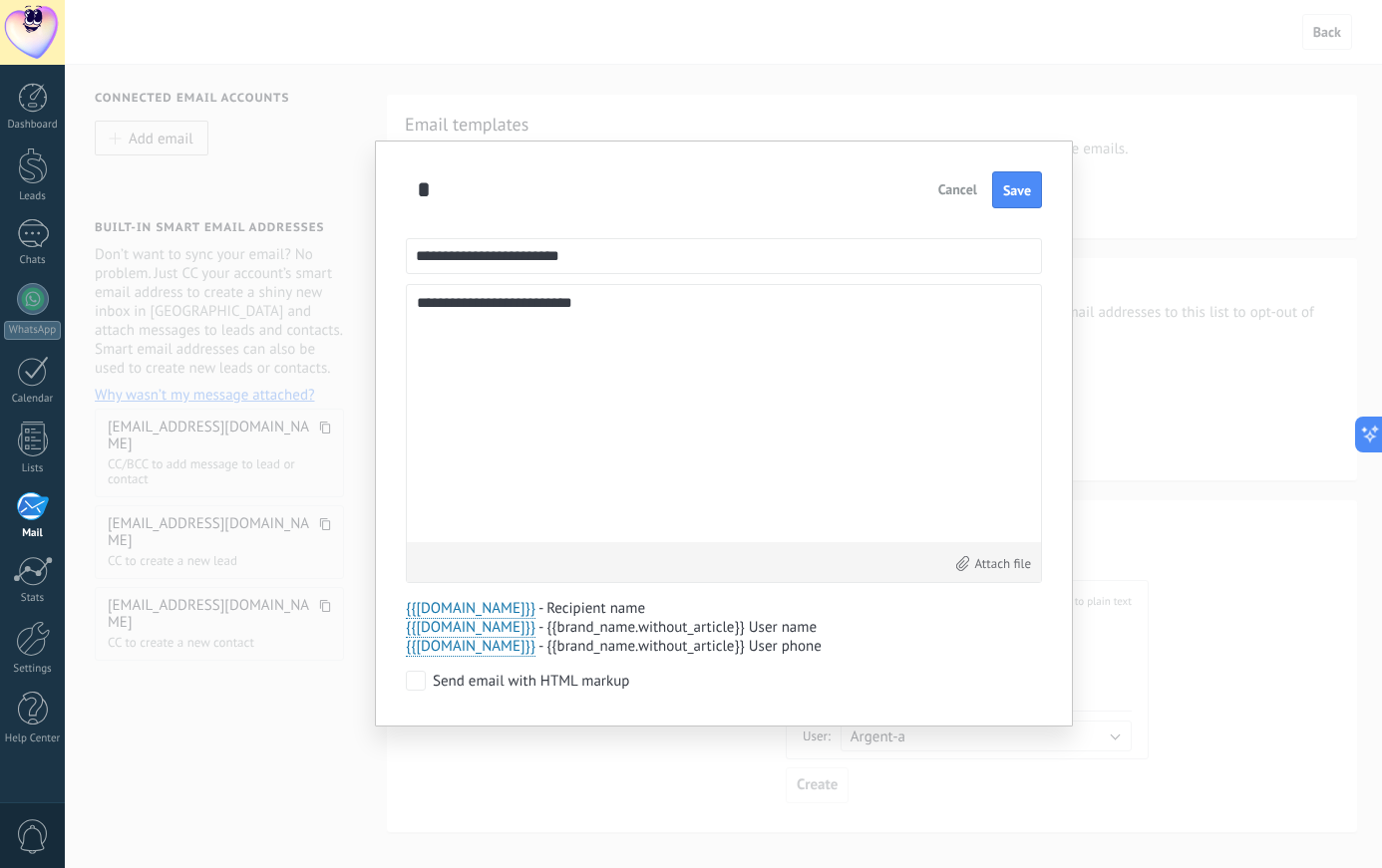 type on "**********" 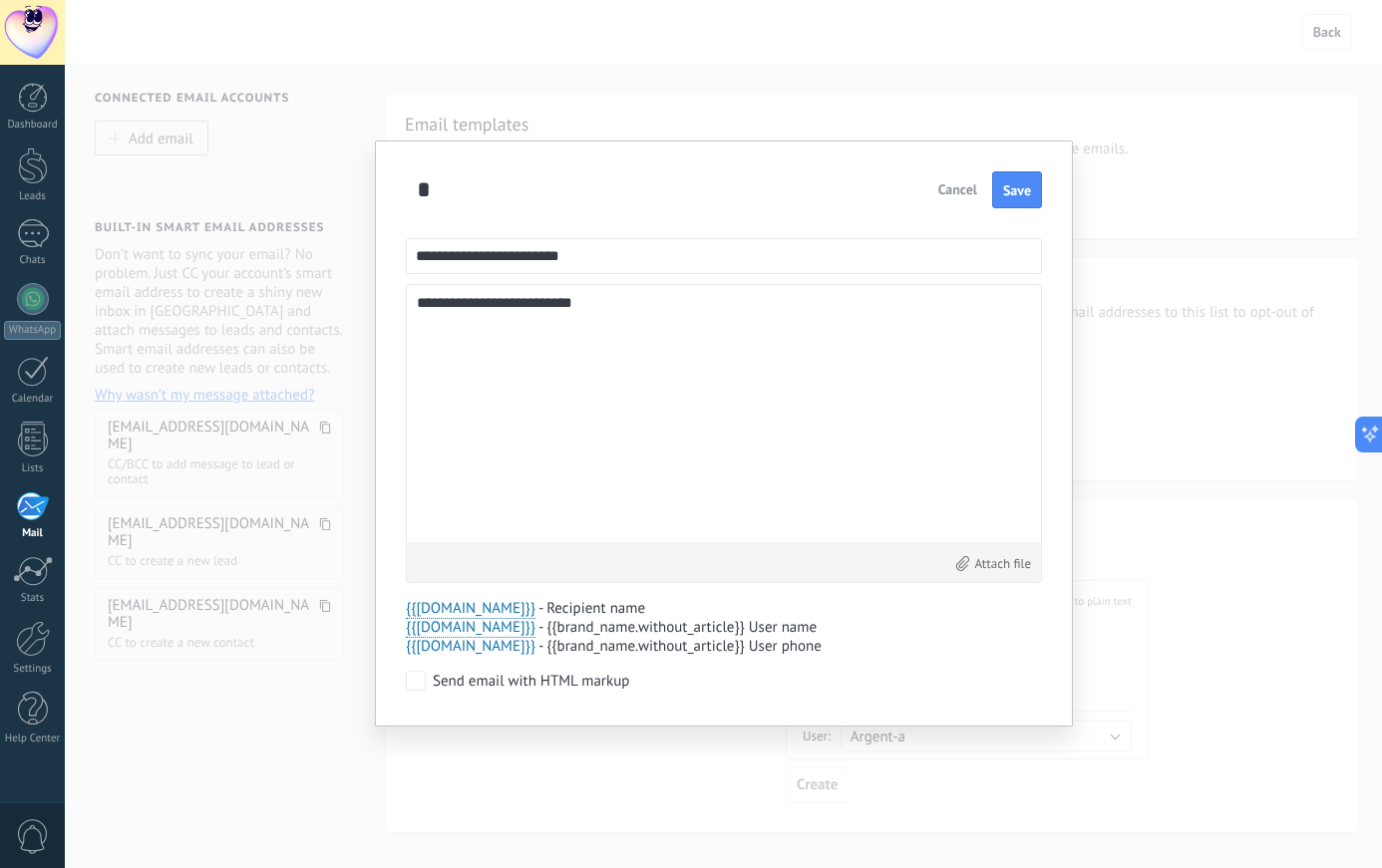 click on "{{[DOMAIN_NAME]}}" at bounding box center [471, 646] 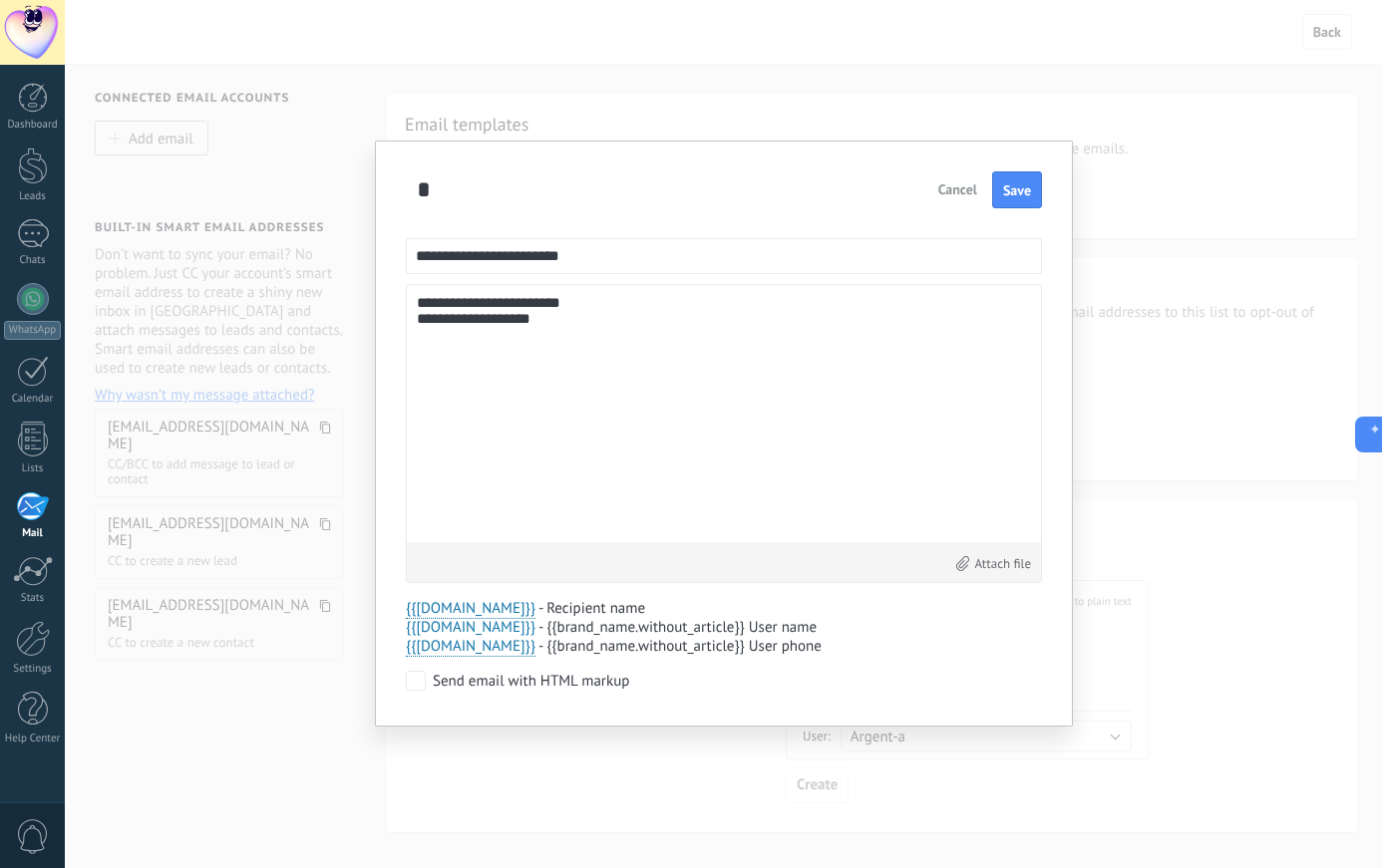 click on "{{[DOMAIN_NAME]}}" at bounding box center [471, 627] 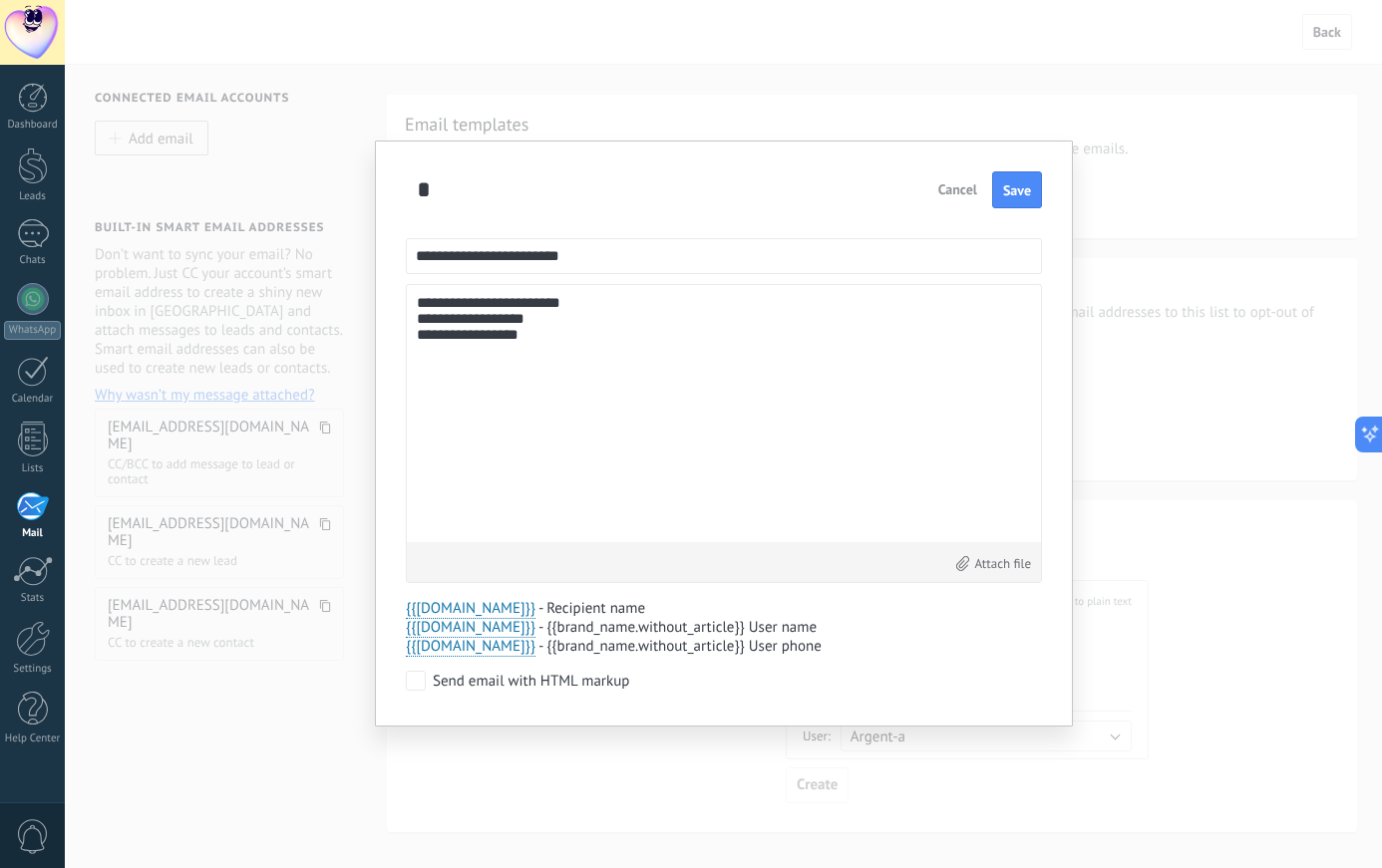 type on "**********" 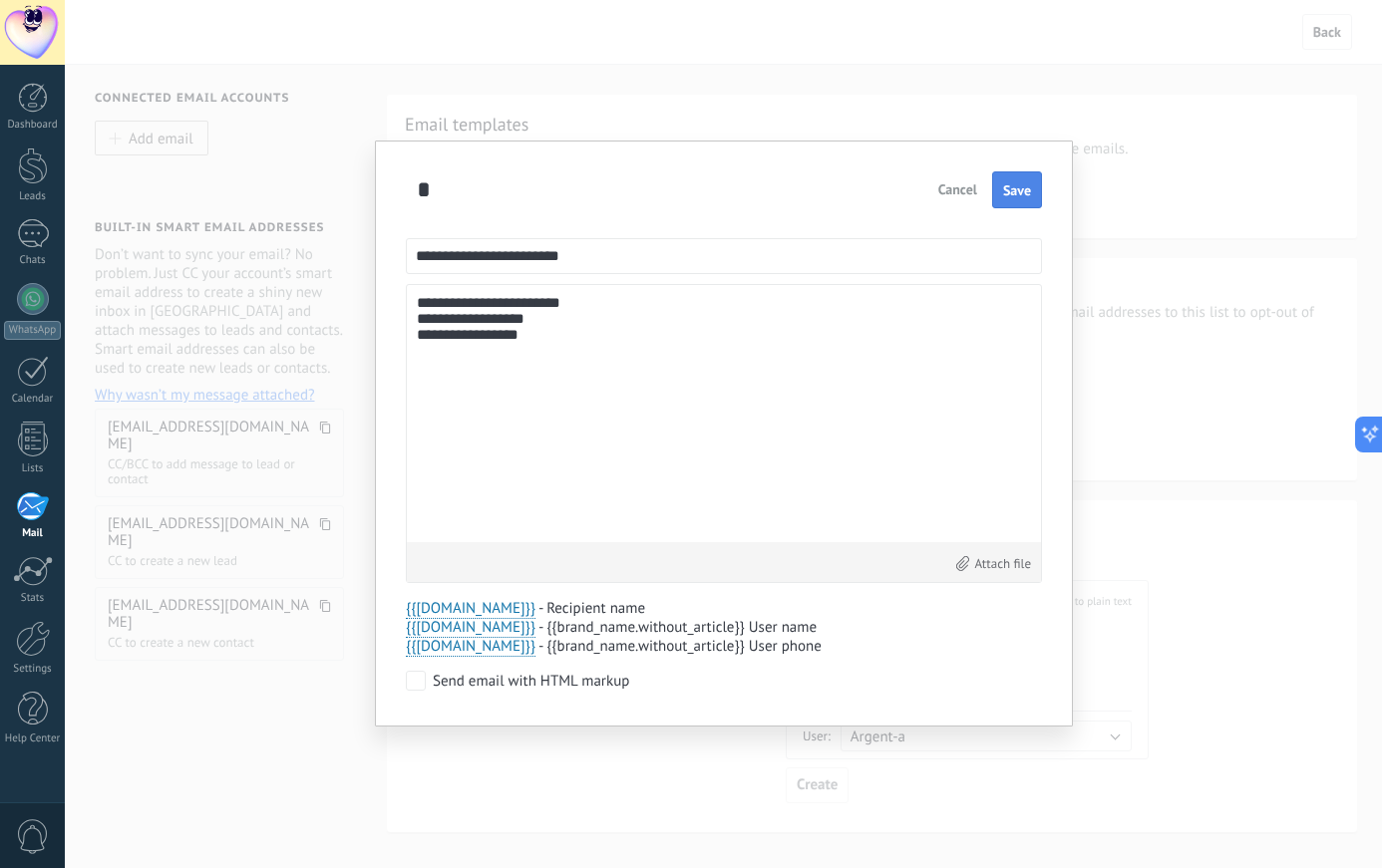 click on "Save" at bounding box center (1017, 190) 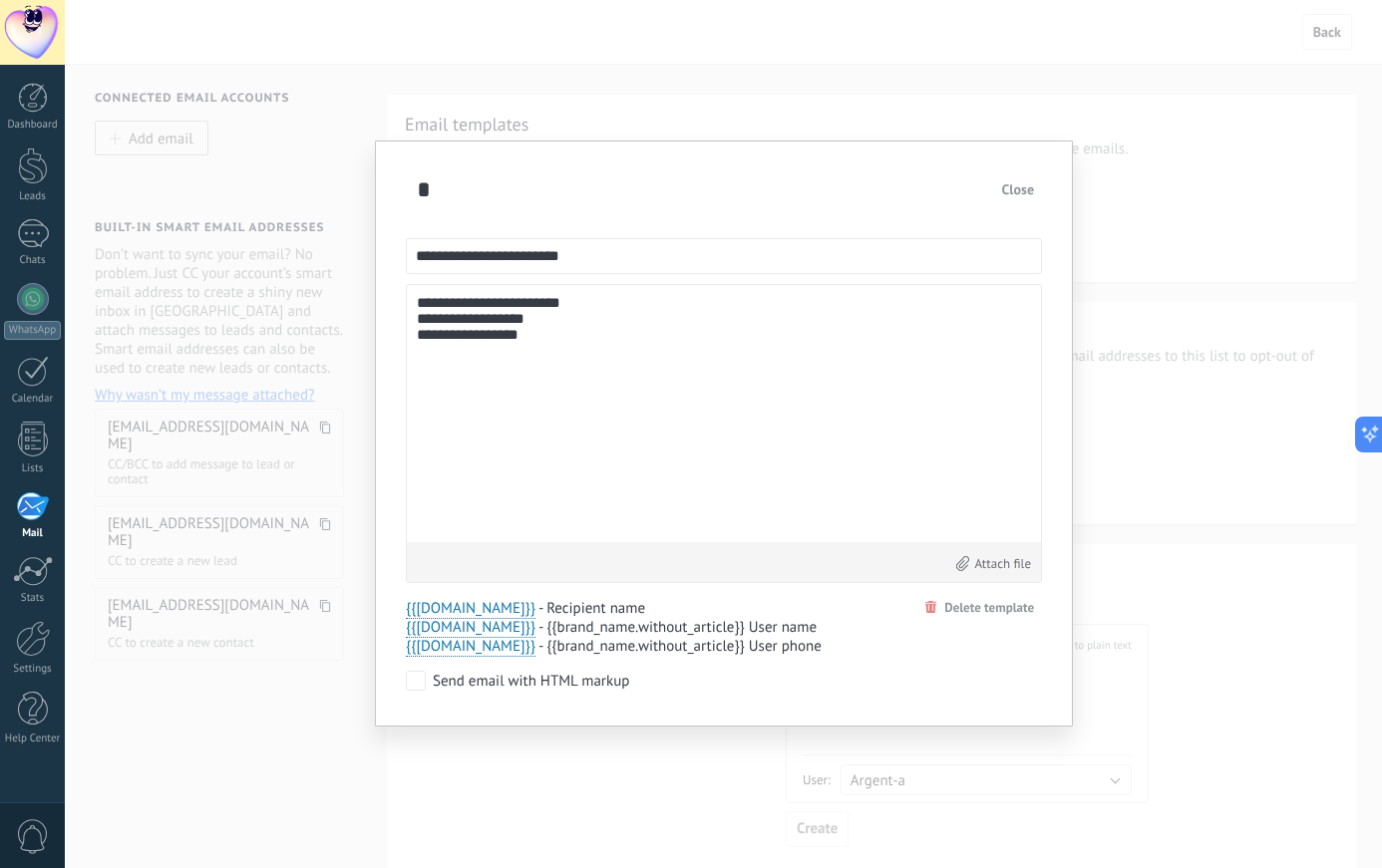 click on "Close" at bounding box center [1018, 189] 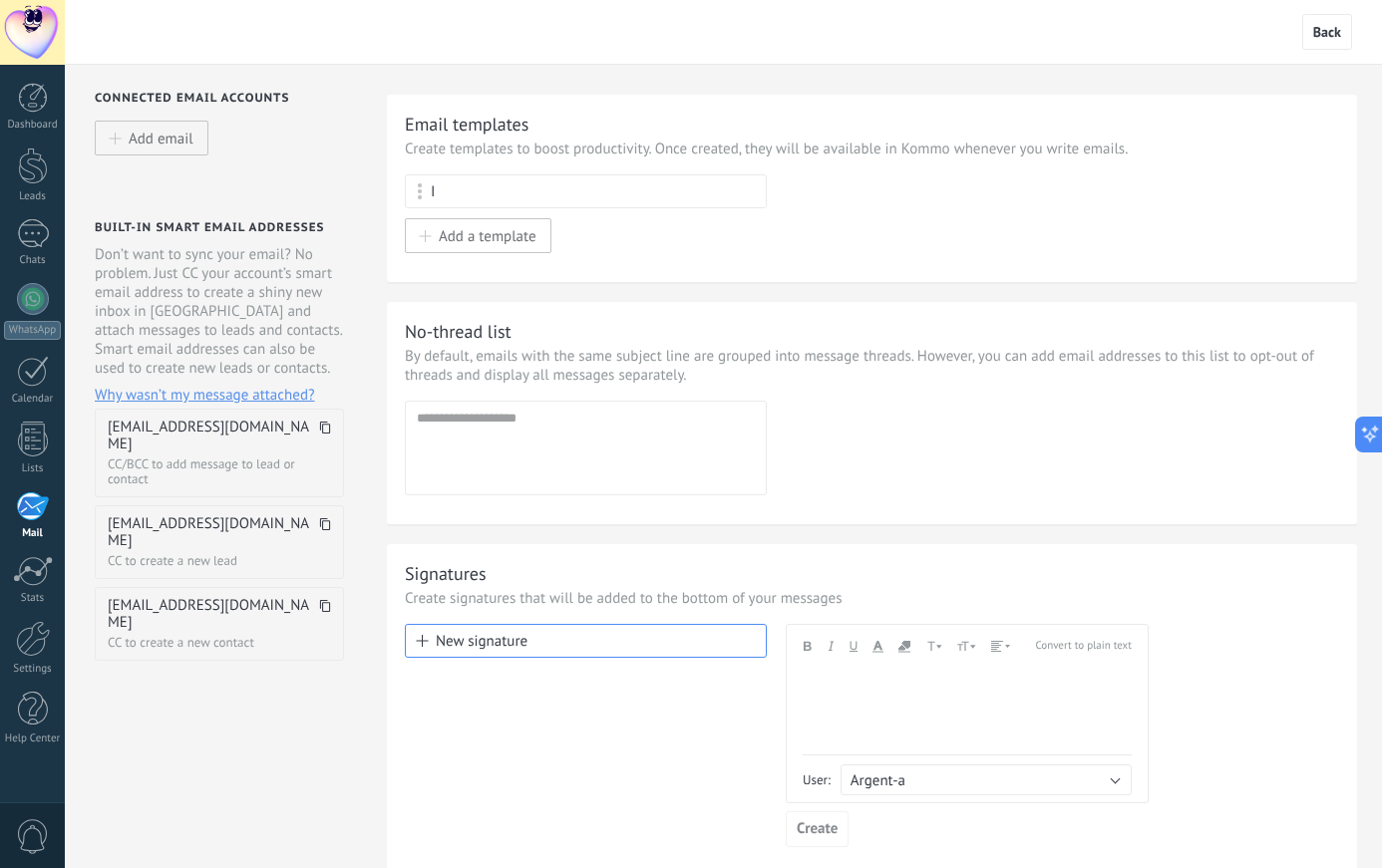 scroll, scrollTop: 145, scrollLeft: 0, axis: vertical 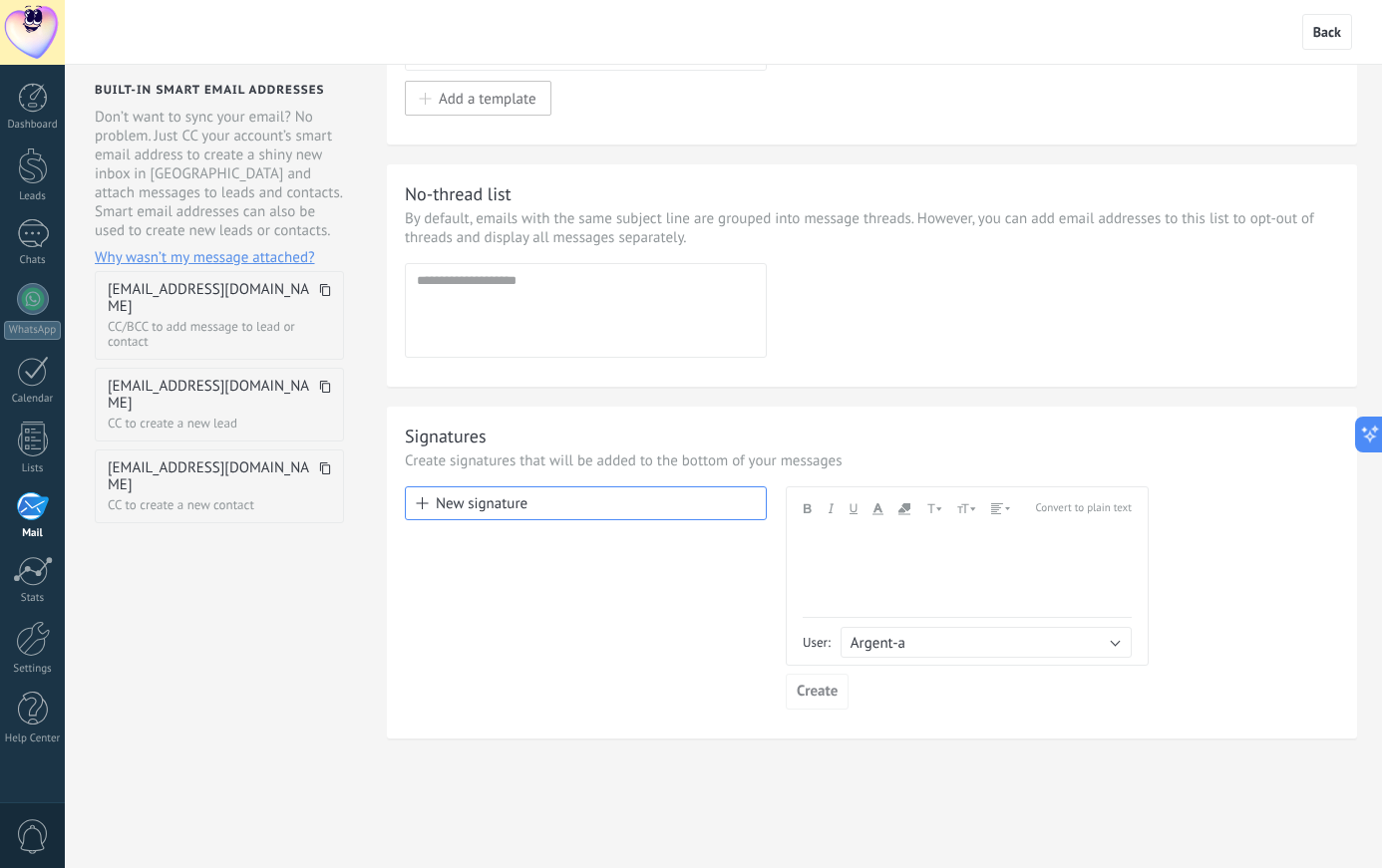 click at bounding box center [967, 572] 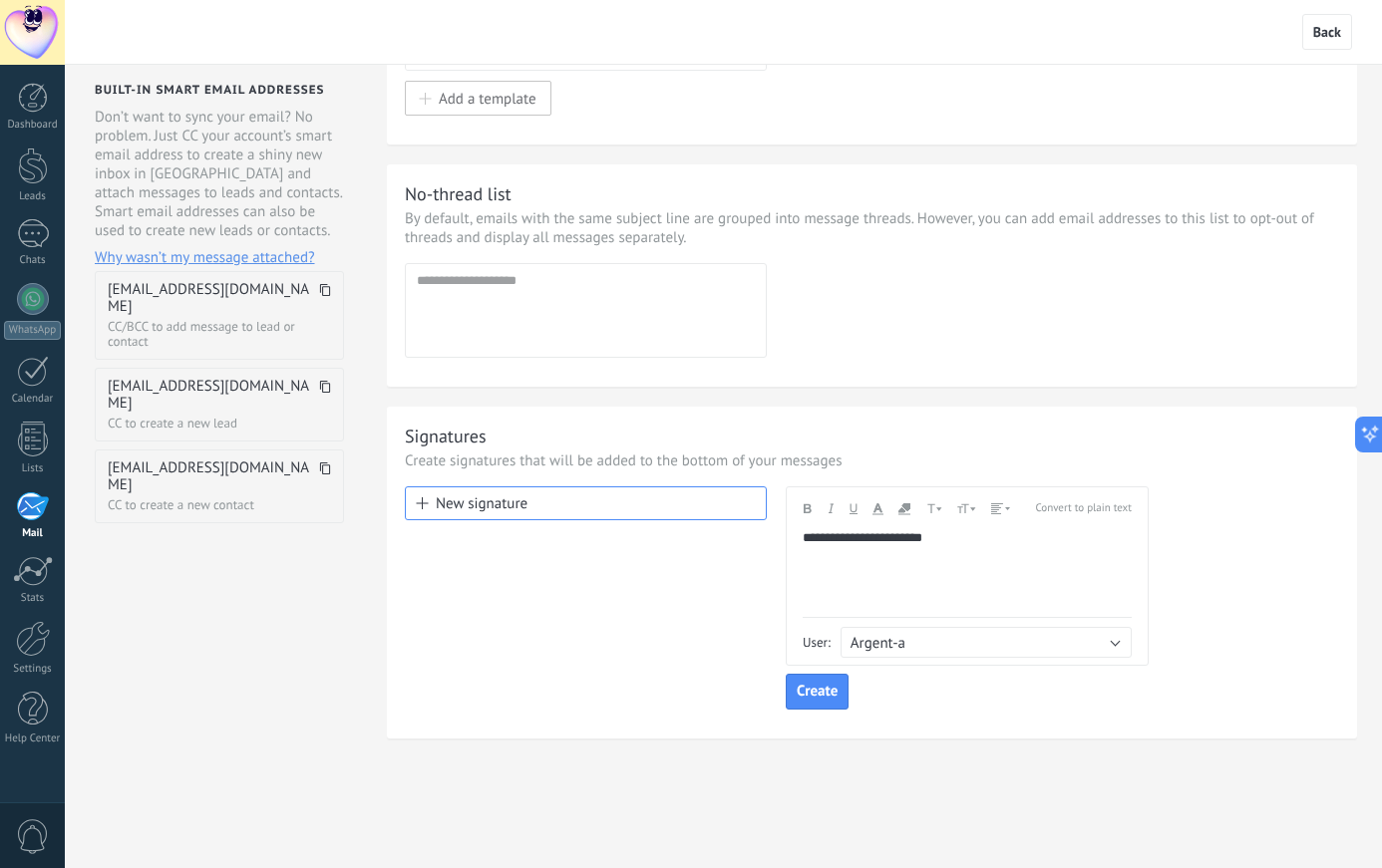 click on "New signature" at bounding box center (585, 503) 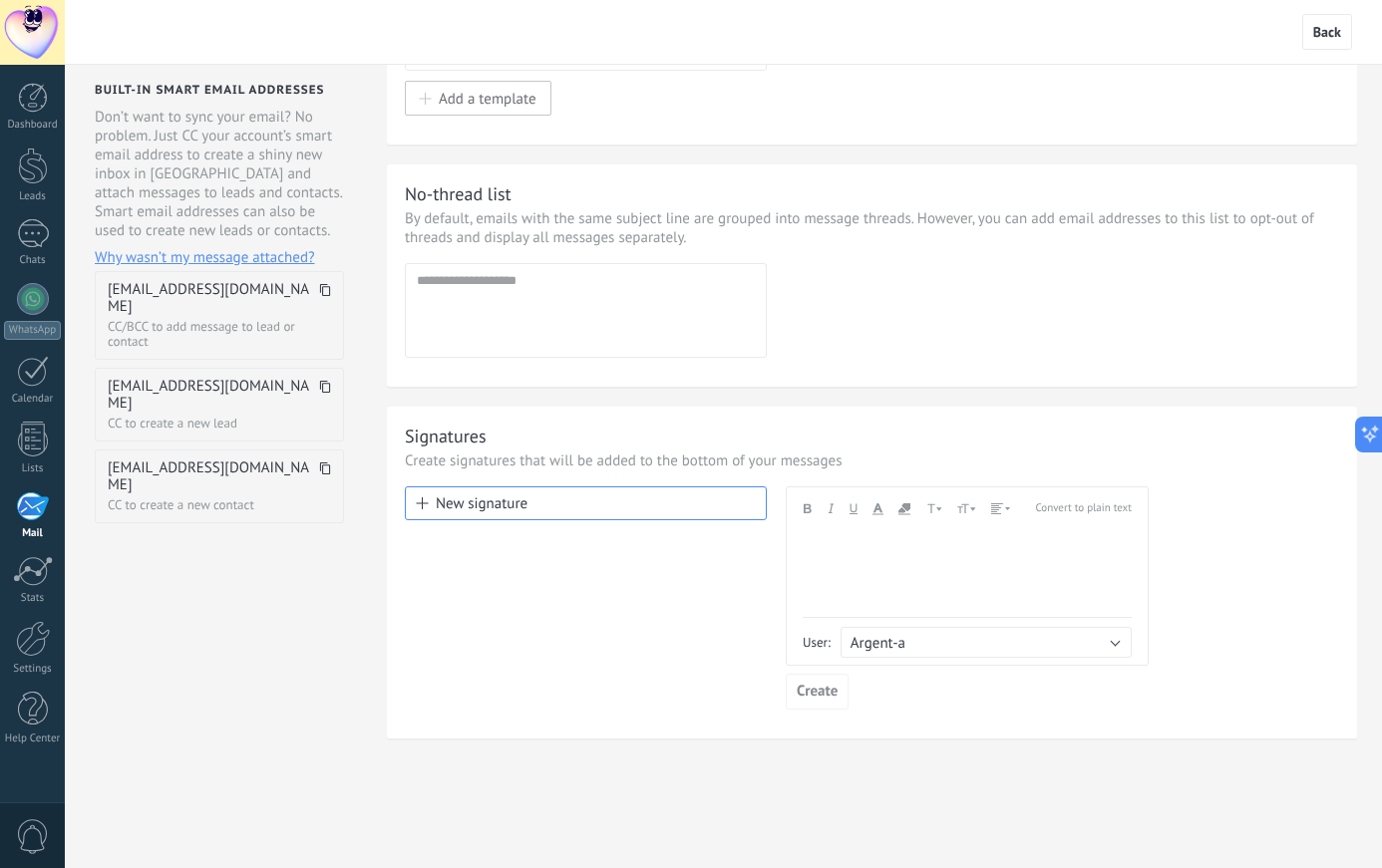 click at bounding box center [967, 572] 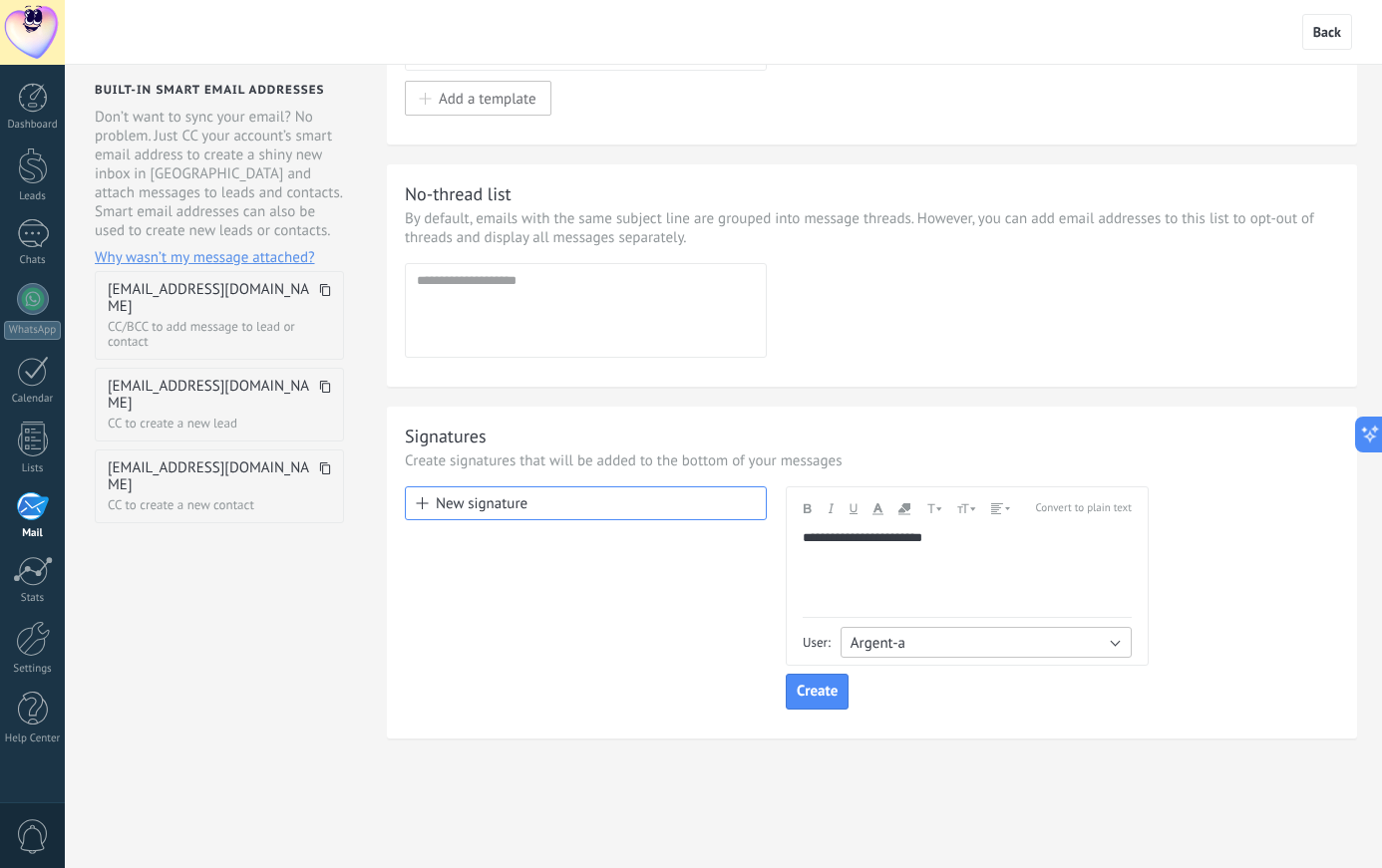 click on "Argent-a" at bounding box center (986, 642) 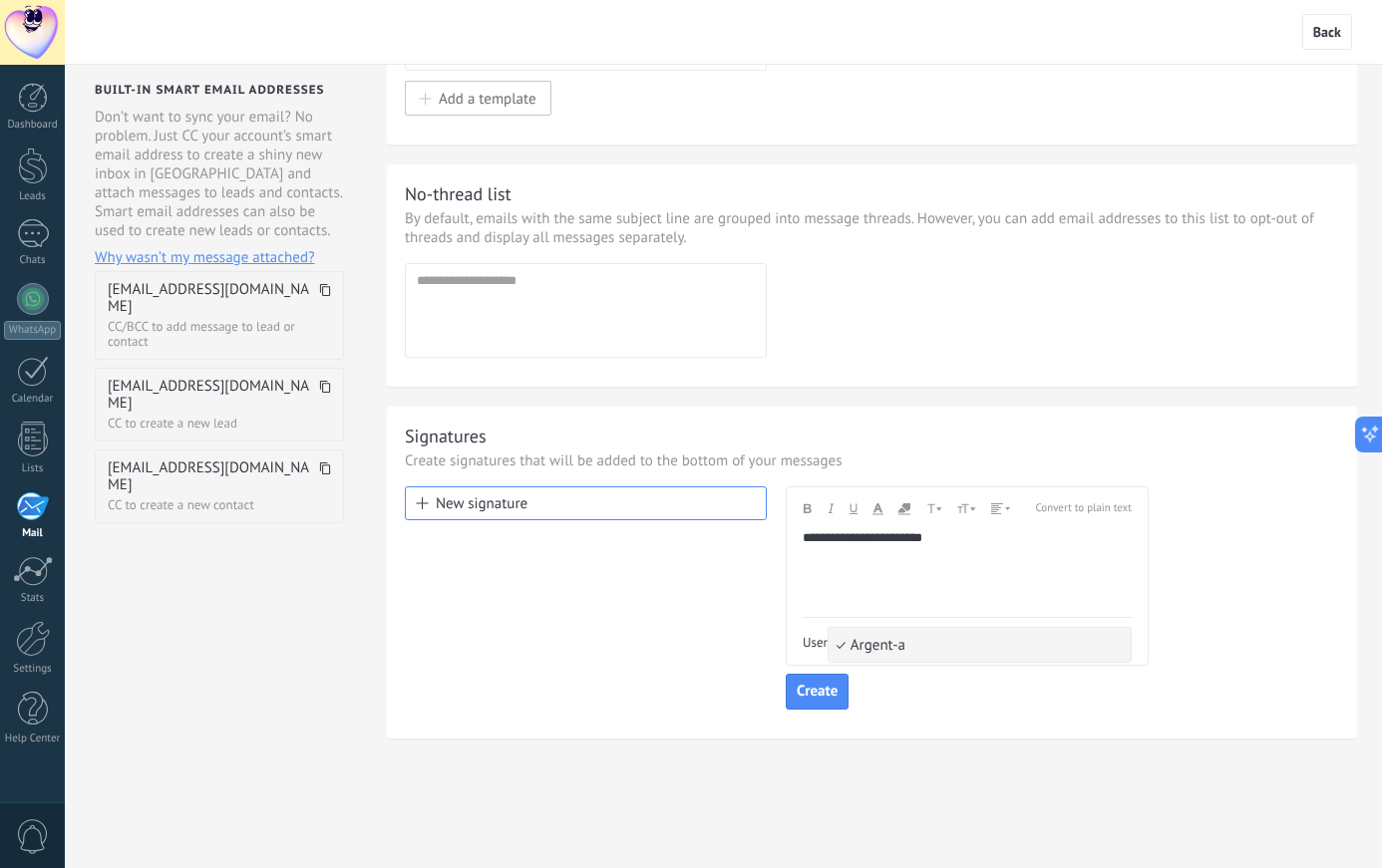 click on "**********" at bounding box center (967, 538) 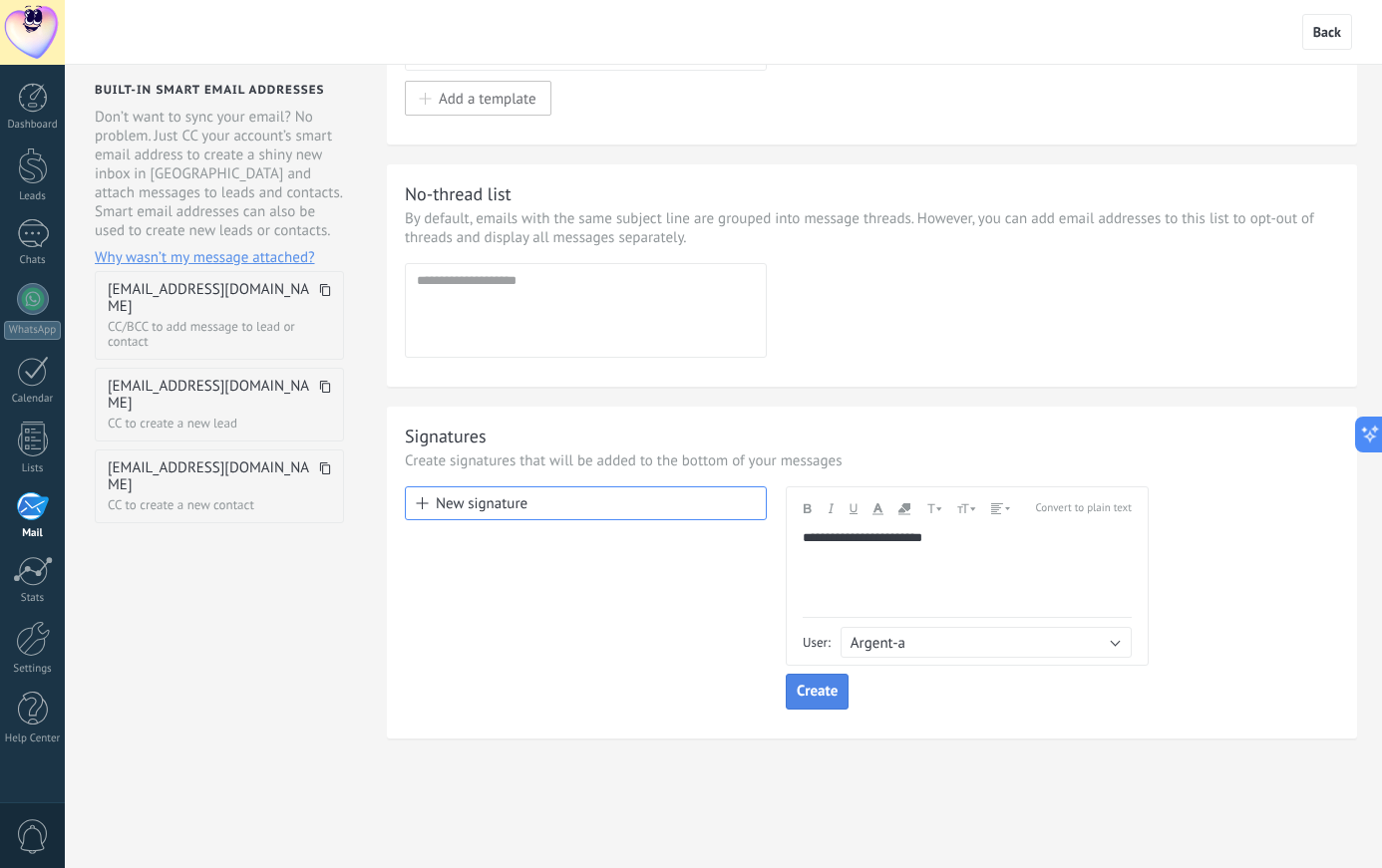 click on "Create" at bounding box center (817, 692) 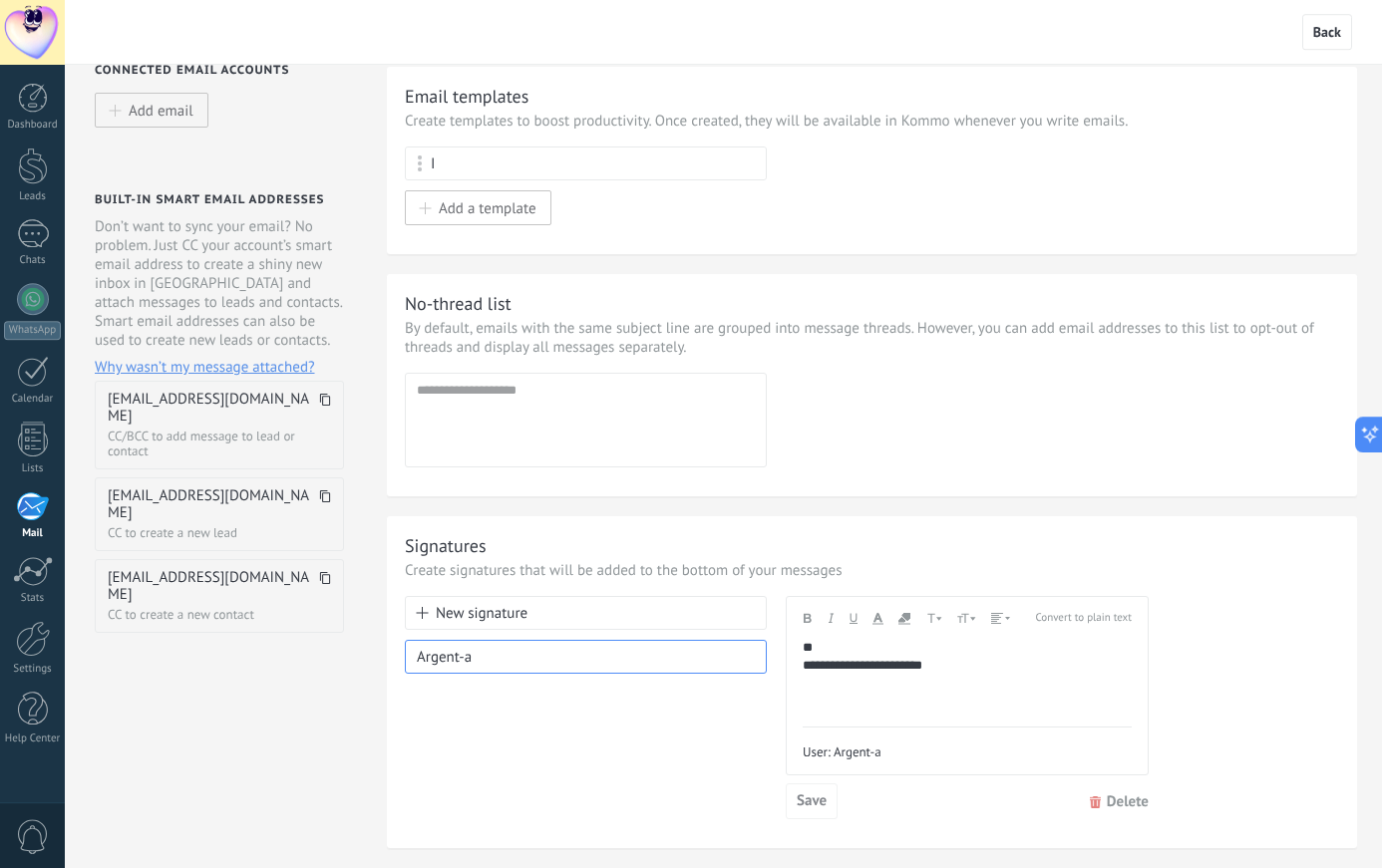 scroll, scrollTop: 0, scrollLeft: 0, axis: both 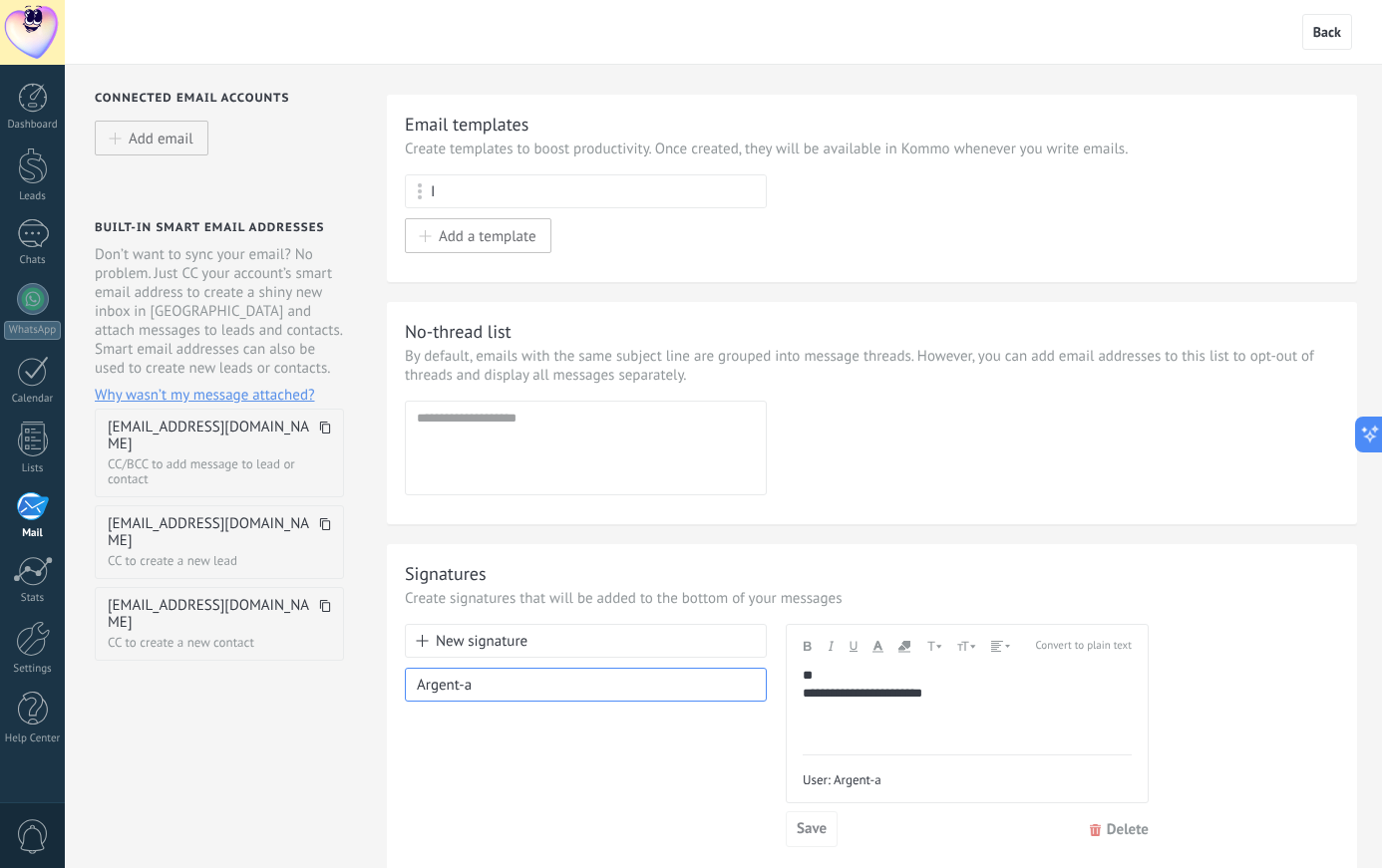 click on "Add an email address Incorrect email address" at bounding box center [585, 447] 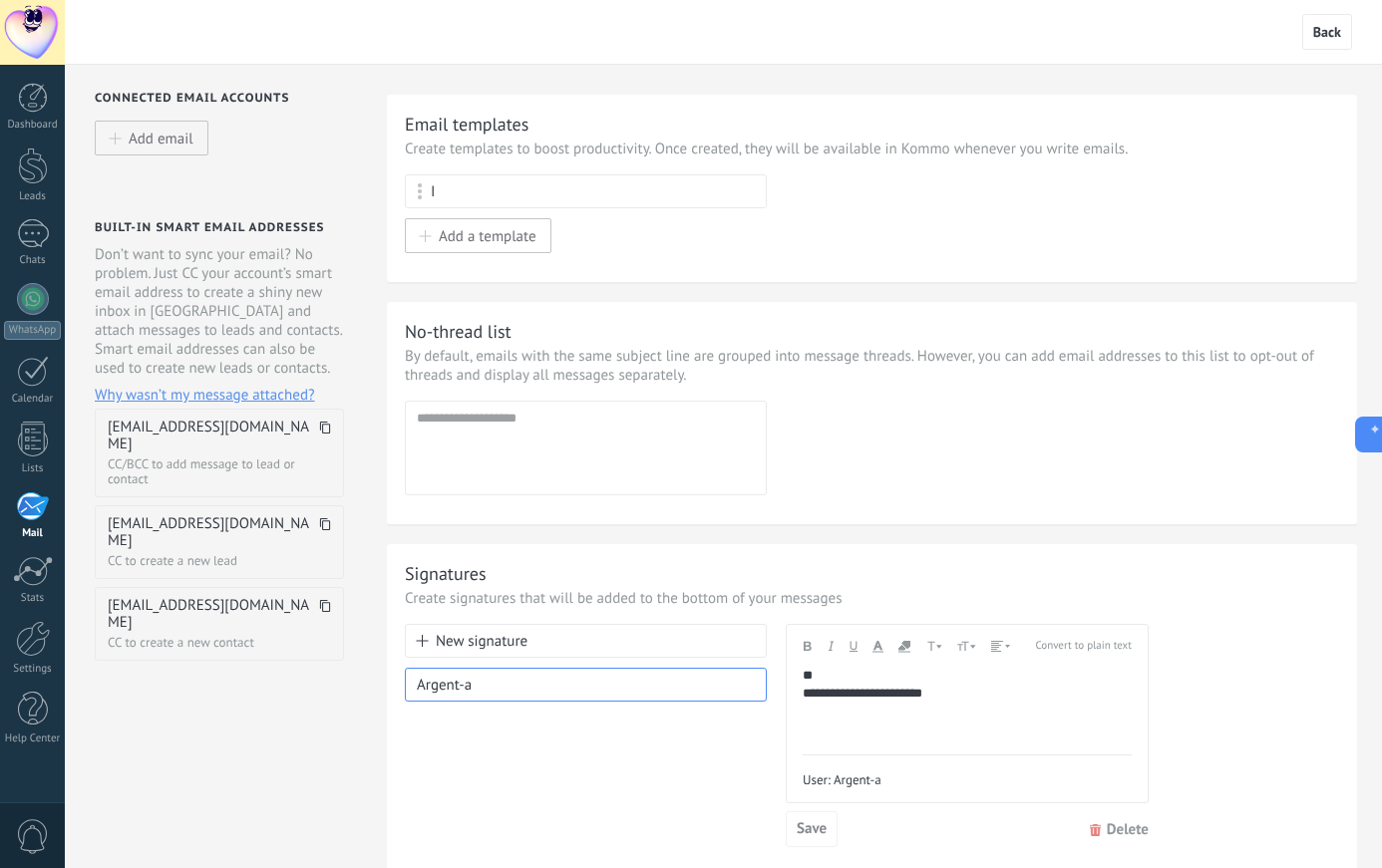 click on "Add an email address Incorrect email address" at bounding box center [585, 447] 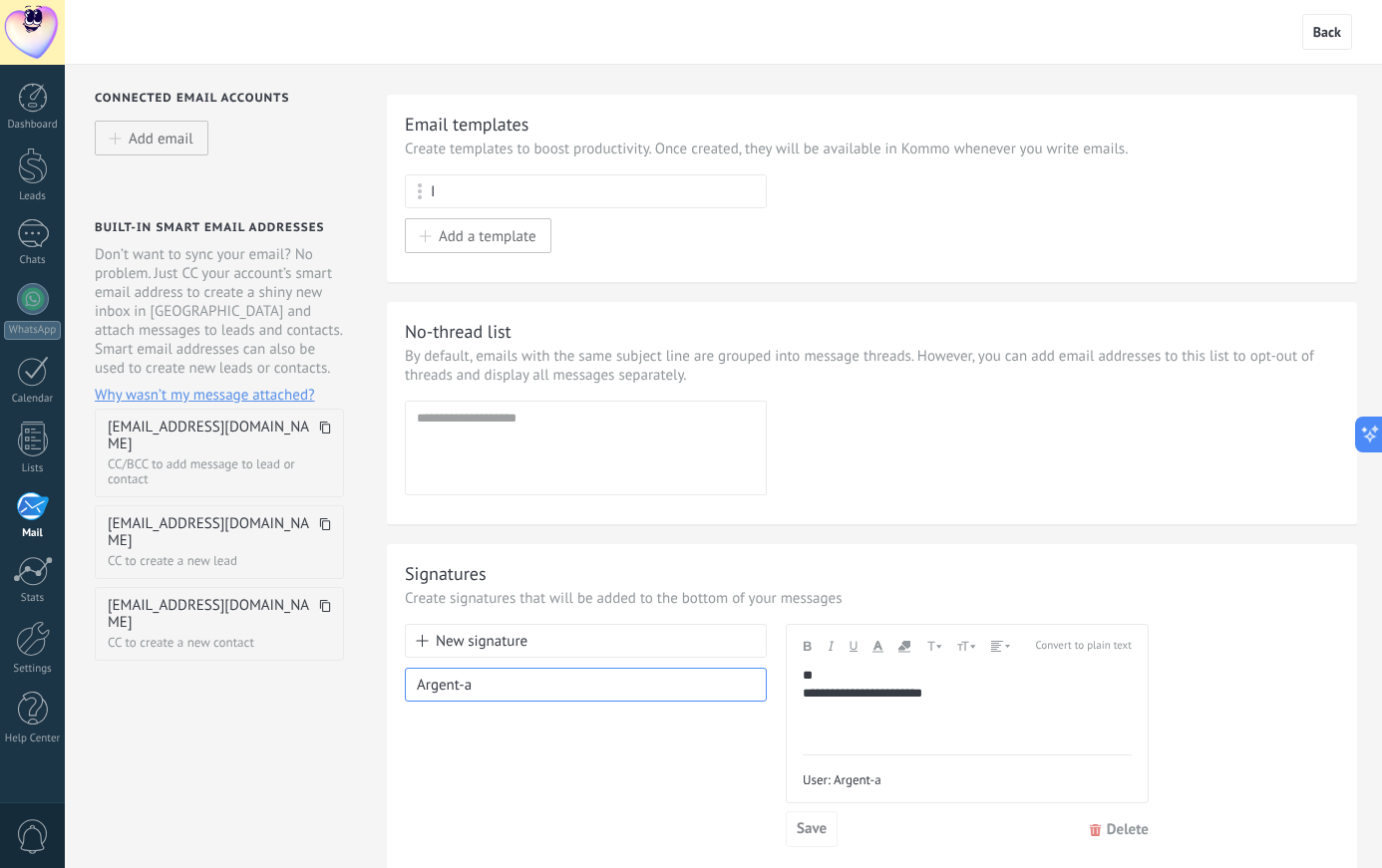 click at bounding box center [584, 418] 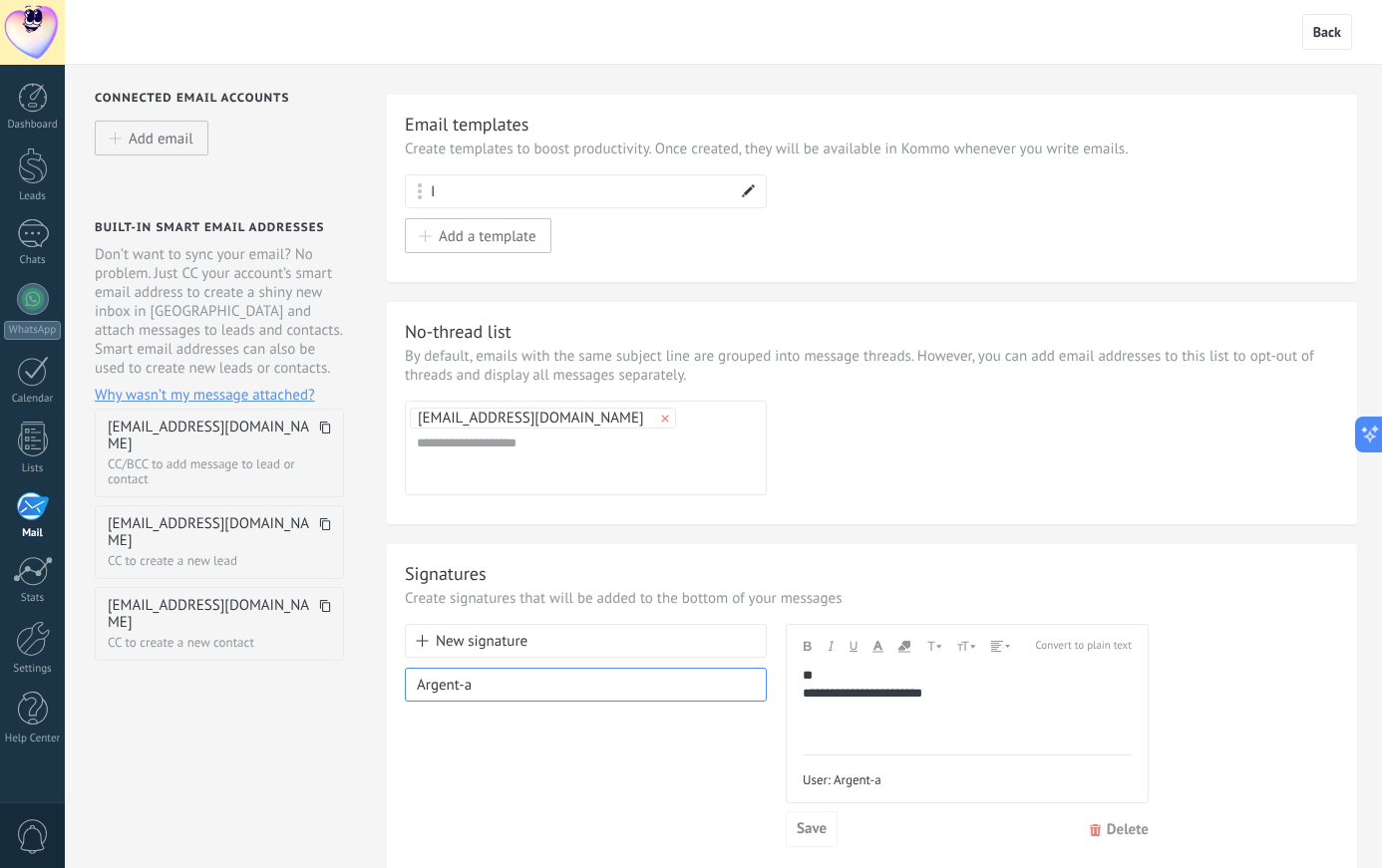 click on "I" at bounding box center (585, 191) 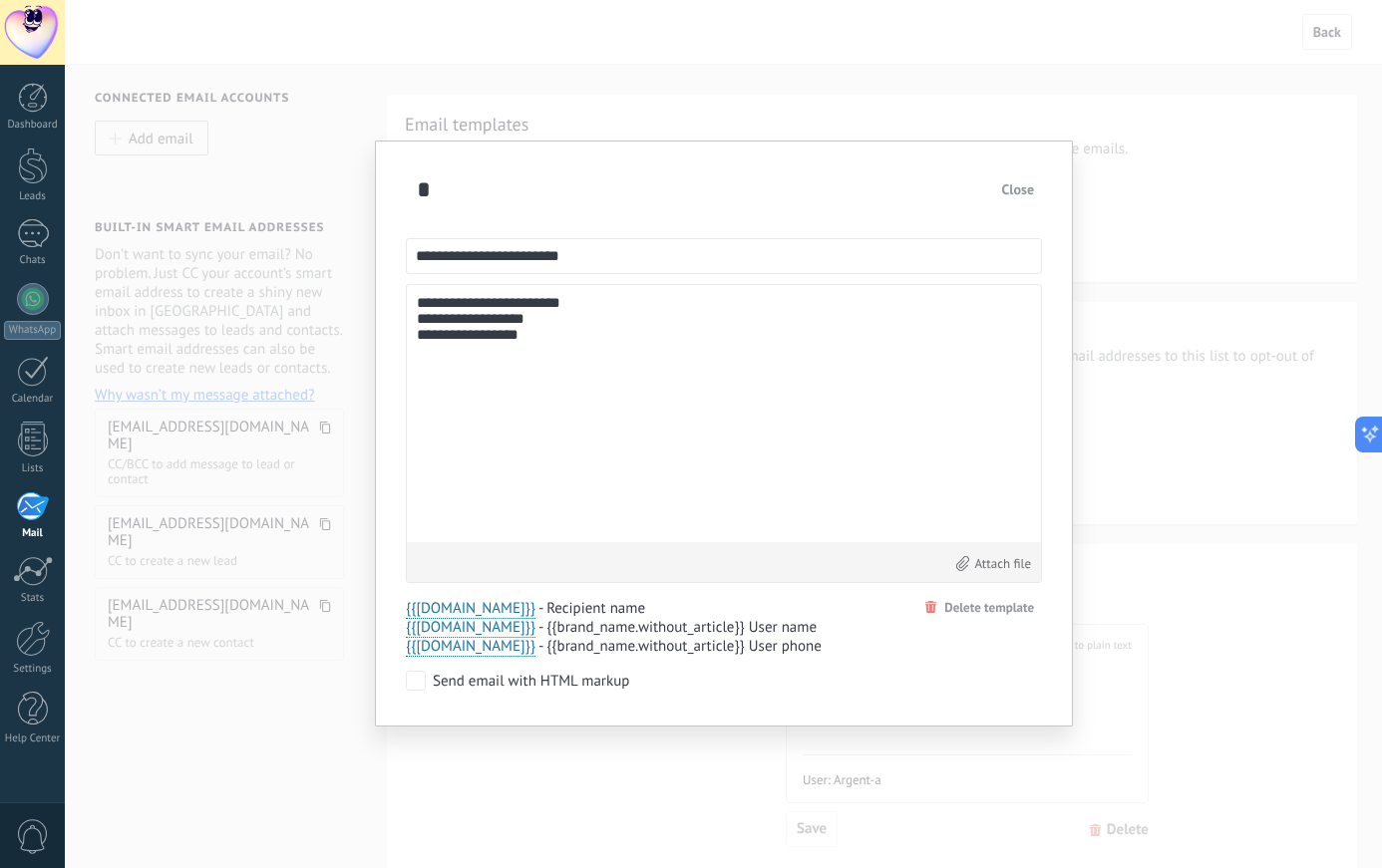 click on "Close" at bounding box center [1018, 189] 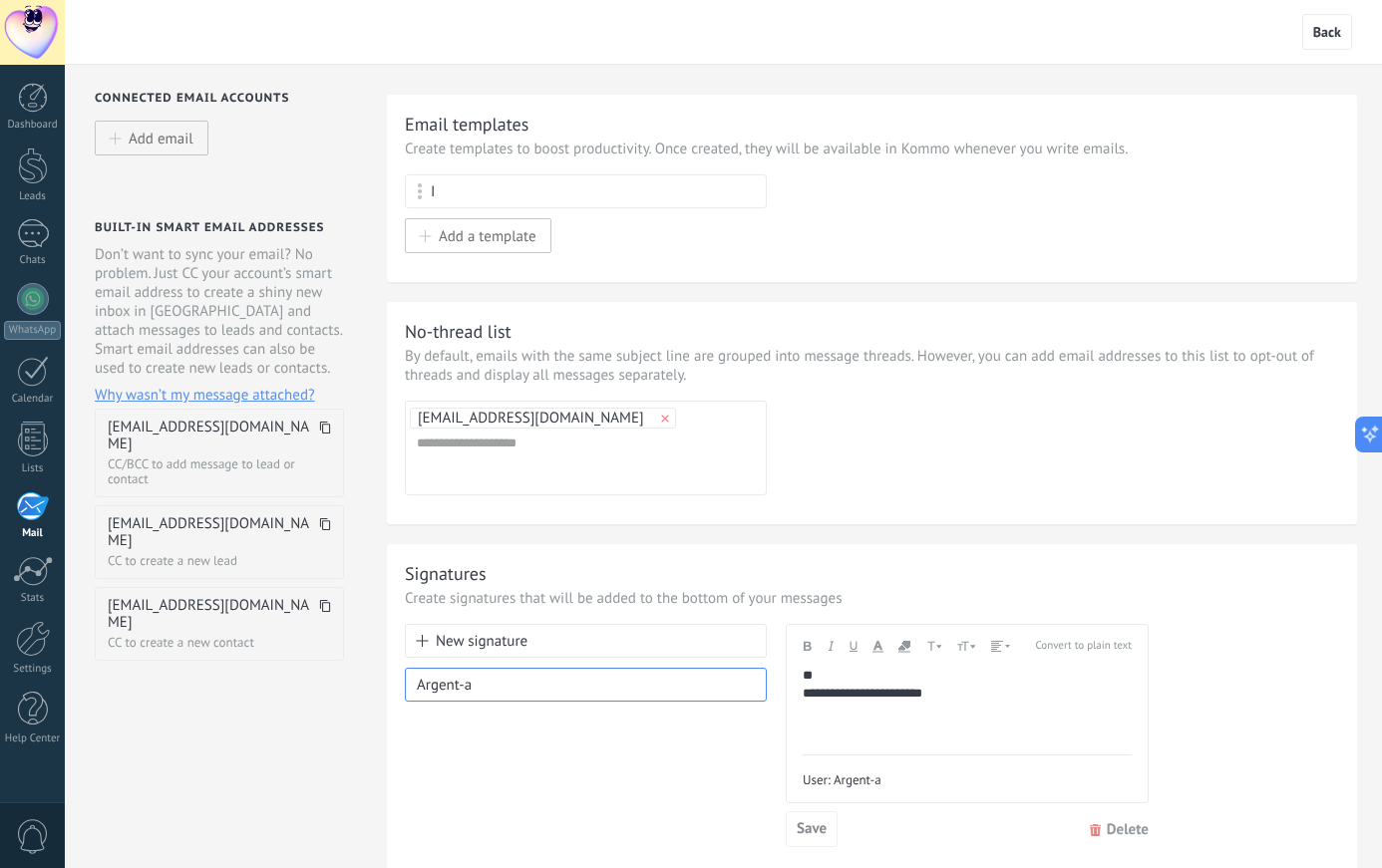 scroll, scrollTop: 145, scrollLeft: 0, axis: vertical 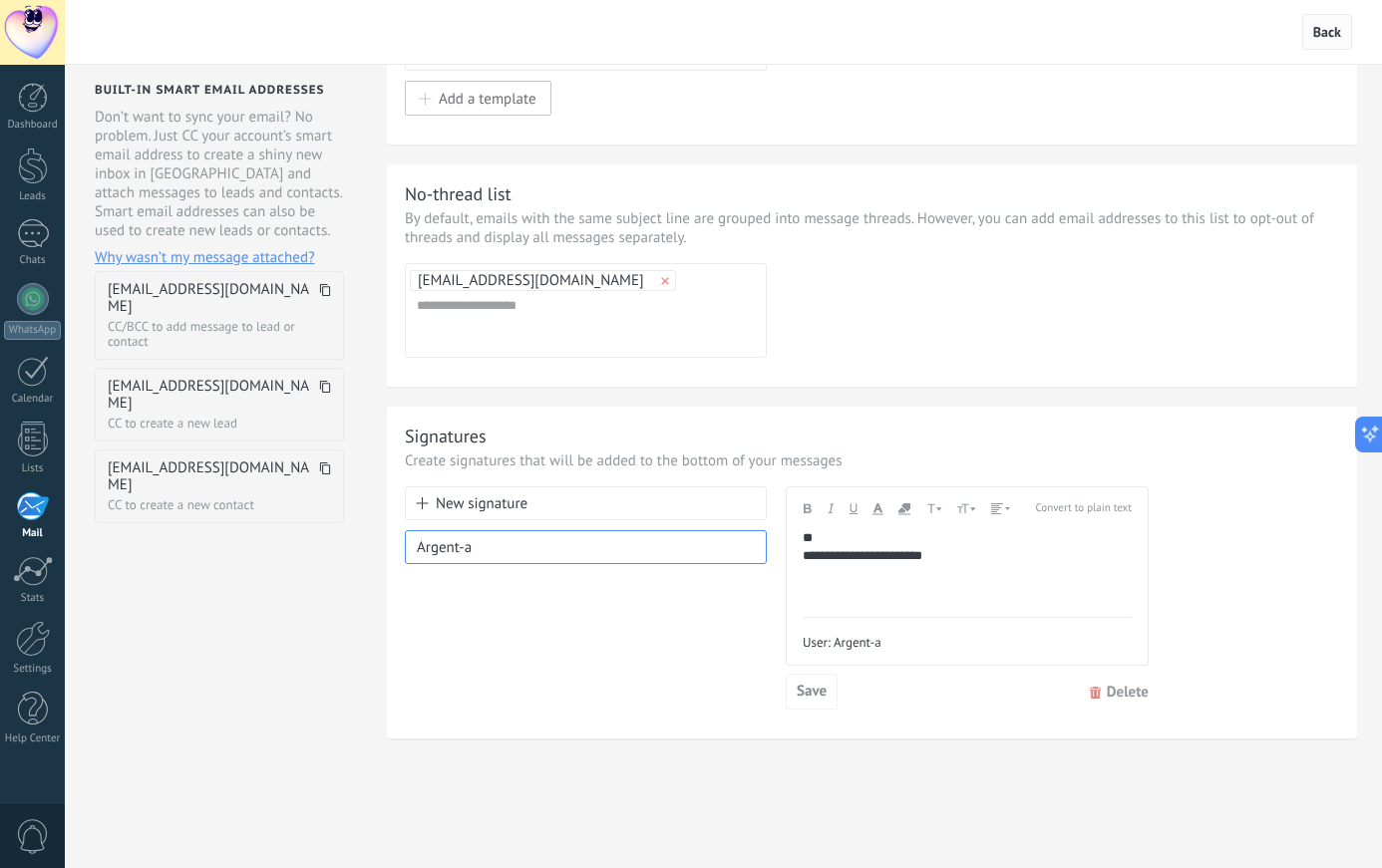 click on "Back" at bounding box center [1327, 32] 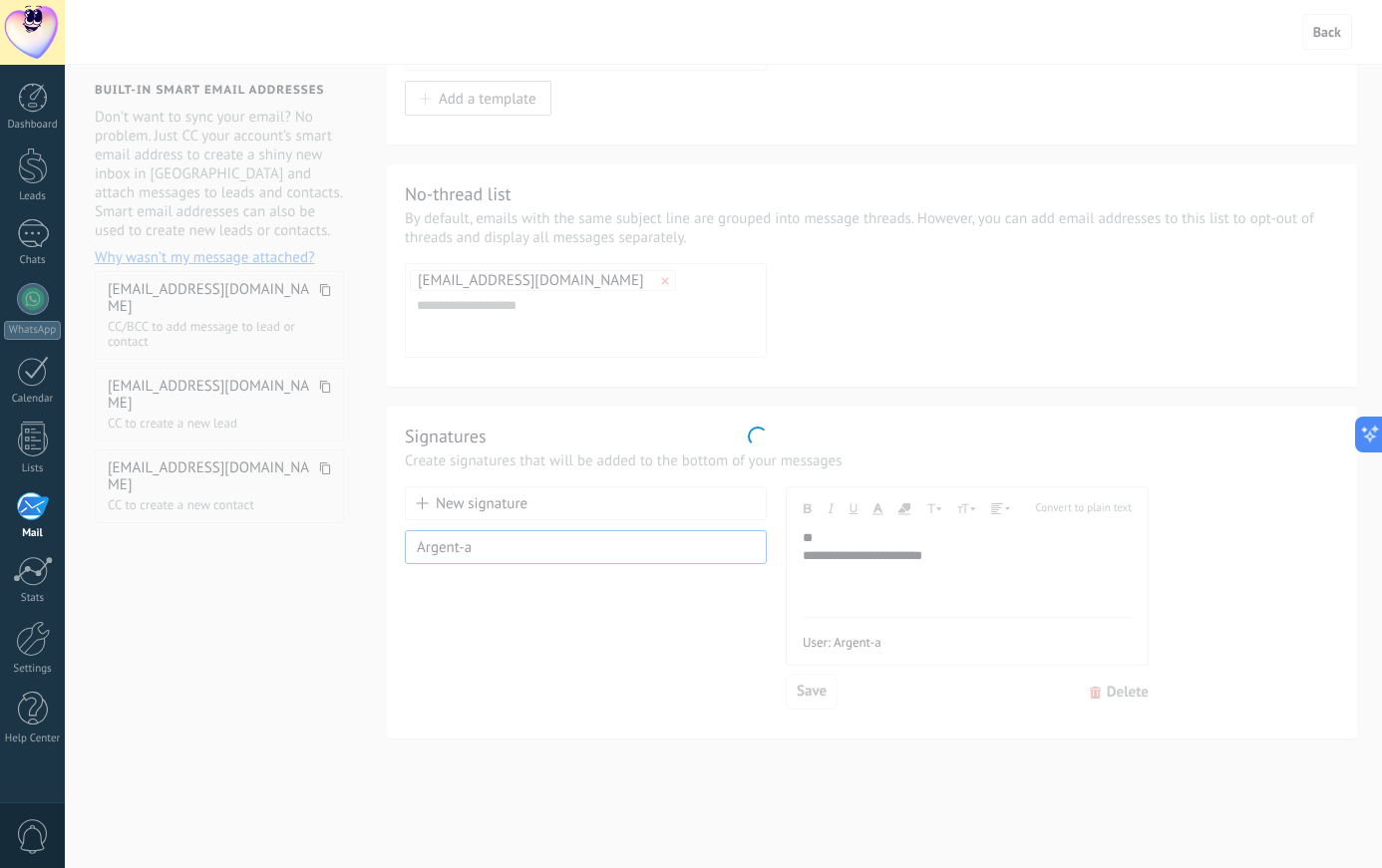 scroll, scrollTop: 0, scrollLeft: 0, axis: both 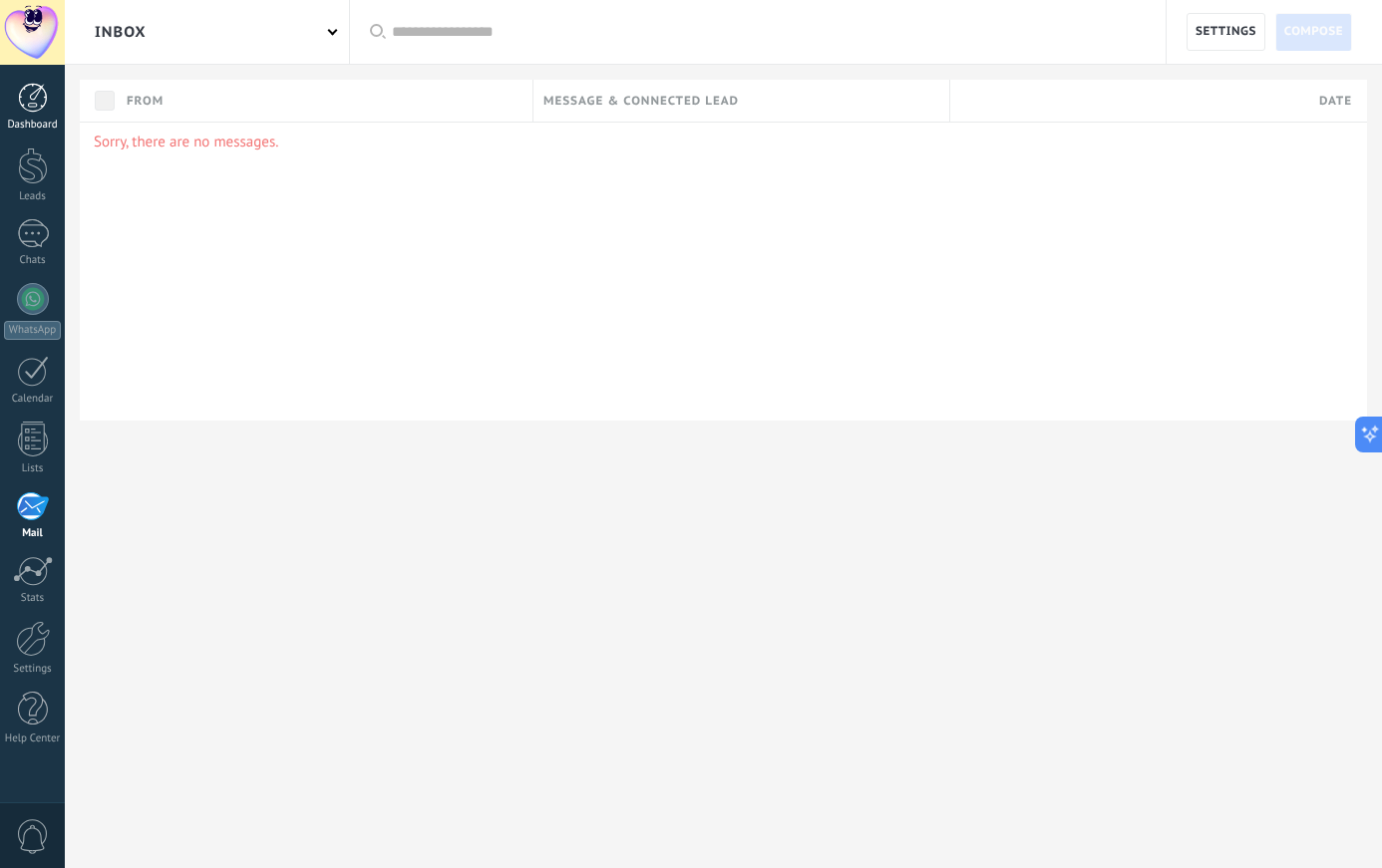 click at bounding box center [33, 98] 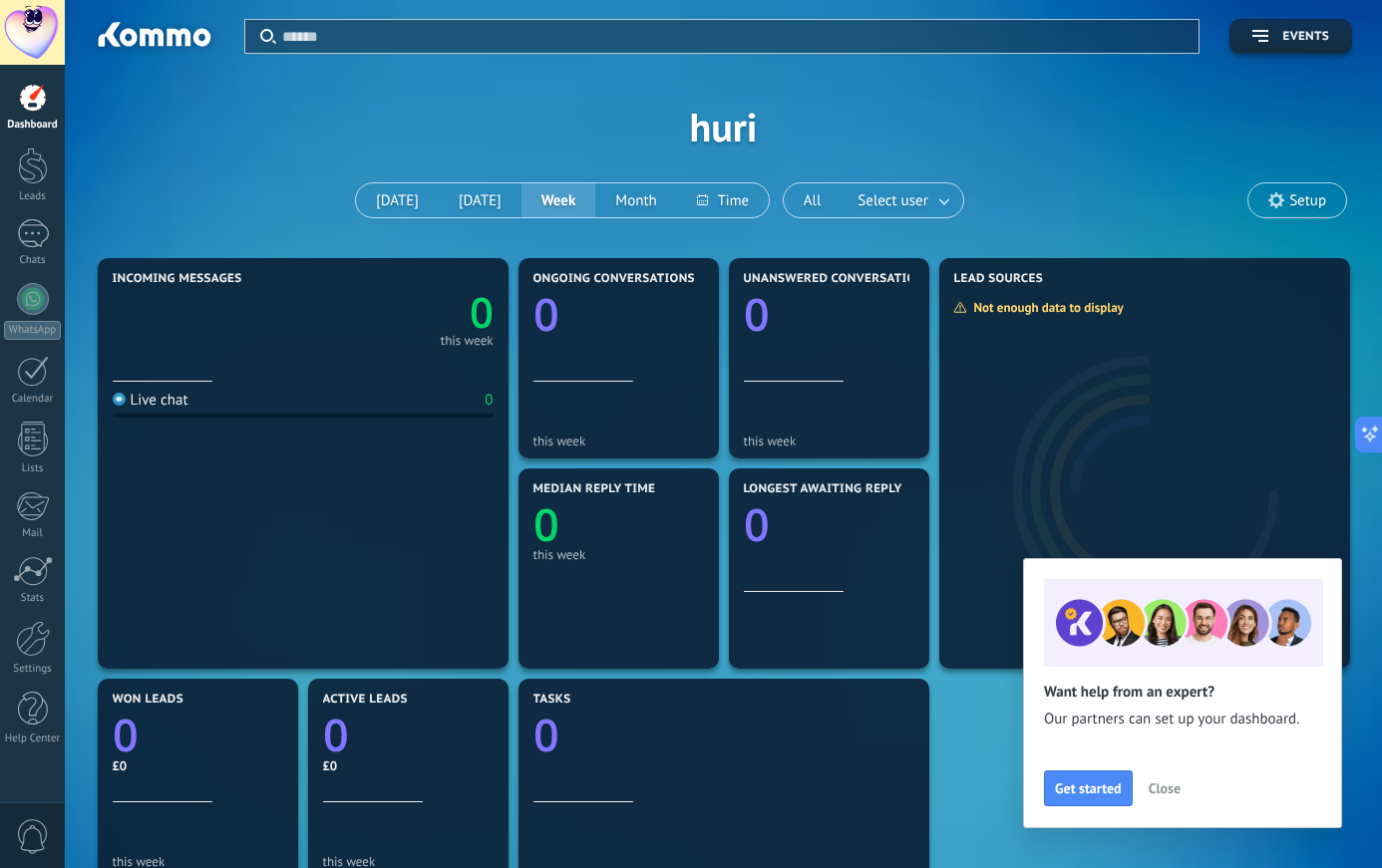 click on "Close" at bounding box center [1165, 788] 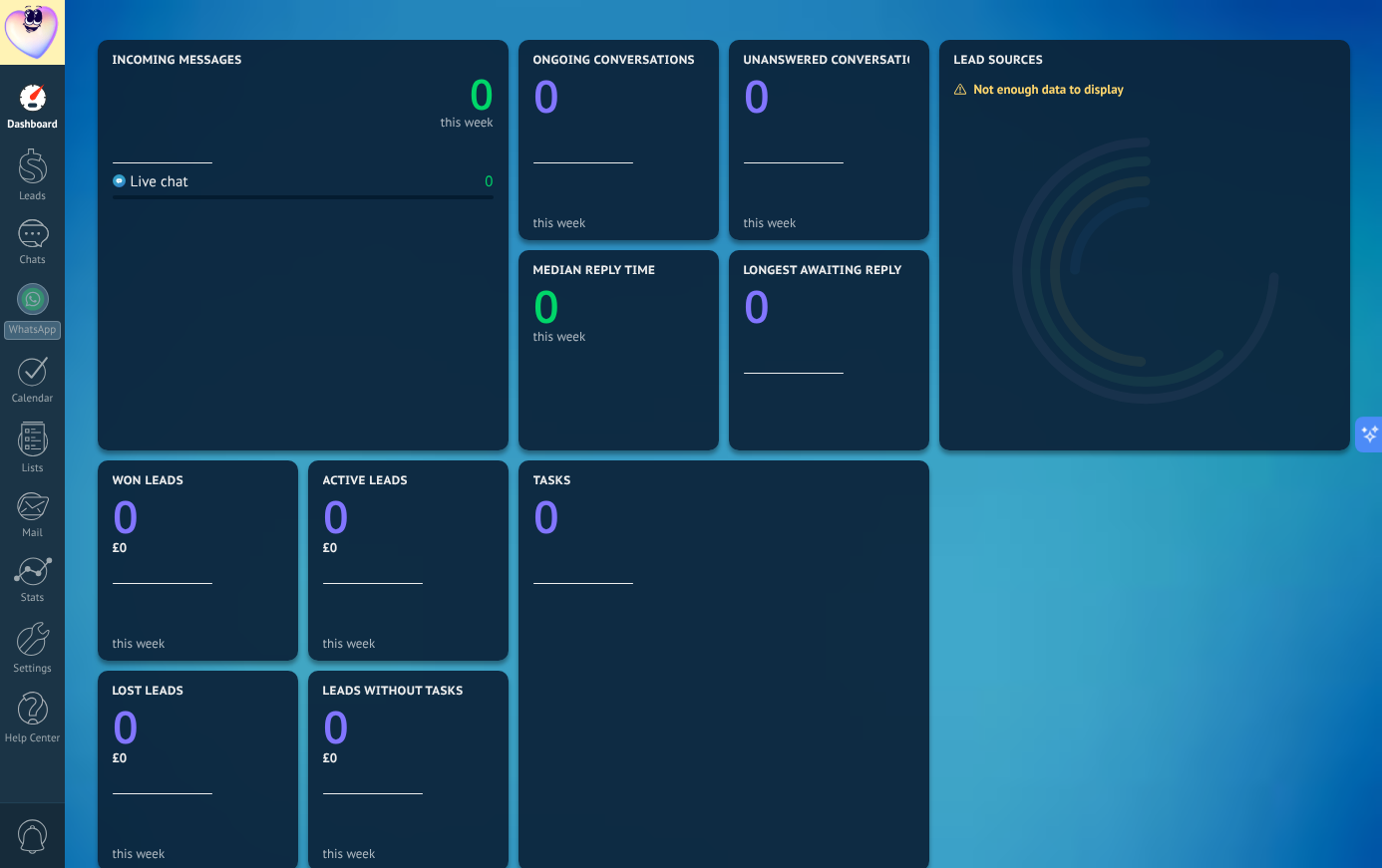 scroll, scrollTop: 0, scrollLeft: 0, axis: both 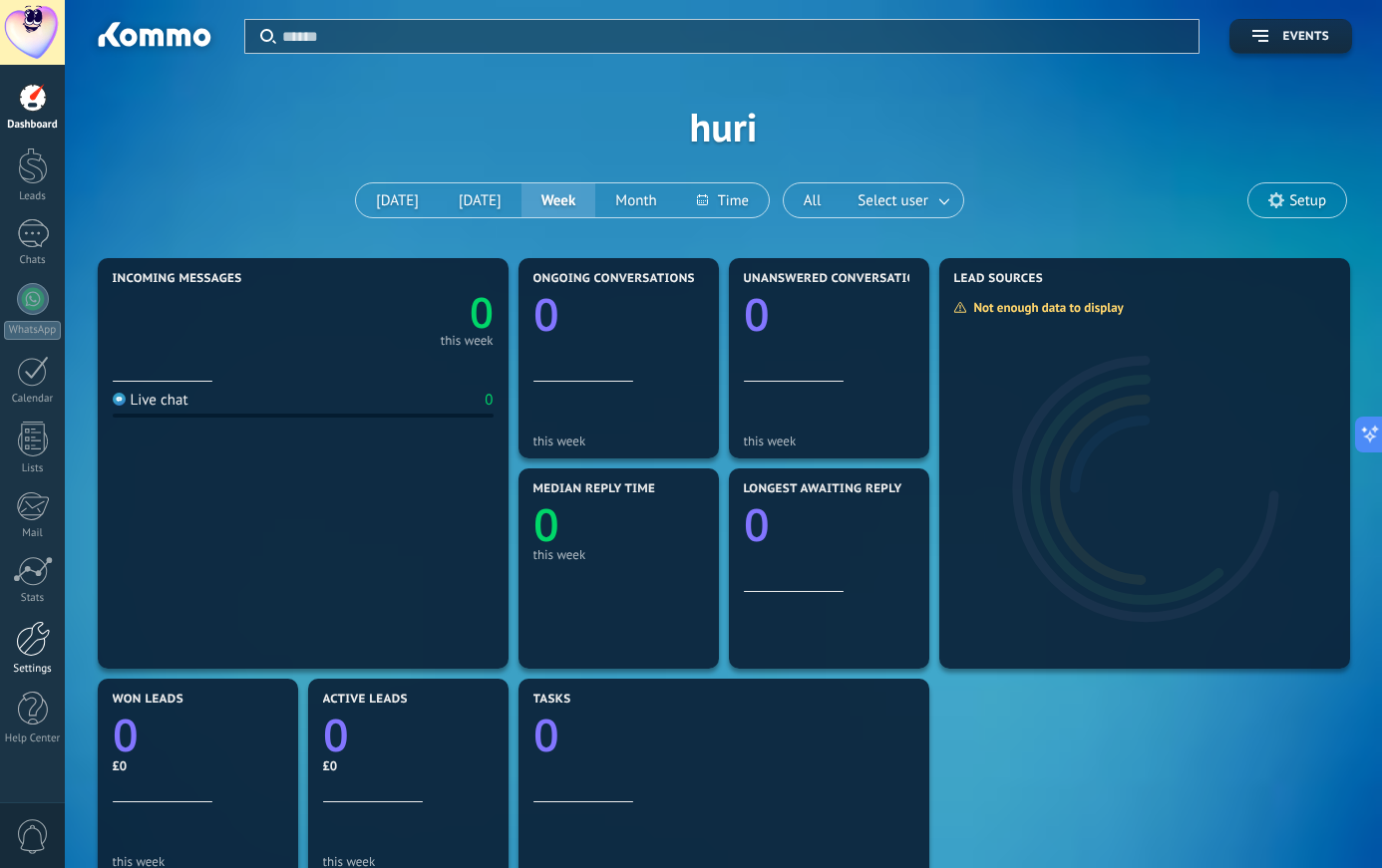 click at bounding box center [33, 639] 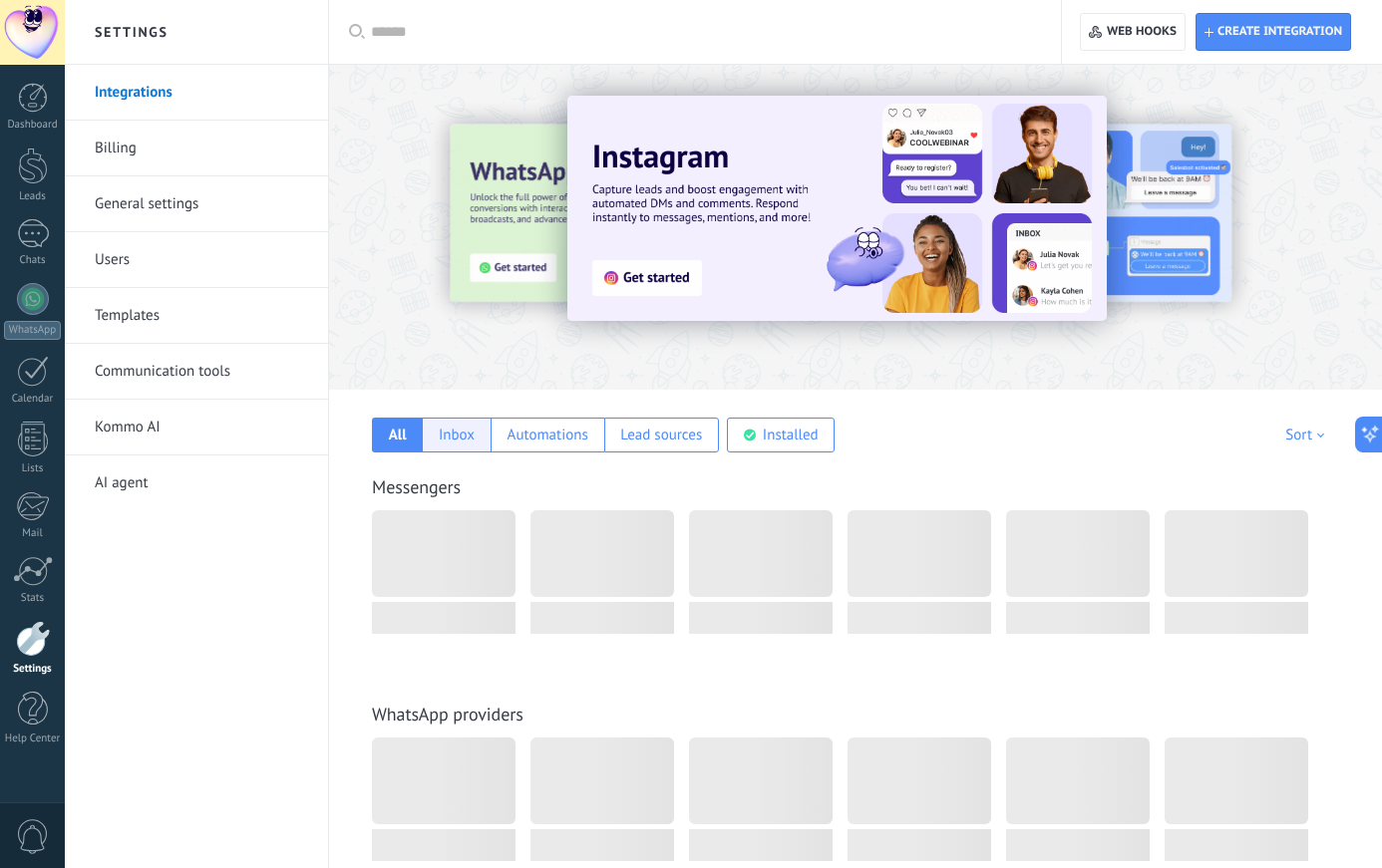 click on "Inbox" at bounding box center (456, 434) 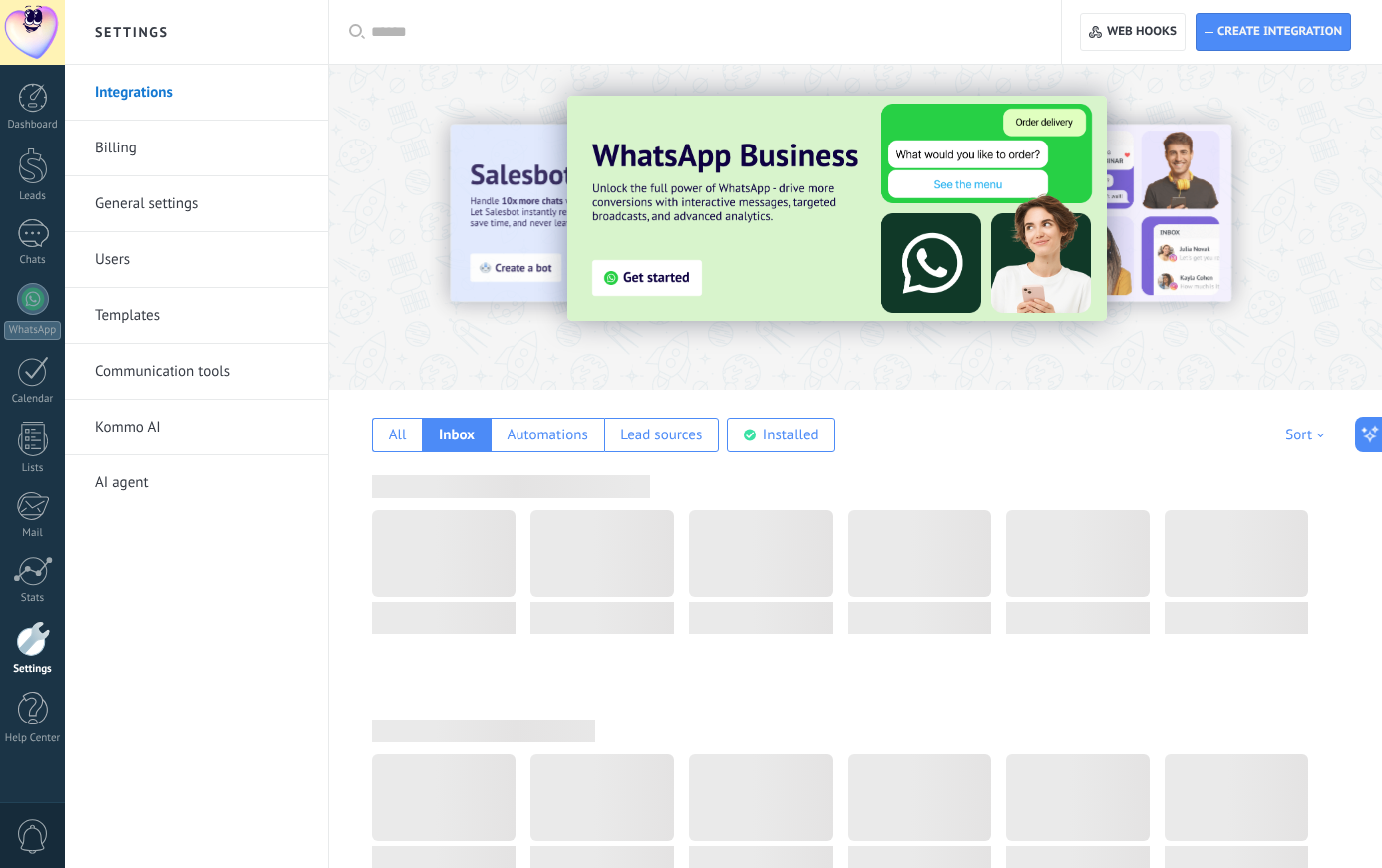 click at bounding box center [1350, 226] 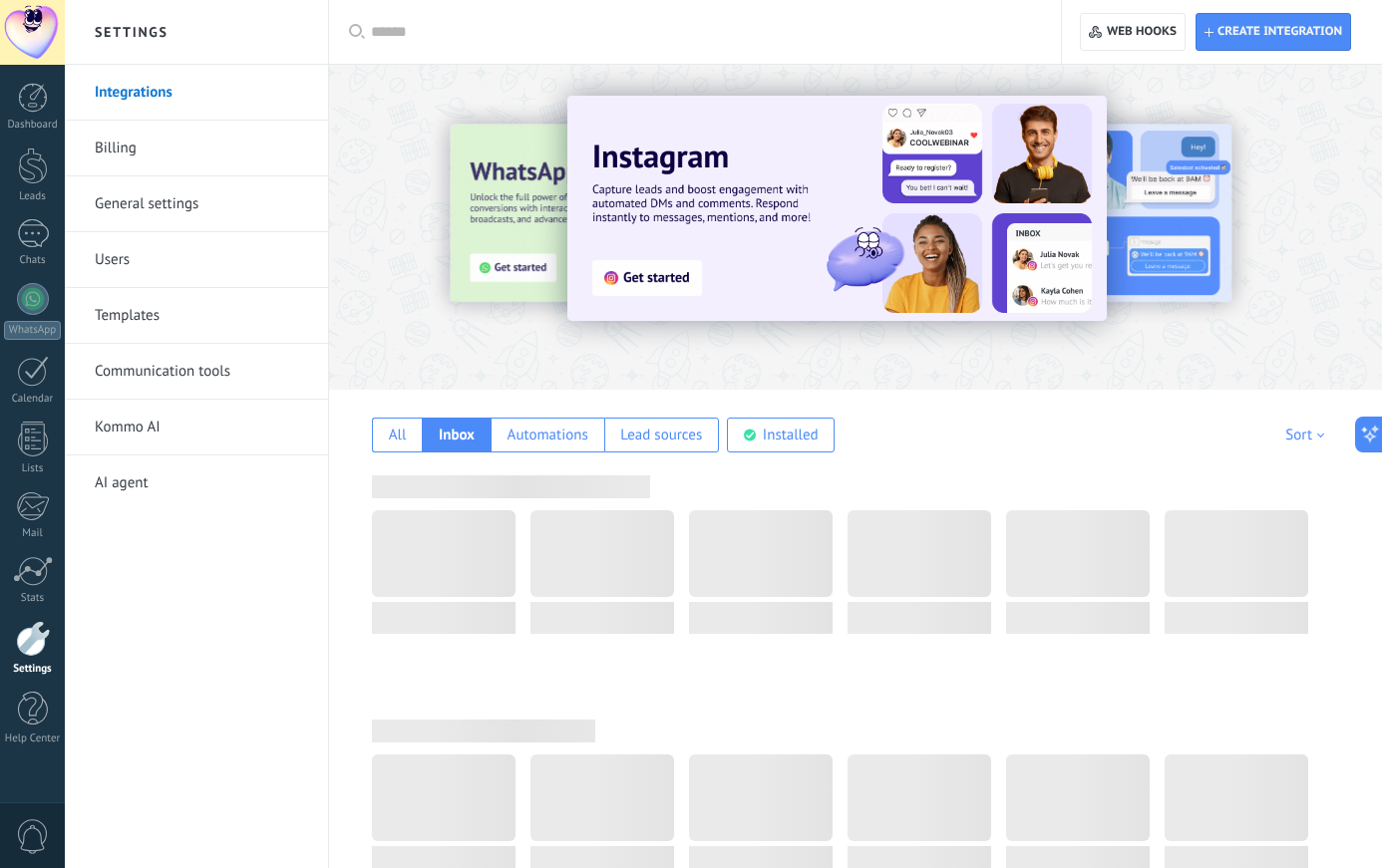 click at bounding box center [1350, 226] 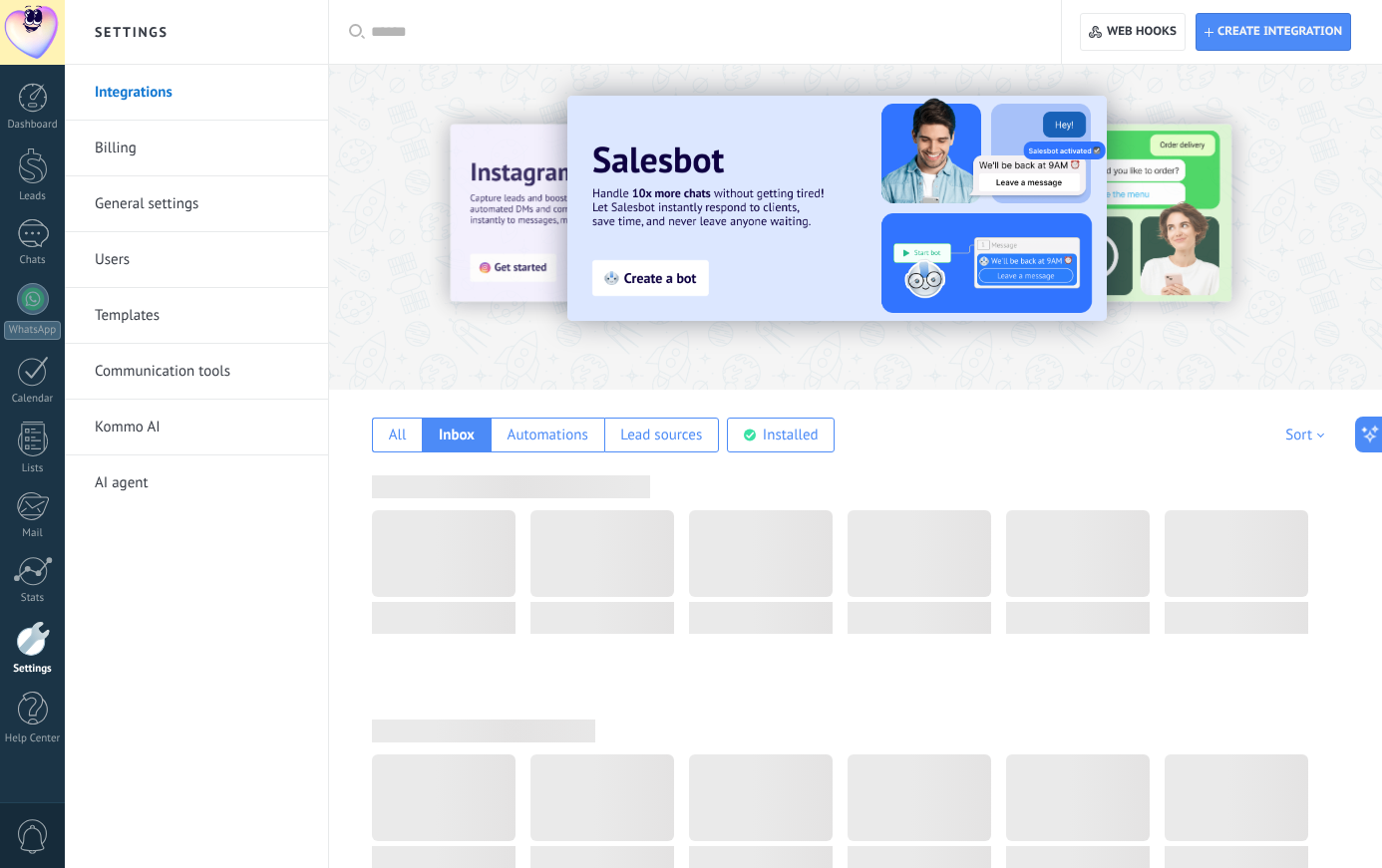 click at bounding box center [1350, 226] 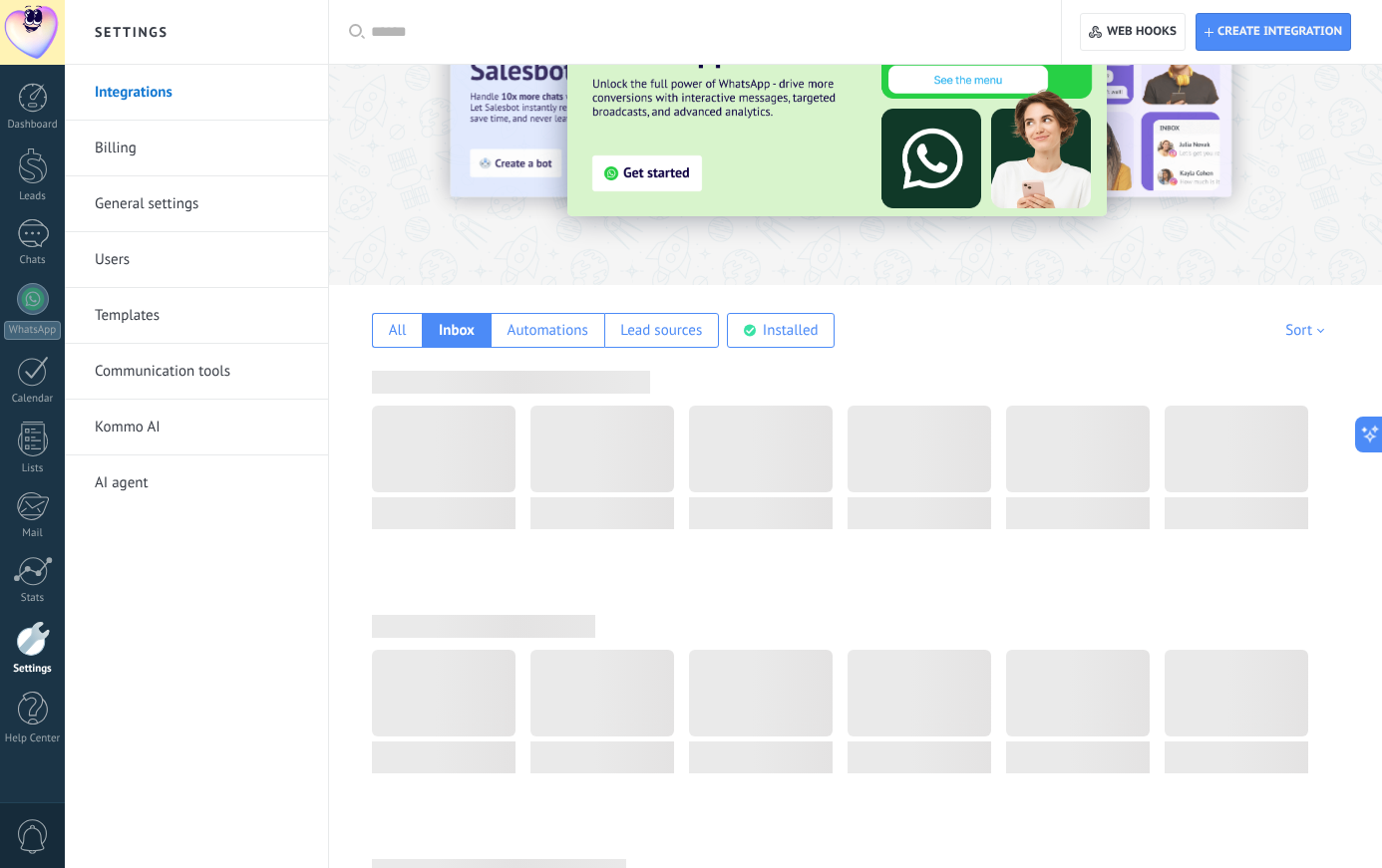 scroll, scrollTop: 306, scrollLeft: 0, axis: vertical 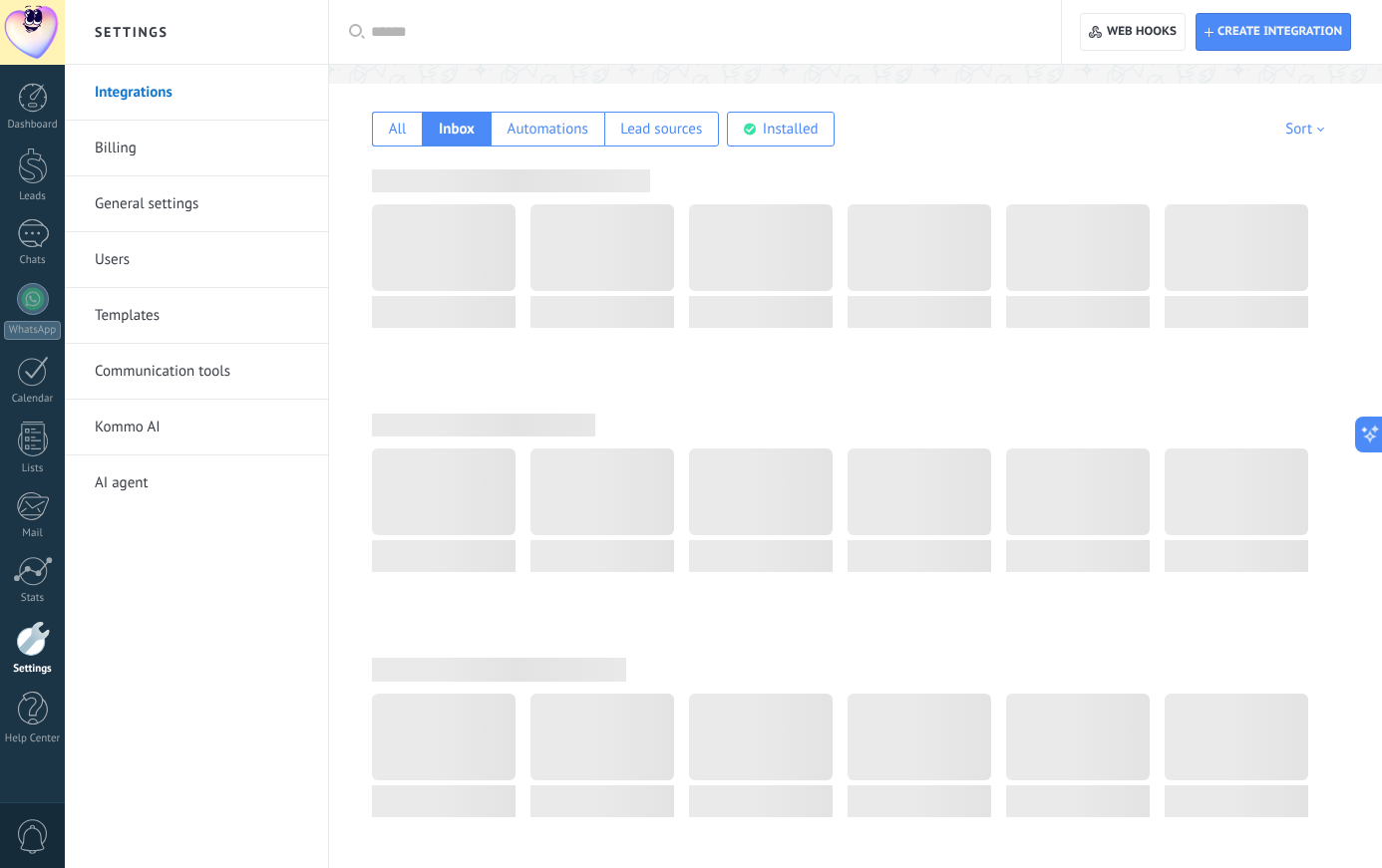 click on "Inbox" at bounding box center (456, 129) 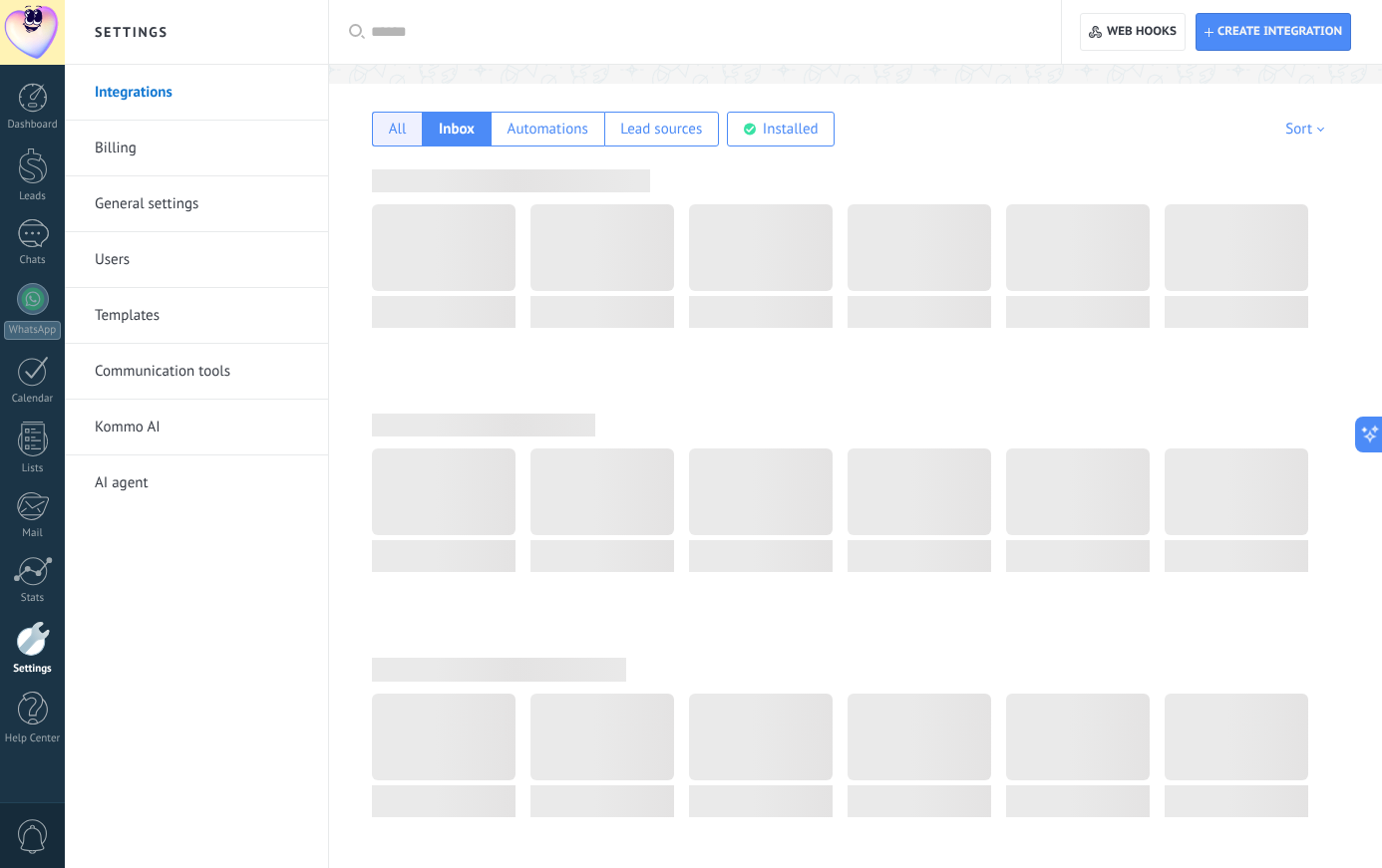 click on "All" at bounding box center (397, 129) 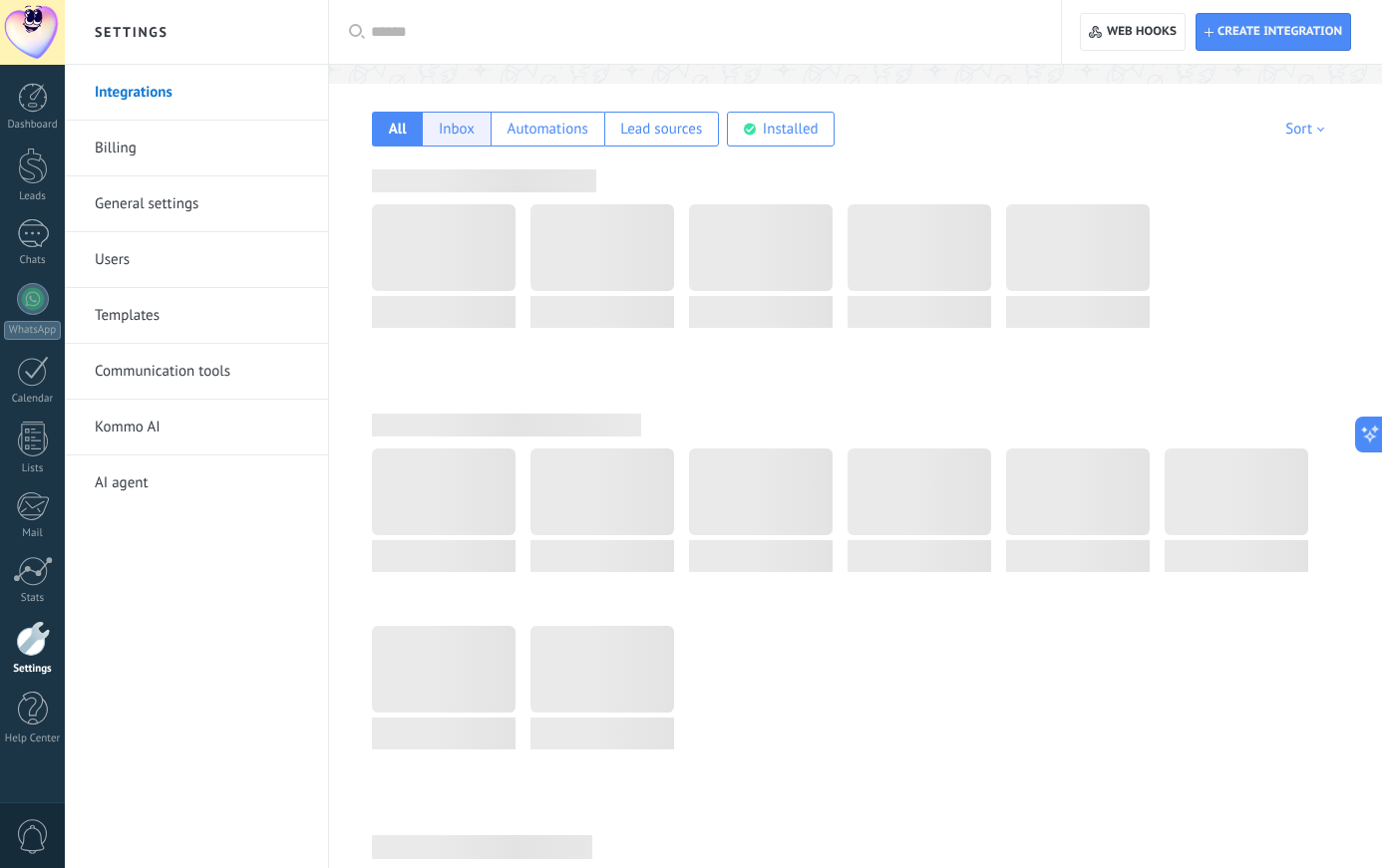 click on "Inbox" at bounding box center [456, 129] 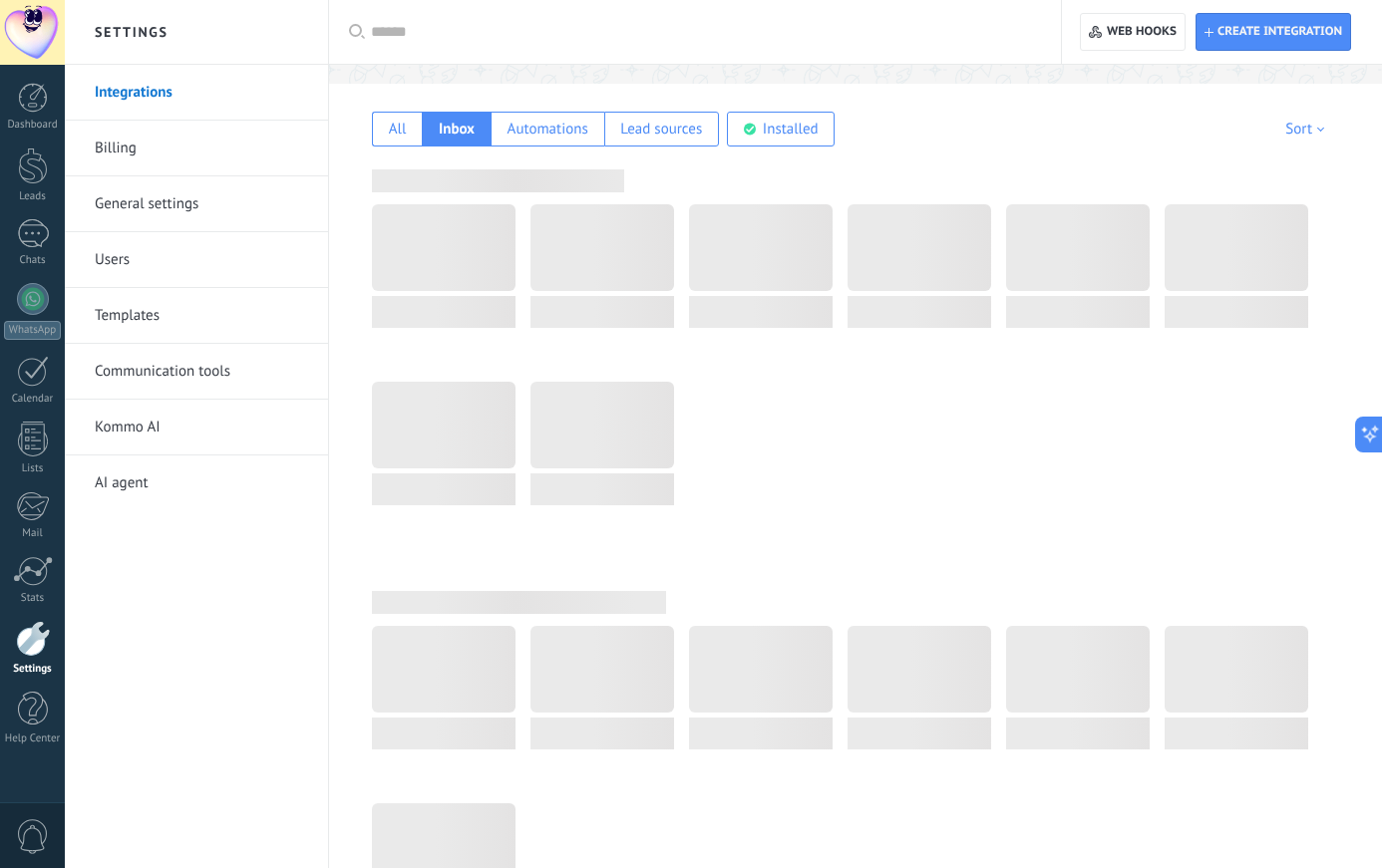 click on "Templates" at bounding box center [201, 316] 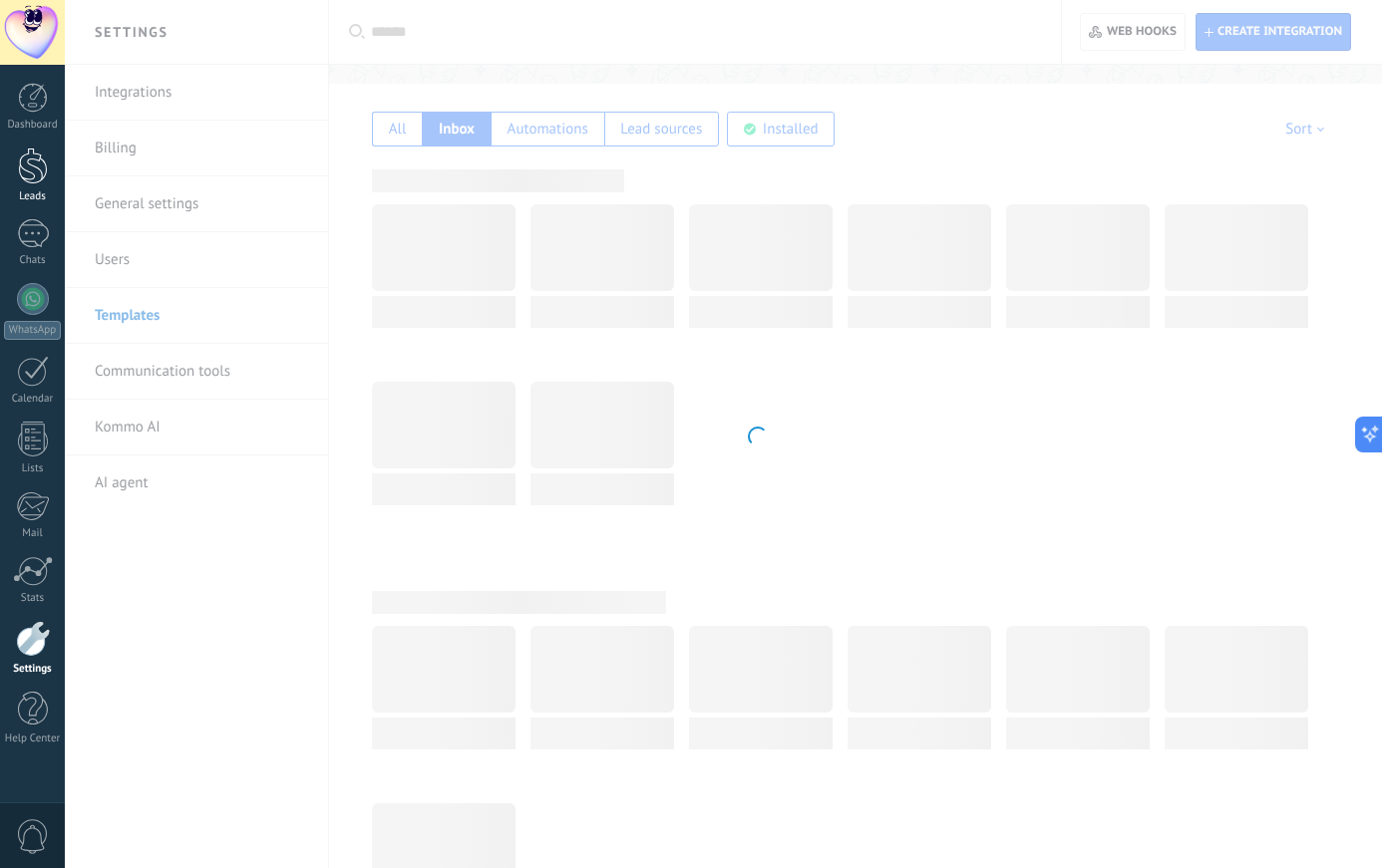 click at bounding box center [33, 165] 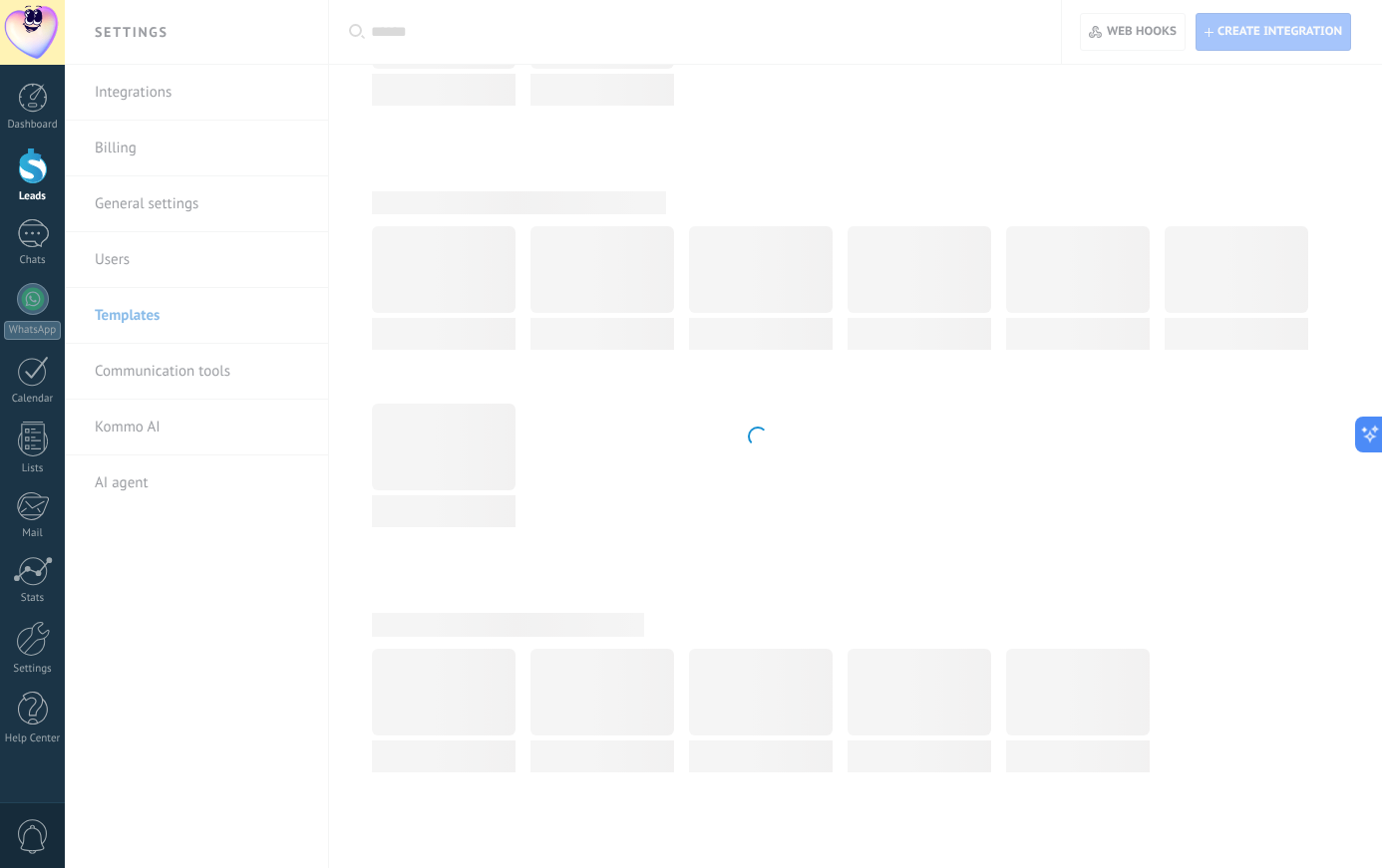 scroll, scrollTop: 0, scrollLeft: 0, axis: both 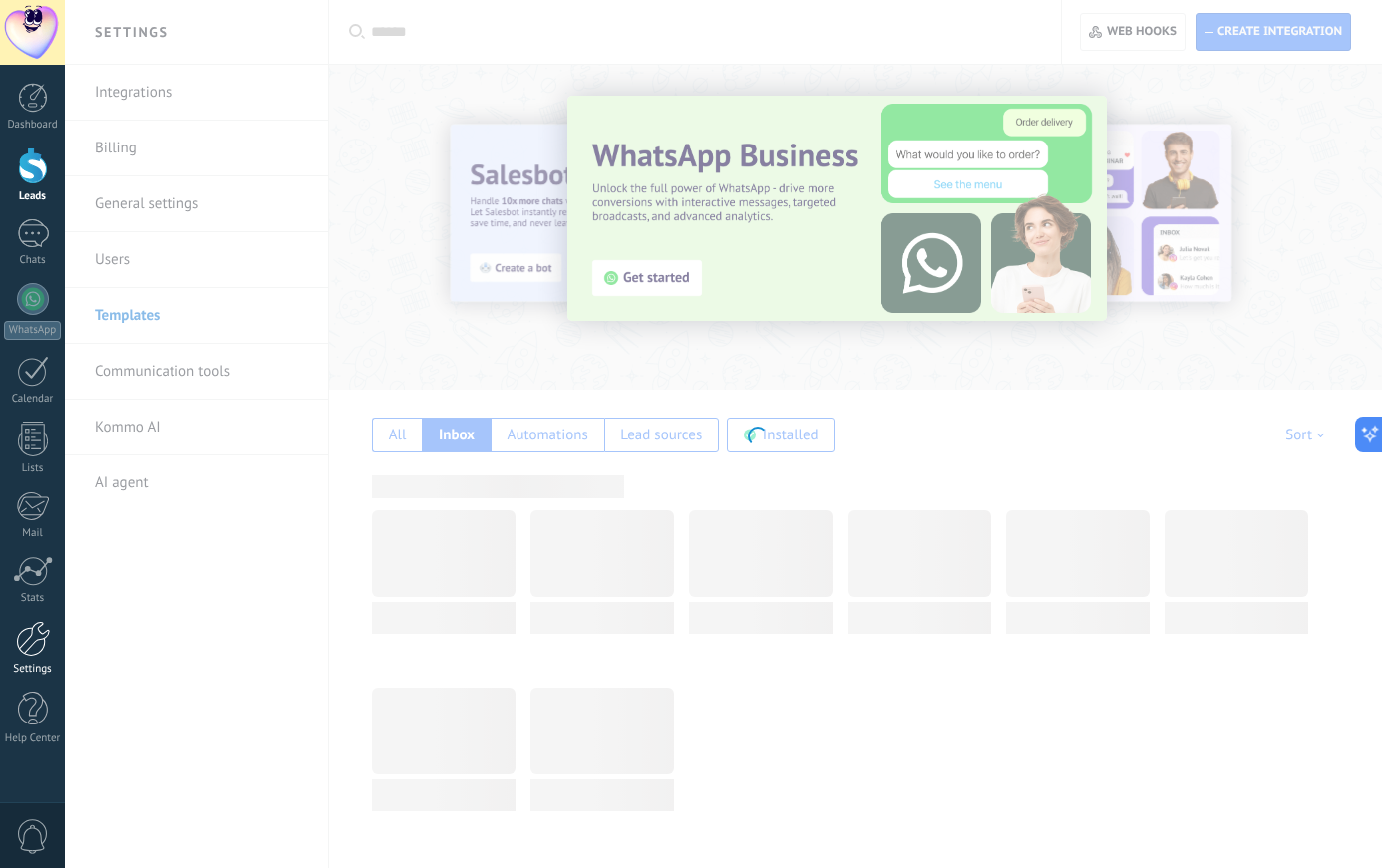 click at bounding box center [33, 639] 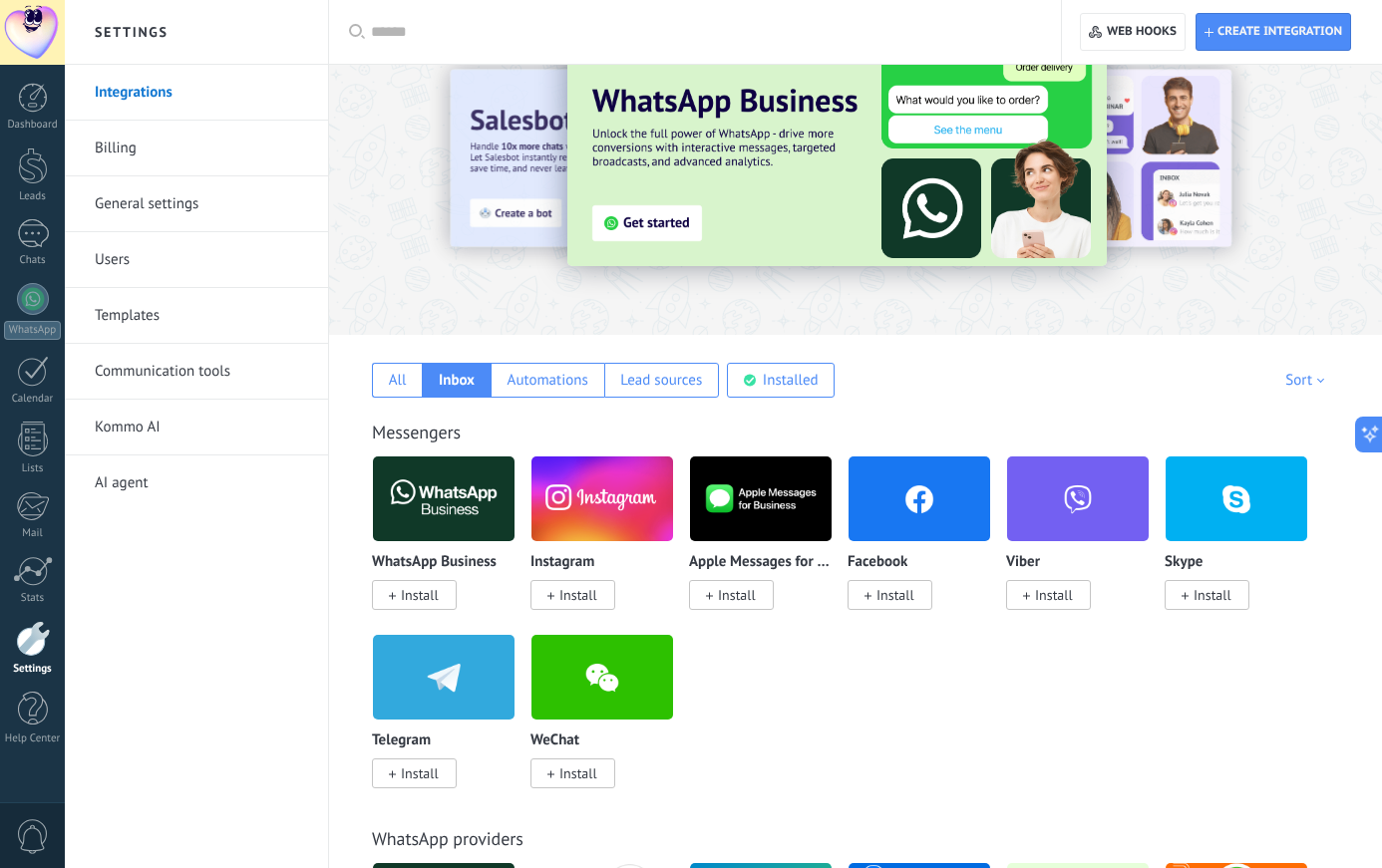 scroll, scrollTop: 63, scrollLeft: 0, axis: vertical 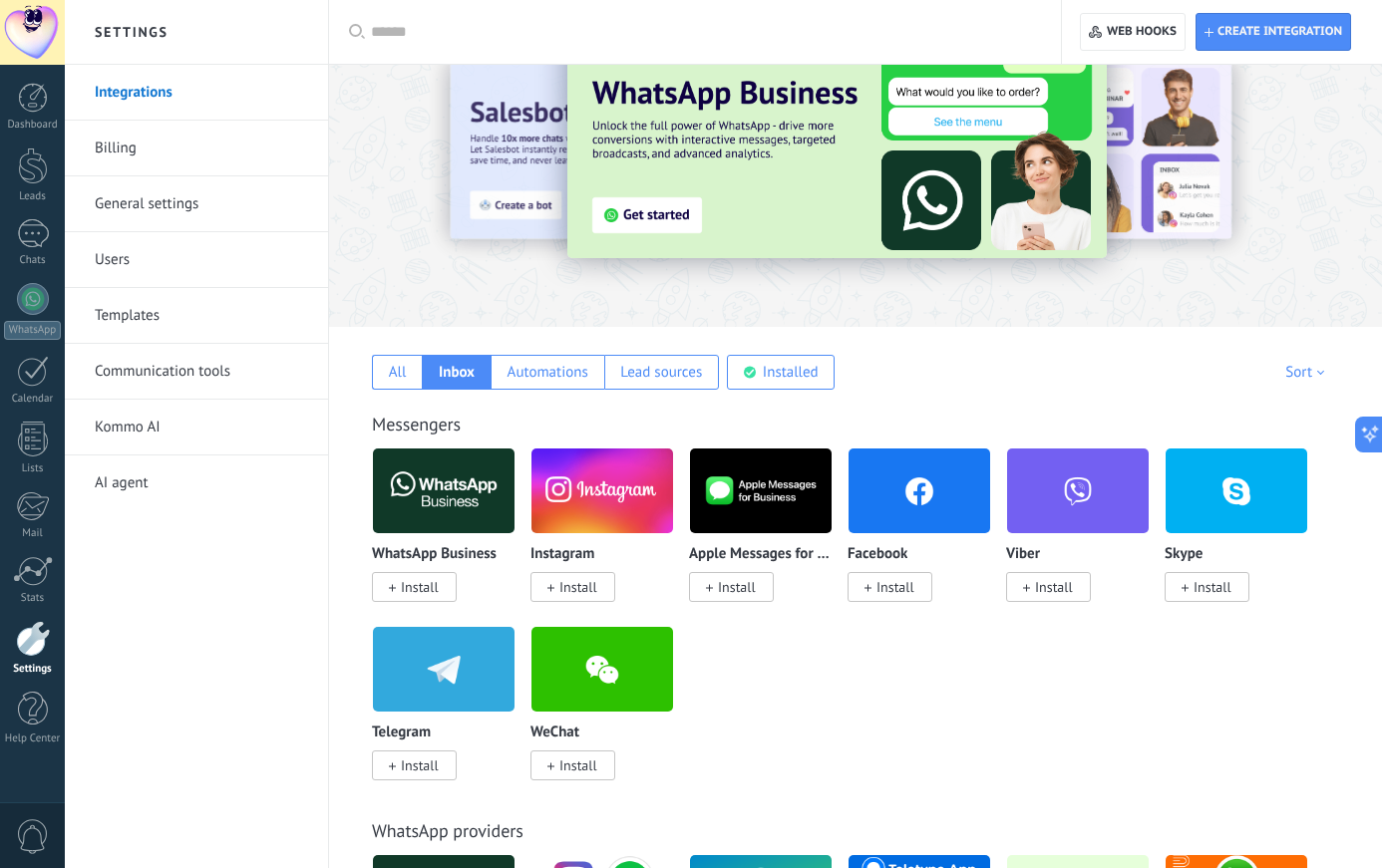 click on "WhatsApp Business Install Instagram Install Apple Messages for Business Install Facebook Install Viber Install Skype Install Telegram Install WeChat Install" at bounding box center (865, 626) 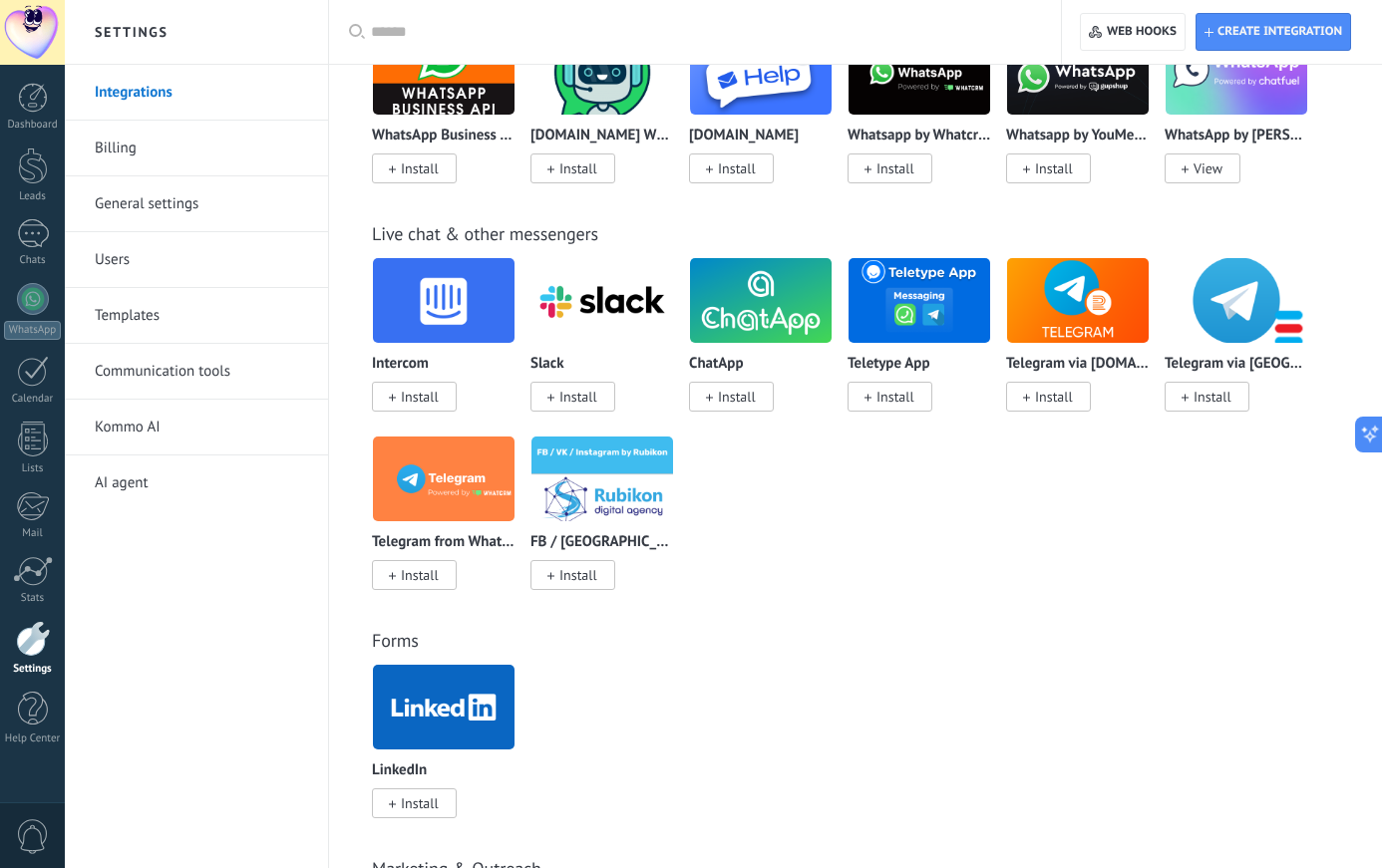 scroll, scrollTop: 1063, scrollLeft: 0, axis: vertical 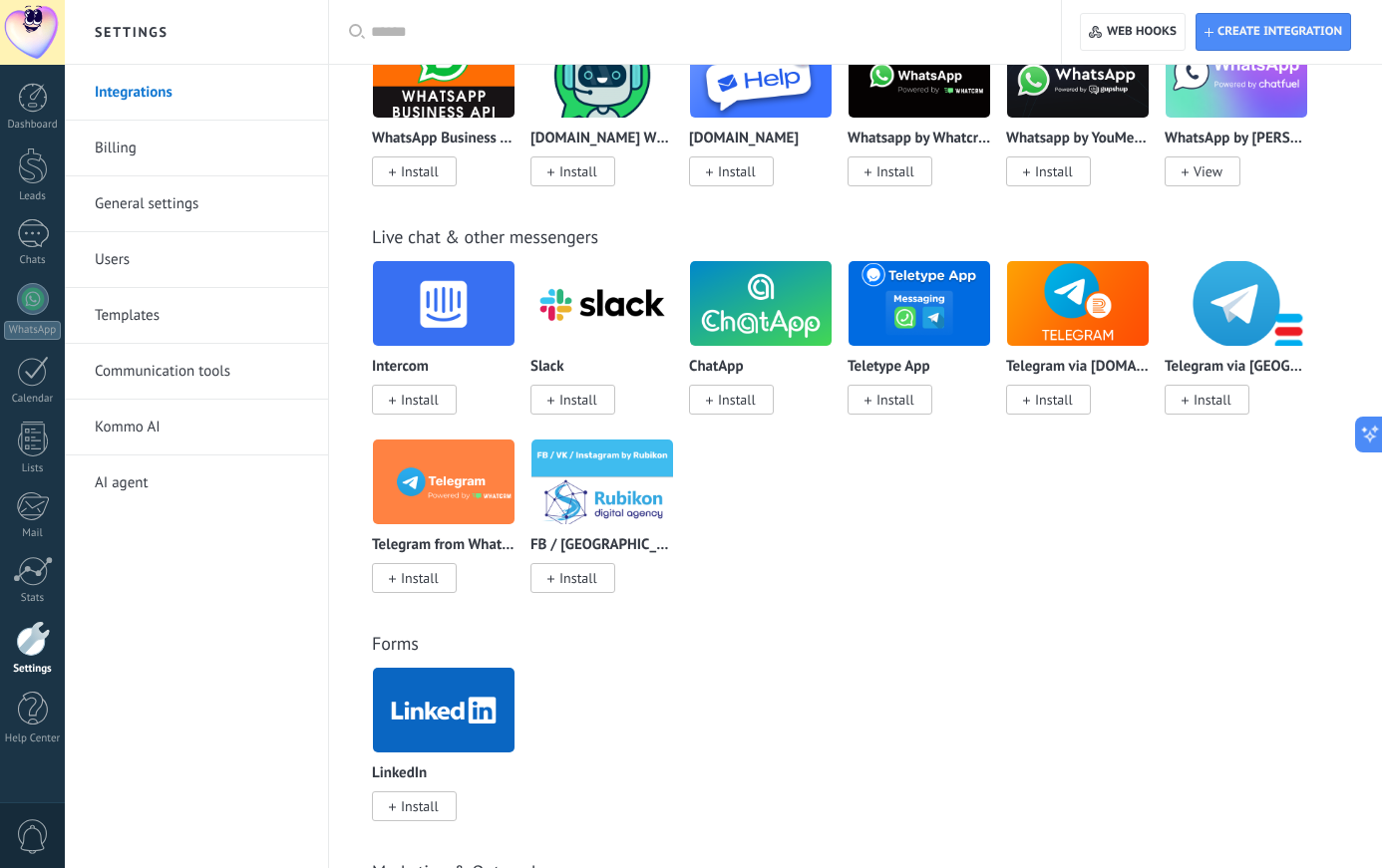 click on "Billing" at bounding box center (201, 148) 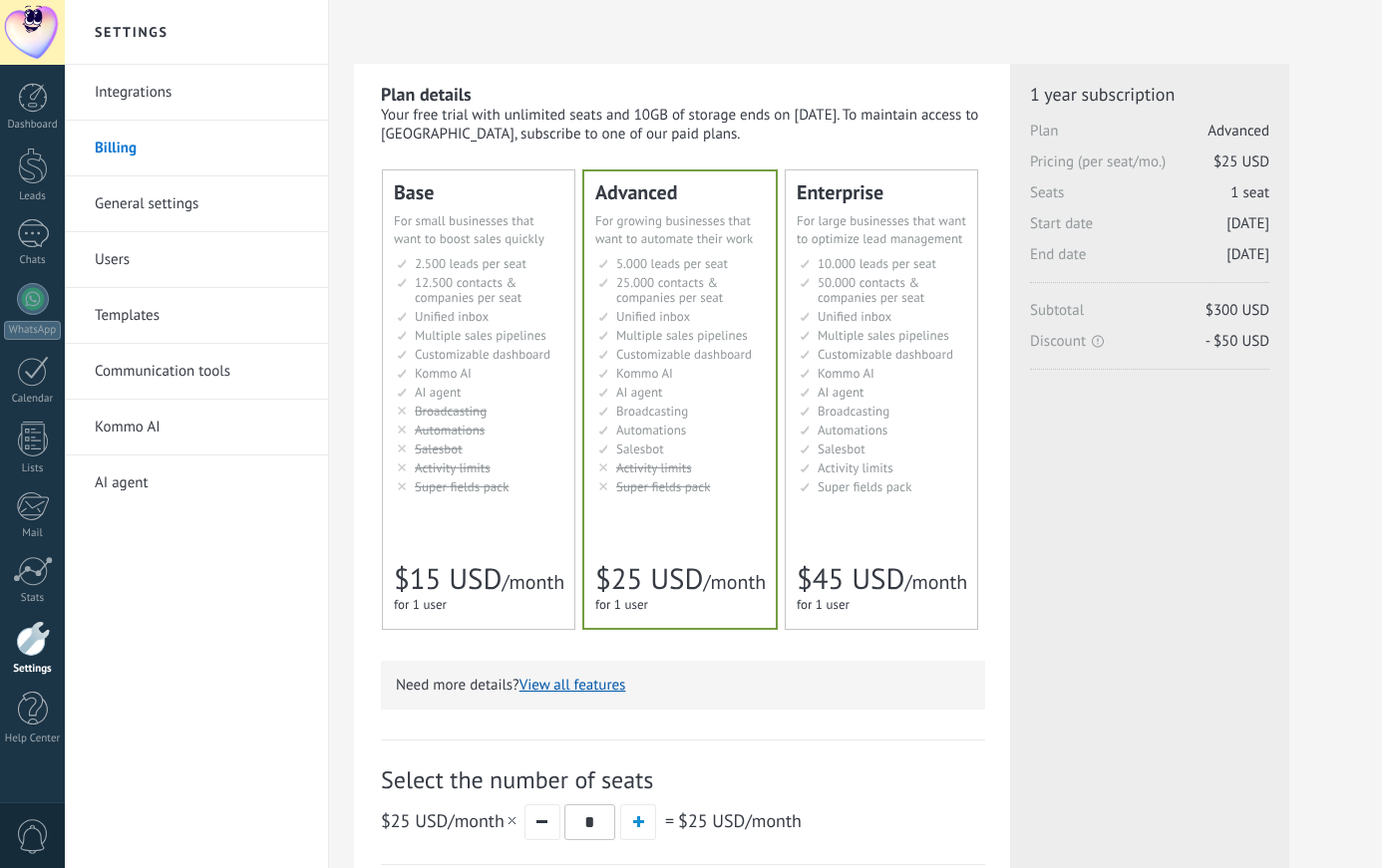 scroll, scrollTop: 0, scrollLeft: 0, axis: both 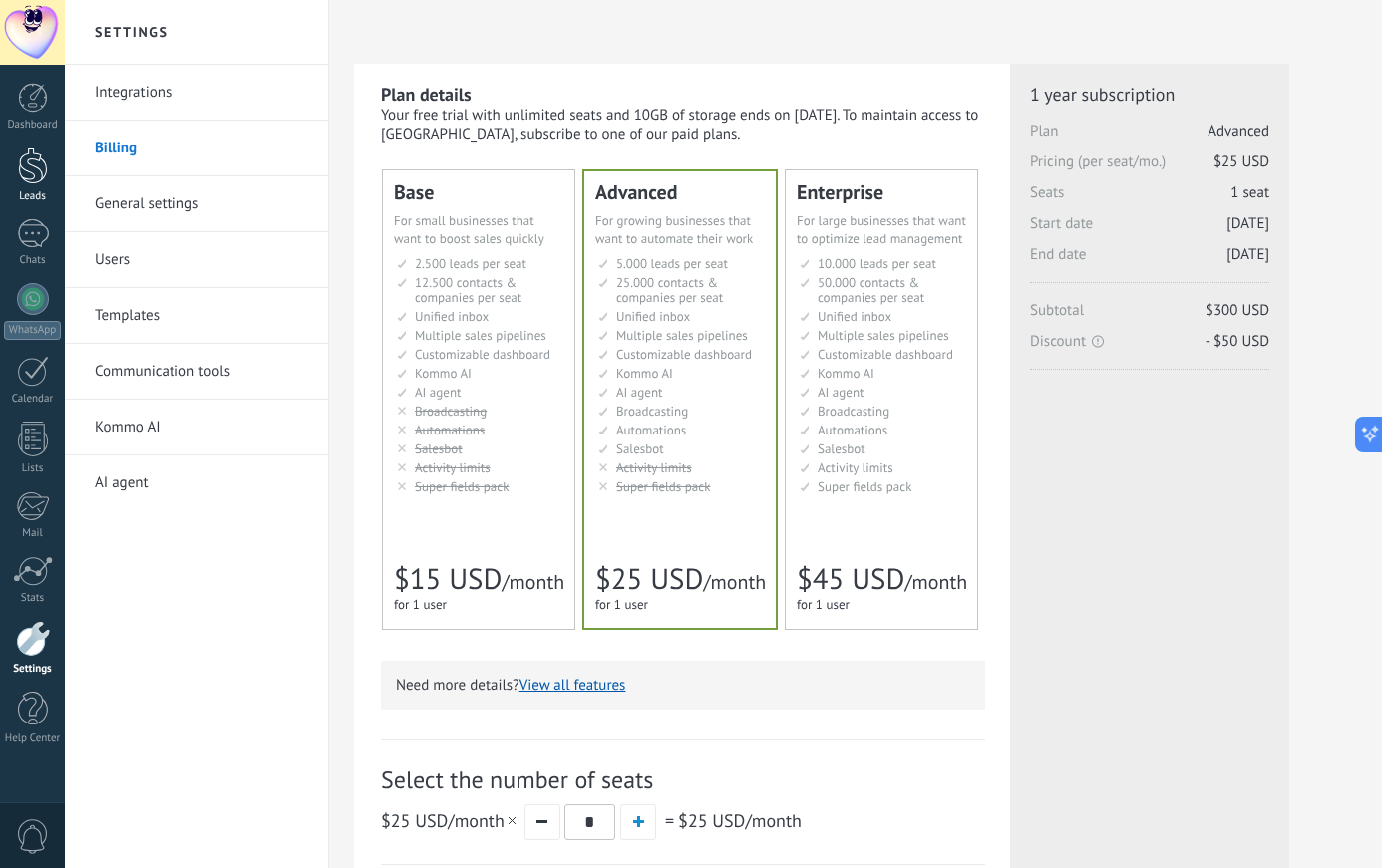 click on "Leads" at bounding box center (32, 175) 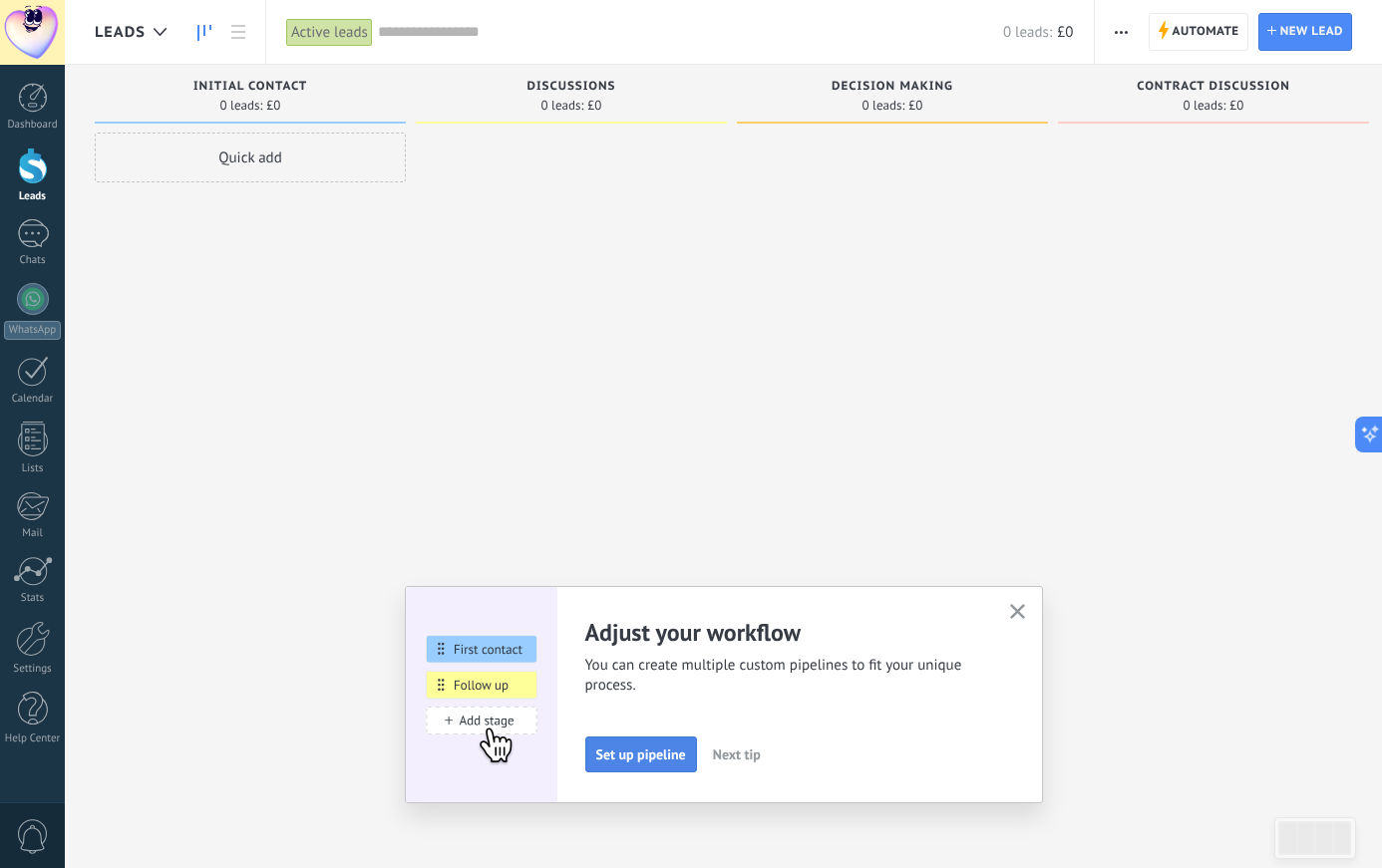 click on "Set up pipeline" at bounding box center [641, 754] 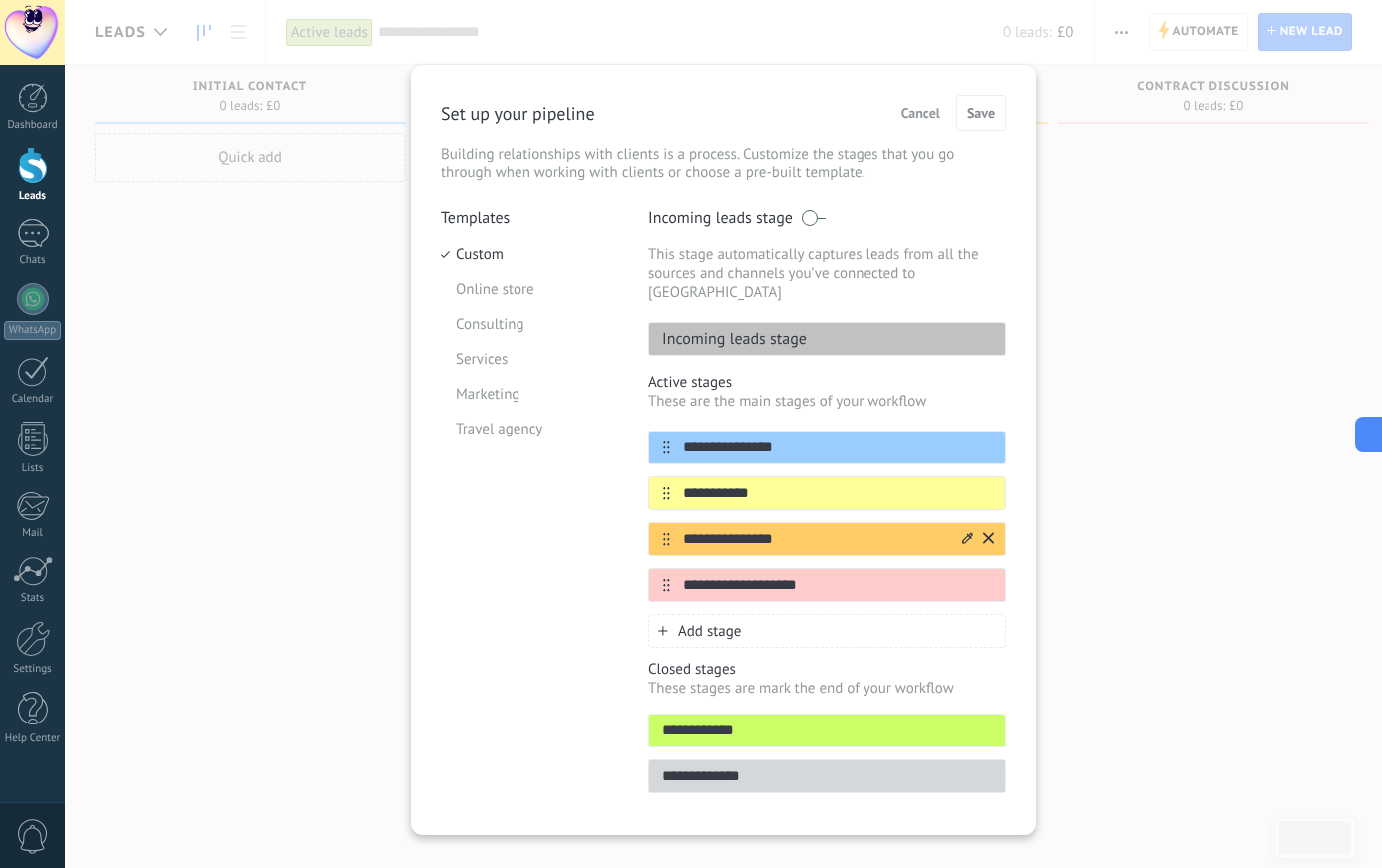 scroll, scrollTop: 20, scrollLeft: 0, axis: vertical 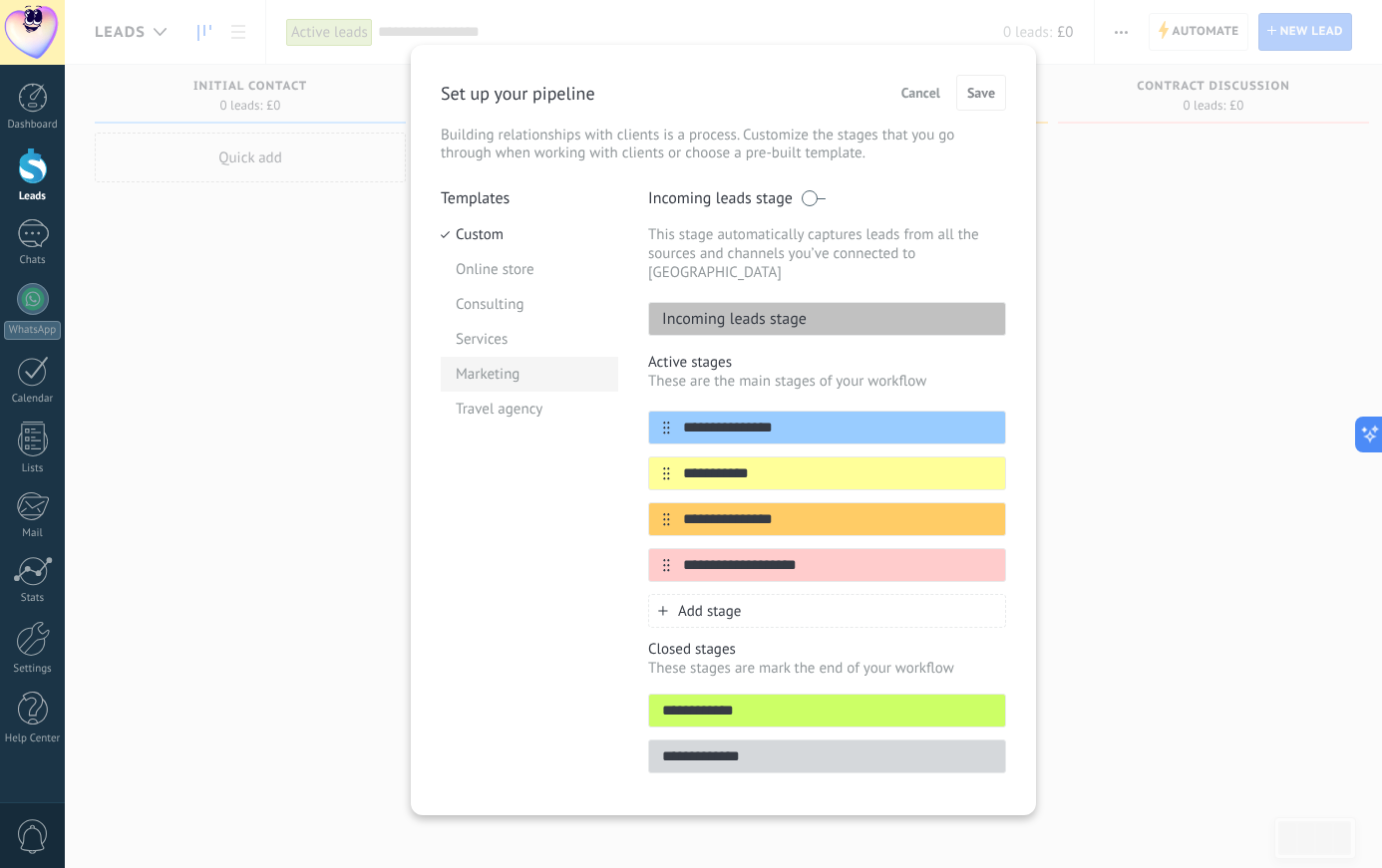 click on "Marketing" at bounding box center [529, 374] 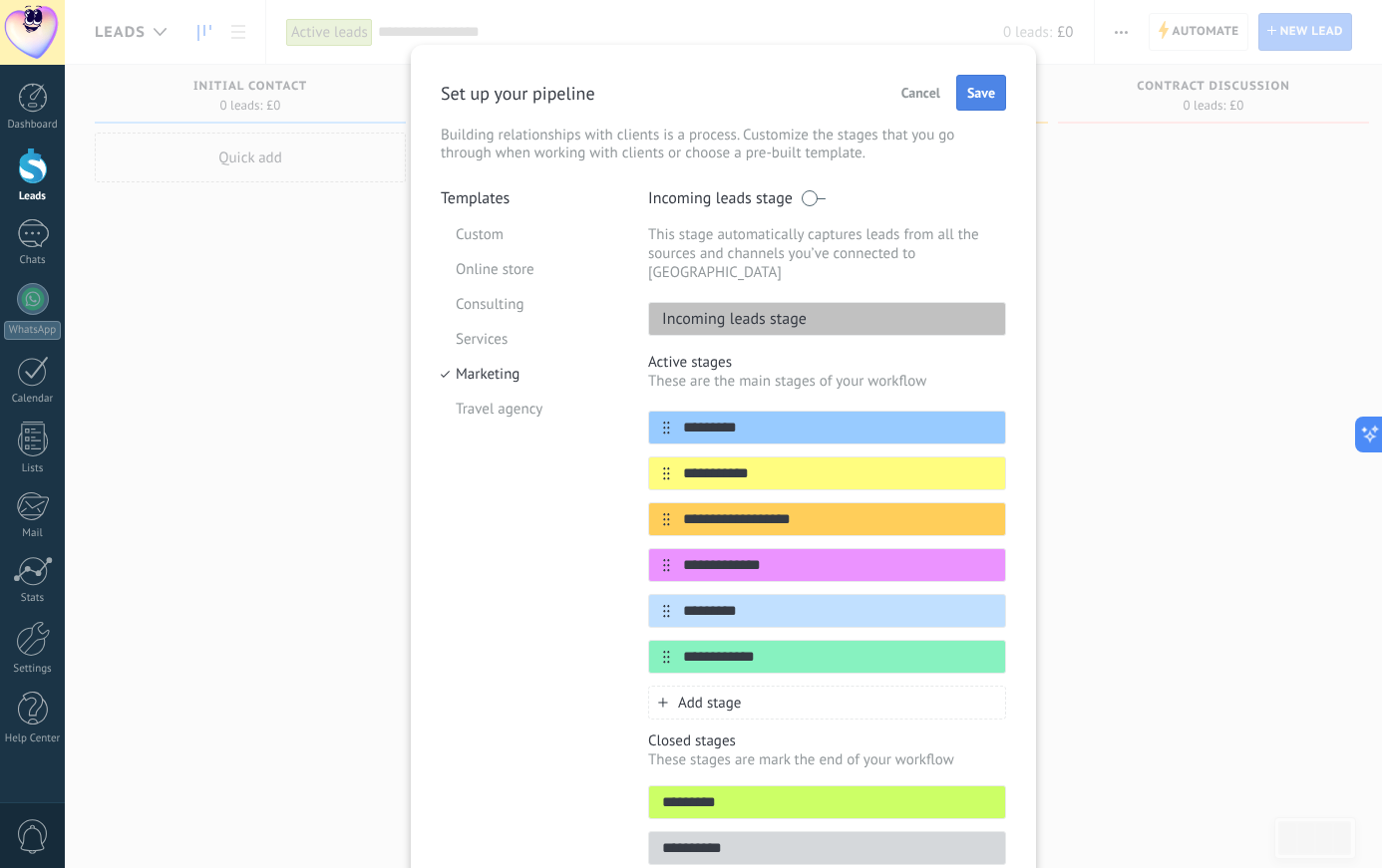 click on "Save" at bounding box center [981, 93] 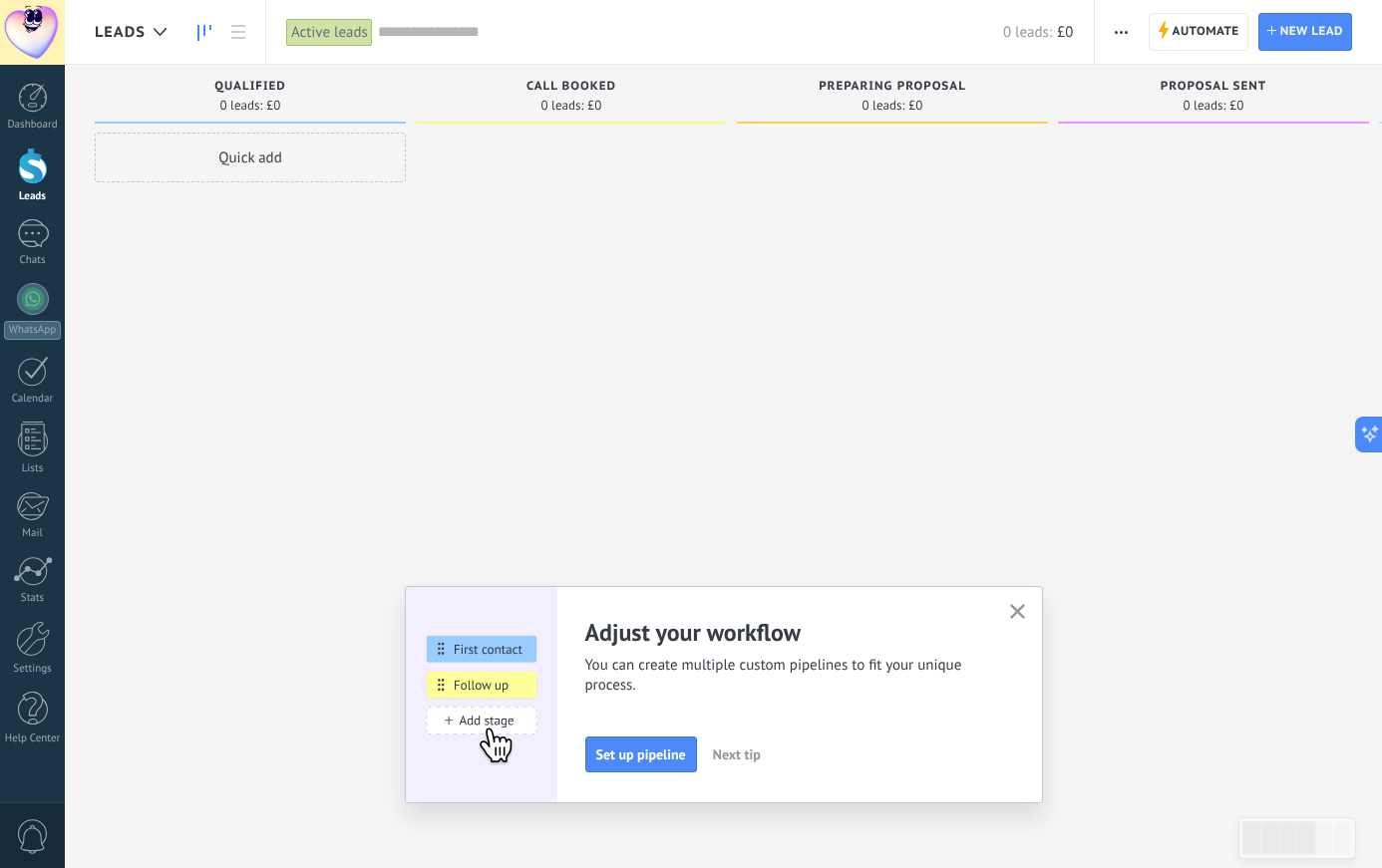 click 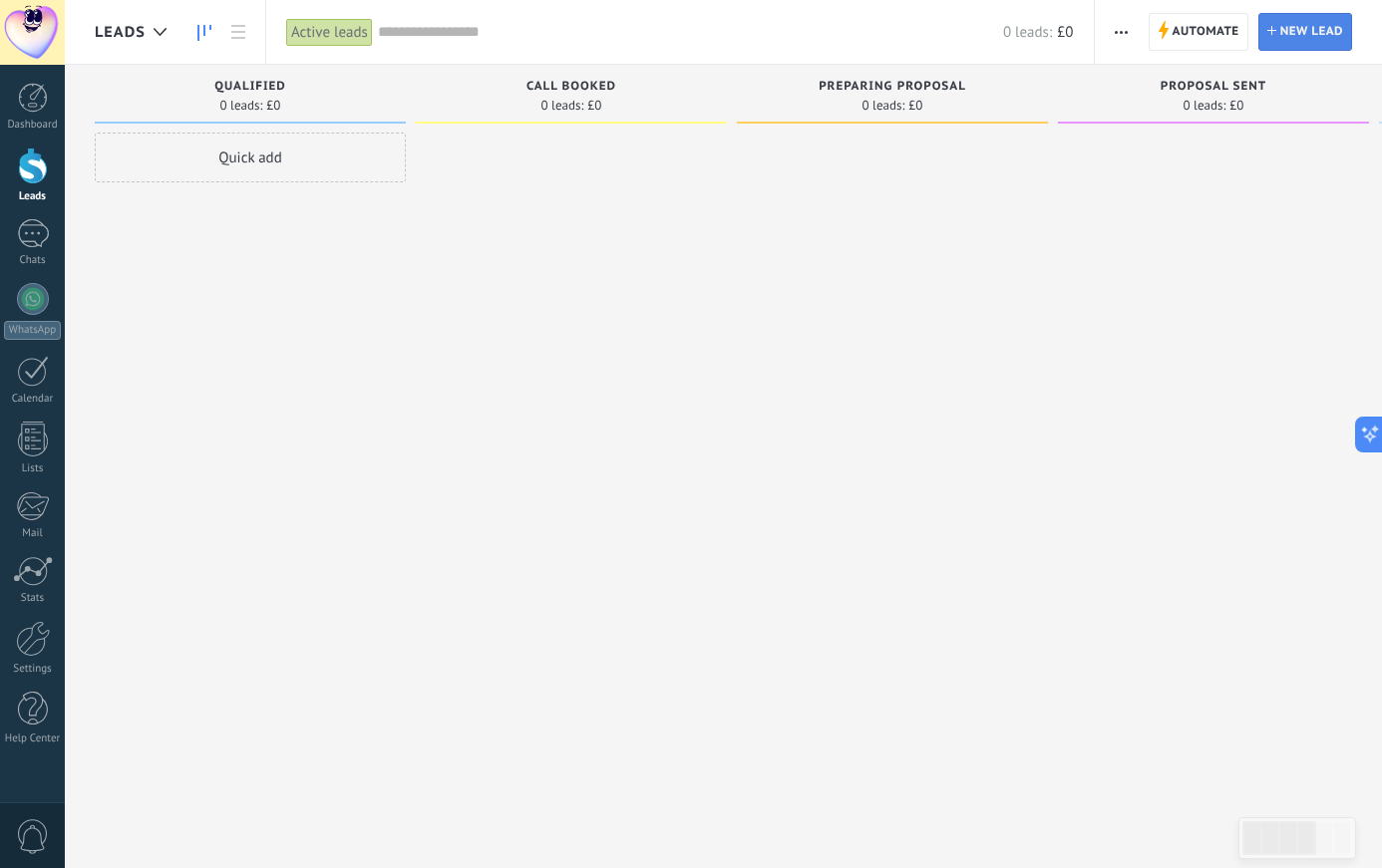 click on "New lead" at bounding box center (1311, 32) 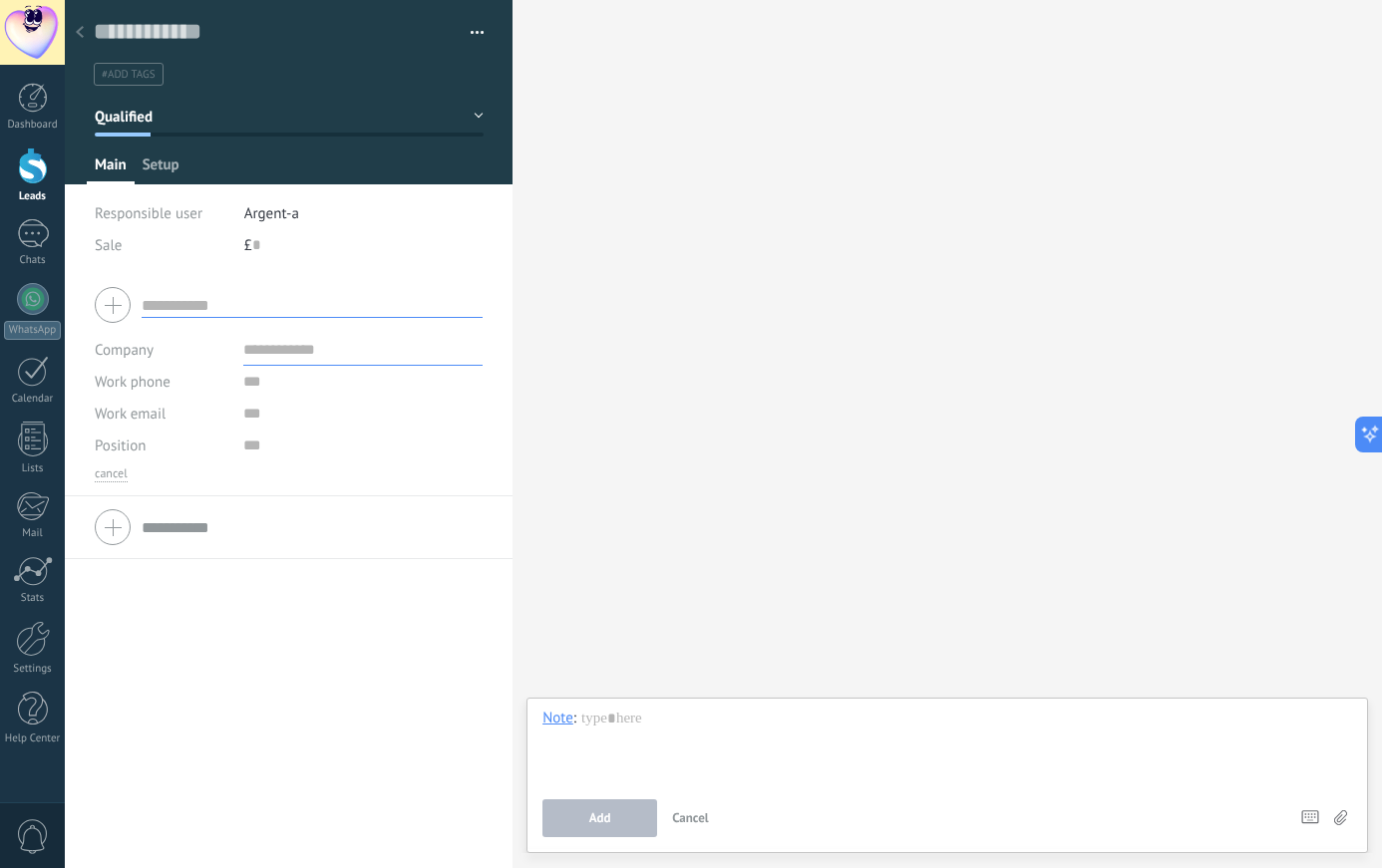 click on "Setup" at bounding box center (161, 169) 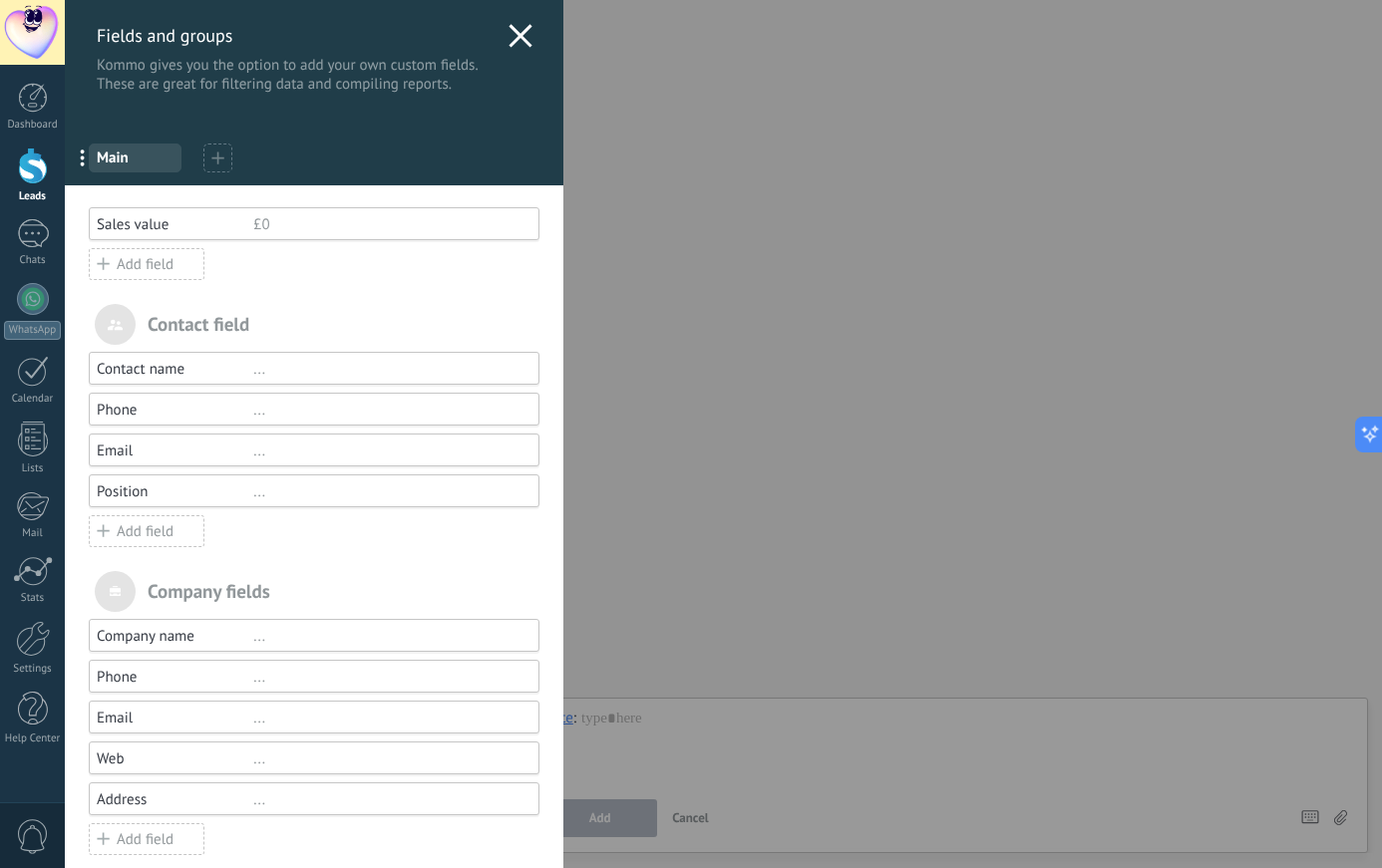 click on "... Main" at bounding box center [135, 157] 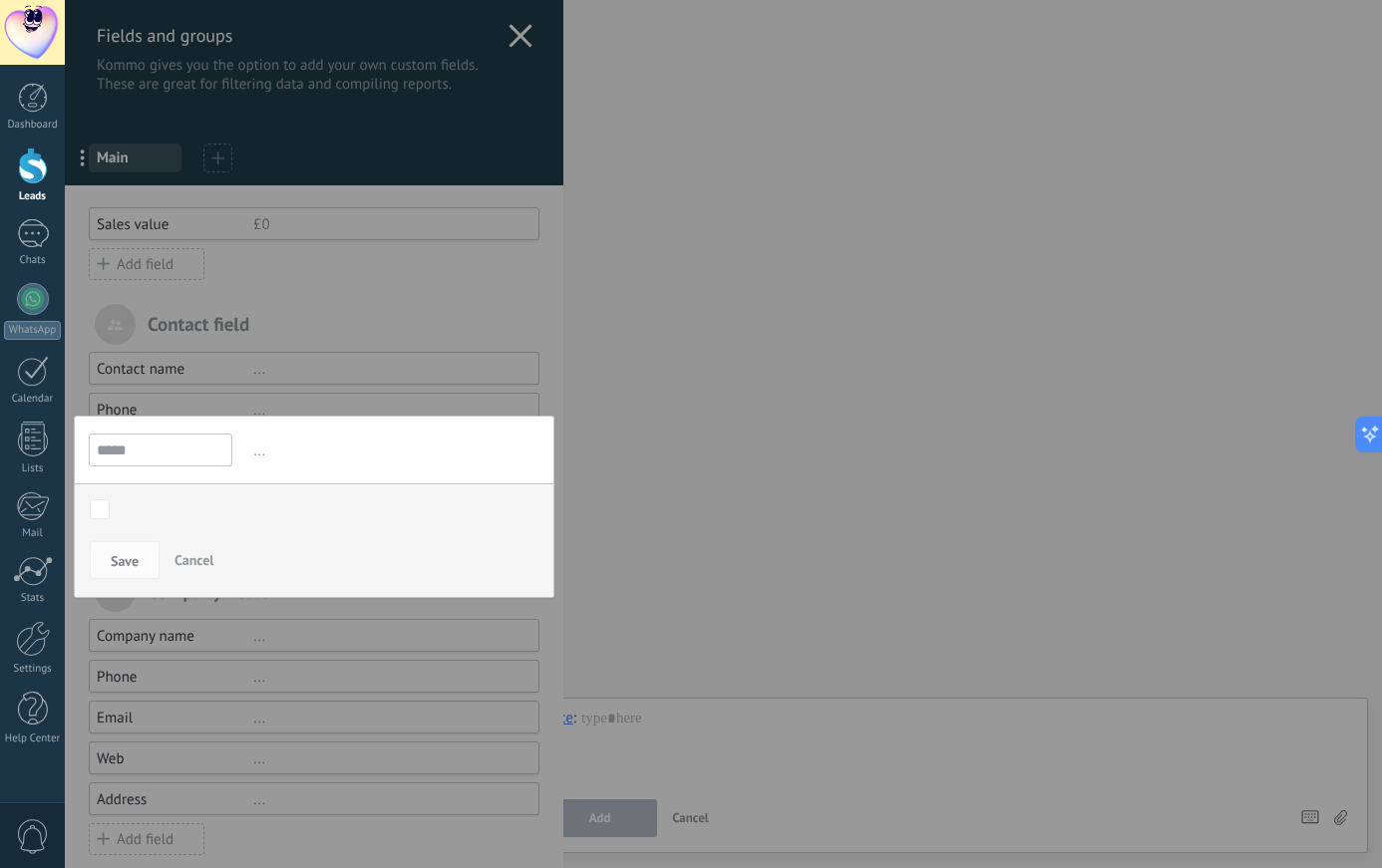 click on "*****" at bounding box center [161, 449] 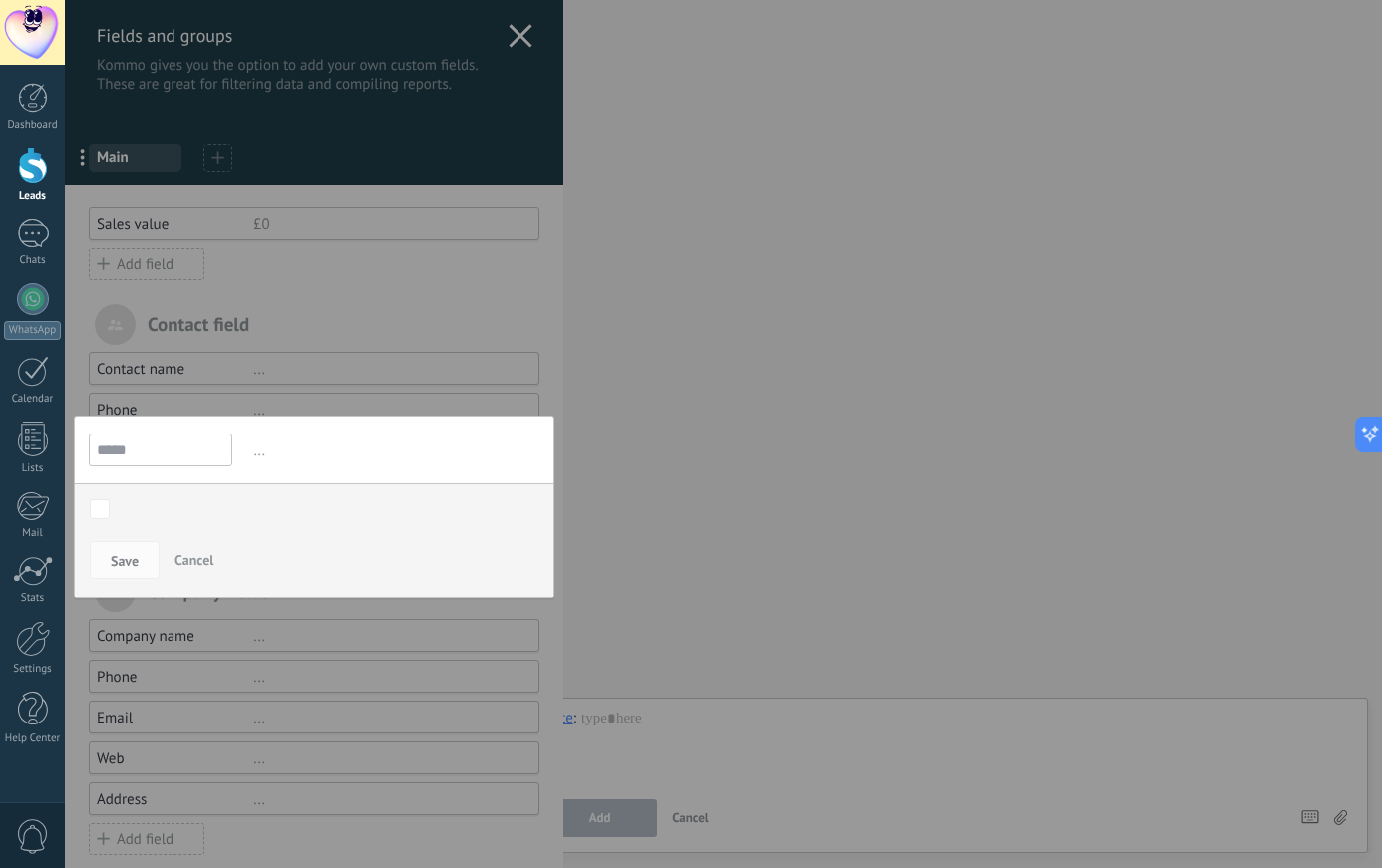 click on "*****" at bounding box center [161, 449] 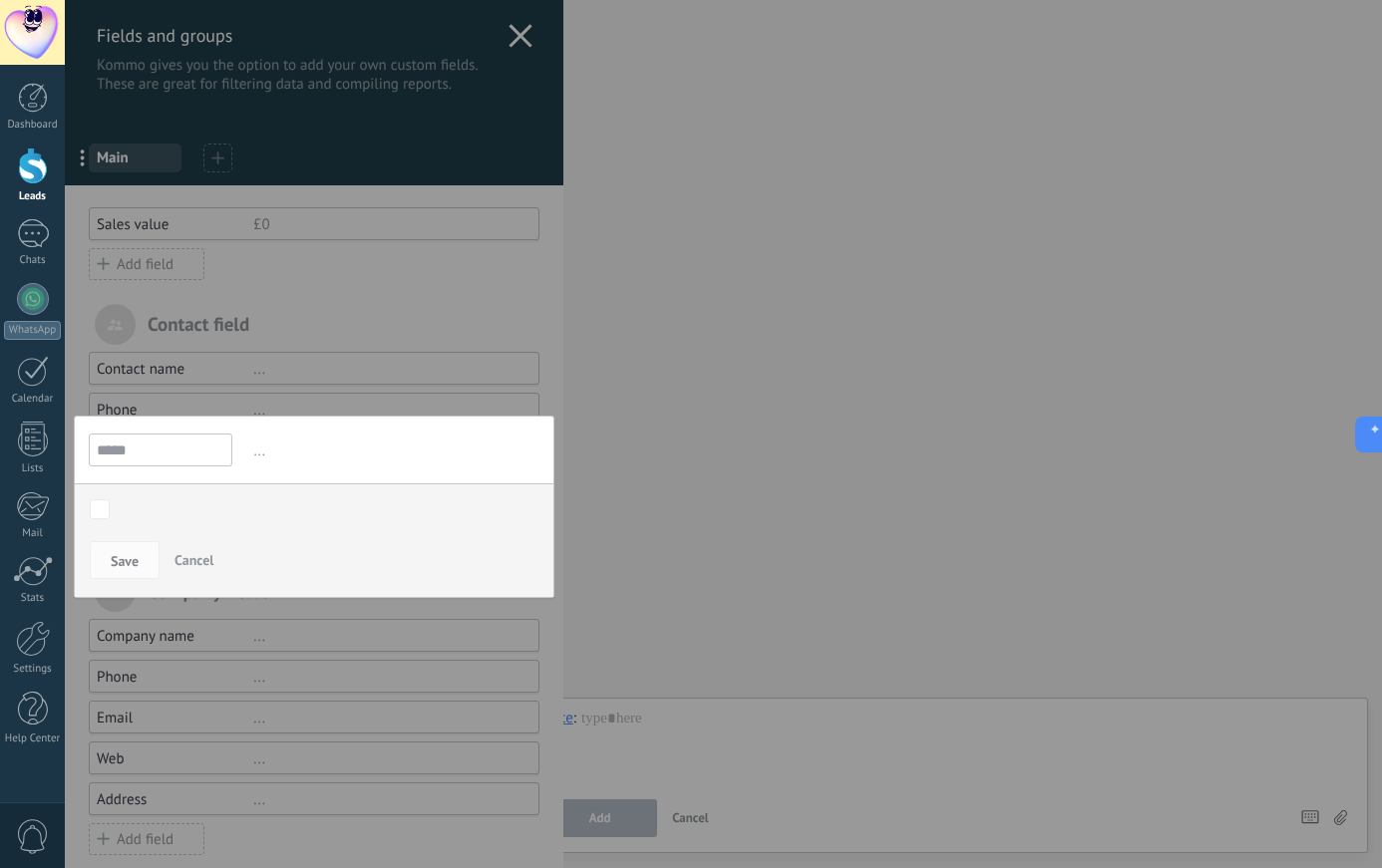 click at bounding box center [314, 445] 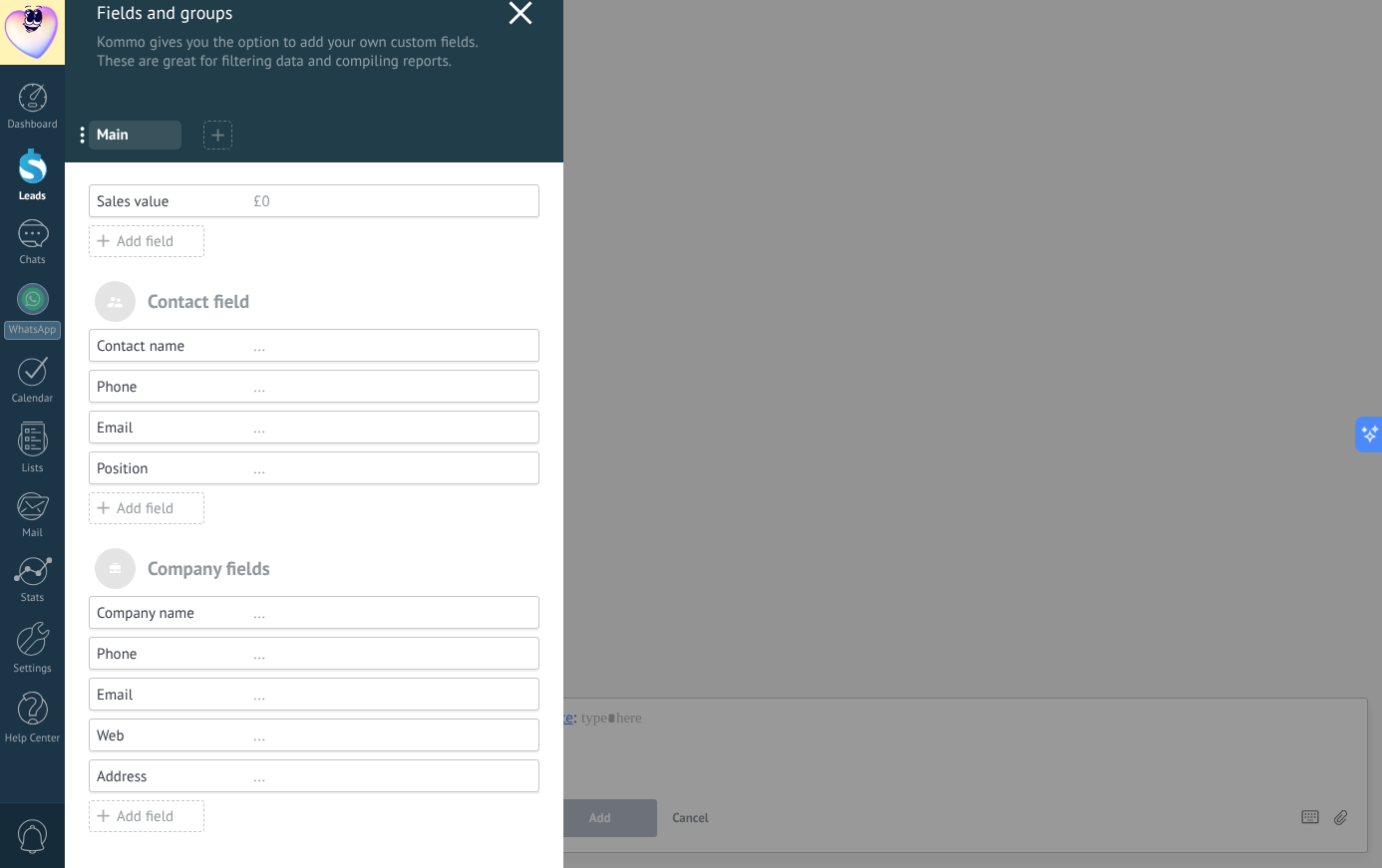 scroll, scrollTop: 0, scrollLeft: 0, axis: both 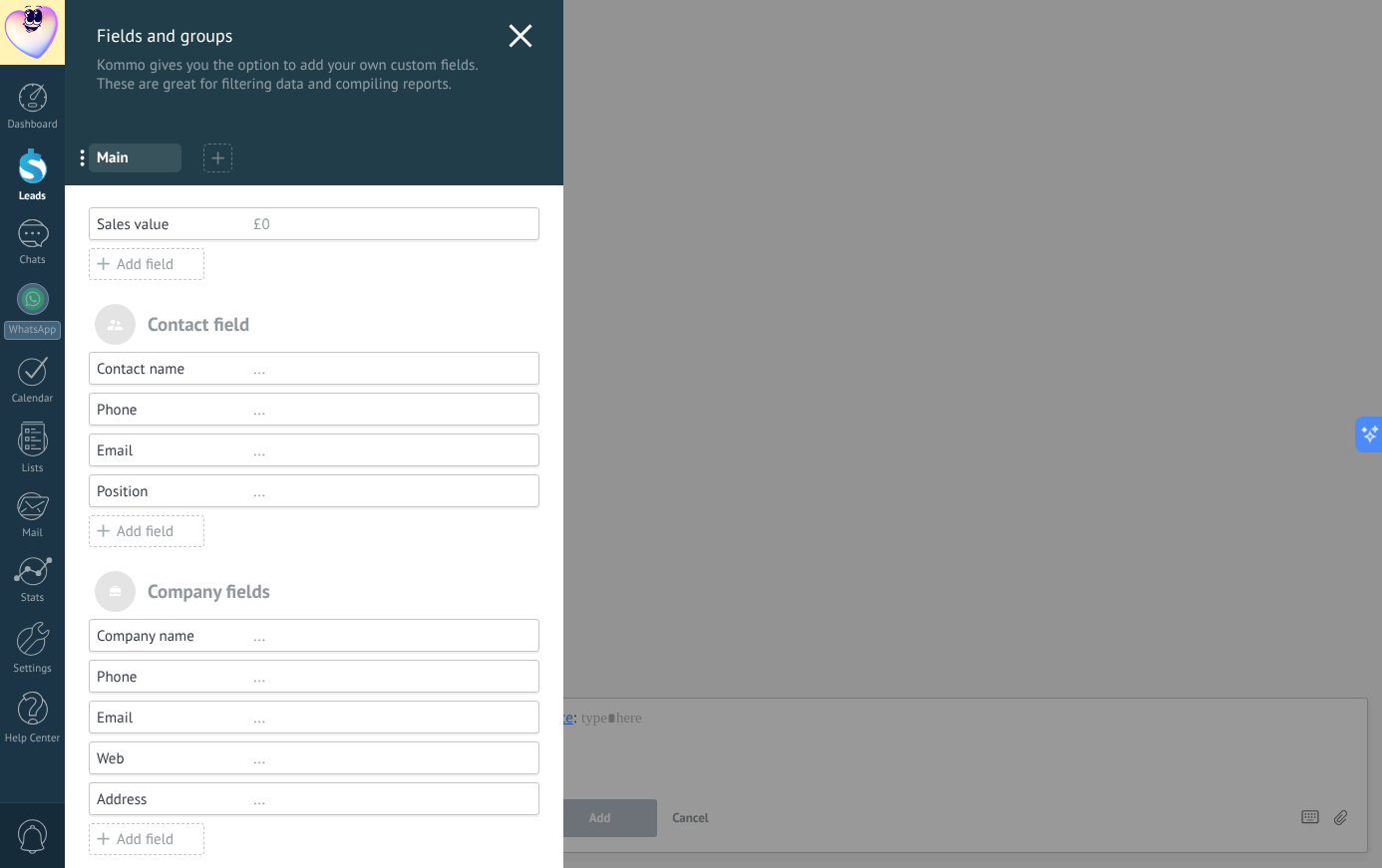 click on "..." at bounding box center [387, 636] 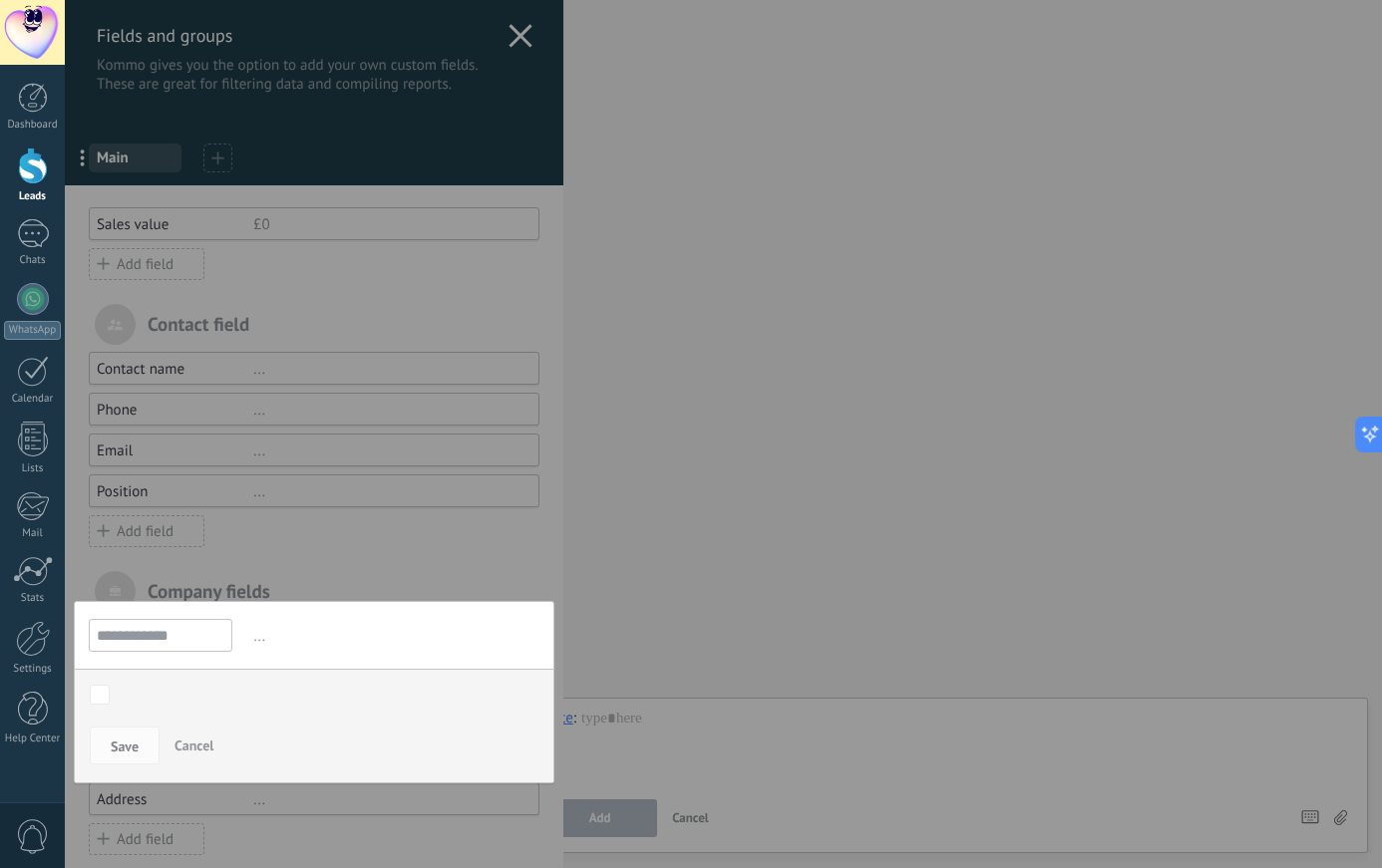 click on "Cancel" at bounding box center (193, 745) 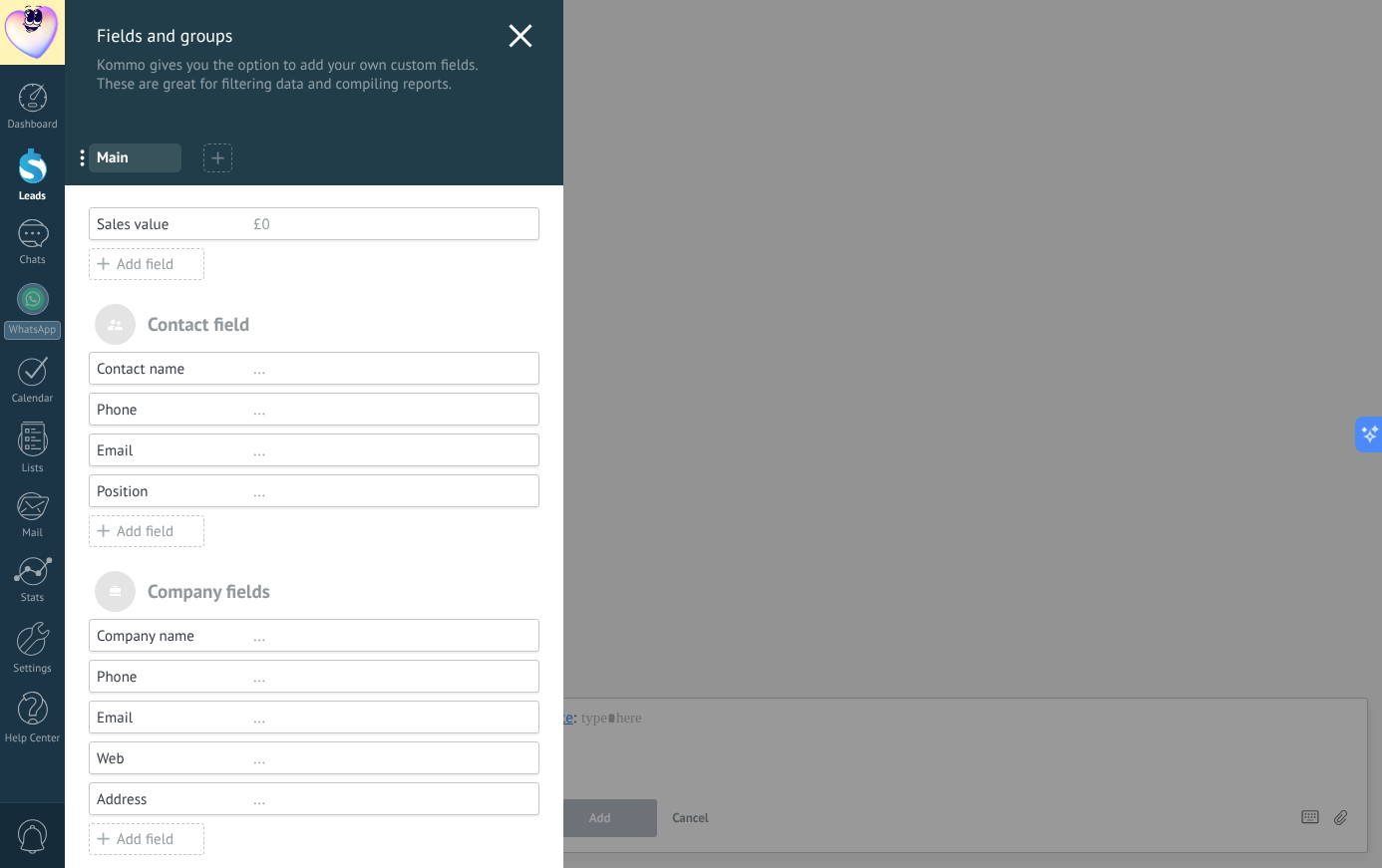 click on "Main" at bounding box center [135, 157] 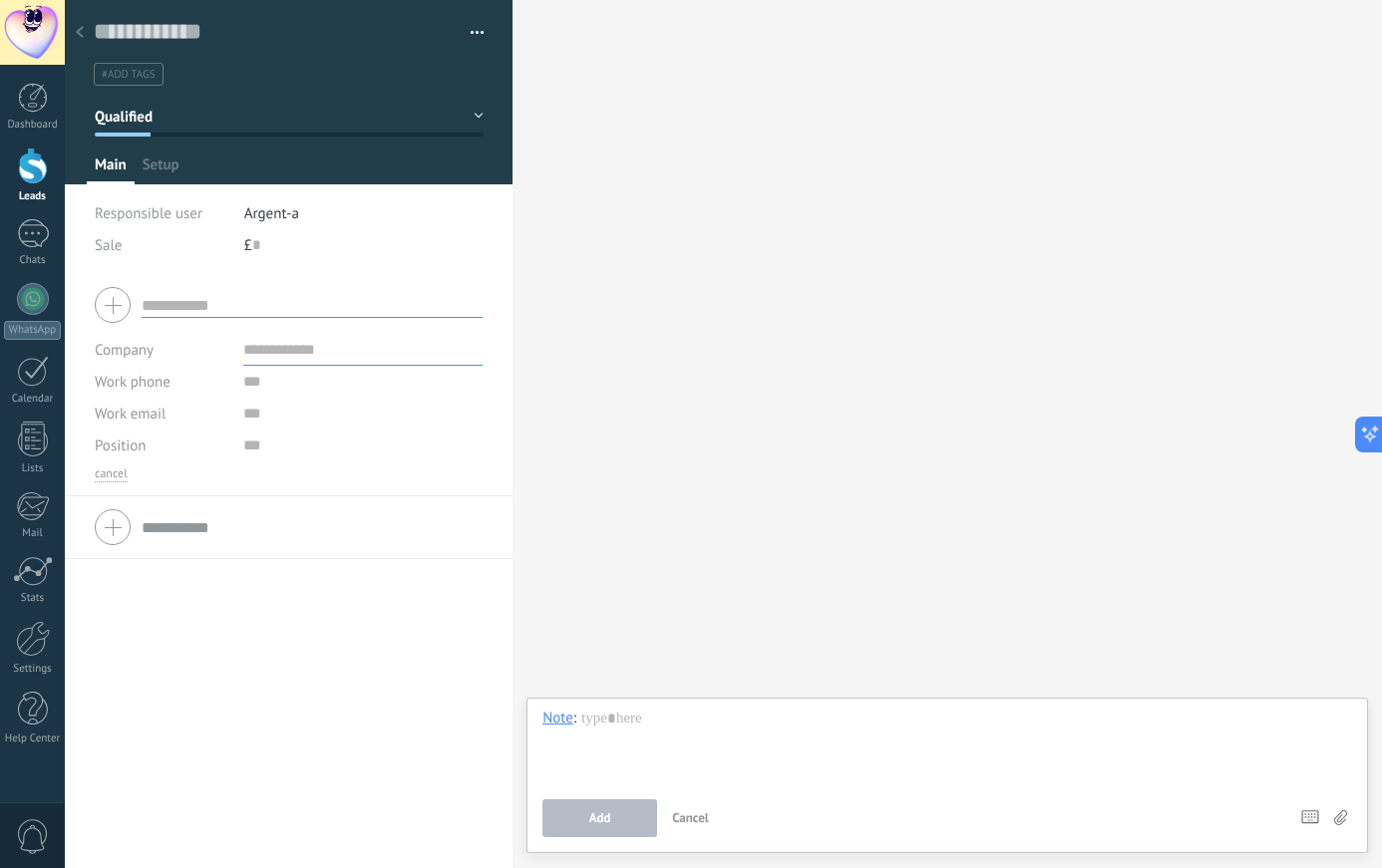 click at bounding box center [312, 305] 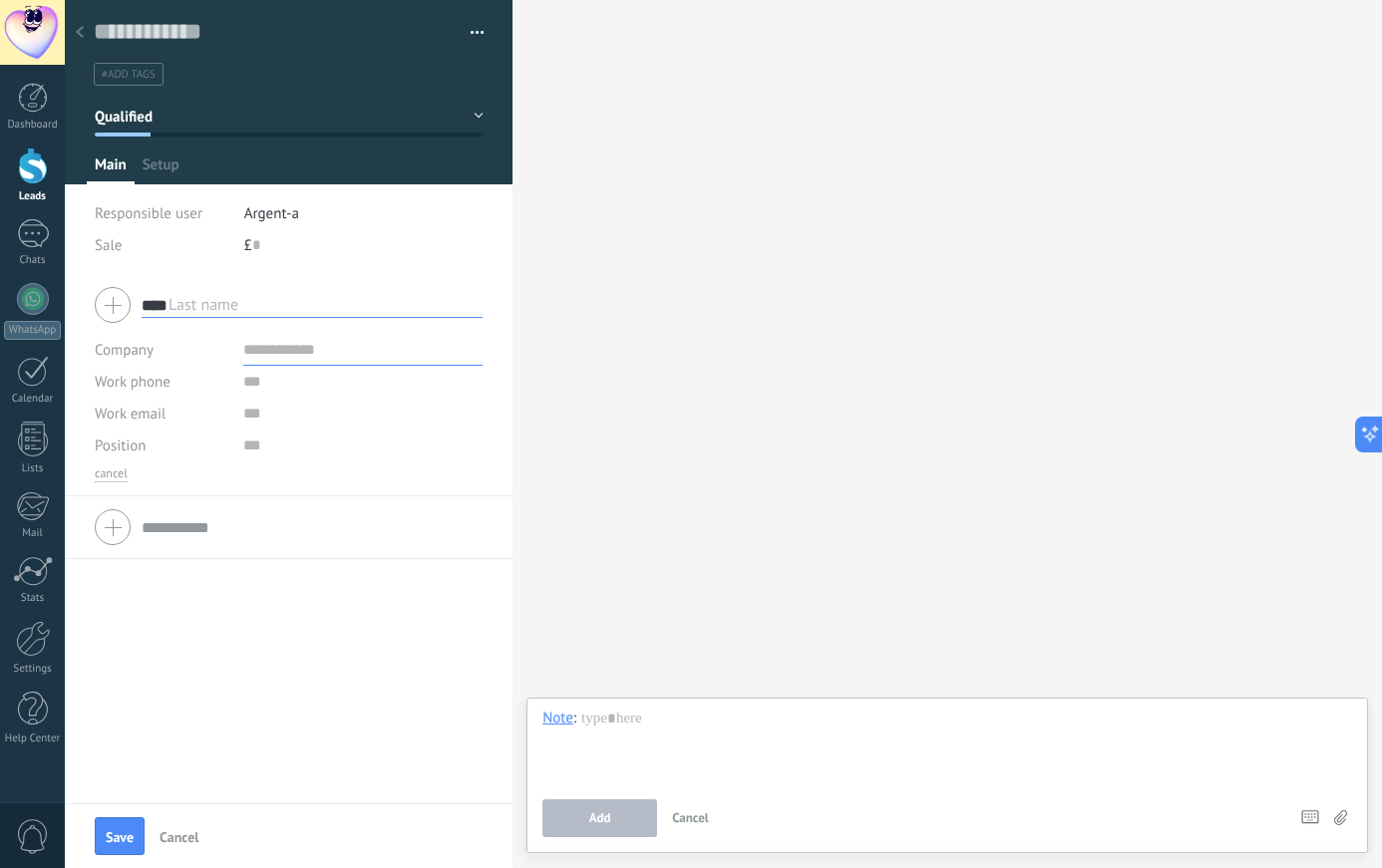 click on "****" at bounding box center [312, 305] 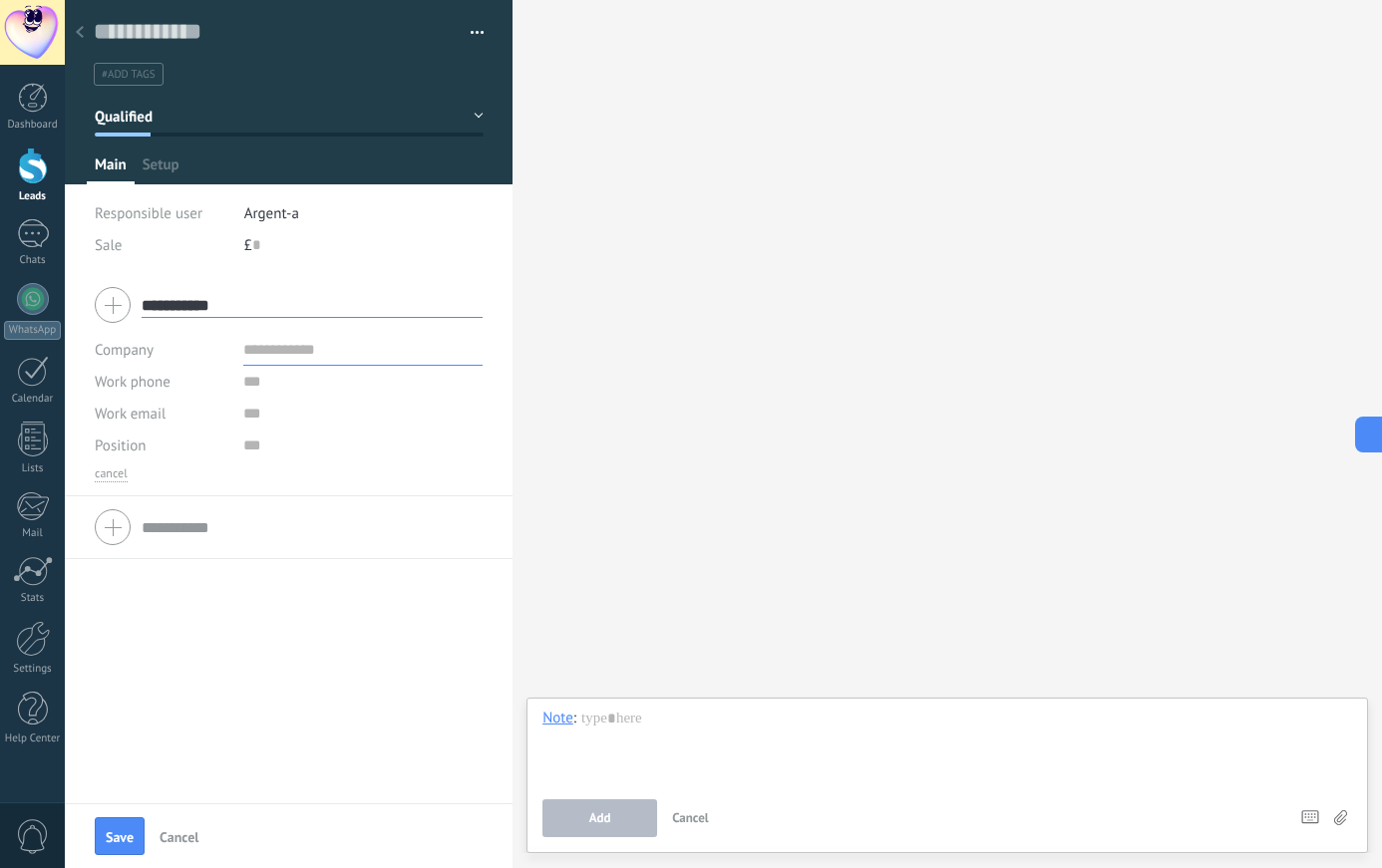 type on "**********" 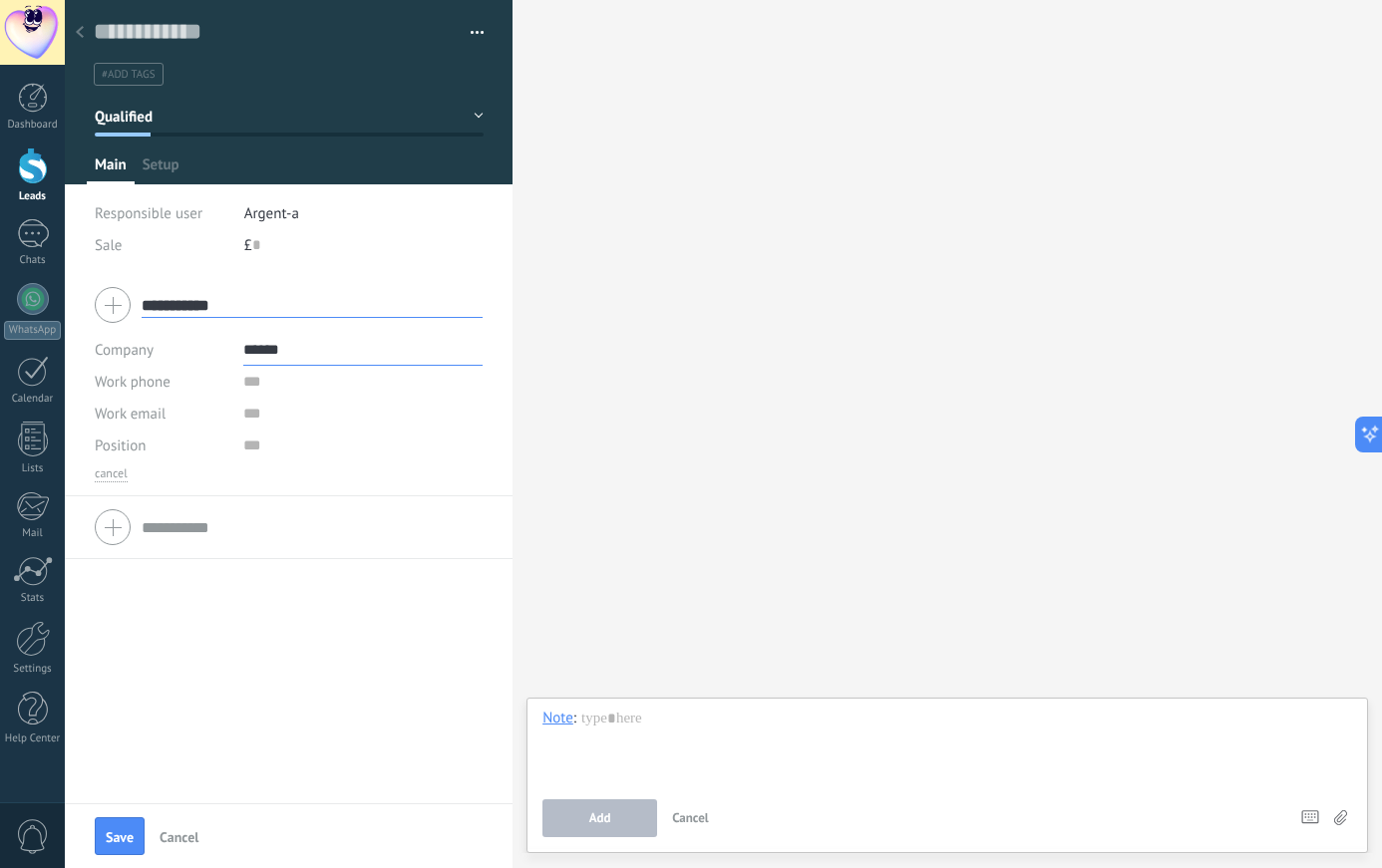 type on "******" 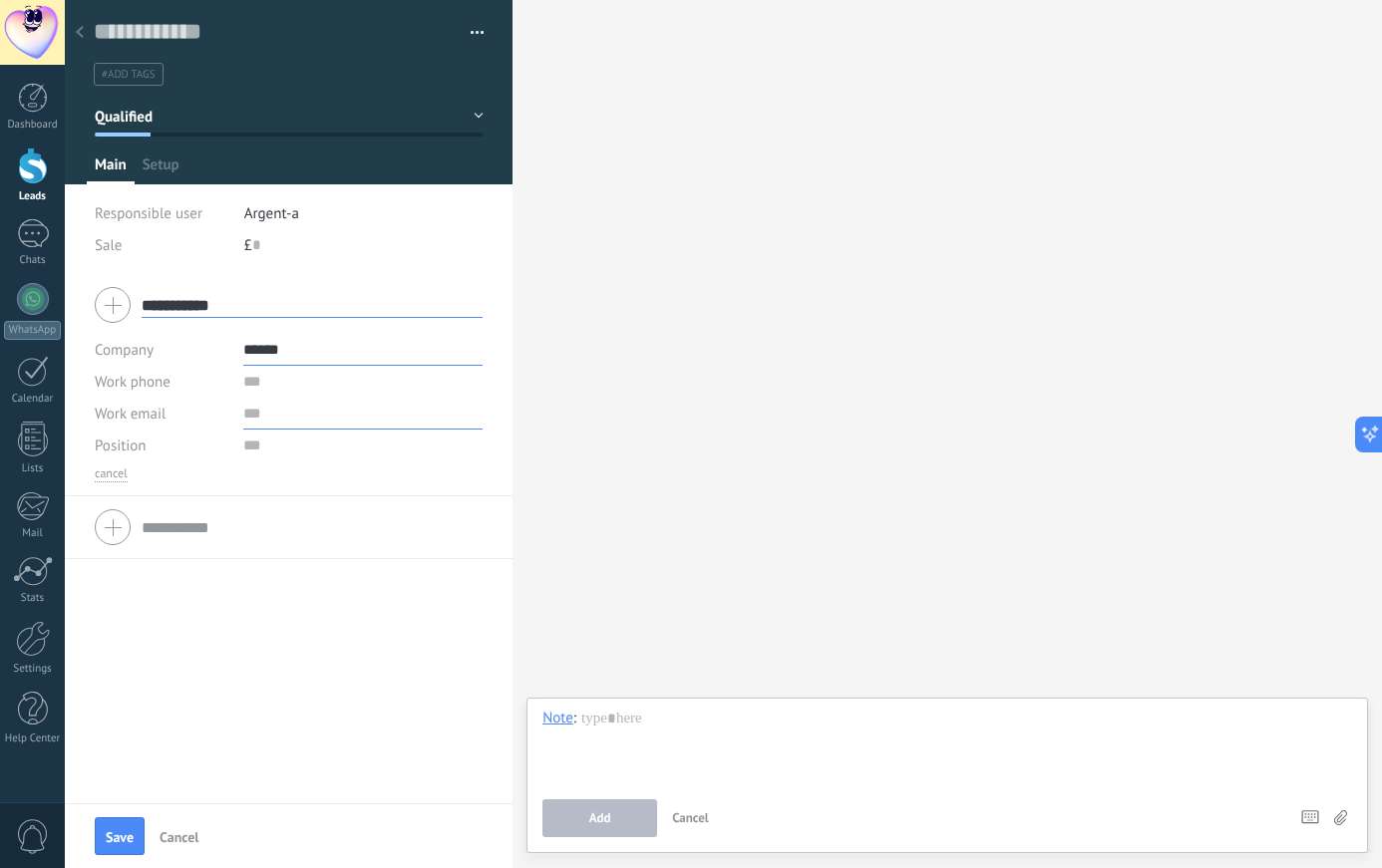 click at bounding box center [363, 414] 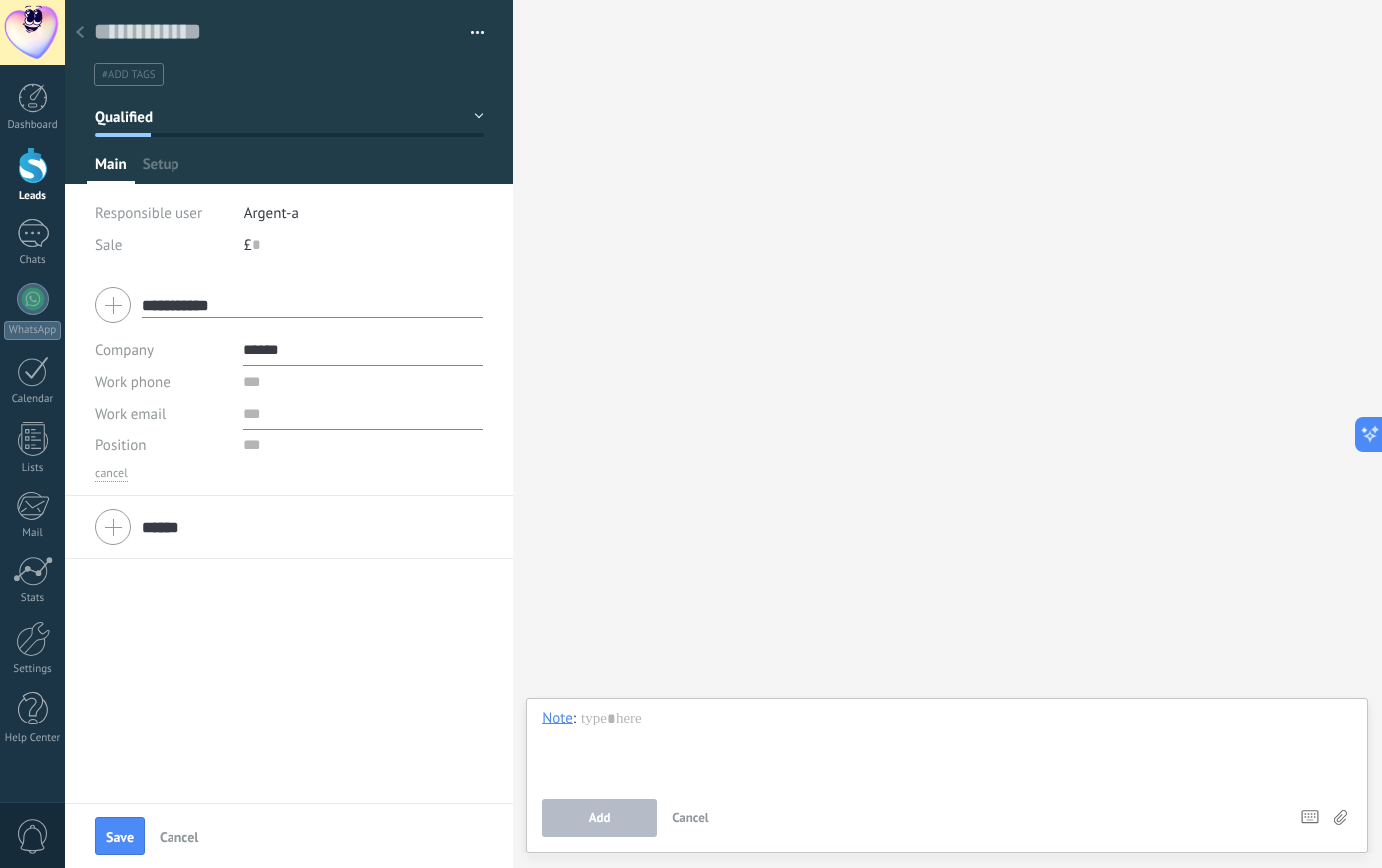 paste on "**********" 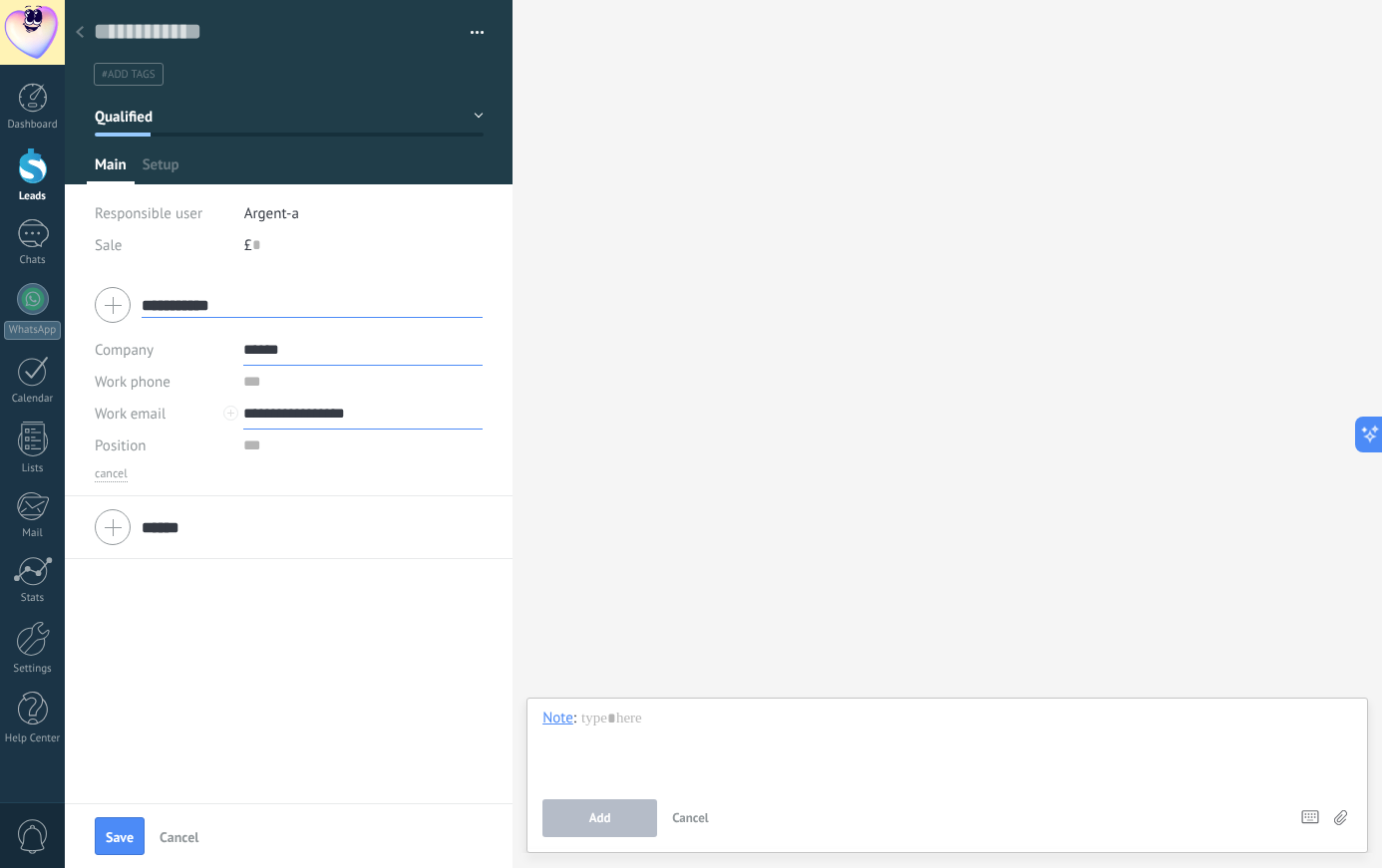 click on "**********" at bounding box center (363, 414) 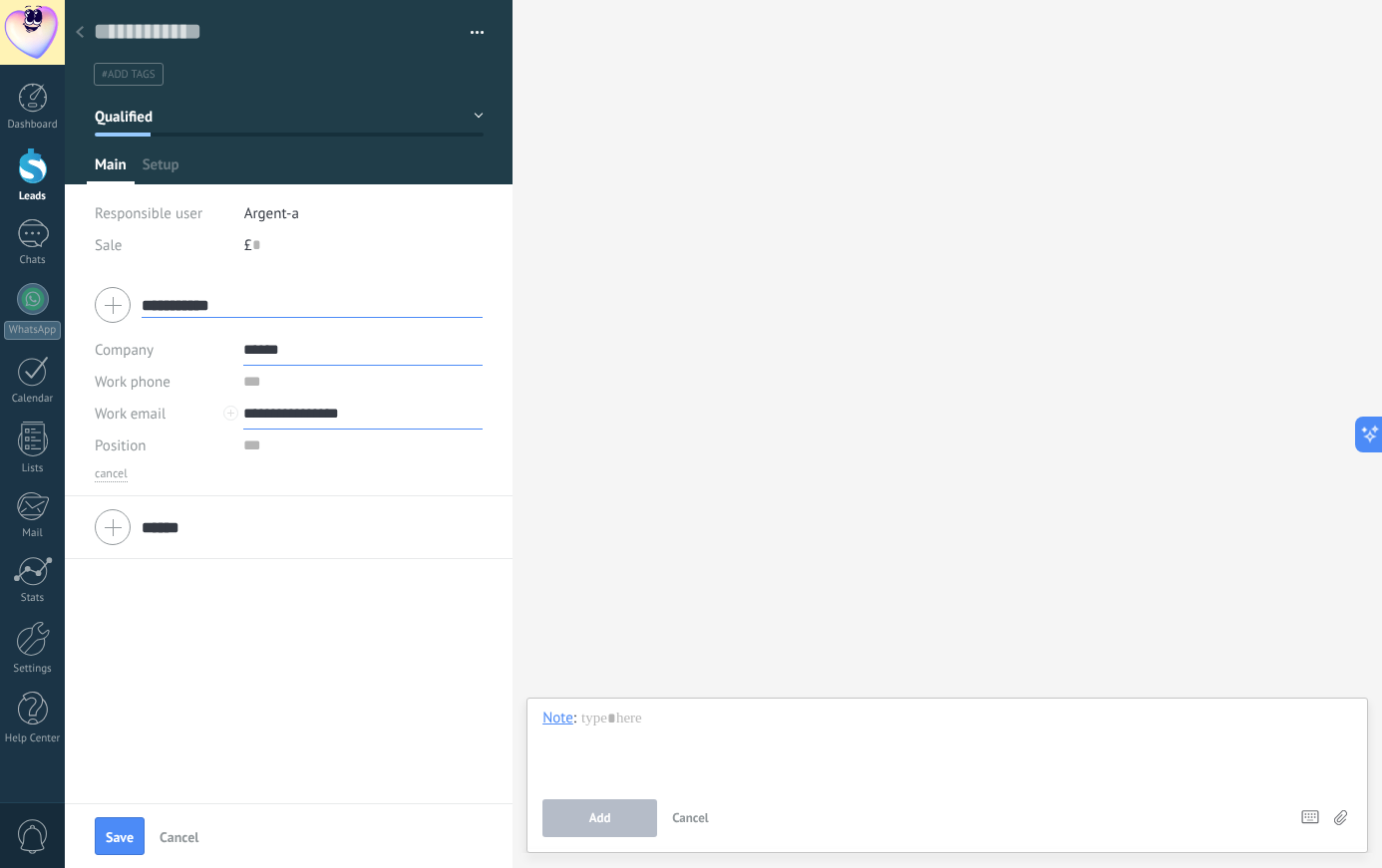 type on "**********" 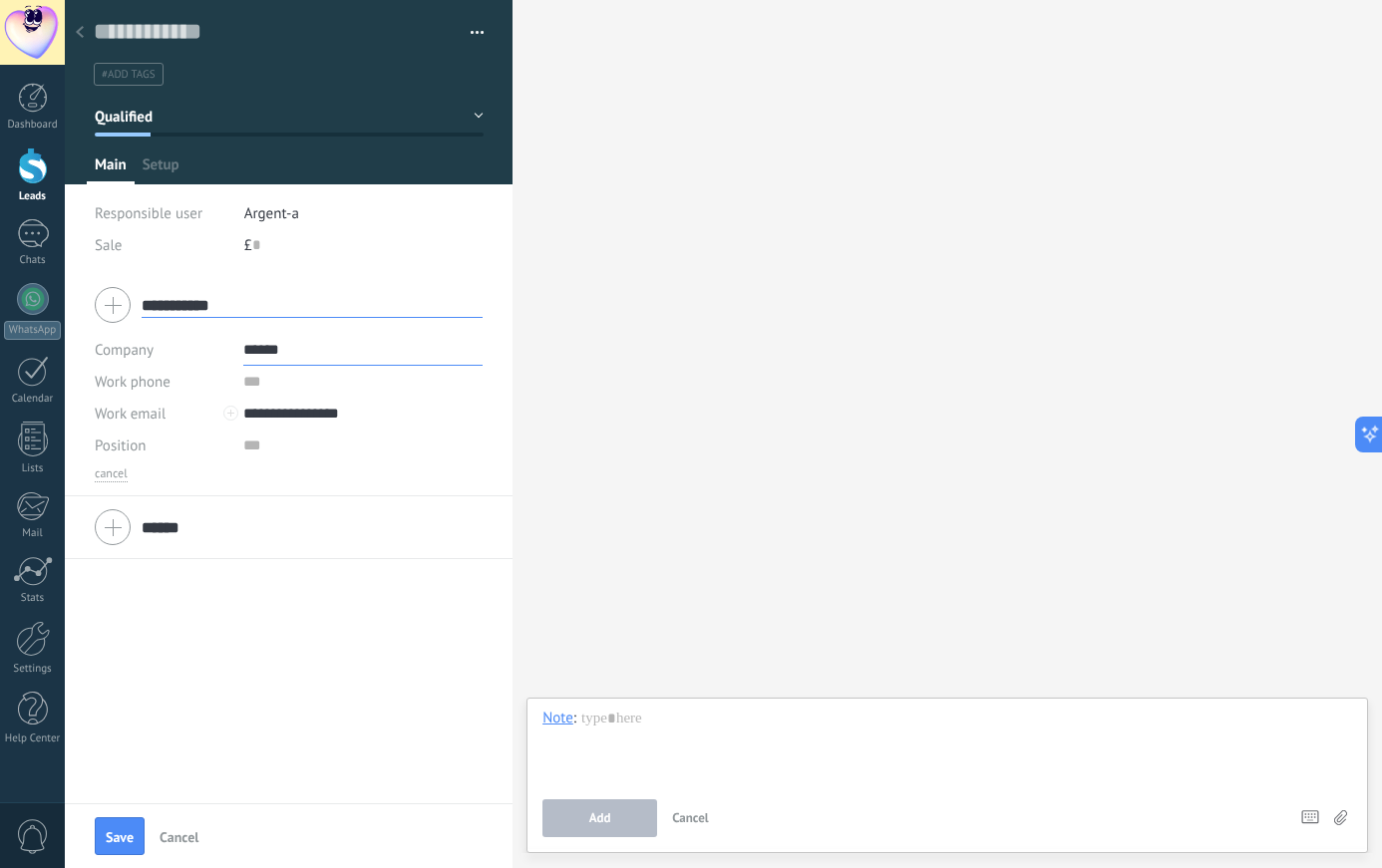 click at bounding box center [230, 413] 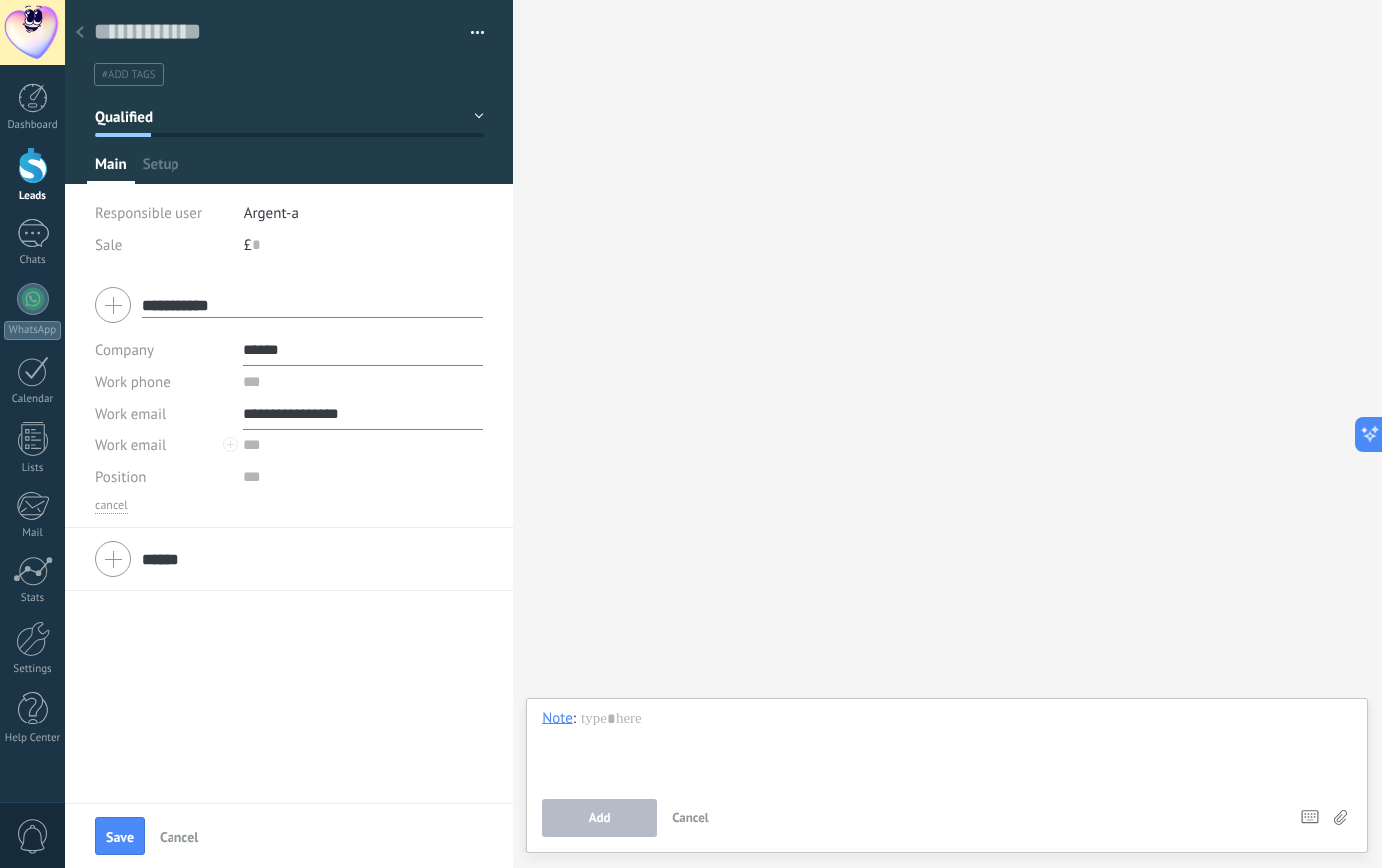 click on "**********" at bounding box center [363, 414] 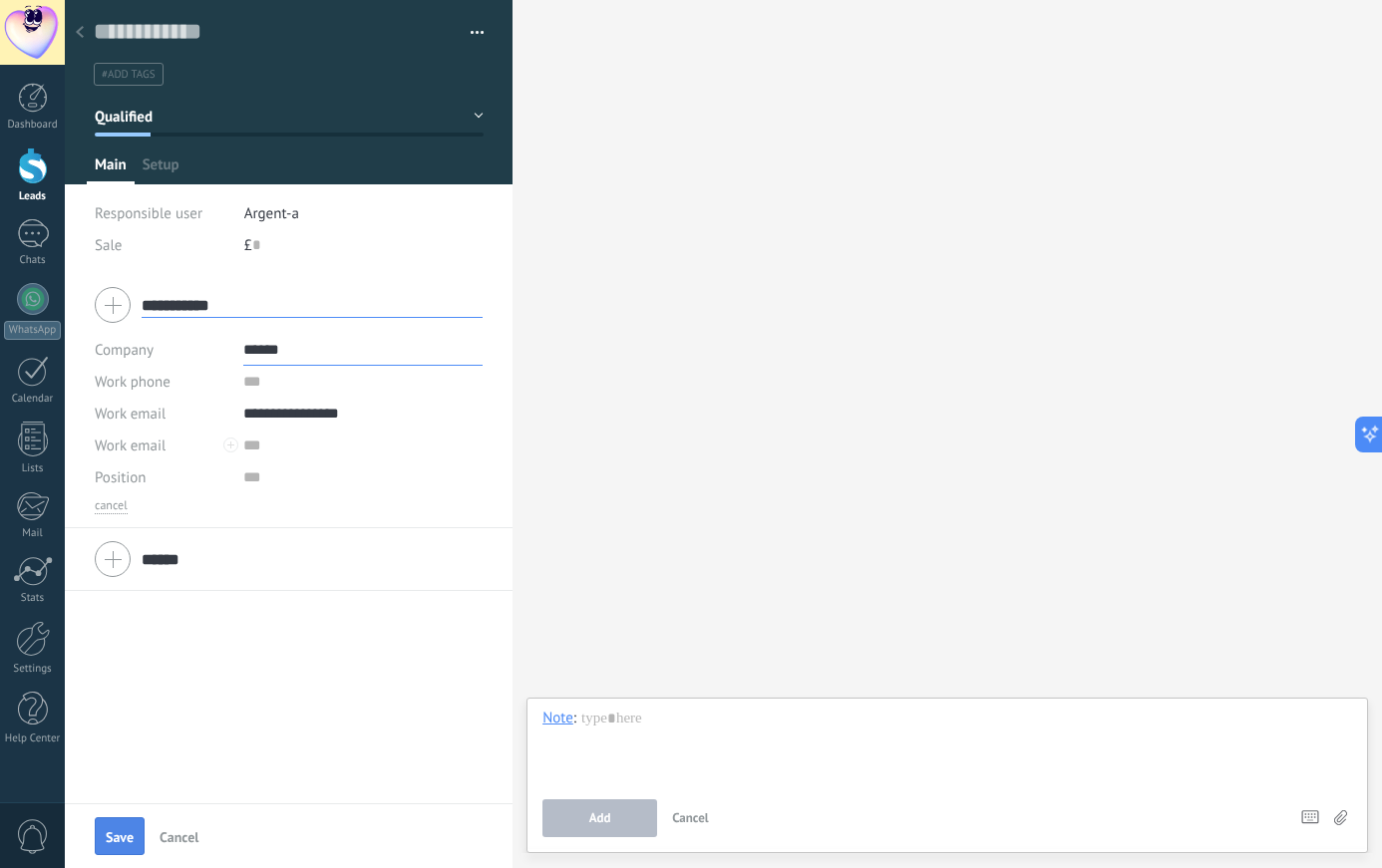 click on "Save" at bounding box center (120, 837) 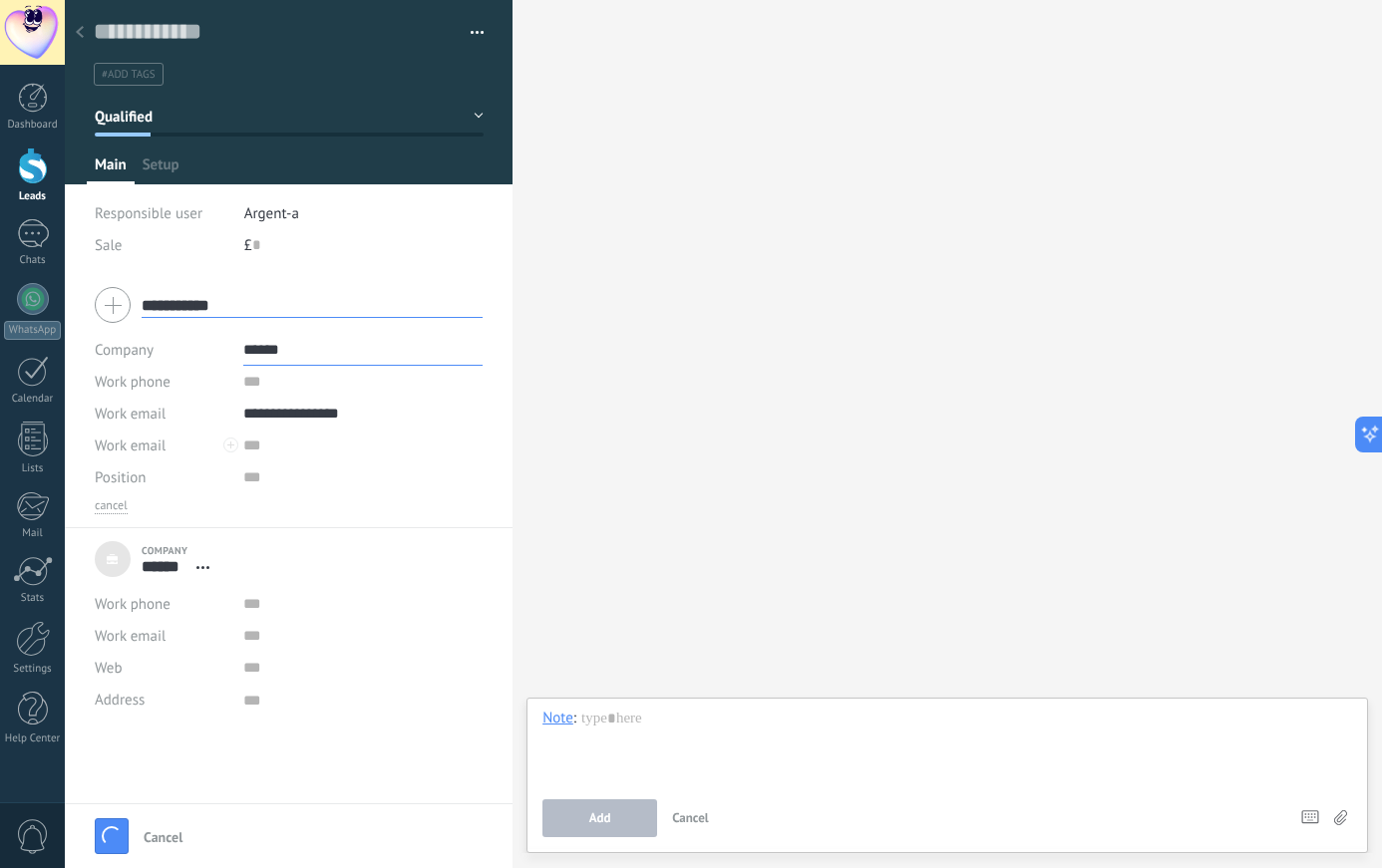 type 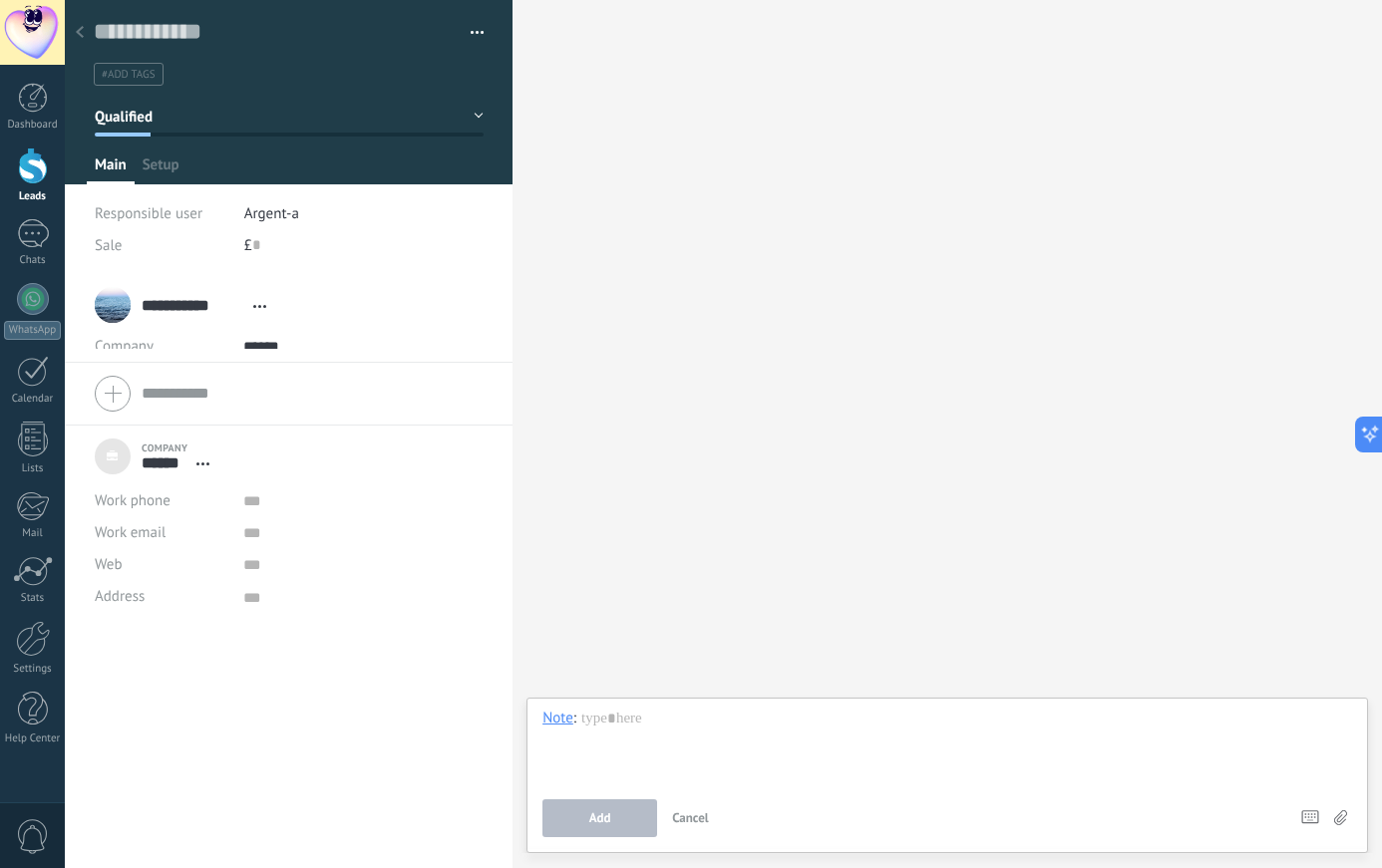 scroll, scrollTop: 20, scrollLeft: 0, axis: vertical 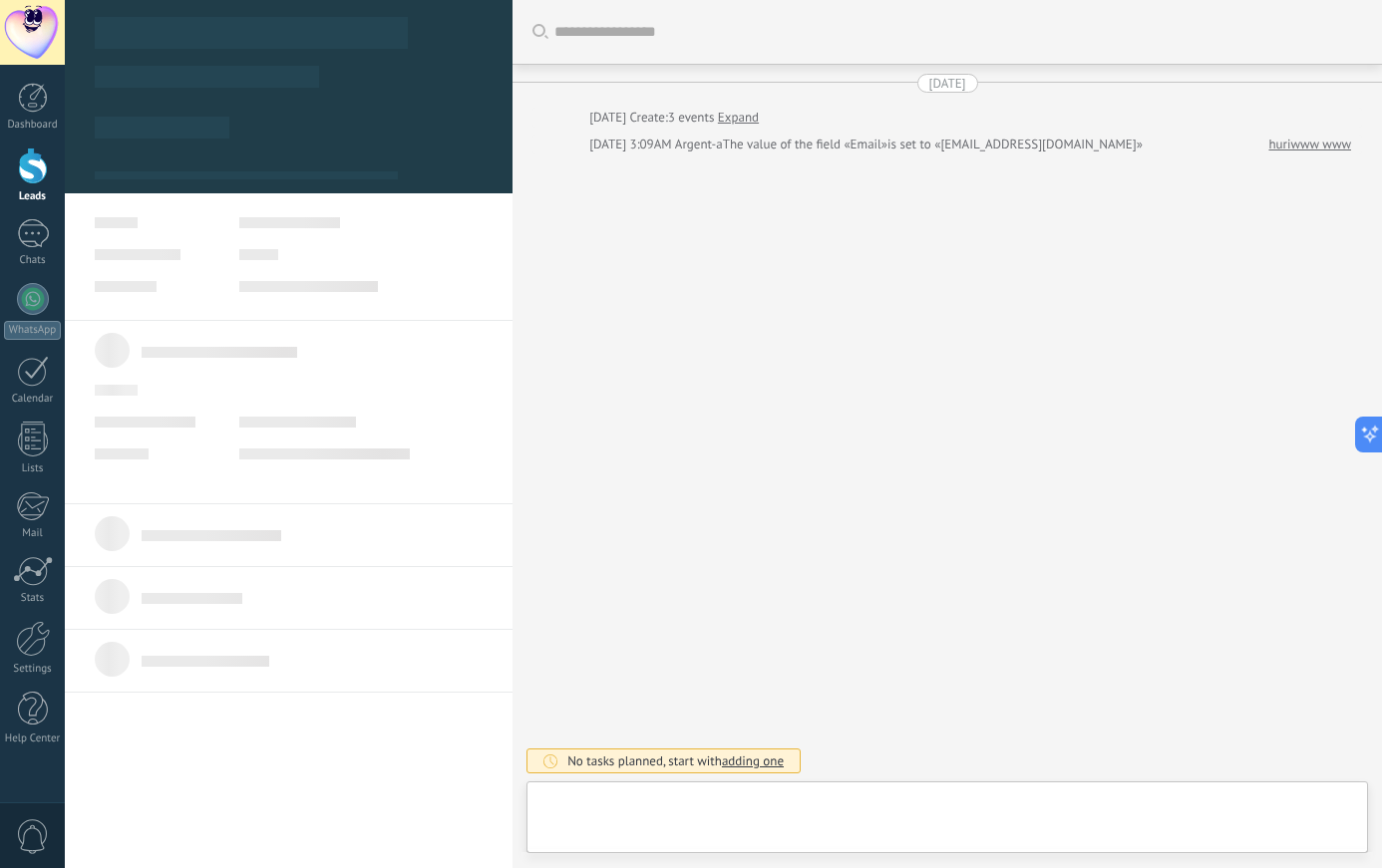 type on "***" 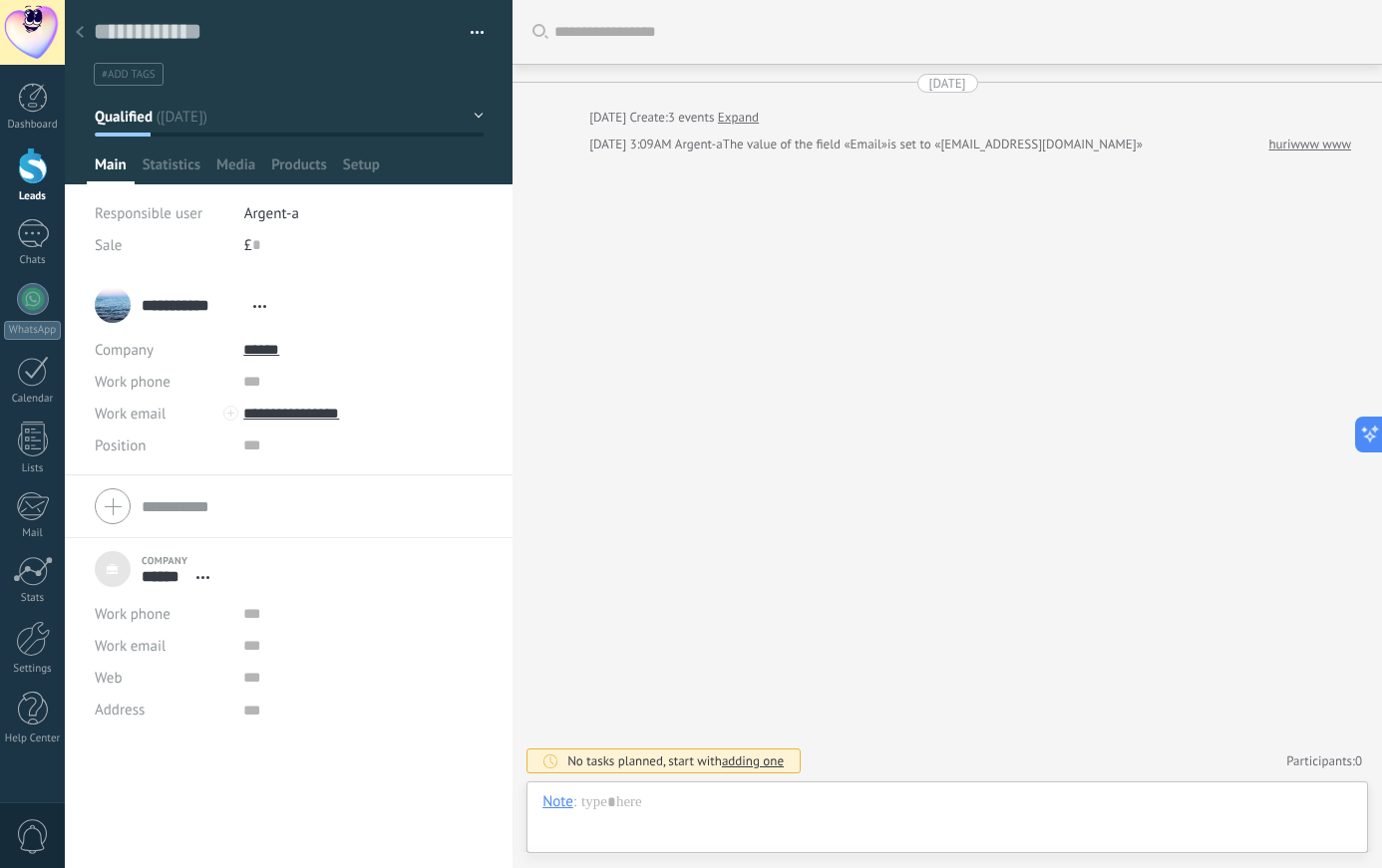 scroll, scrollTop: 20, scrollLeft: 0, axis: vertical 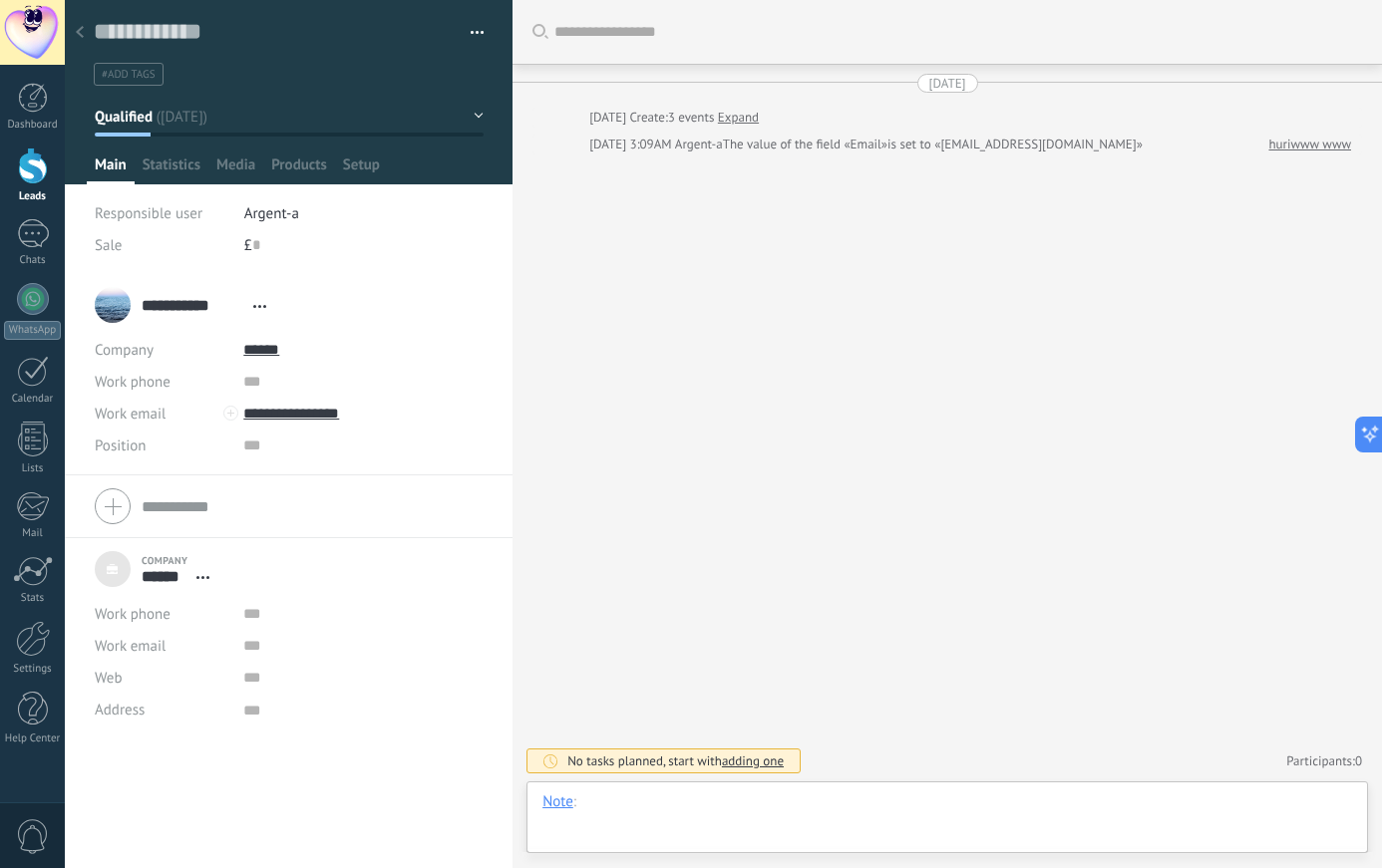 click at bounding box center [947, 822] 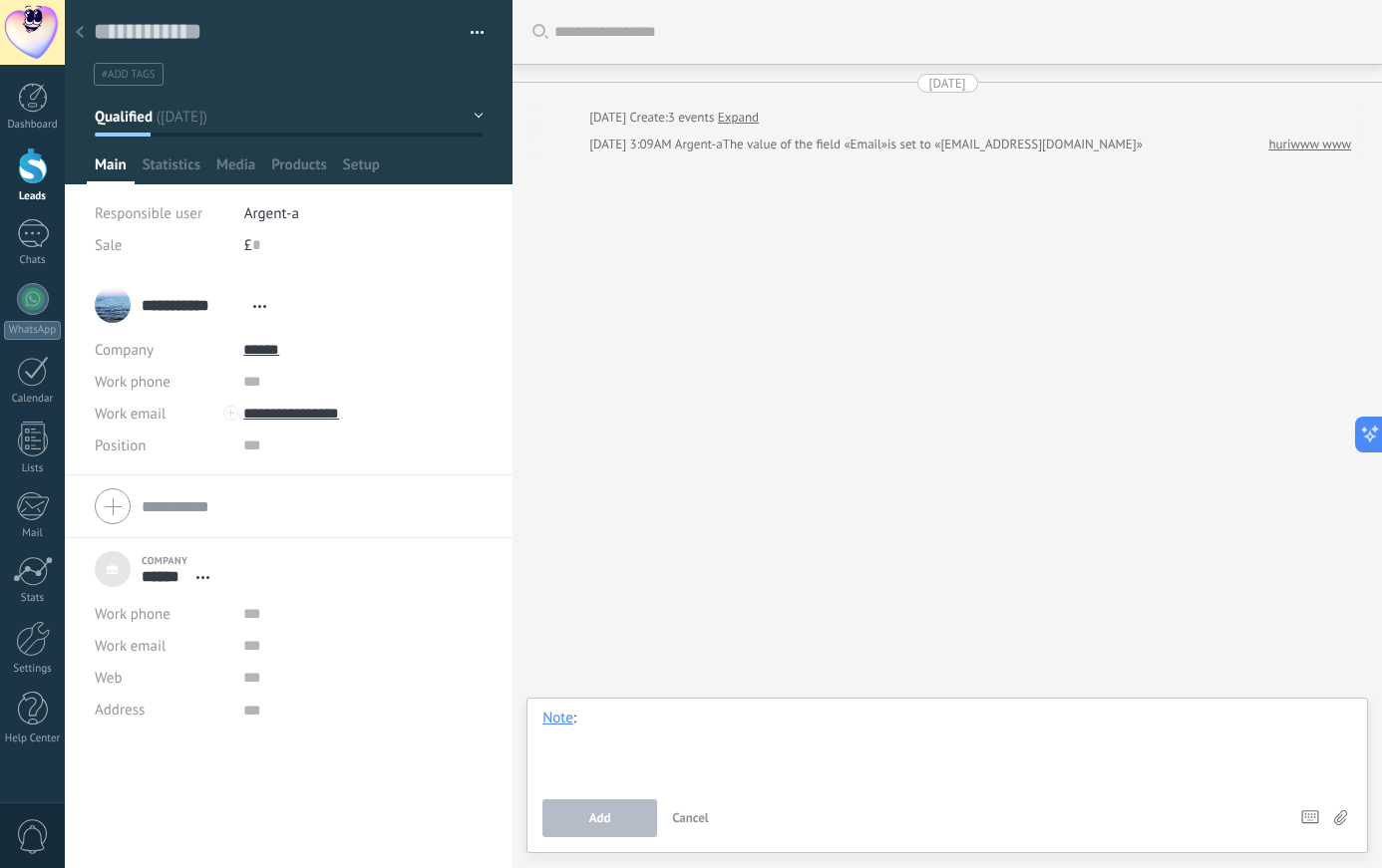 type 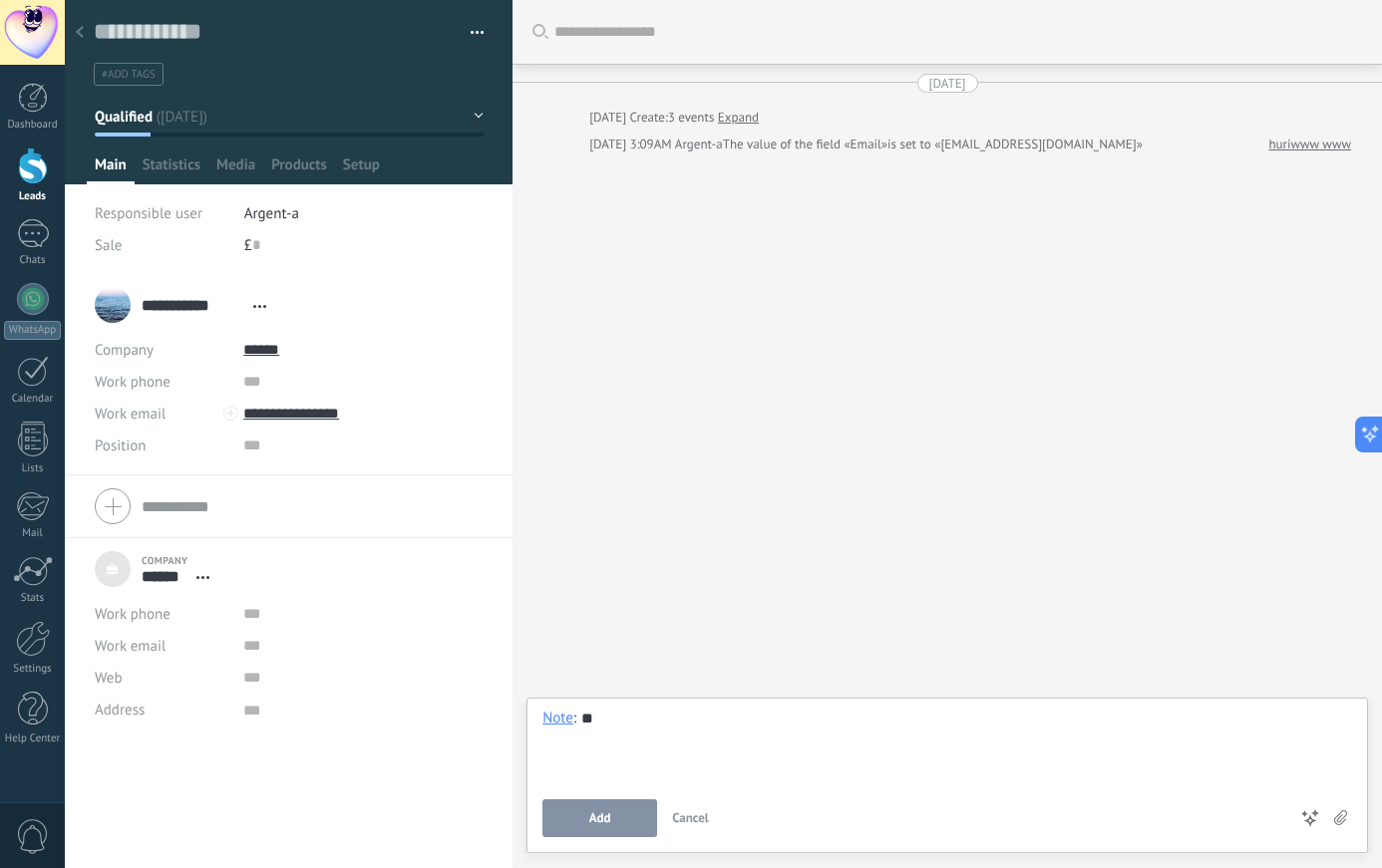 click on "Add" at bounding box center [599, 818] 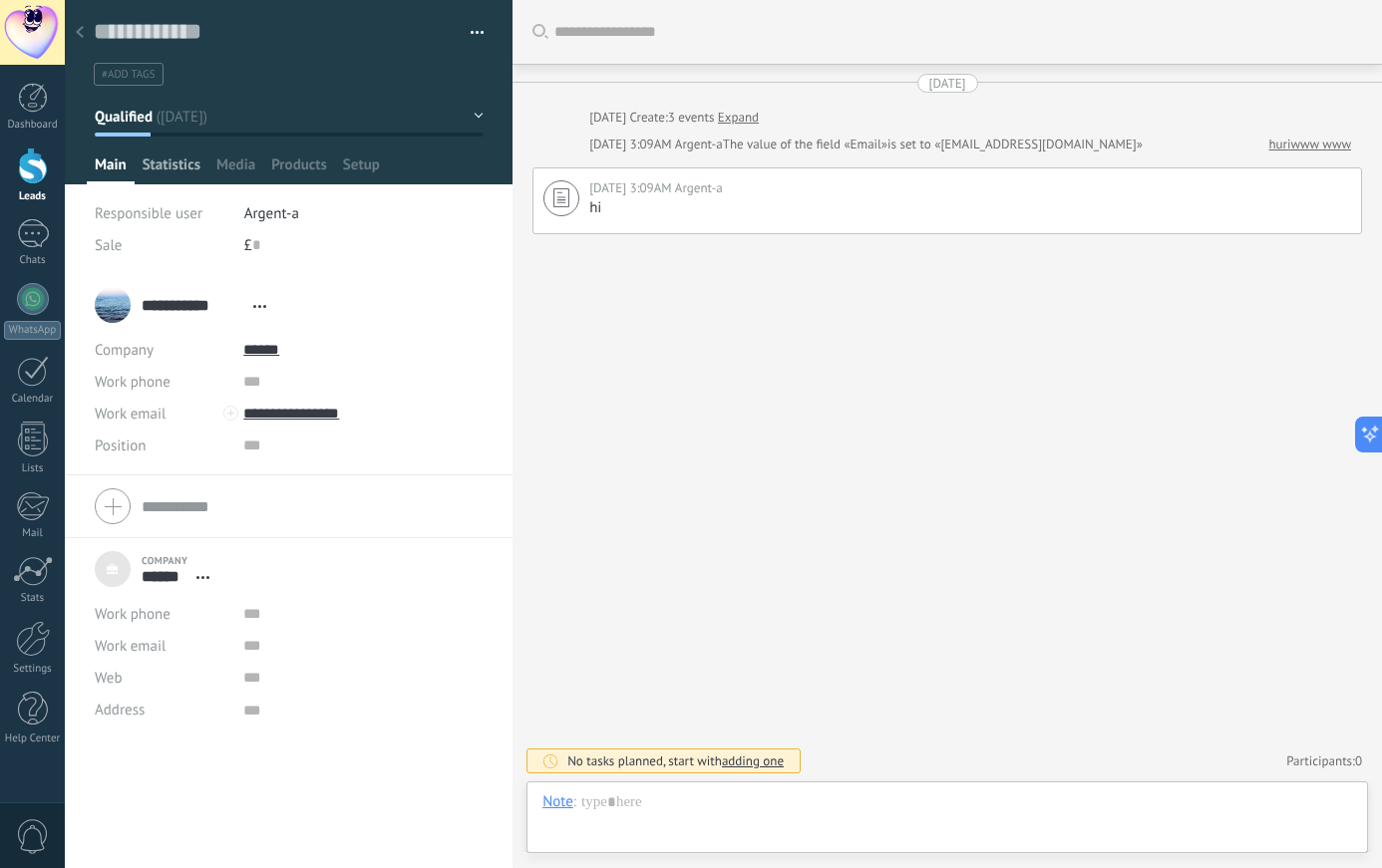 click on "Statistics" at bounding box center (172, 169) 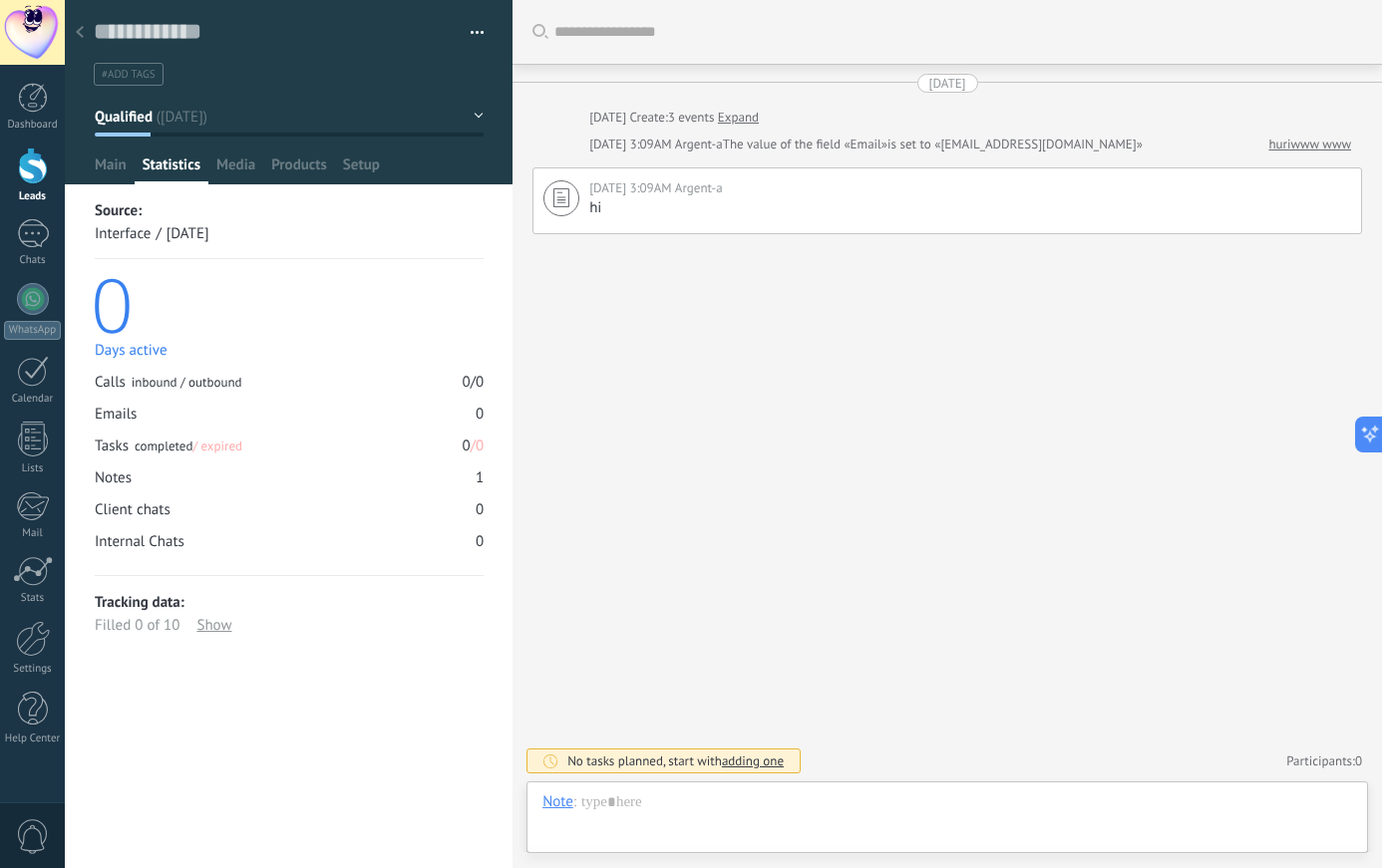 click on "Save and create
Print
Manage tags
Export to Excel" at bounding box center (289, 43) 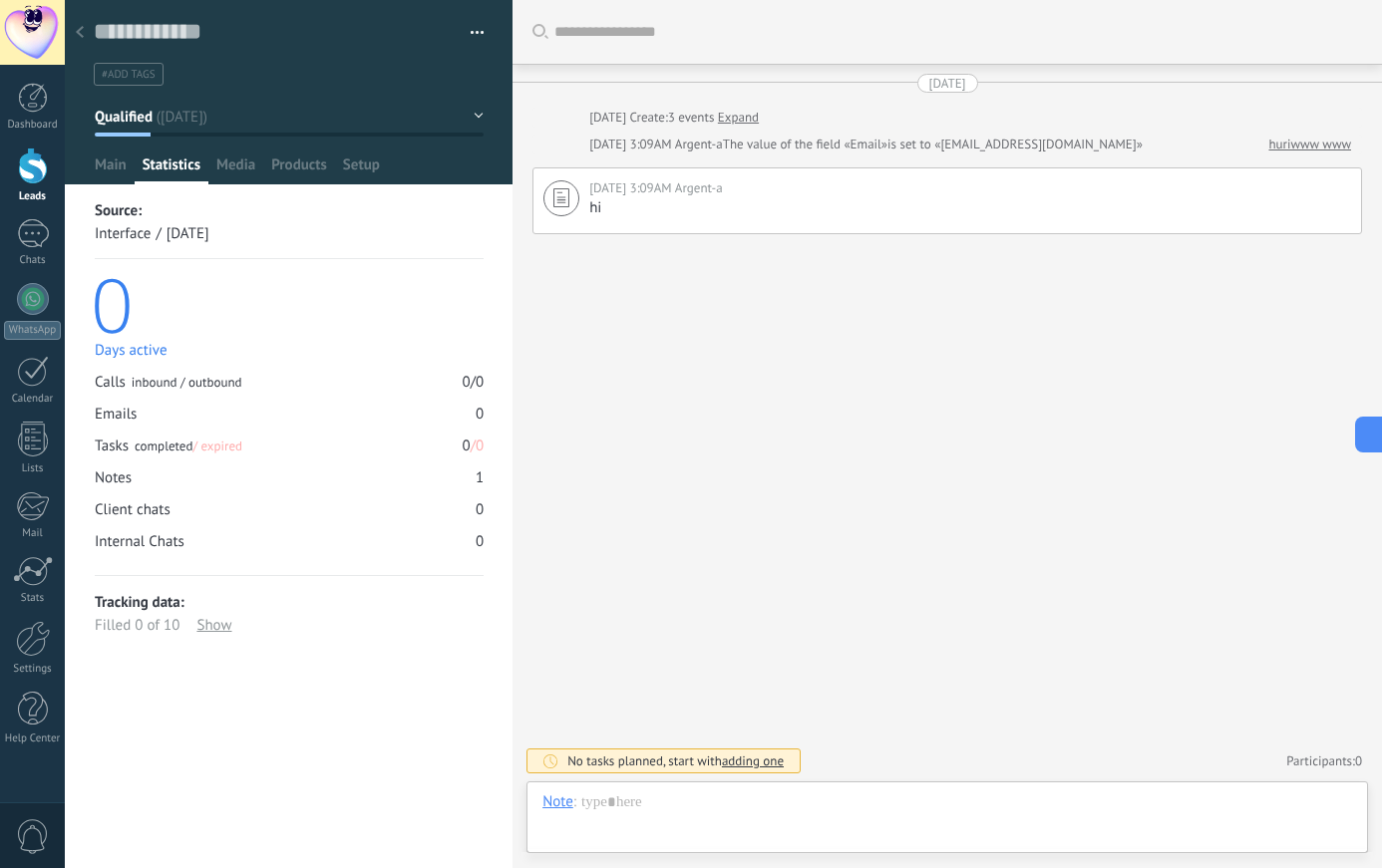 click on "Save and create
Print
Manage tags
Export to Excel" at bounding box center (289, 43) 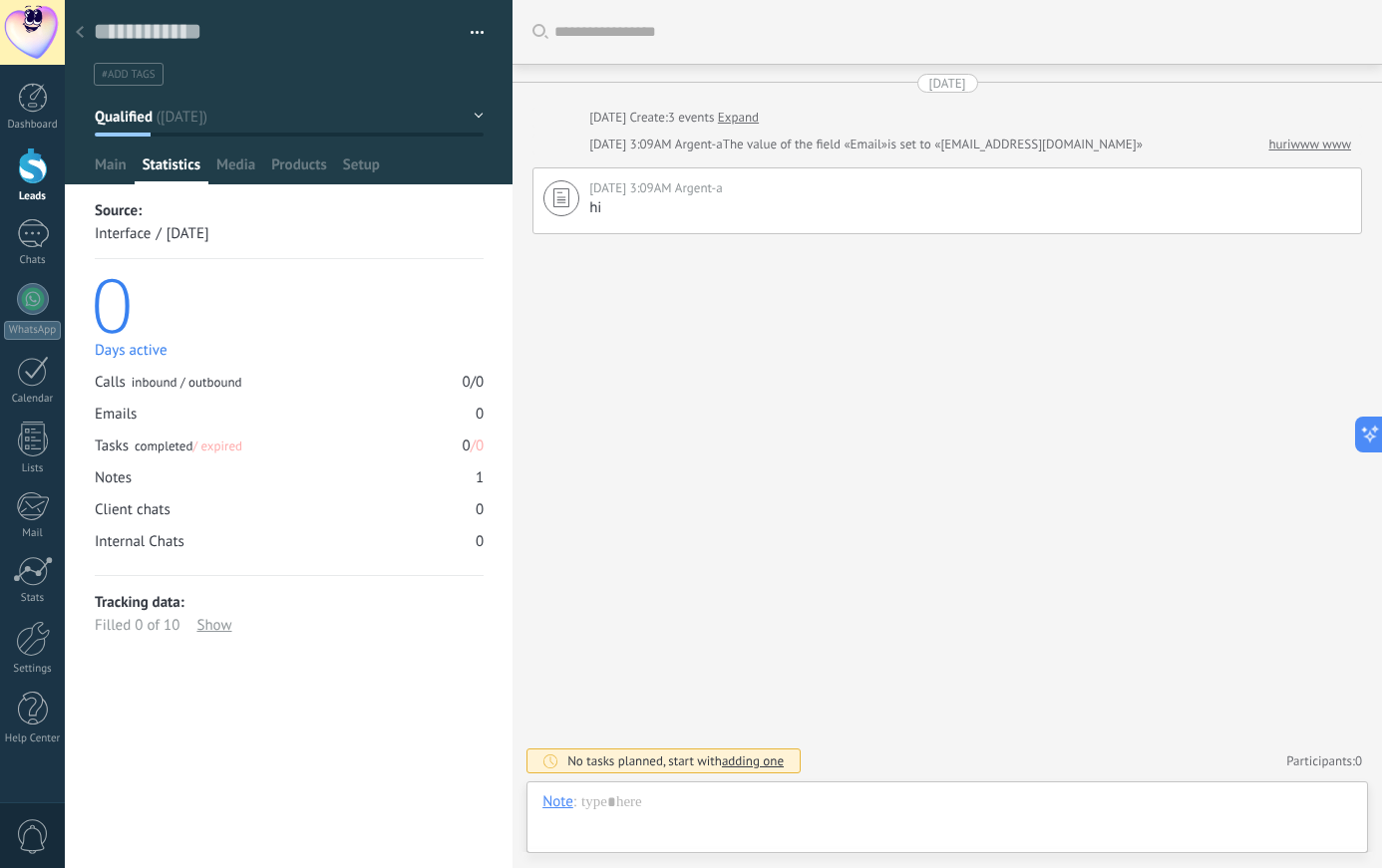 click at bounding box center (470, 33) 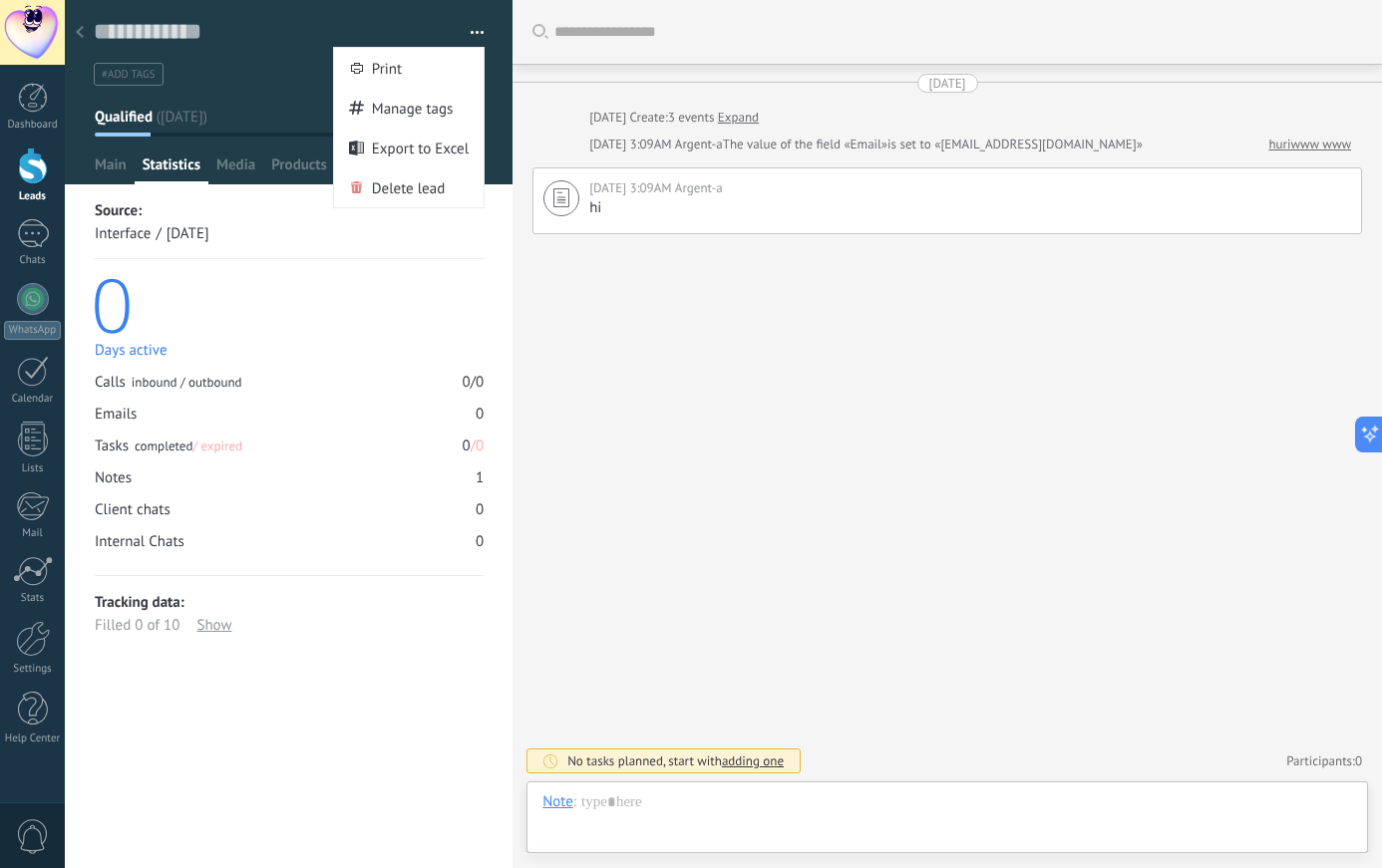 click on "Qualified" at bounding box center (289, 117) 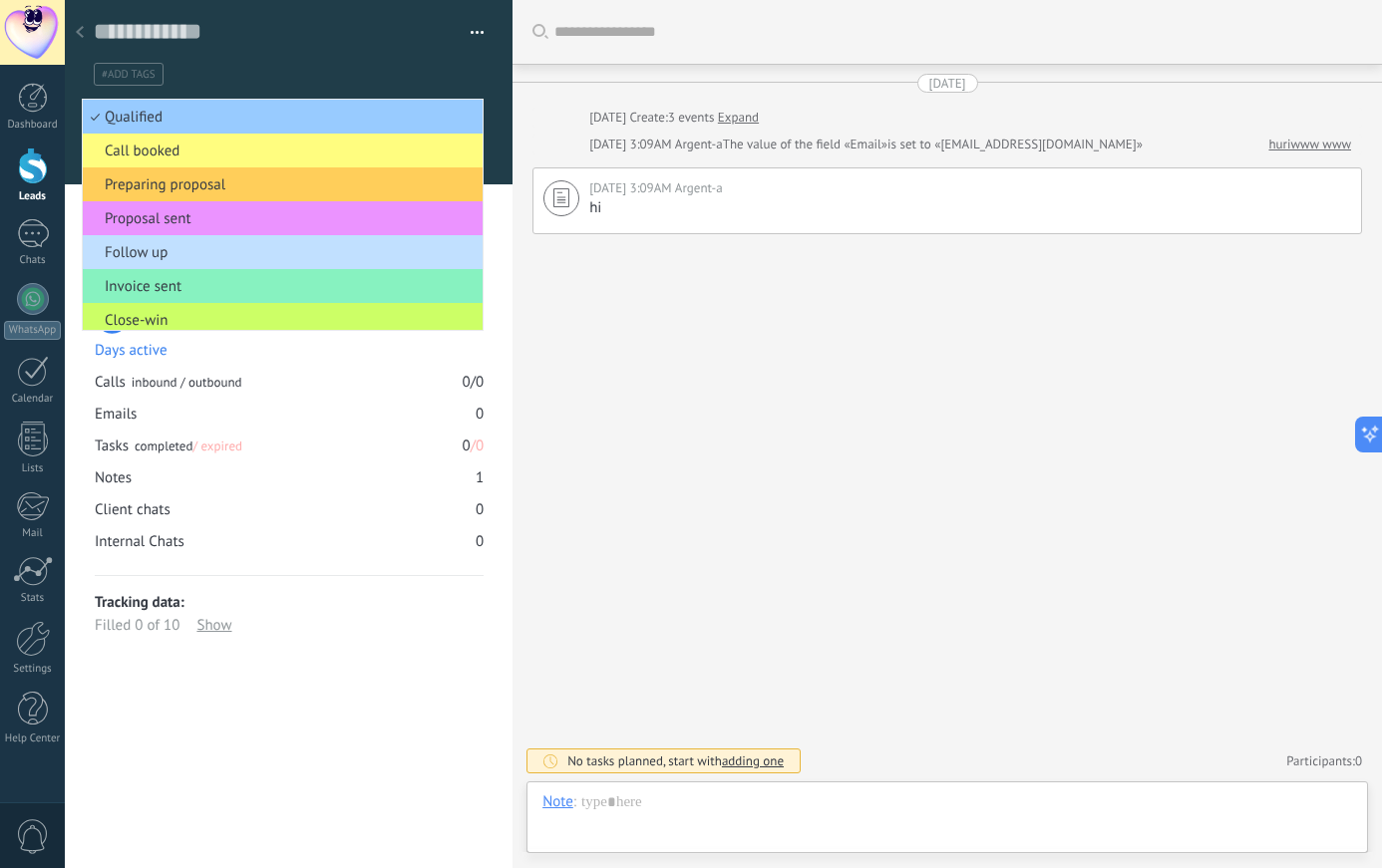 click on "Source: Interface  / 29/07/2025 0 Days active Calls inbound / outbound 0 / 0 Emails 0 Tasks completed  / expired 0 / 0 Notes 1 Client chats 0 Internal Chats 0 Tracking data: Filled 0 of 10 Show utm_content utm_medium utm_campaign utm_source utm_term utm_referrer referrer gclientid gclid fbclid" at bounding box center [289, 438] 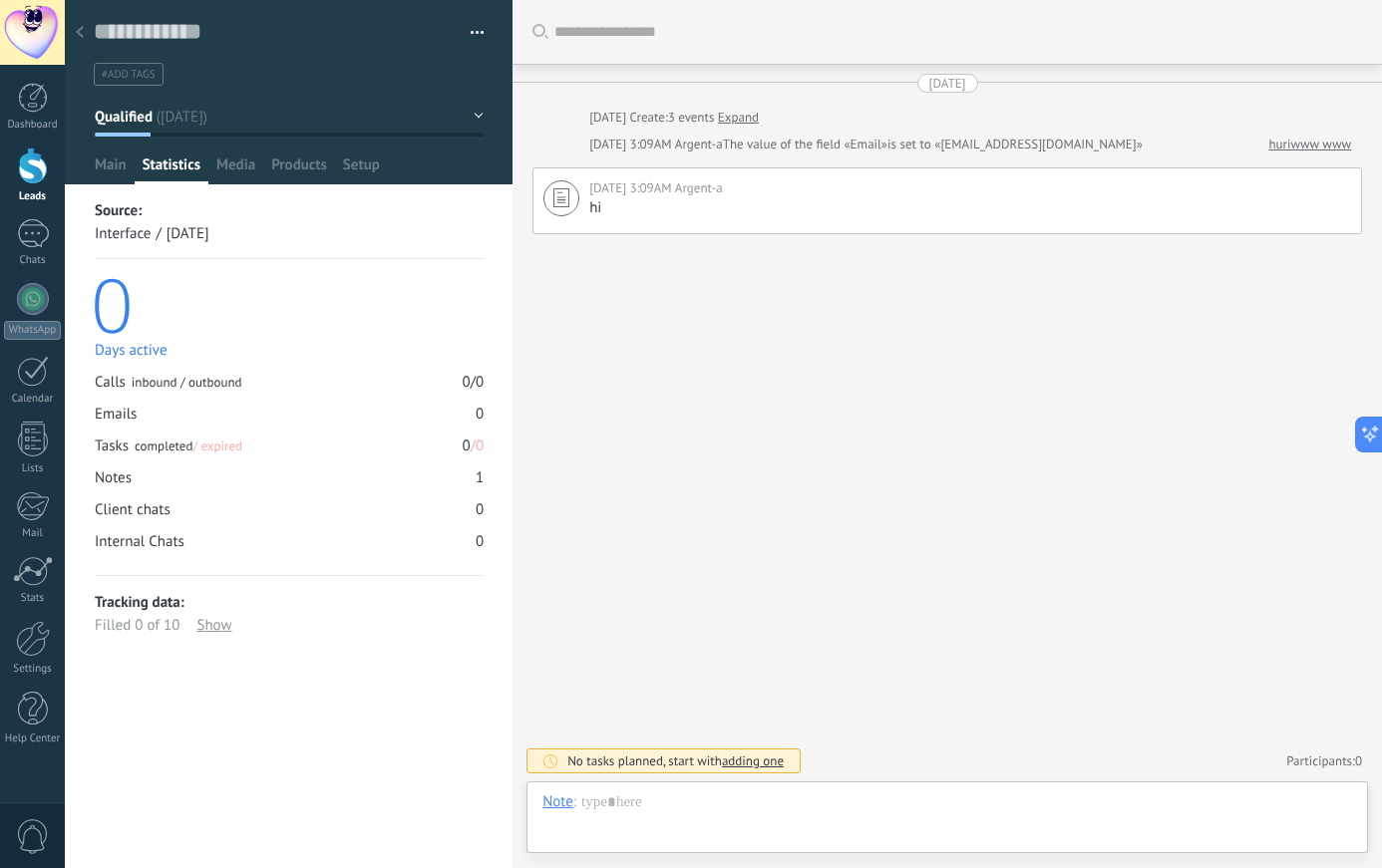 click on "Emails" at bounding box center [116, 414] 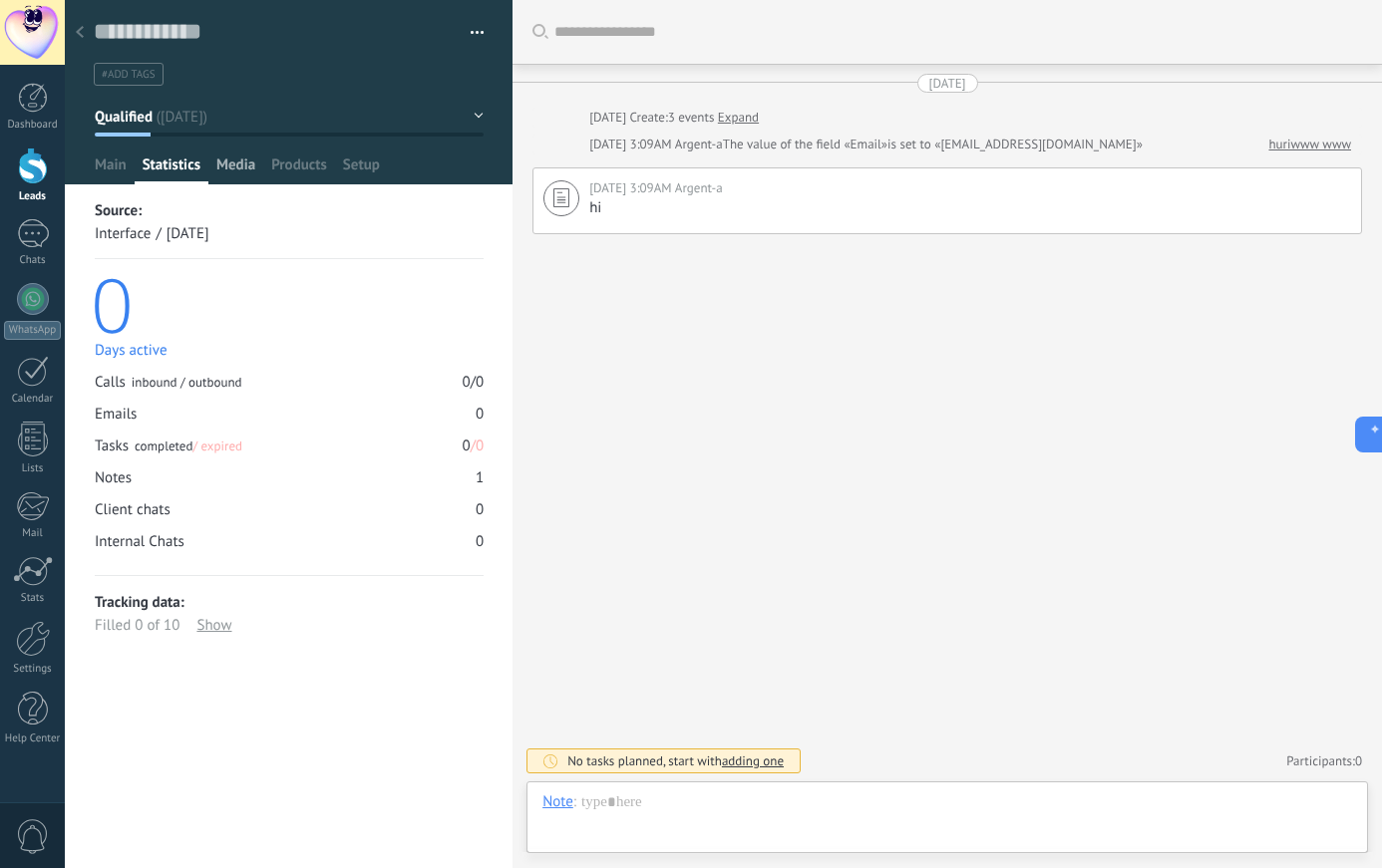 click on "Media" at bounding box center [235, 169] 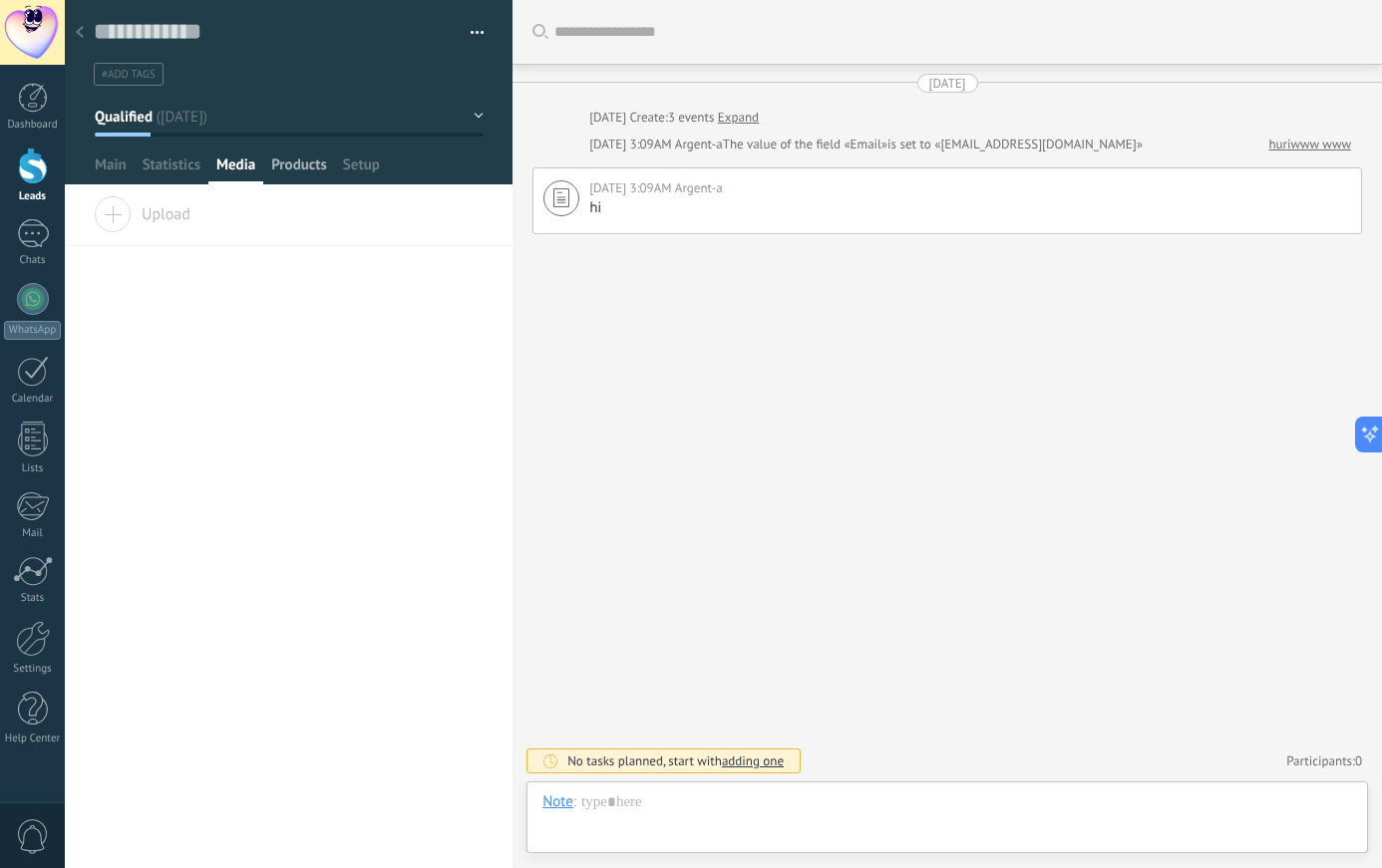 click on "Products" at bounding box center [299, 169] 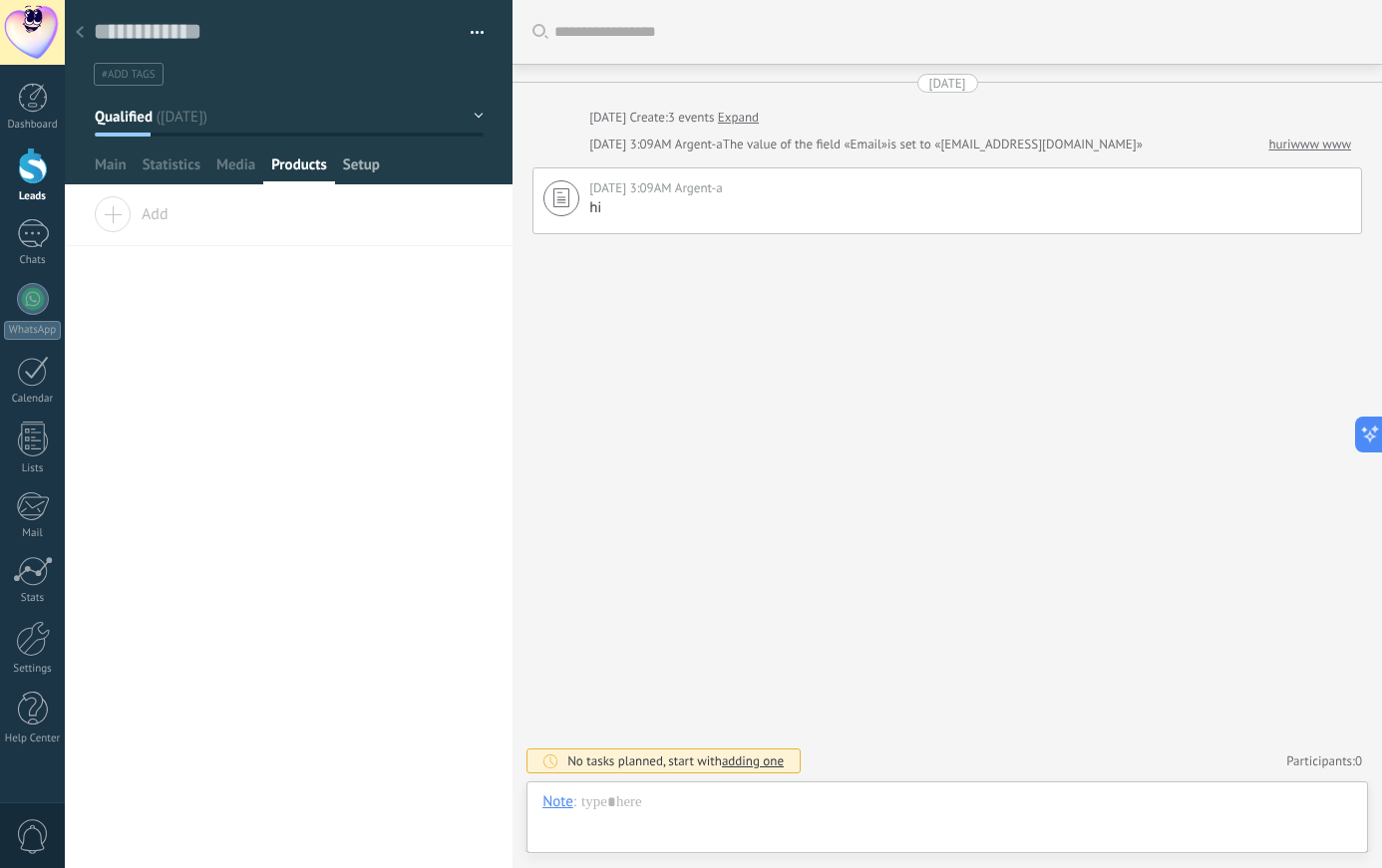 click on "Setup" at bounding box center [361, 169] 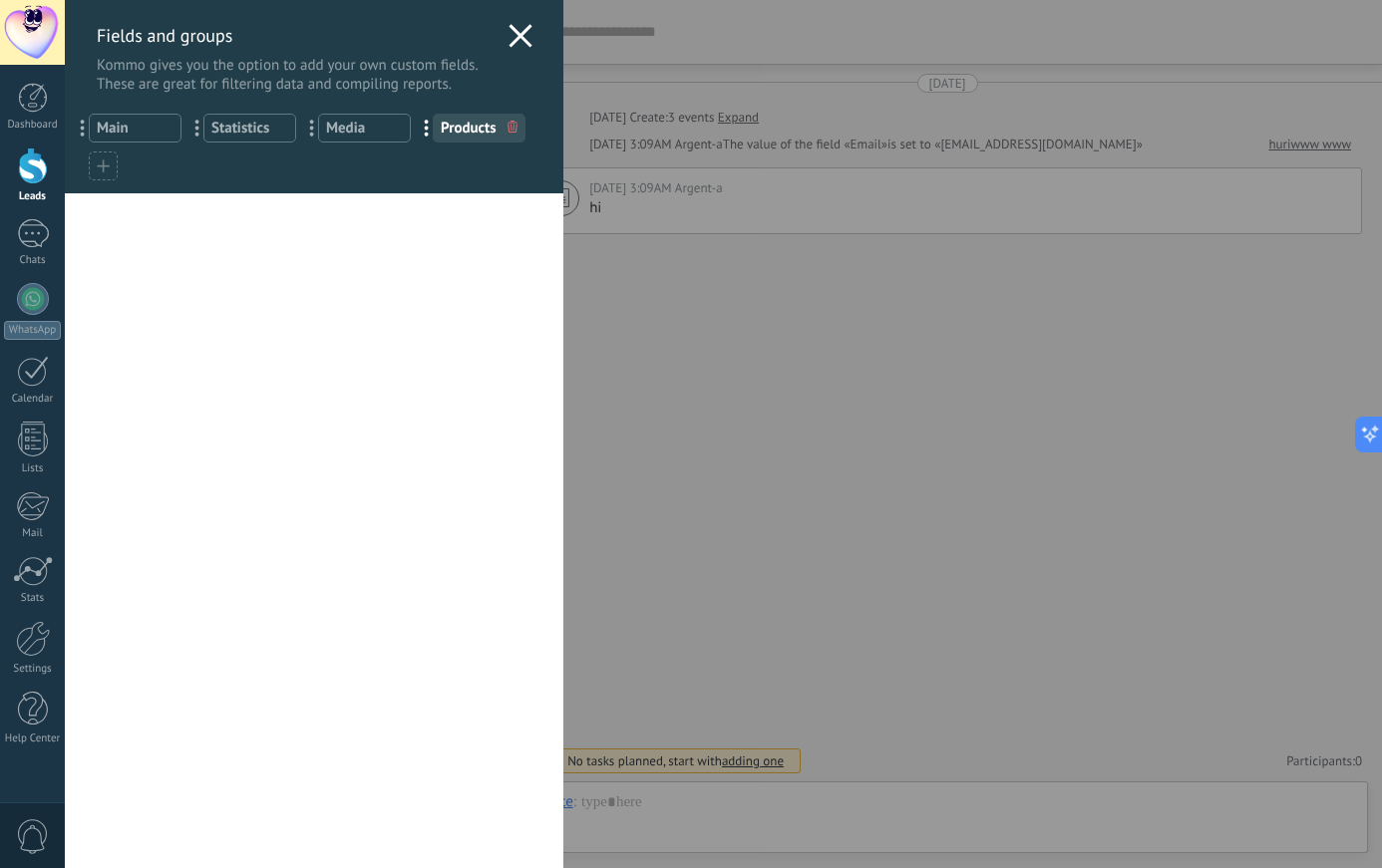 click on "Main" at bounding box center [135, 128] 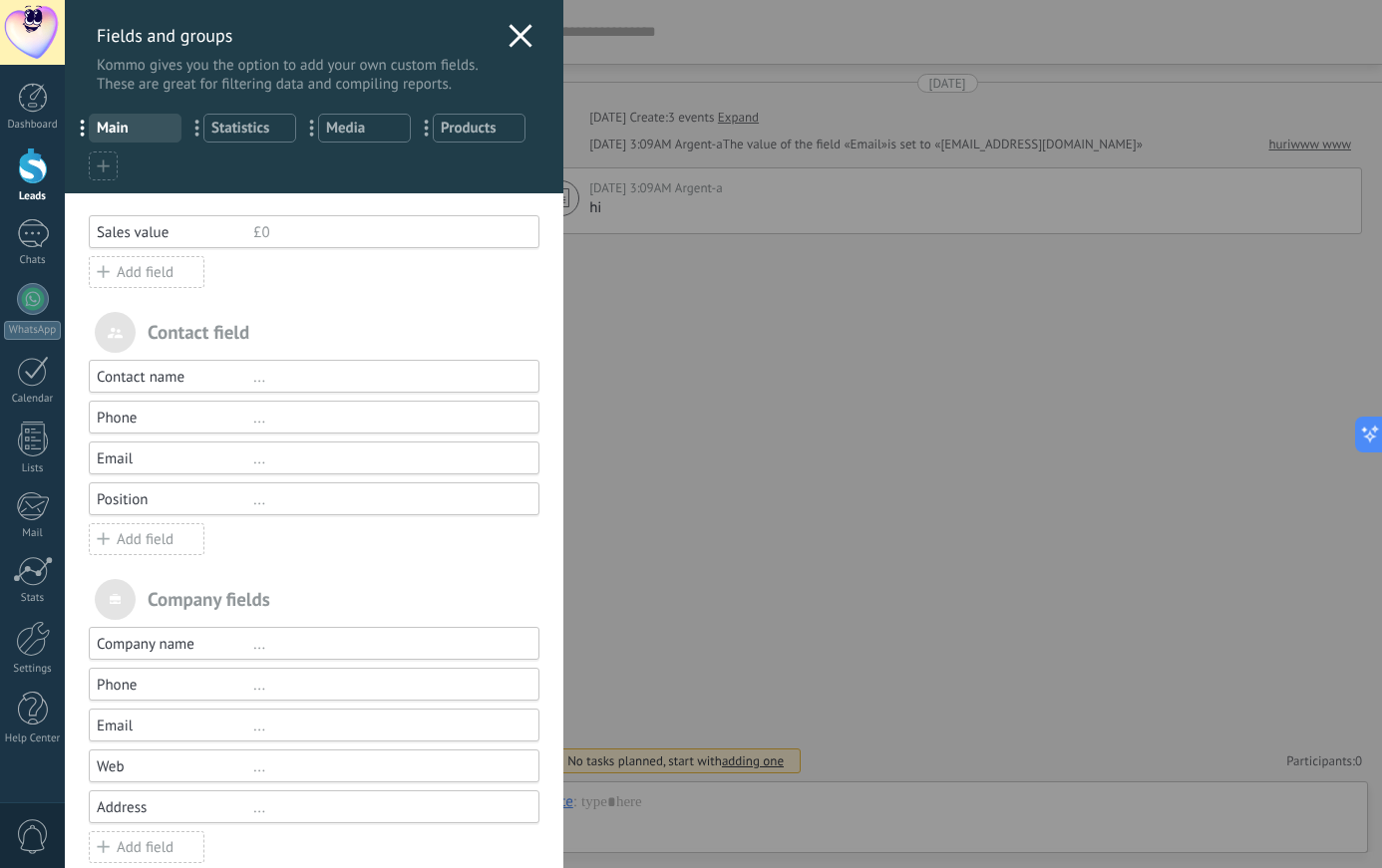 click on "... Main ... Statistics ... Media ... Products" at bounding box center [314, 144] 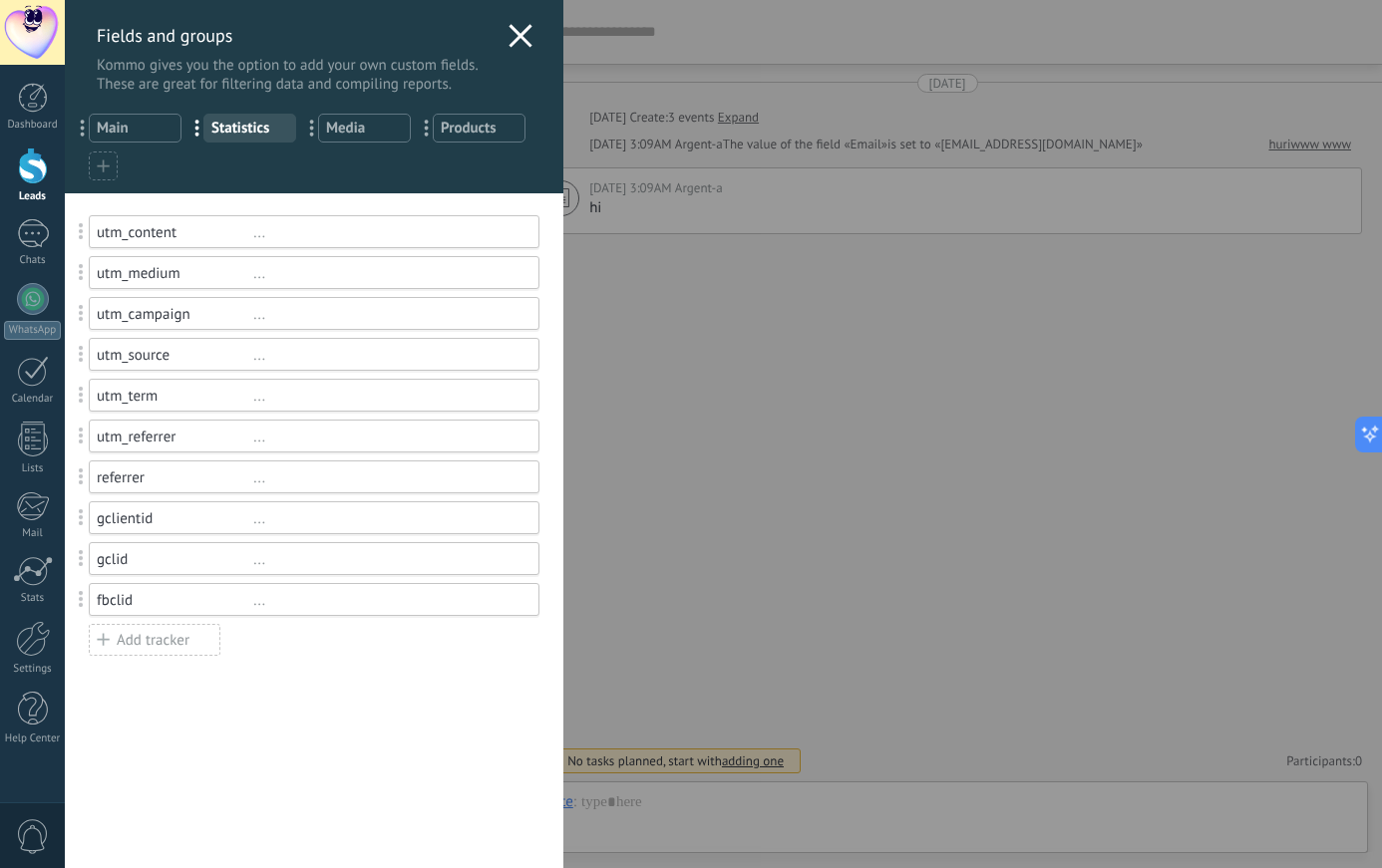 click on "Media" at bounding box center [364, 128] 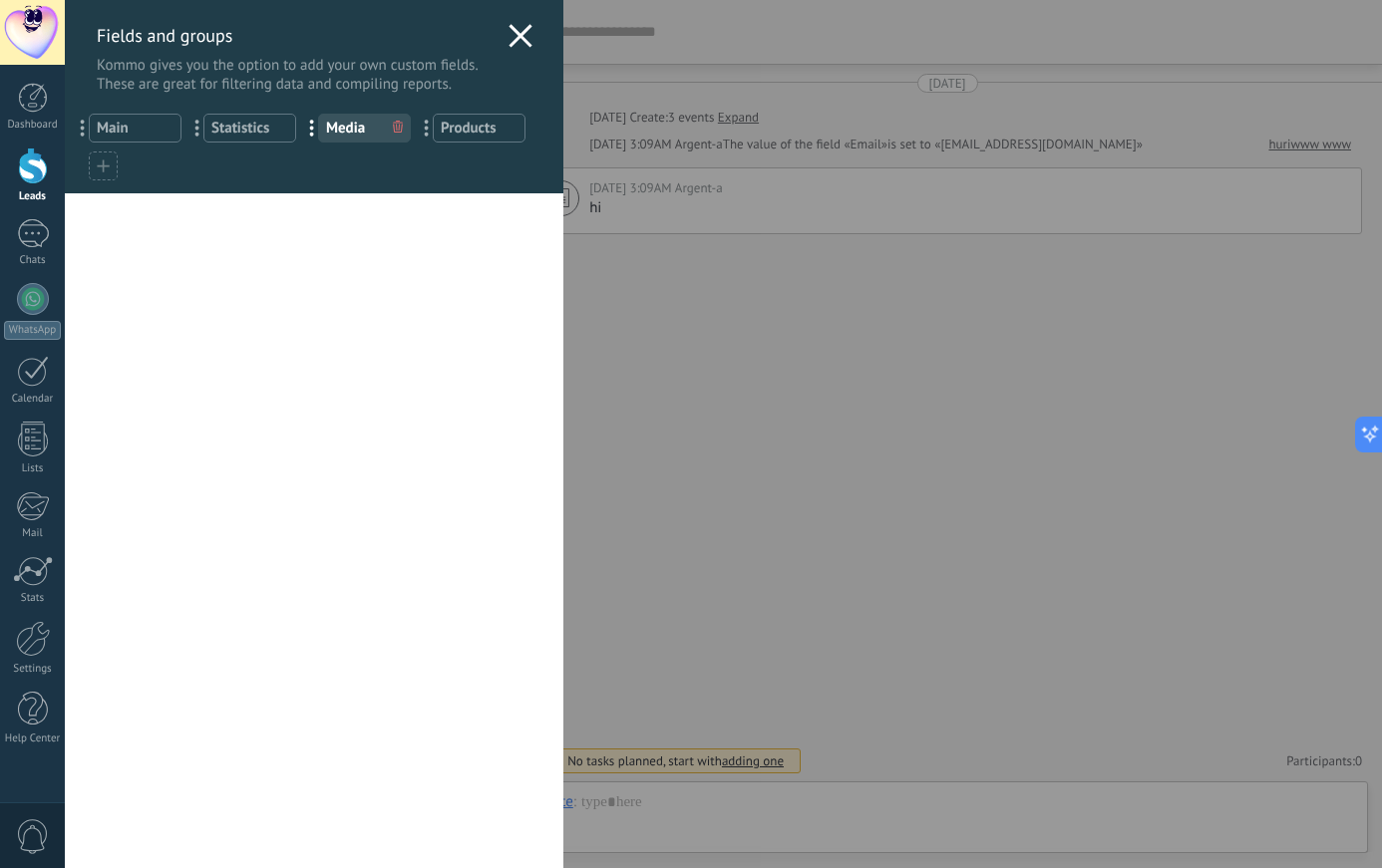 click on "Products" at bounding box center (479, 128) 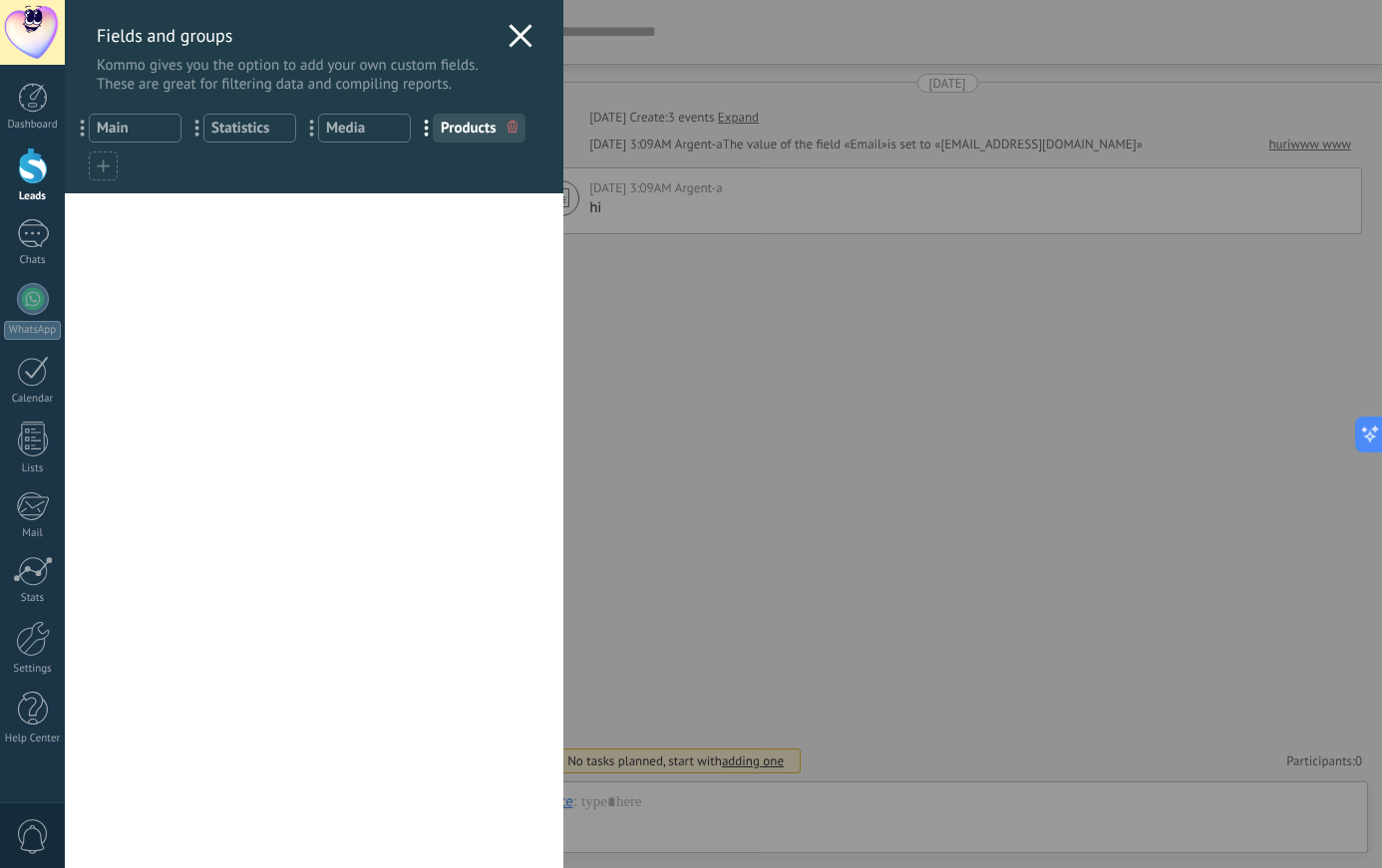 click on "Media" at bounding box center (364, 128) 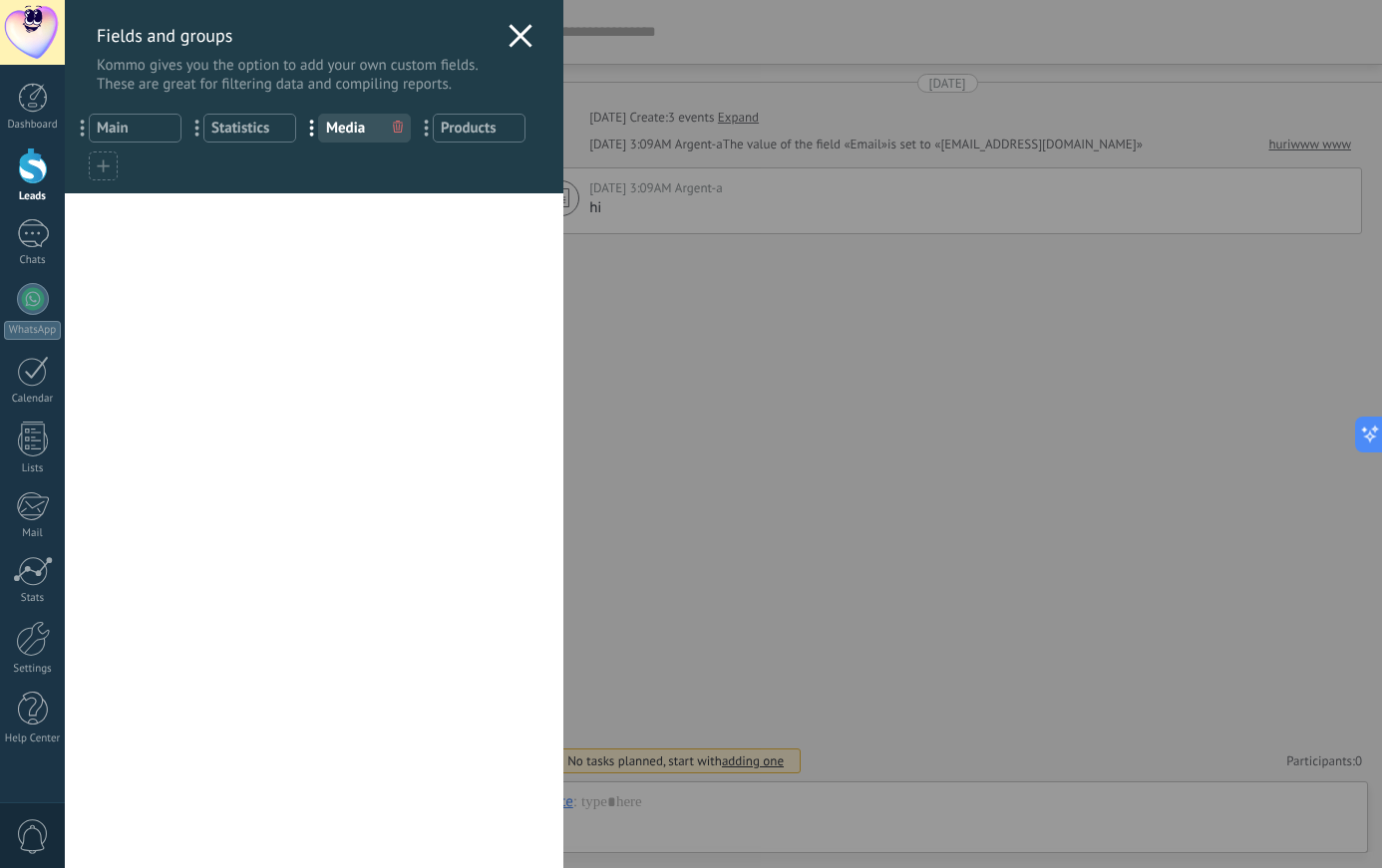 click 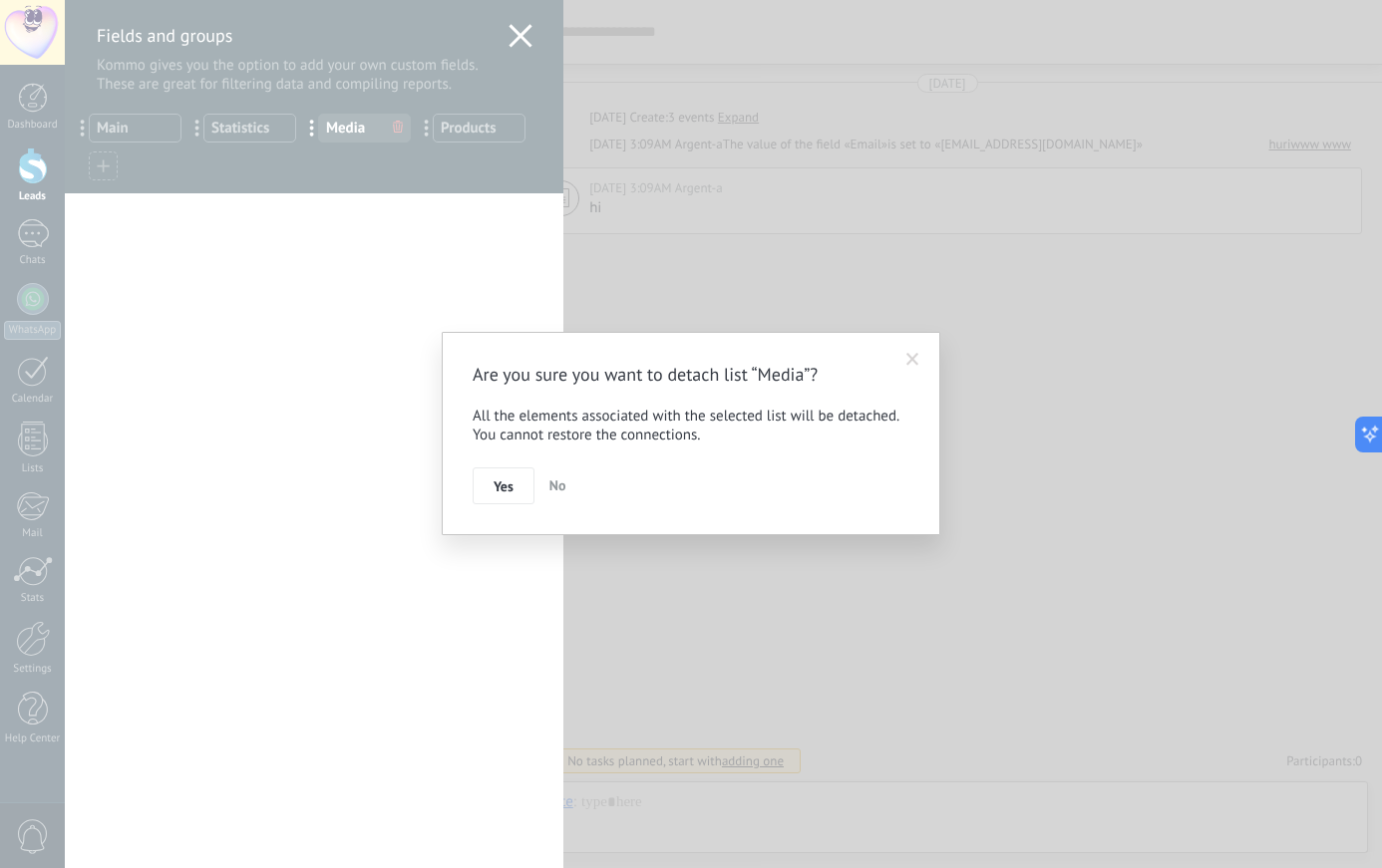 click on "No" at bounding box center (557, 485) 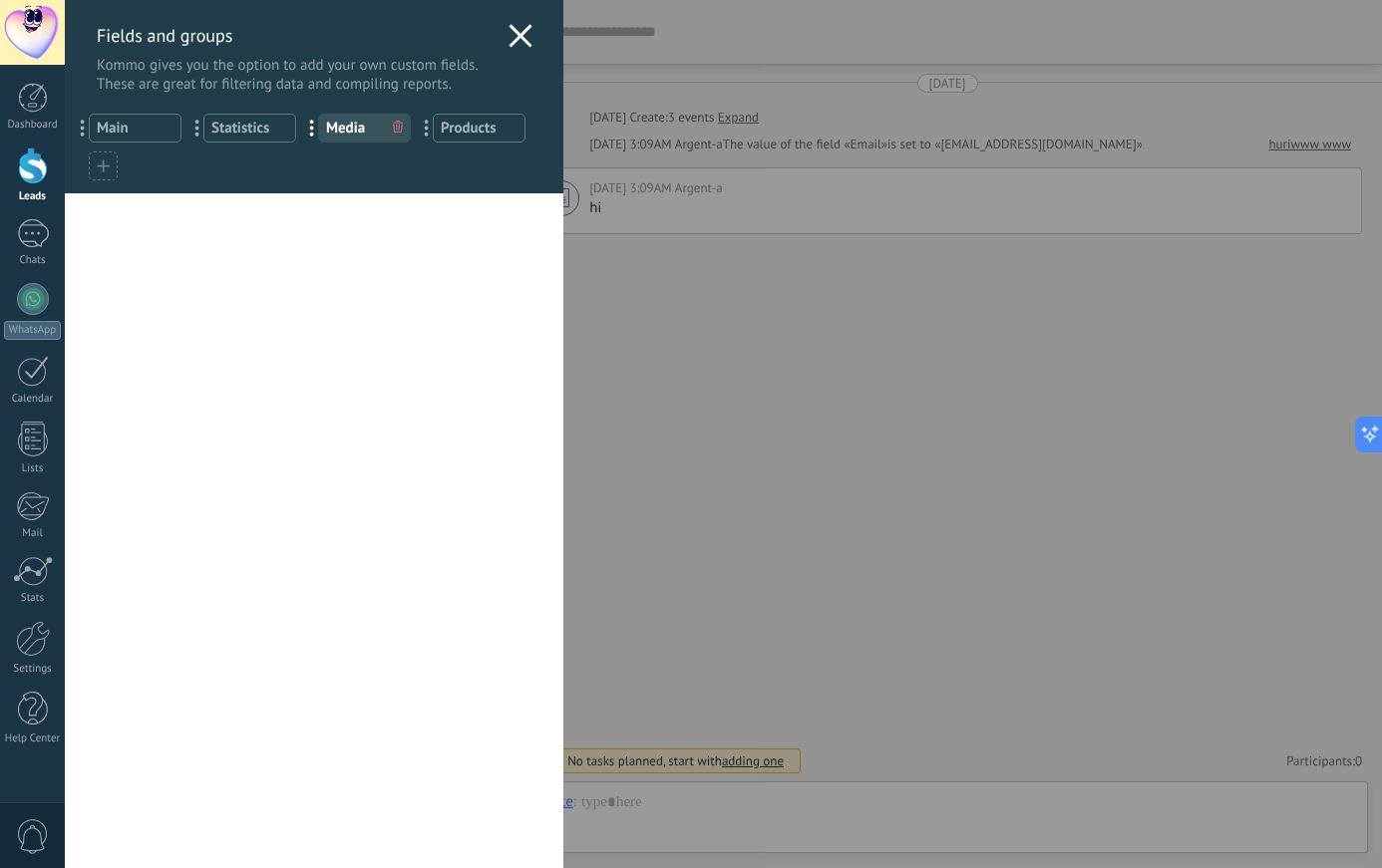 click 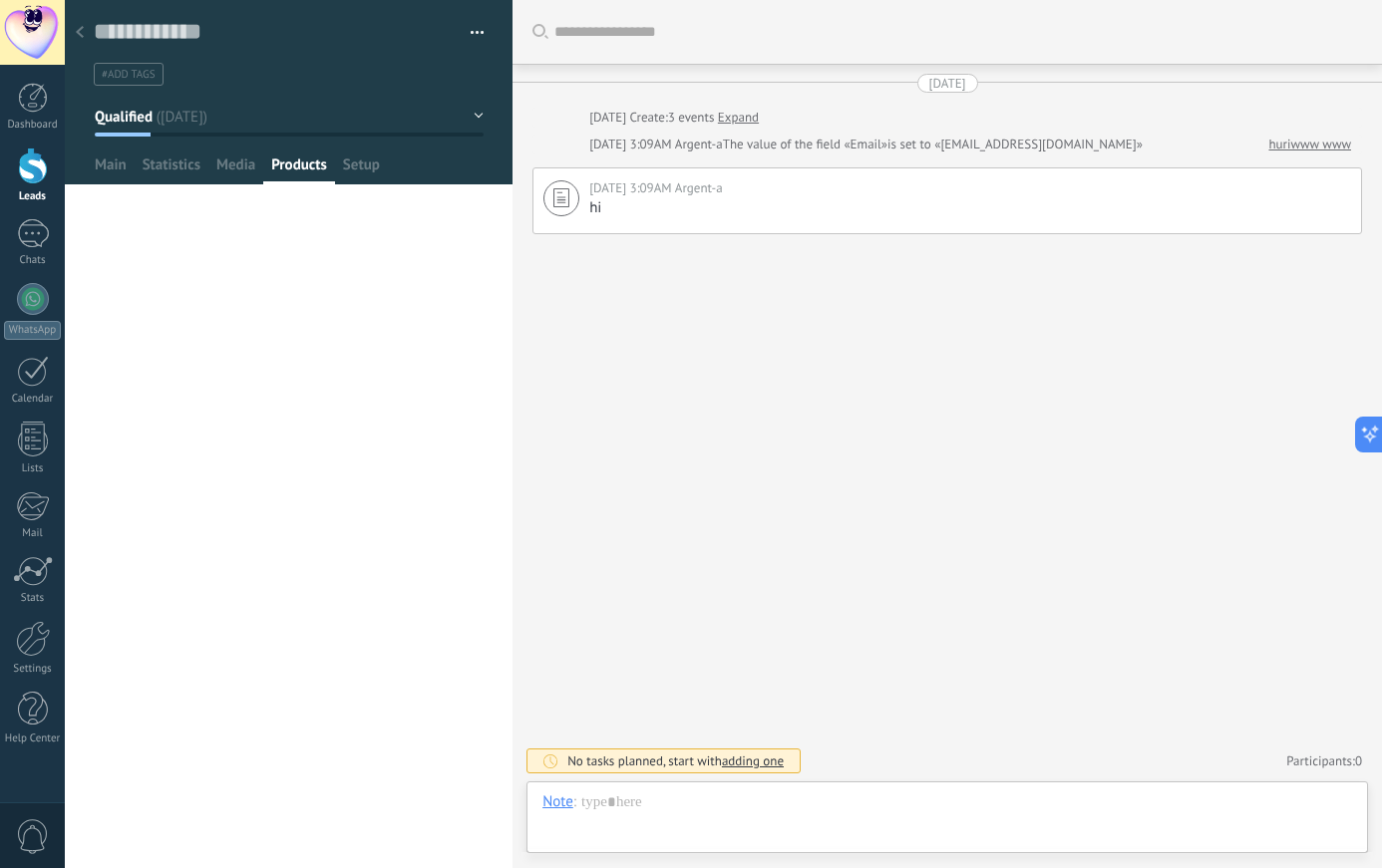 click on "Expand" at bounding box center [738, 118] 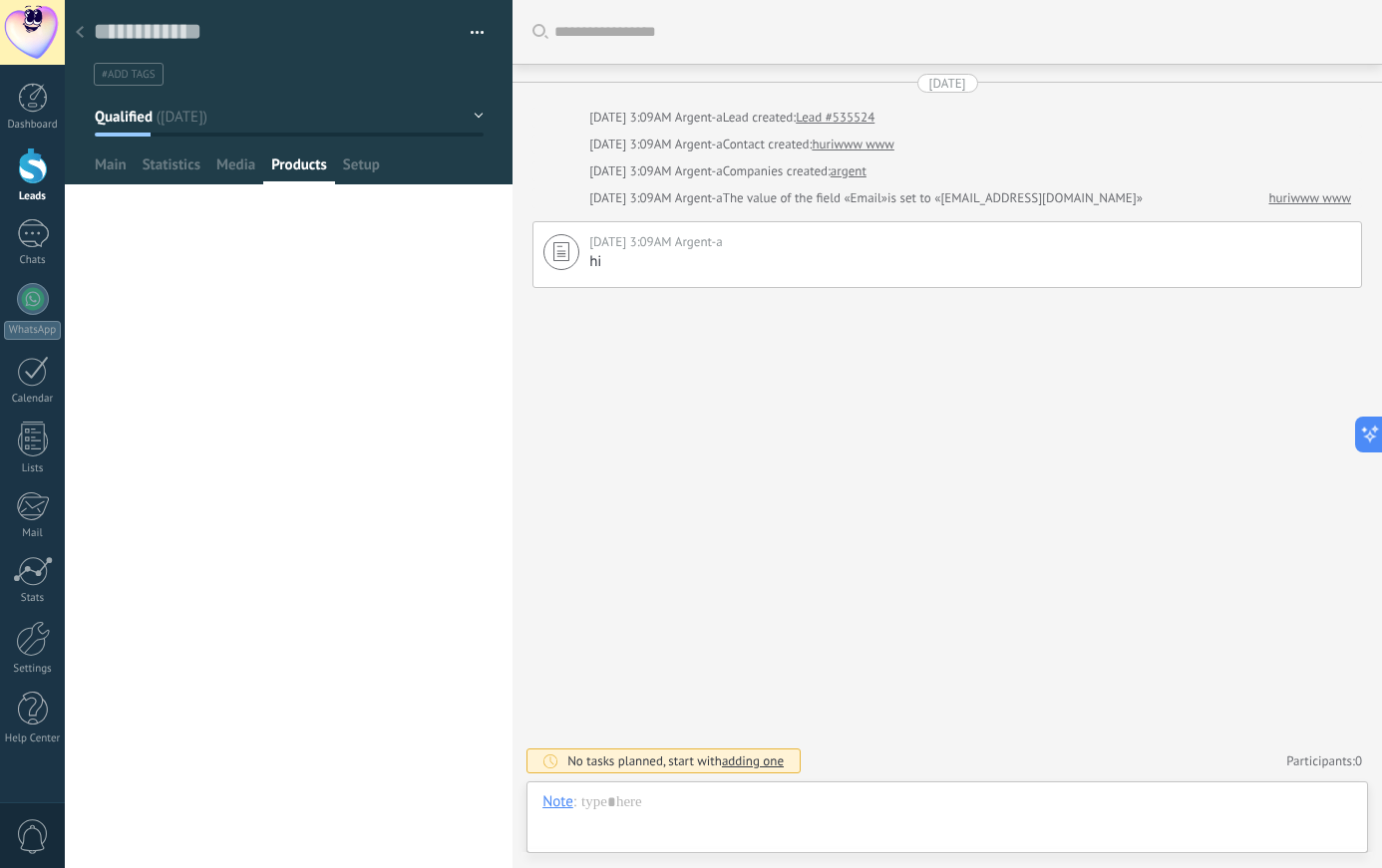 click on "Lead #535524" at bounding box center (835, 118) 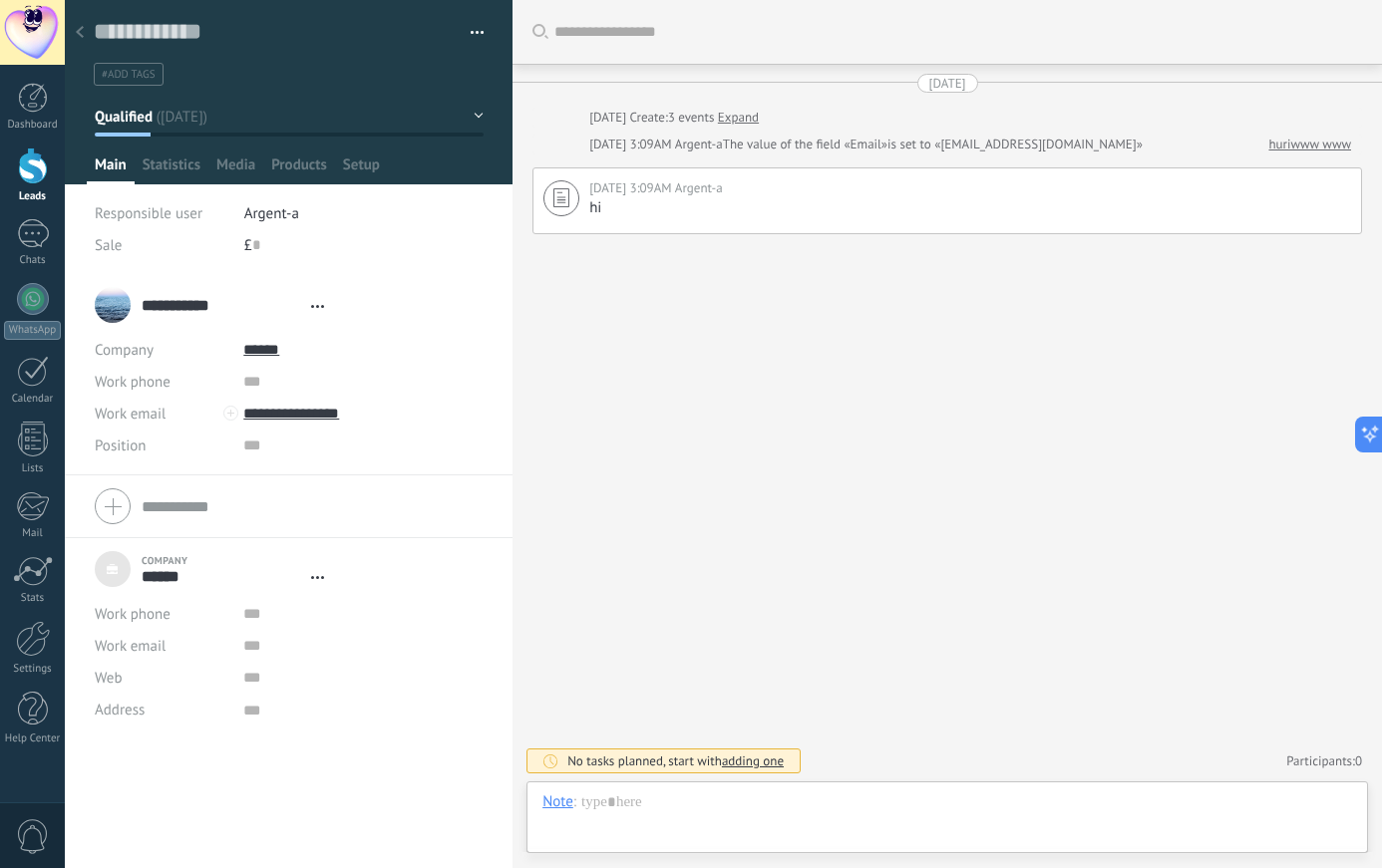 scroll, scrollTop: 20, scrollLeft: 0, axis: vertical 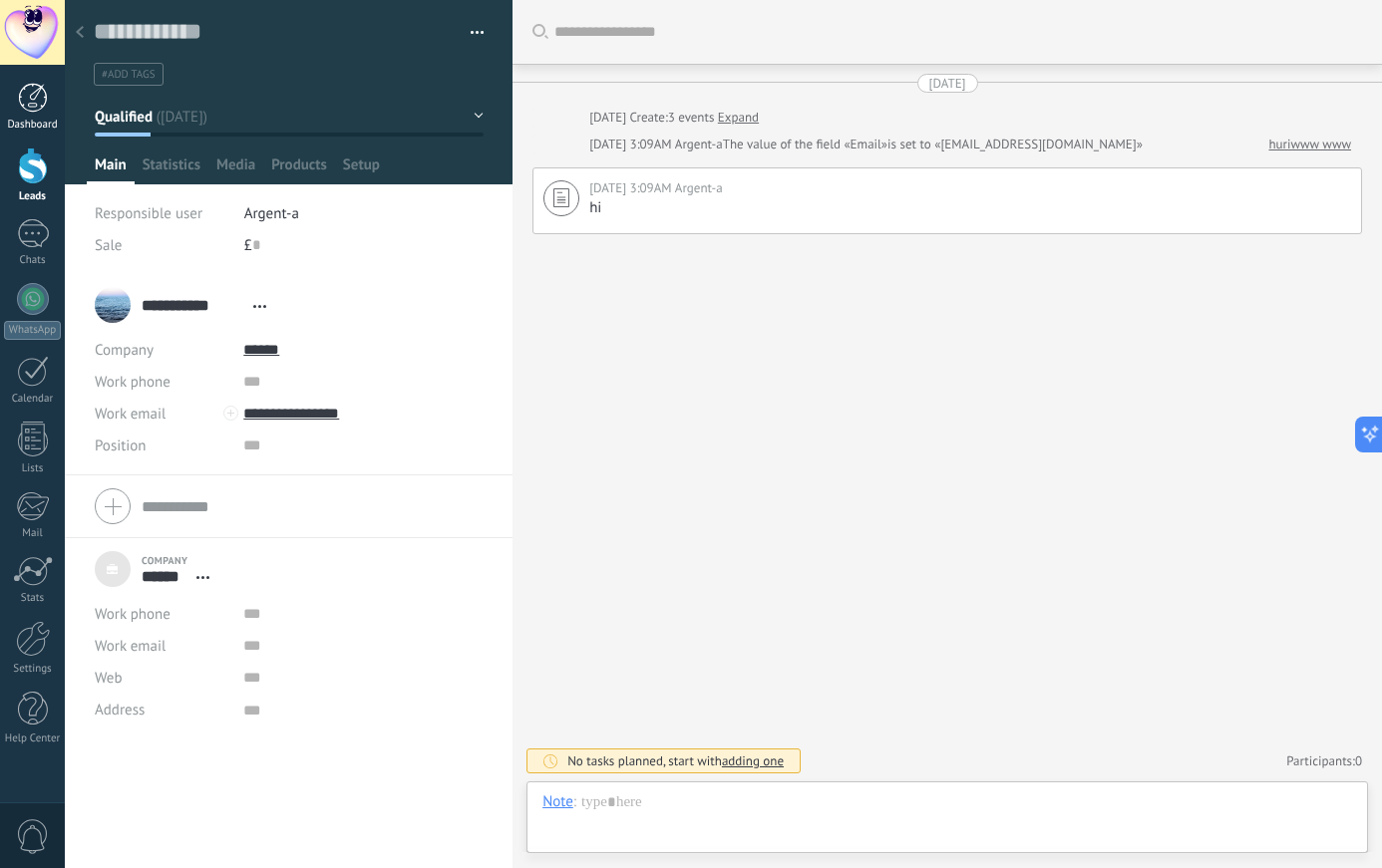 click at bounding box center (33, 98) 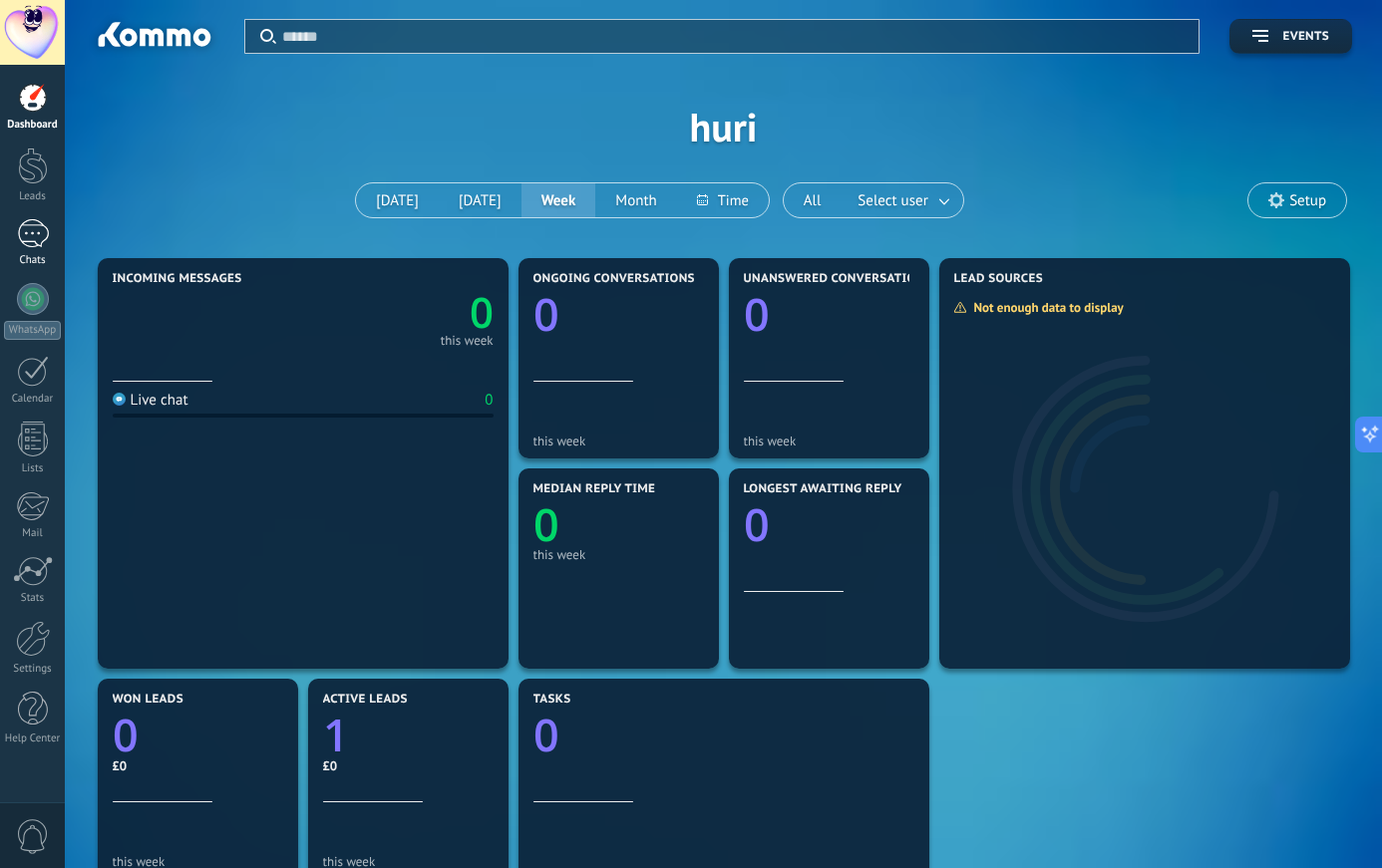 click at bounding box center (33, 233) 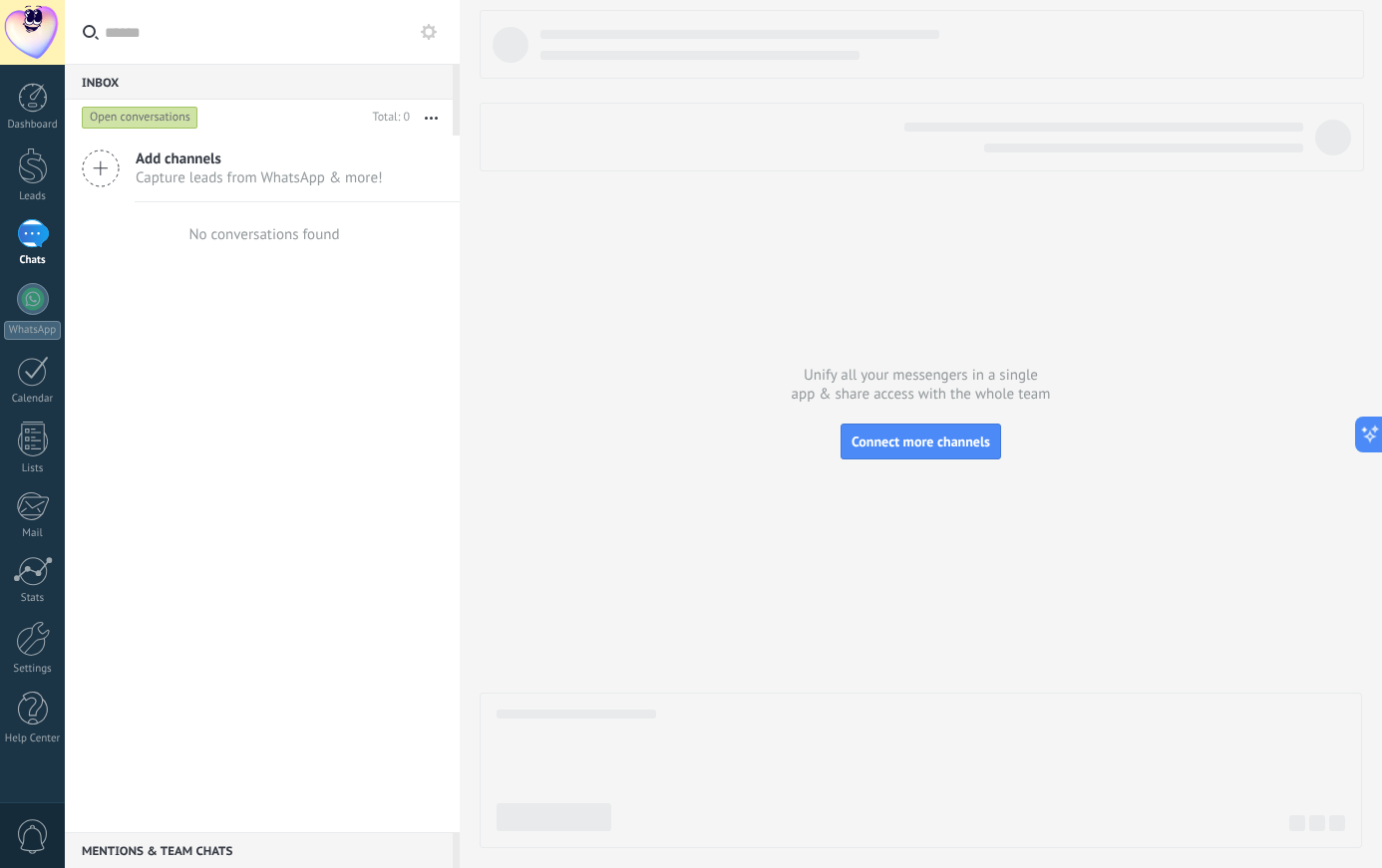 click 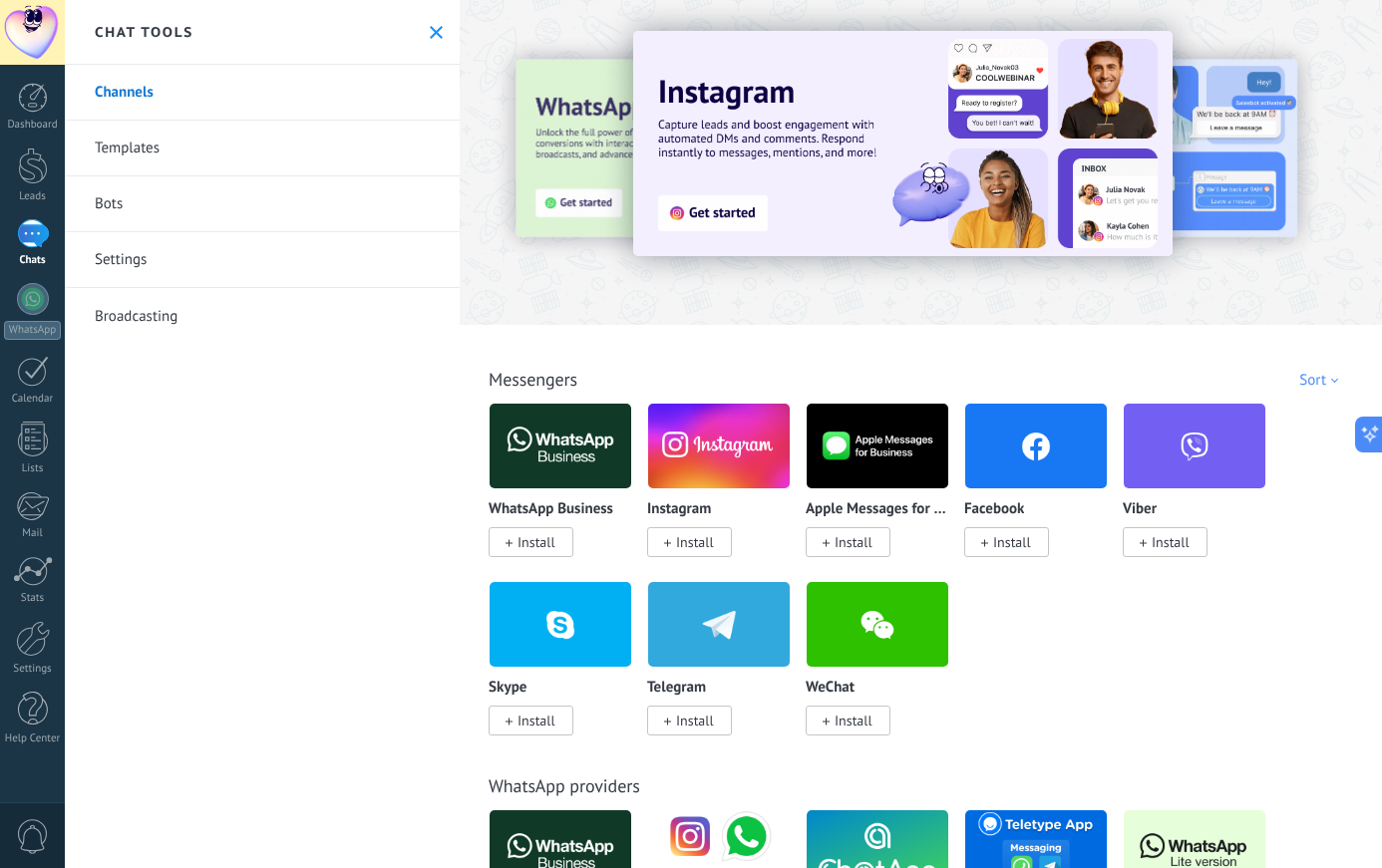 click on "Templates" at bounding box center (262, 148) 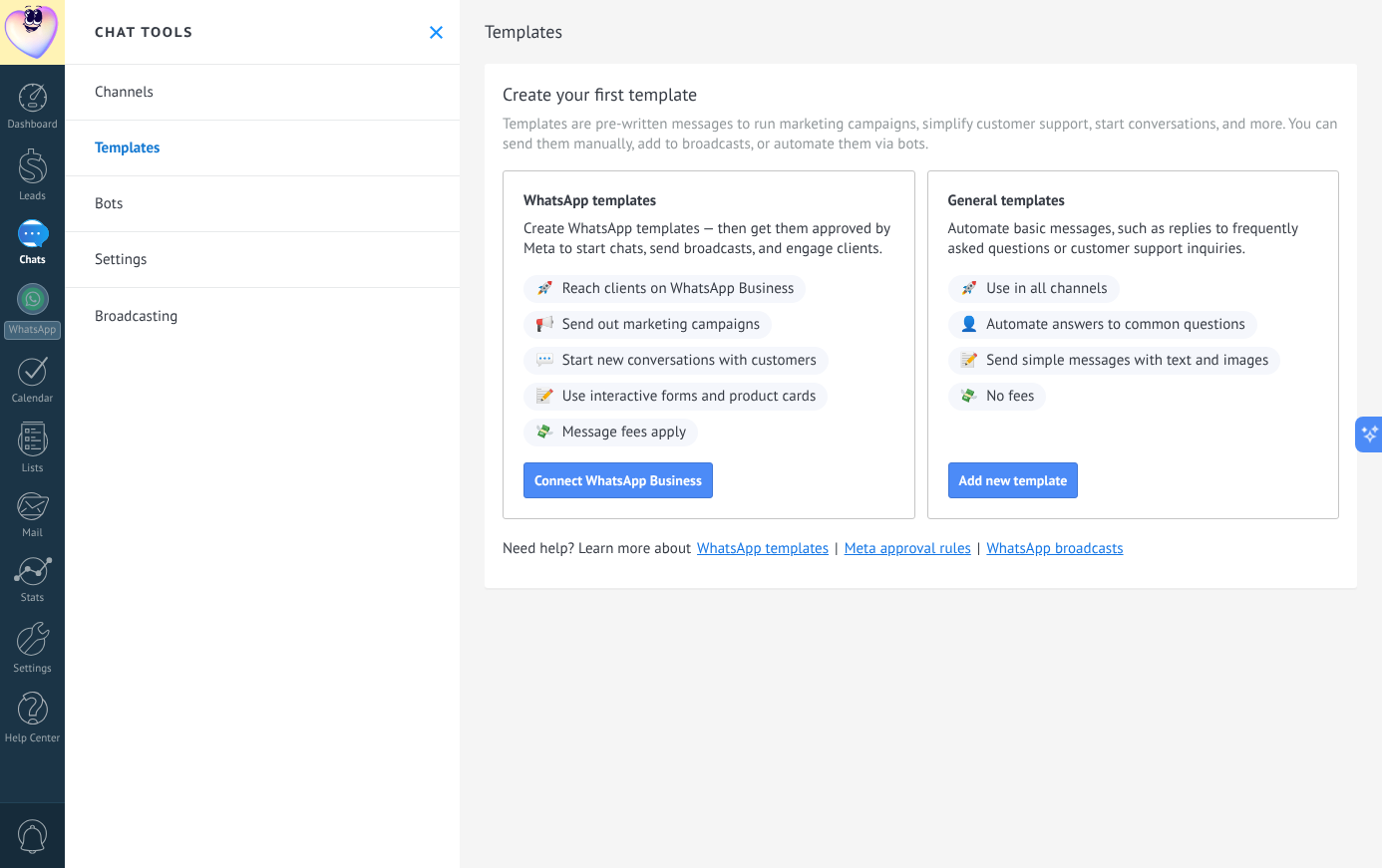 click on "Bots" at bounding box center [262, 204] 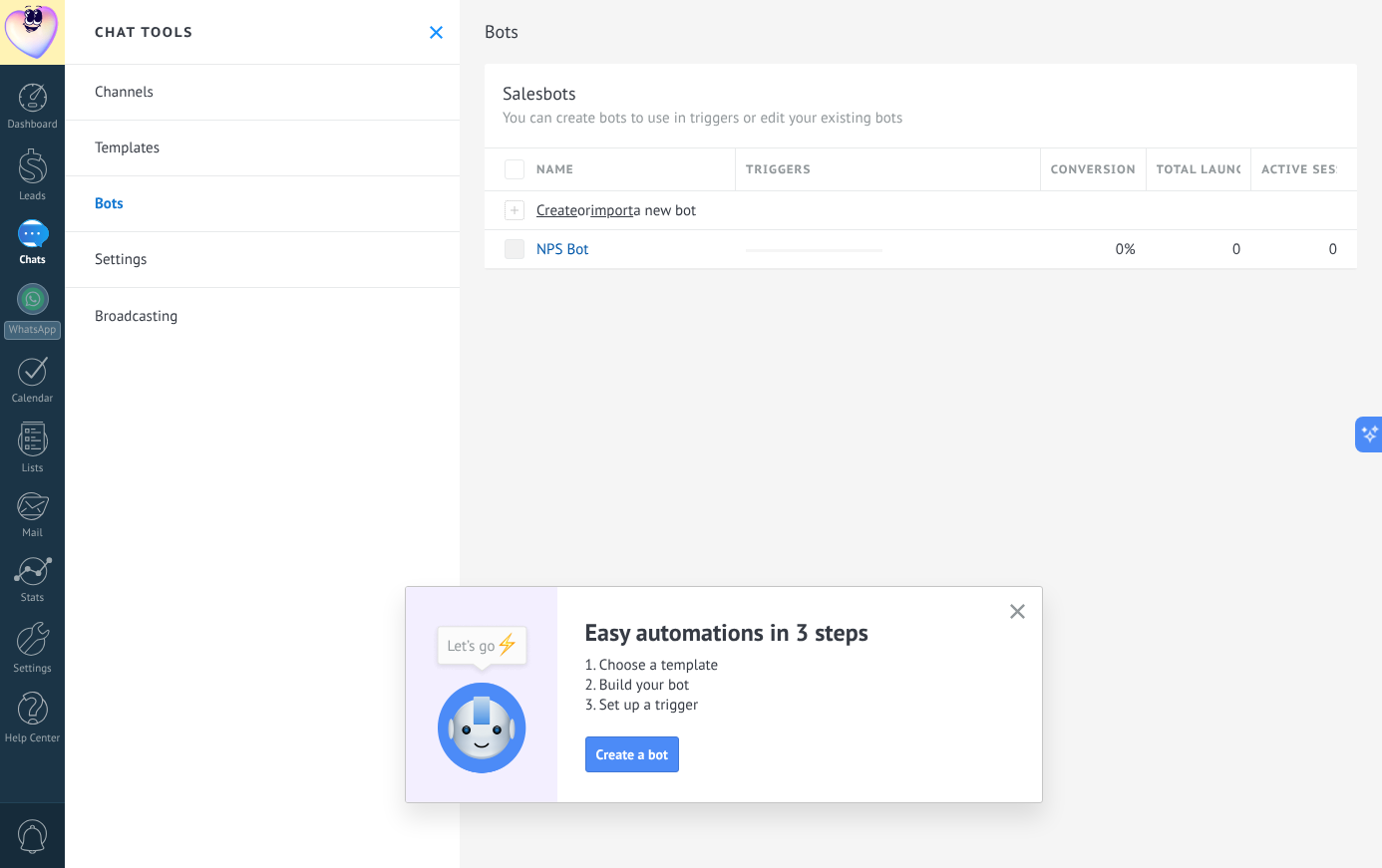 click on "Templates" at bounding box center (262, 148) 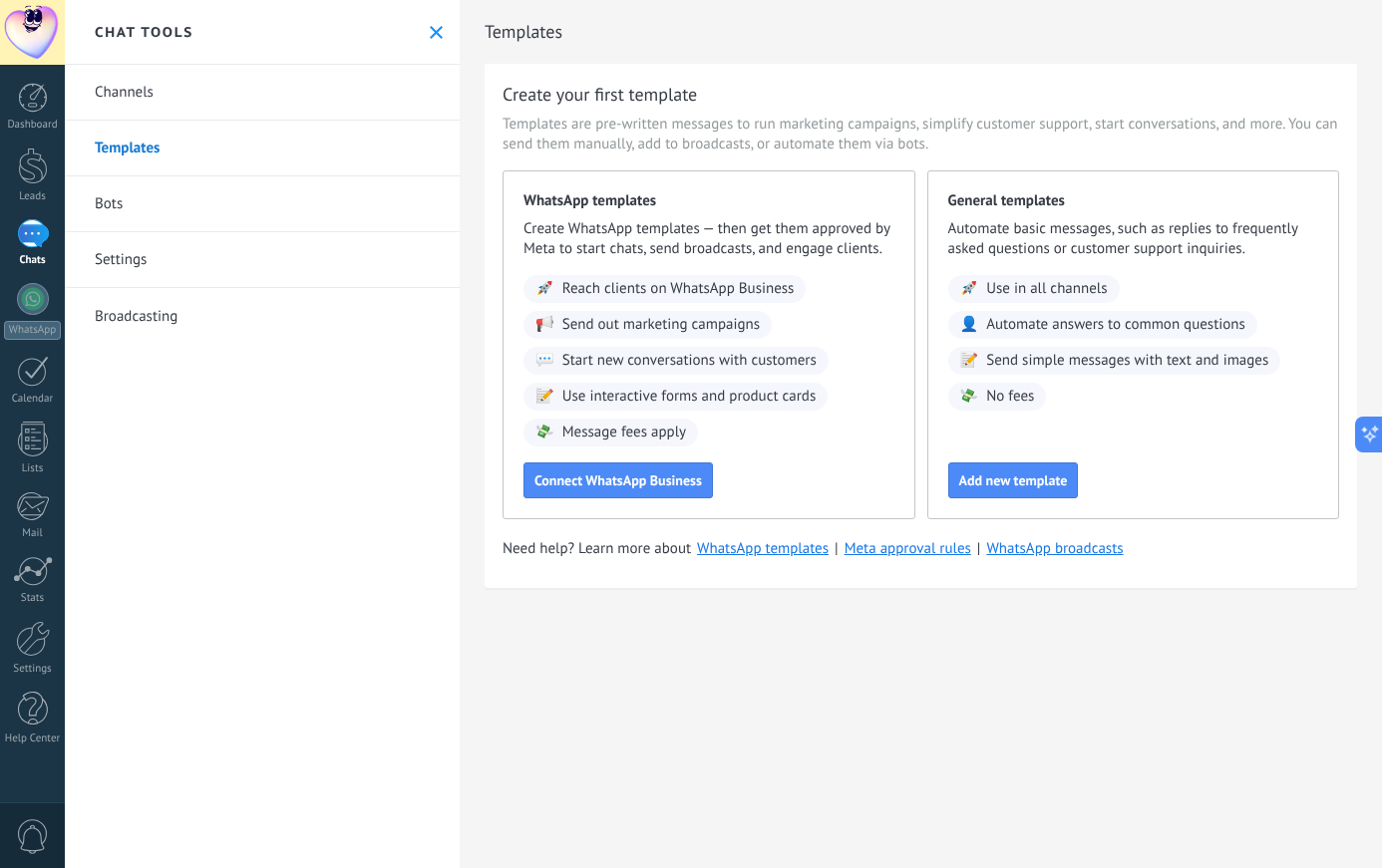 click on "Send simple messages with text and images" at bounding box center (1127, 361) 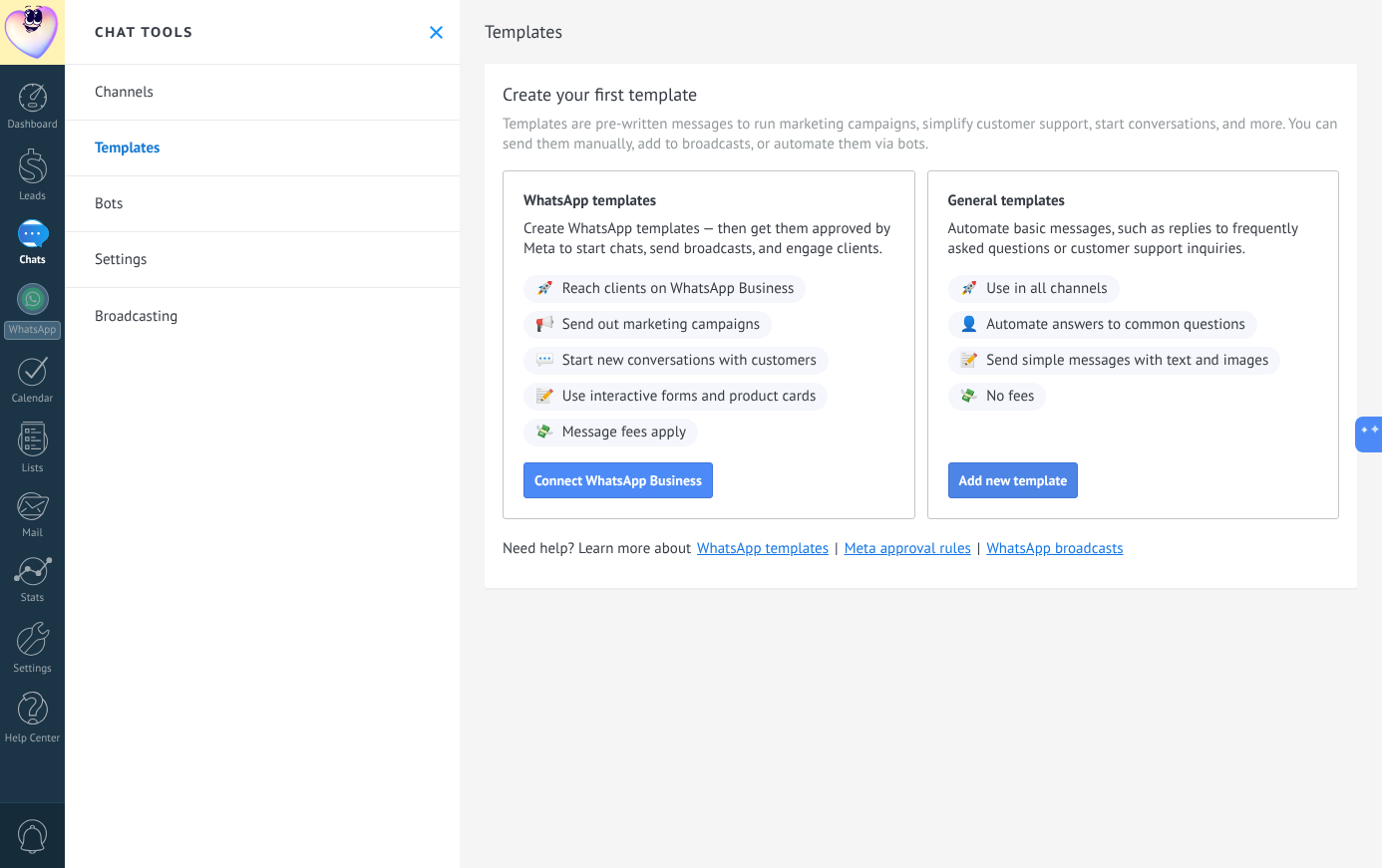 click on "Add new template" at bounding box center [1013, 480] 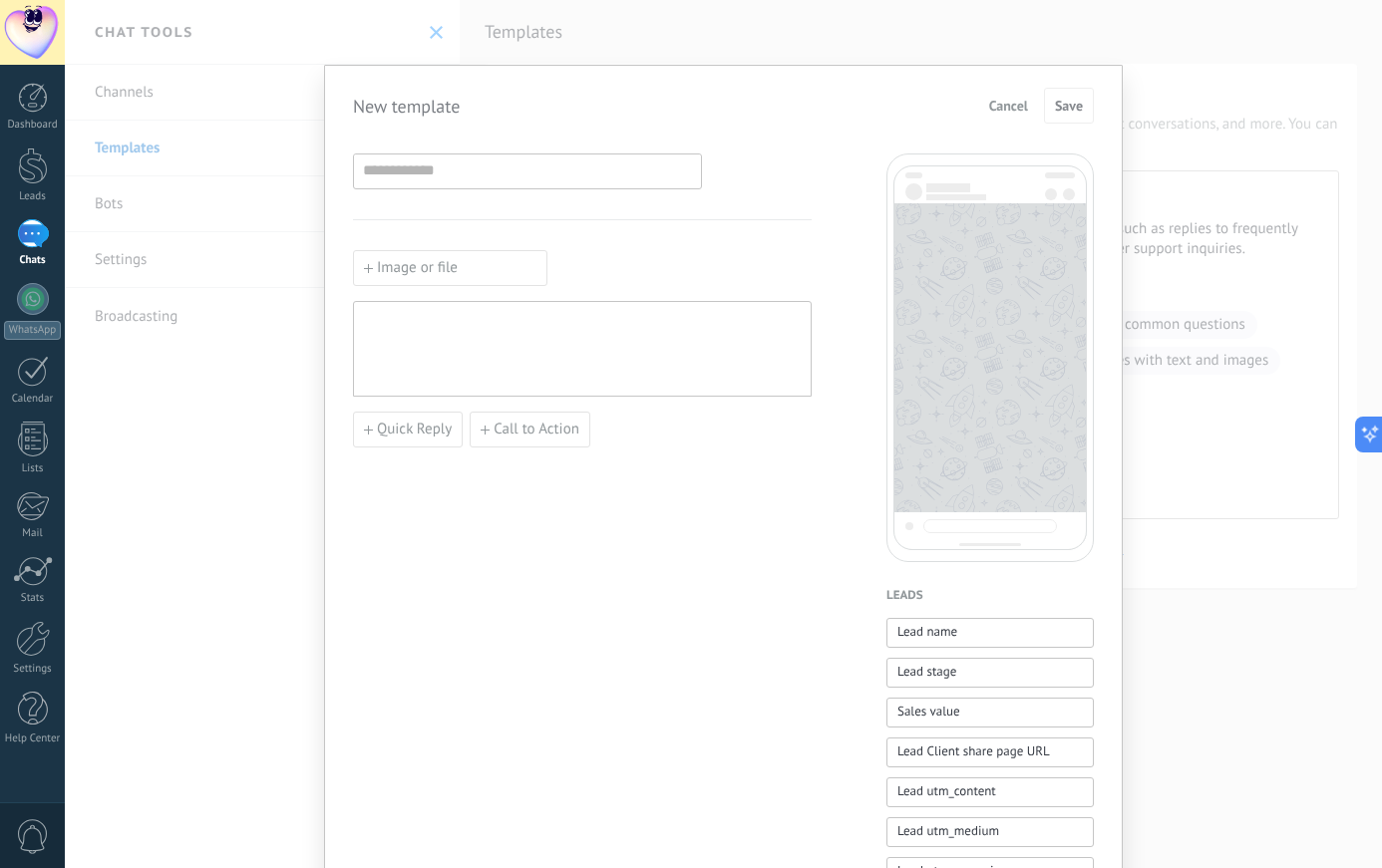 click at bounding box center (582, 349) 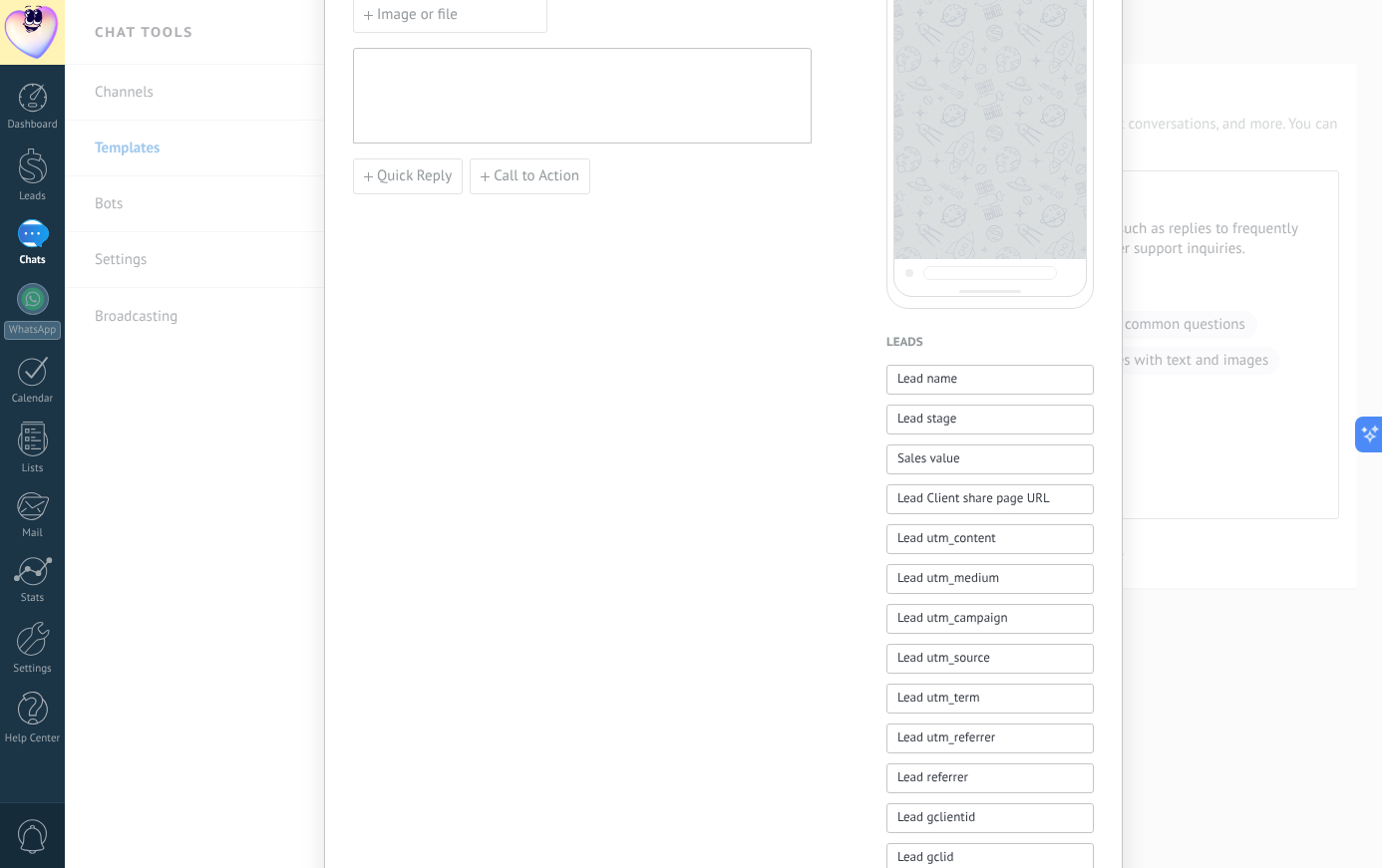 scroll, scrollTop: 0, scrollLeft: 0, axis: both 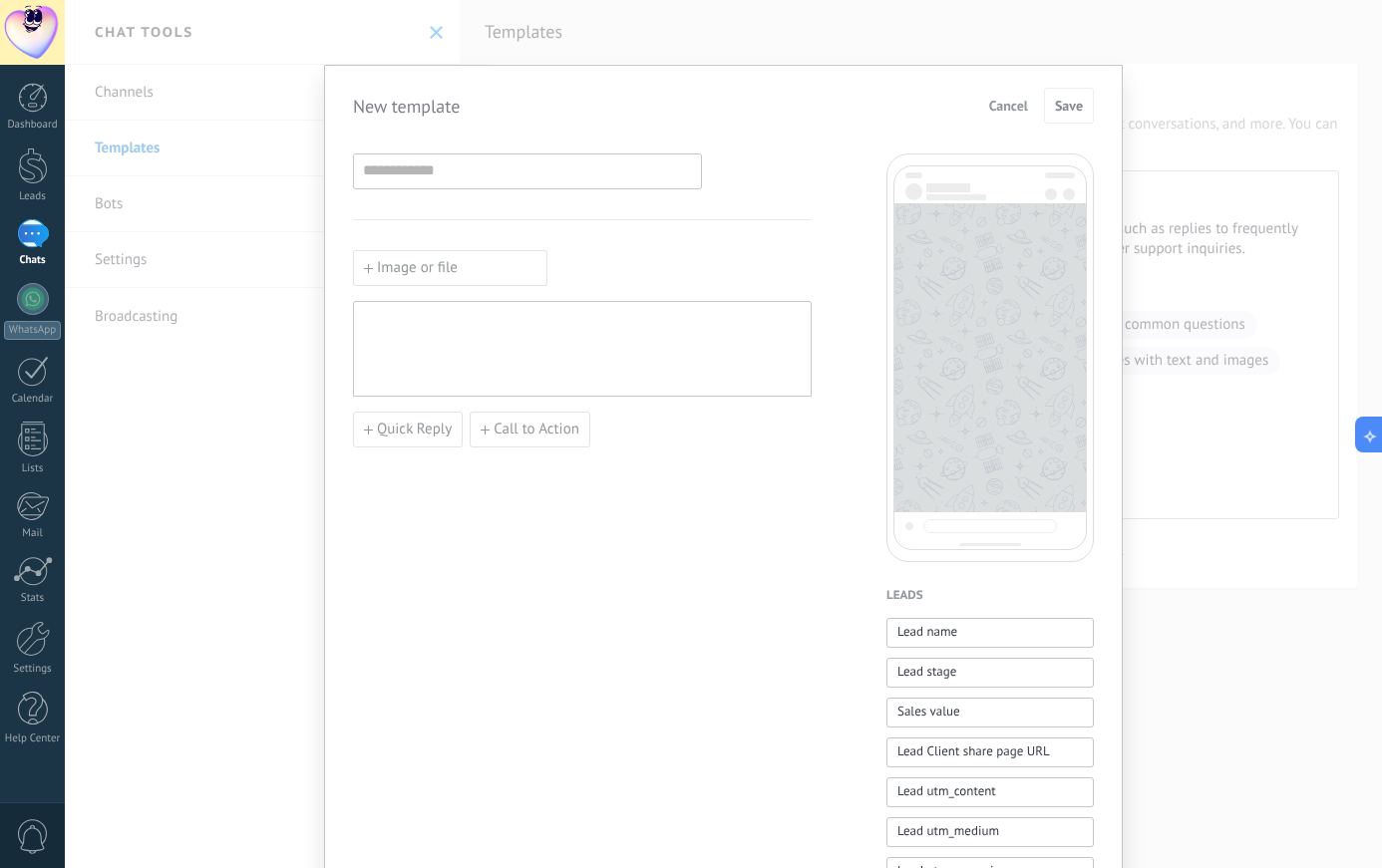 click on "New template Cancel Save Image or file Quick Reply Call to Action Leads Lead name Lead stage Sales value Lead Client share page URL Lead utm_content Lead utm_medium Lead utm_campaign Lead utm_source Lead utm_term Lead utm_referrer Lead referrer Lead gclientid Lead gclid Lead fbclid Lead ID Lead responsible user Lead responsible user phone Lead responsible user (ID) Lead responsible user (Email) Contacts Contact name First name Last name Contact responsible user Contact responsible user phone Contact responsible user (ID) Contact responsible user (Email) Contact phone (Work phone) Contact phone (Work DD) Contact phone (Mobile) Contact phone (Fax) Contact phone (Home) Contact phone (Other) Contact email (Work email) Contact email (Priv. email) Contact email (Other email) Contact phone Contact email Contact position Contact ID Companies Company name Company ID Company responsible user Company responsible user phone Company responsible user (ID) Company responsible user (Email) Company phone (Work phone) User" at bounding box center (723, 434) 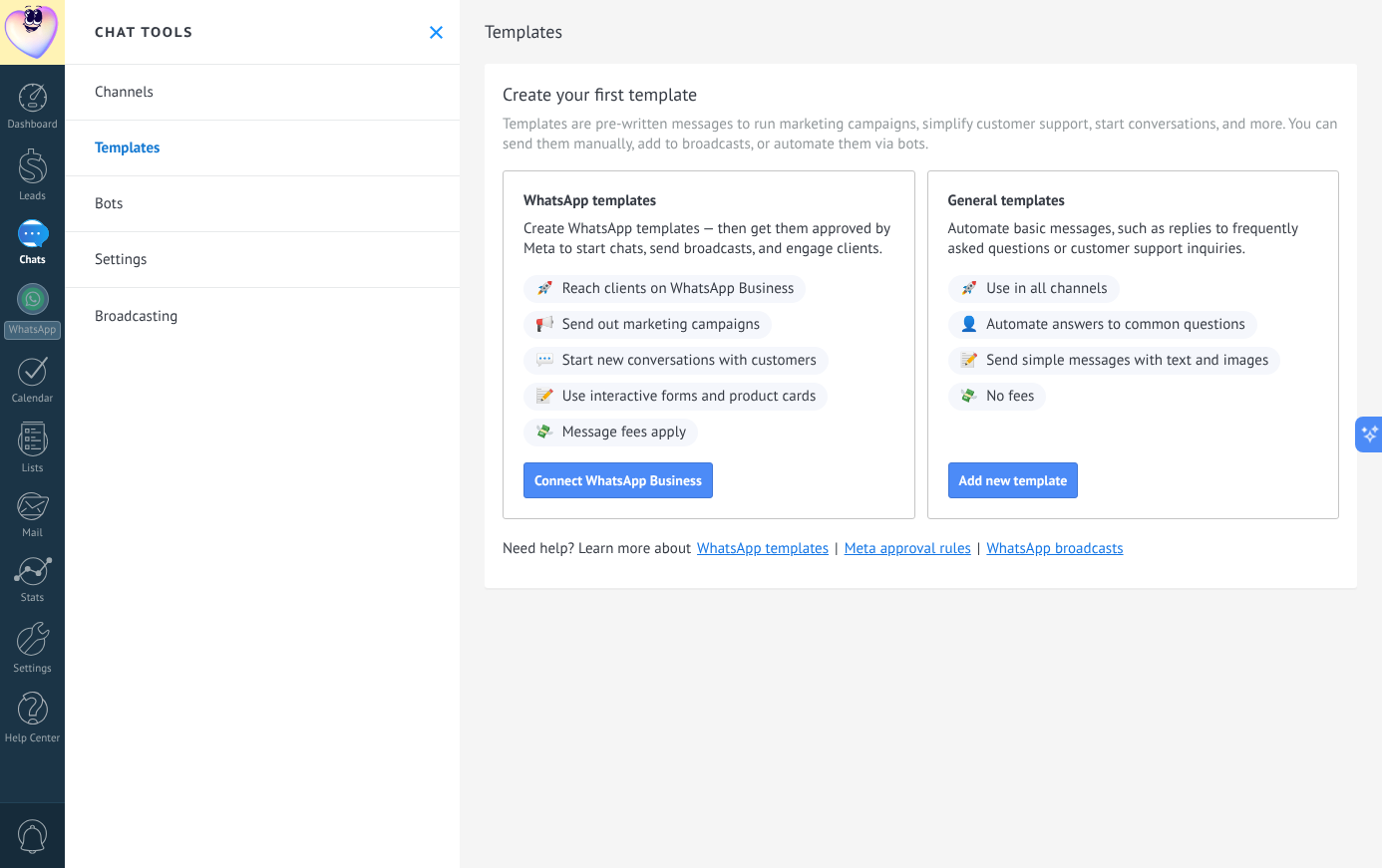 click on "Bots" at bounding box center [262, 204] 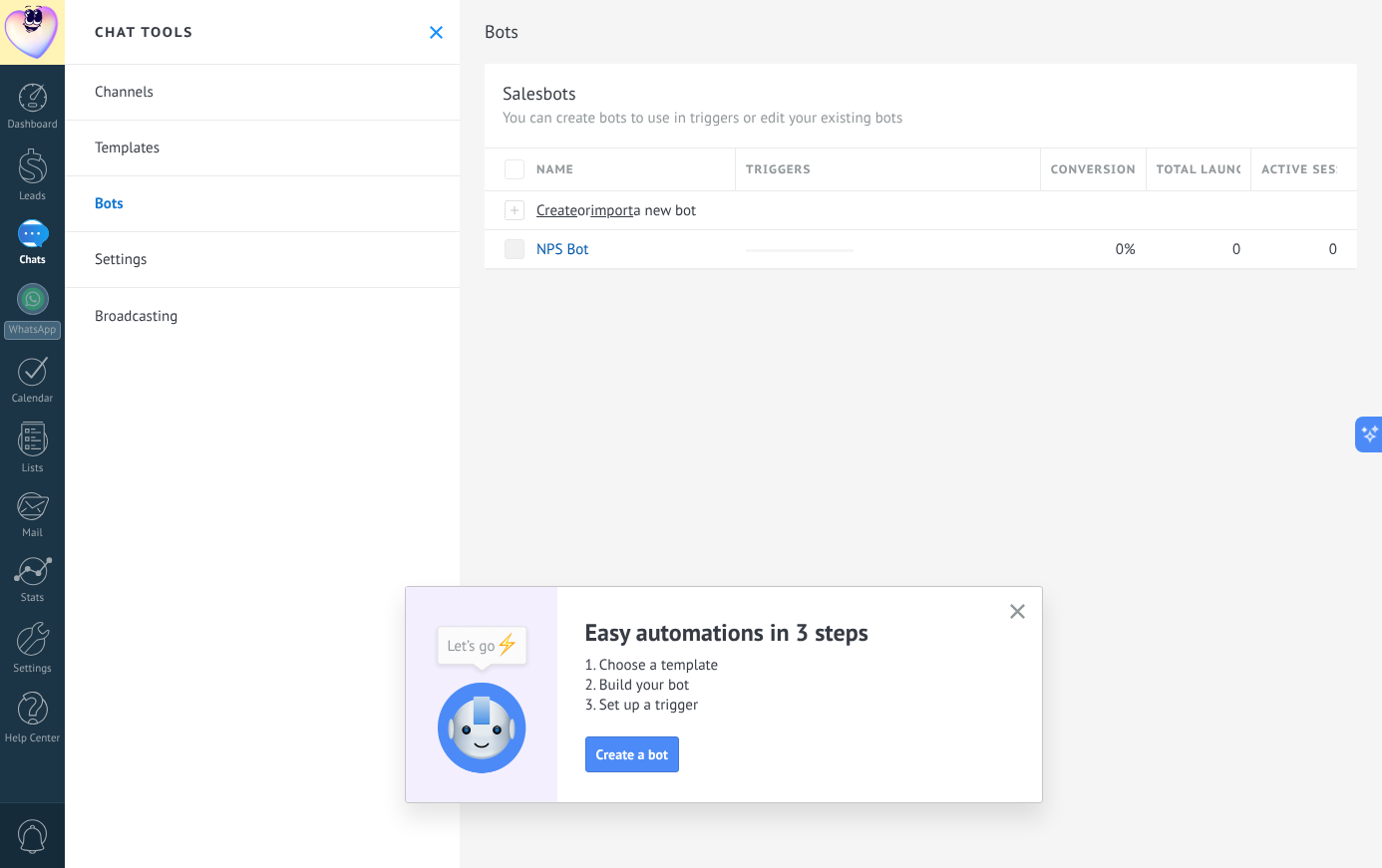click on "Settings" at bounding box center (262, 260) 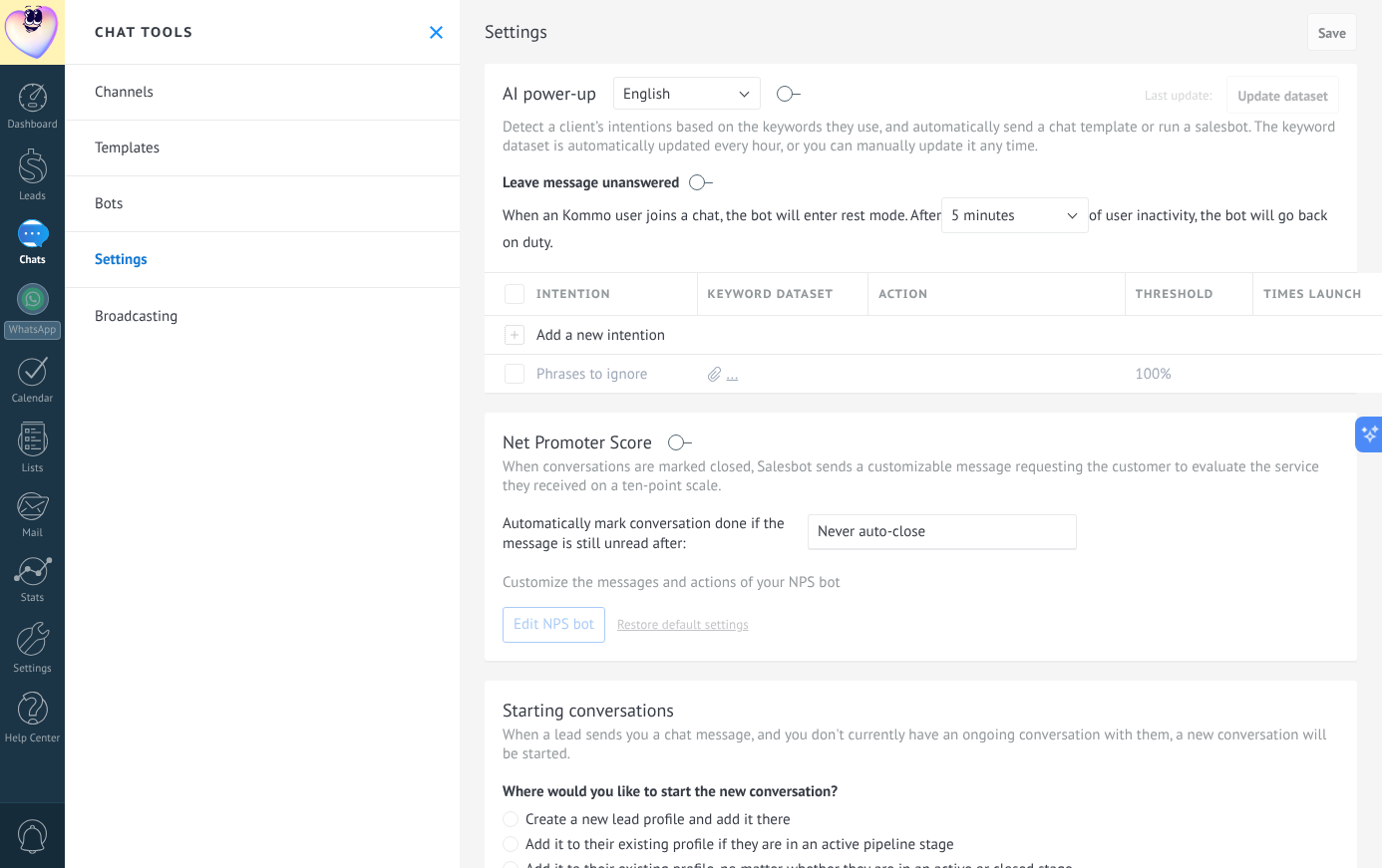 click on "Broadcasting" at bounding box center [262, 316] 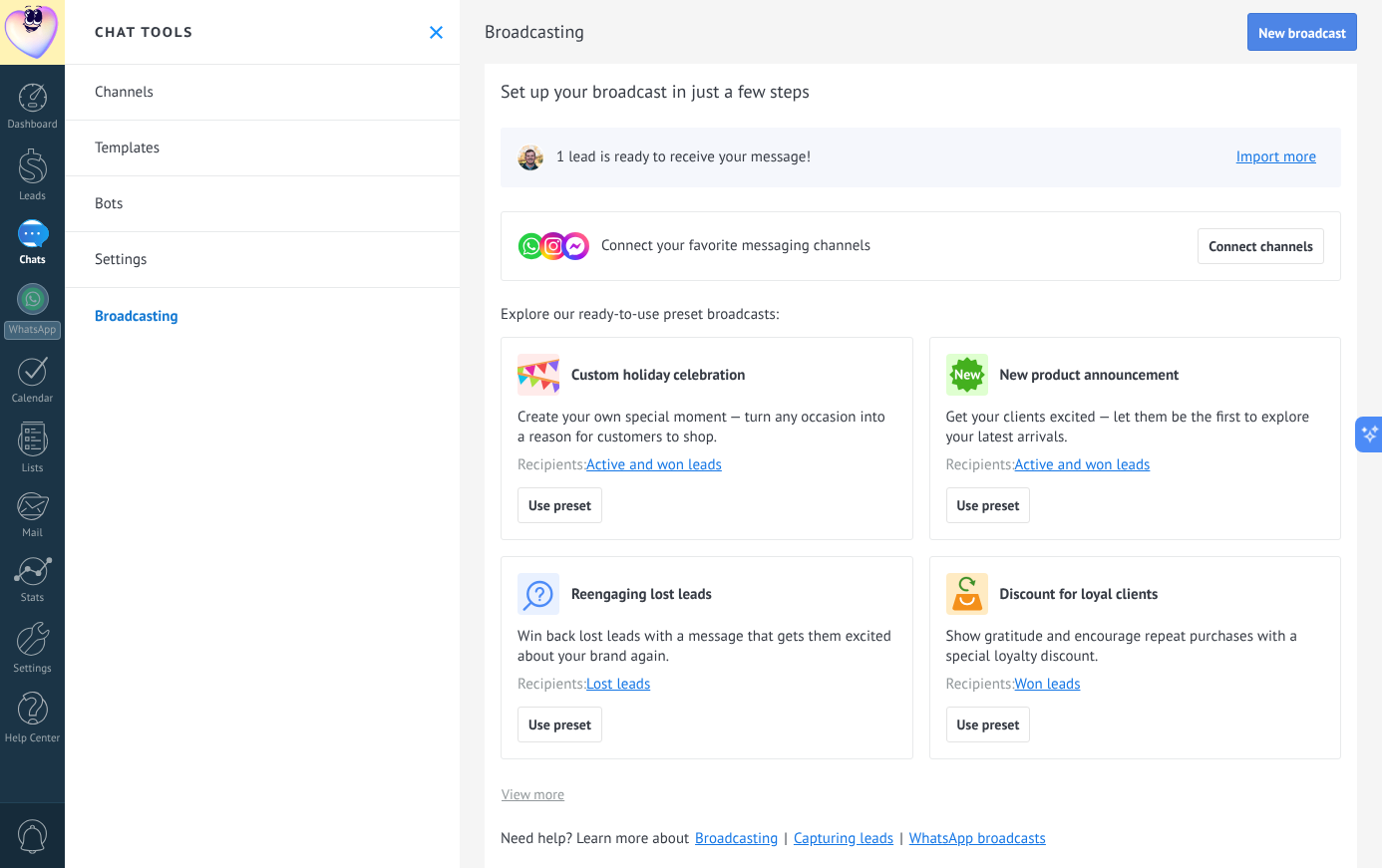 click on "New broadcast" at bounding box center [1302, 32] 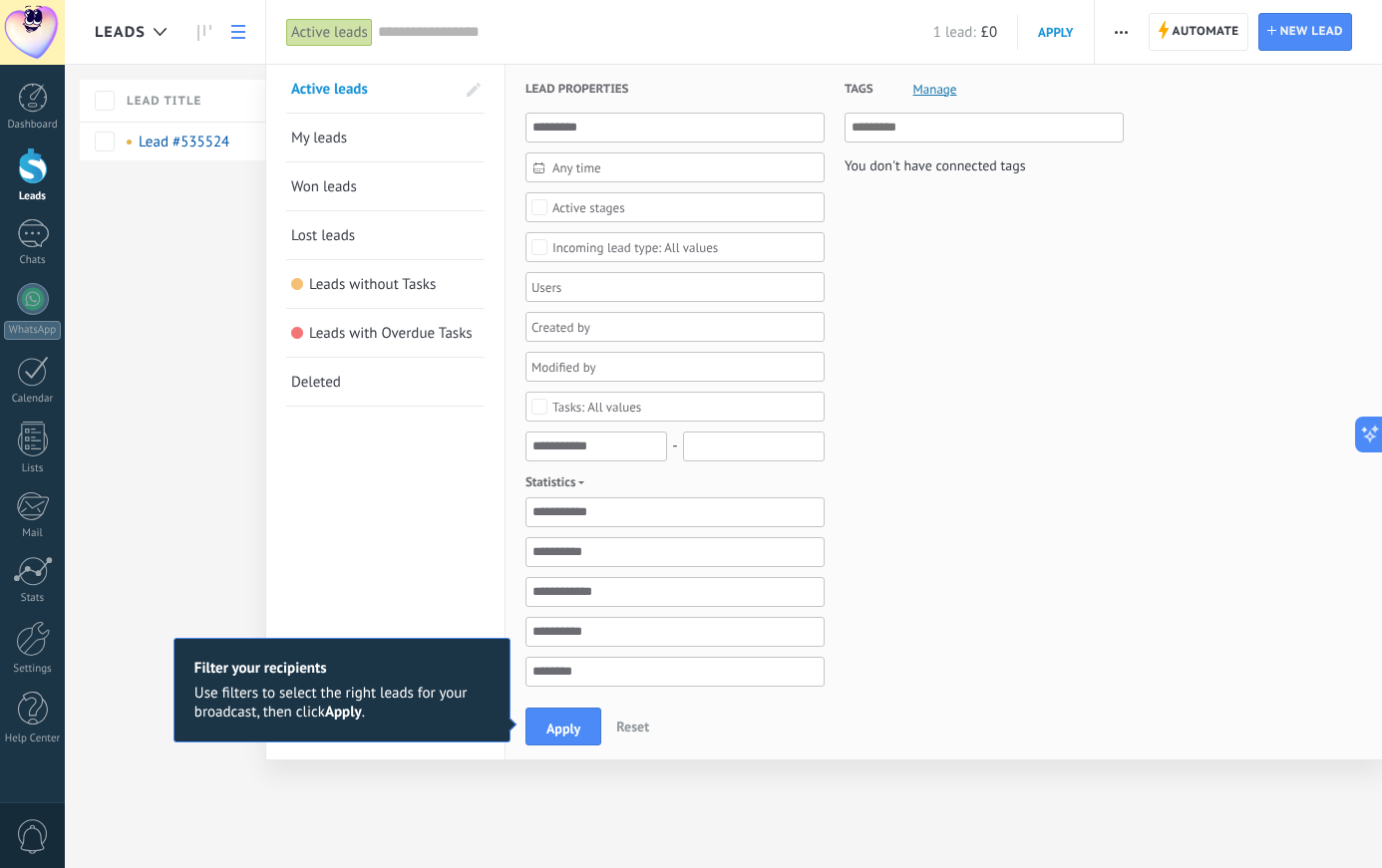 scroll, scrollTop: 77, scrollLeft: 0, axis: vertical 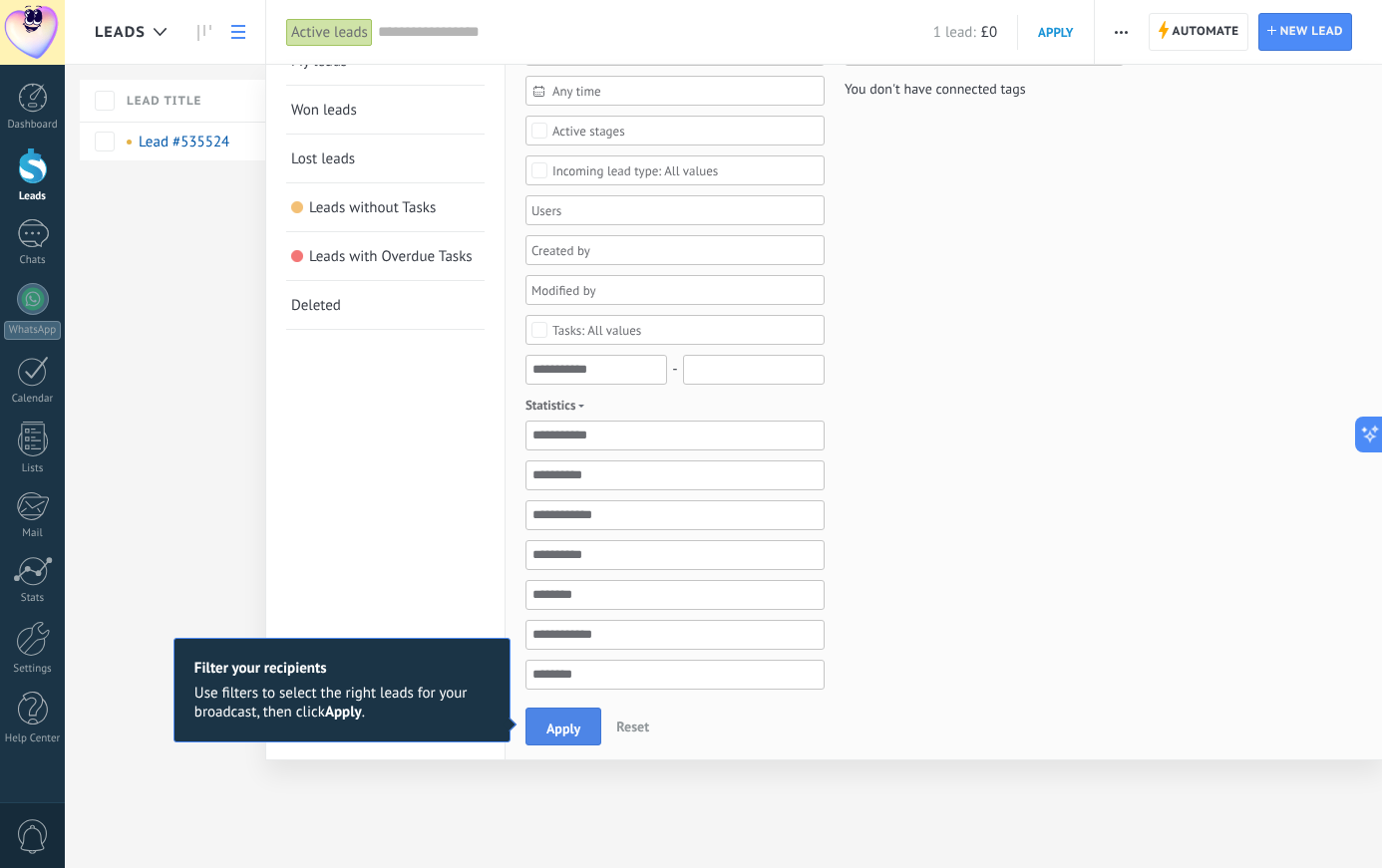 click on "Apply" at bounding box center (563, 728) 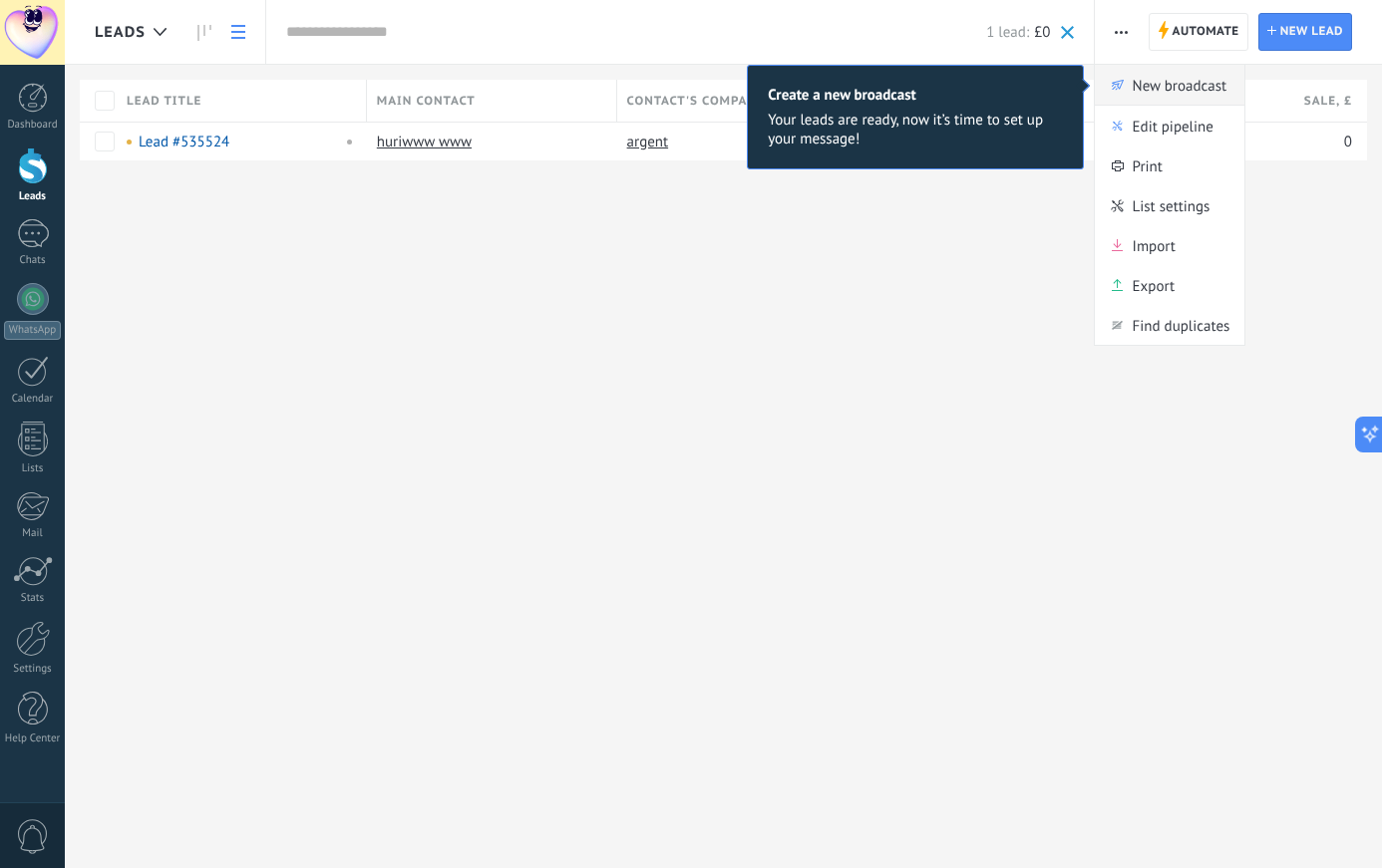 drag, startPoint x: 1156, startPoint y: 131, endPoint x: 1189, endPoint y: 94, distance: 49.57822 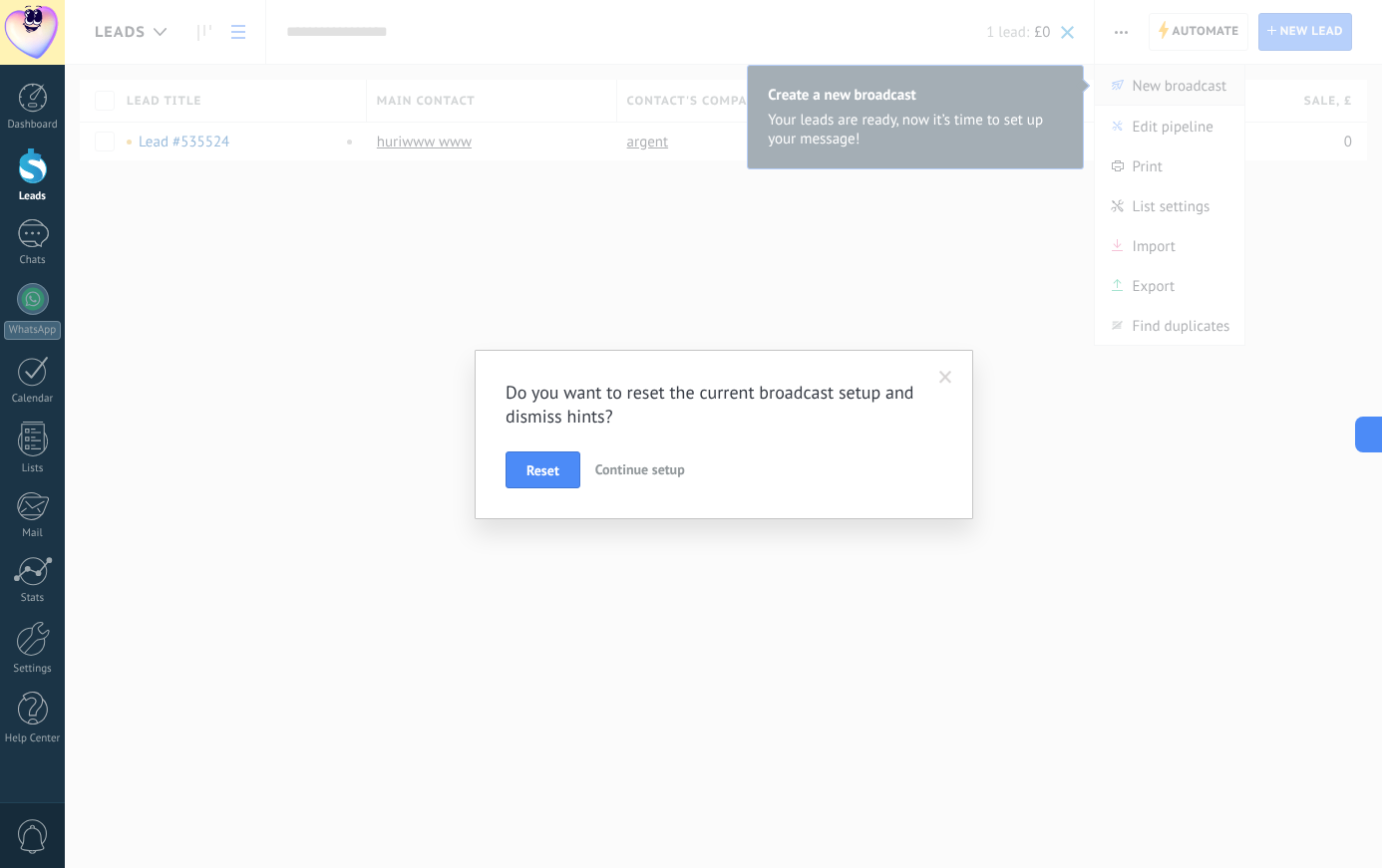 click on "Do you want to reset the current broadcast setup and dismiss hints? Reset Continue setup" at bounding box center (723, 434) 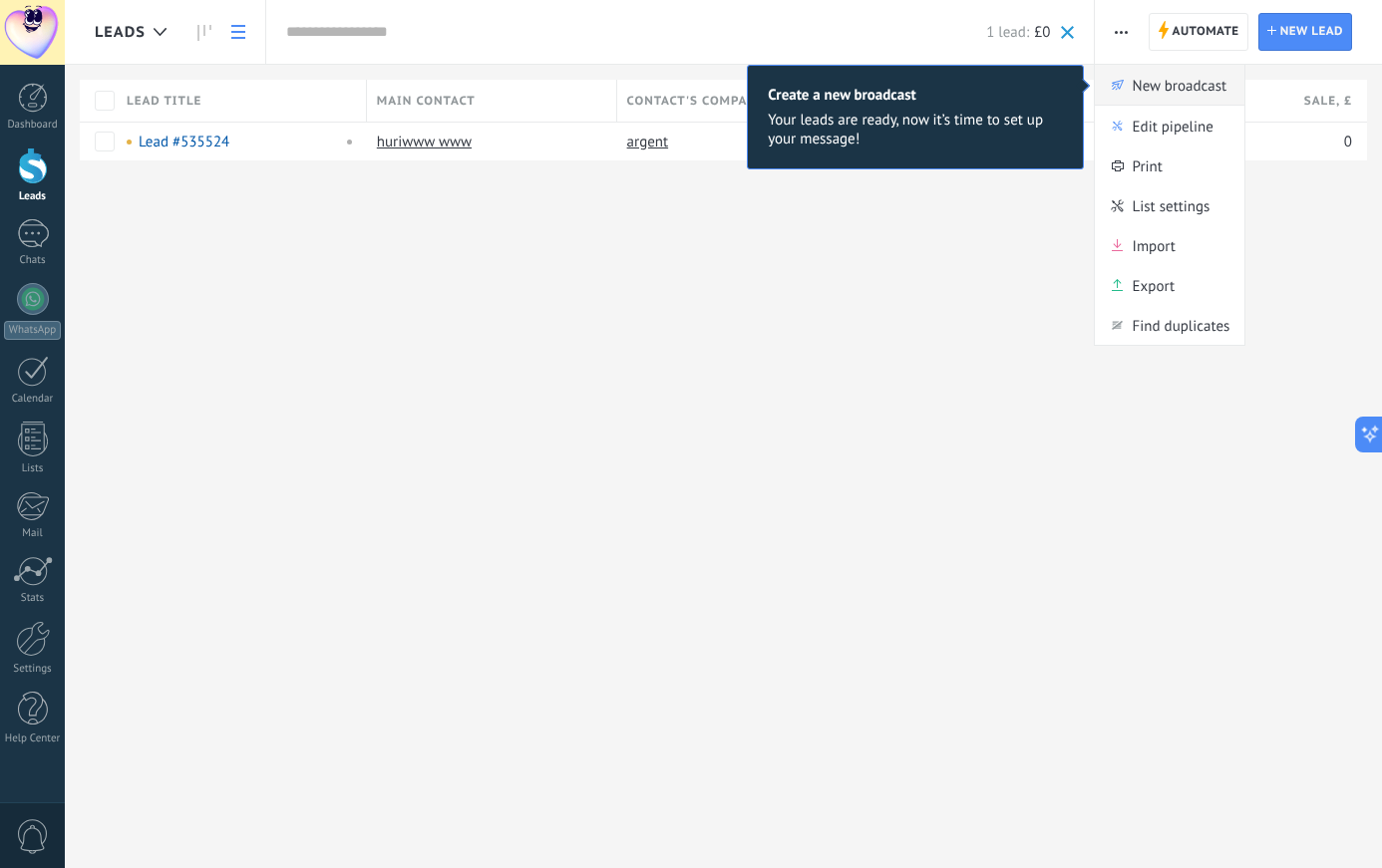 click on "New broadcast" at bounding box center (1180, 85) 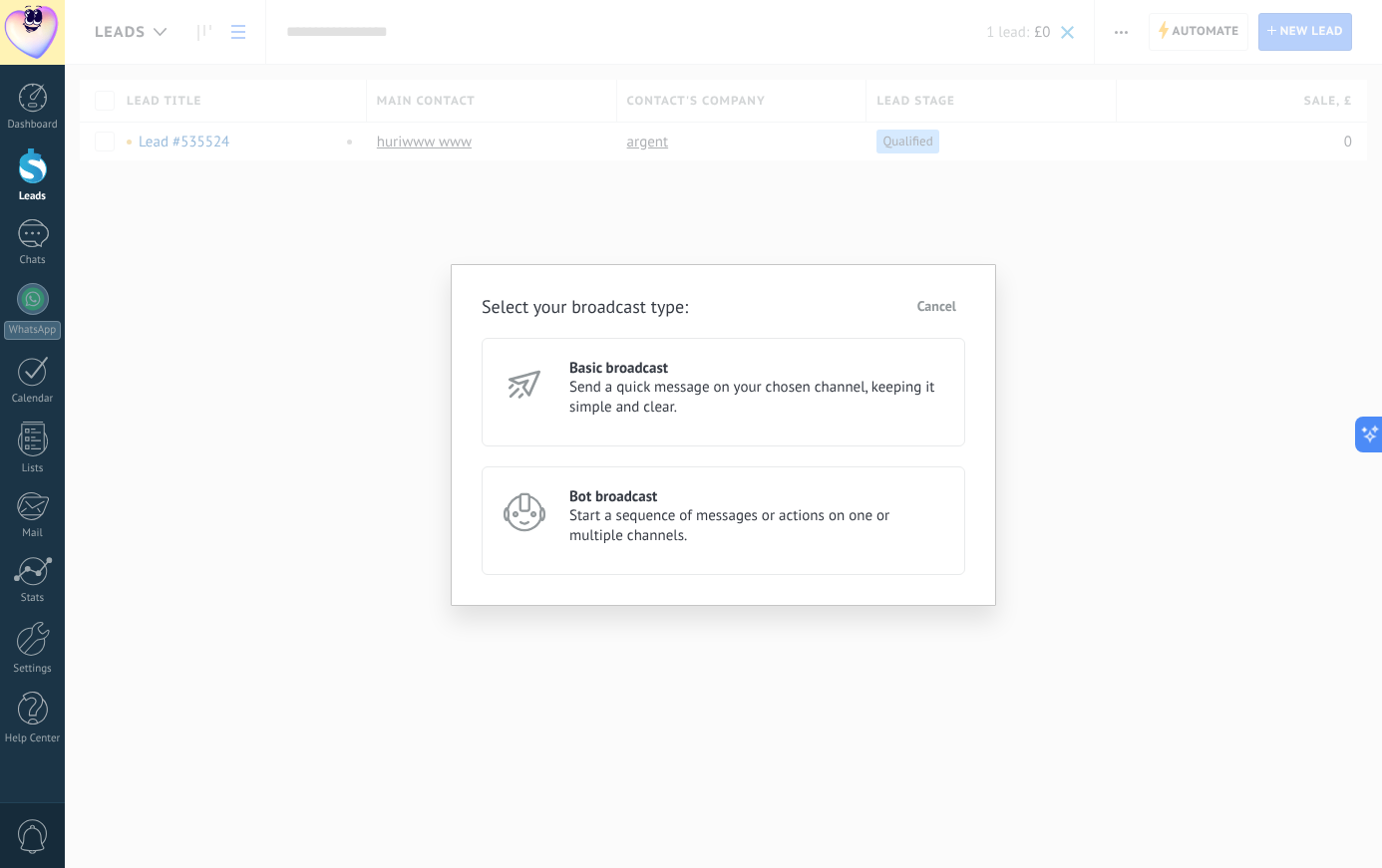 click on "Send a quick message on your chosen channel, keeping it simple and clear." at bounding box center (758, 398) 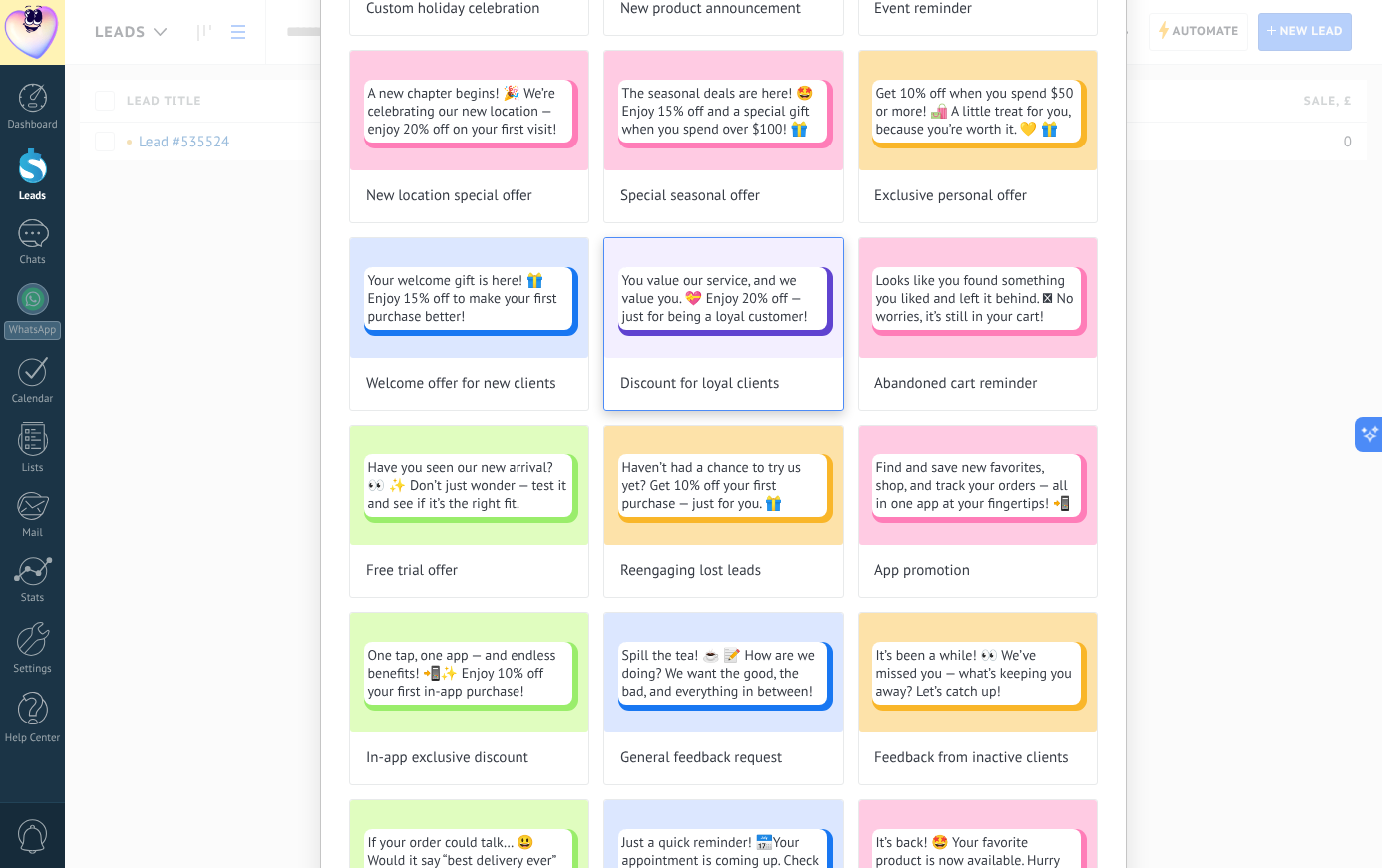 scroll, scrollTop: 0, scrollLeft: 0, axis: both 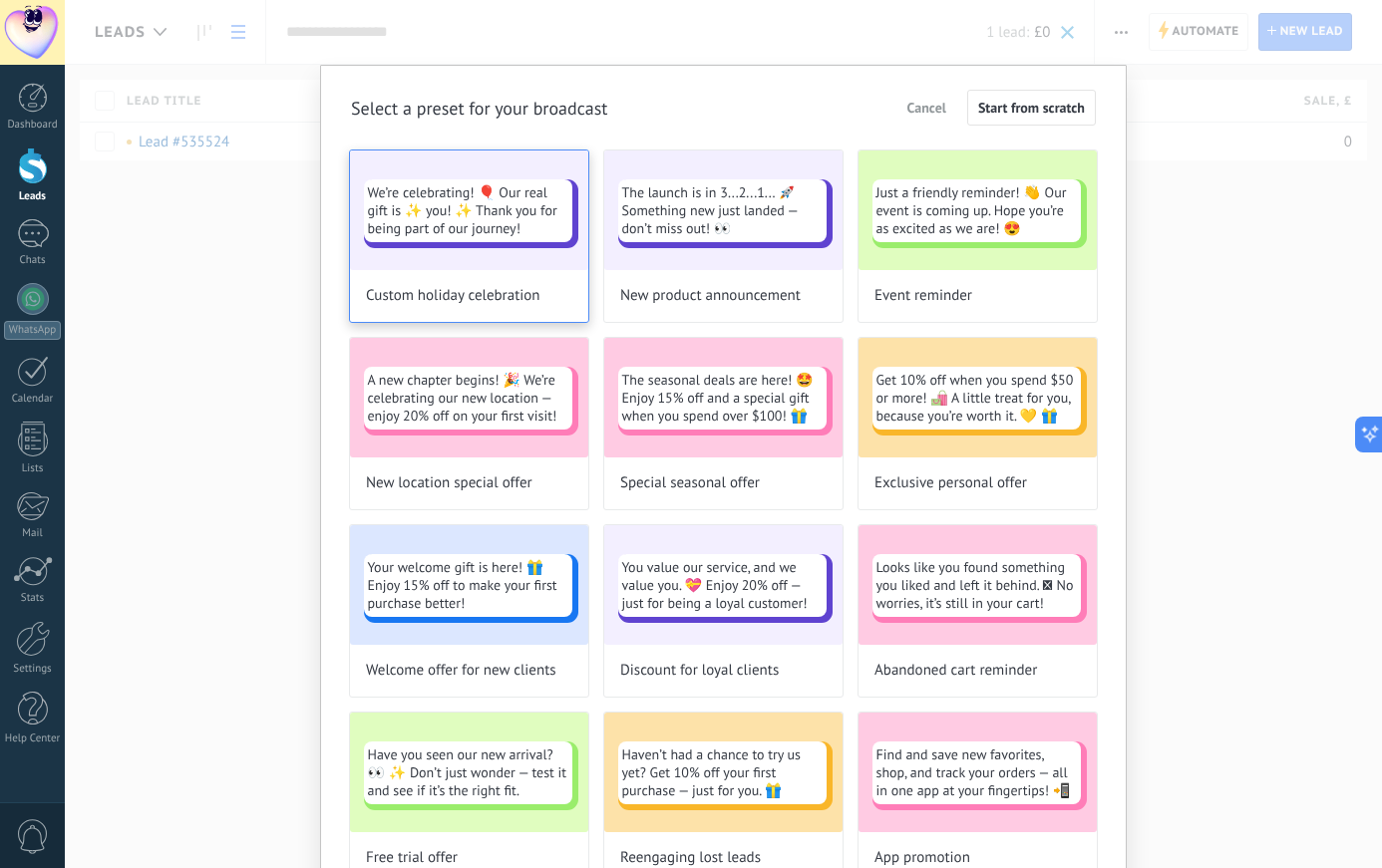 click on "We’re celebrating! 🎈
Our real gift is ✨ you! ✨ Thank you for being part of our journey!" at bounding box center (468, 210) 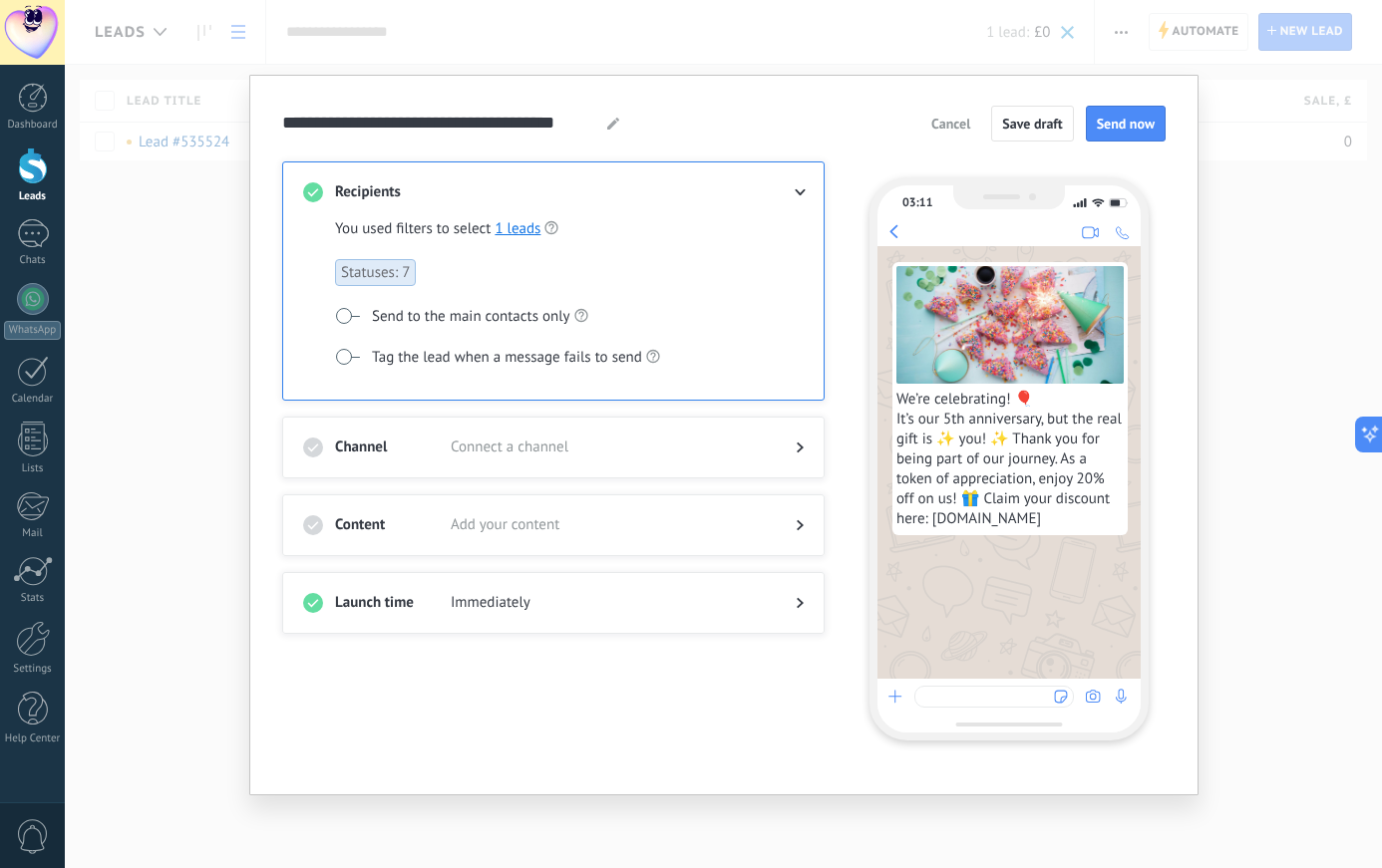 click on "Send to the main contacts only" at bounding box center (471, 317) 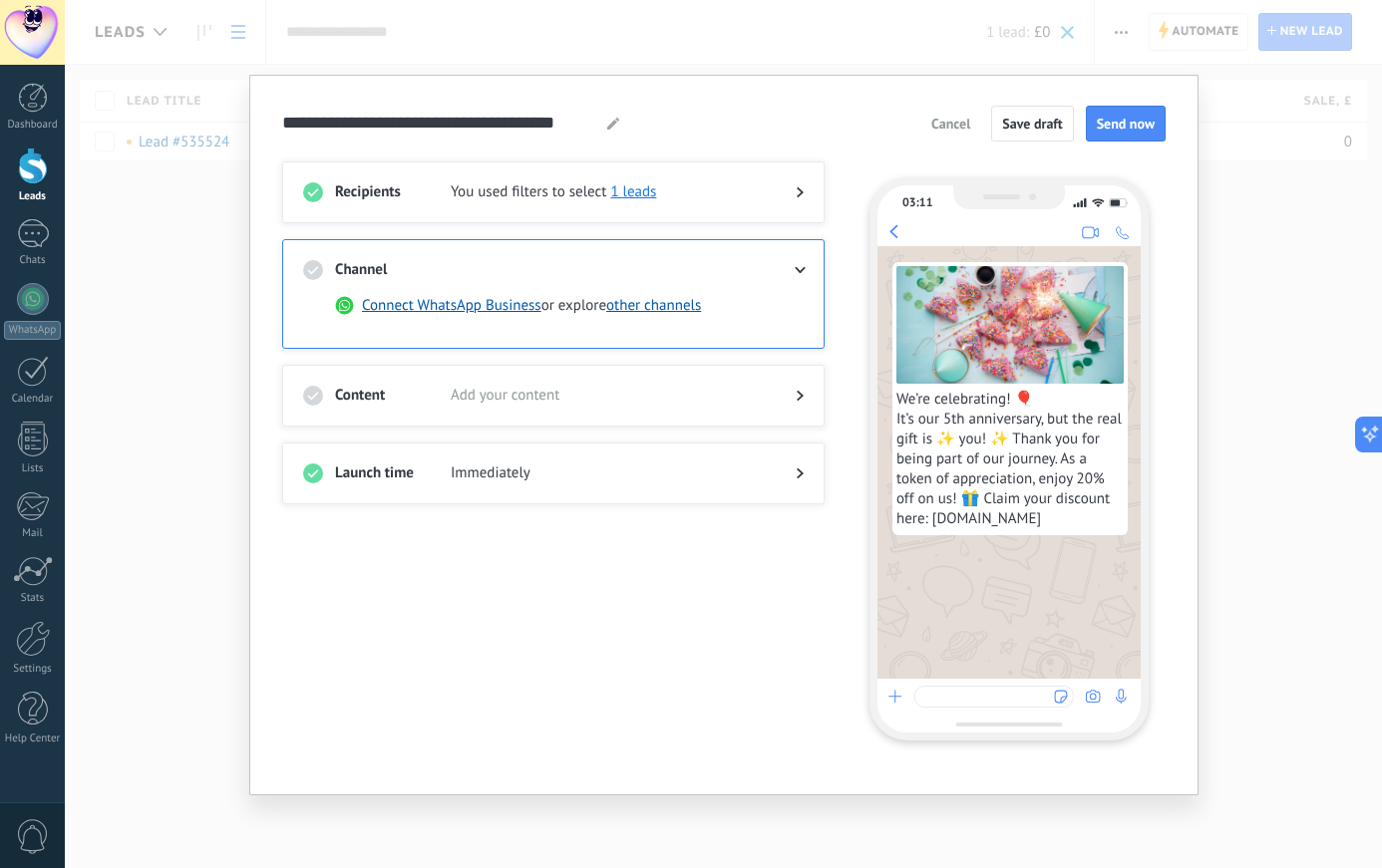 click on "Add your content" at bounding box center (607, 396) 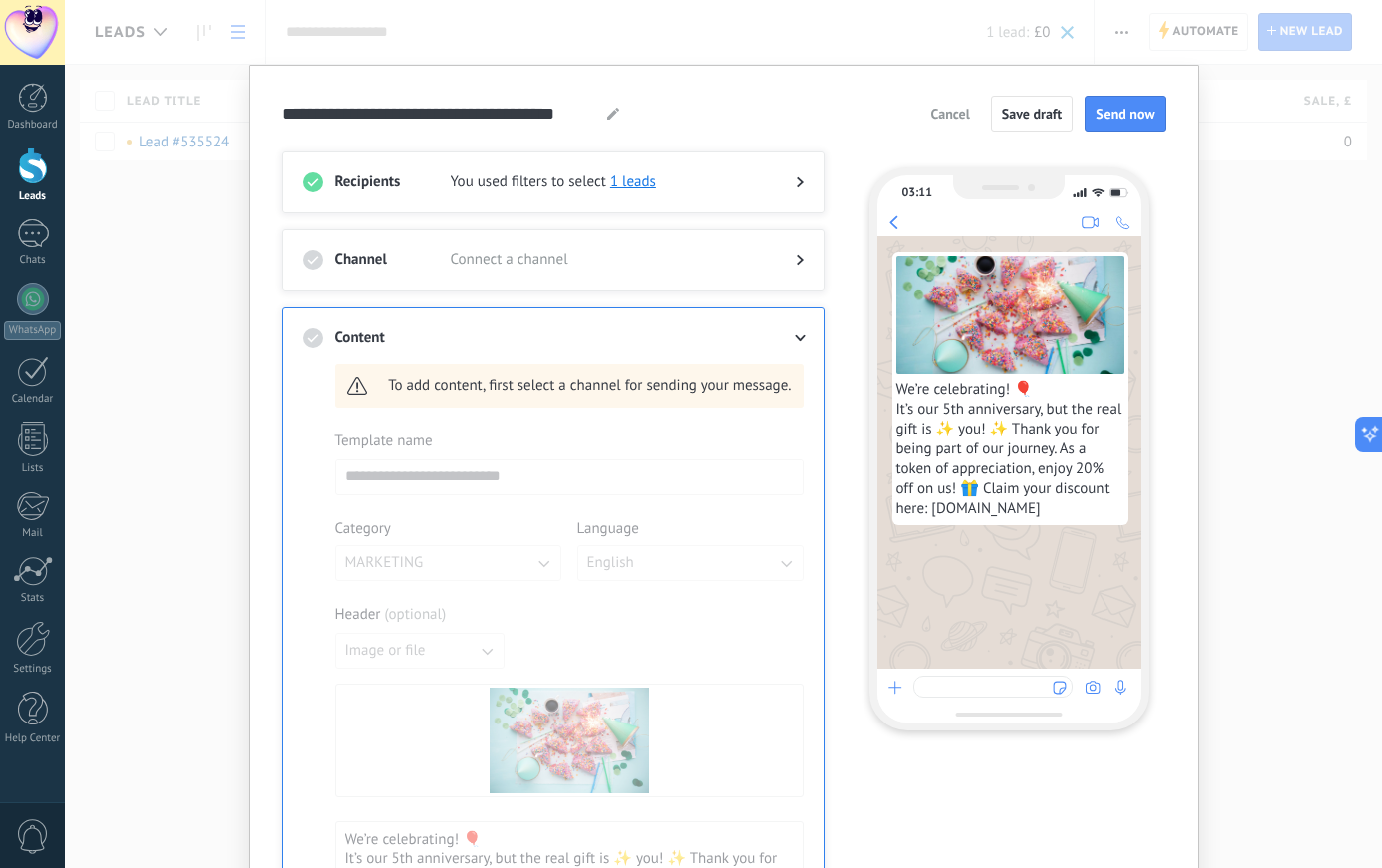 scroll, scrollTop: 67, scrollLeft: 0, axis: vertical 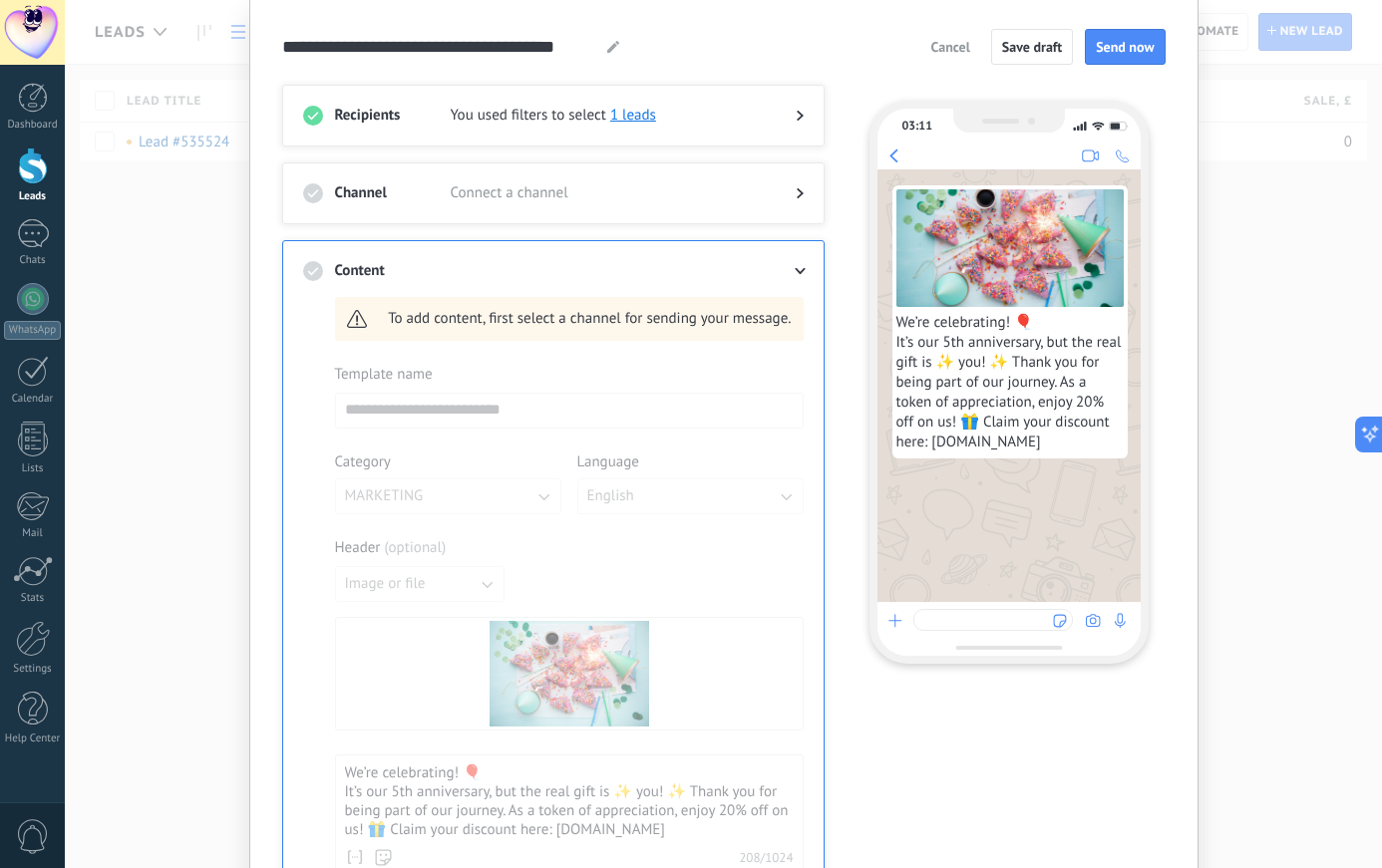 click at bounding box center [569, 709] 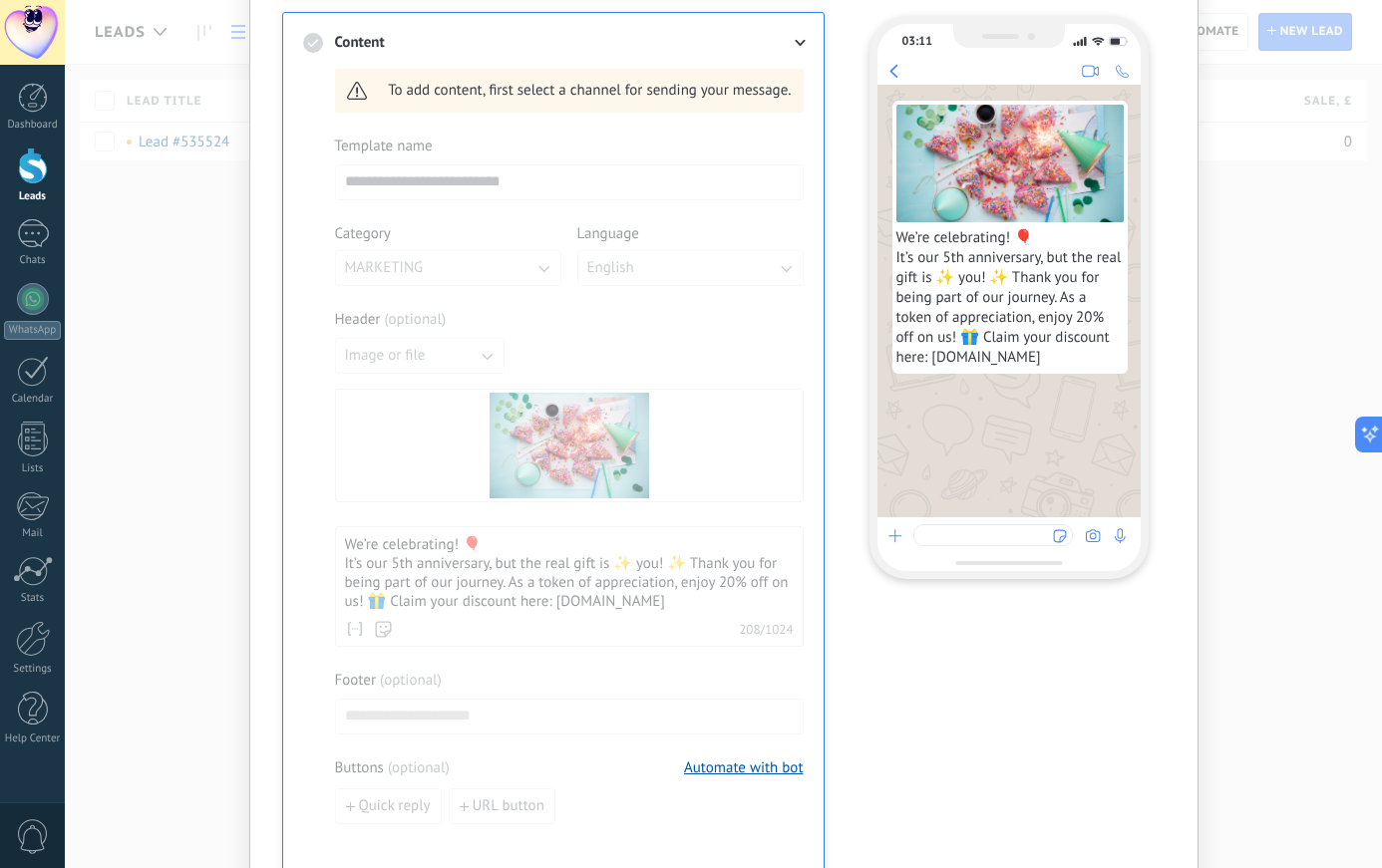 scroll, scrollTop: 503, scrollLeft: 0, axis: vertical 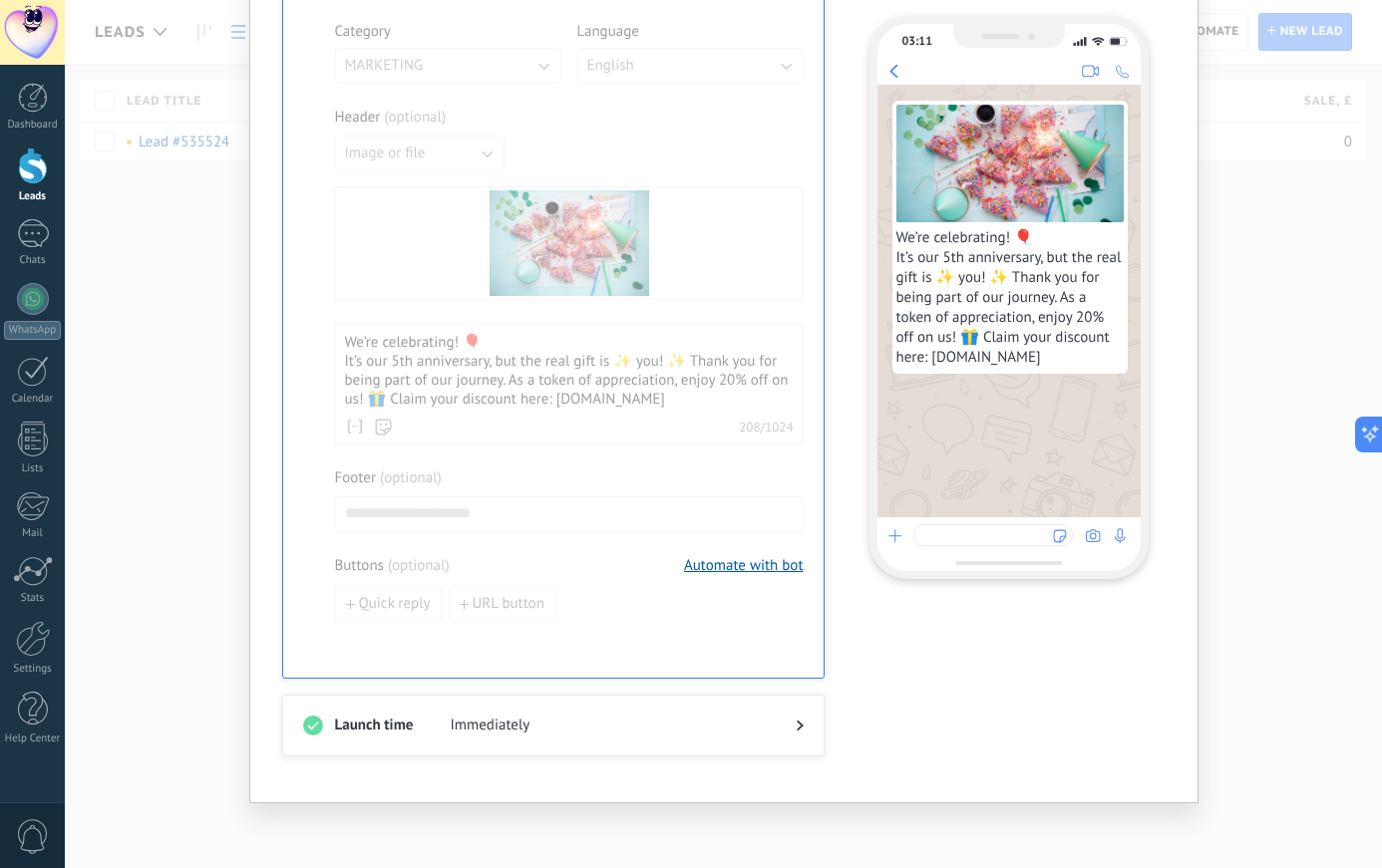 click on "Launch time Immediately" at bounding box center [553, 725] 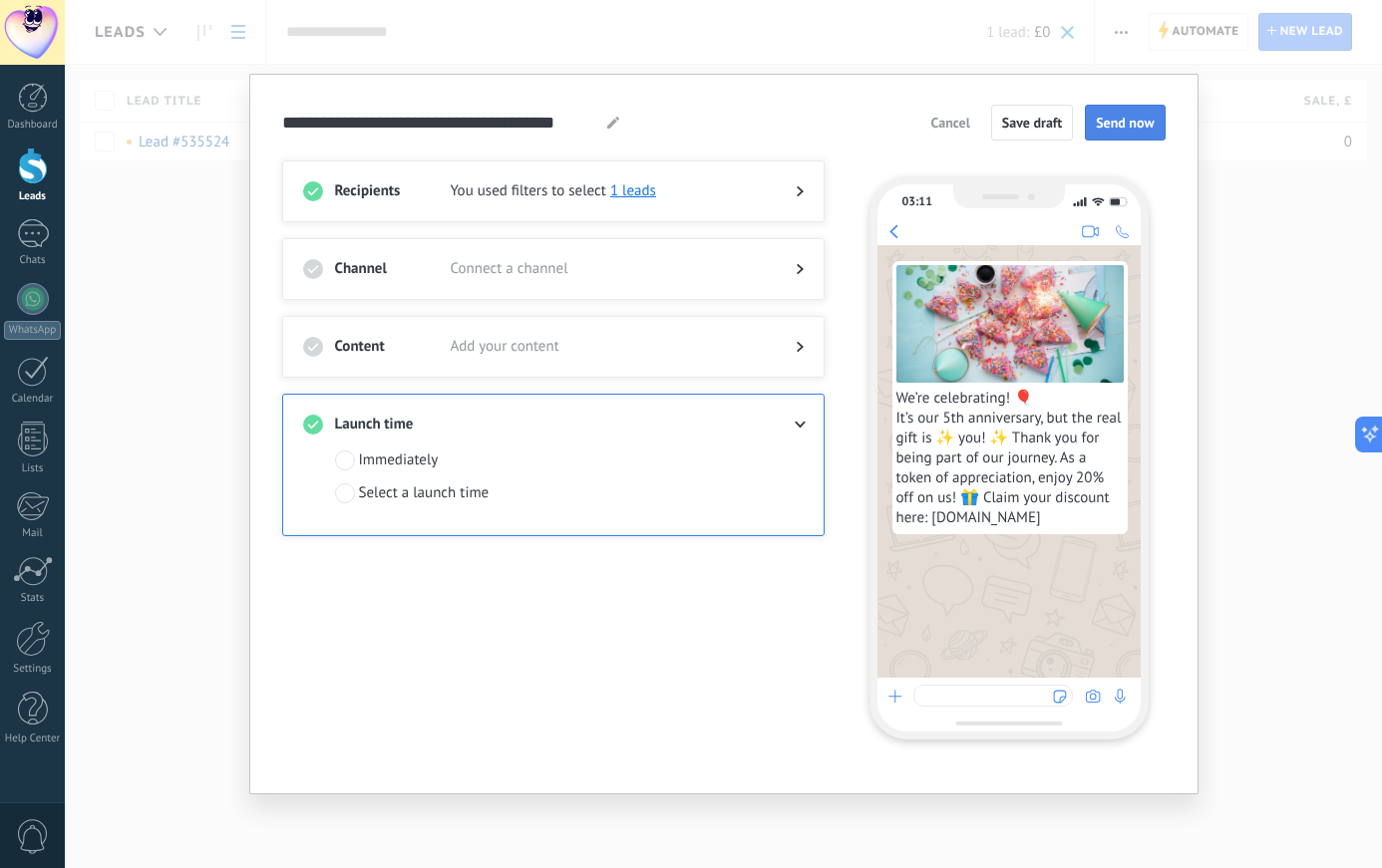 click on "Send now" at bounding box center (1125, 123) 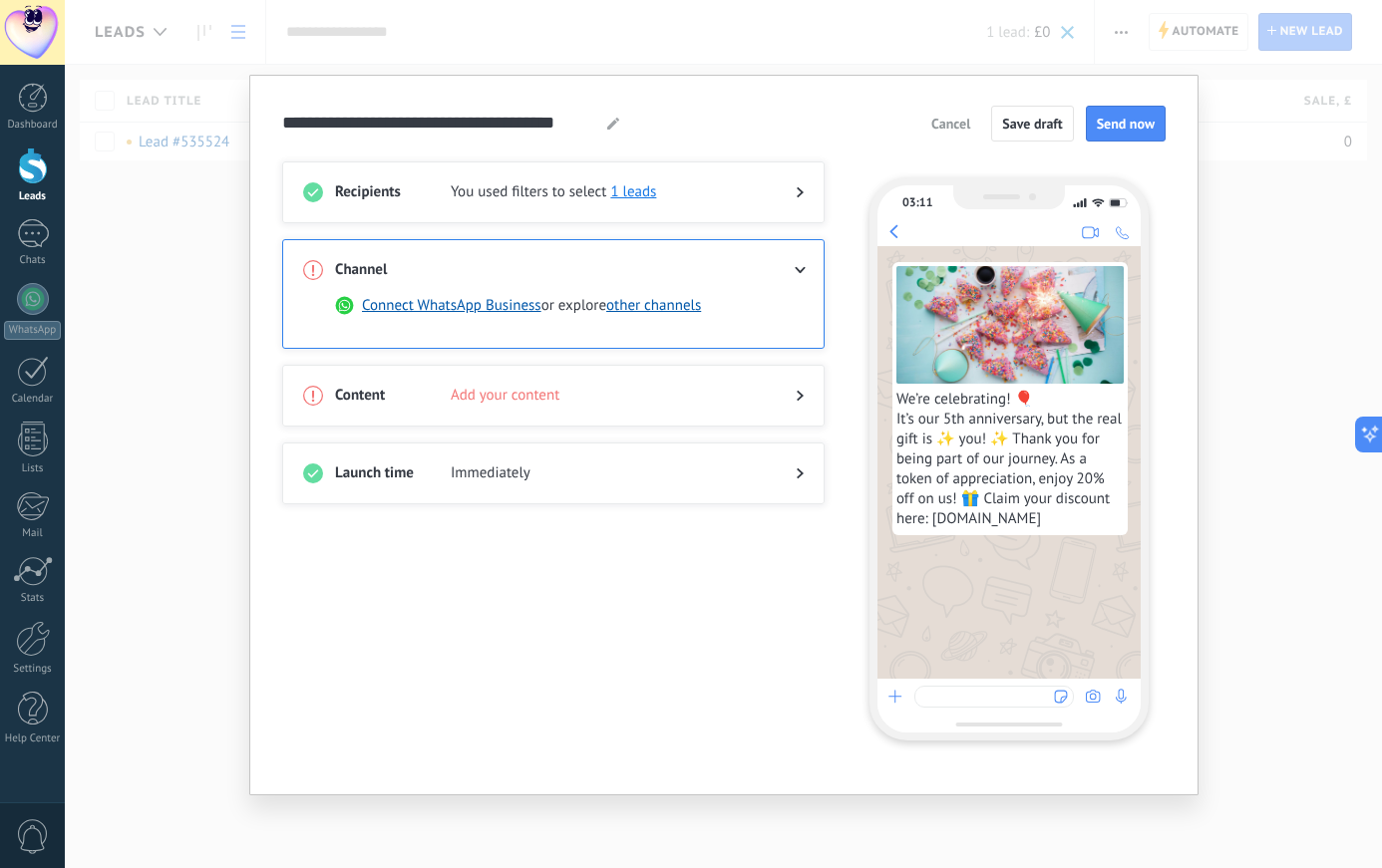 click on "Channel" at bounding box center (393, 270) 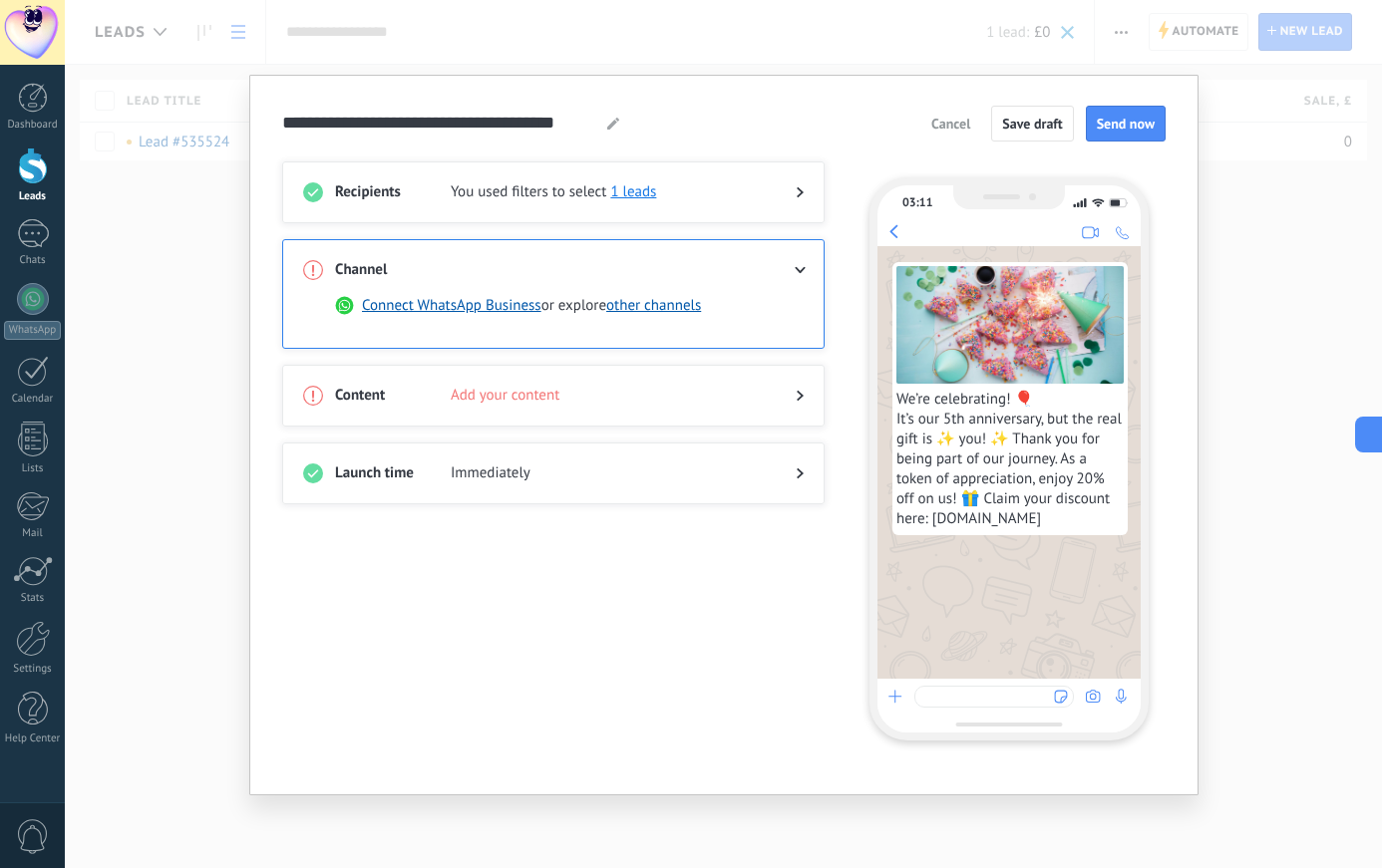 click on "Add your content" at bounding box center [607, 396] 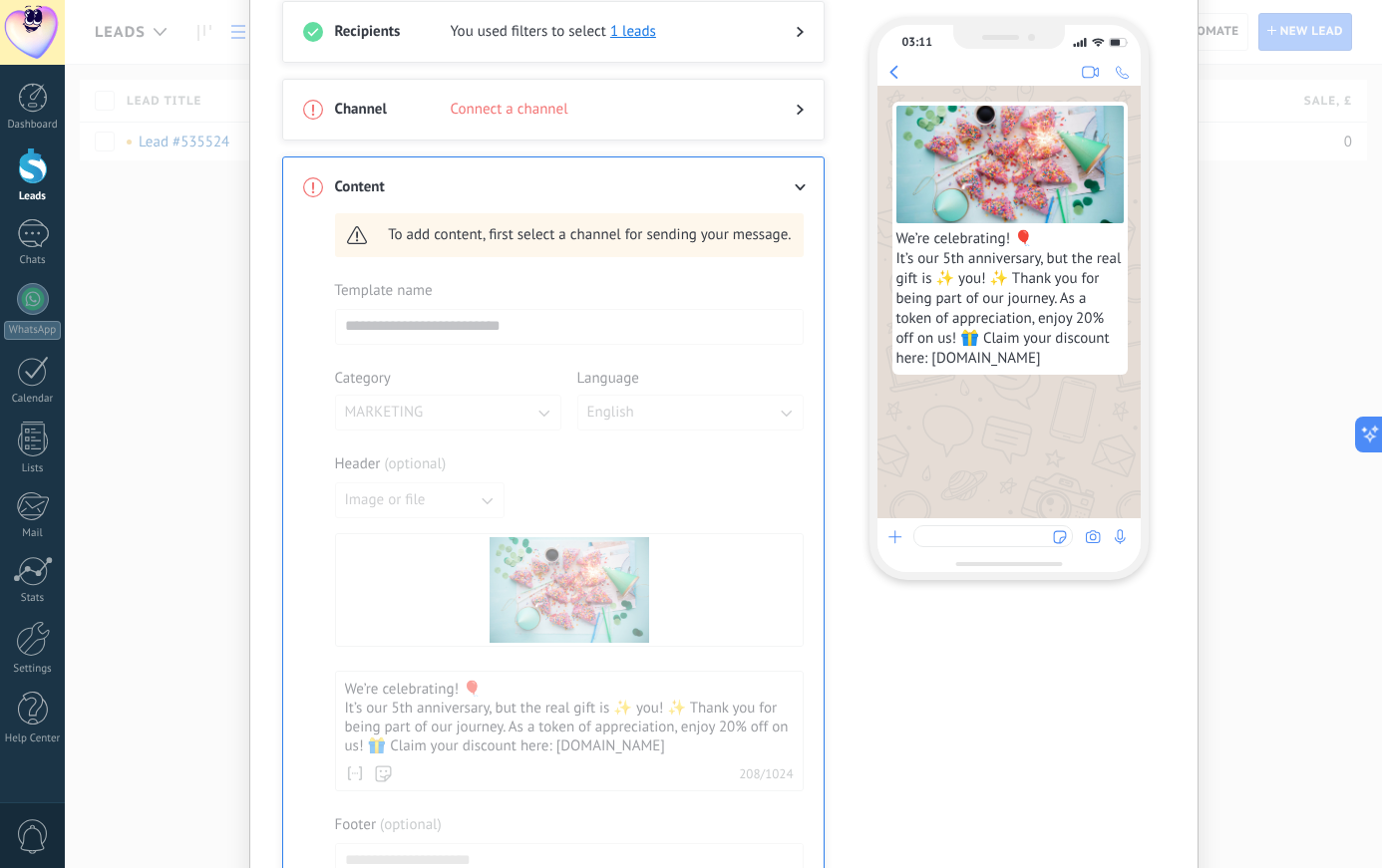 scroll, scrollTop: 0, scrollLeft: 0, axis: both 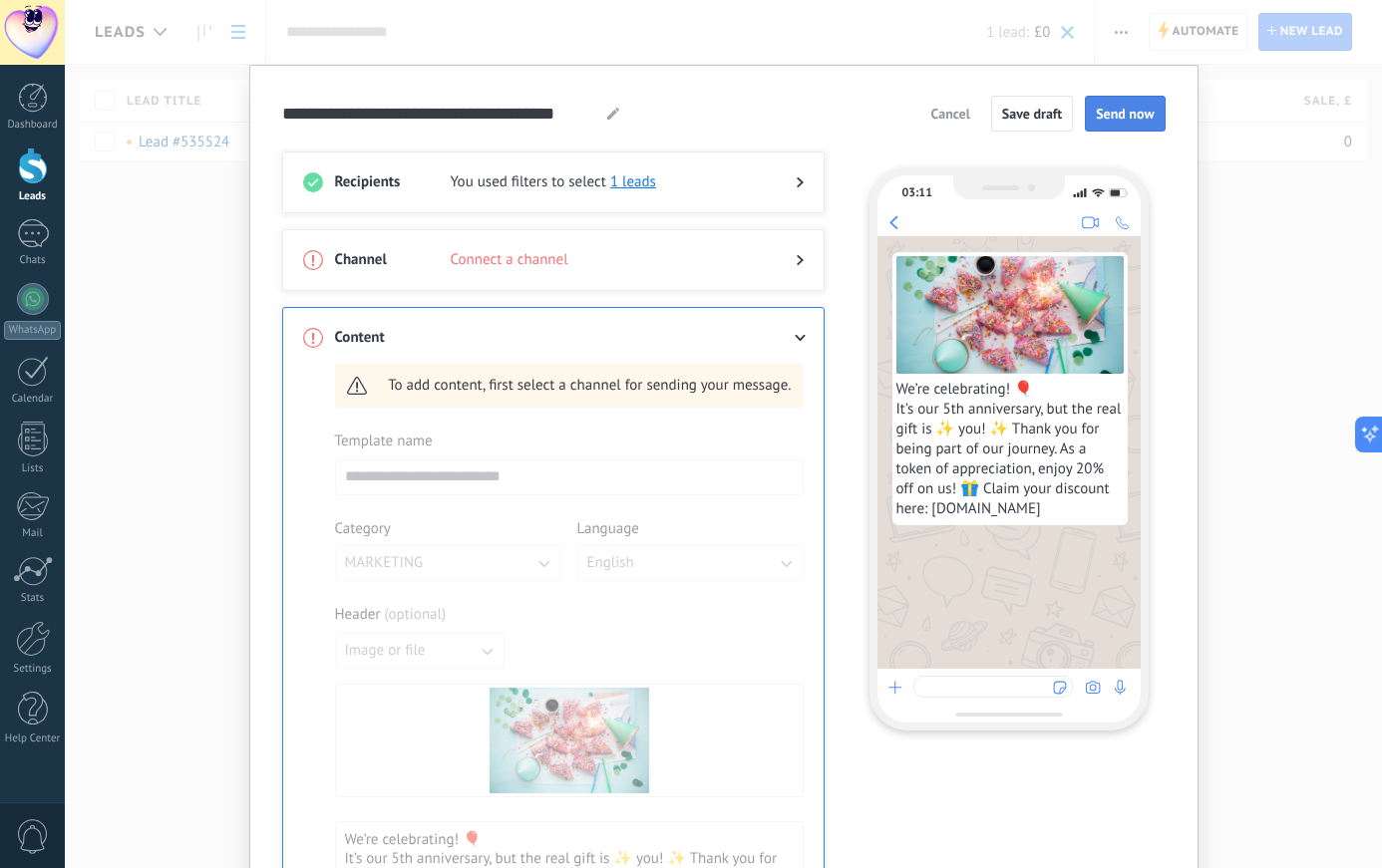 click on "Send now" at bounding box center [1125, 114] 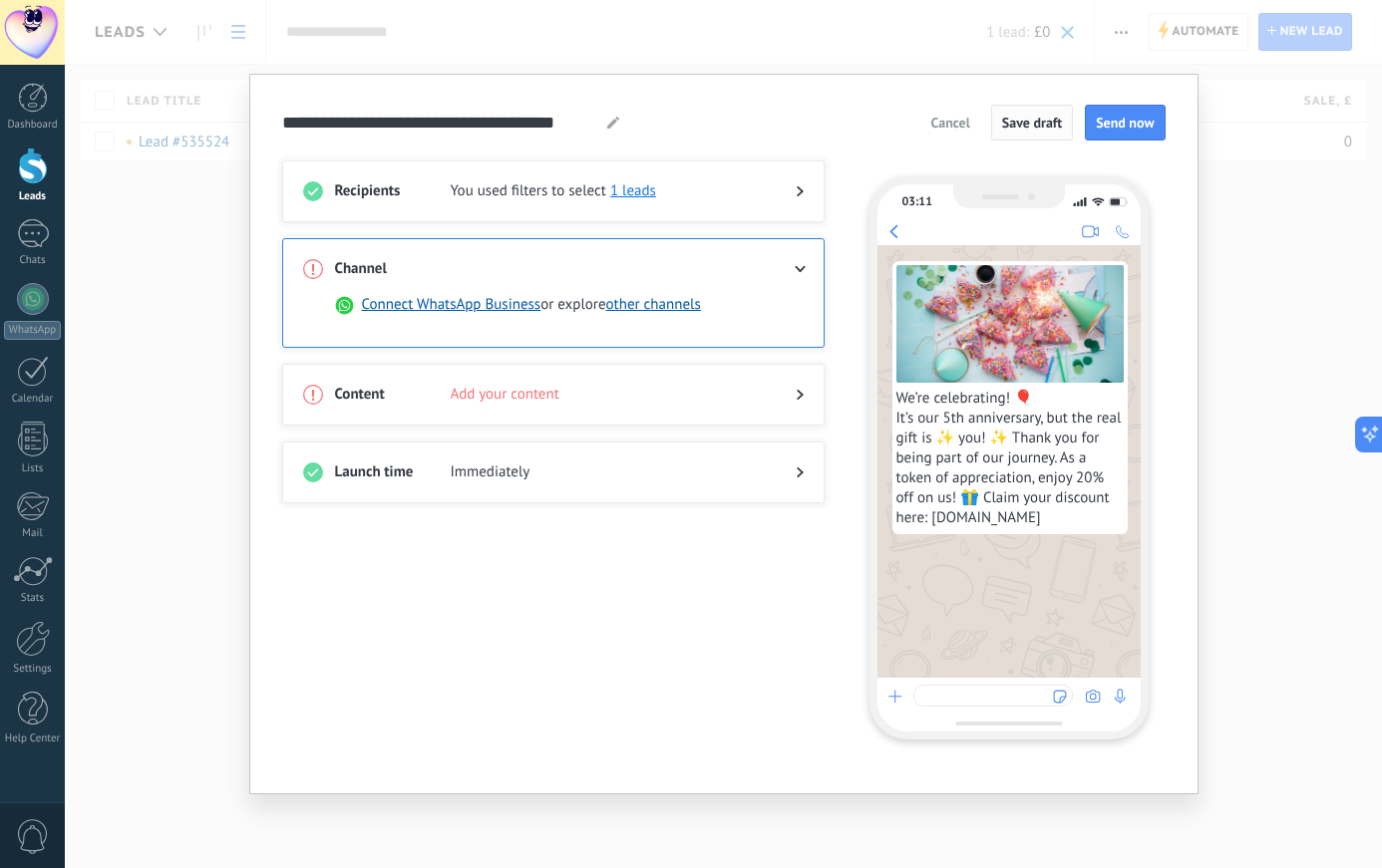 click on "Save draft" at bounding box center (1032, 123) 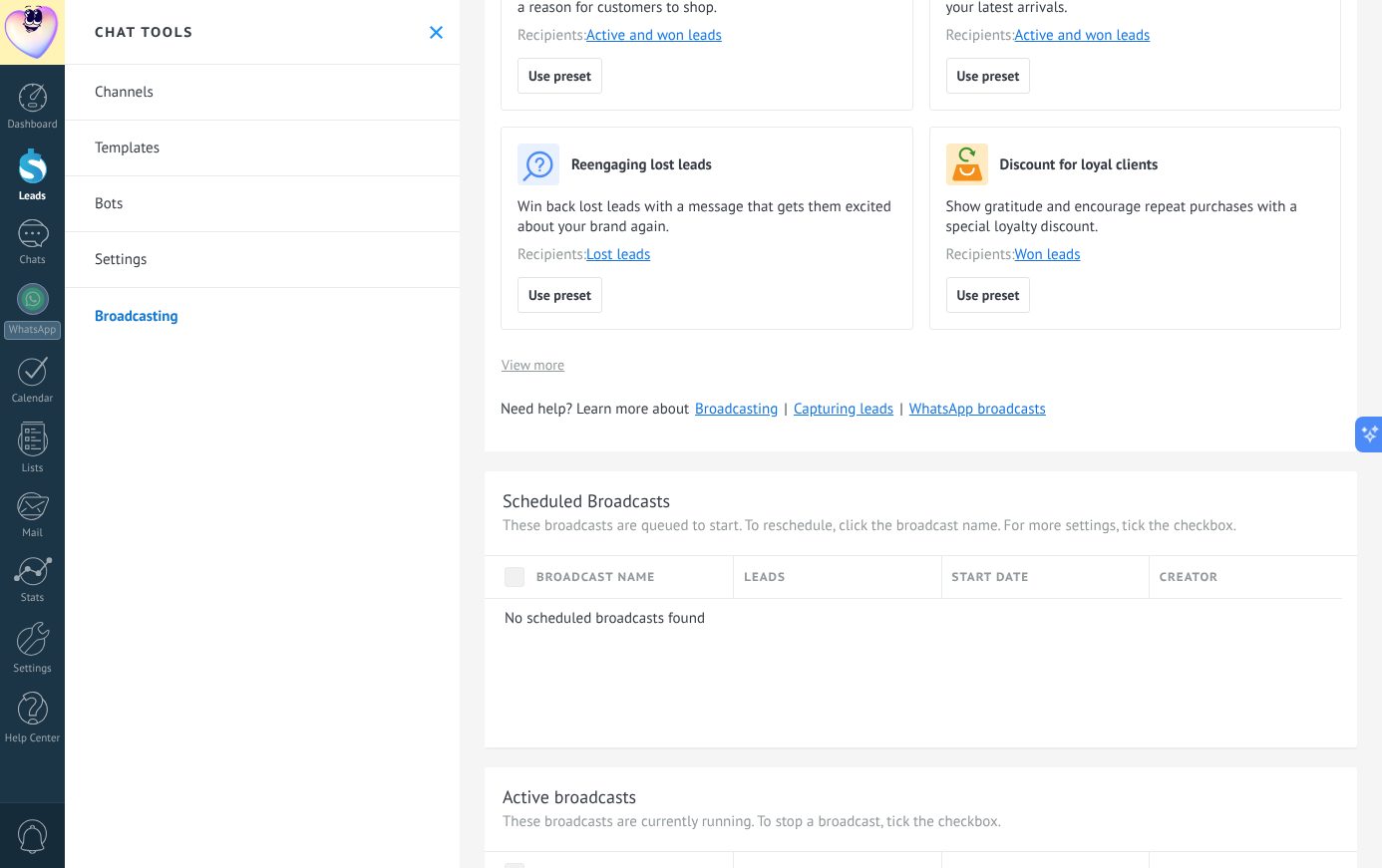 scroll, scrollTop: 0, scrollLeft: 0, axis: both 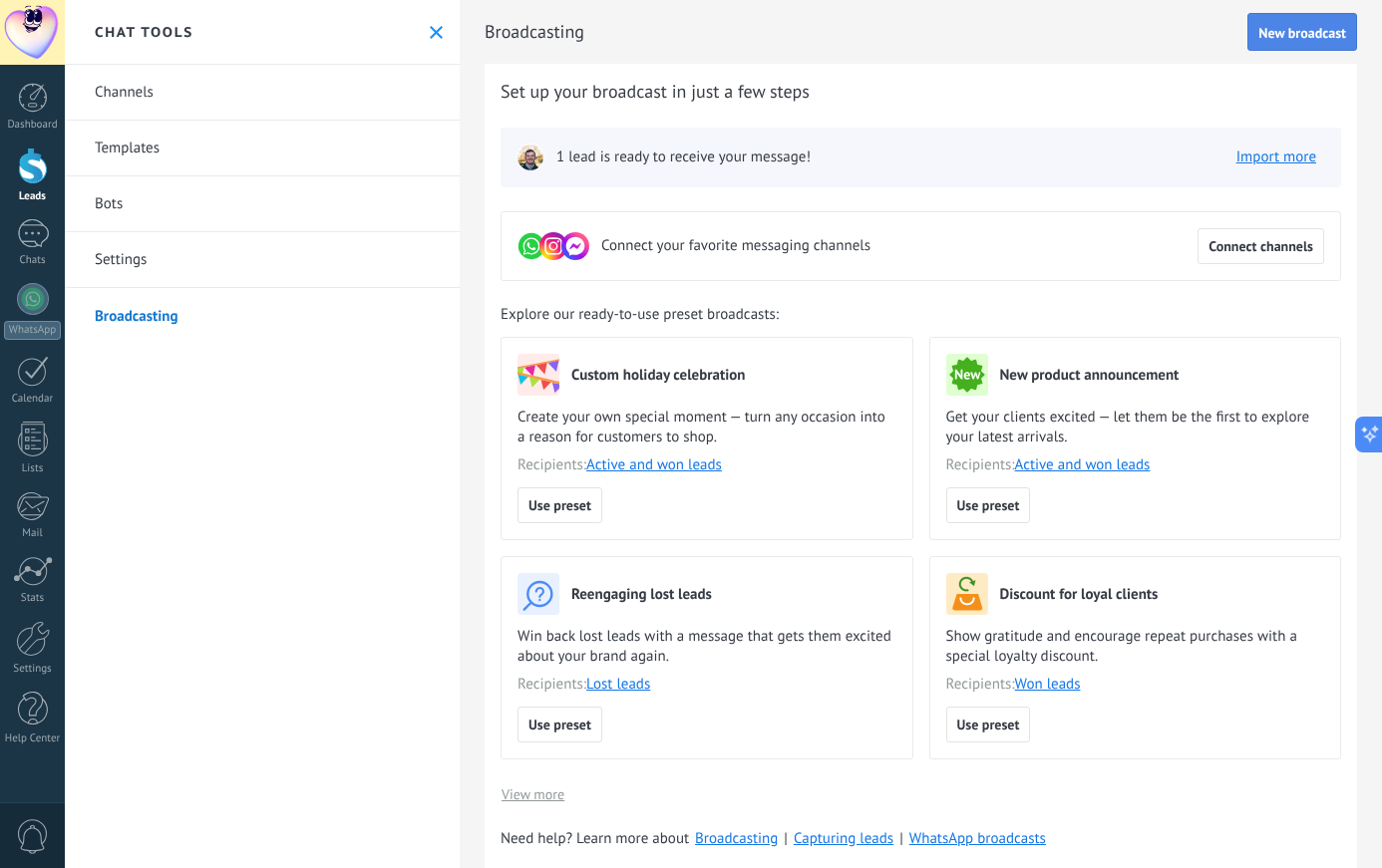 click on "New broadcast" at bounding box center [1302, 32] 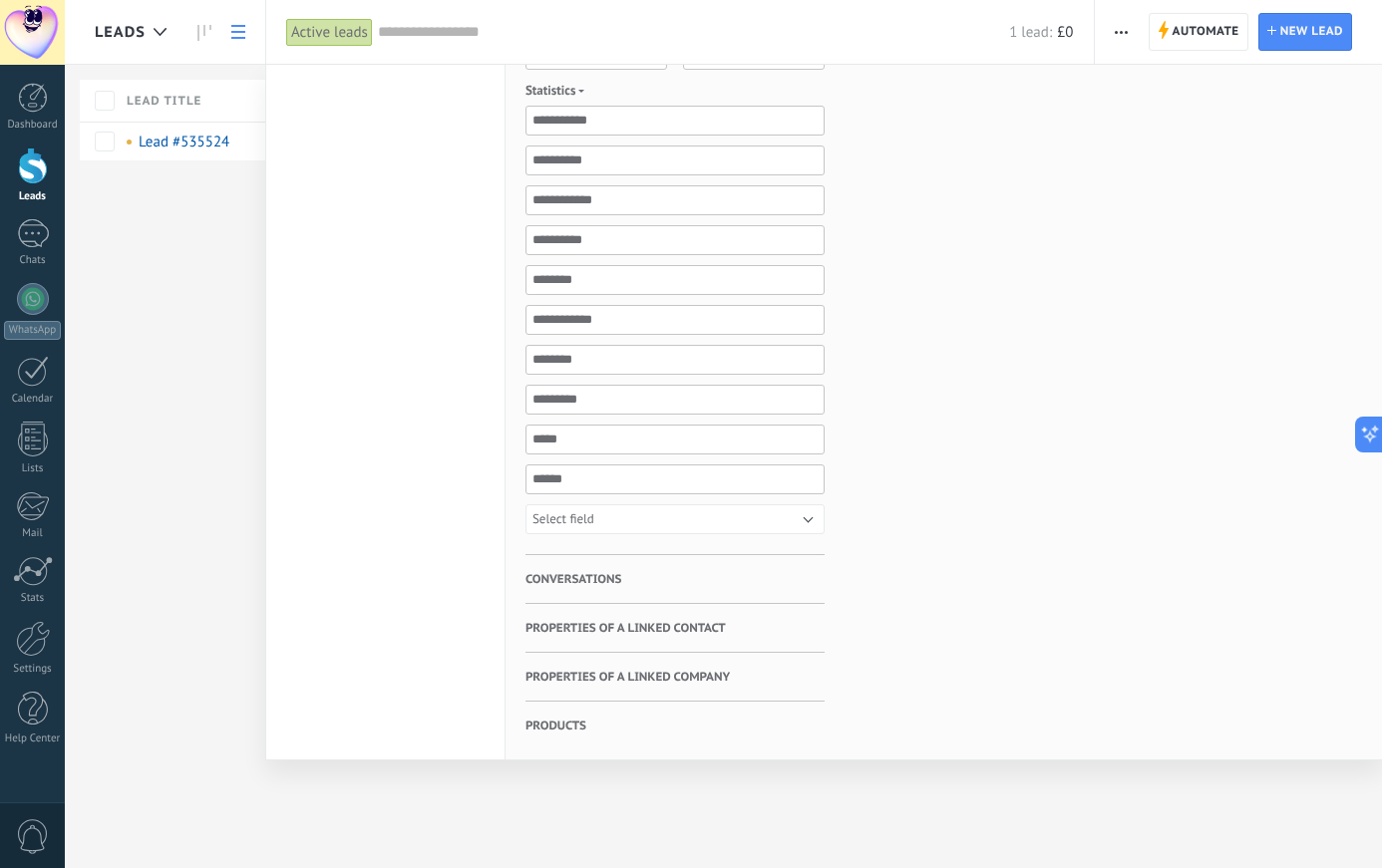 scroll, scrollTop: 0, scrollLeft: 0, axis: both 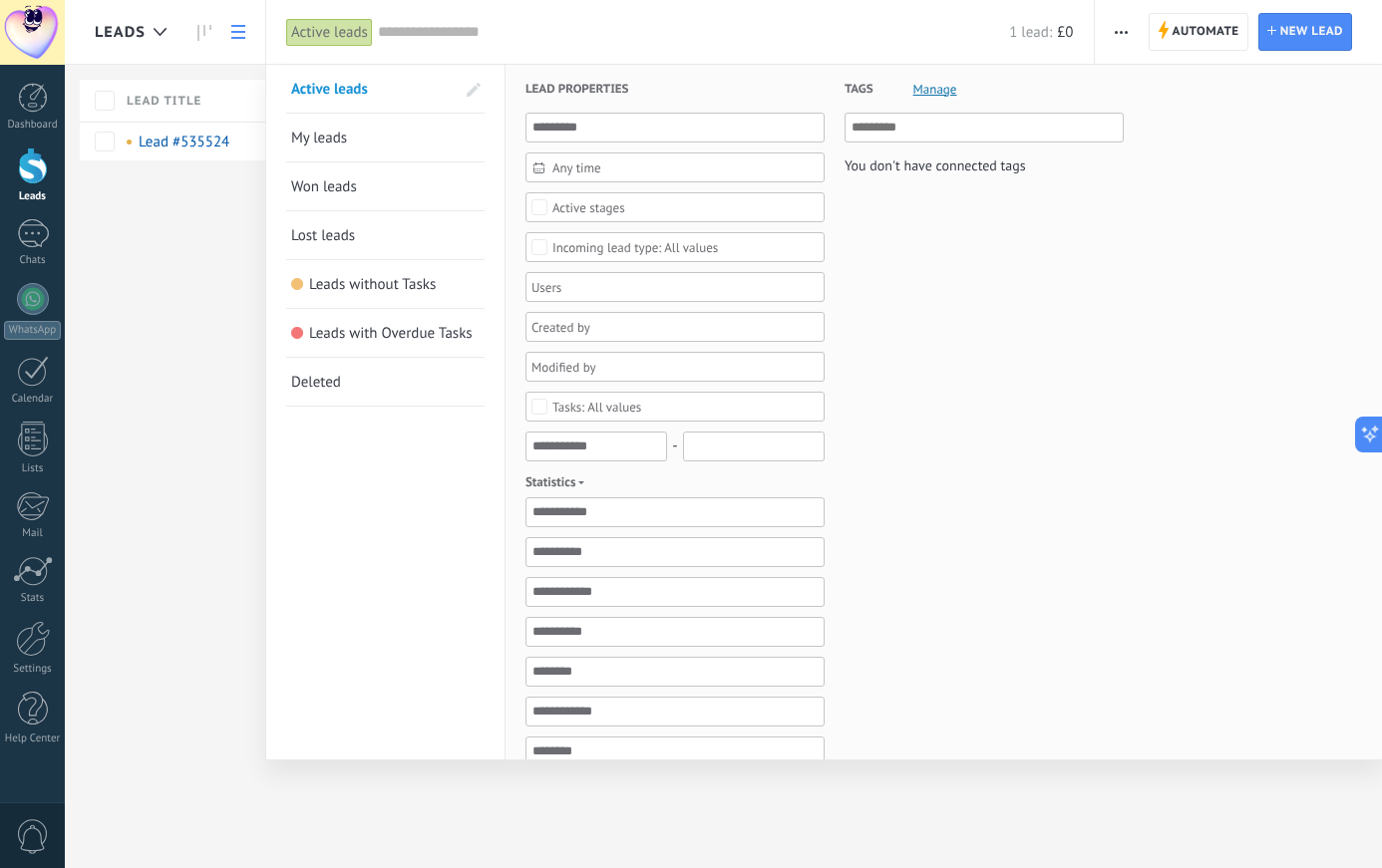 click at bounding box center (691, 434) 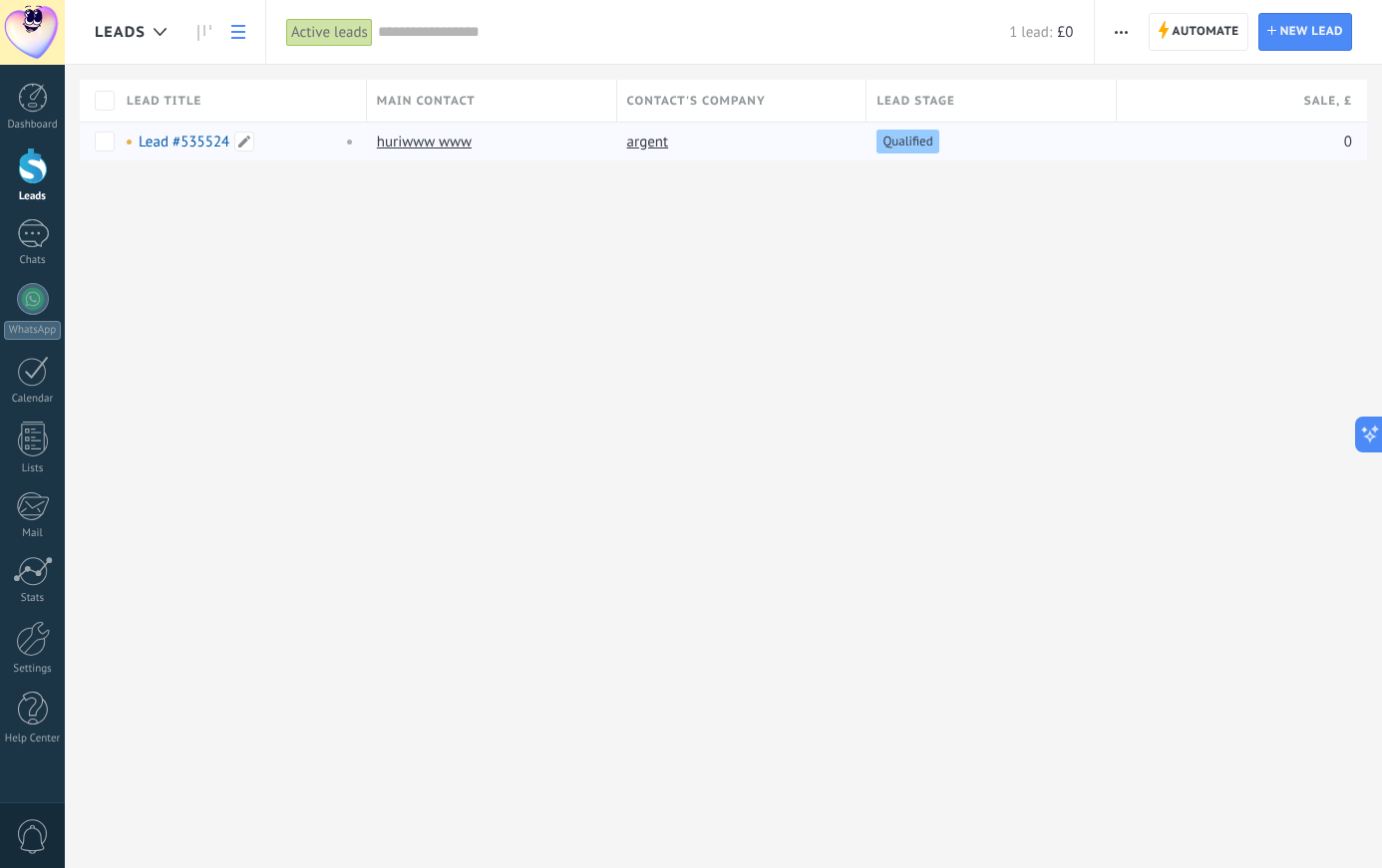 click on "Lead #535524" at bounding box center (183, 142) 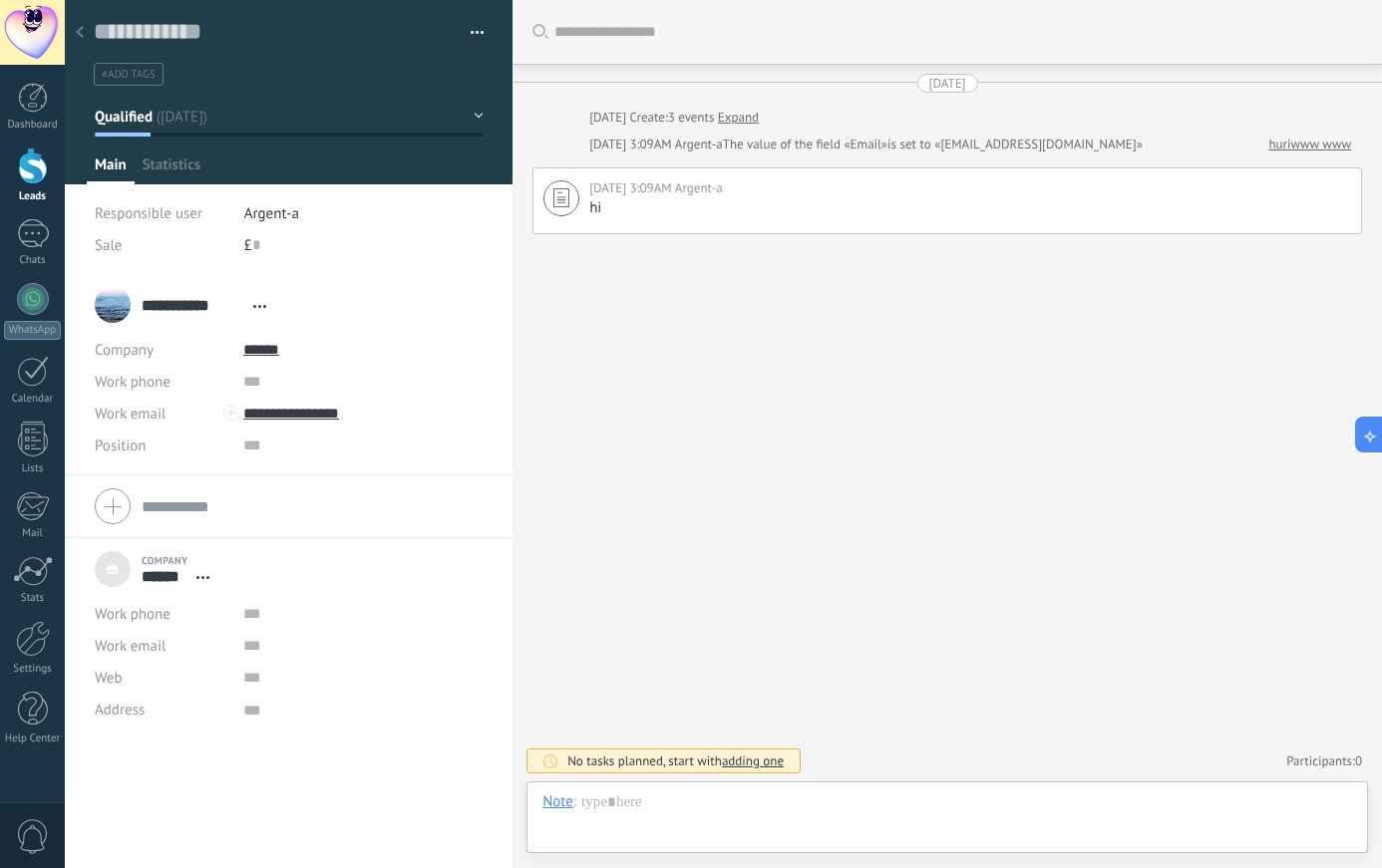 scroll, scrollTop: 20, scrollLeft: 0, axis: vertical 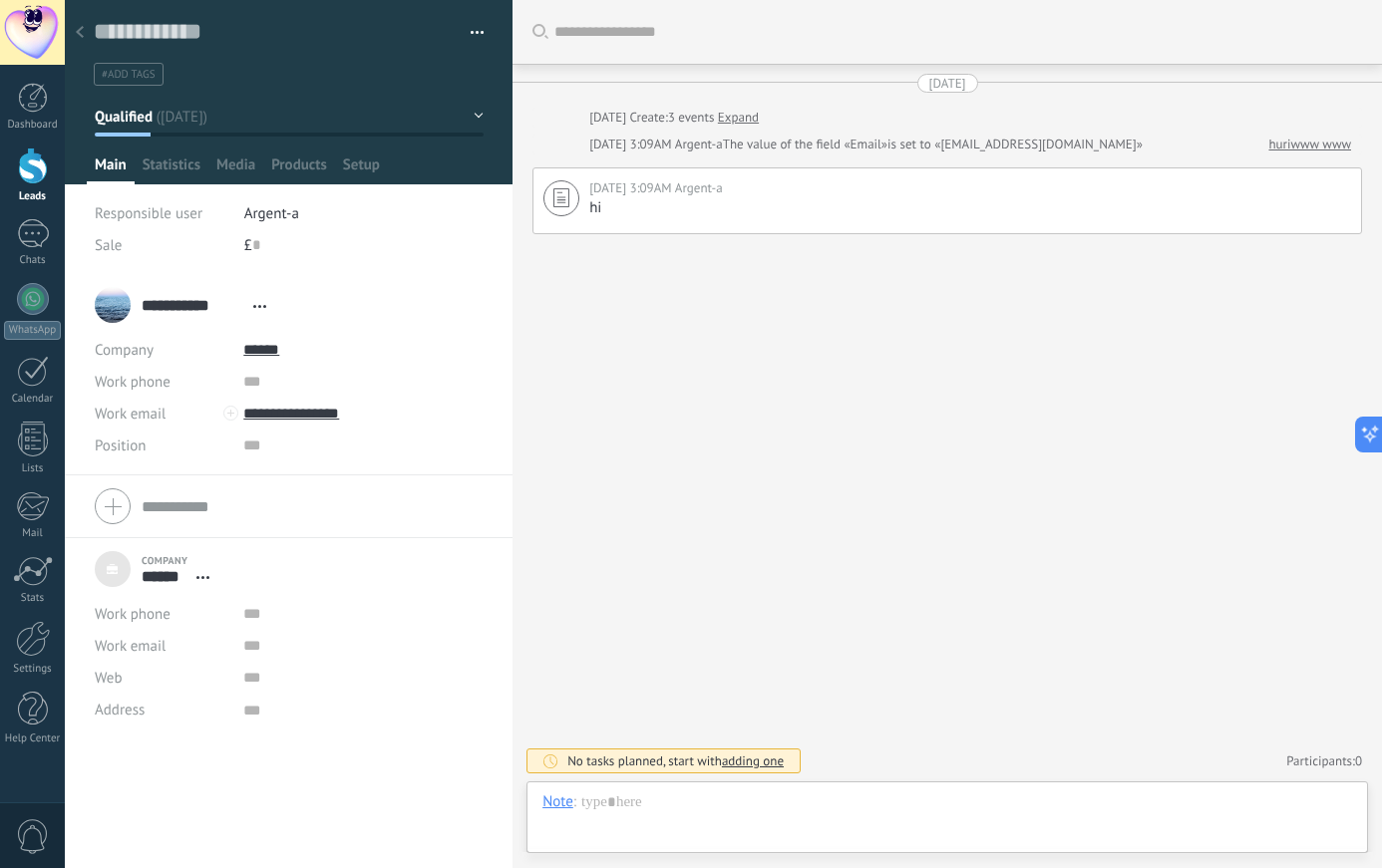click on "Leads" at bounding box center (32, 175) 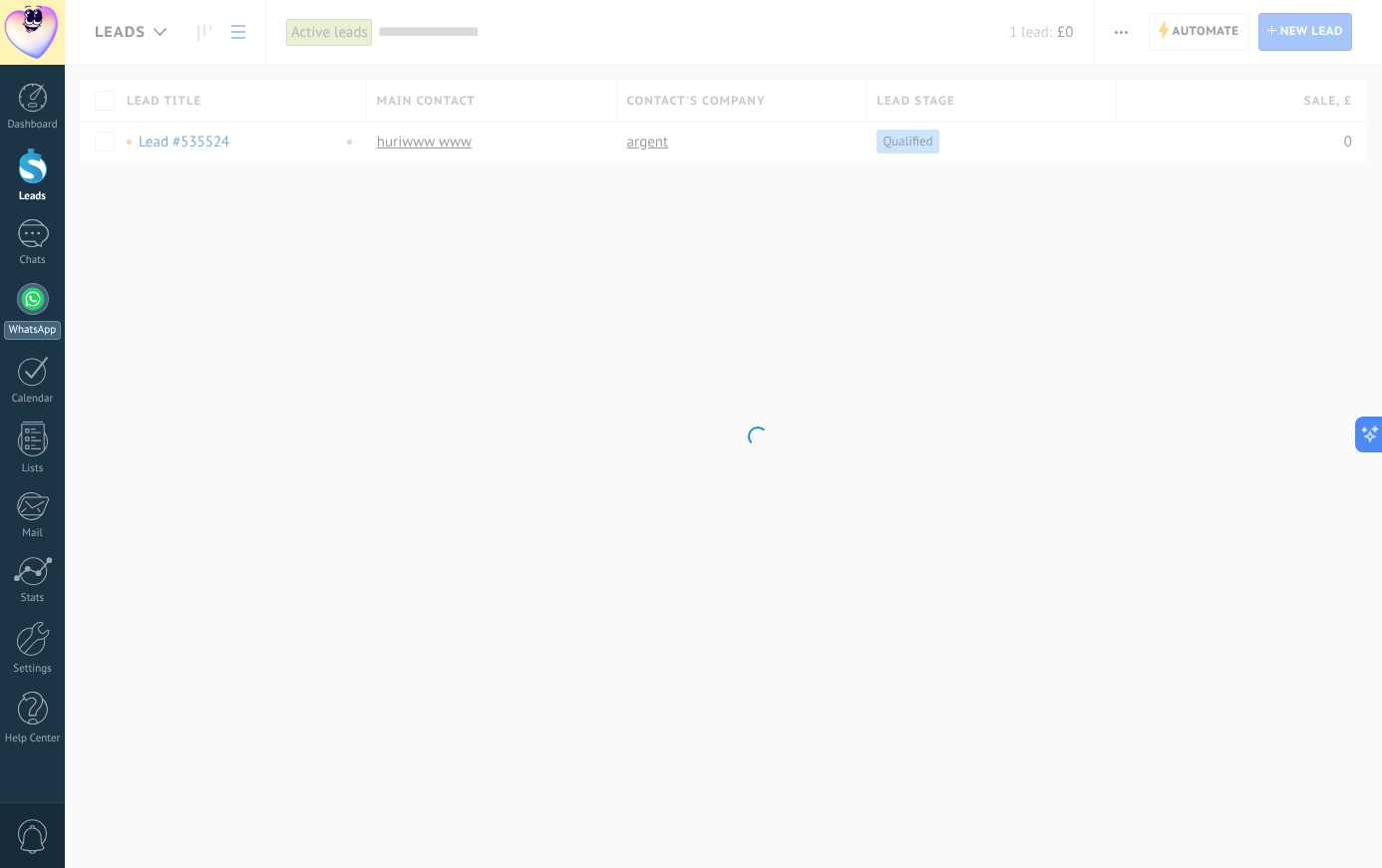 click on "WhatsApp" at bounding box center (32, 330) 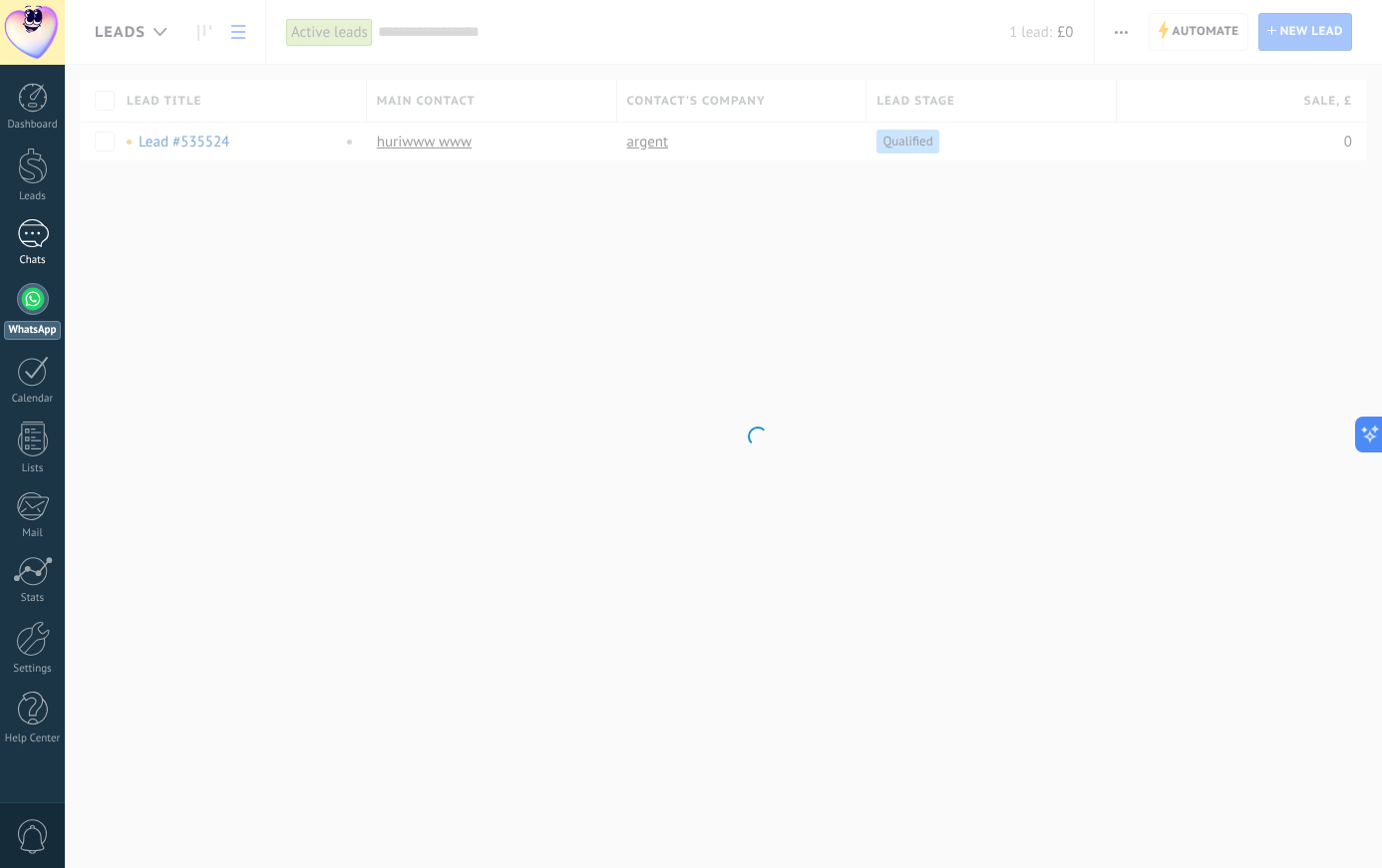 click at bounding box center (33, 233) 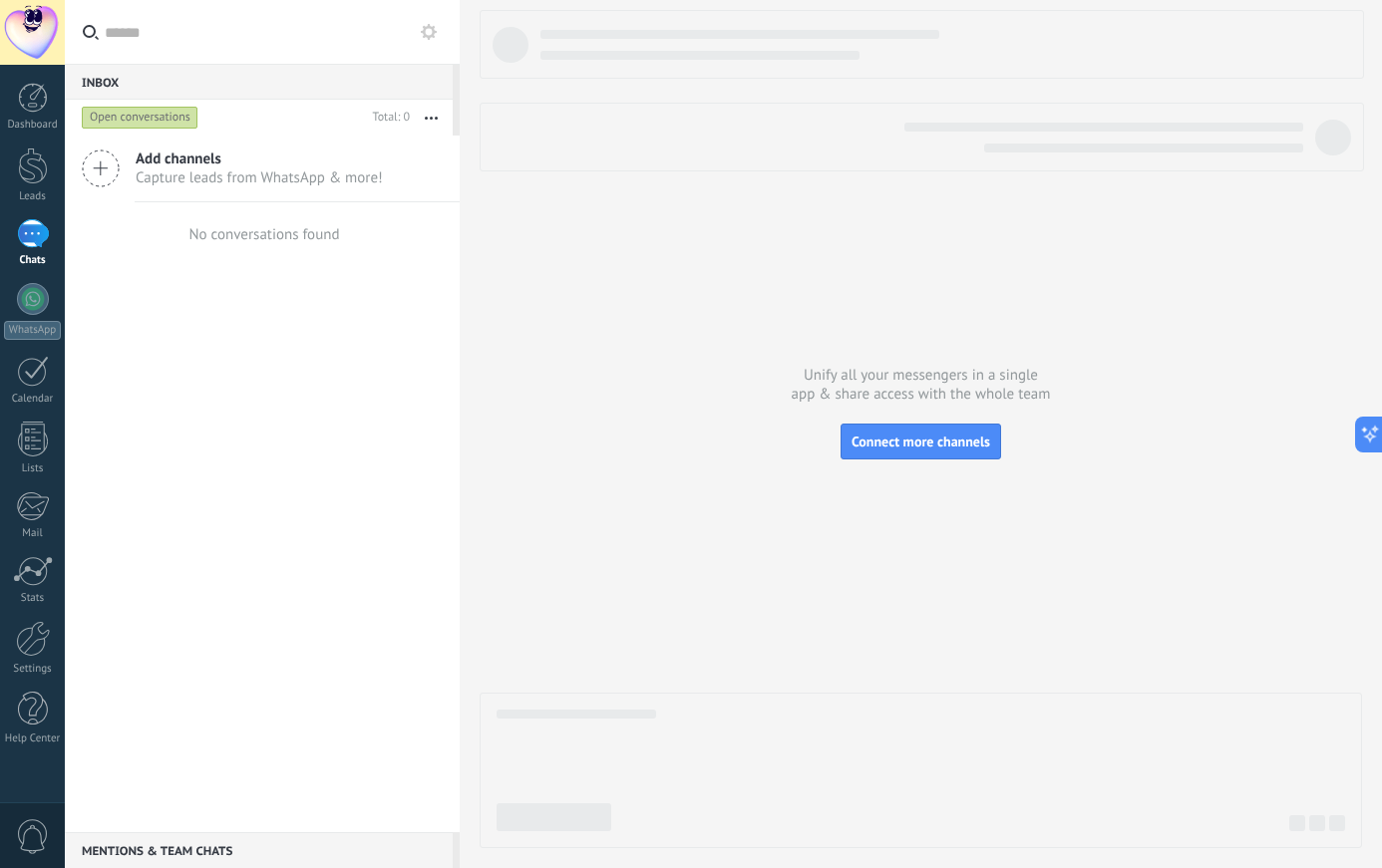 click on "No conversations found" at bounding box center [263, 234] 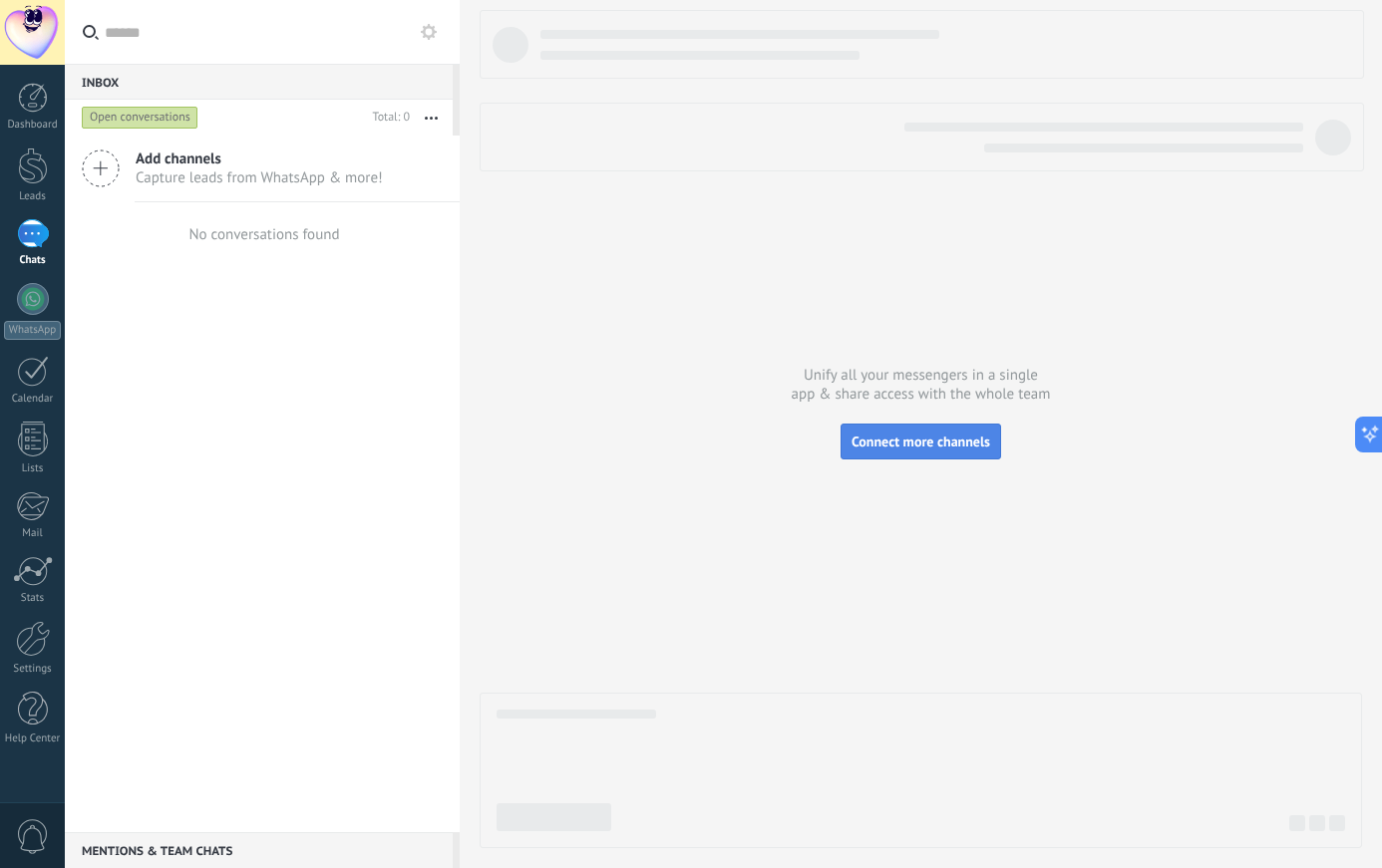 click on "Connect more channels" at bounding box center [920, 441] 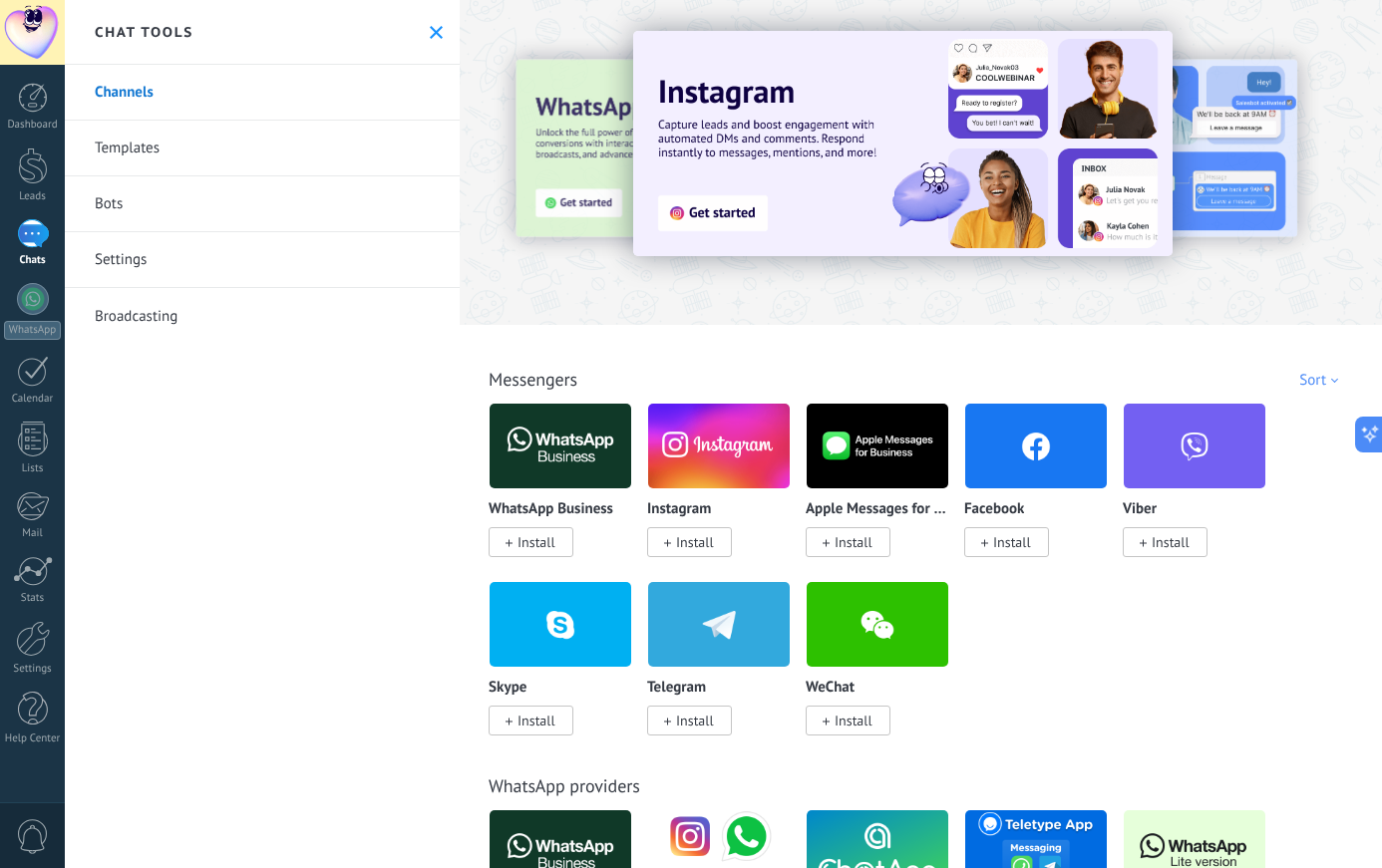 click on "Broadcasting" at bounding box center (262, 316) 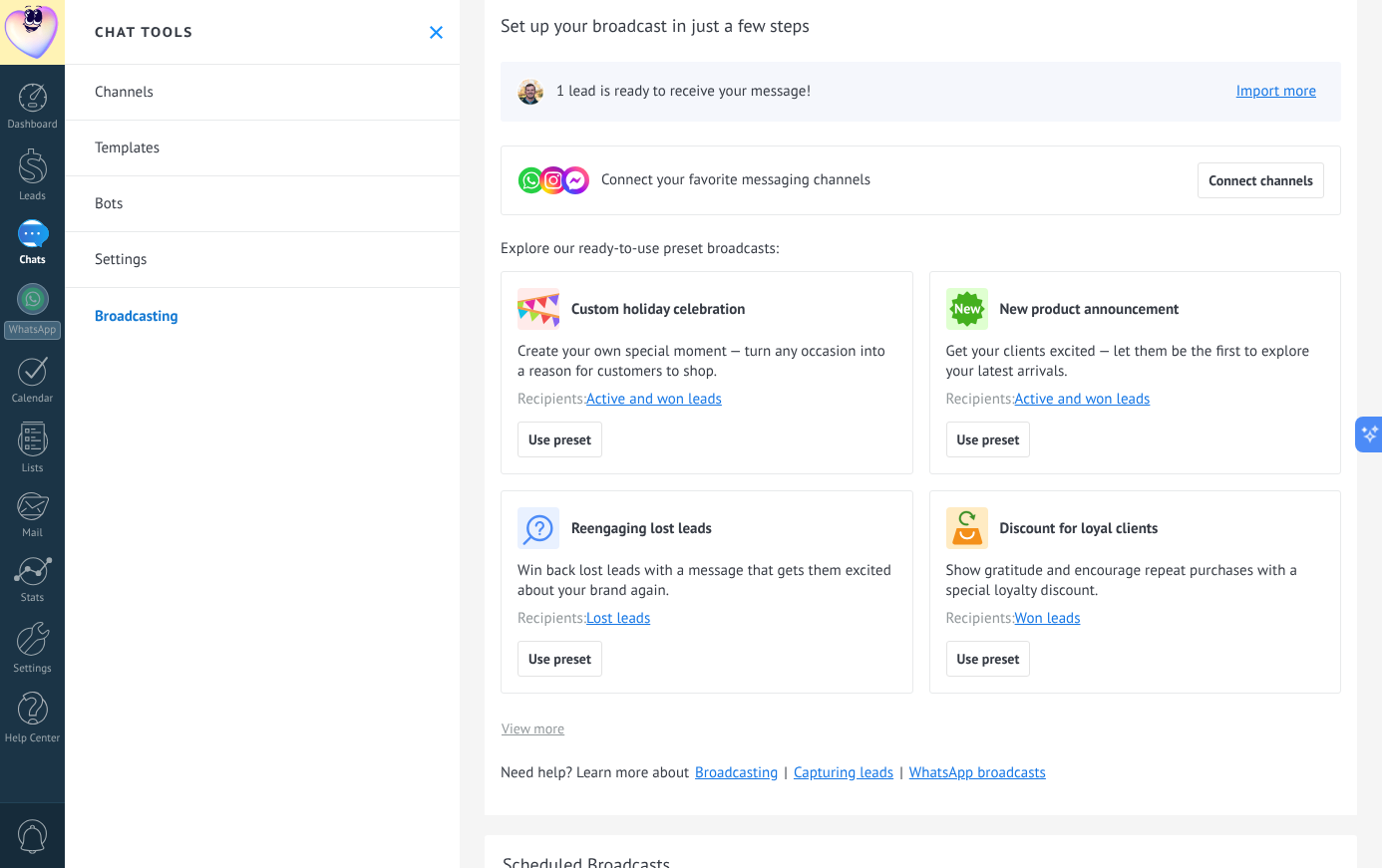 scroll, scrollTop: 0, scrollLeft: 0, axis: both 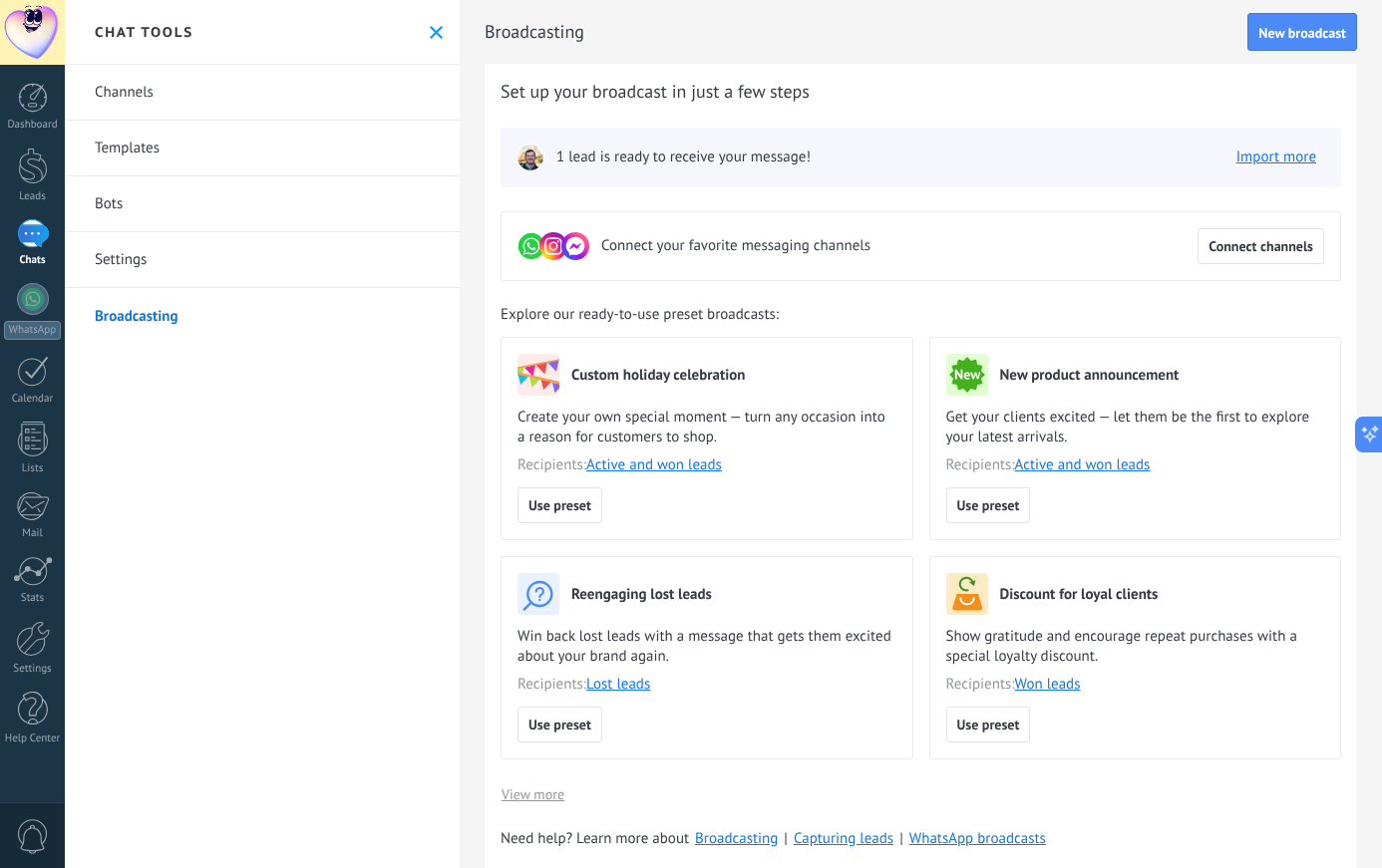 click on "1 lead is ready to receive your message!" at bounding box center (683, 157) 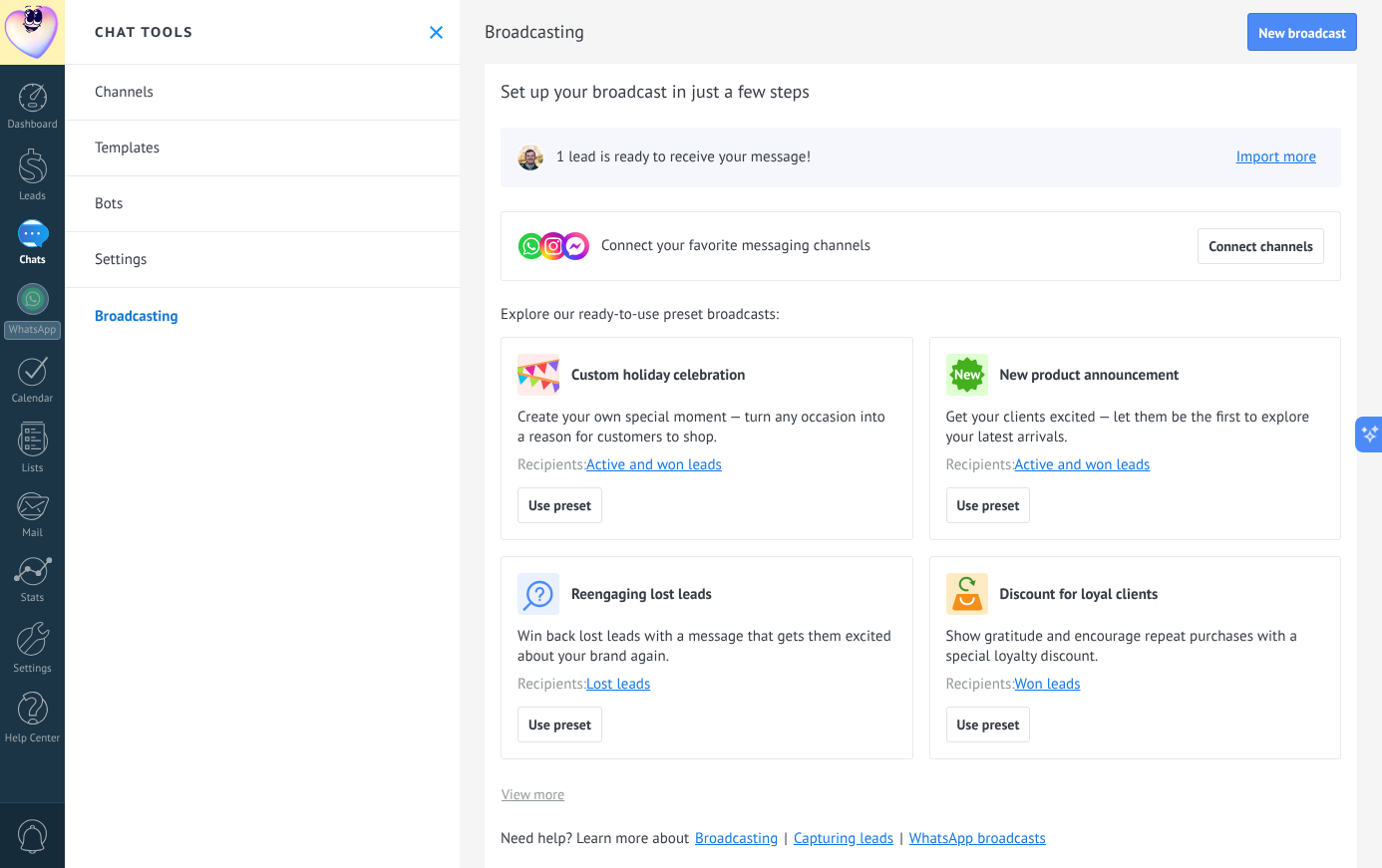 click on "1 lead is ready to receive your message! Import more" at bounding box center (920, 157) 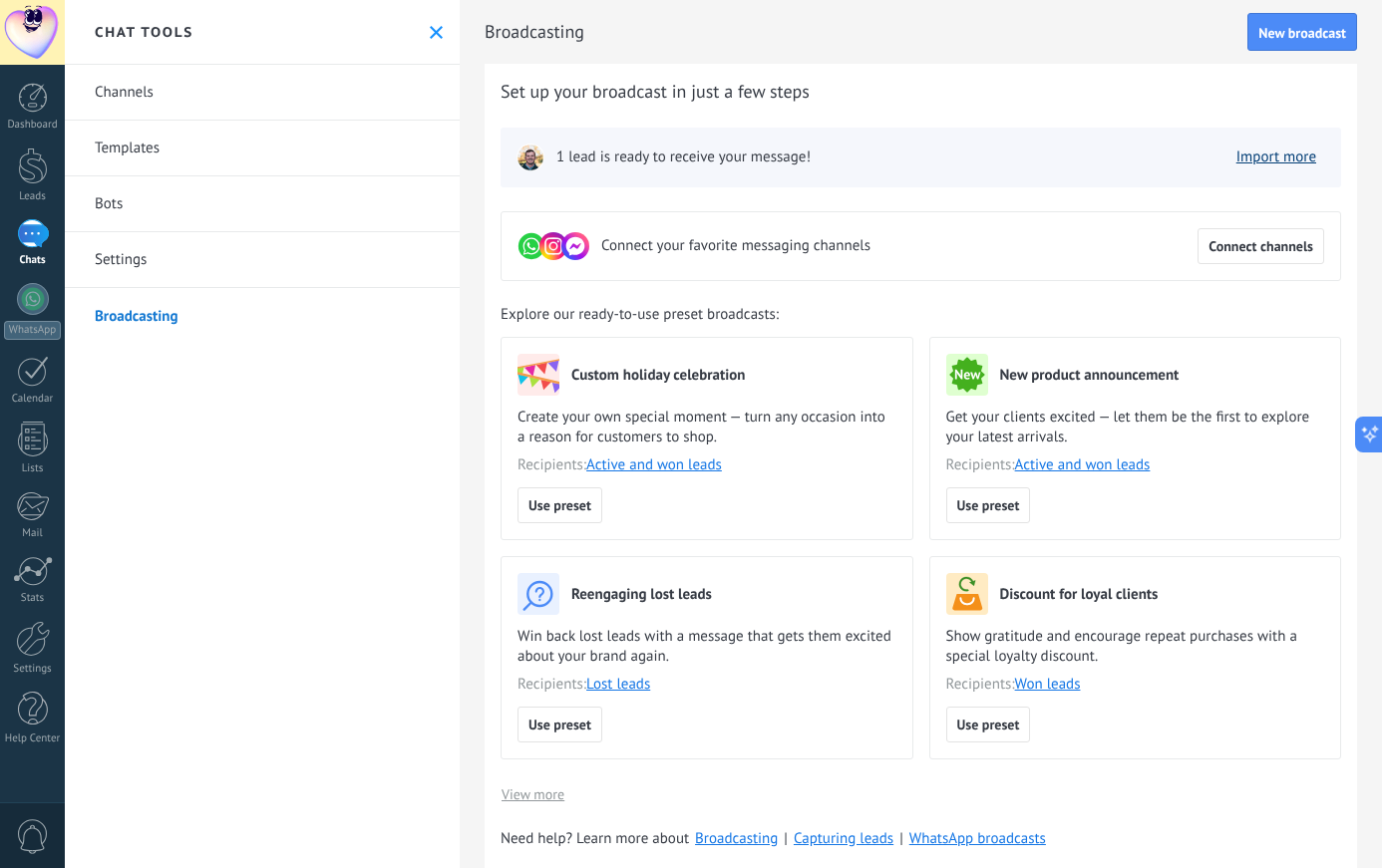 click on "Import more" at bounding box center [1276, 156] 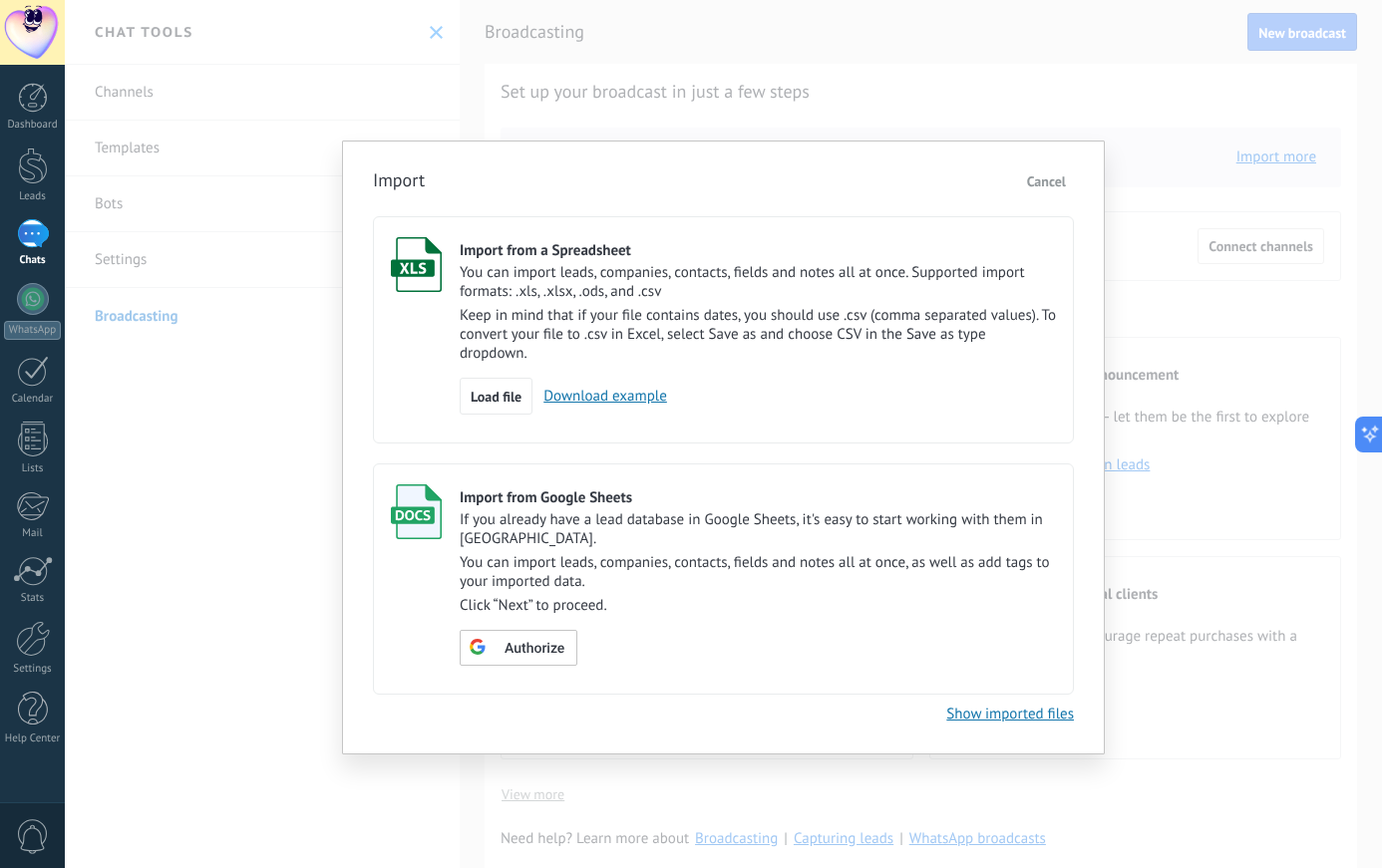 click on "Cancel" at bounding box center [1046, 181] 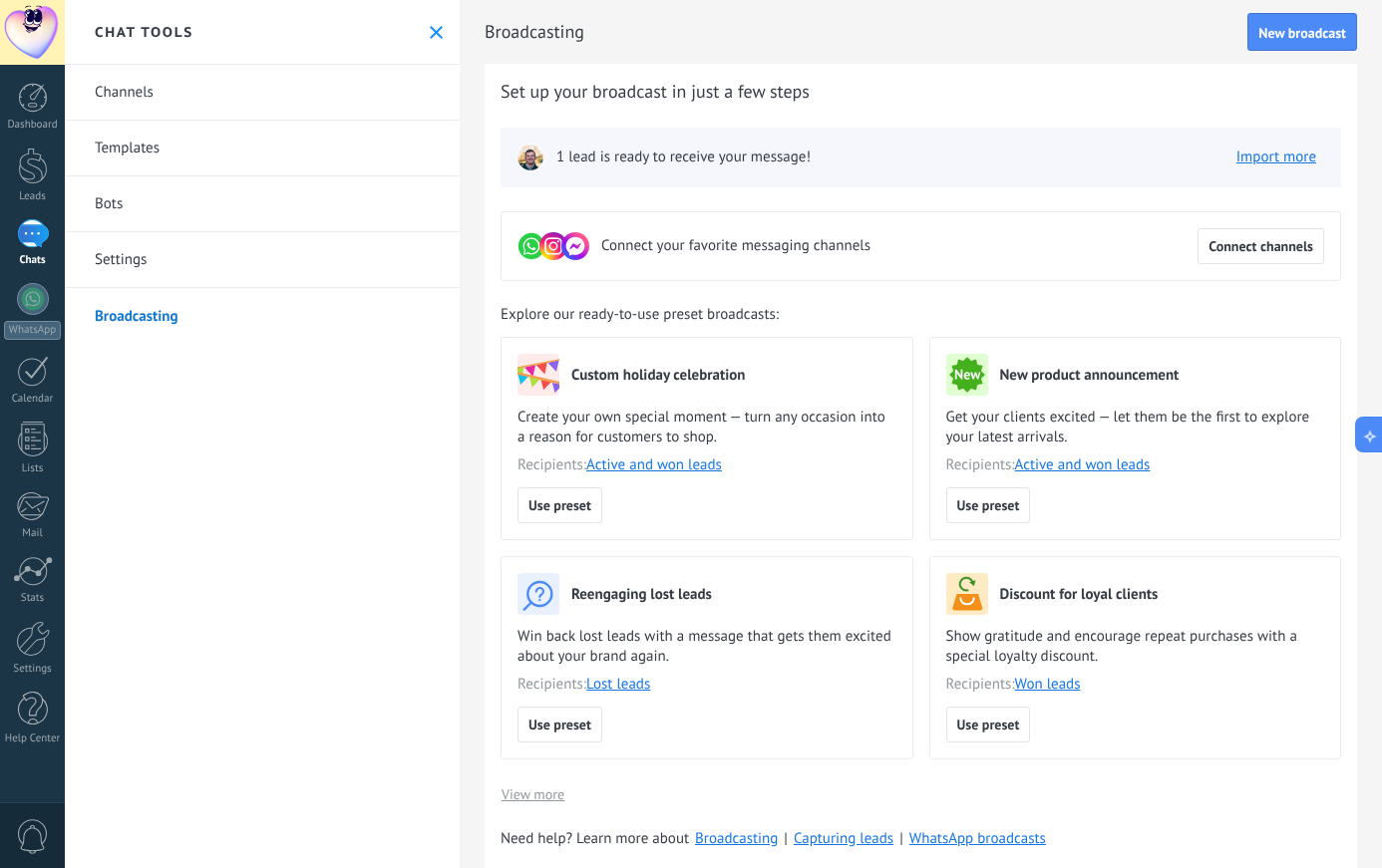 click on "Broadcasting New broadcast" at bounding box center (920, 32) 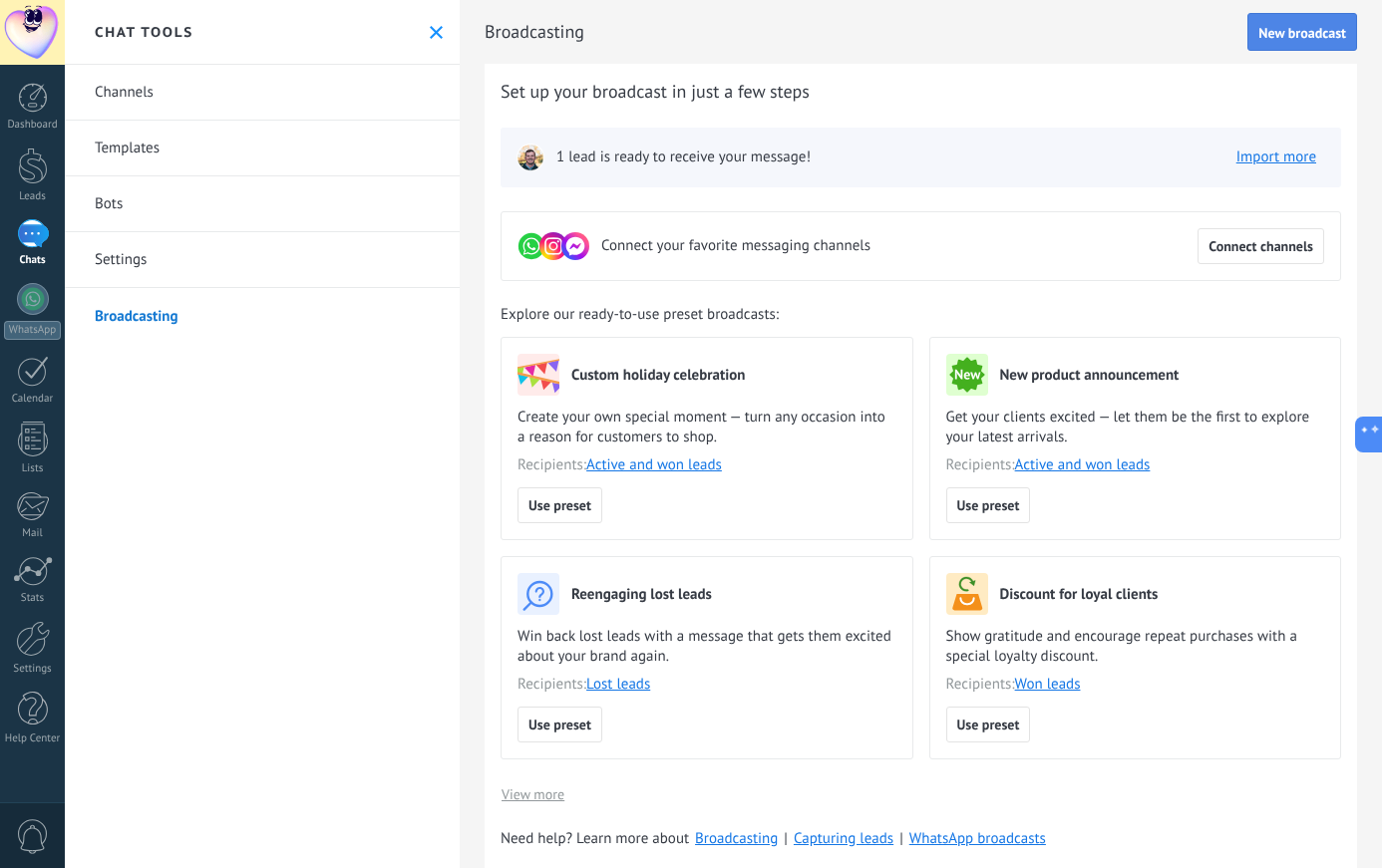 click on "New broadcast" at bounding box center (1302, 32) 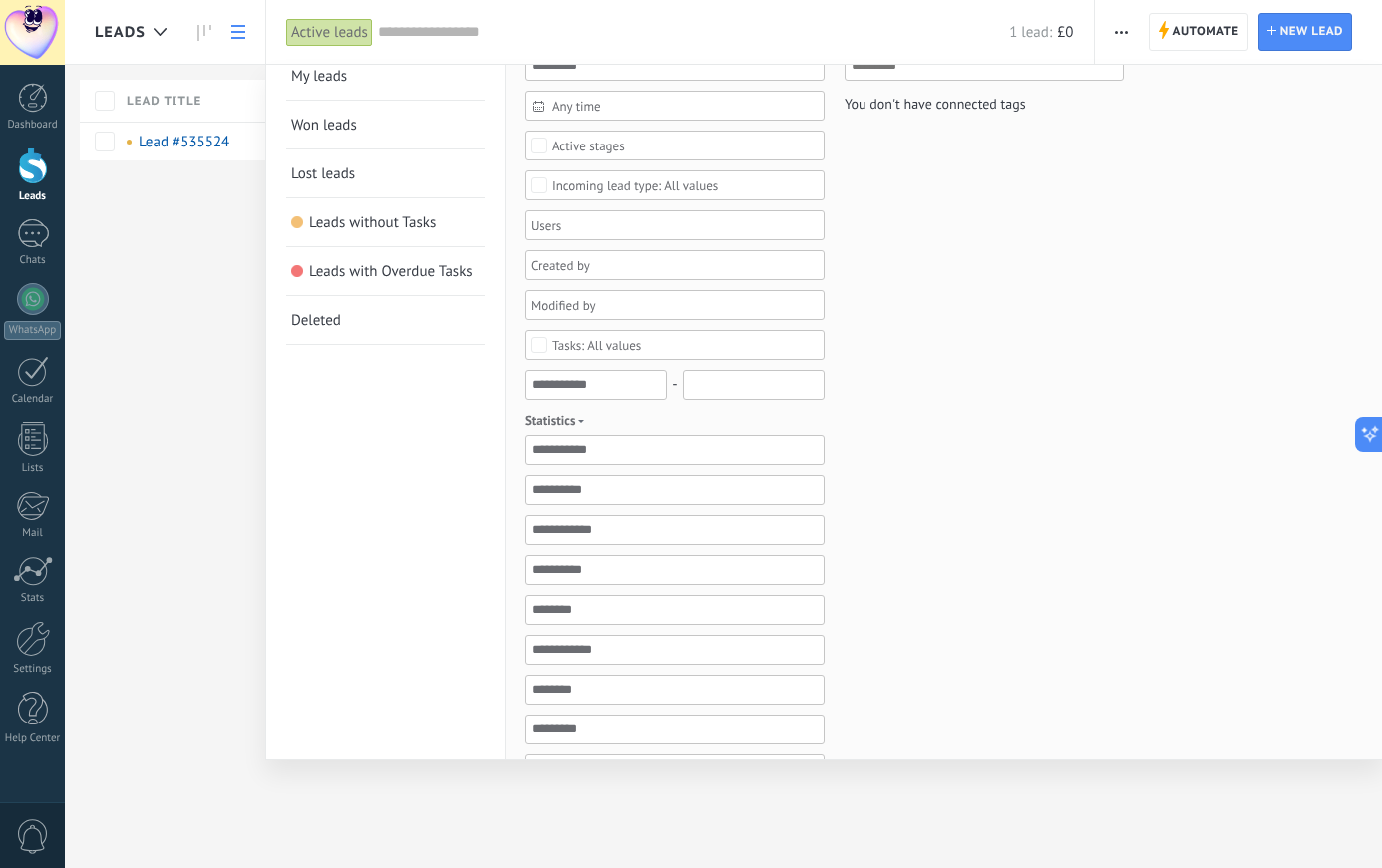 scroll, scrollTop: 0, scrollLeft: 0, axis: both 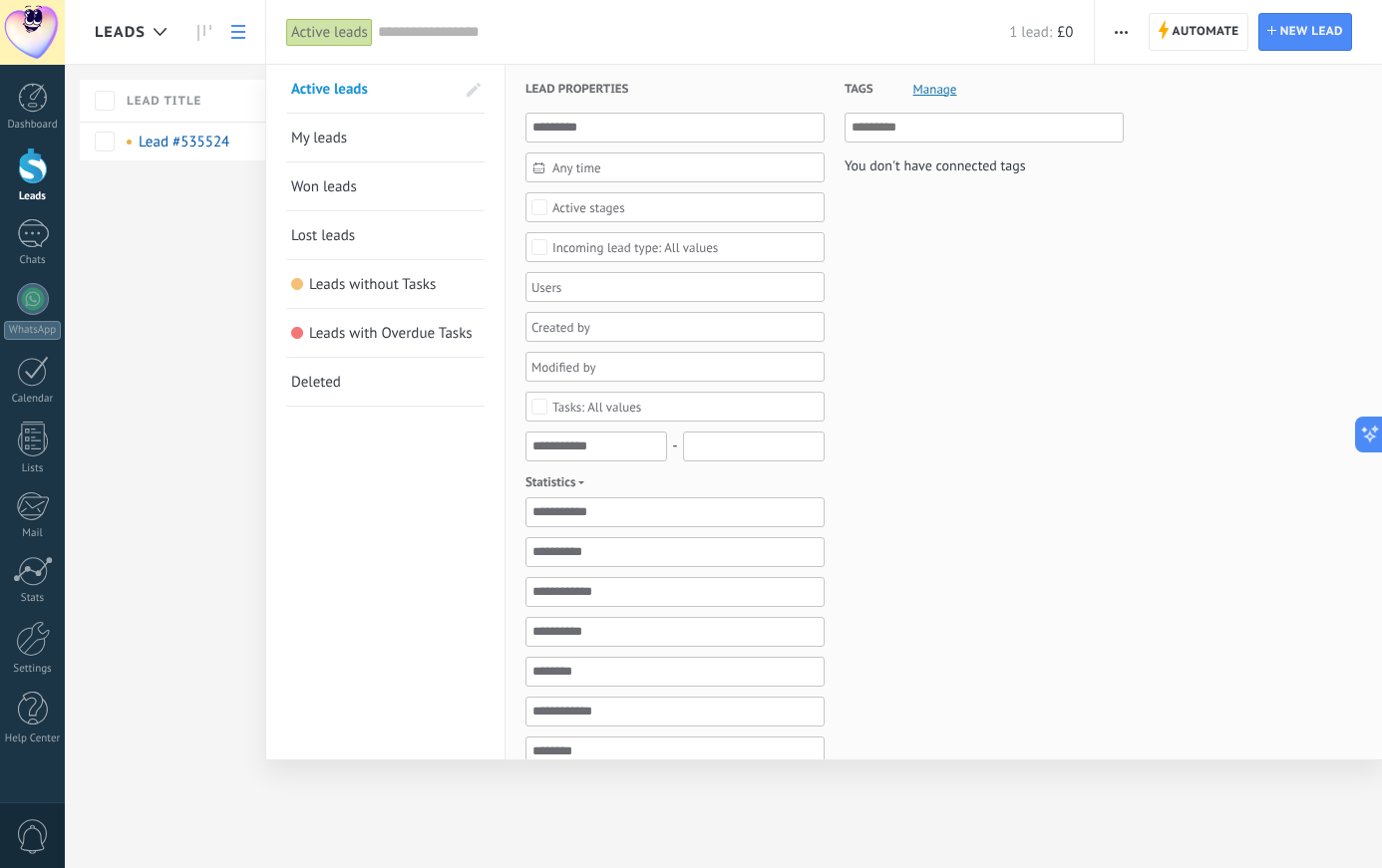 click on "My leads" at bounding box center [319, 138] 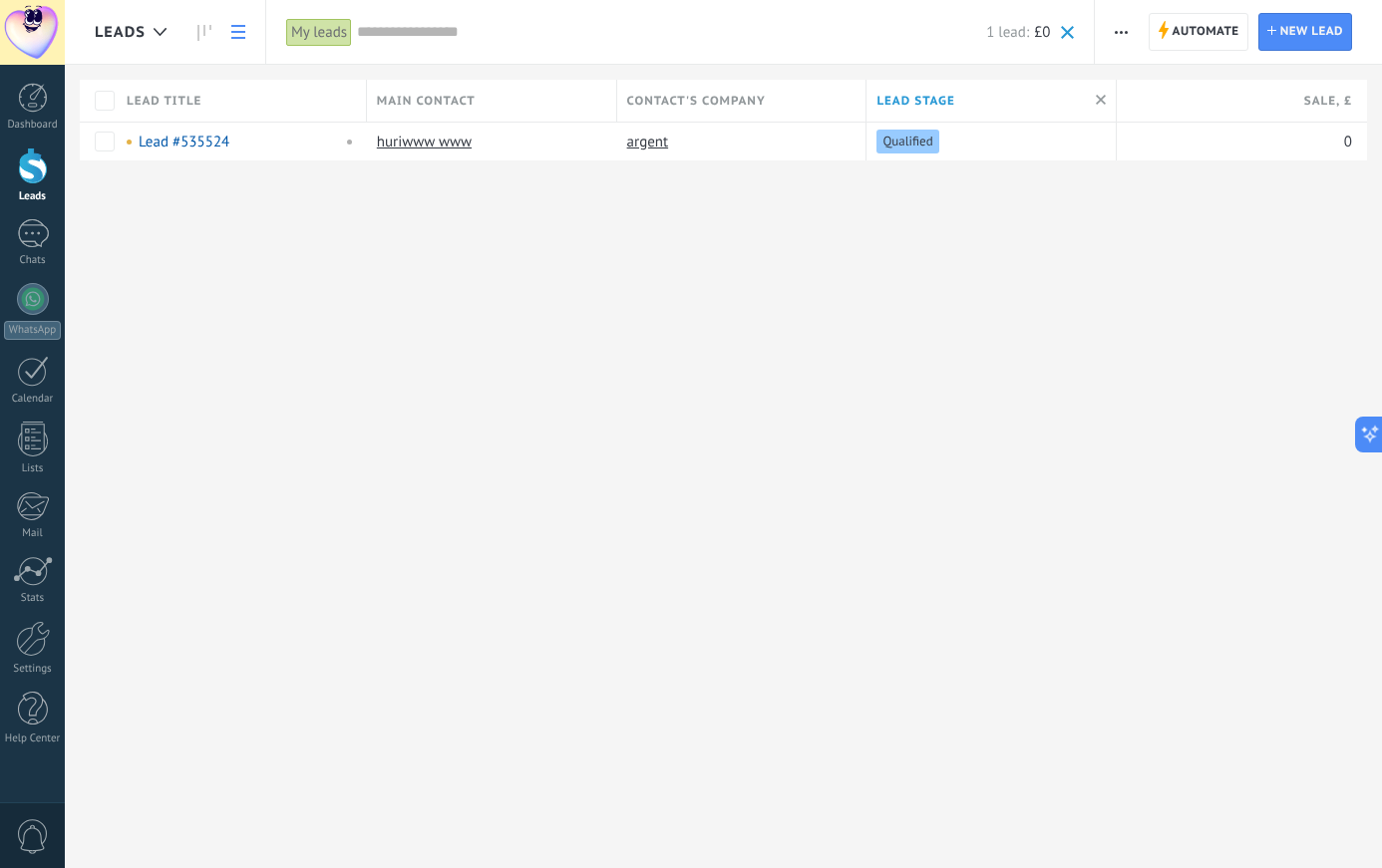 click on "1 lead:  £0" at bounding box center [715, 32] 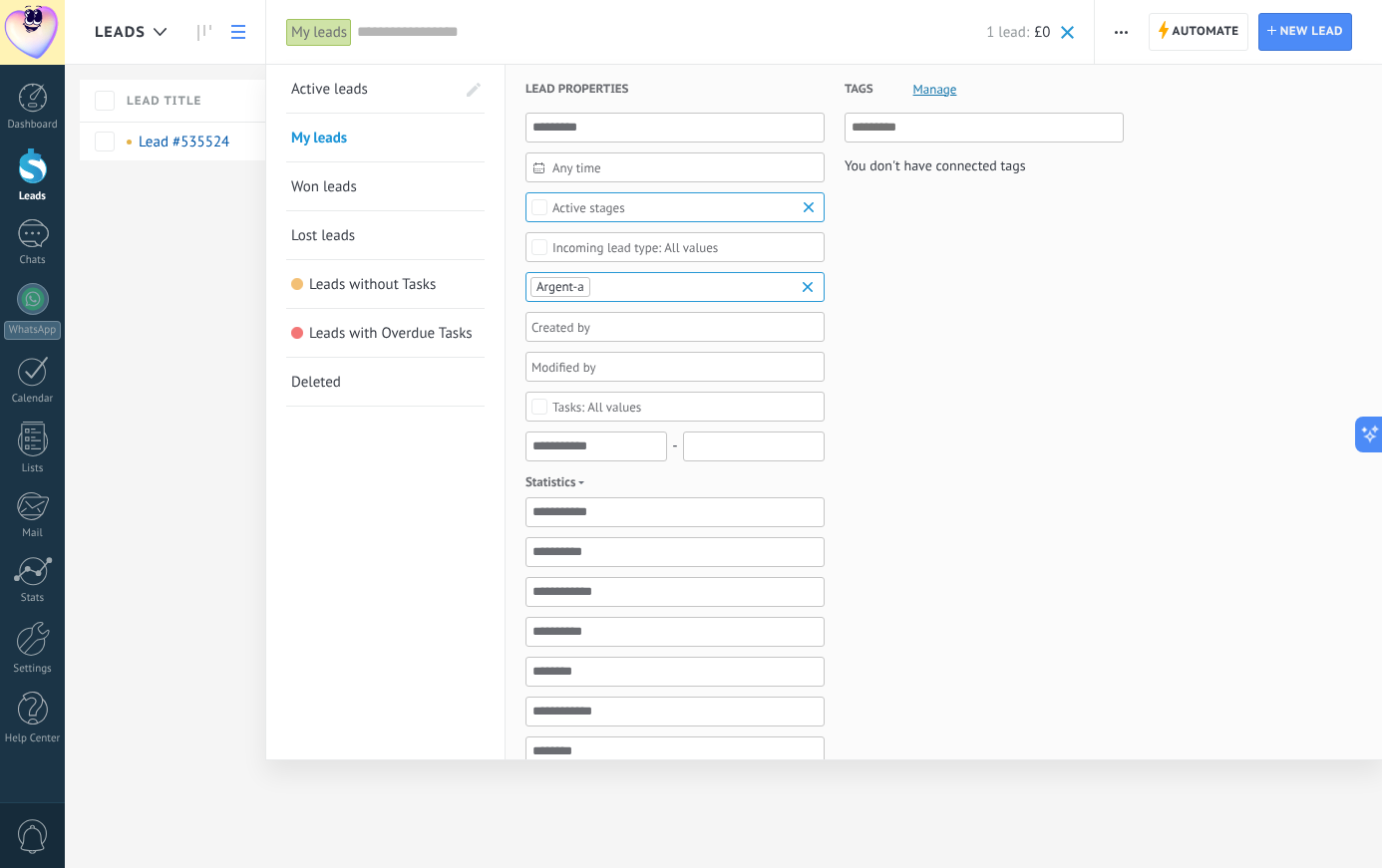 click at bounding box center [691, 434] 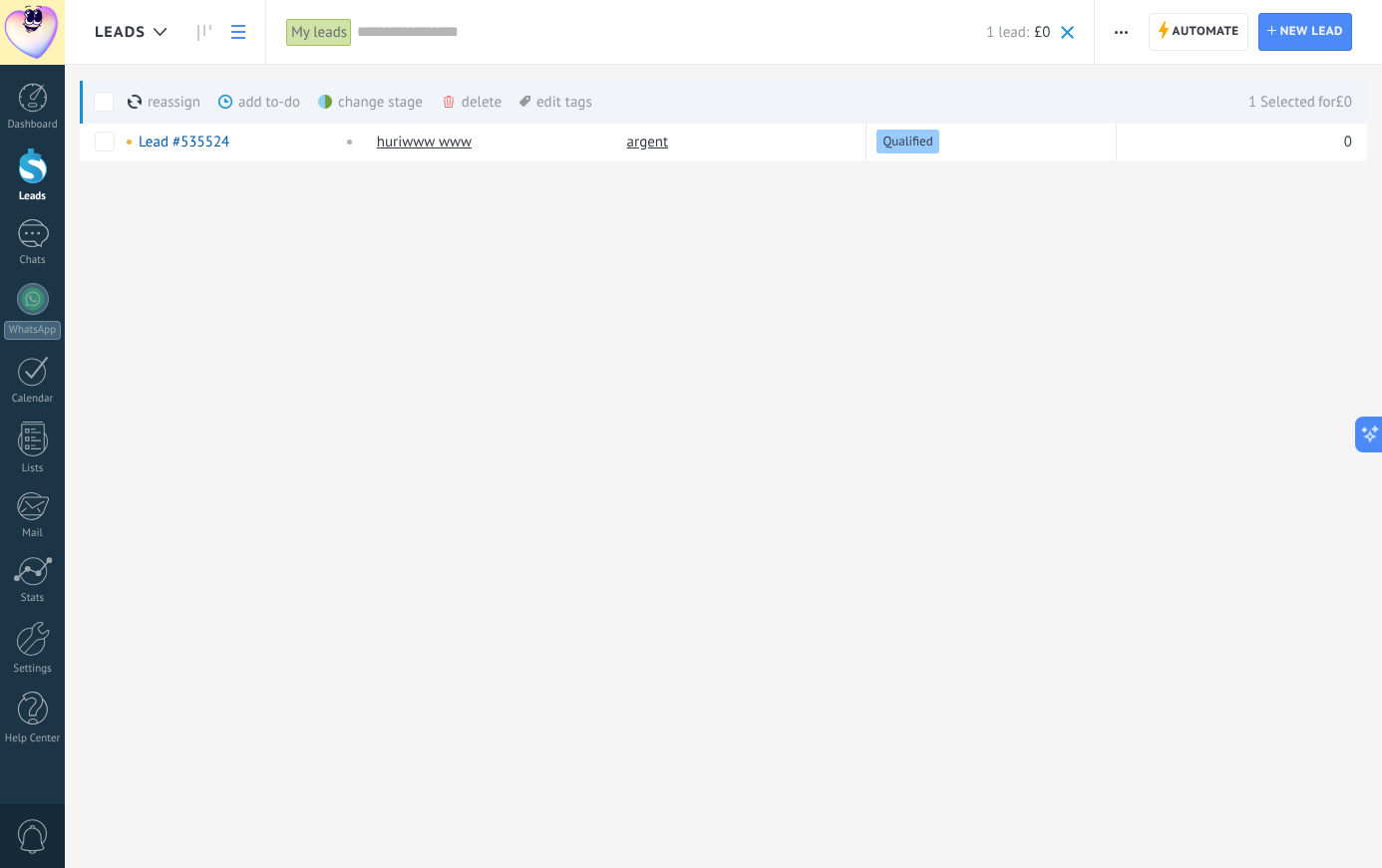 click on "reassign more" at bounding box center (201, 102) 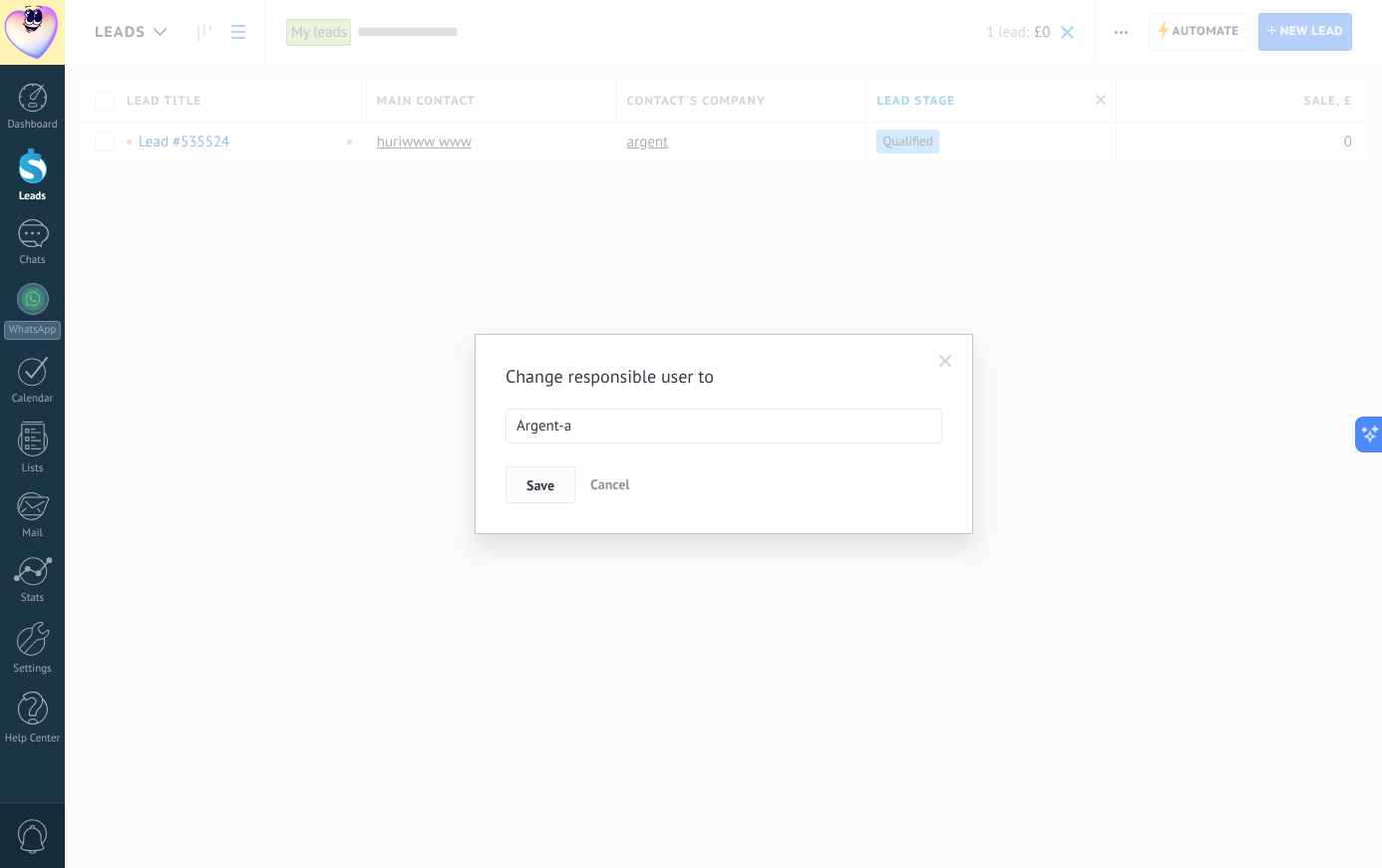 click on "Save" at bounding box center [540, 485] 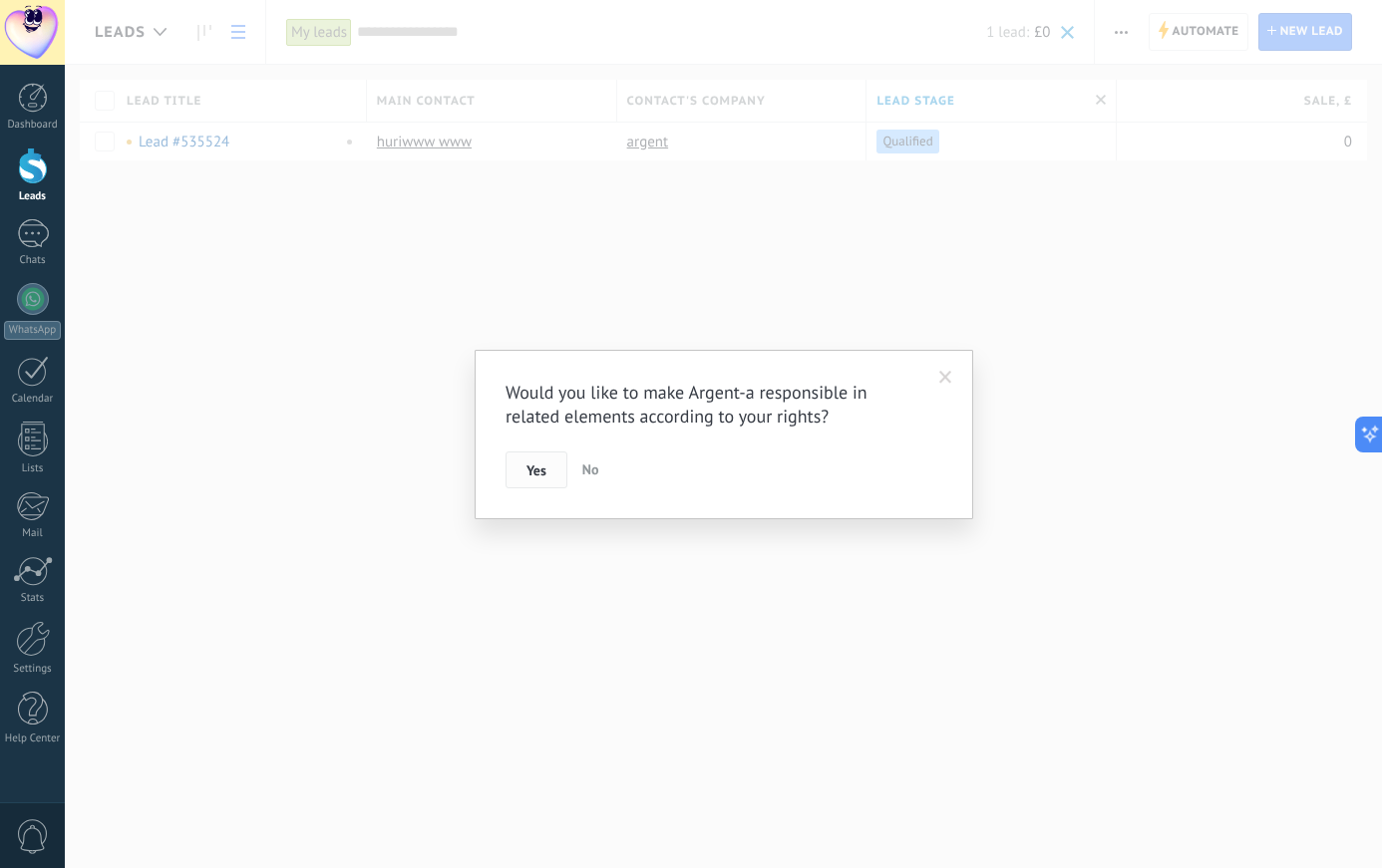 click on "Yes" at bounding box center [536, 470] 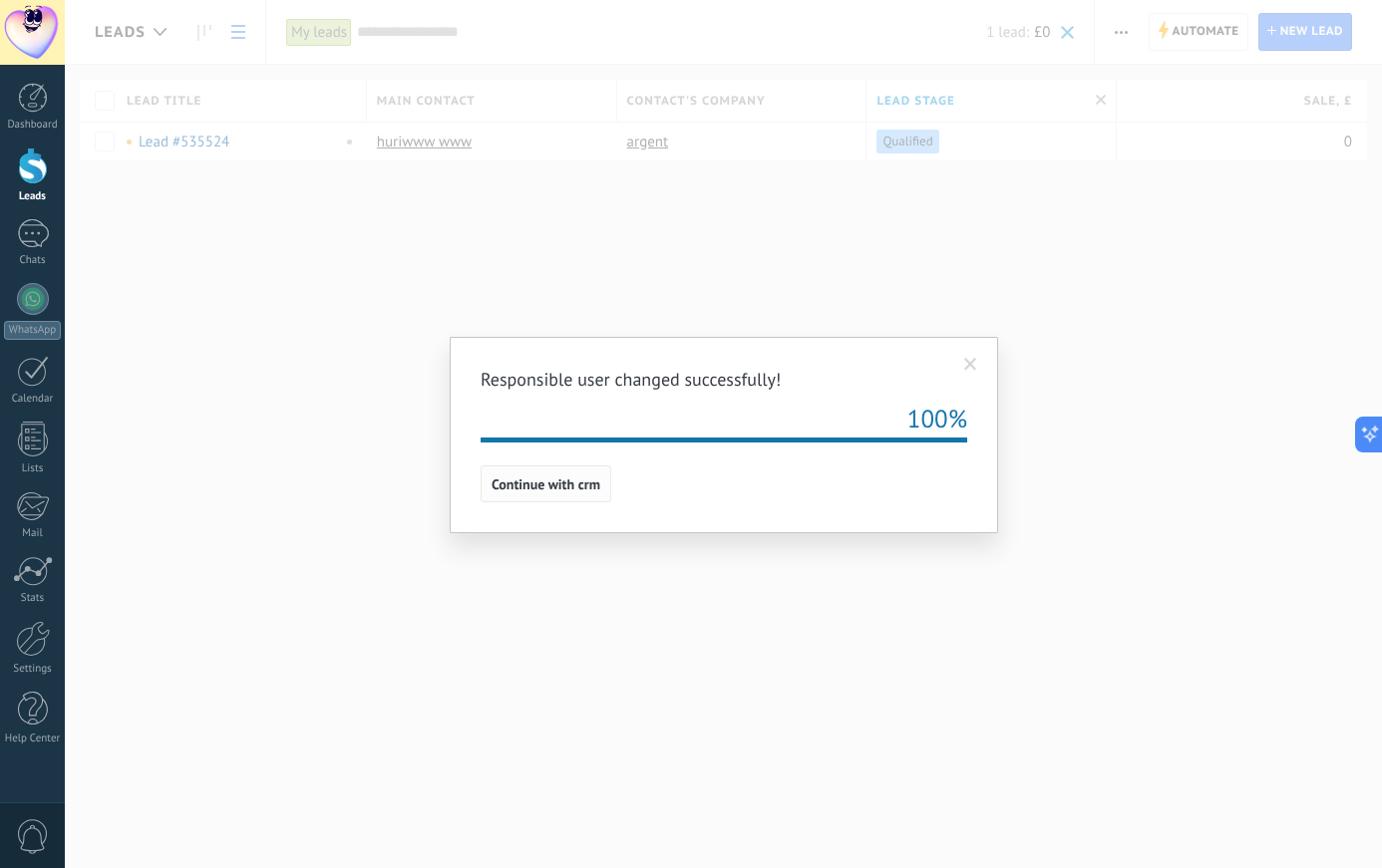 click on "Continue with crm" at bounding box center (545, 484) 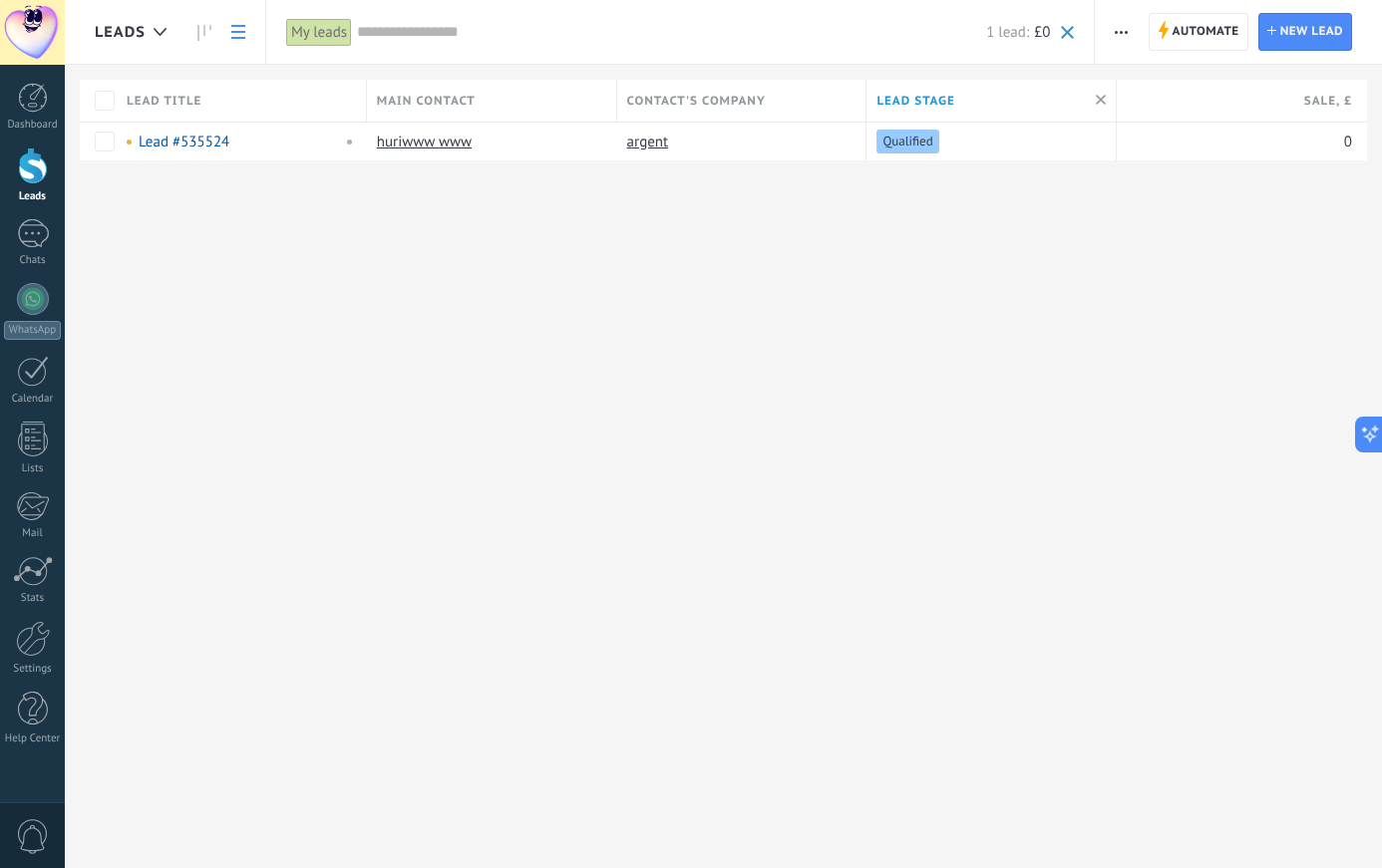 click at bounding box center [1121, 32] 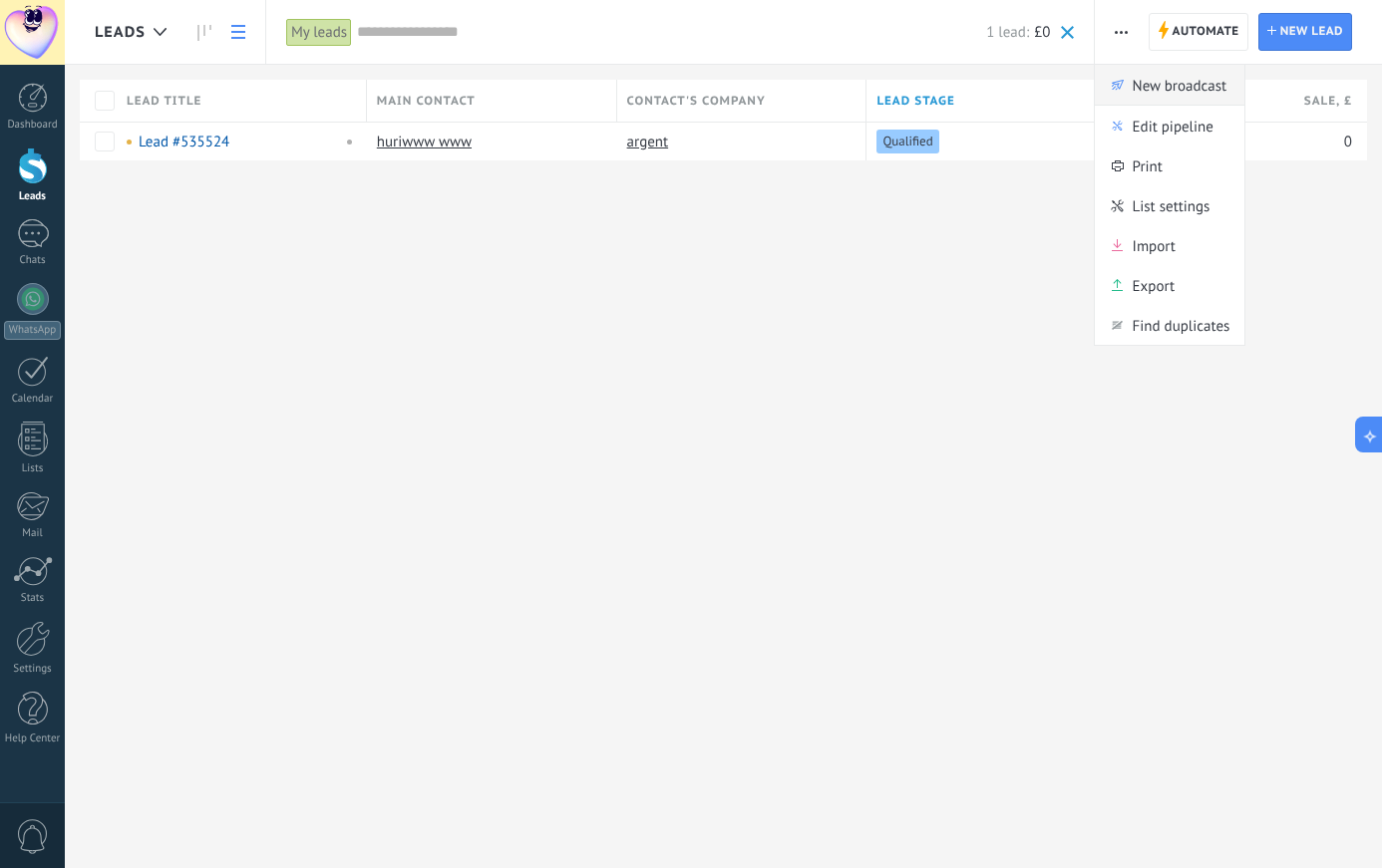 click on "New broadcast" at bounding box center [1180, 85] 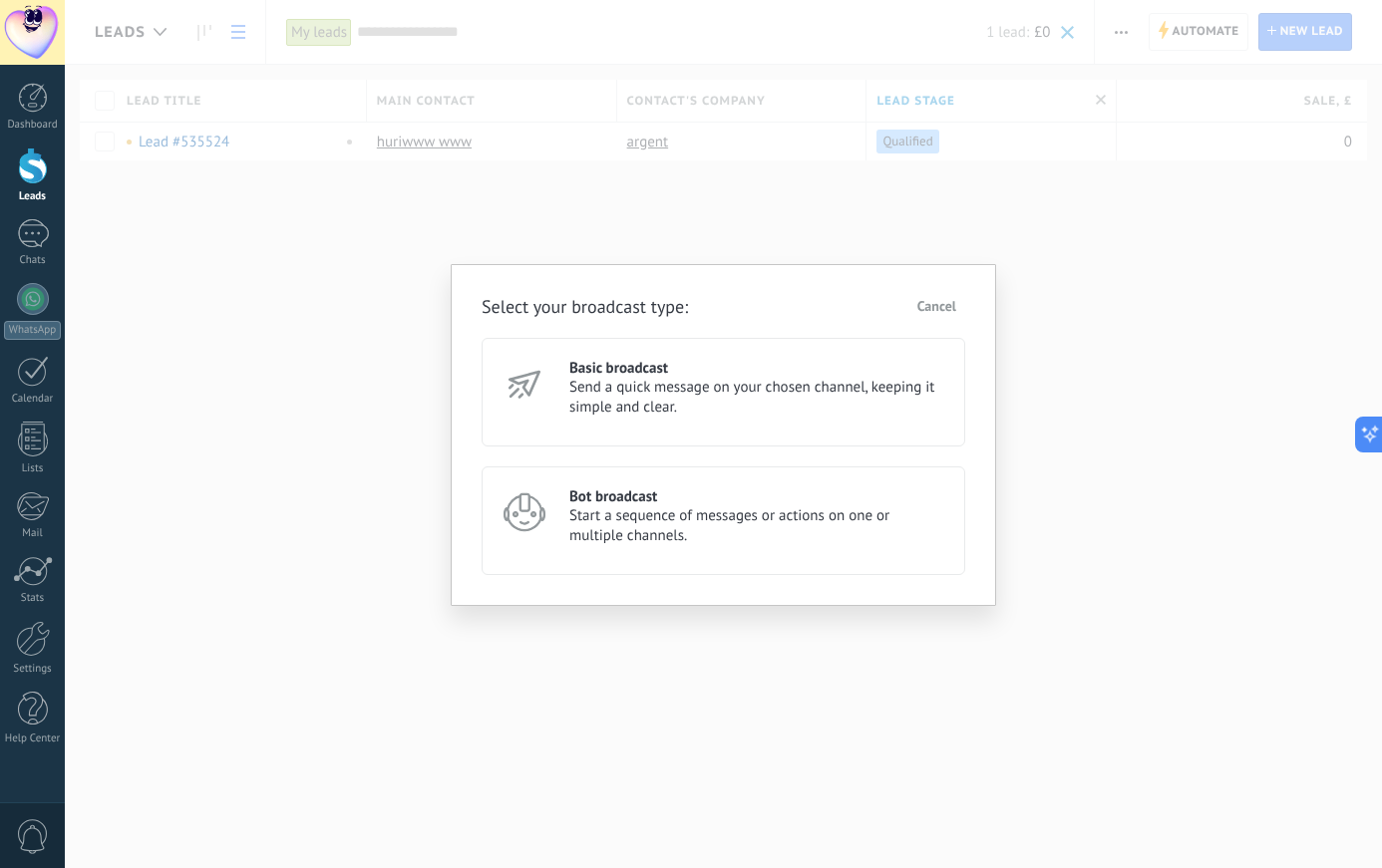 click on "Send a quick message on your chosen channel, keeping it simple and clear." at bounding box center (758, 398) 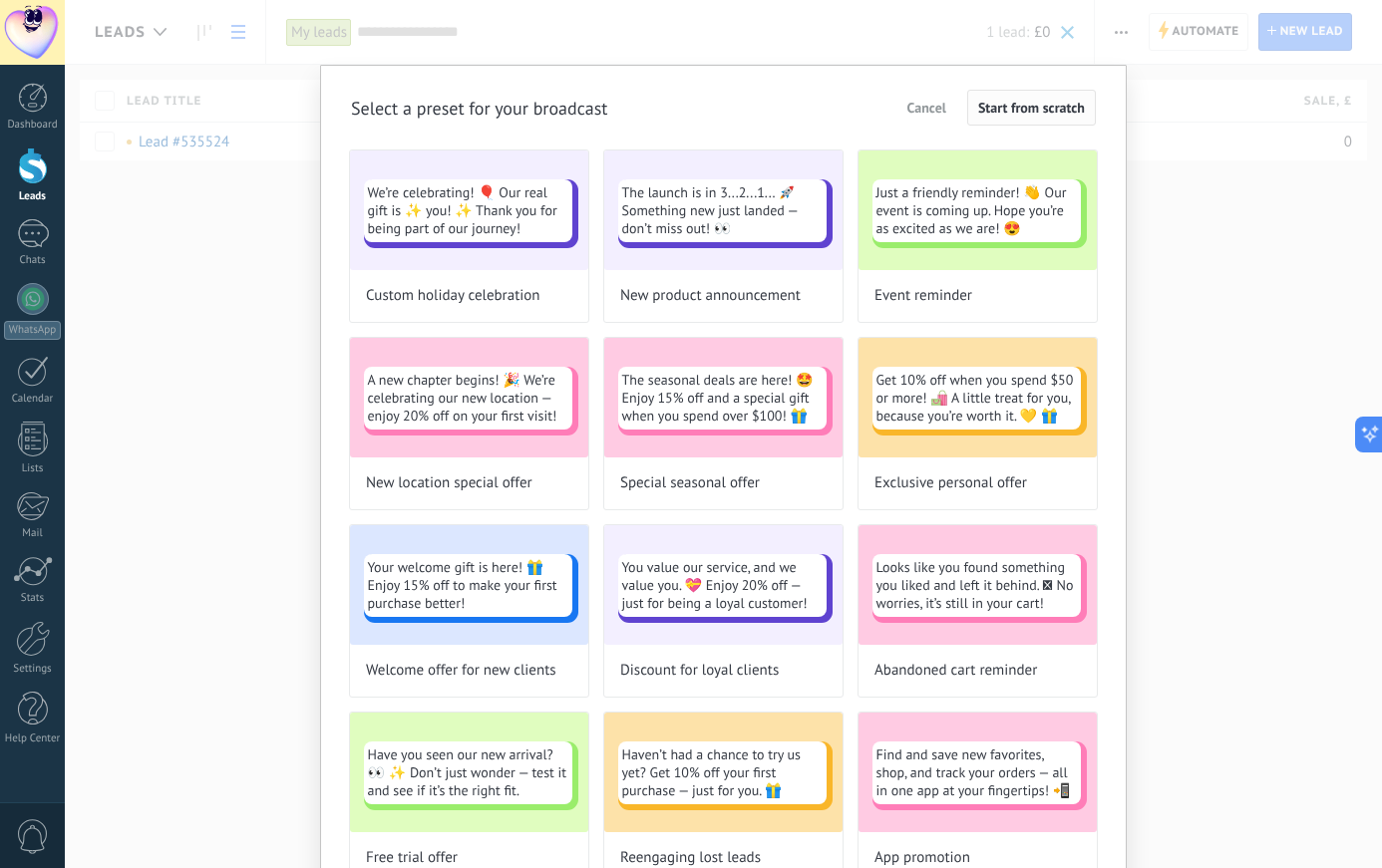 click on "Start from scratch" at bounding box center [1031, 108] 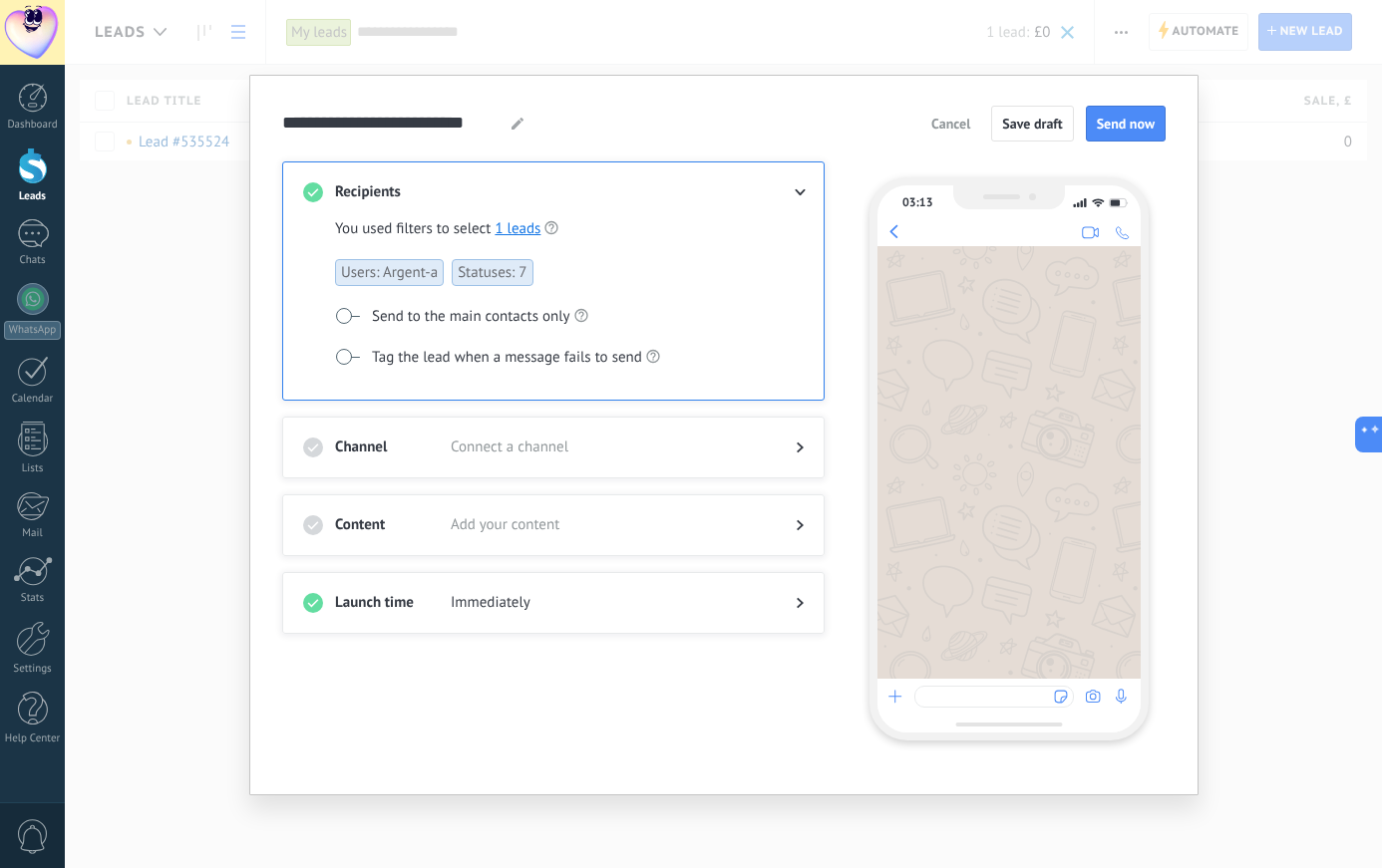 click on "Send to the main contacts only" at bounding box center (471, 317) 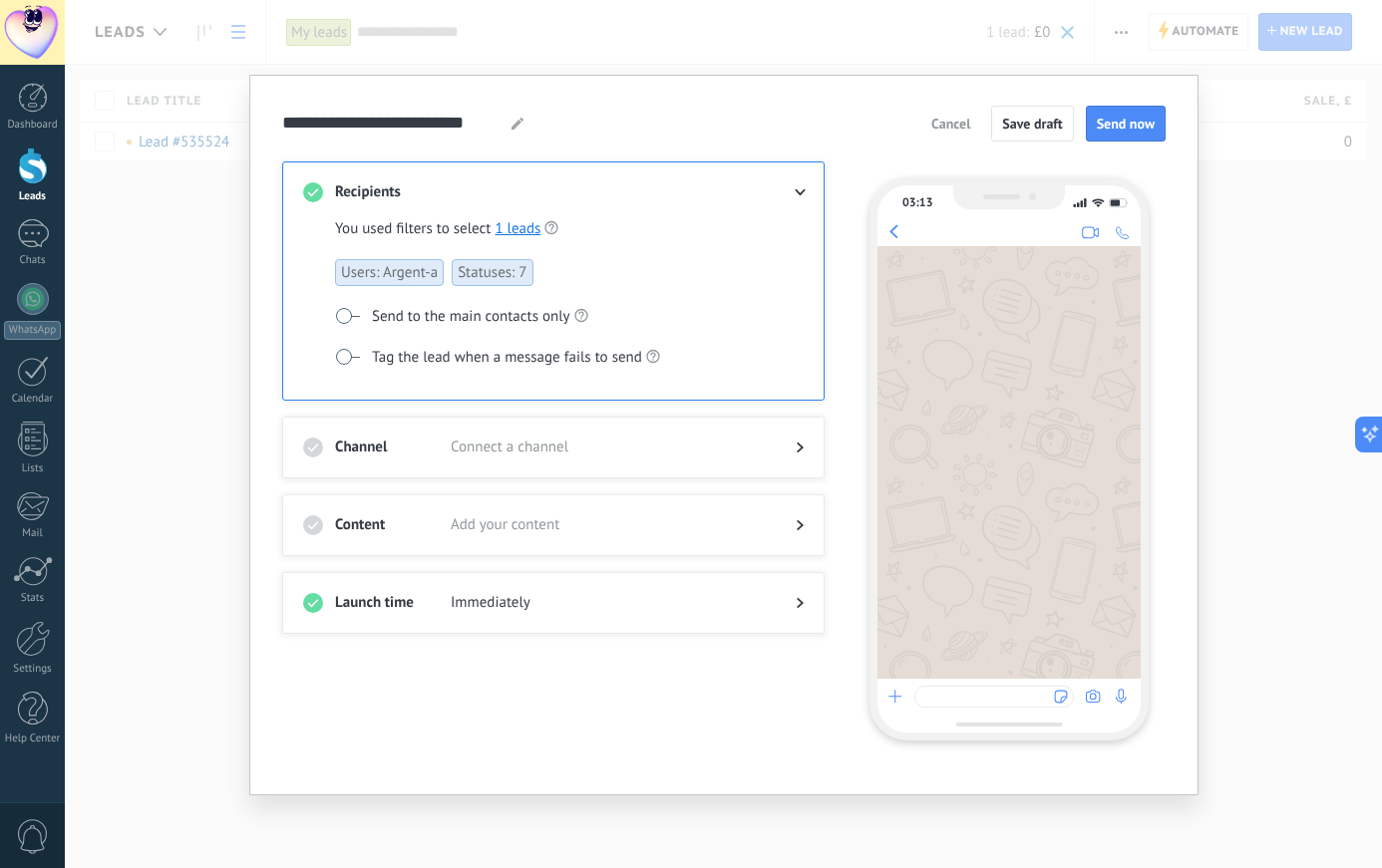 click on "Tag the lead when a message fails to send" at bounding box center [507, 358] 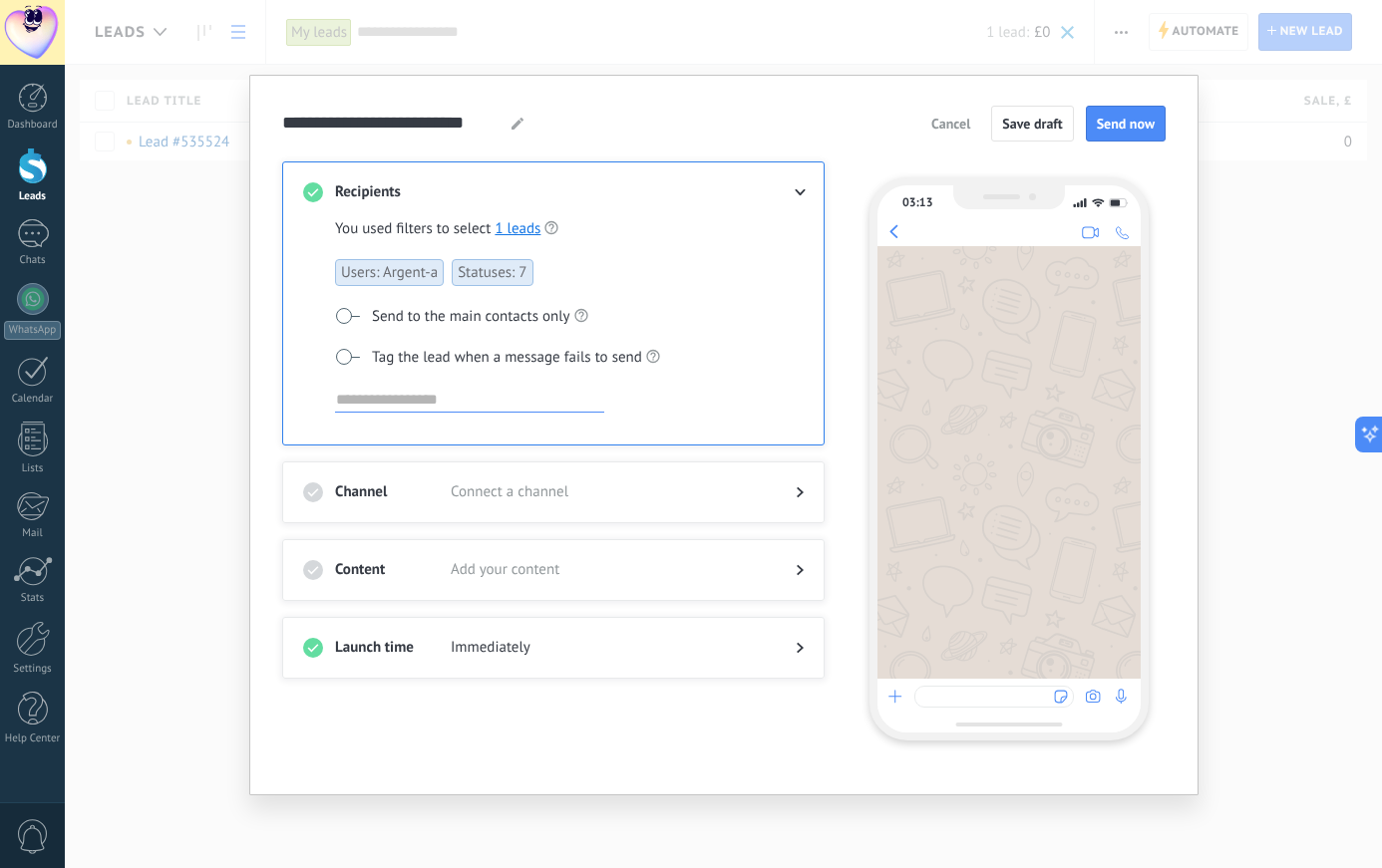 click on "Send to the main contacts only" at bounding box center [471, 317] 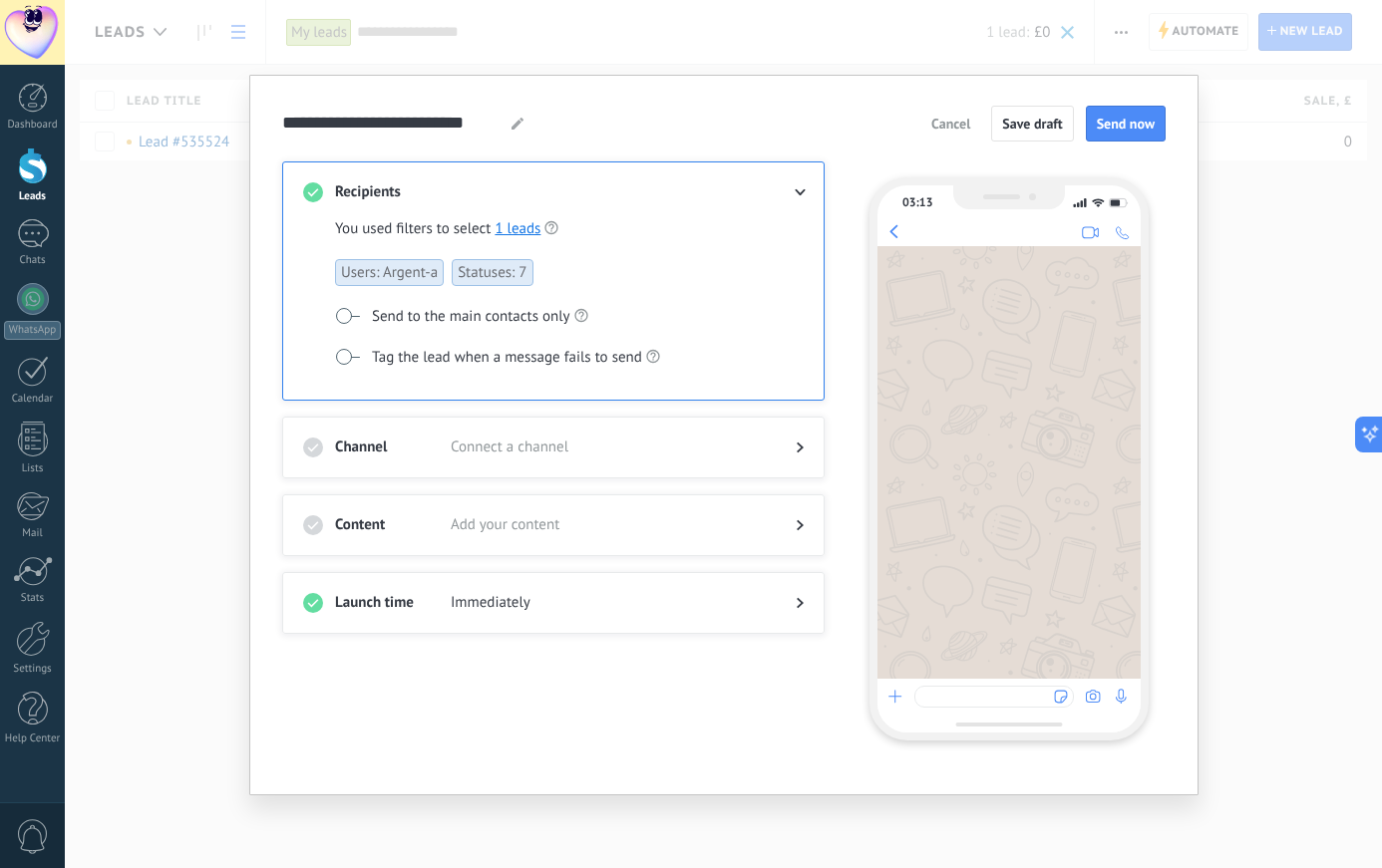 click on "Send to the main contacts only" at bounding box center [471, 317] 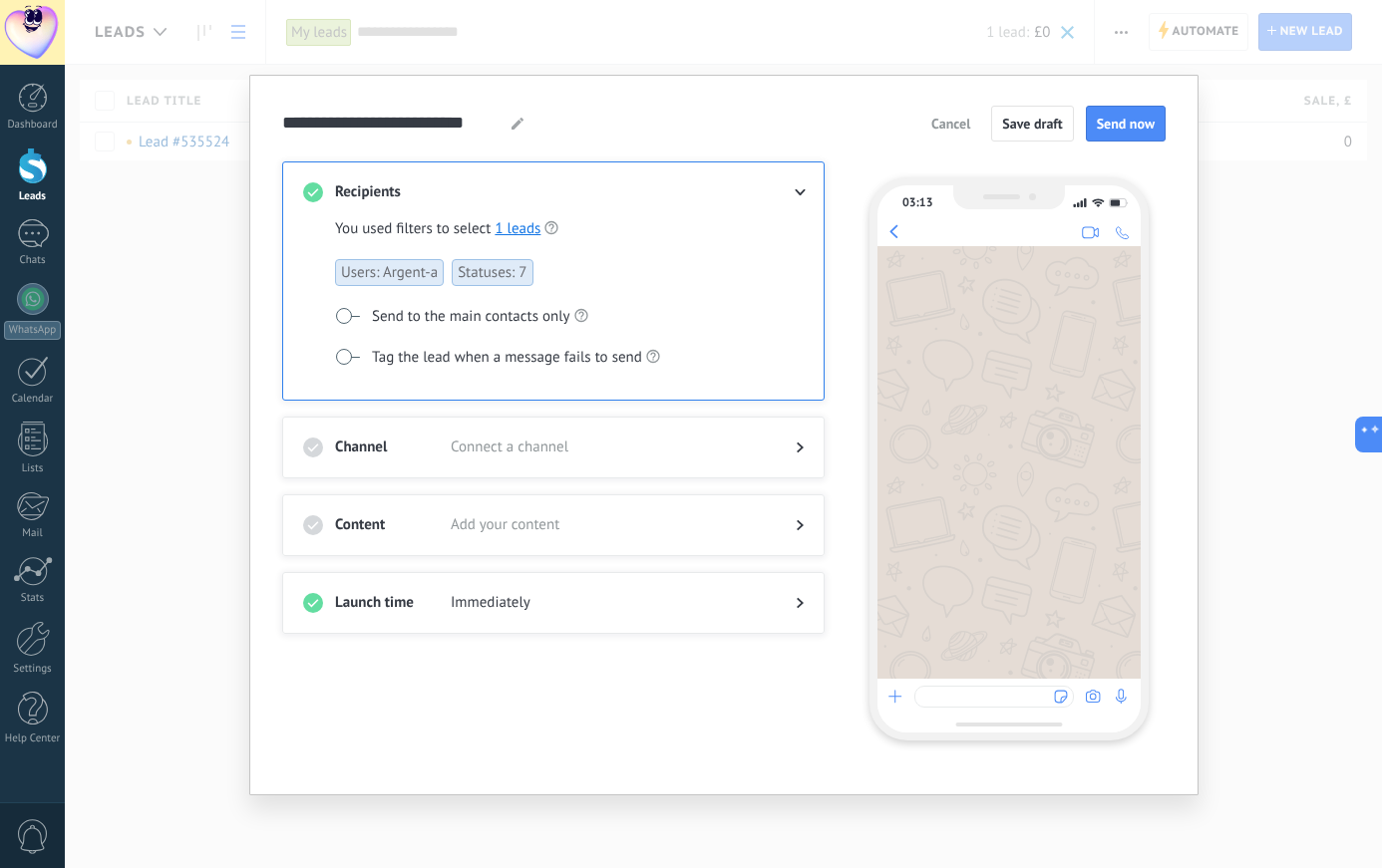 click on "Connect a channel" at bounding box center (607, 447) 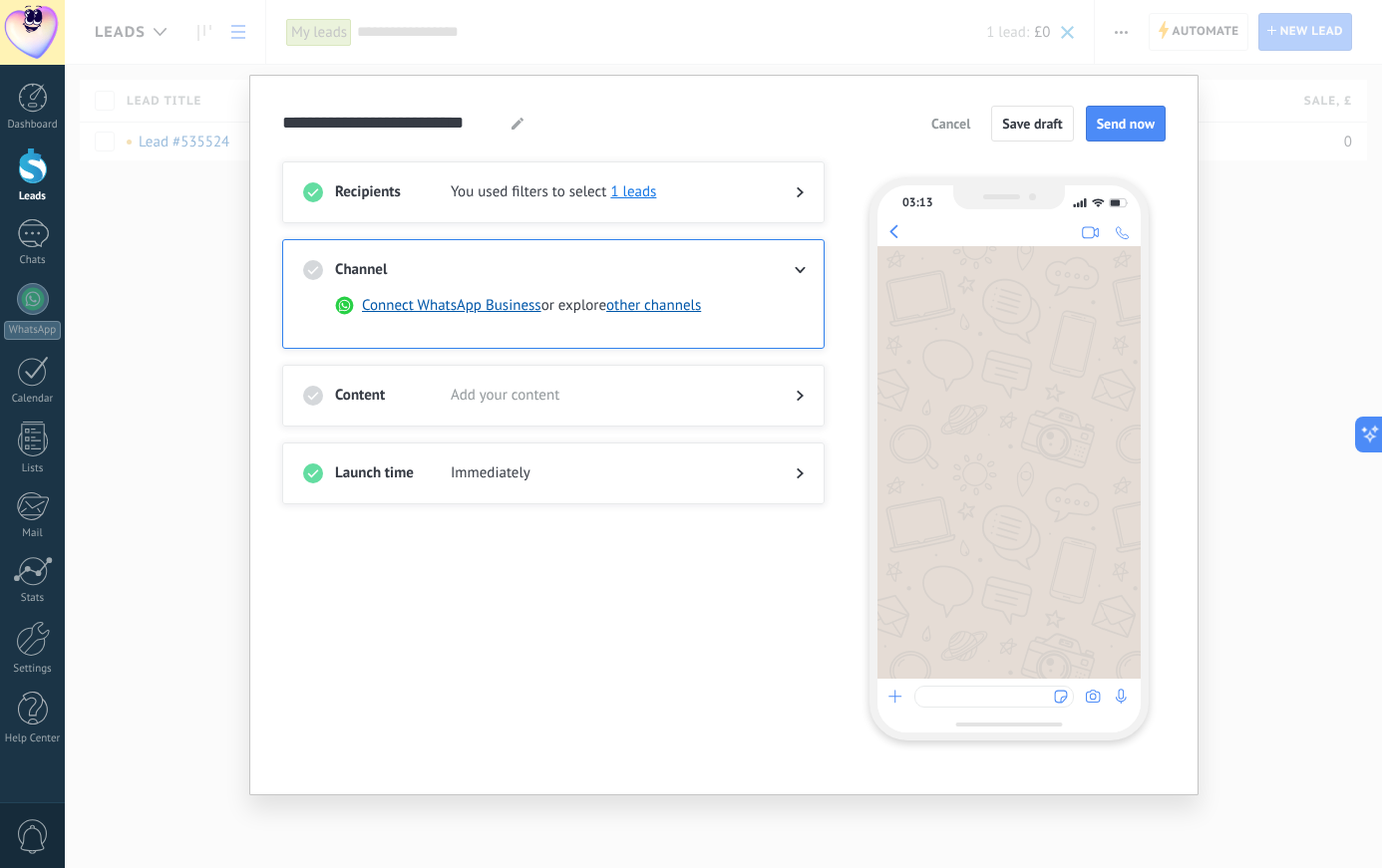 click on "Add your content" at bounding box center (607, 396) 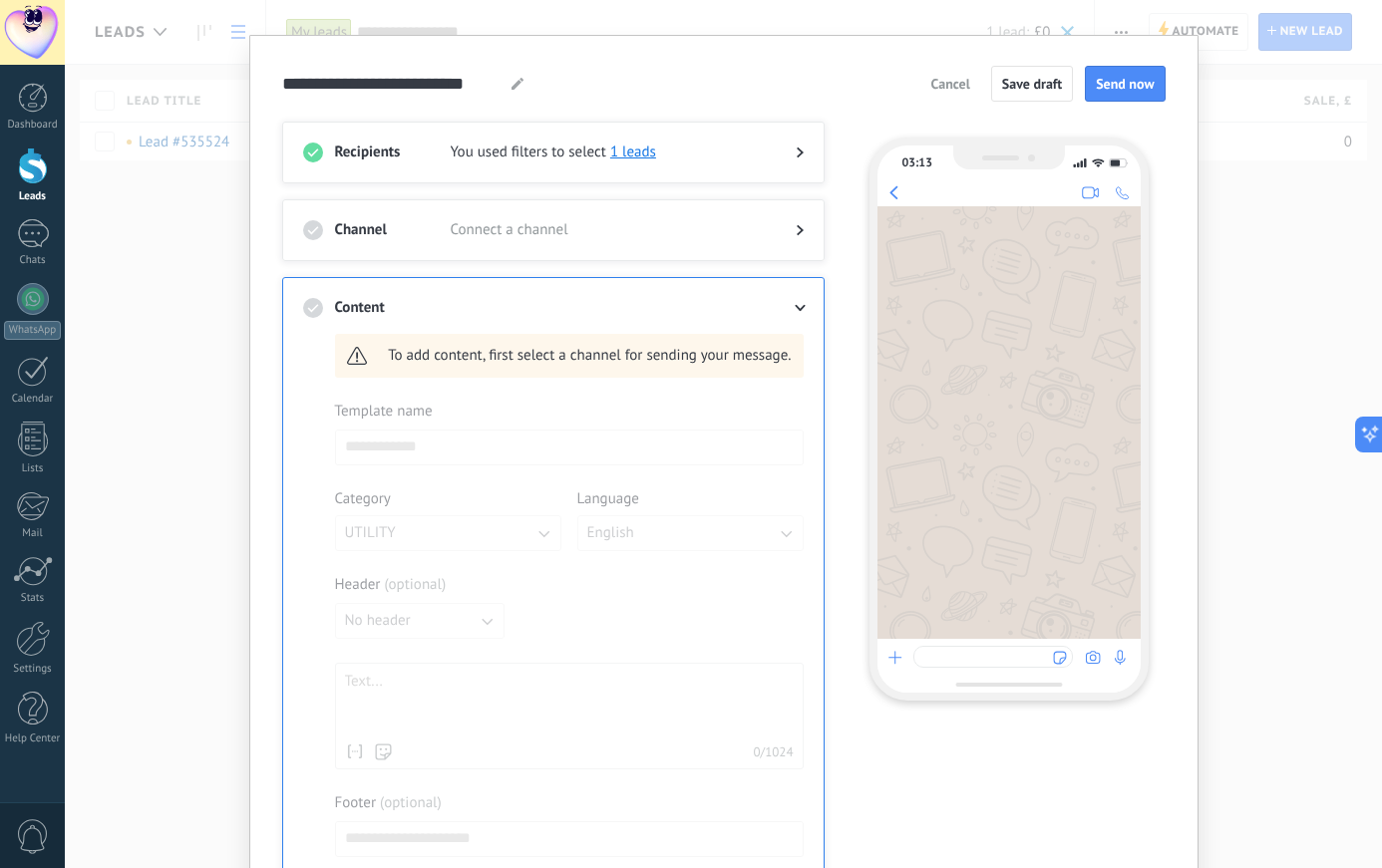 scroll, scrollTop: 28, scrollLeft: 0, axis: vertical 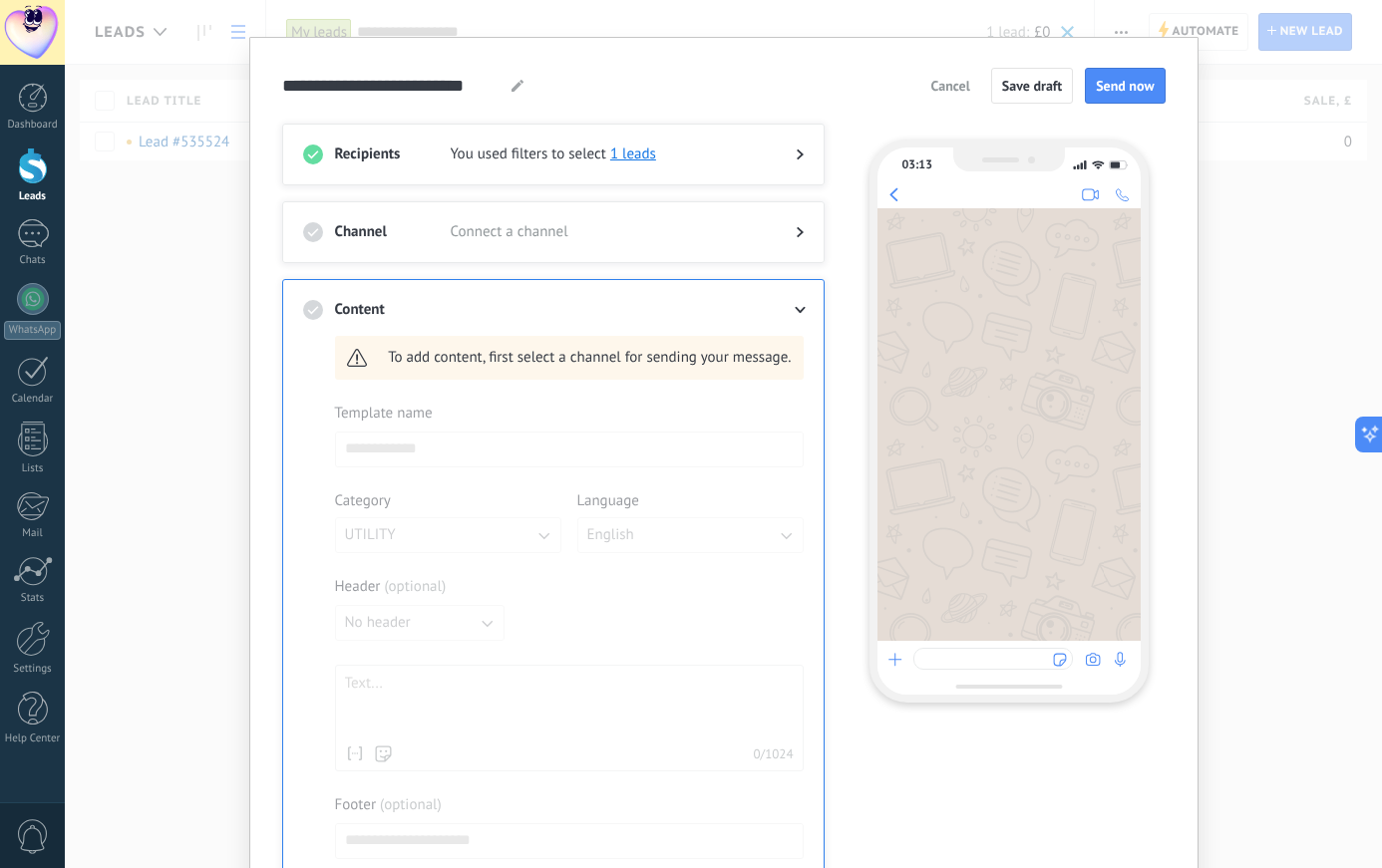 click 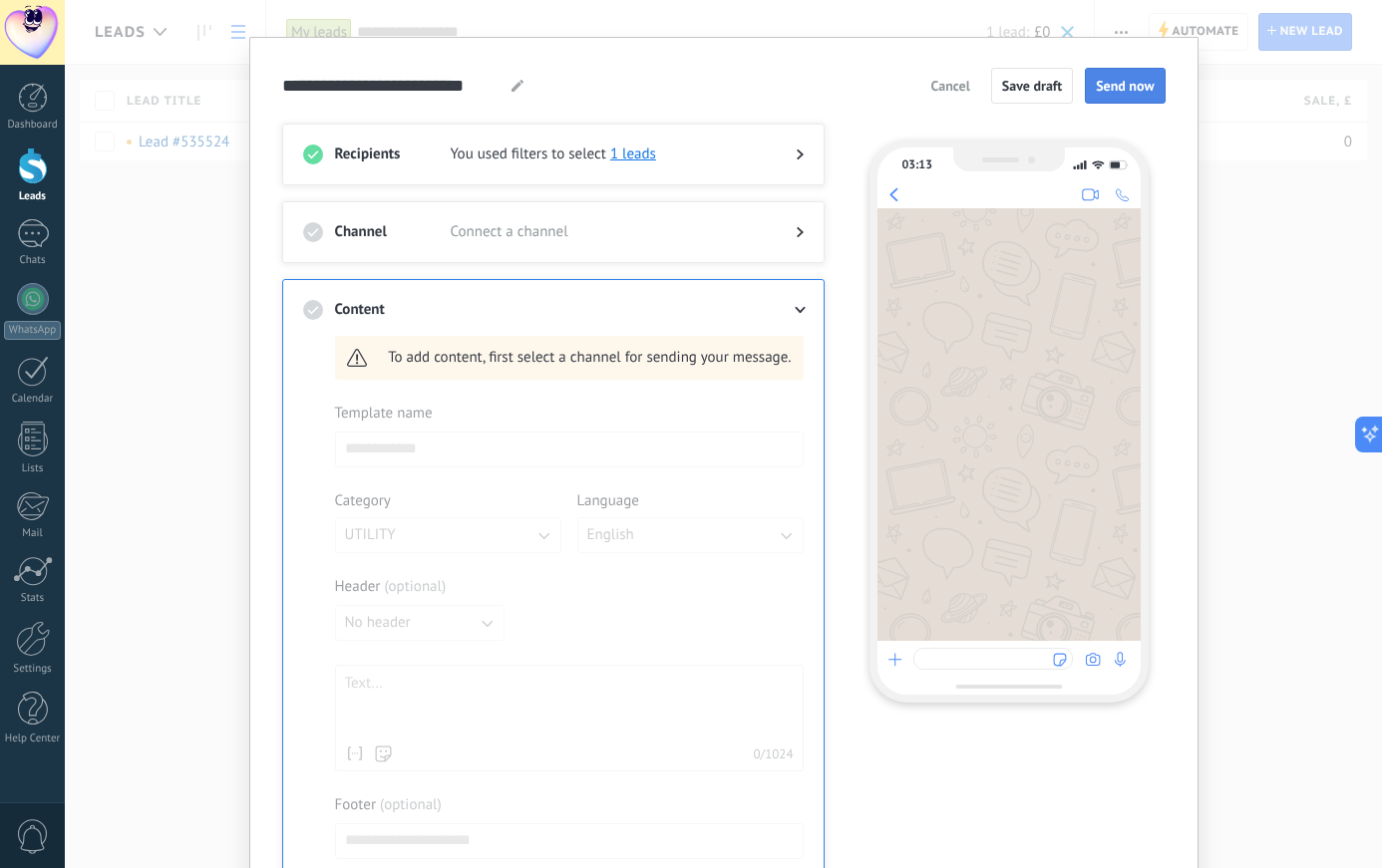 click on "Send now" at bounding box center (1125, 86) 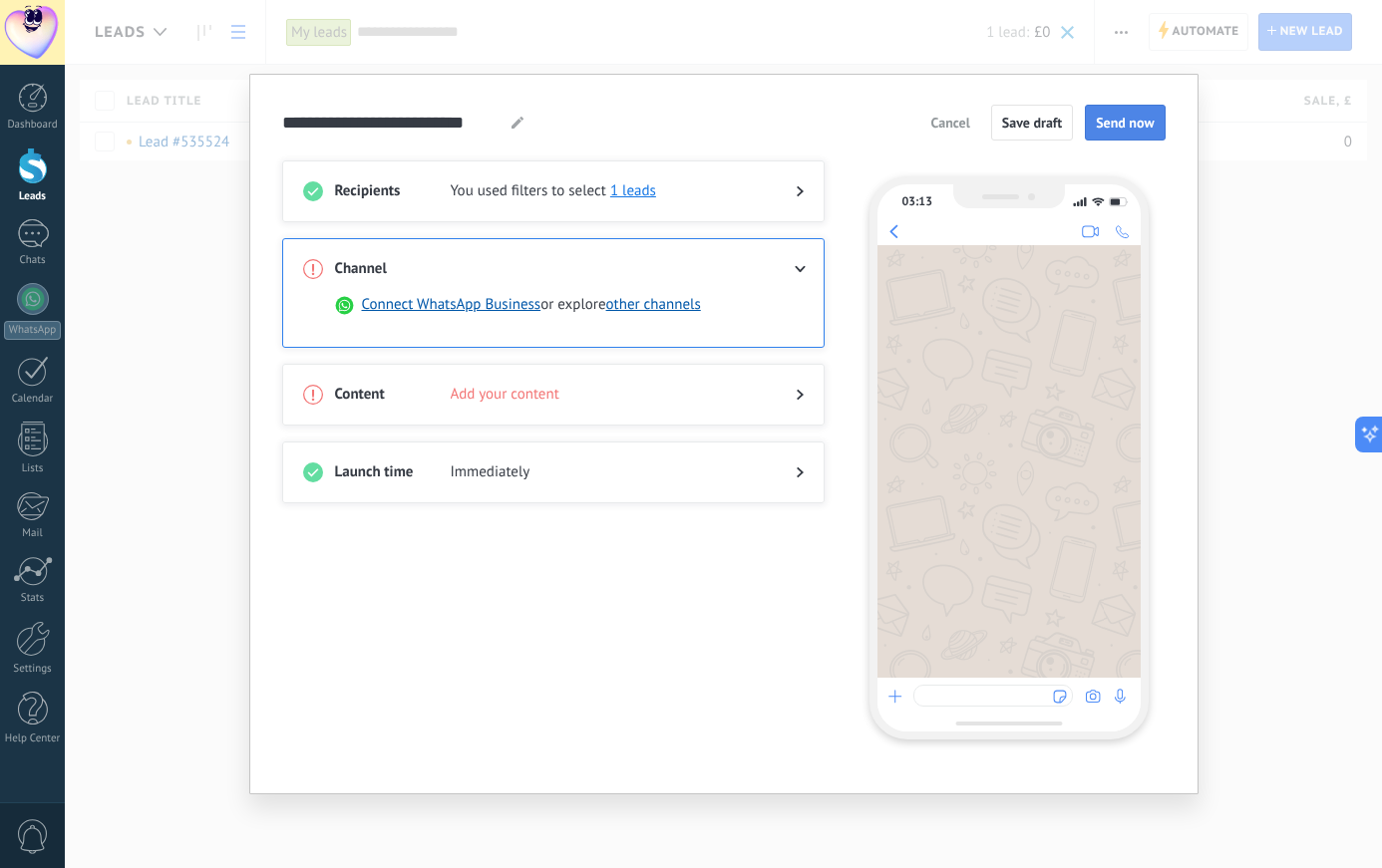 scroll, scrollTop: 0, scrollLeft: 0, axis: both 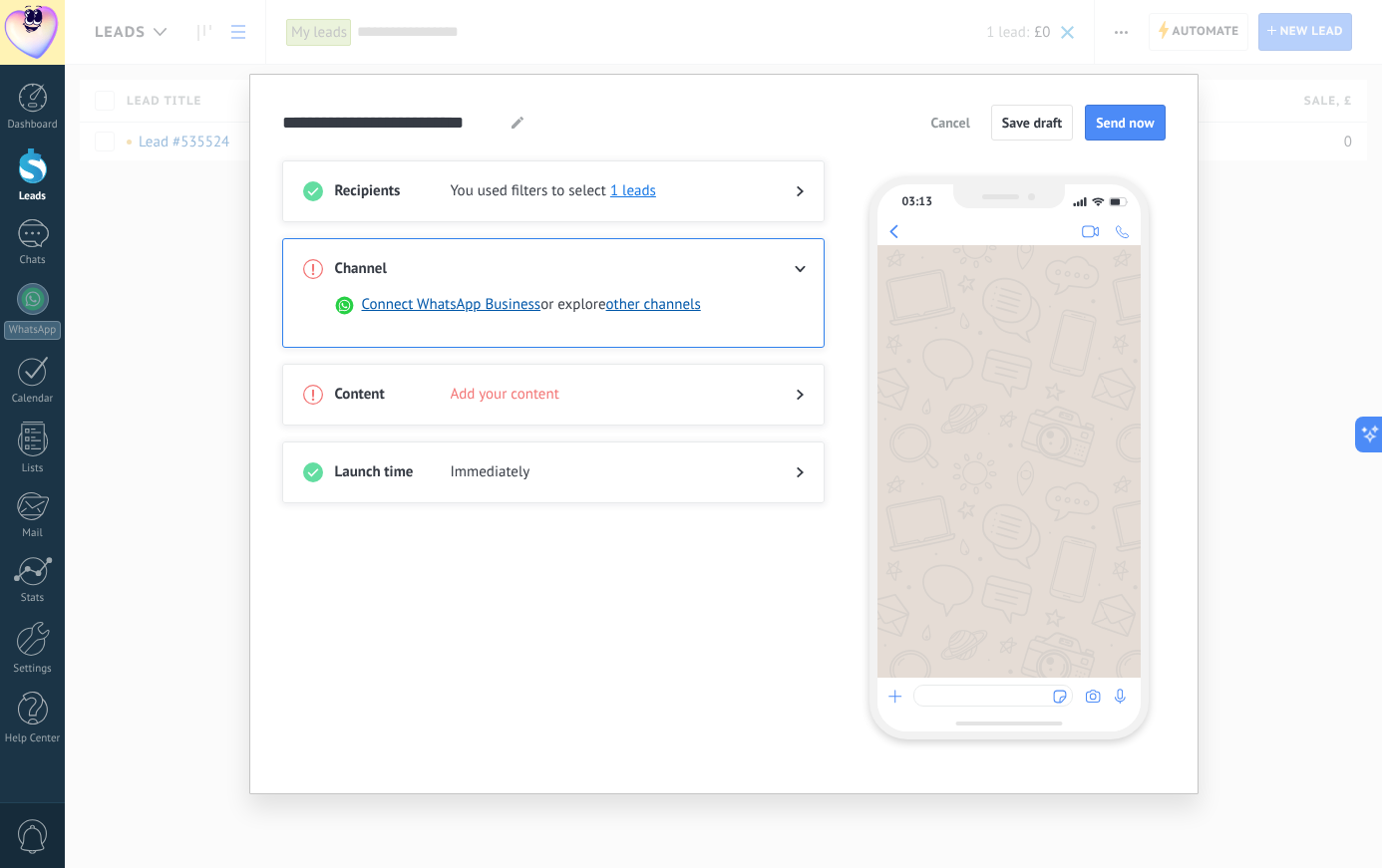 click at bounding box center [553, 211] 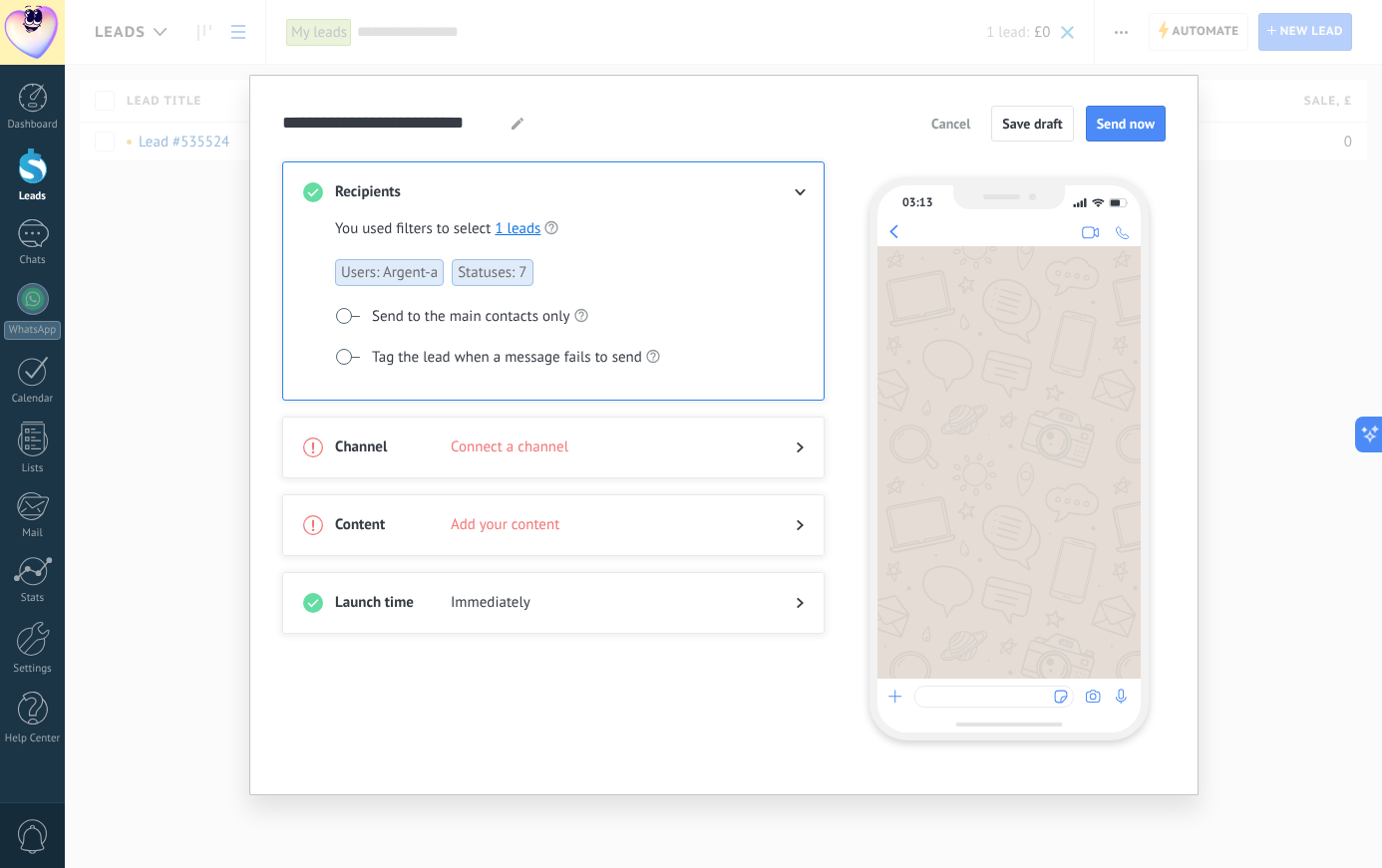 click on "Users: Argent-a" at bounding box center [389, 272] 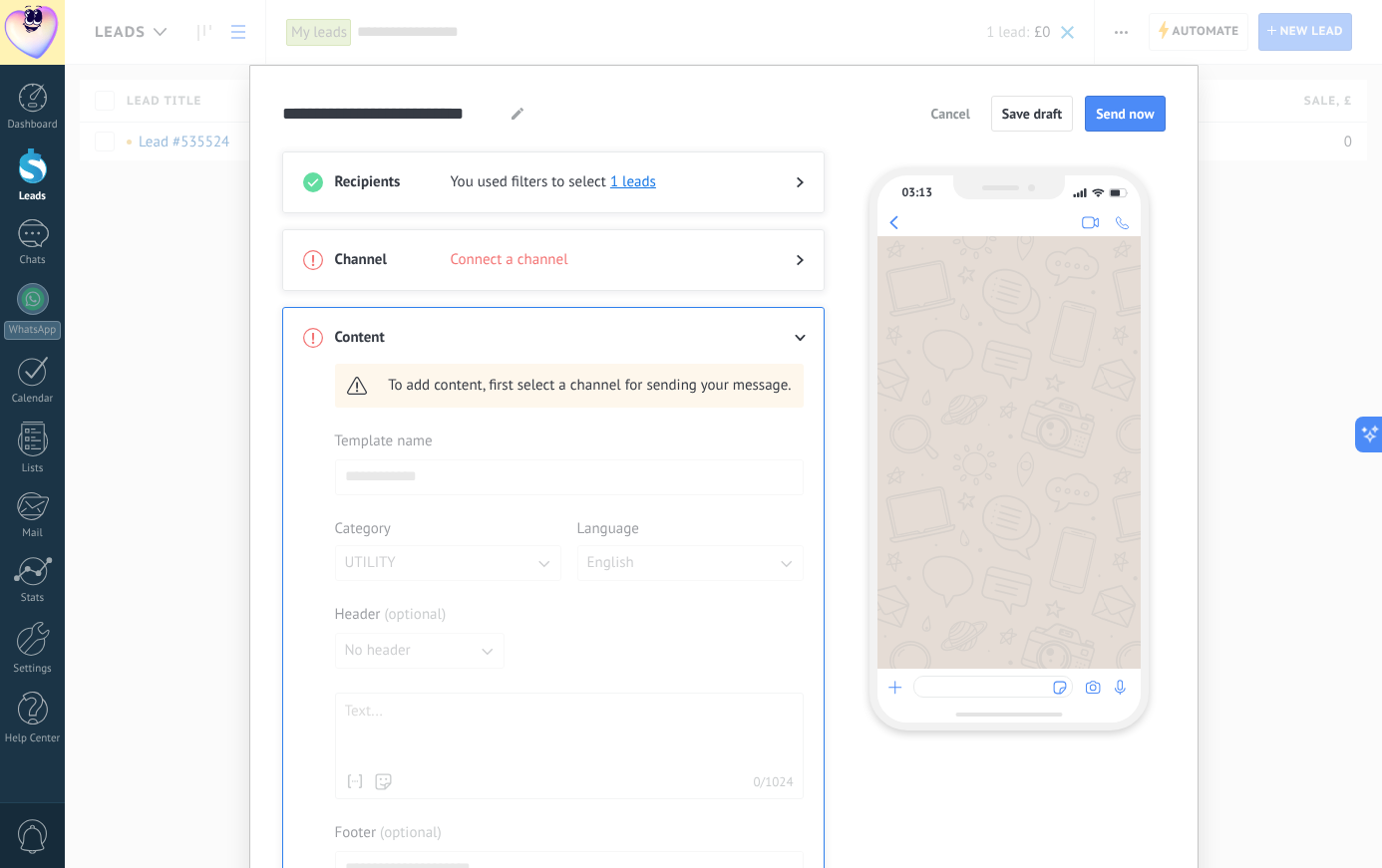 click on "Content To add content, first select a channel for sending your message. Template name Category UTILITY Language English Header   ( optional ) No header Contact name First name Last name Contact responsible user Contact responsible user phone Contact responsible user (ID) Contact responsible user (Email) Contact phone (Work phone) Contact phone (Work DD) Contact phone (Mobile) Contact phone (Fax) Contact phone (Home) Contact phone (Other) Contact email (Work email) Contact email (Priv. email) Contact email (Other email) Contact phone Contact email Contact position Lead name Lead stage Sales value Lead Client share page URL Lead utm_content Lead utm_medium Lead utm_campaign Lead utm_source Lead utm_term Lead utm_referrer Lead referrer Lead gclientid Lead gclid Lead fbclid Company name Kommo User name Kommo User phone Contact ID Lead ID Lead responsible user Lead responsible user phone Lead responsible user (ID) Lead responsible user (Email) Company ID Company responsible user Company responsible user phone SKU" at bounding box center (553, 670) 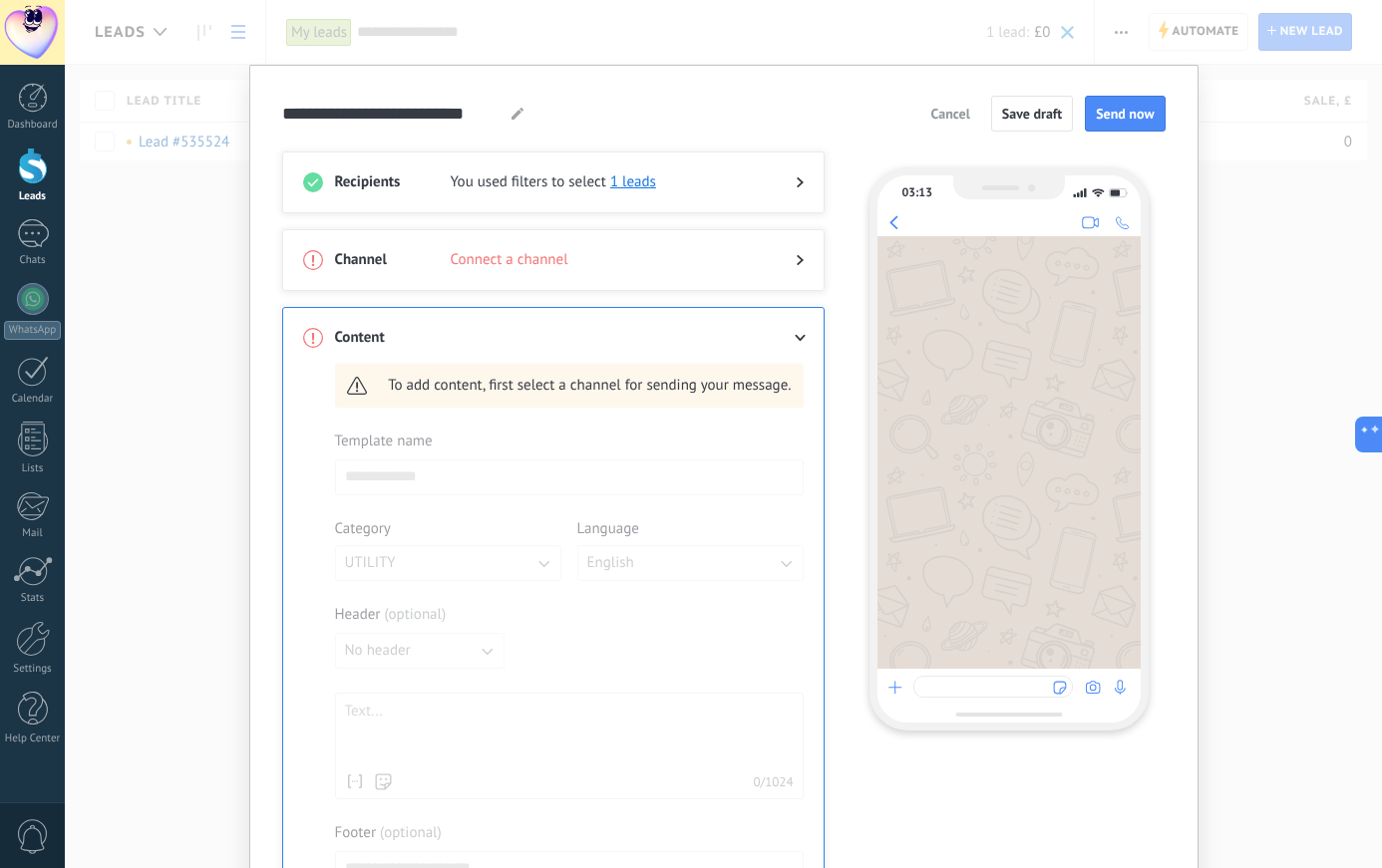 click at bounding box center [784, 338] 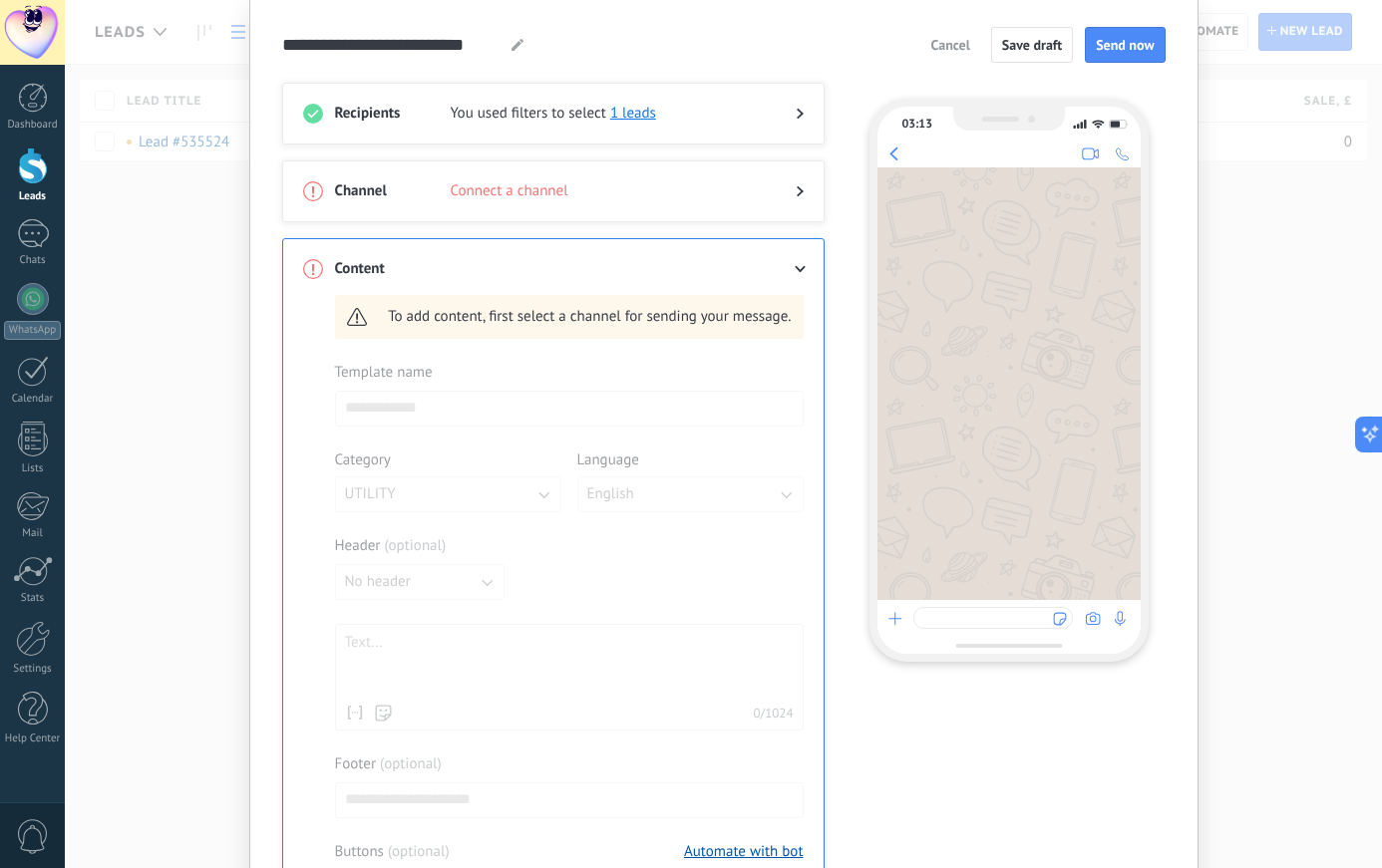 scroll, scrollTop: 14, scrollLeft: 0, axis: vertical 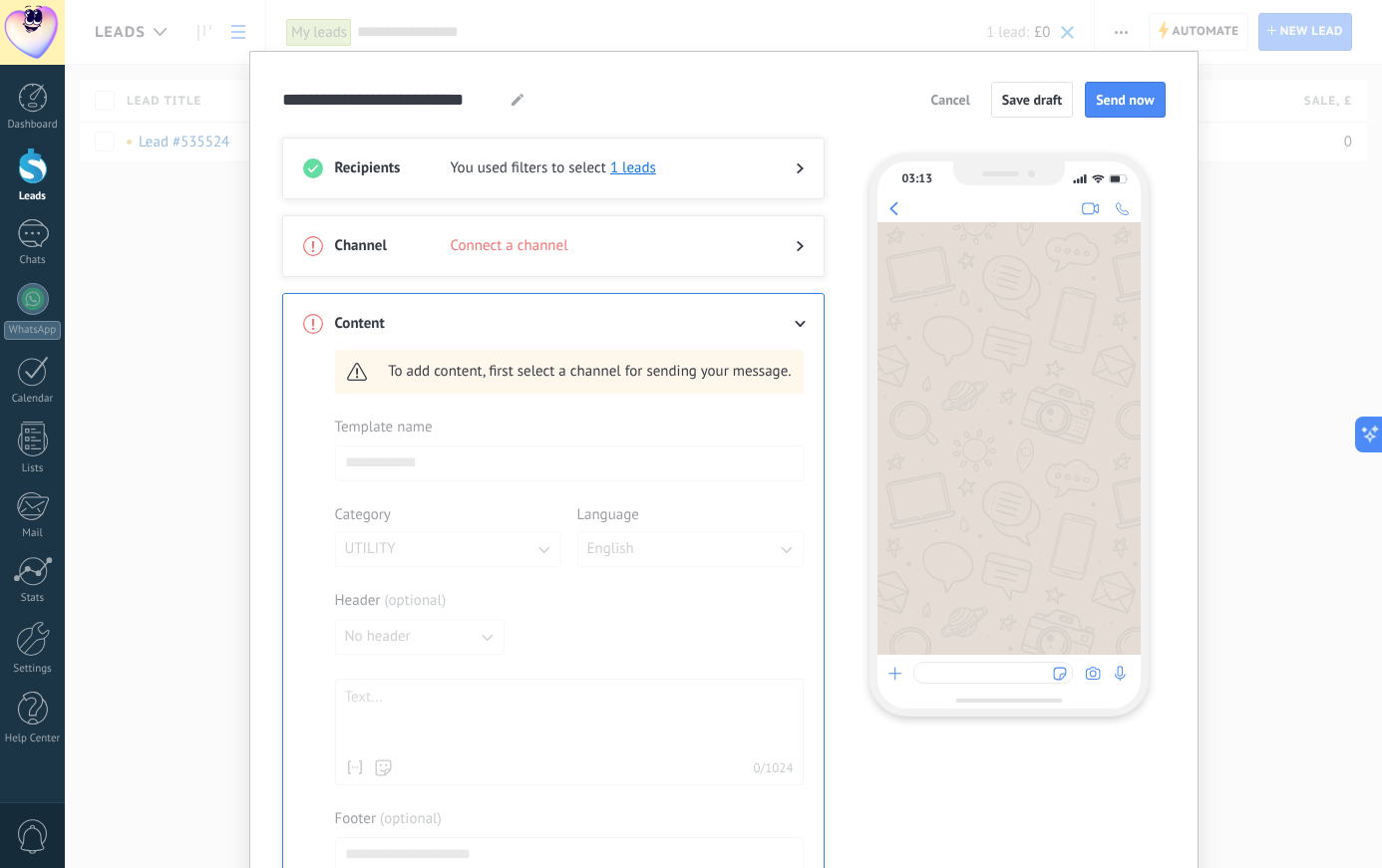click 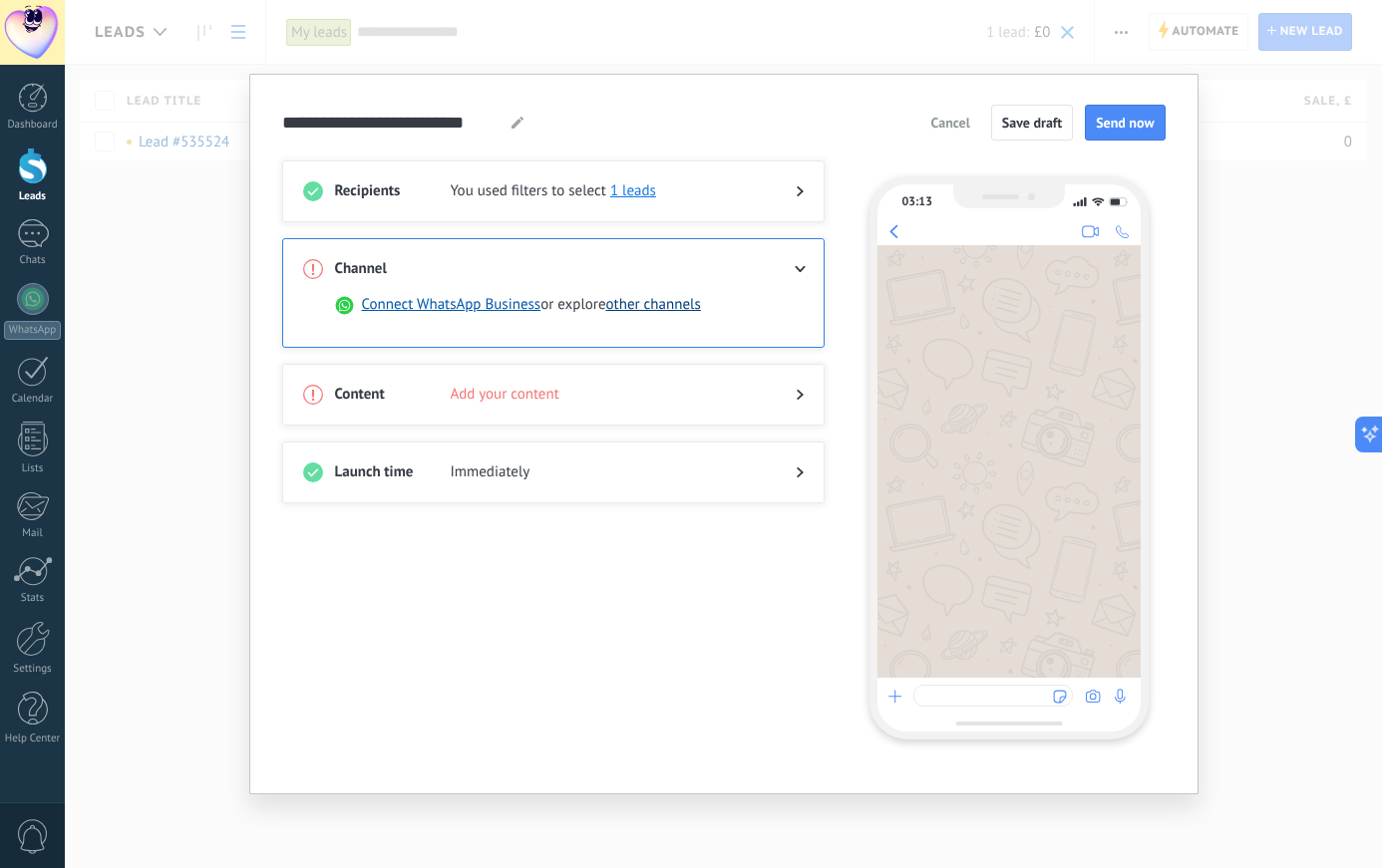 click on "other channels" at bounding box center [653, 305] 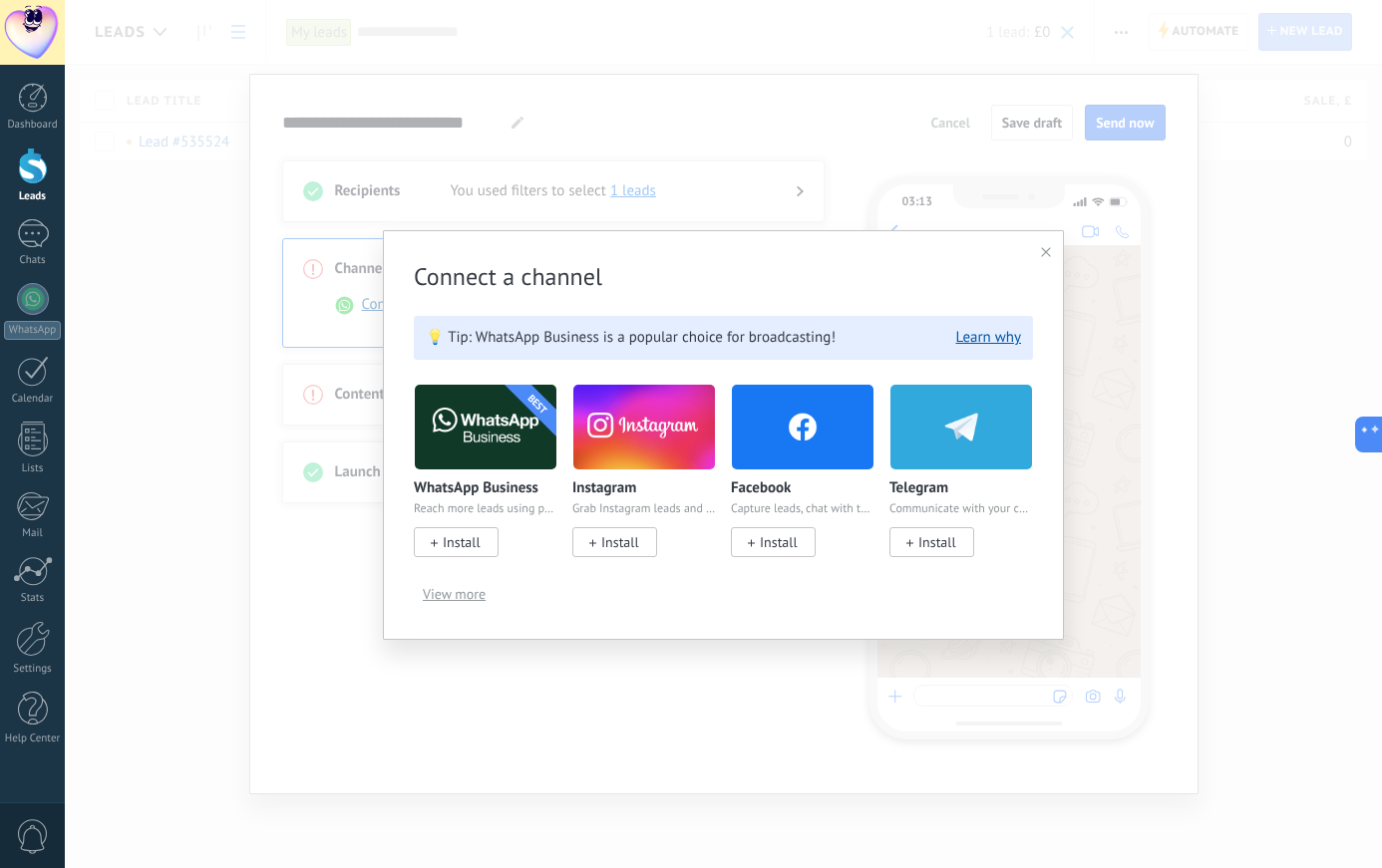 click on "View more" at bounding box center (454, 594) 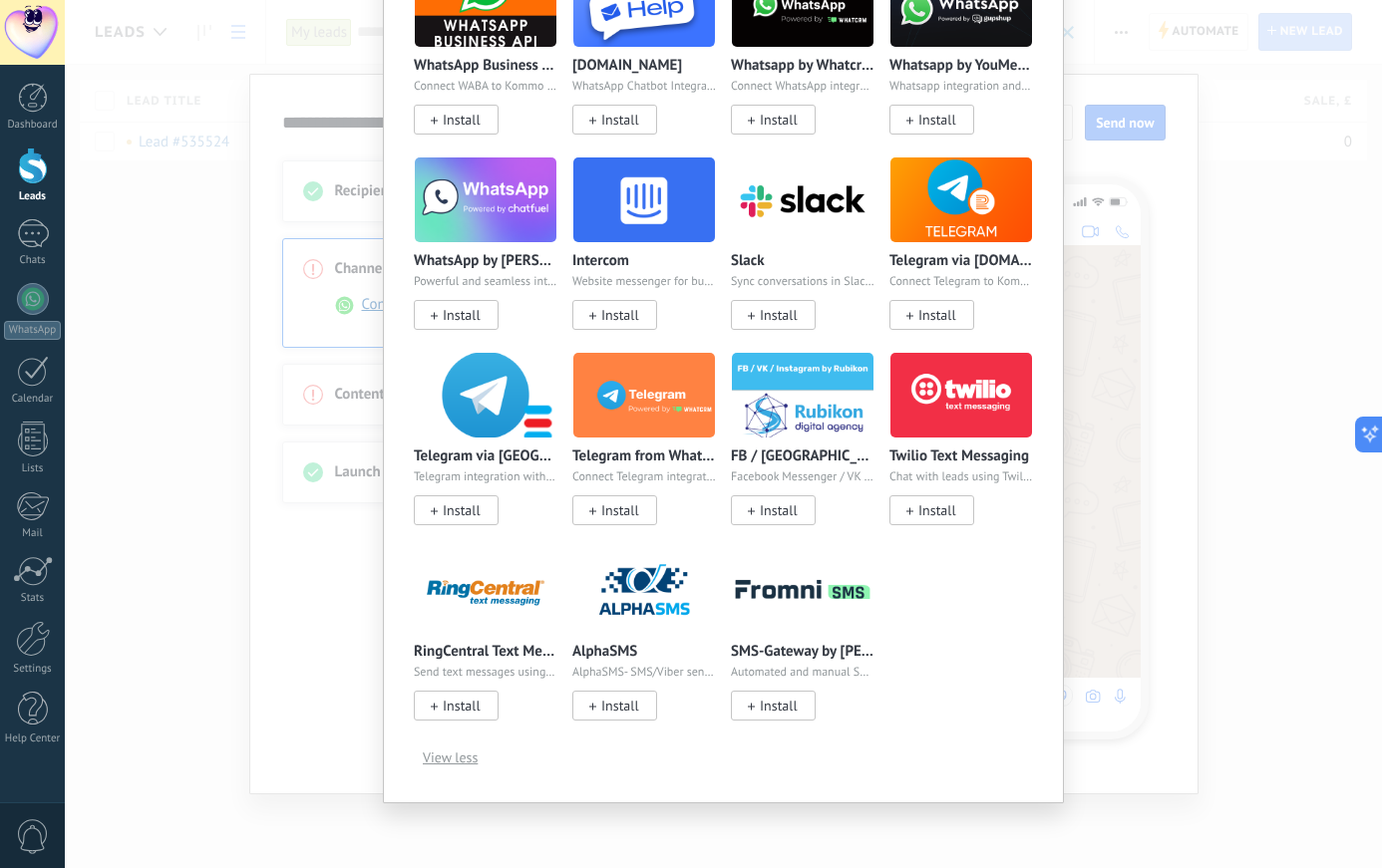 scroll, scrollTop: 849, scrollLeft: 0, axis: vertical 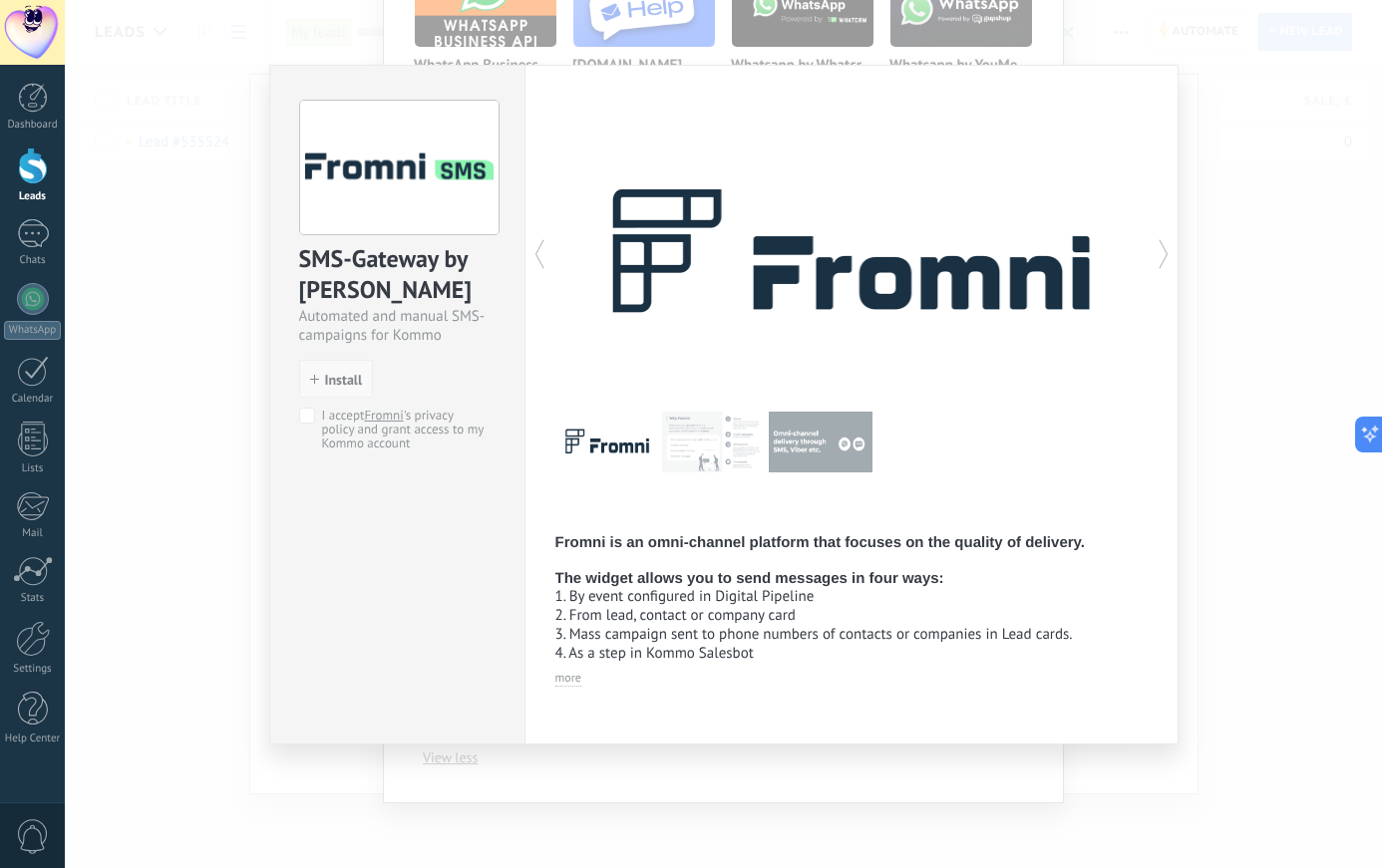 click on "Install" at bounding box center (344, 380) 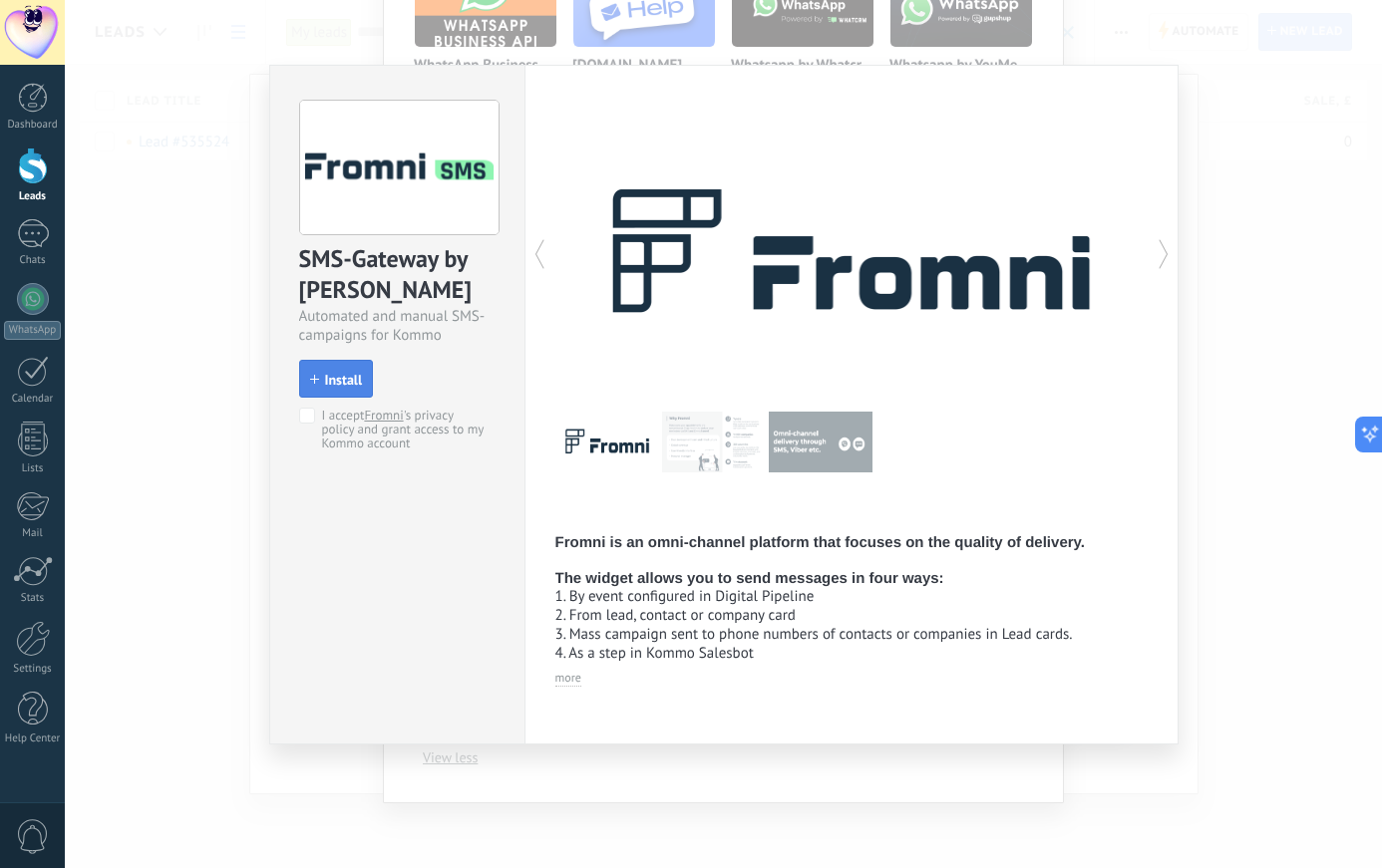 click on "Install" at bounding box center (344, 380) 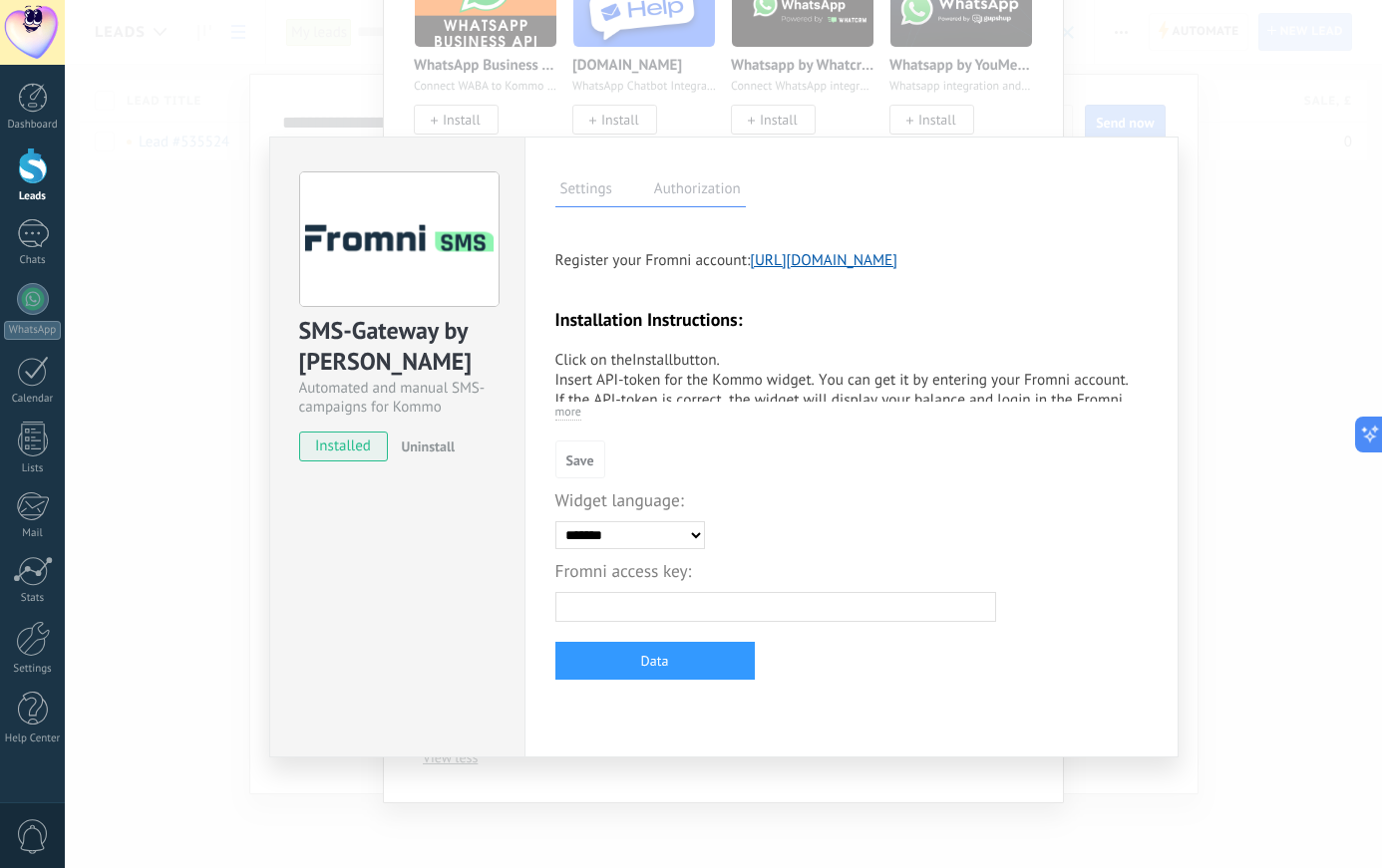 click at bounding box center [776, 607] 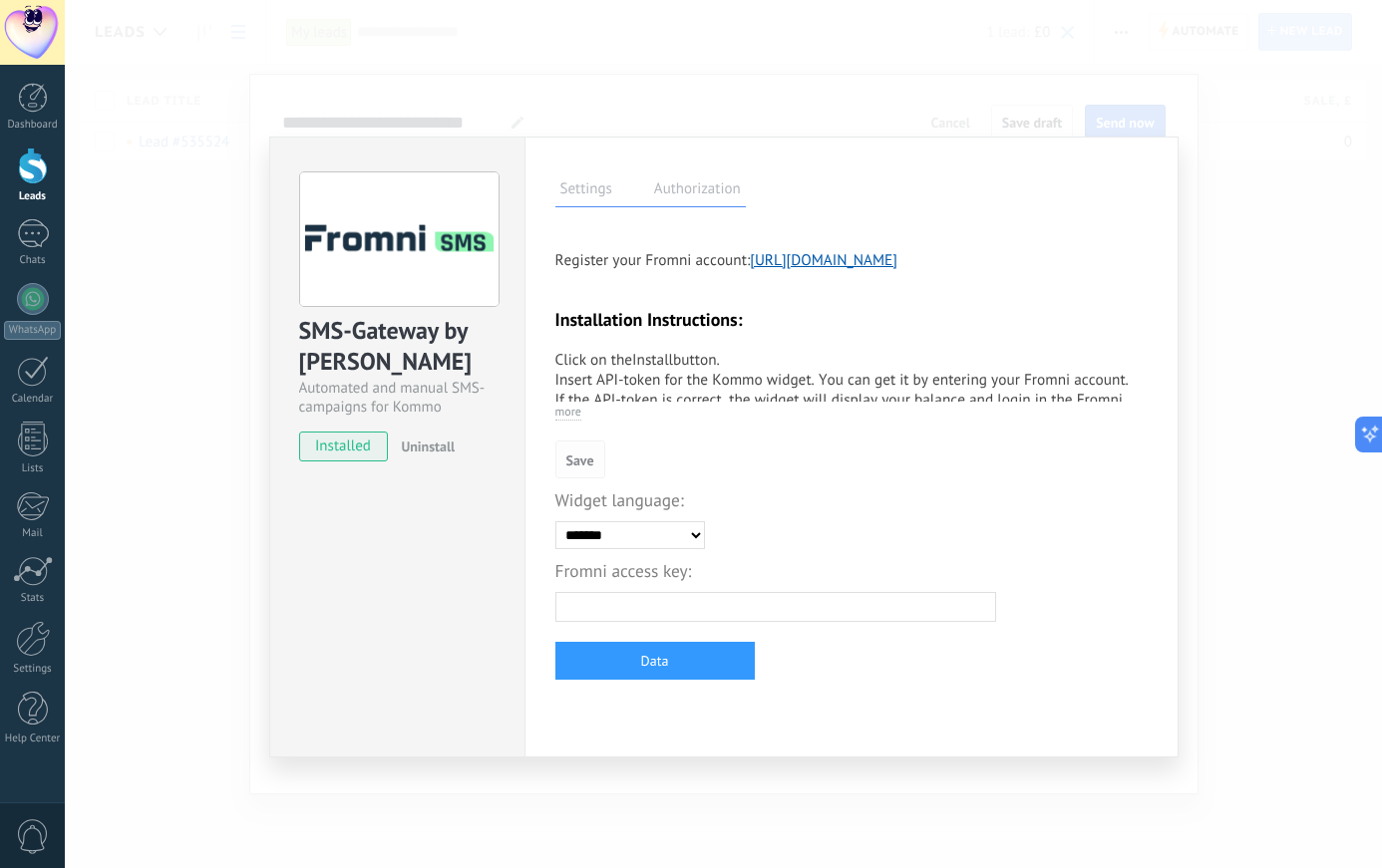scroll, scrollTop: 0, scrollLeft: 0, axis: both 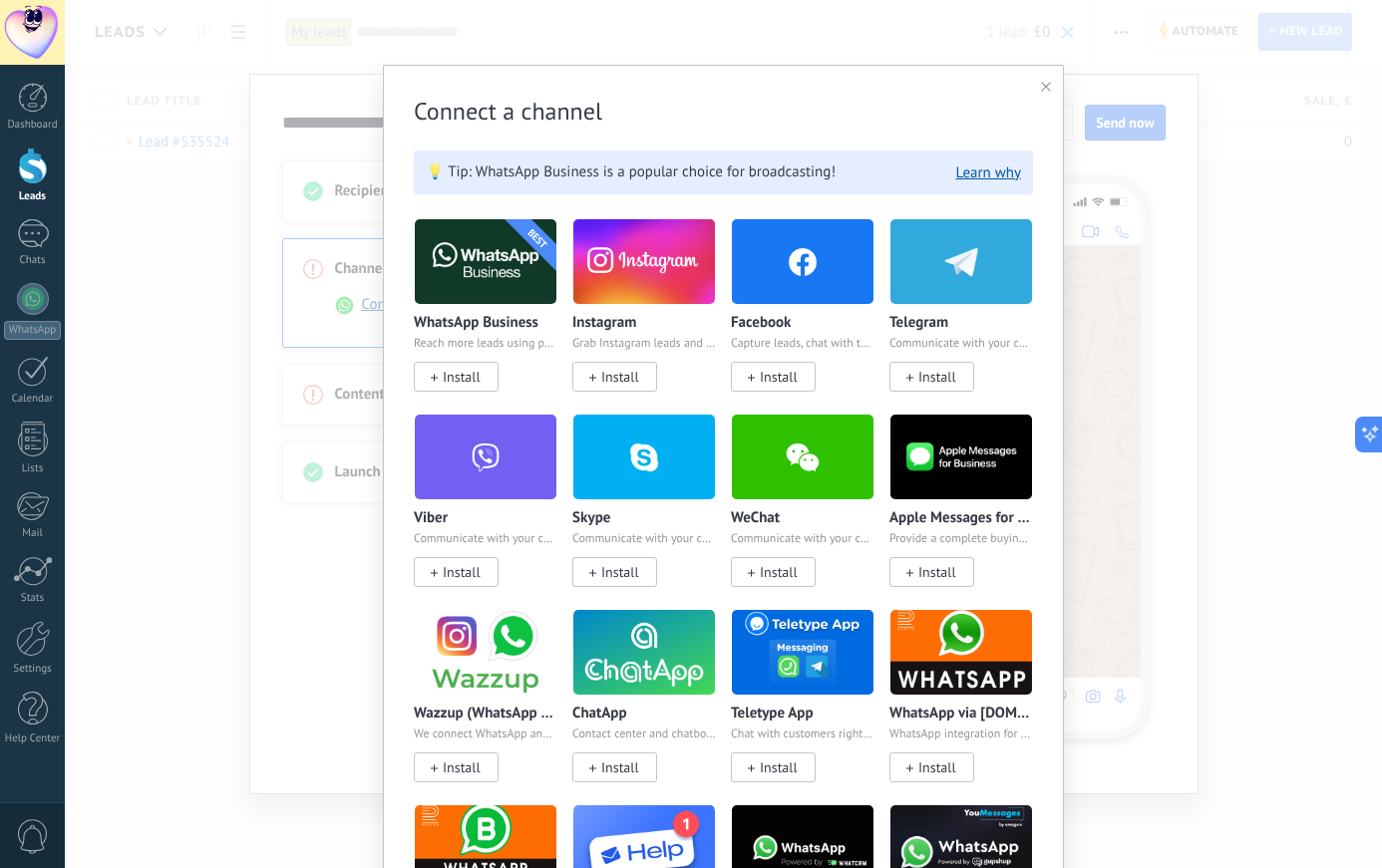click on "Connect a channel 💡 Tip: WhatsApp Business is a popular choice for broadcasting! Learn why BEST WhatsApp Business Reach more leads using powerful WhatsApp tools Install Instagram Grab Instagram leads and keep the chat going without leaving Kommo Install Facebook Capture leads, chat with them & retarget with ads Install Telegram Communicate with your customers directly from Kommo. Install Viber Communicate with your customers directly from Kommo. Install Skype Communicate with your customers directly from Kommo. Install WeChat Communicate with your customers directly from Kommo. Install Apple Messages for Business Provide a complete buying journey via Messages Install Wazzup (WhatsApp & Instagram) We connect WhatsApp and Instagram with Kommo Install ChatApp Contact center and chatbot builder for messengers Install Teletype App Chat with customers right within Kommo Install WhatsApp via Radist.Online WhatsApp integration for Kommo Install WhatsApp Business API (WABA) via Radist.Online Install Message.help" at bounding box center (723, 434) 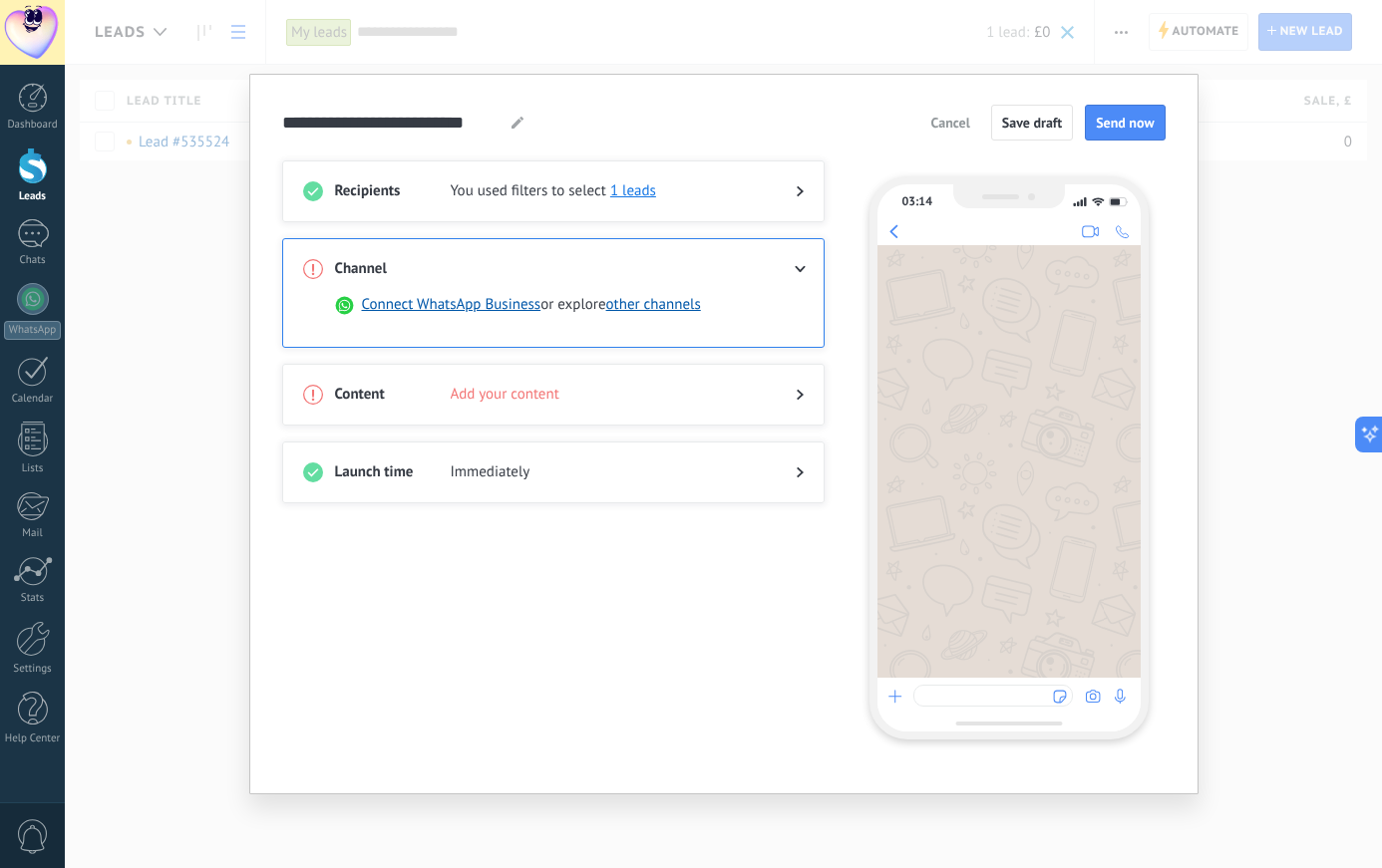 click on "Connect WhatsApp Business  or explore  other channels" at bounding box center [553, 313] 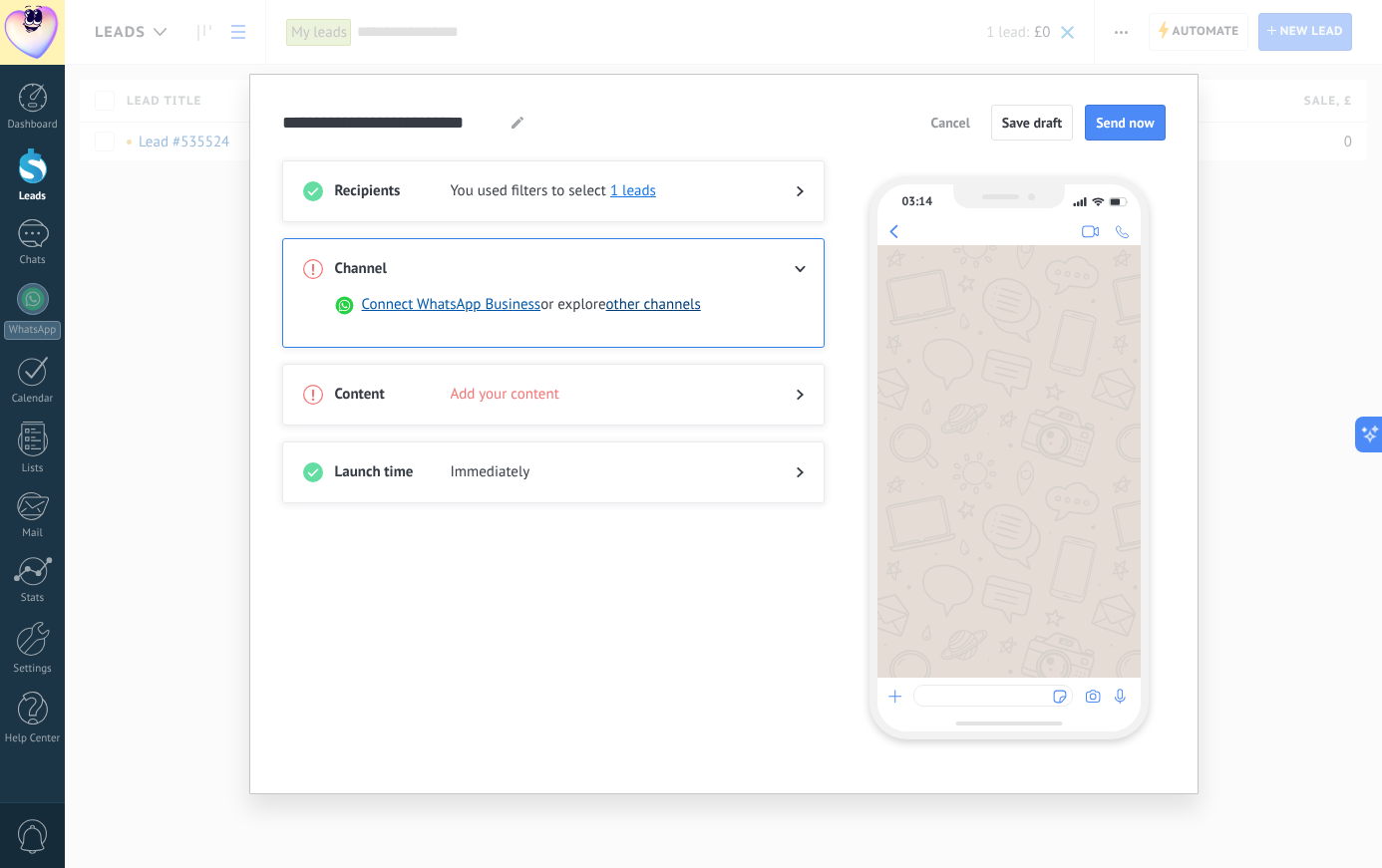 click on "other channels" at bounding box center [653, 305] 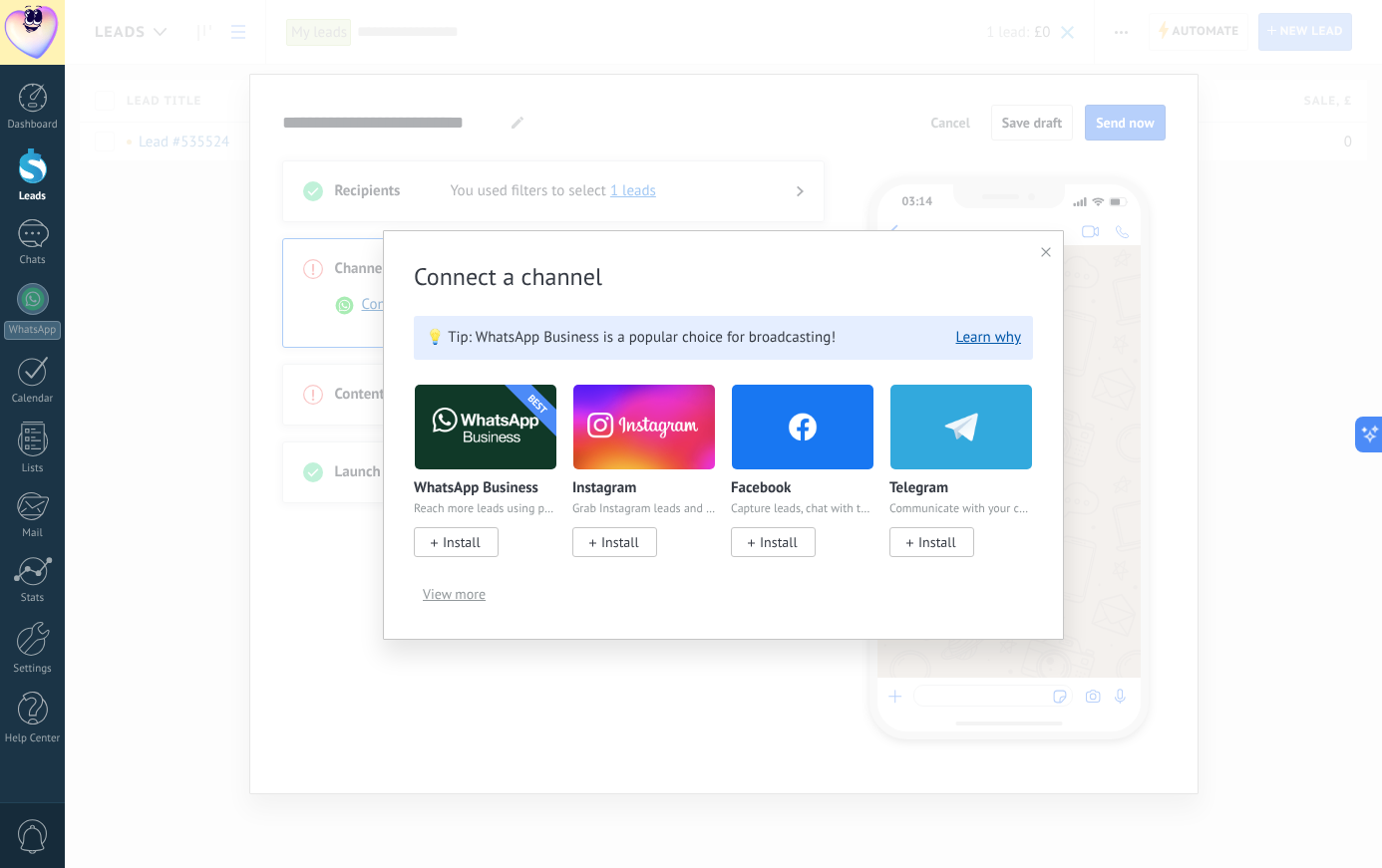 click on "View more" at bounding box center [454, 594] 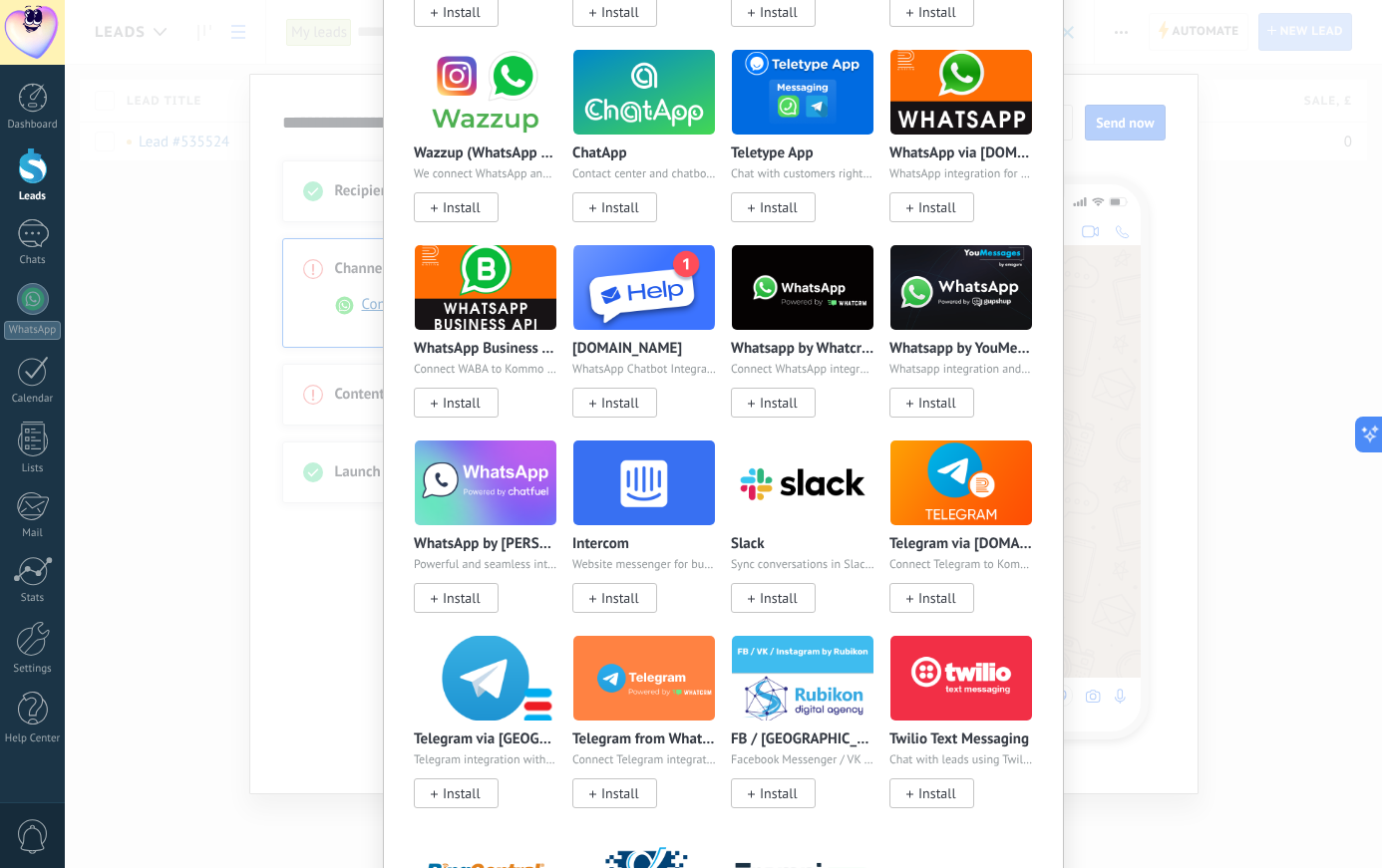 scroll, scrollTop: 851, scrollLeft: 0, axis: vertical 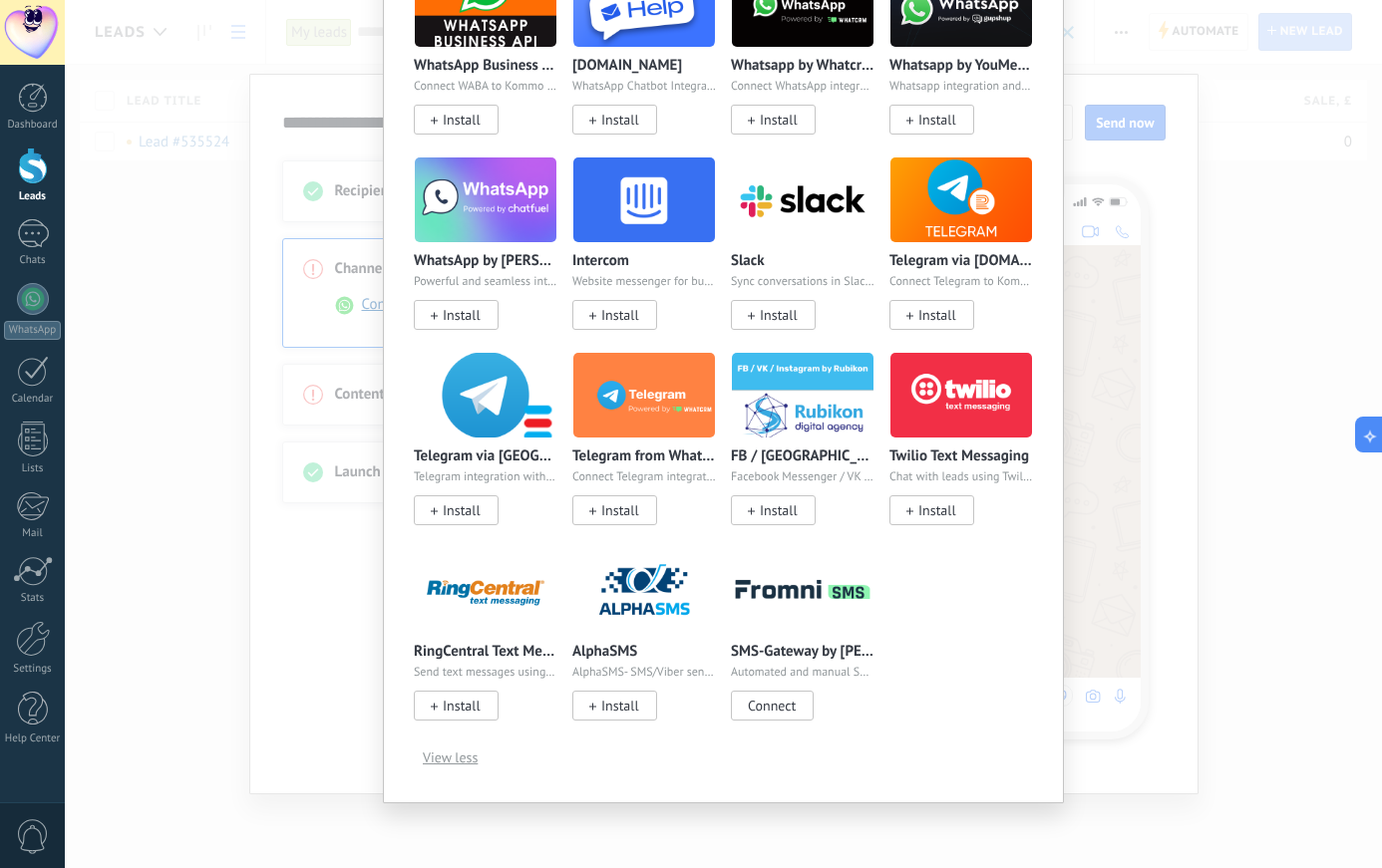 click on "Connect" at bounding box center (772, 706) 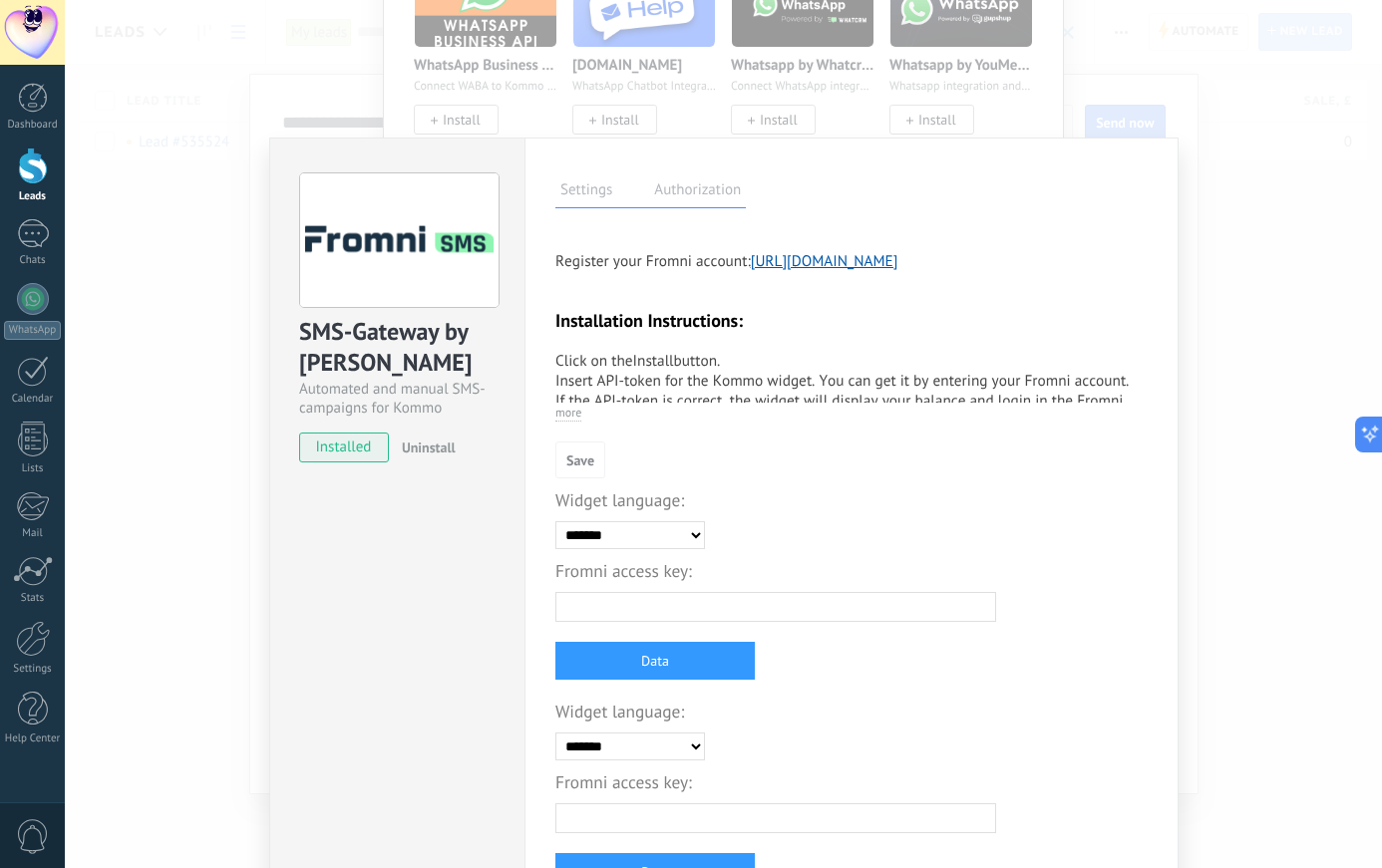 click on "https://accounts.fromni.com/registration" at bounding box center [825, 261] 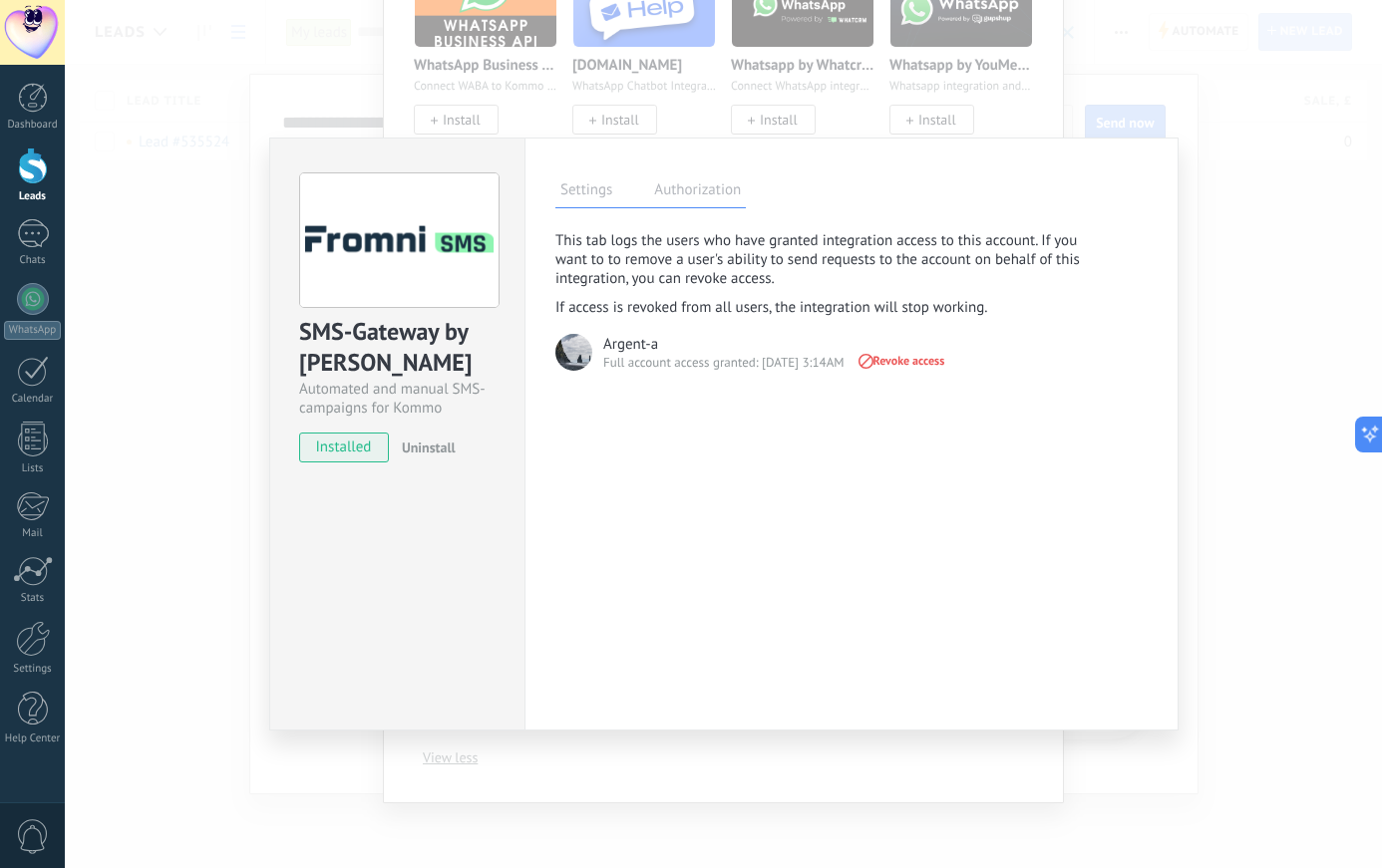 click on "SMS-Gateway by Fromni Automated and manual SMS-campaigns for Kommo installed Uninstall Settings Authorization This tab logs the users who have granted integration access to this account. If you want to to remove a user's ability to send requests to the account on behalf of this integration, you can revoke access. If access is revoked from all users, the integration will stop working. This app is installed, but no one has given it access yet. Argent-a Full account access granted: 29/07/25 3:14AM Revoke access
Register your Fromni account:  https://accounts.fromni.com/registration
Installation Instructions:
Click on the  Install  button .
Insert API-token for the Kommo widget. You can get it by entering your Fromni account.
If the API-token is correct, the widget will display your balance and login in the Fromni system.
If you have any questions, please contact our specialists:
WhatsApp
Telegram
Email
Instructions:
more Save" at bounding box center (723, 434) 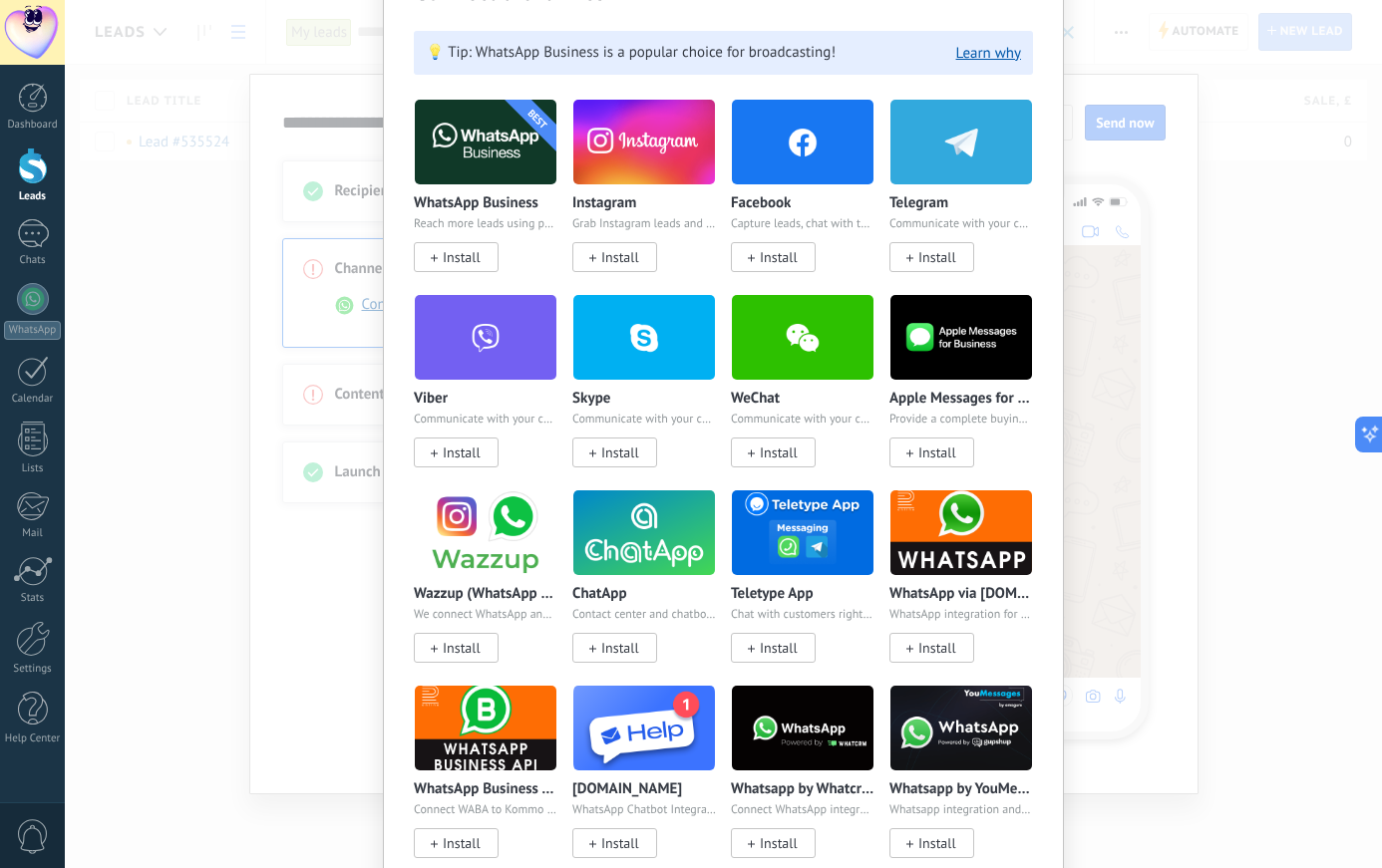 scroll, scrollTop: 840, scrollLeft: 0, axis: vertical 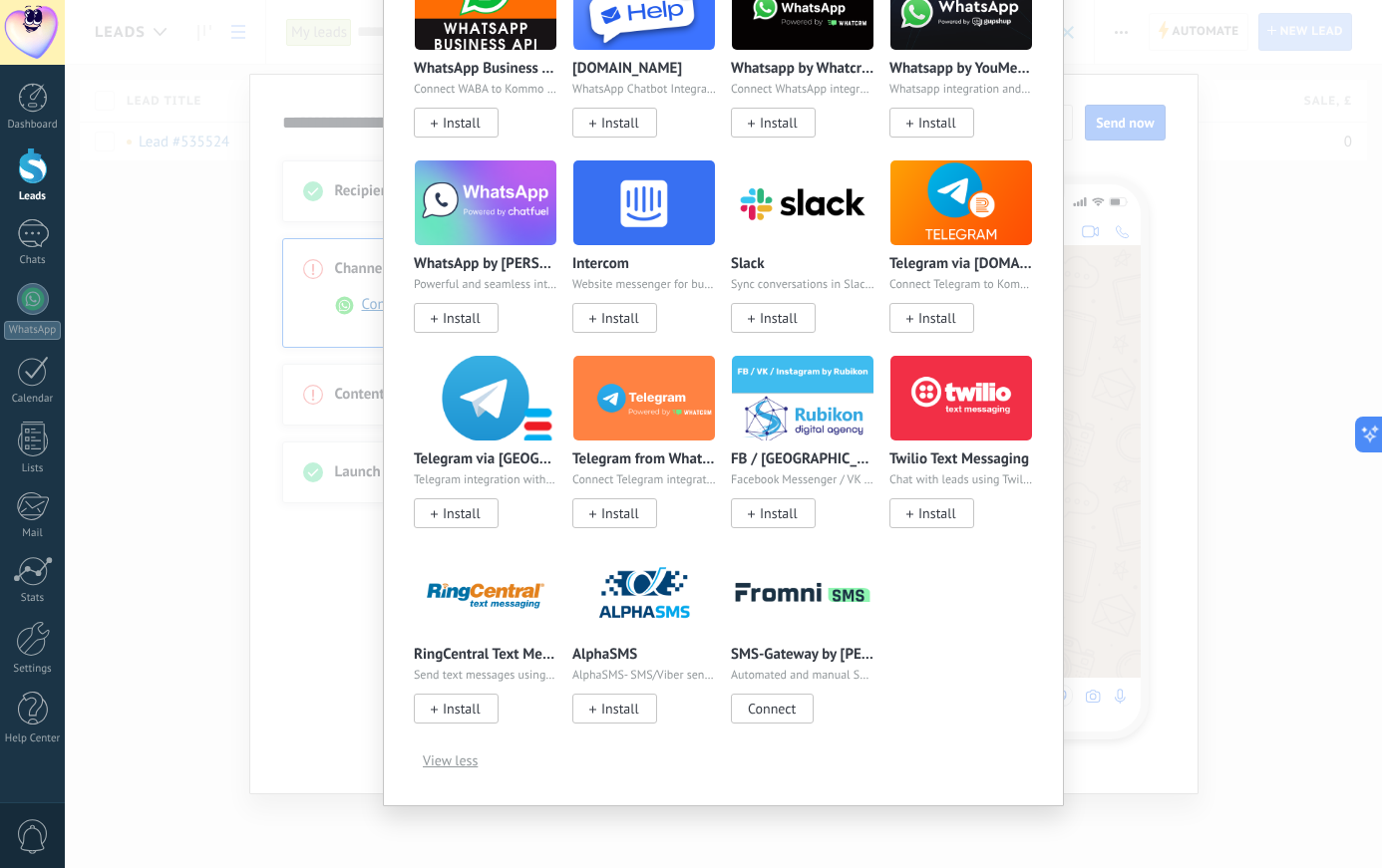 click on "Connect a channel 💡 Tip: WhatsApp Business is a popular choice for broadcasting! Learn why BEST WhatsApp Business Reach more leads using powerful WhatsApp tools Install Instagram Grab Instagram leads and keep the chat going without leaving Kommo Install Facebook Capture leads, chat with them & retarget with ads Install Telegram Communicate with your customers directly from Kommo. Install Viber Communicate with your customers directly from Kommo. Install Skype Communicate with your customers directly from Kommo. Install WeChat Communicate with your customers directly from Kommo. Install Apple Messages for Business Provide a complete buying journey via Messages Install Wazzup (WhatsApp & Instagram) We connect WhatsApp and Instagram with Kommo Install ChatApp Contact center and chatbot builder for messengers Install Teletype App Chat with customers right within Kommo Install WhatsApp via Radist.Online WhatsApp integration for Kommo Install WhatsApp Business API (WABA) via Radist.Online Install Message.help" at bounding box center (723, 434) 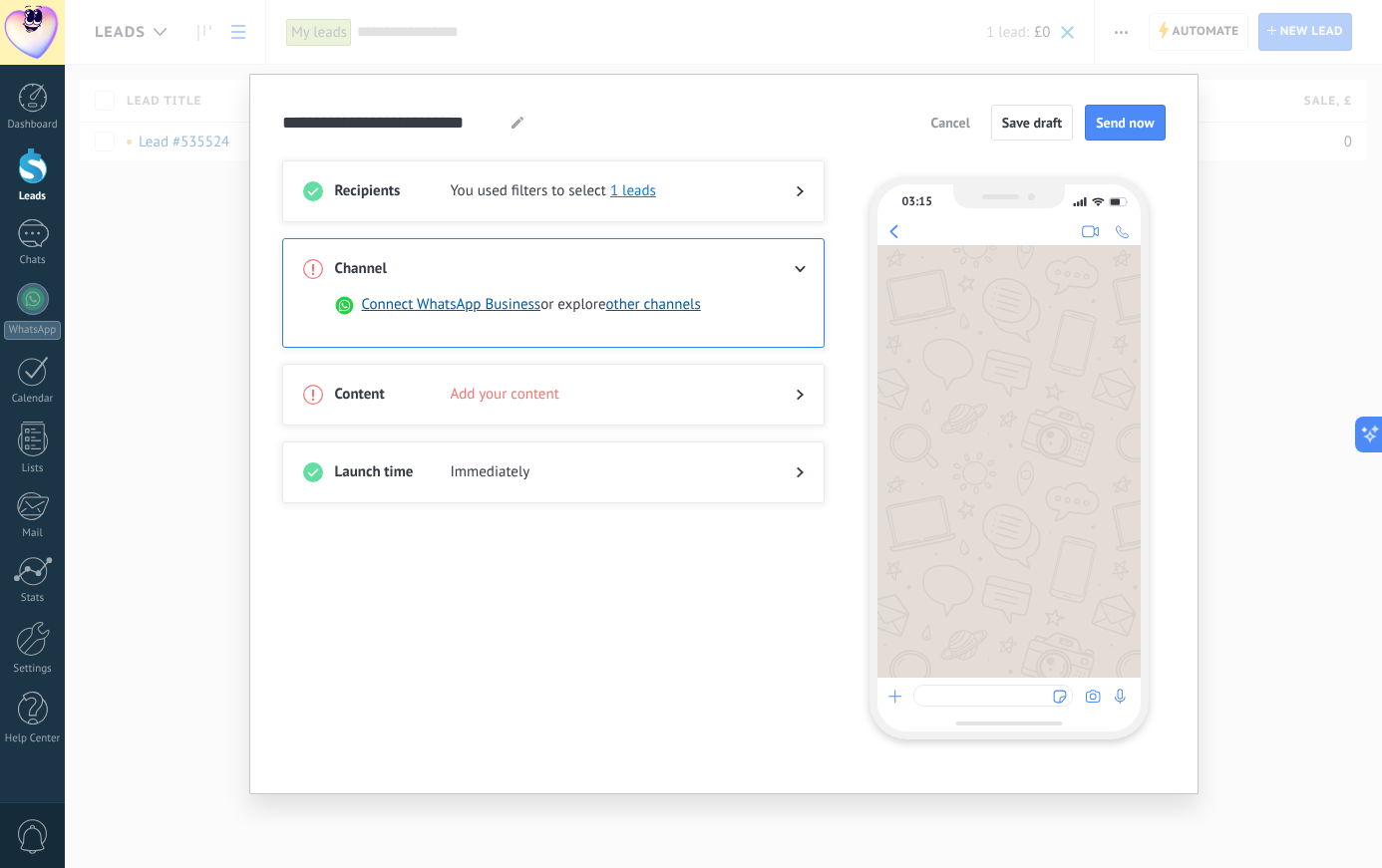 scroll, scrollTop: 0, scrollLeft: 0, axis: both 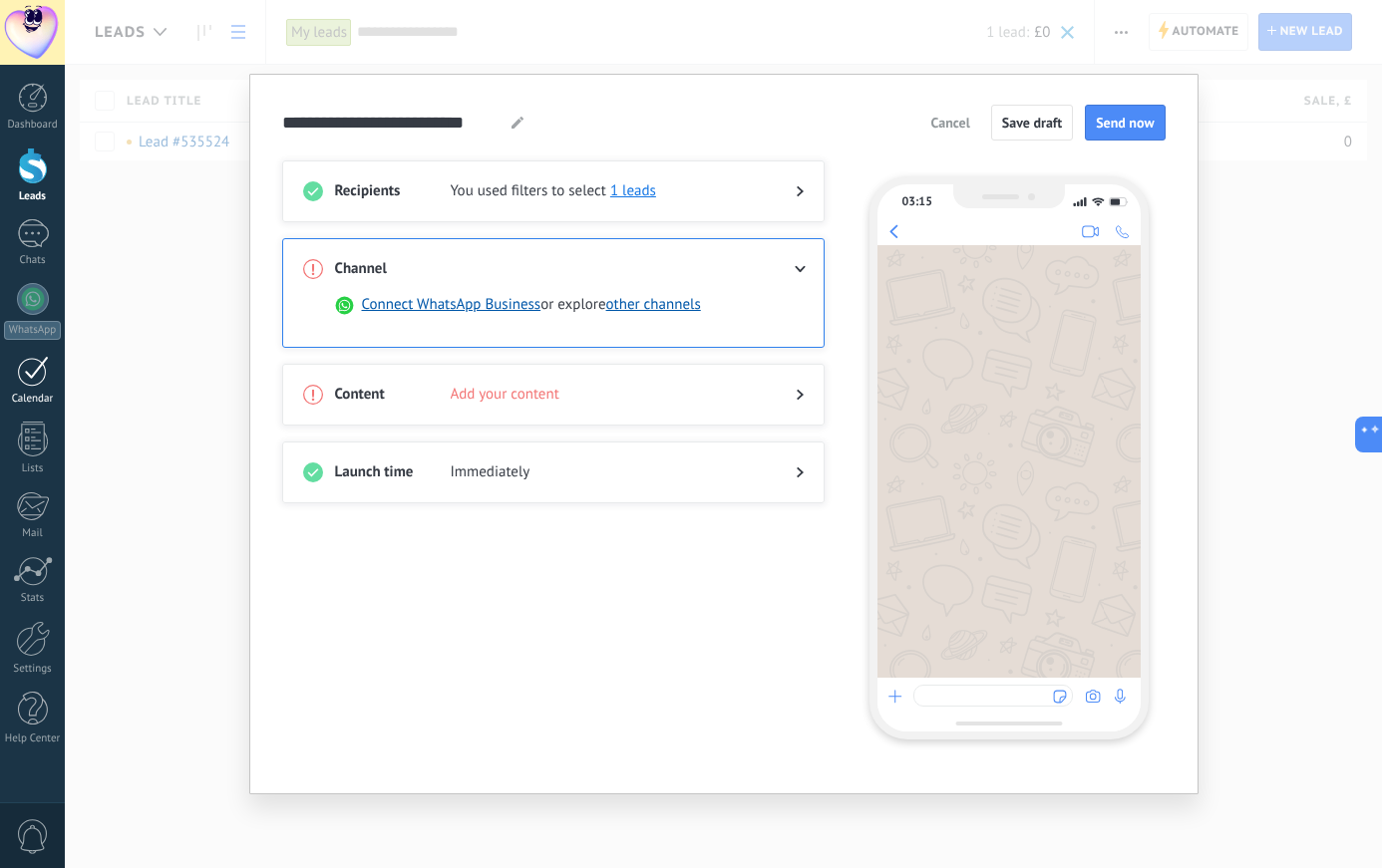 click at bounding box center [33, 371] 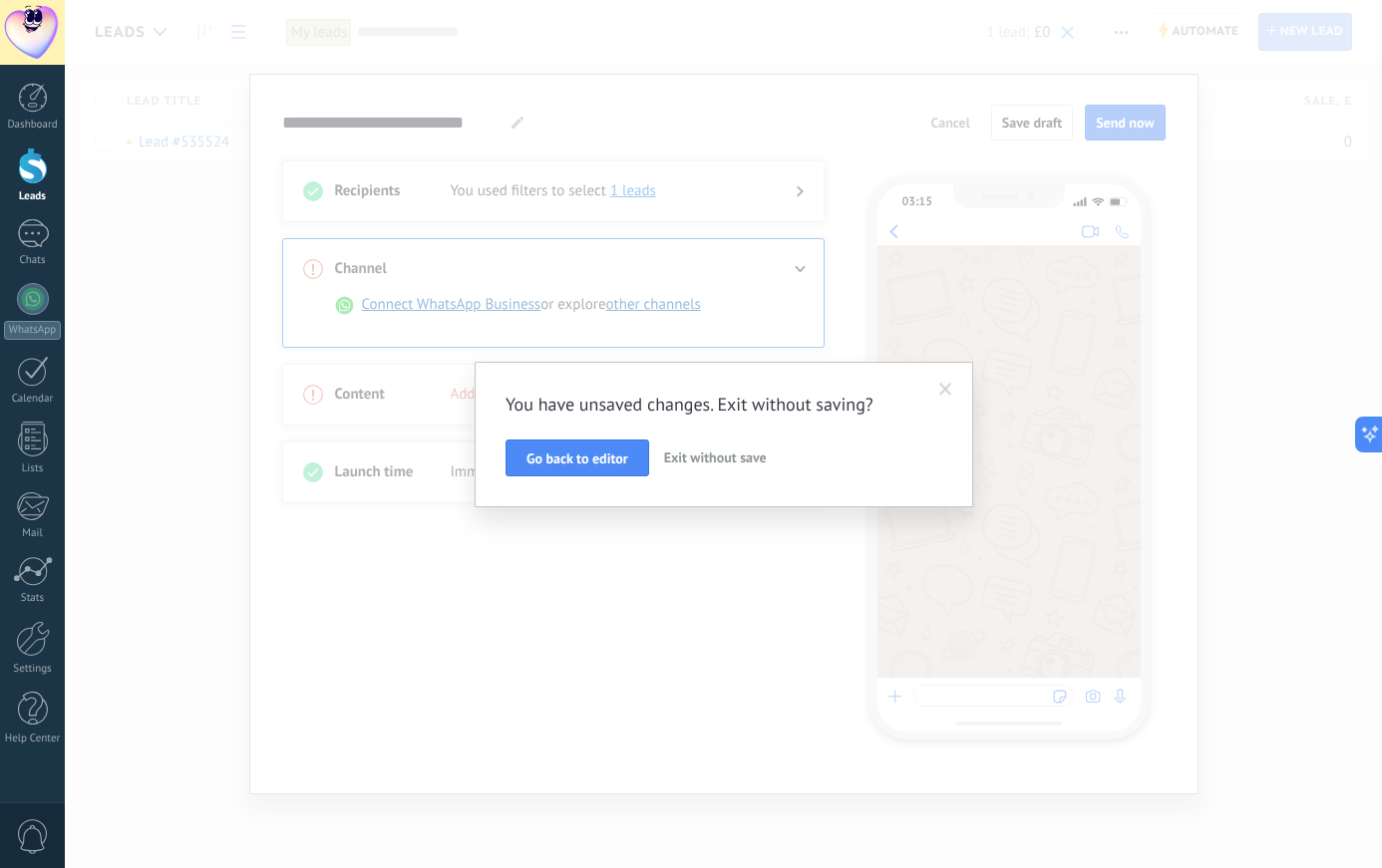 click on "Exit without save" at bounding box center [715, 457] 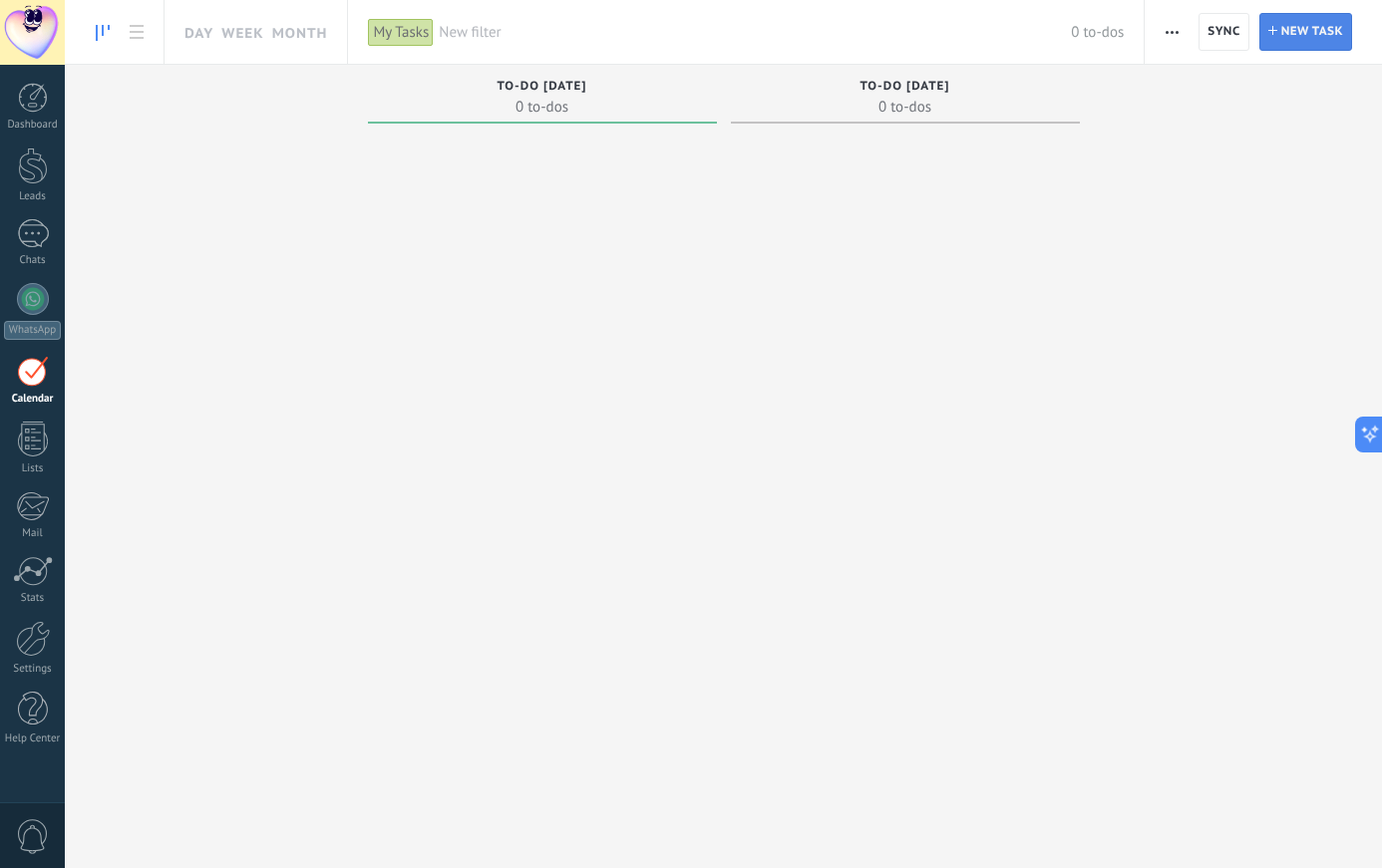 click on "New task" at bounding box center (1312, 32) 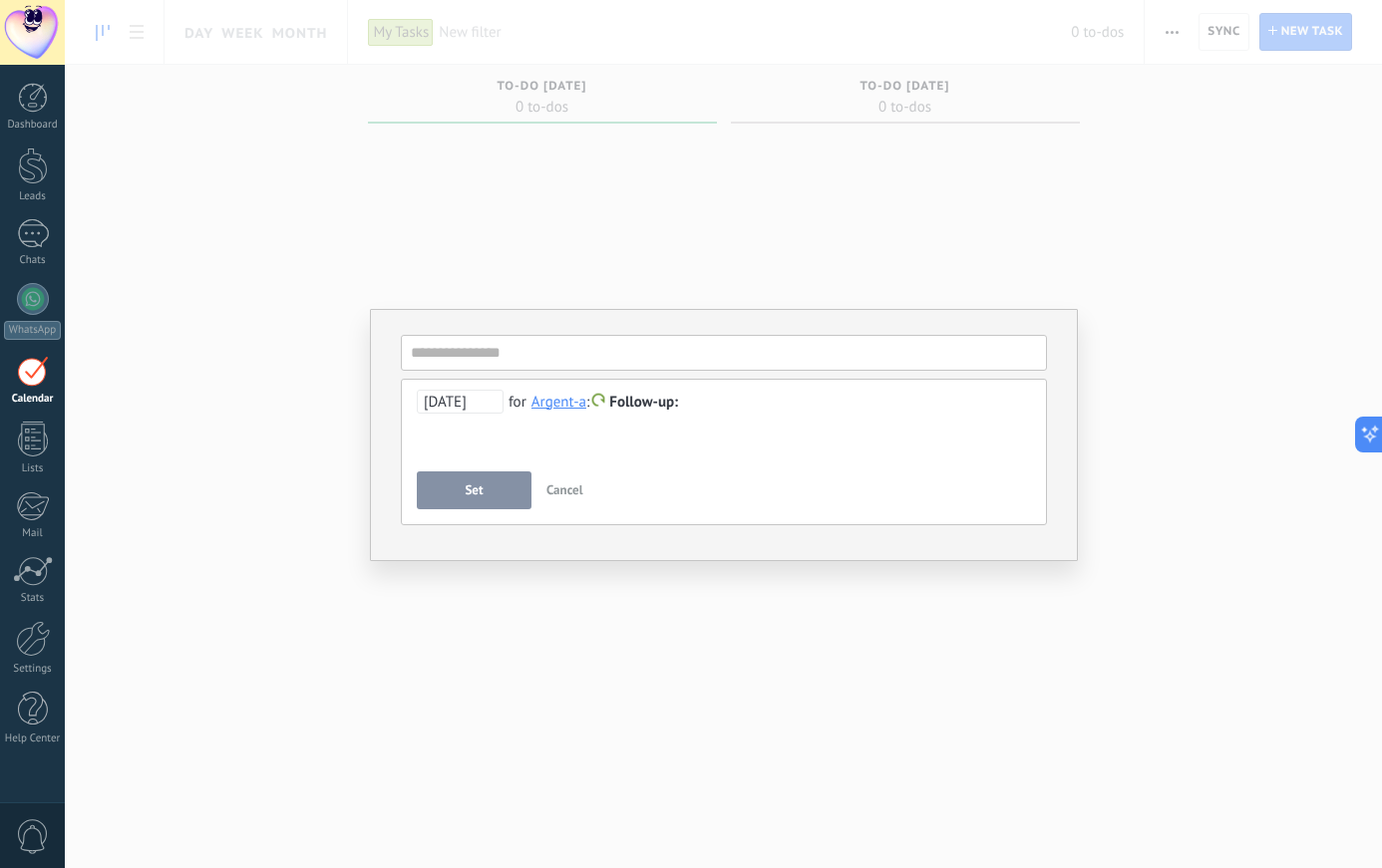 click on "Tomorrow" at bounding box center (460, 402) 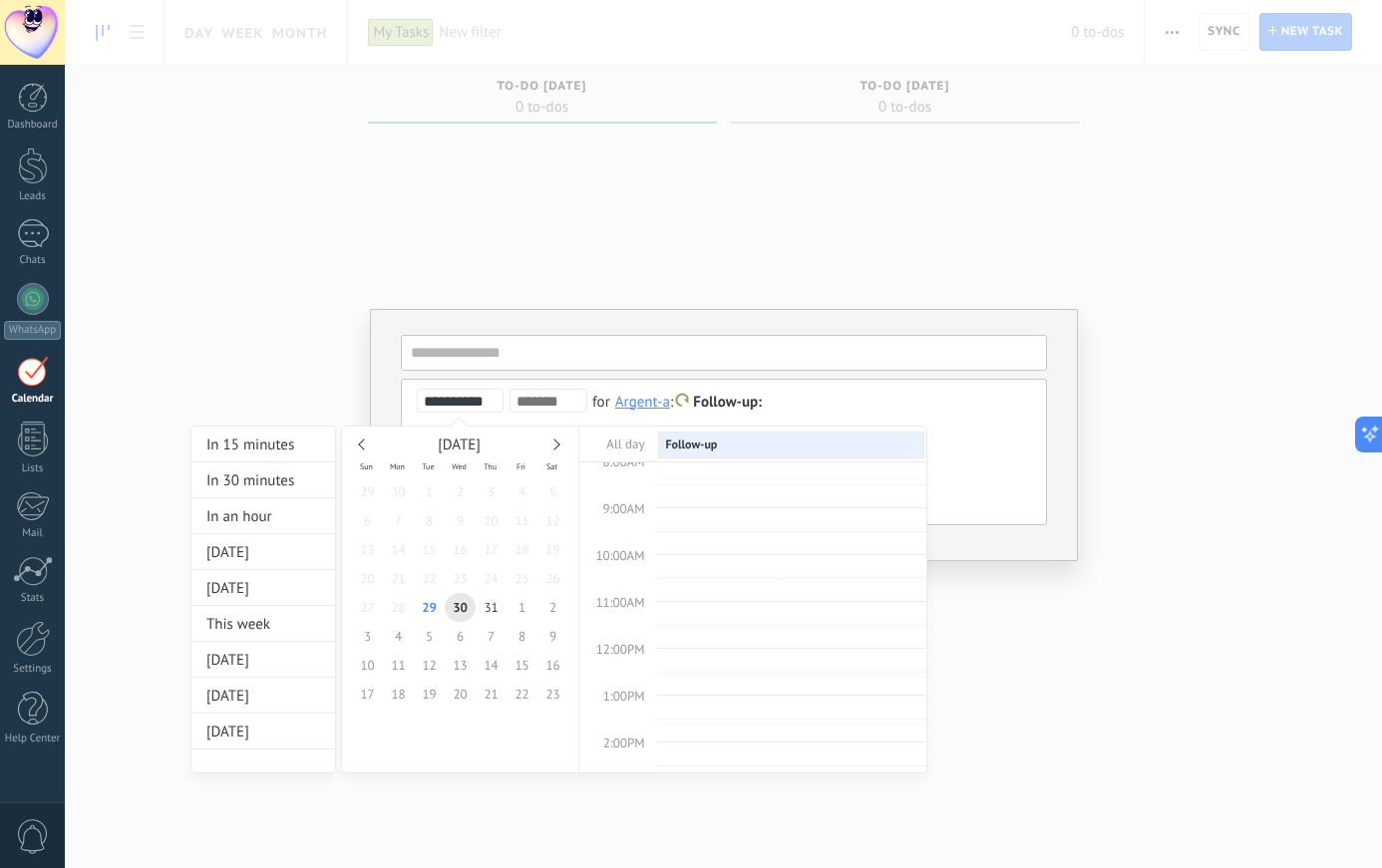 scroll, scrollTop: 376, scrollLeft: 0, axis: vertical 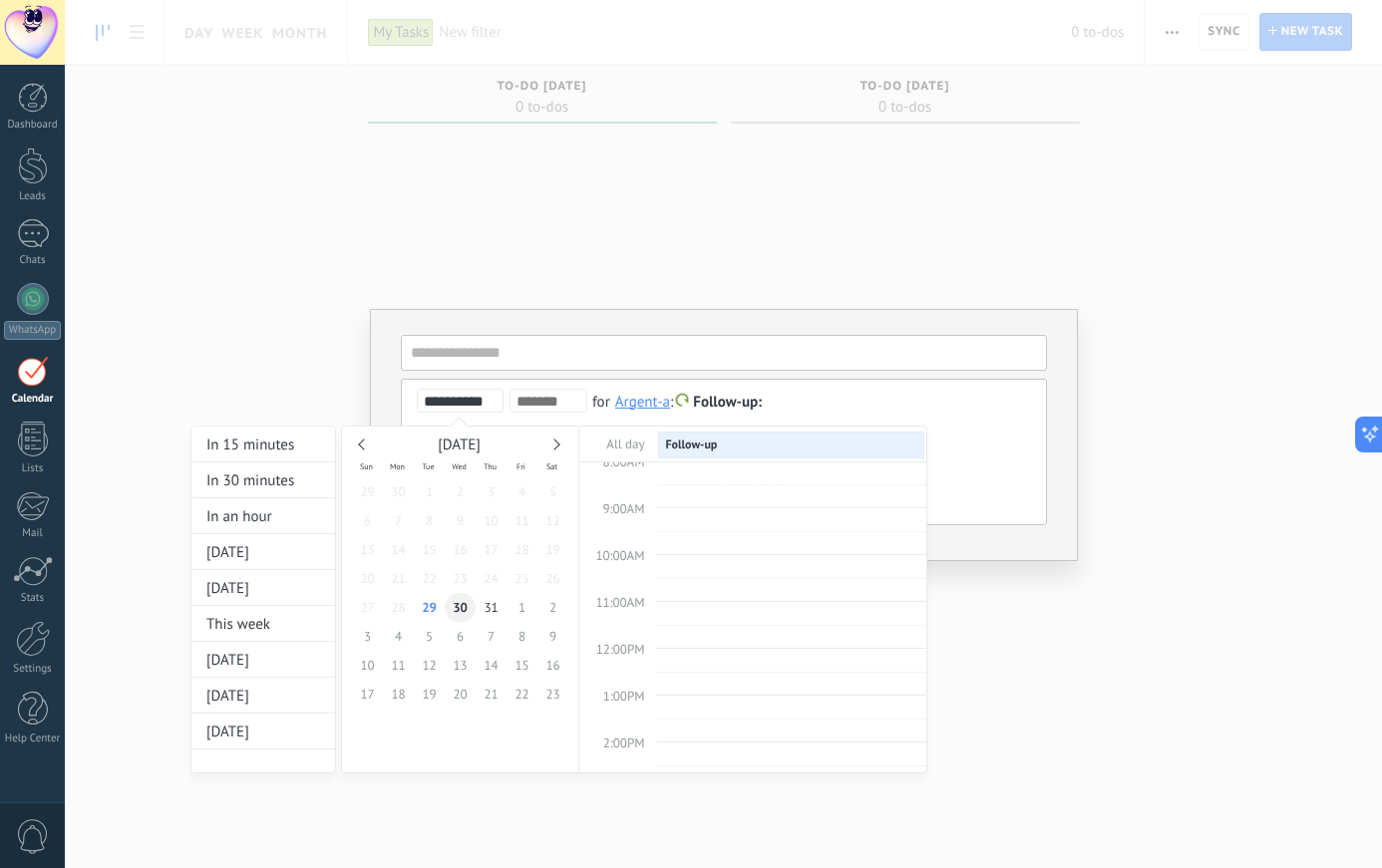 click on "30" at bounding box center (460, 607) 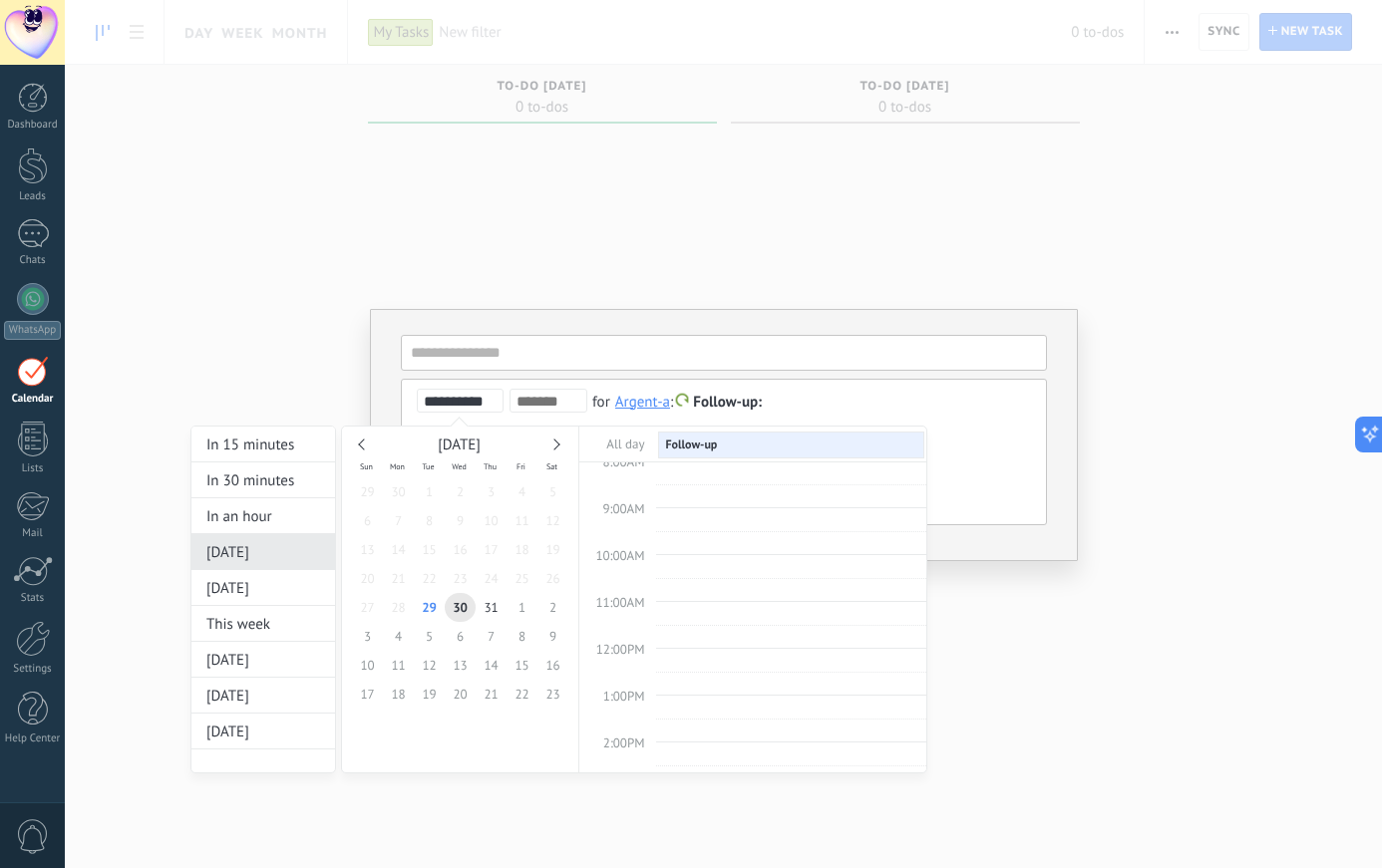 click on "Today" at bounding box center [263, 552] 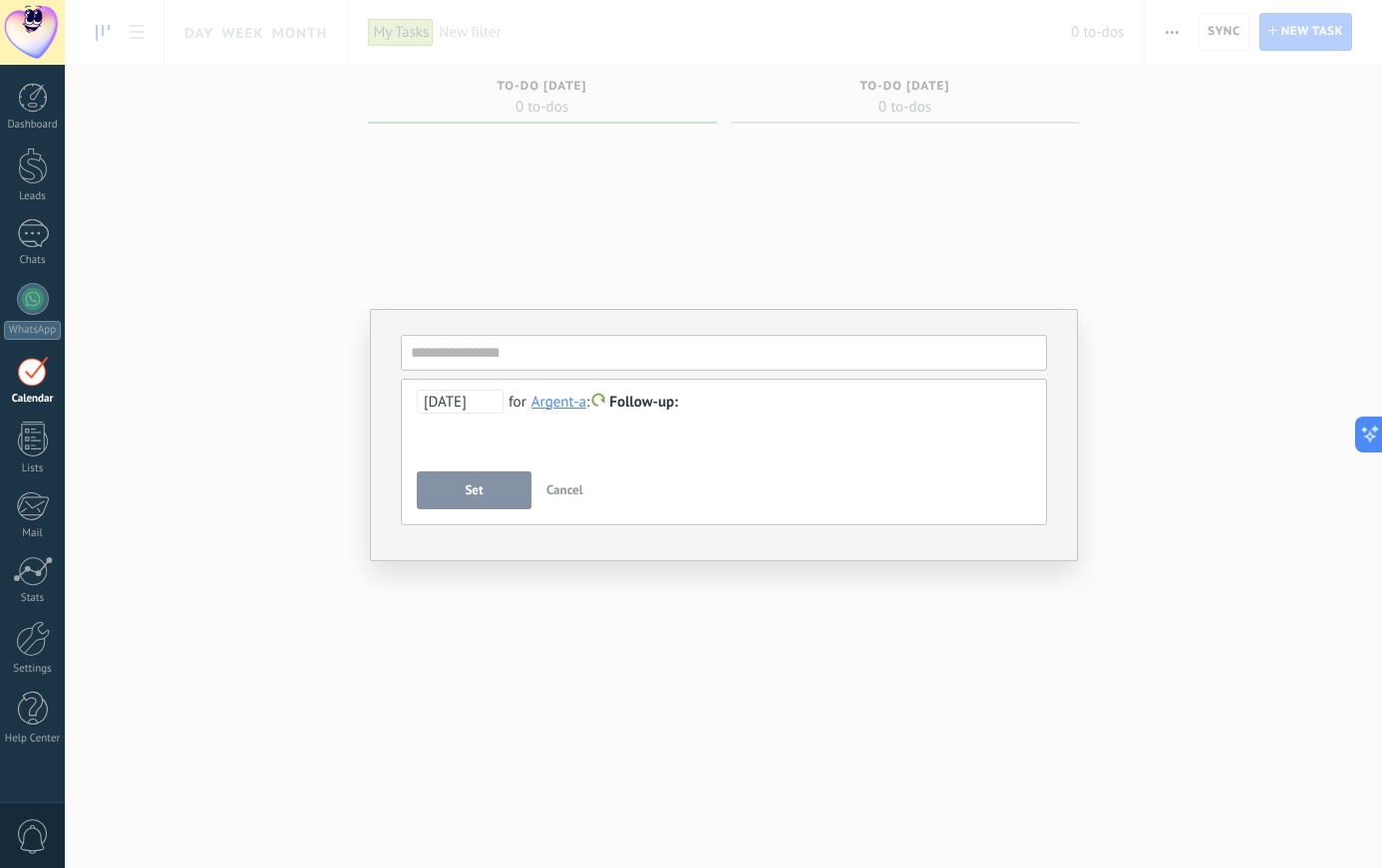 click on "Set" at bounding box center [474, 490] 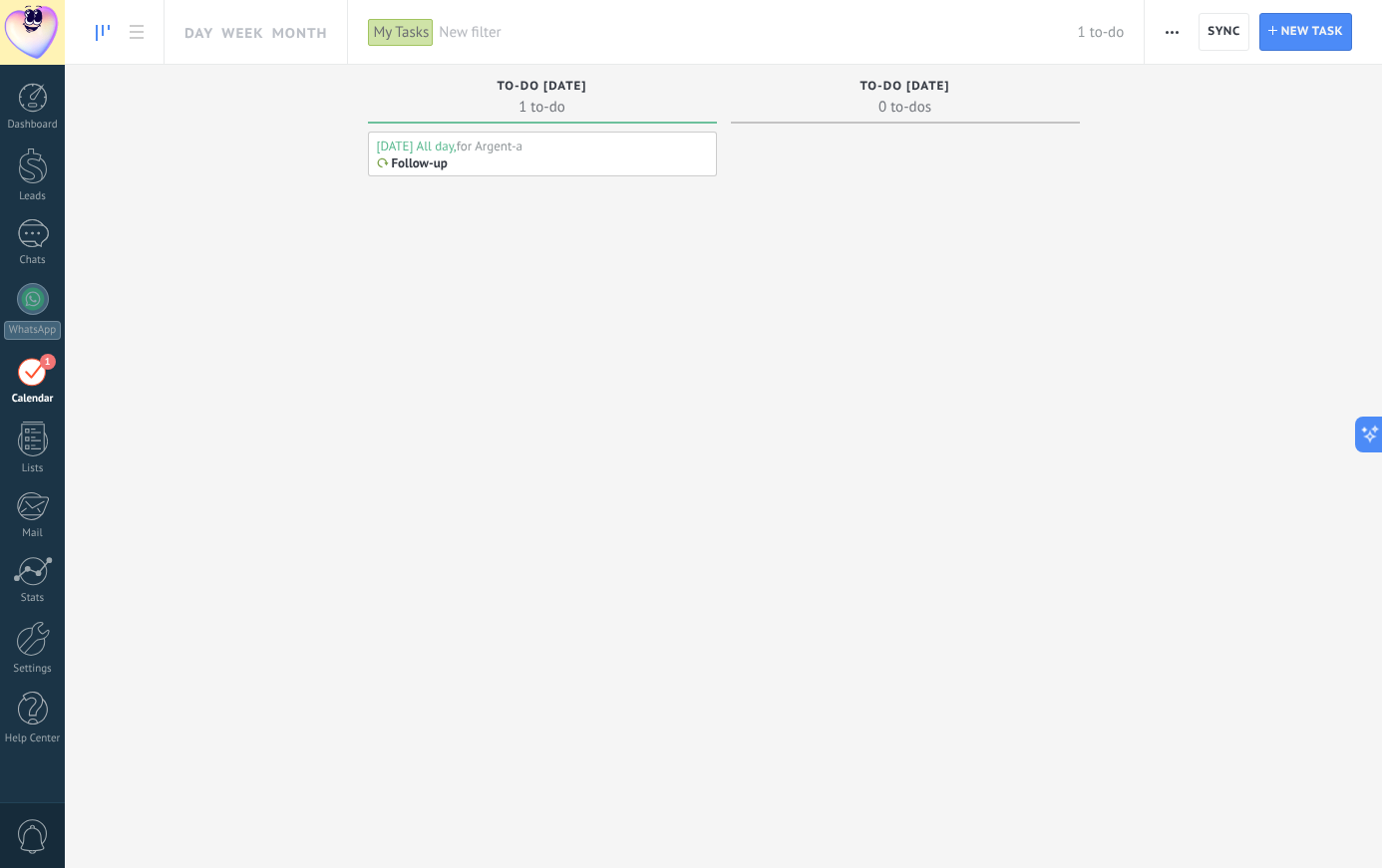 click on "Follow-up" at bounding box center [542, 163] 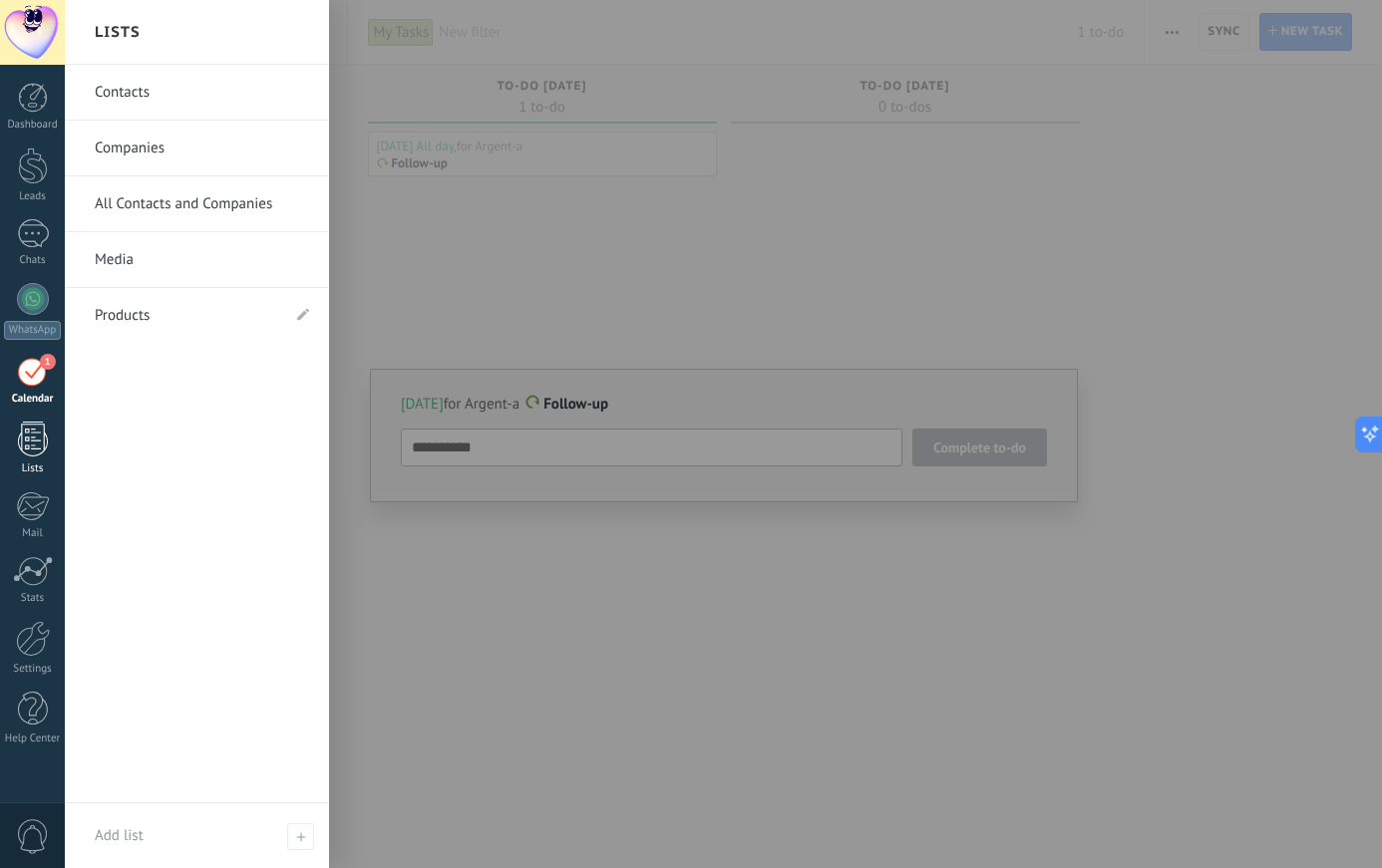 click on "Lists" at bounding box center [32, 448] 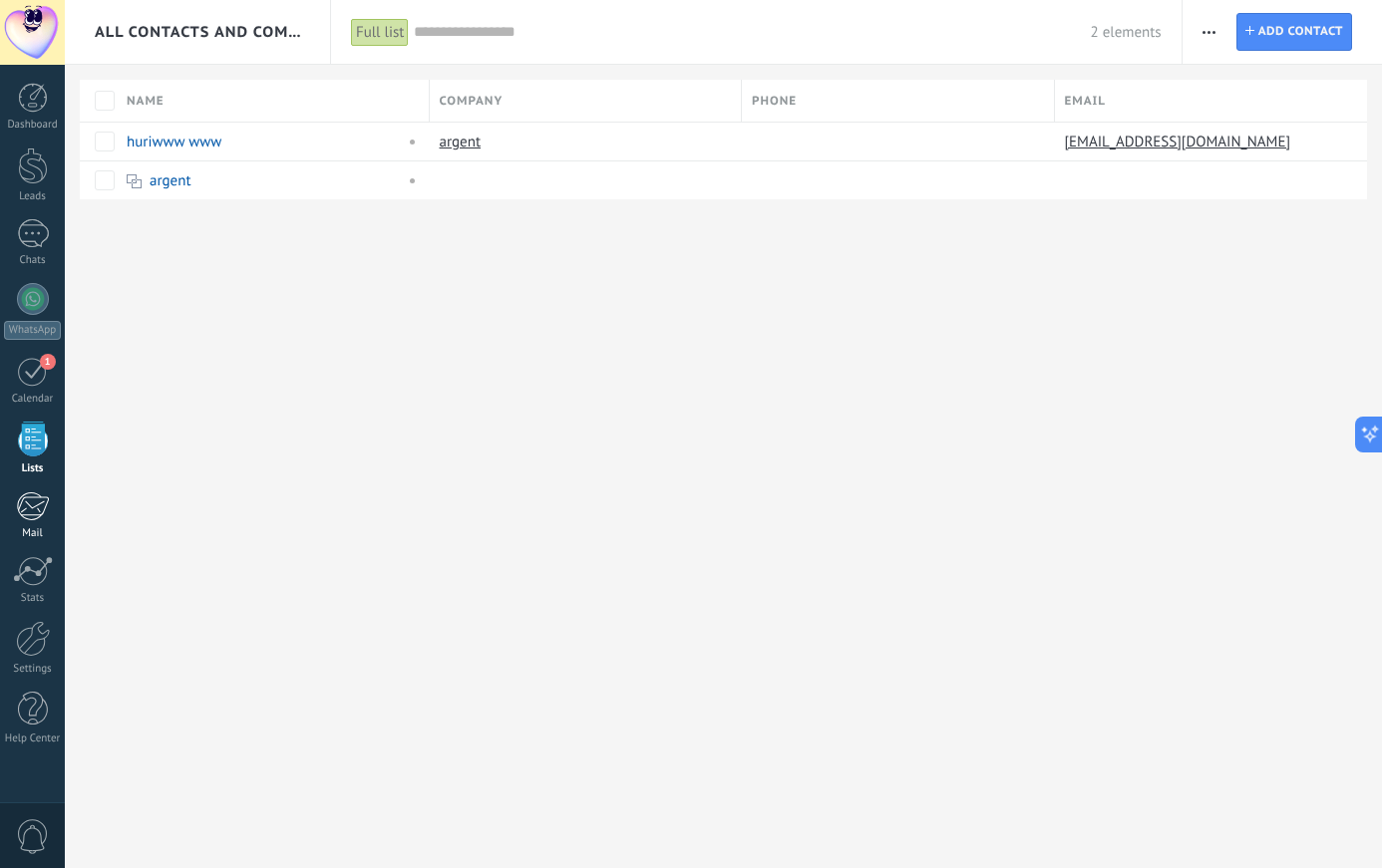 click at bounding box center (32, 506) 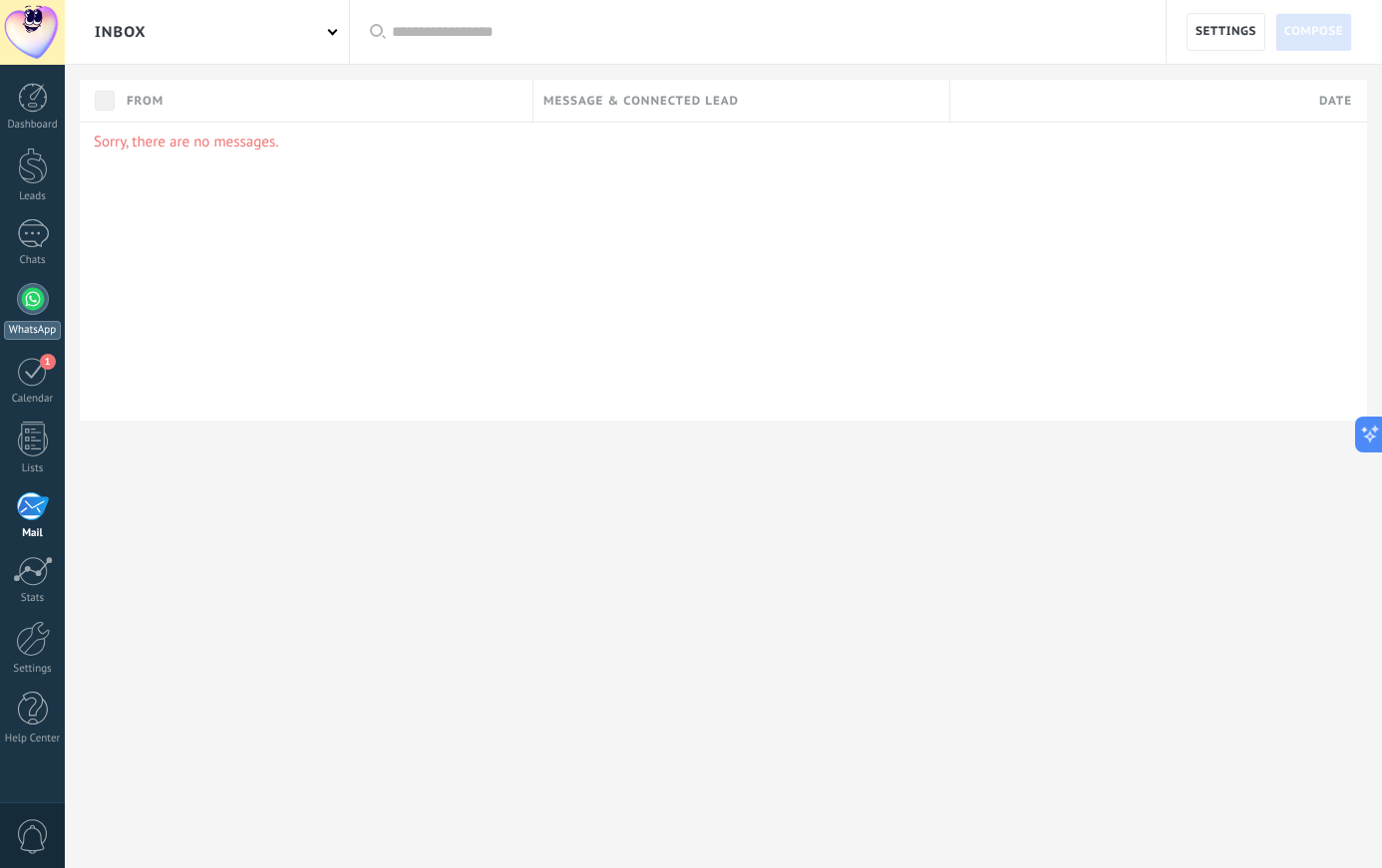 click at bounding box center [33, 299] 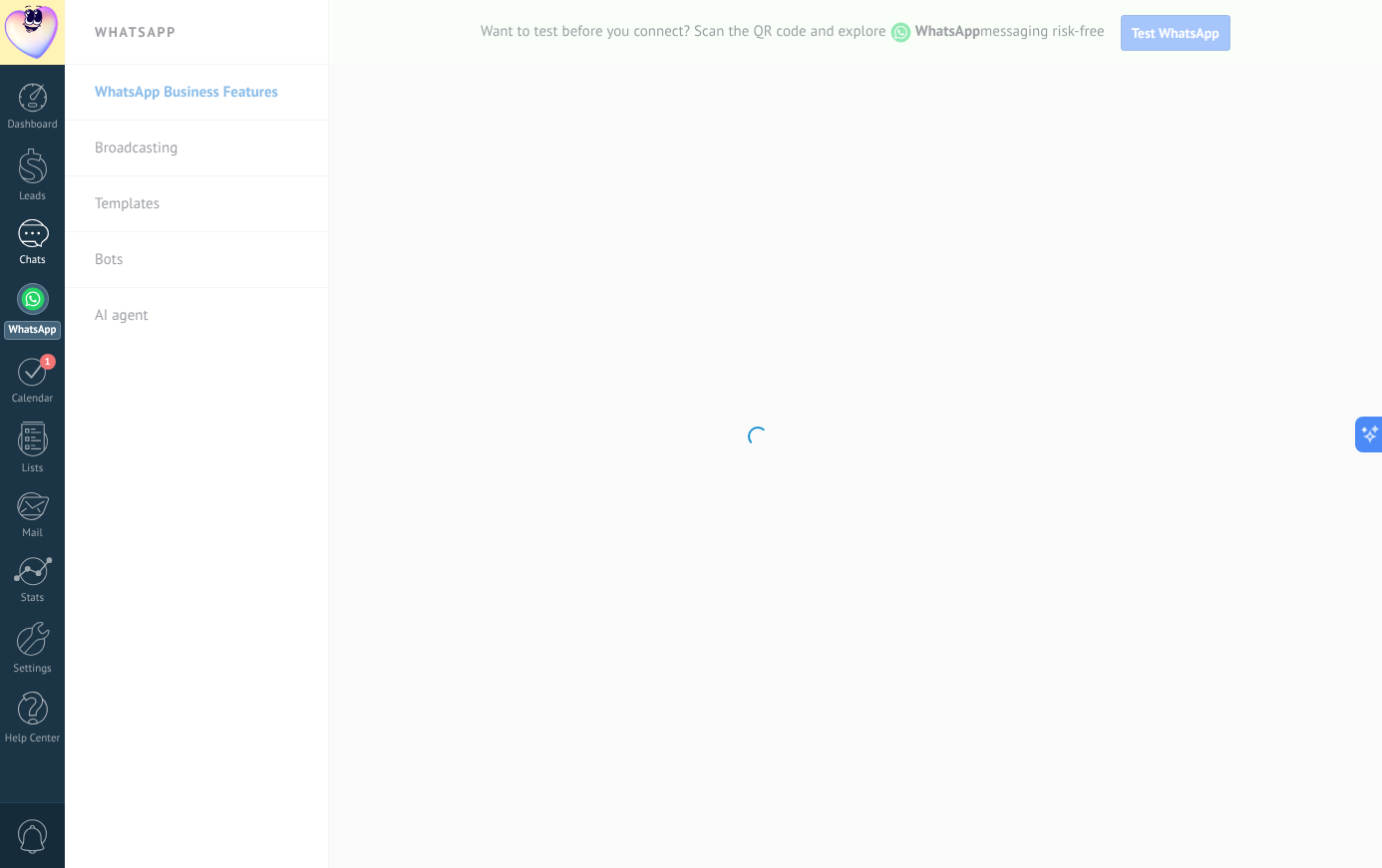 click on "Chats" at bounding box center [33, 260] 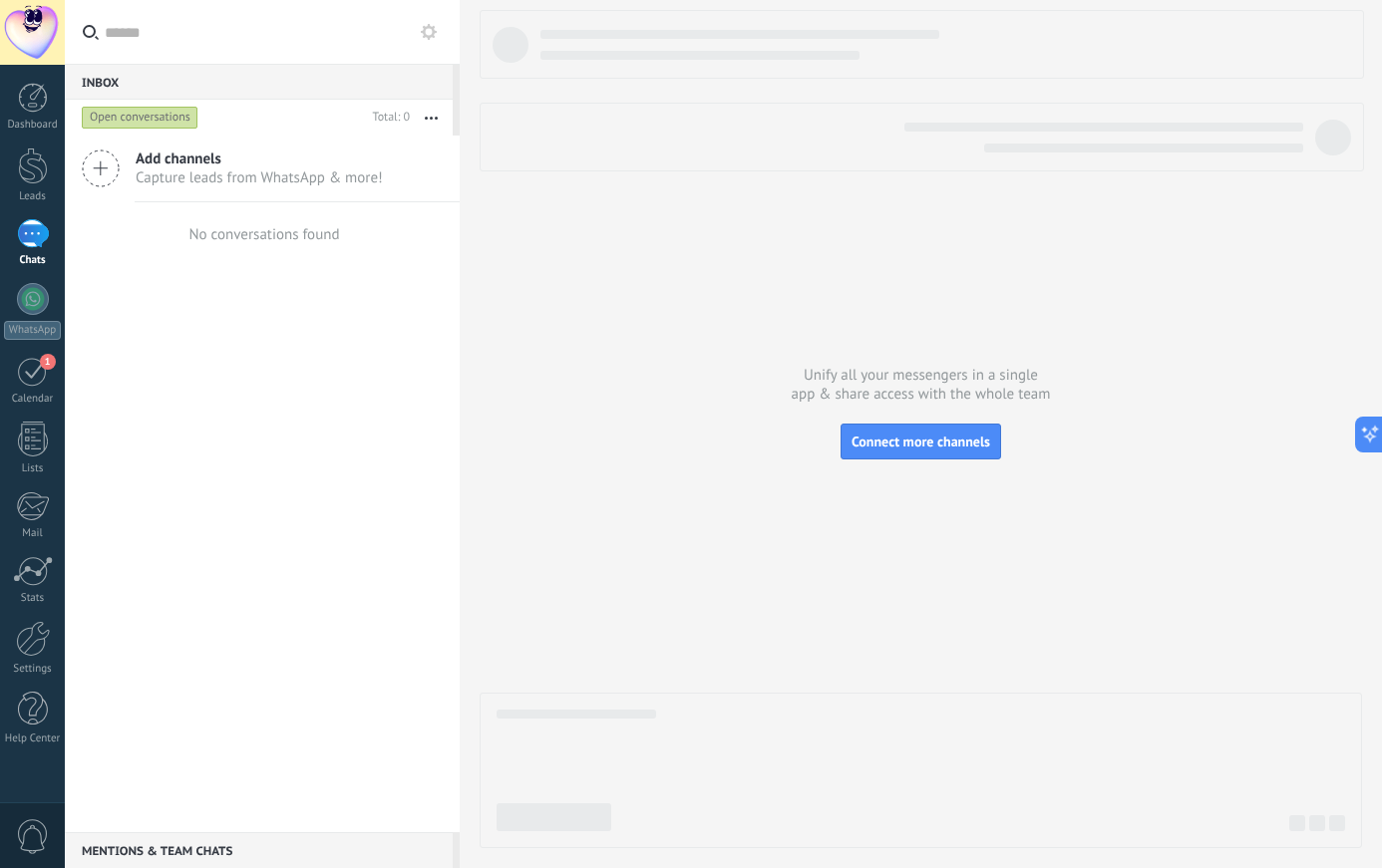 click 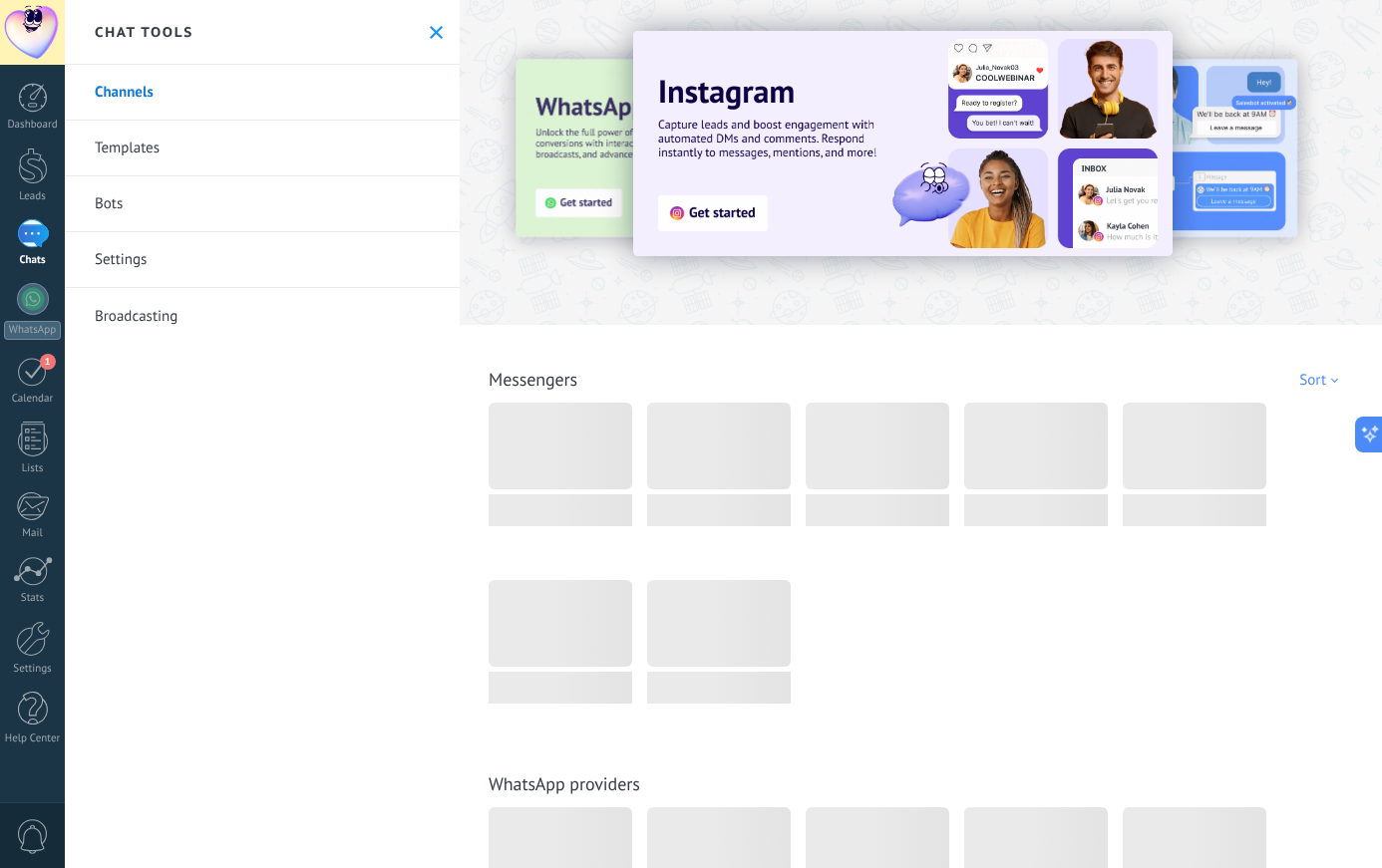drag, startPoint x: 154, startPoint y: 326, endPoint x: 222, endPoint y: 298, distance: 73.53911 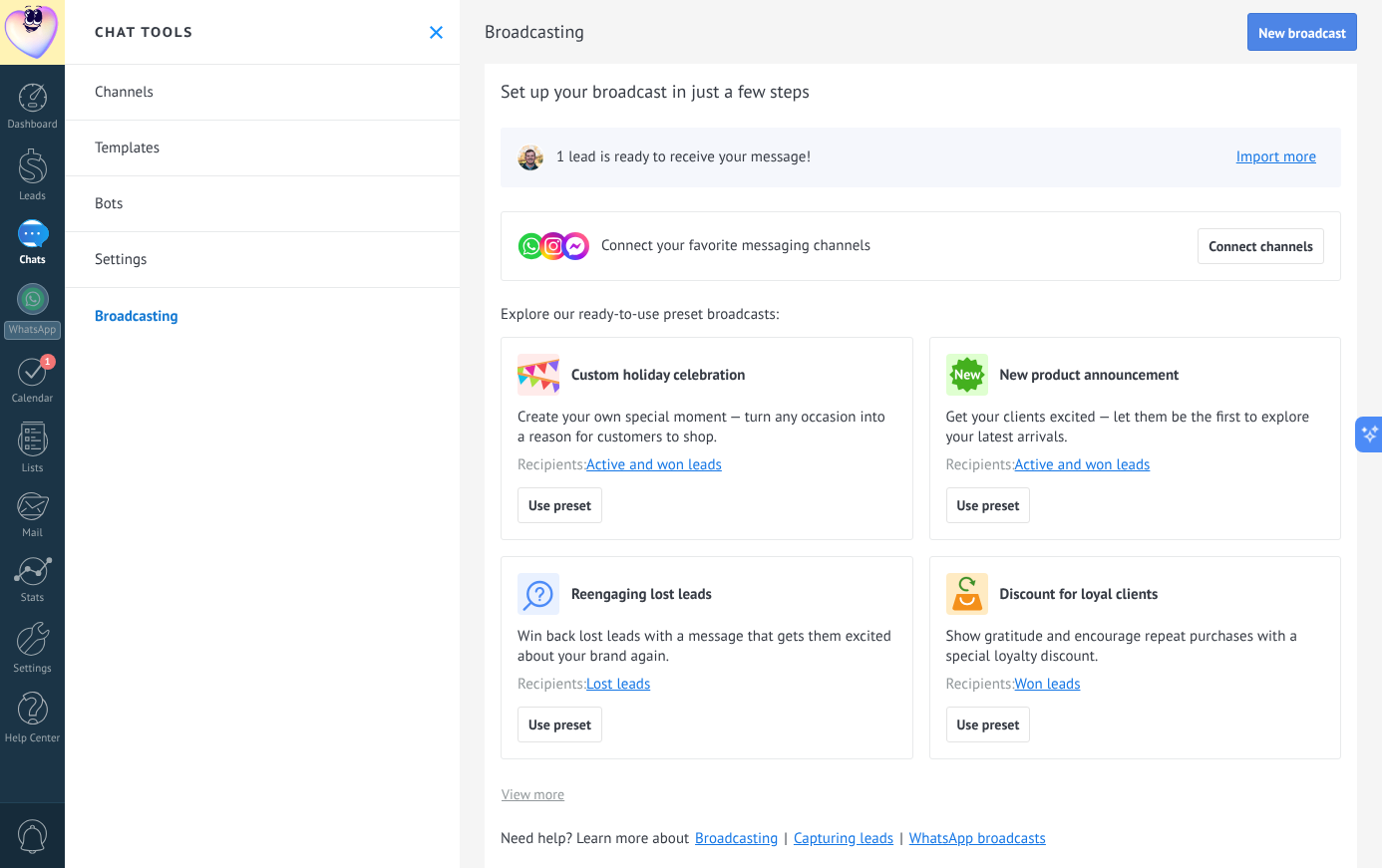 click on "New broadcast" at bounding box center (1302, 33) 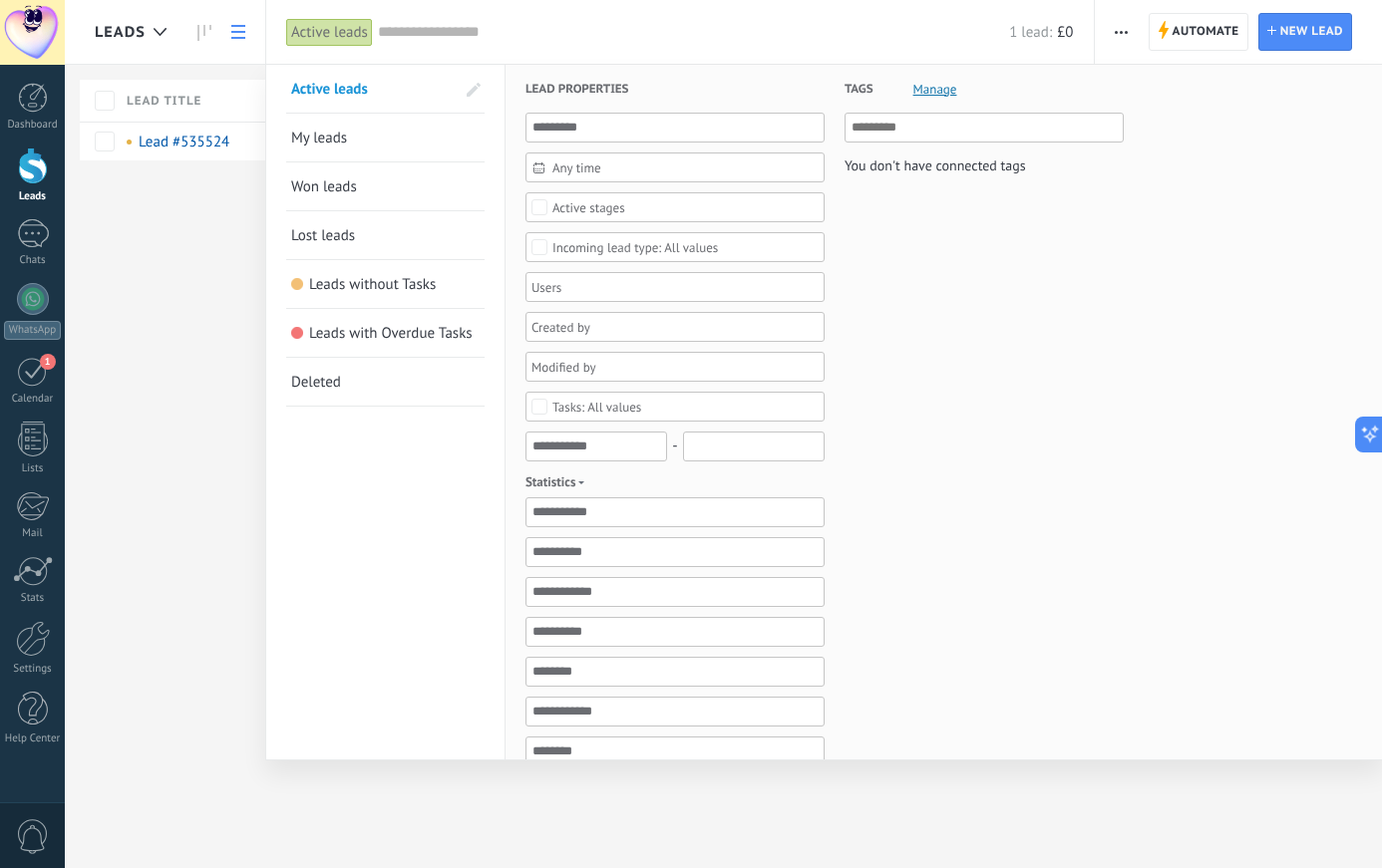 click on "My leads" at bounding box center (319, 138) 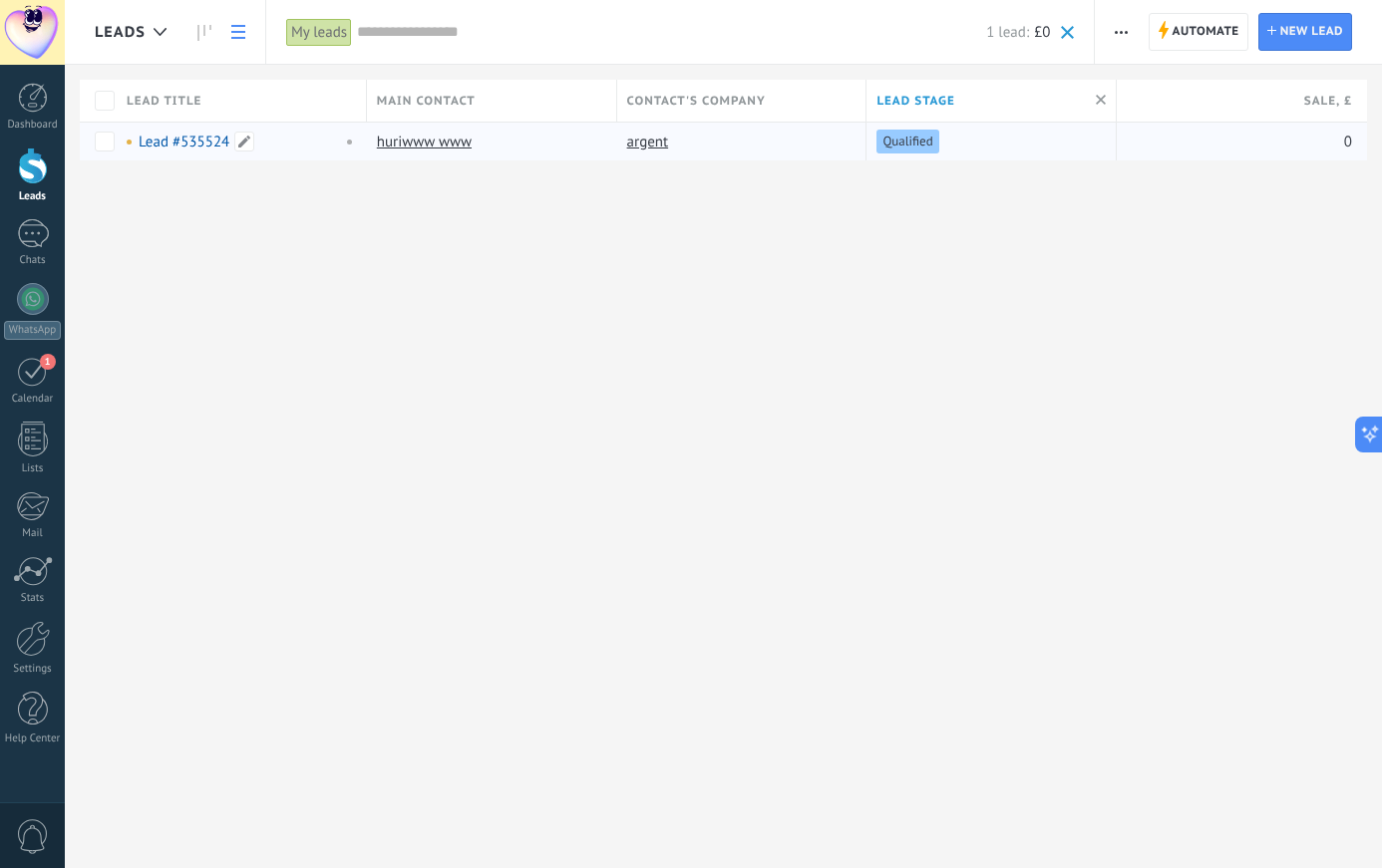 click on "Lead #535524" at bounding box center (183, 142) 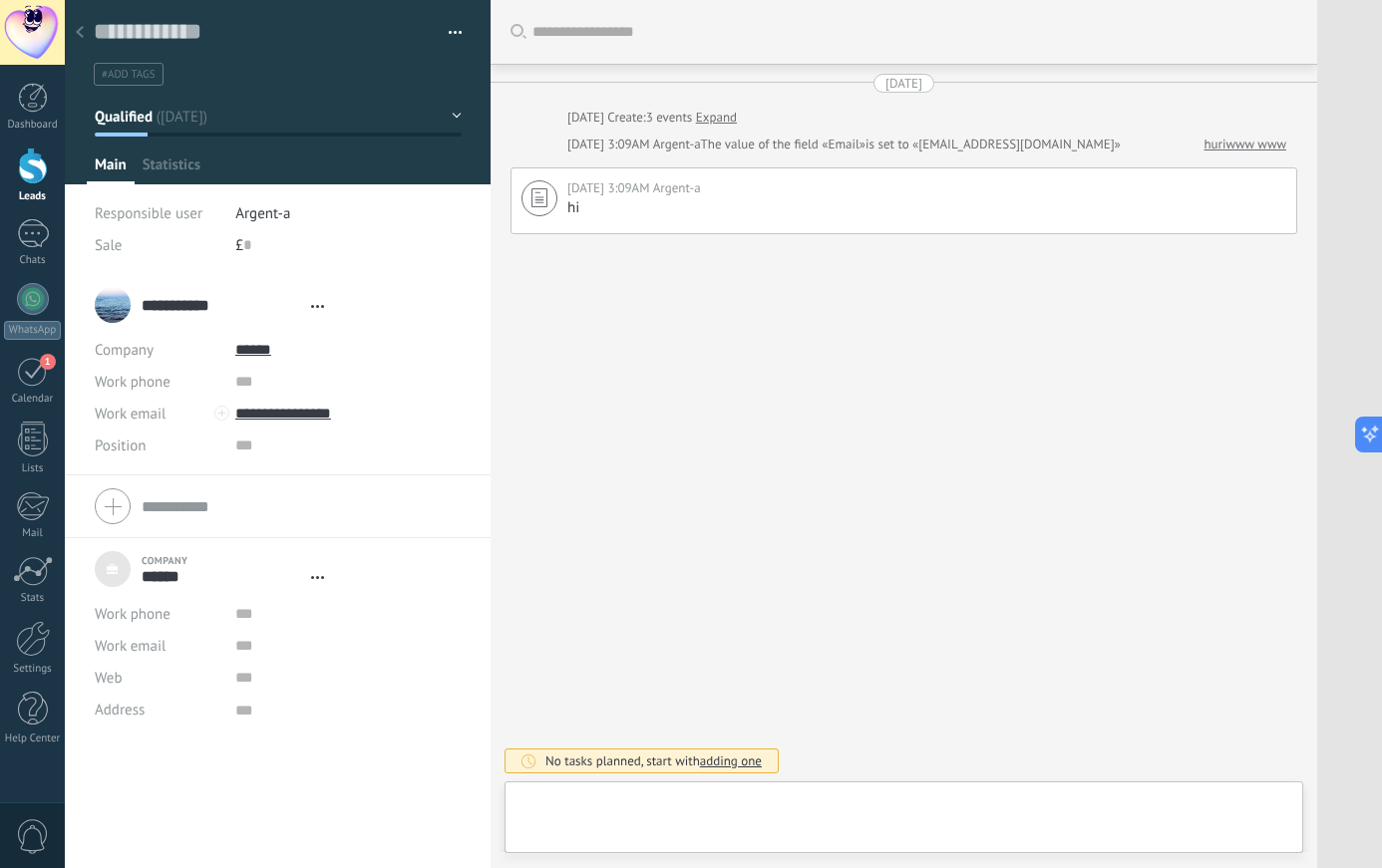 type on "***" 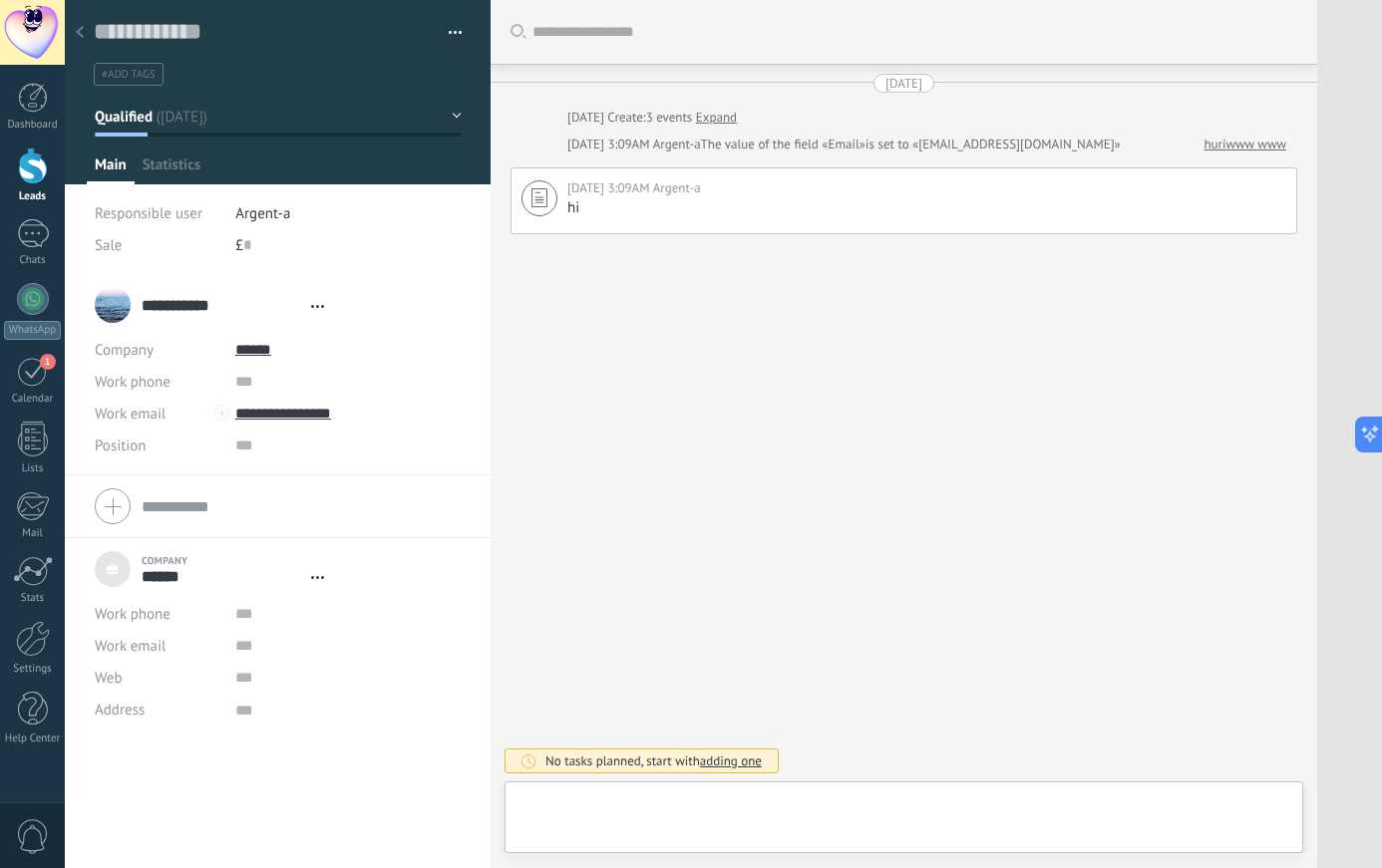 scroll, scrollTop: 20, scrollLeft: 0, axis: vertical 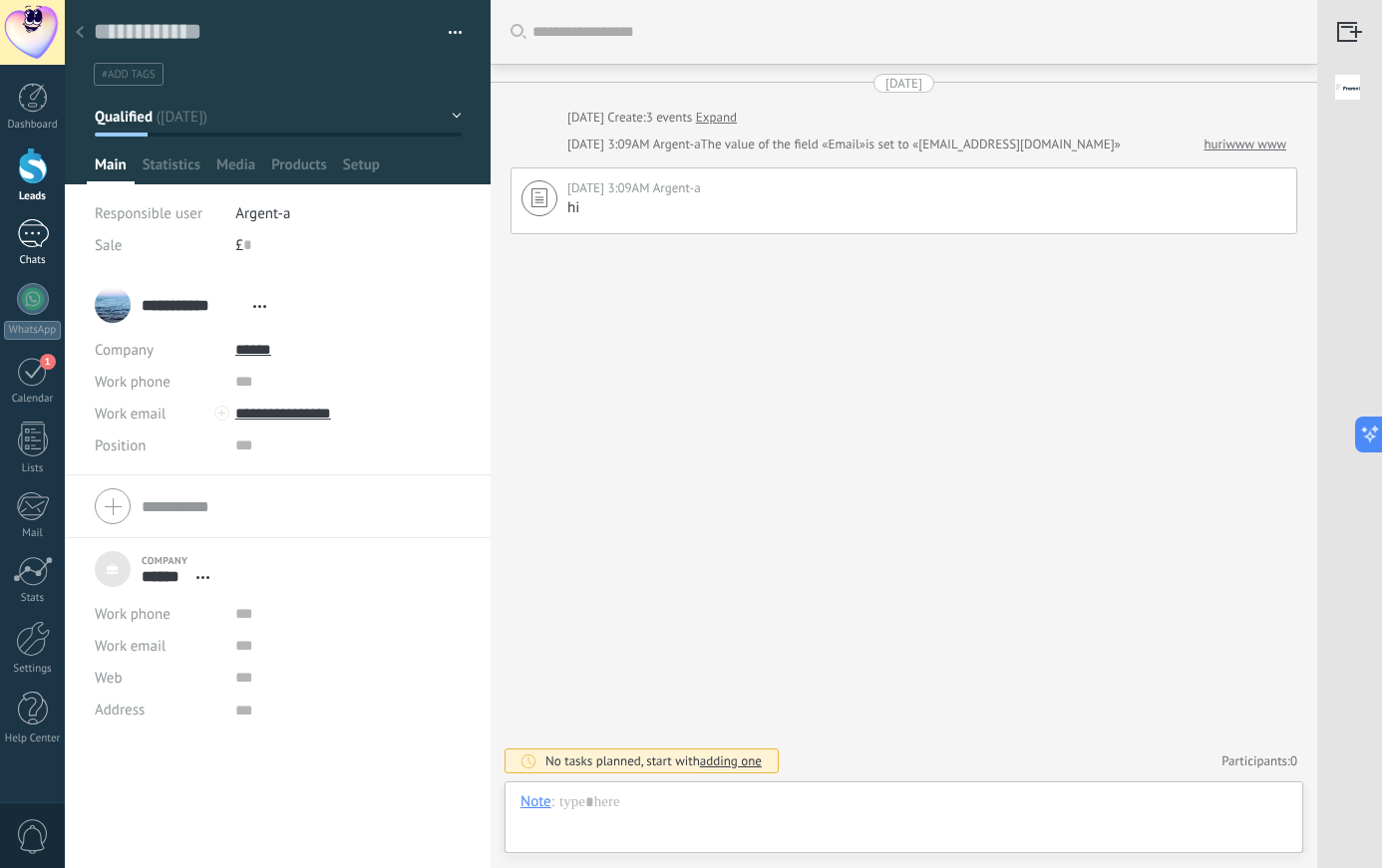 click at bounding box center (33, 233) 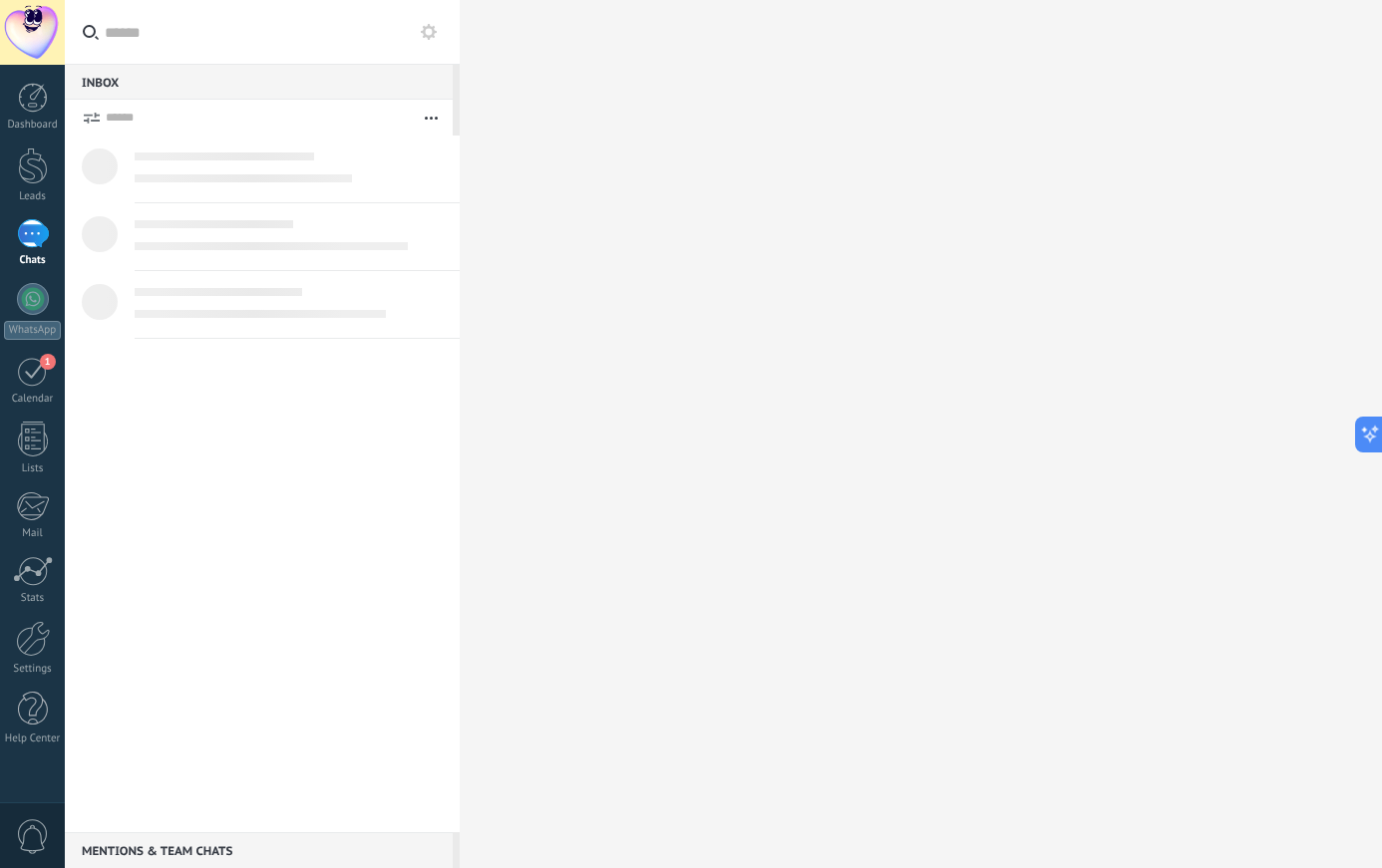 scroll, scrollTop: 20, scrollLeft: 0, axis: vertical 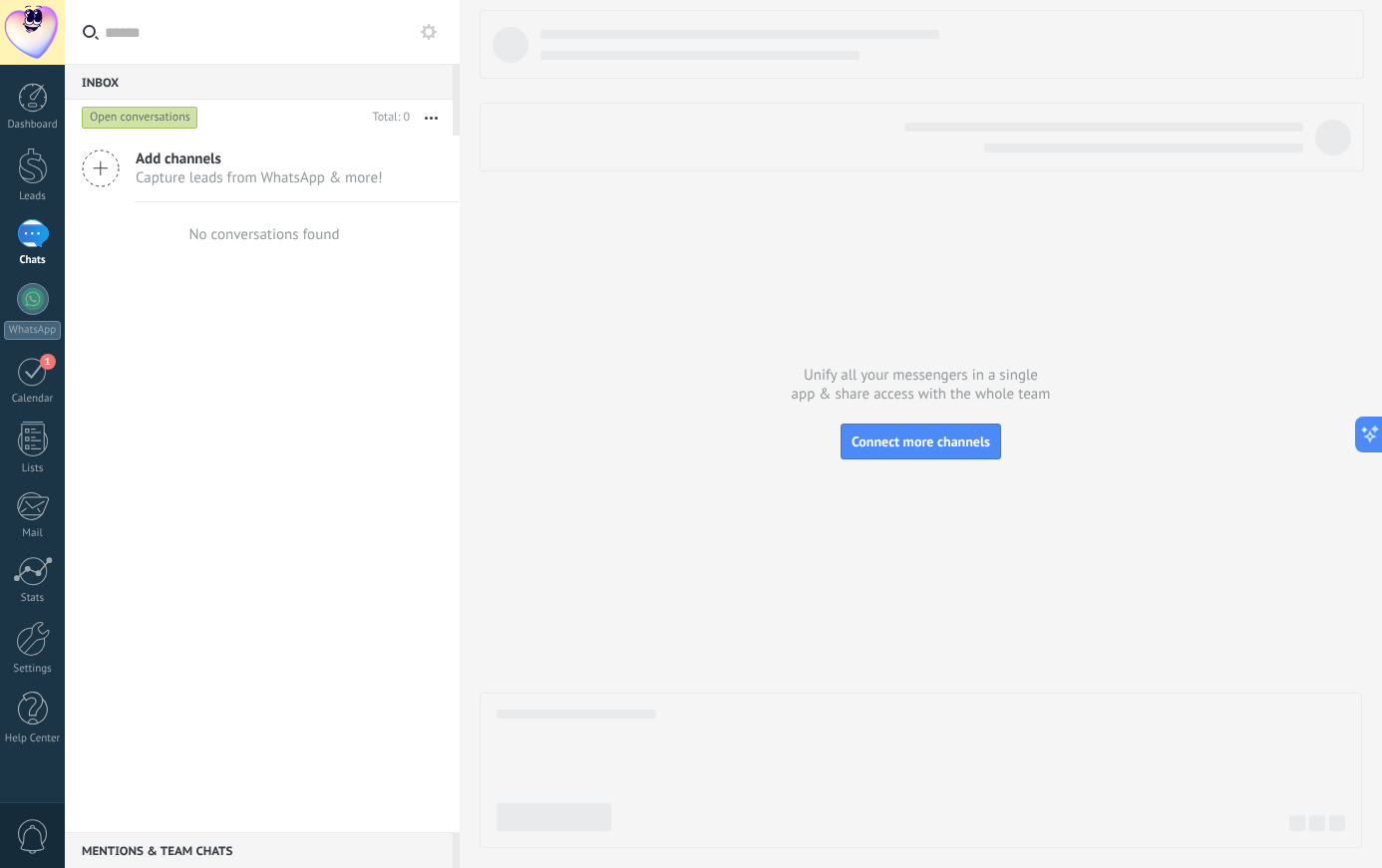 click on "Add channels" at bounding box center (259, 158) 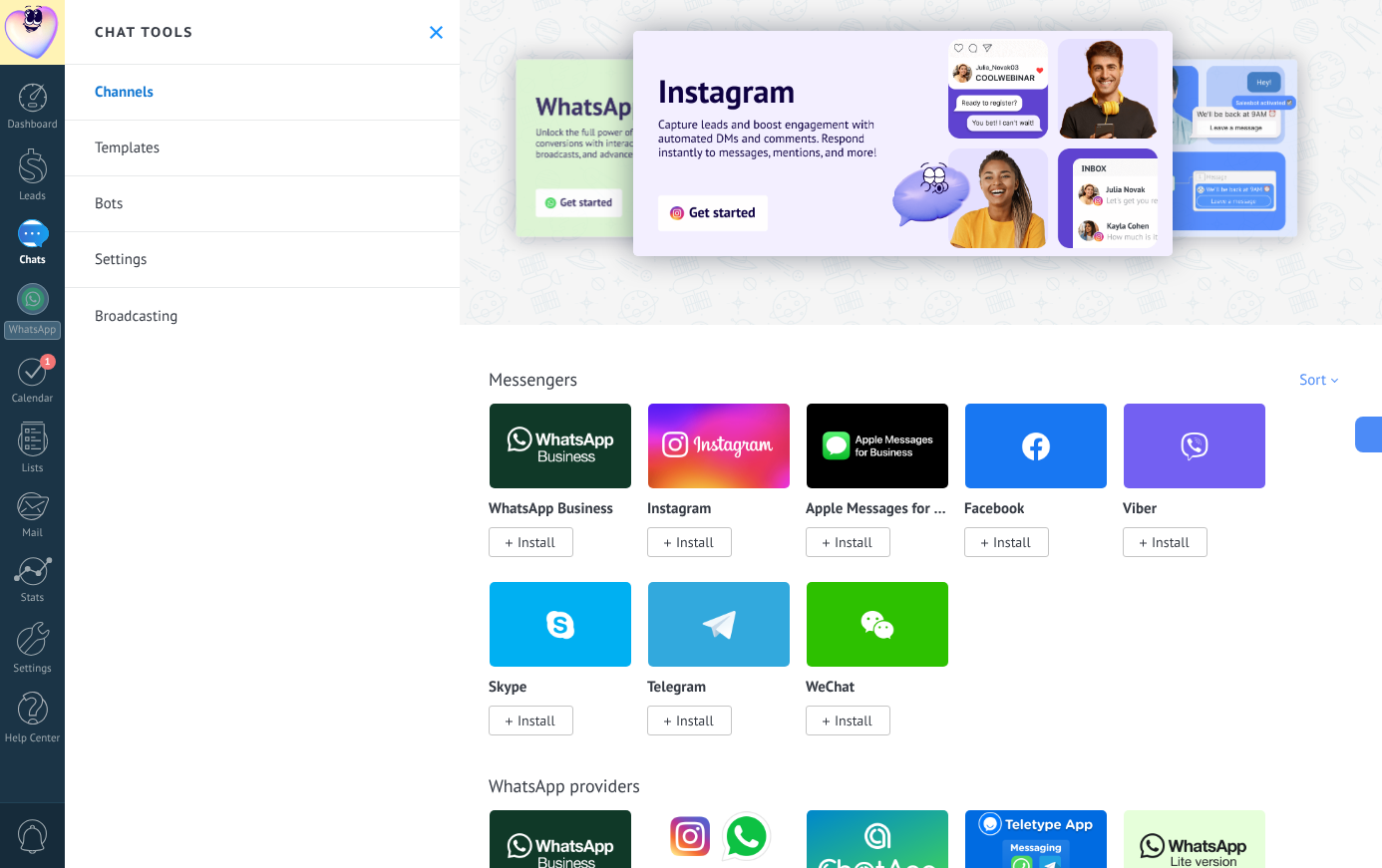click on "Broadcasting" at bounding box center [262, 316] 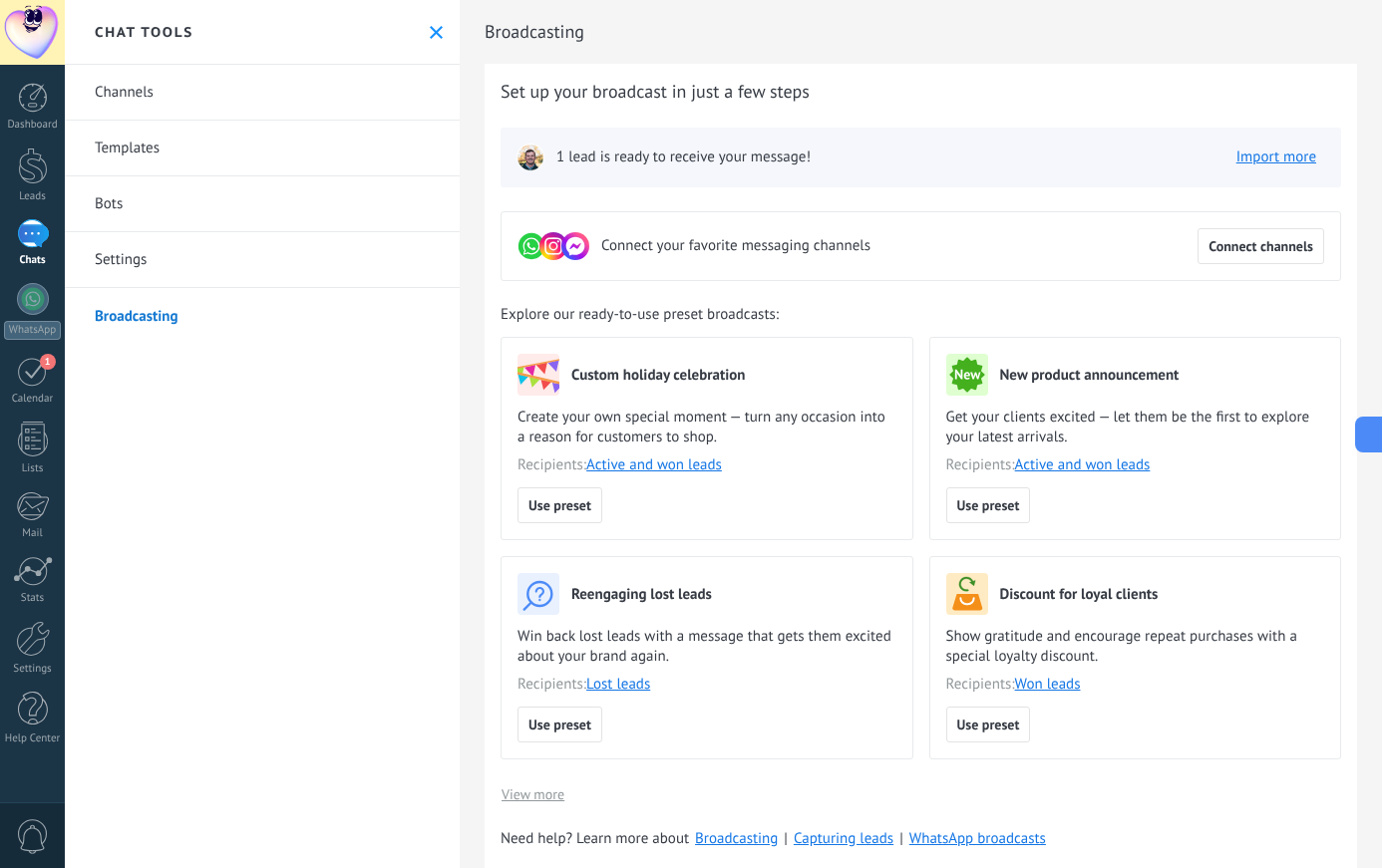 scroll, scrollTop: 20, scrollLeft: 0, axis: vertical 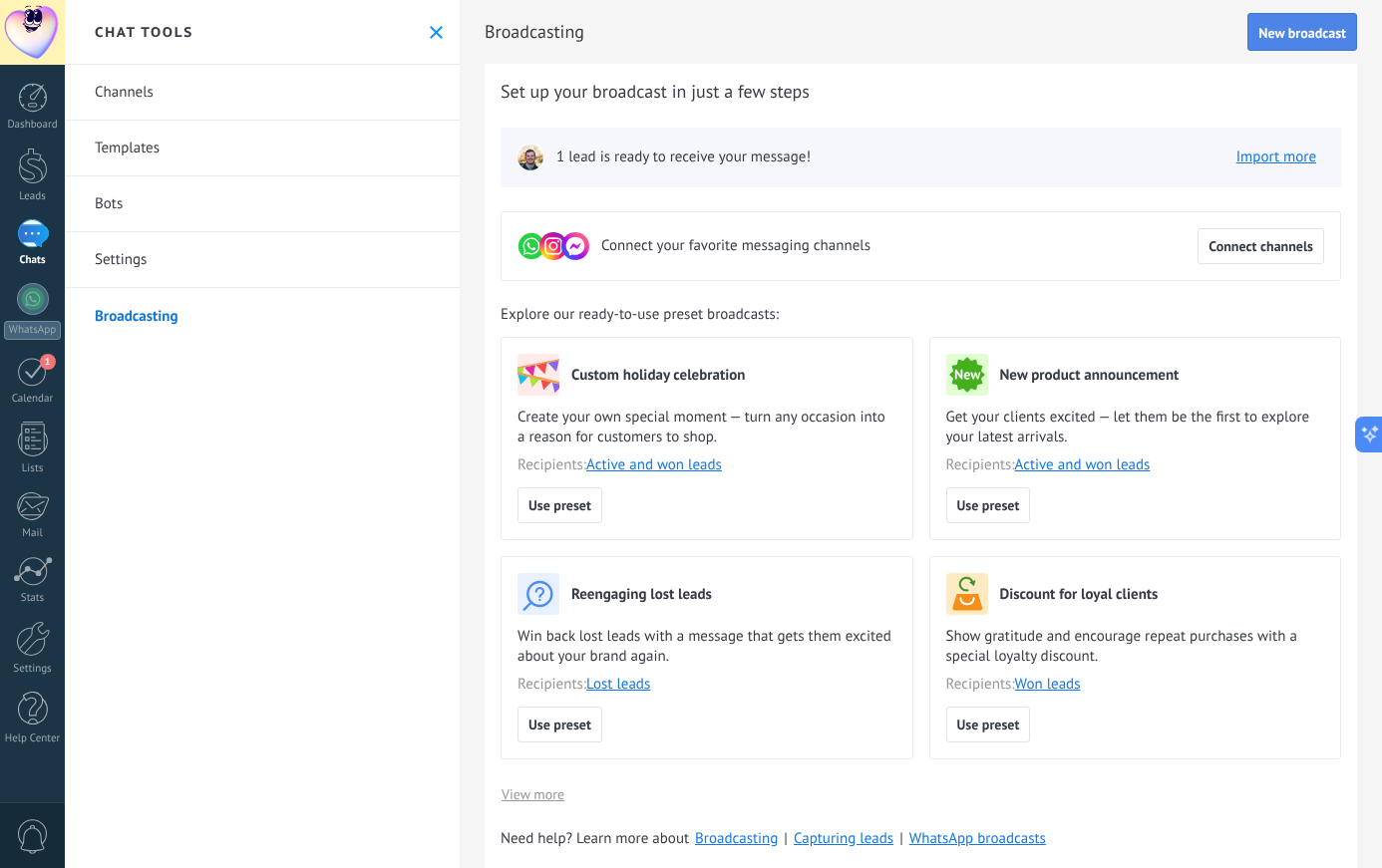 click on "New broadcast" at bounding box center (1302, 33) 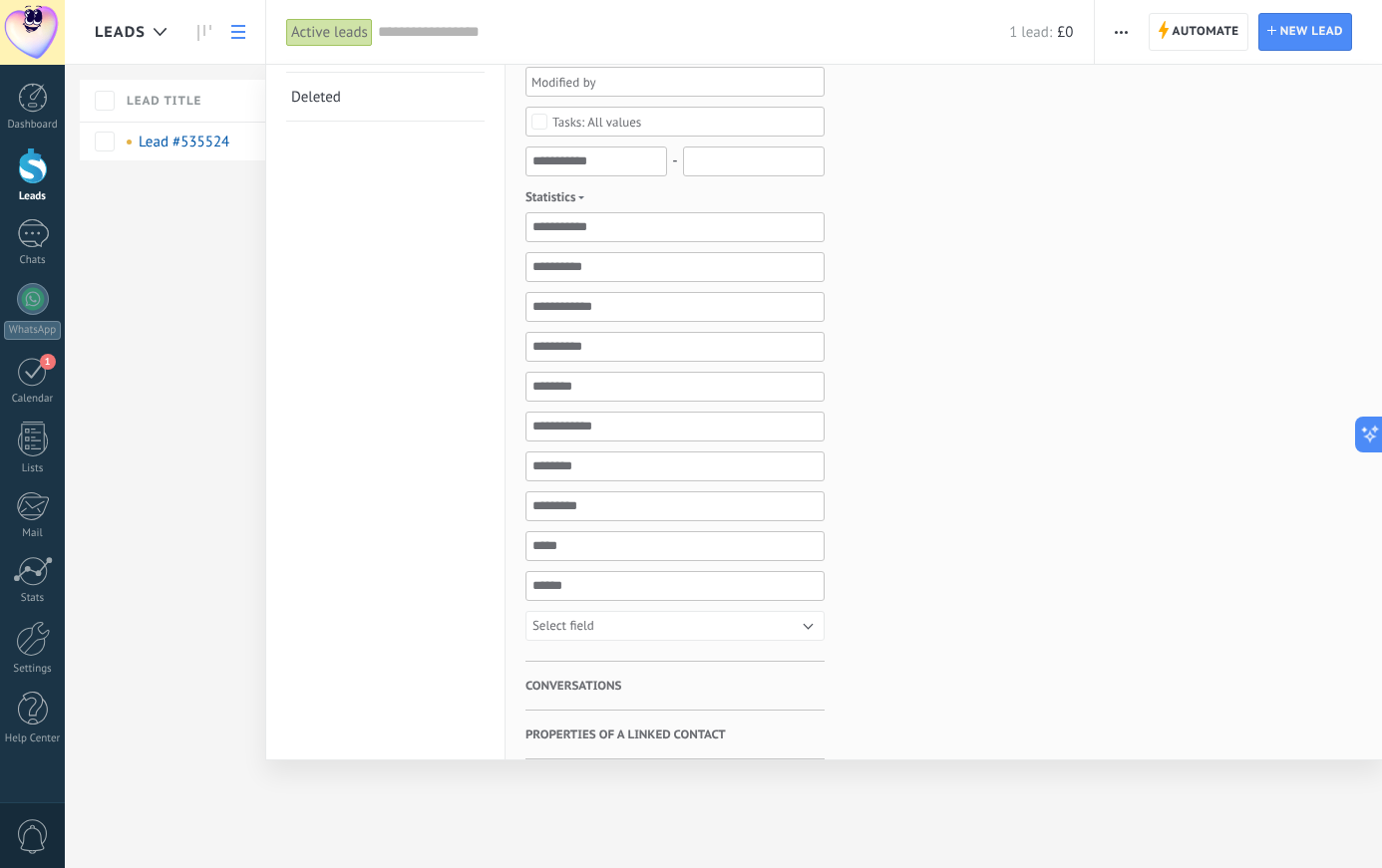 scroll, scrollTop: 393, scrollLeft: 0, axis: vertical 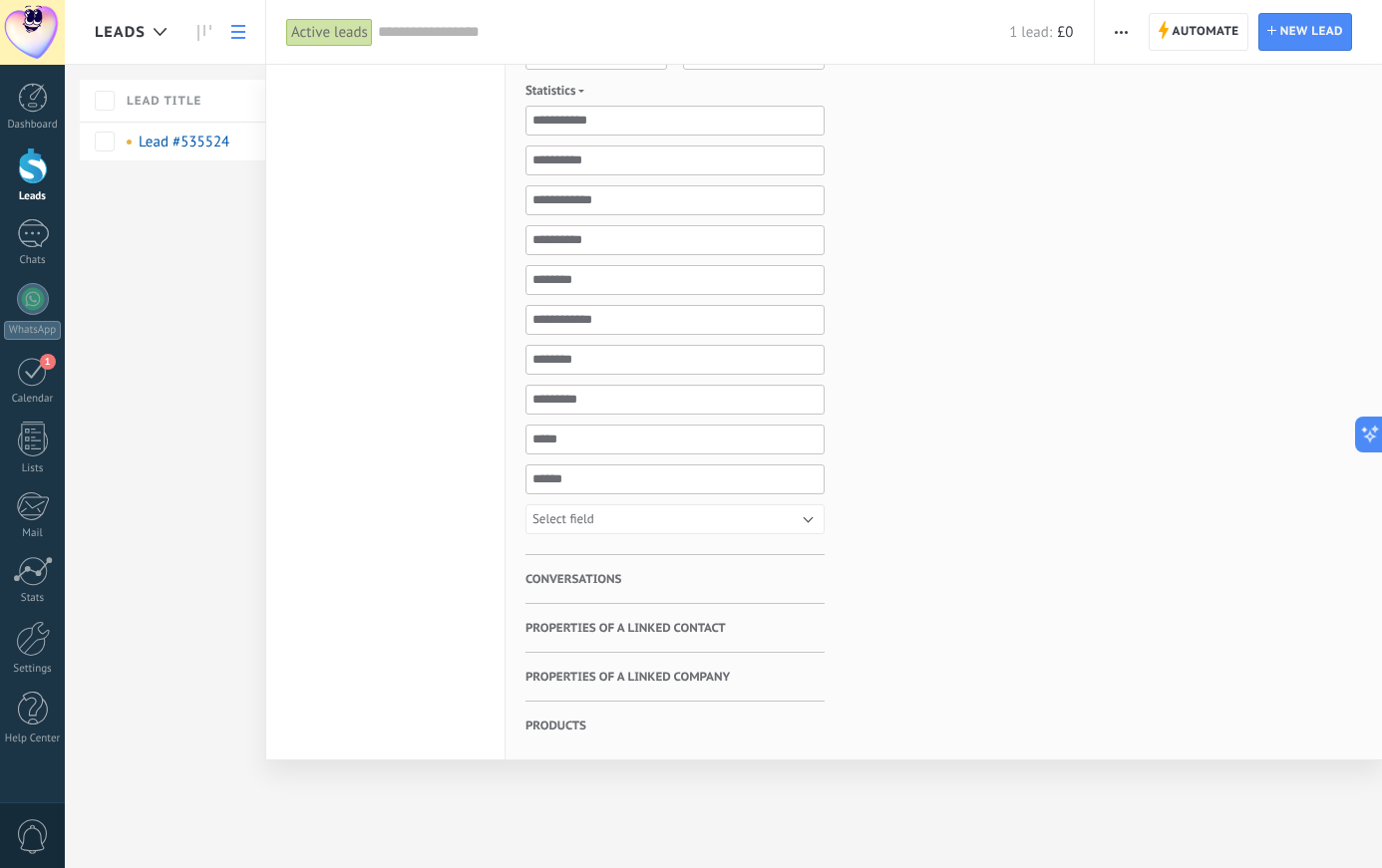 click at bounding box center (691, 434) 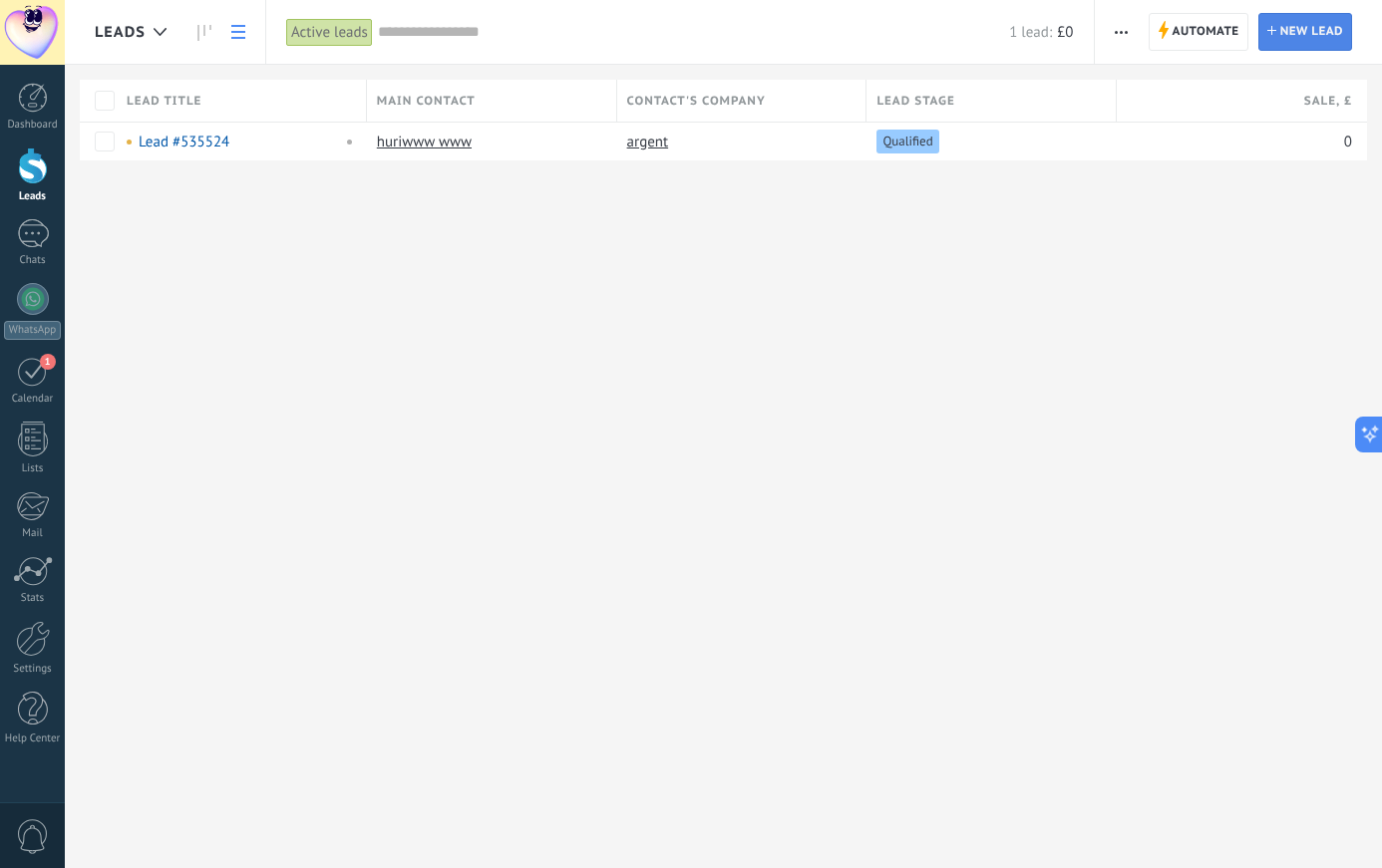 click on "New lead" at bounding box center [1311, 32] 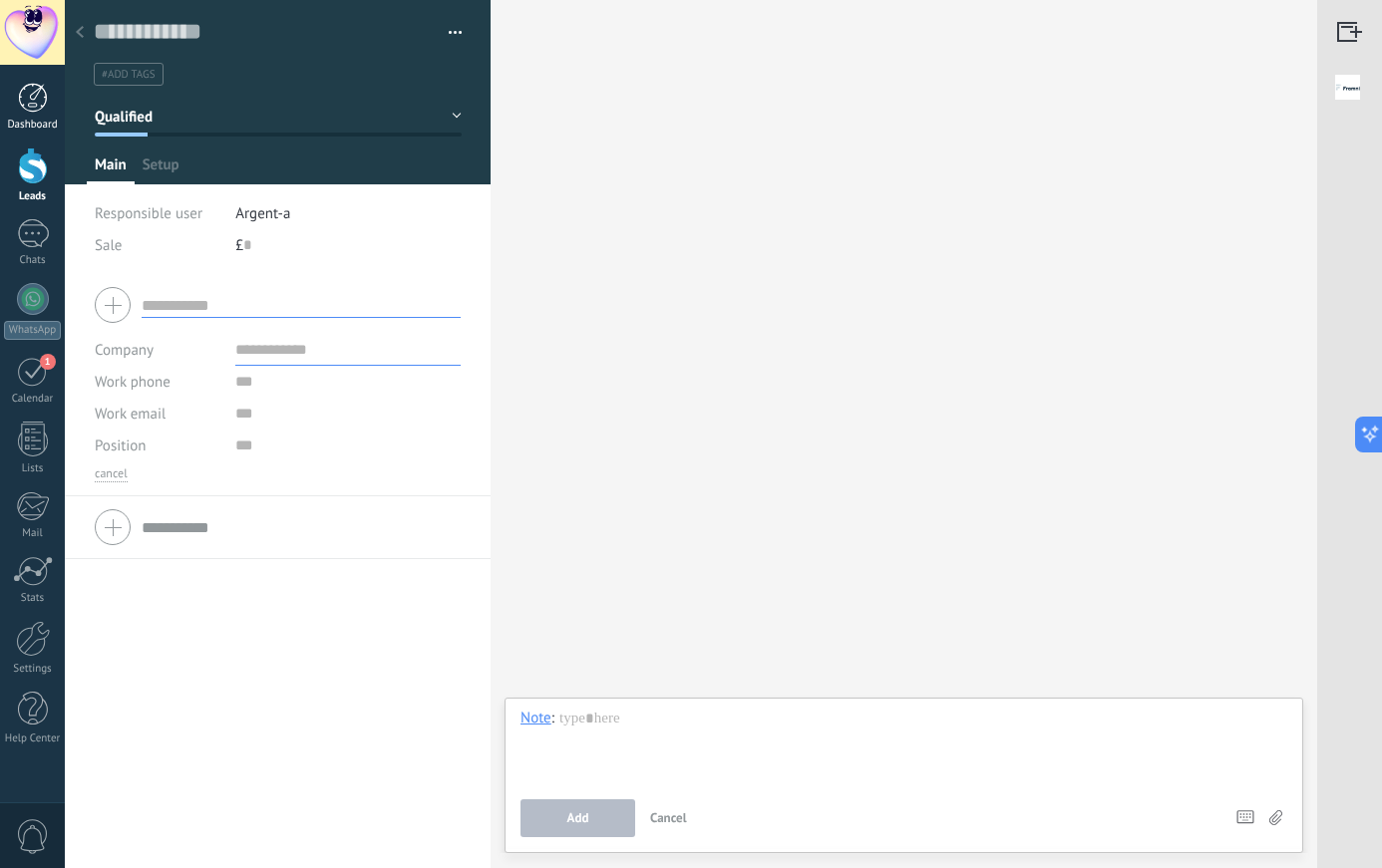 click on "Dashboard" at bounding box center (33, 125) 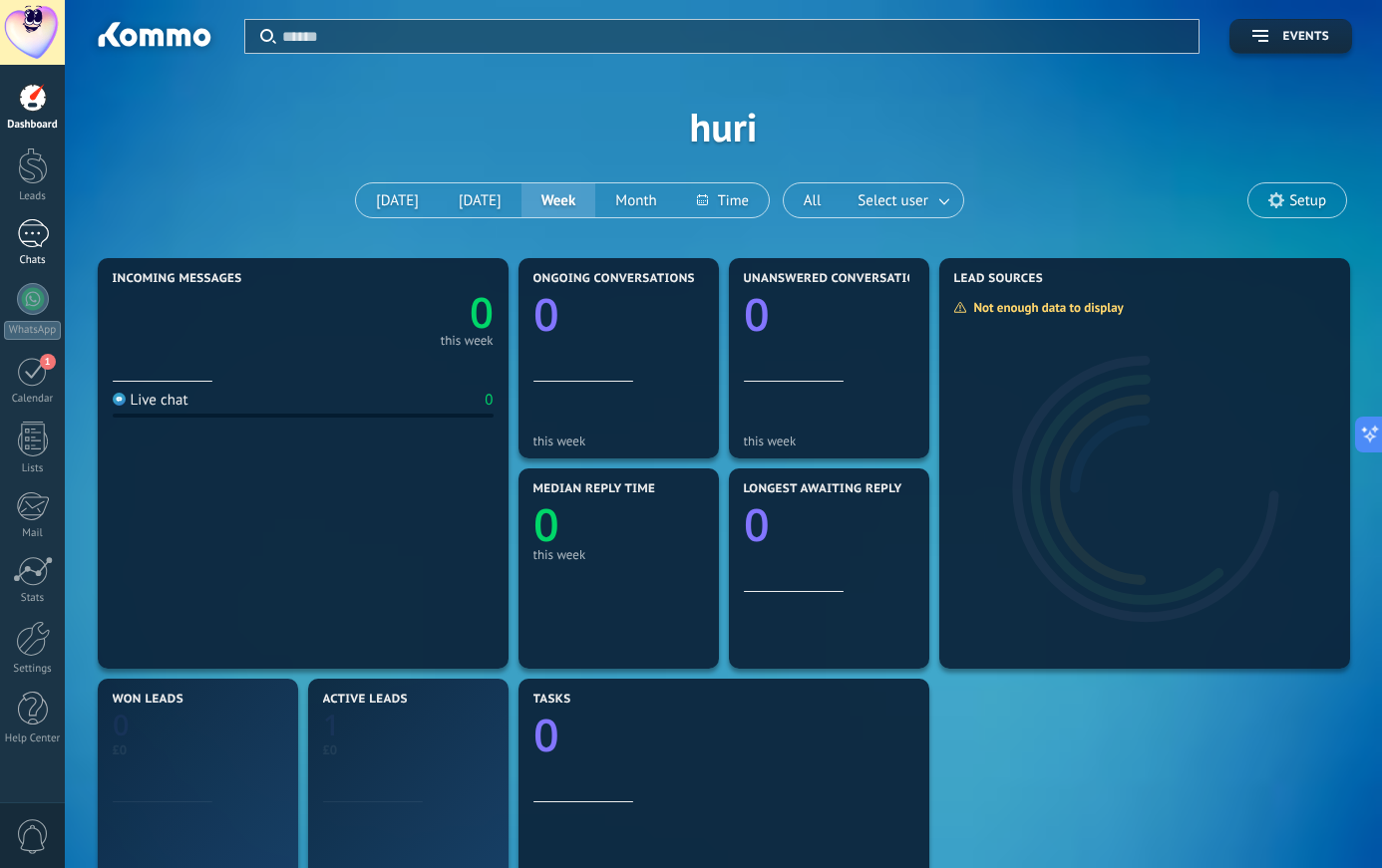 click at bounding box center [33, 233] 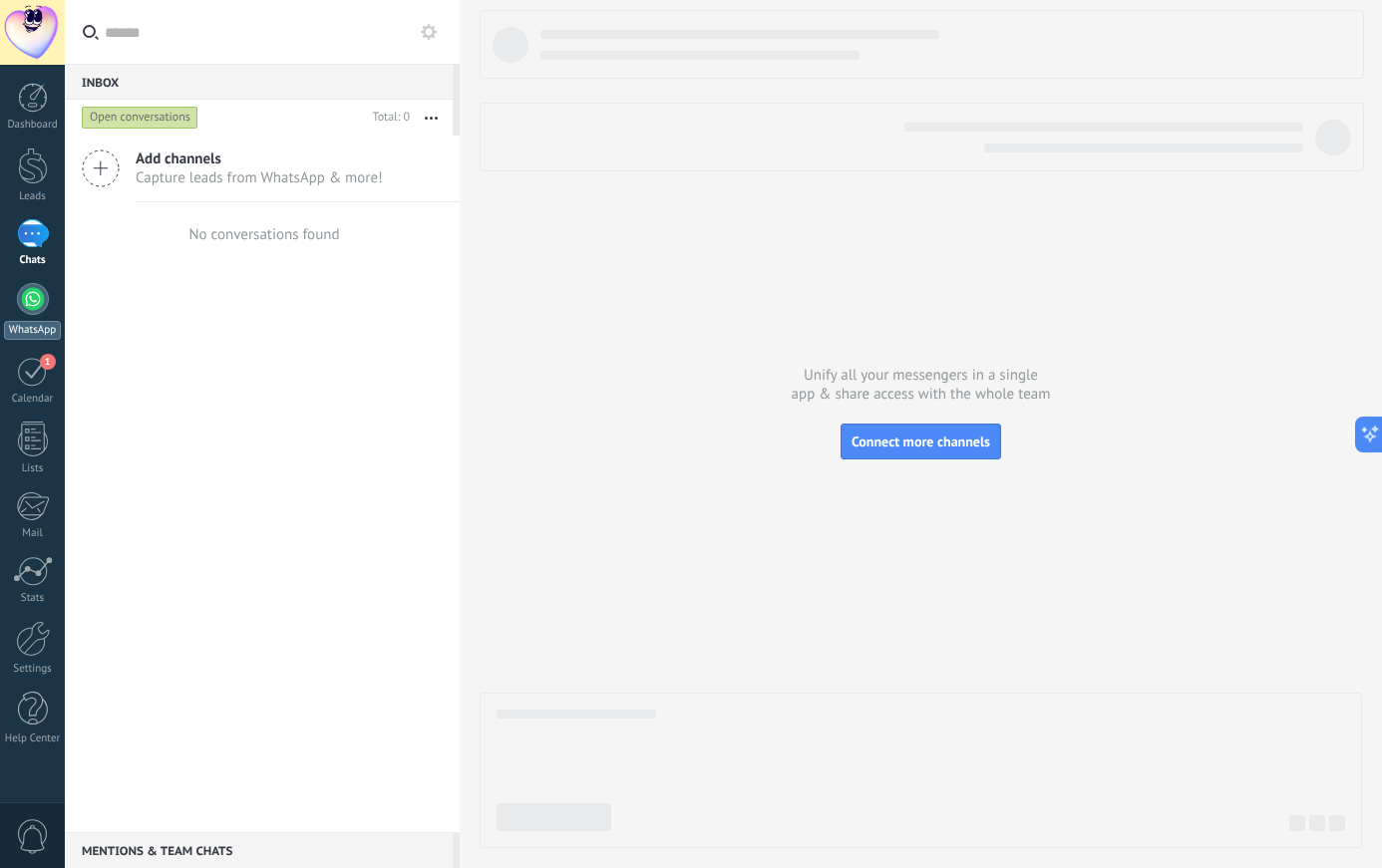 click at bounding box center [33, 299] 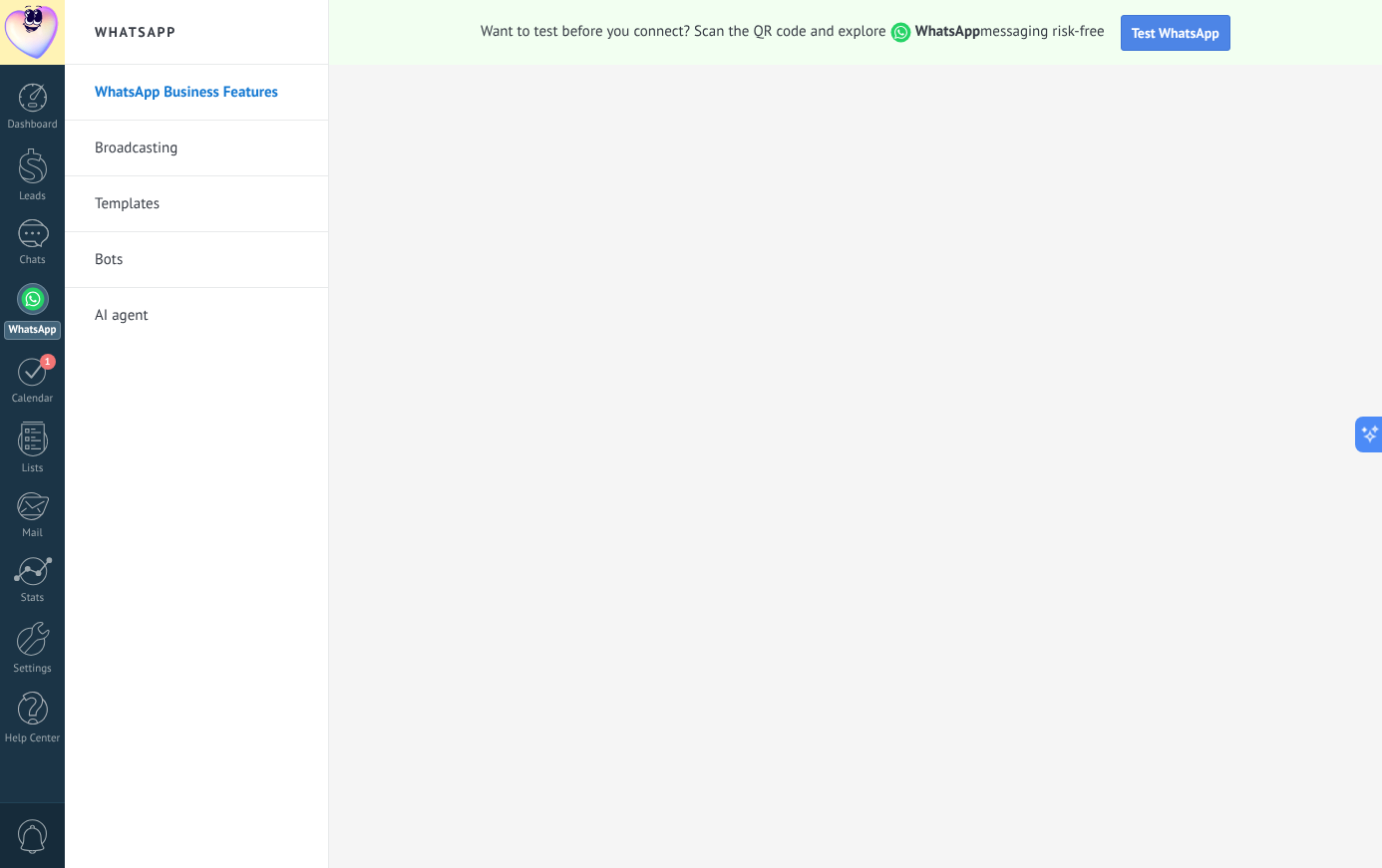 click on "Test WhatsApp" at bounding box center (1176, 33) 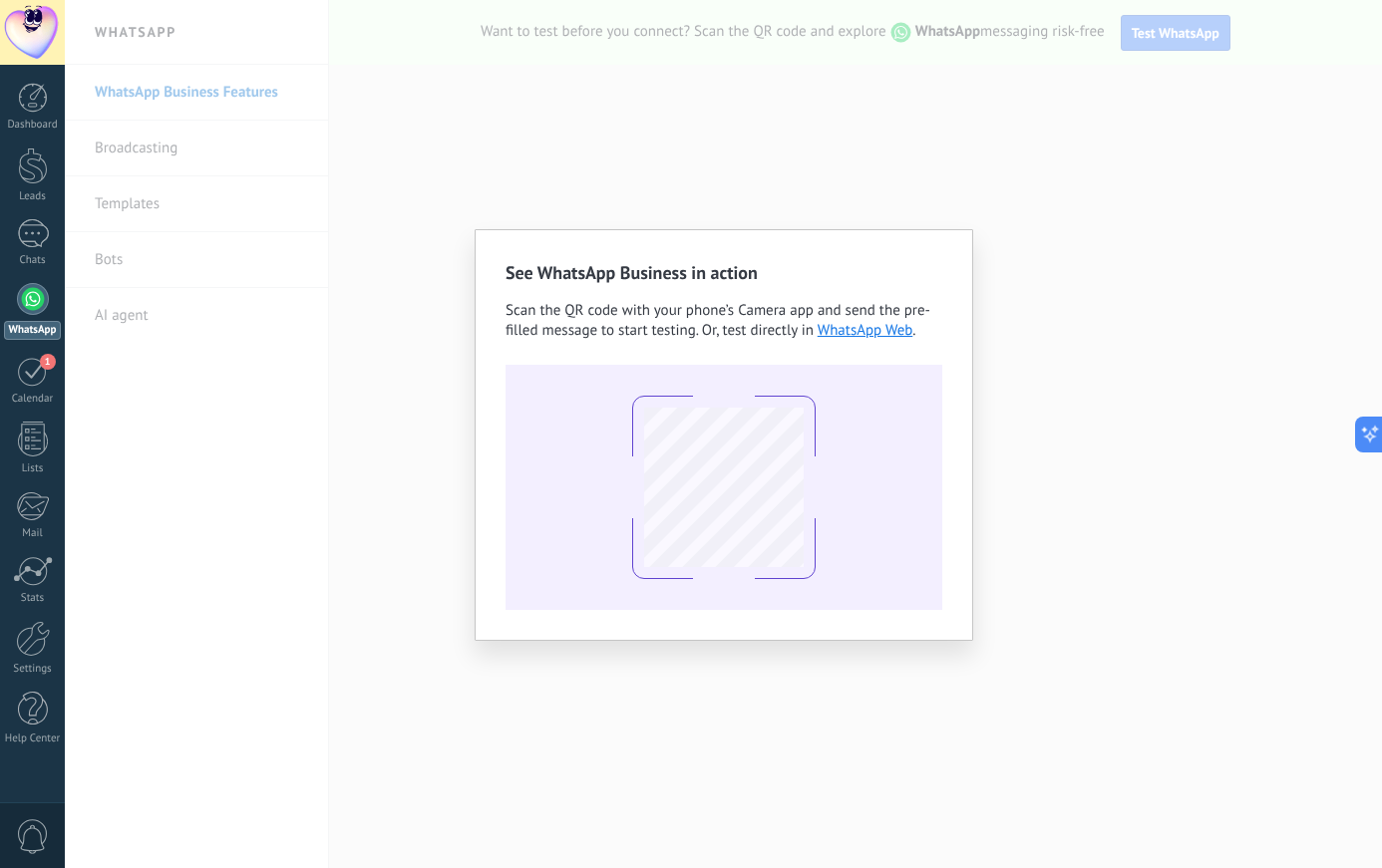click on "See WhatsApp Business in action Scan the QR code with your phone’s Camera app and send the pre-filled message to start testing. Or, test directly in   WhatsApp Web ." at bounding box center (723, 434) 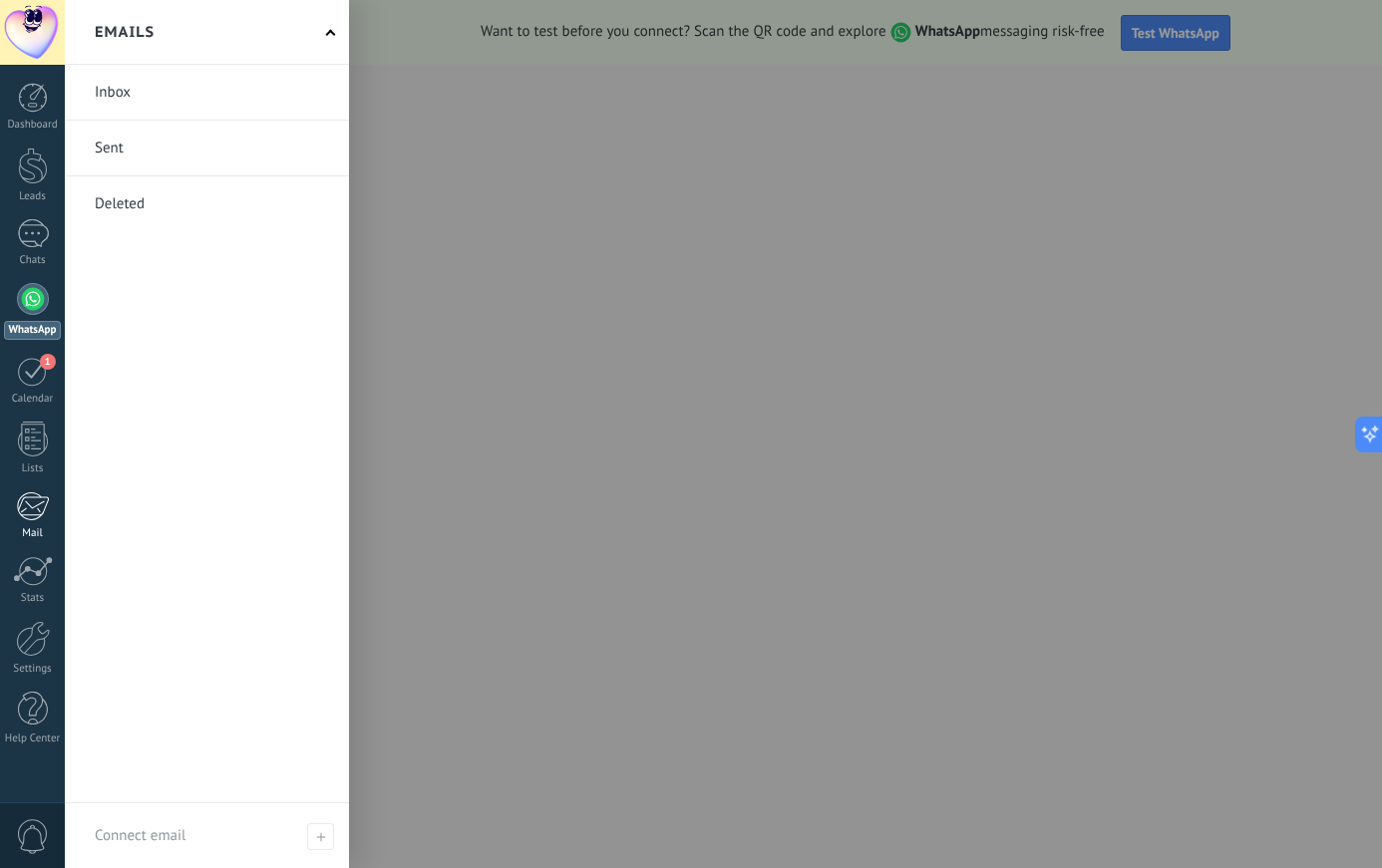 click at bounding box center [32, 506] 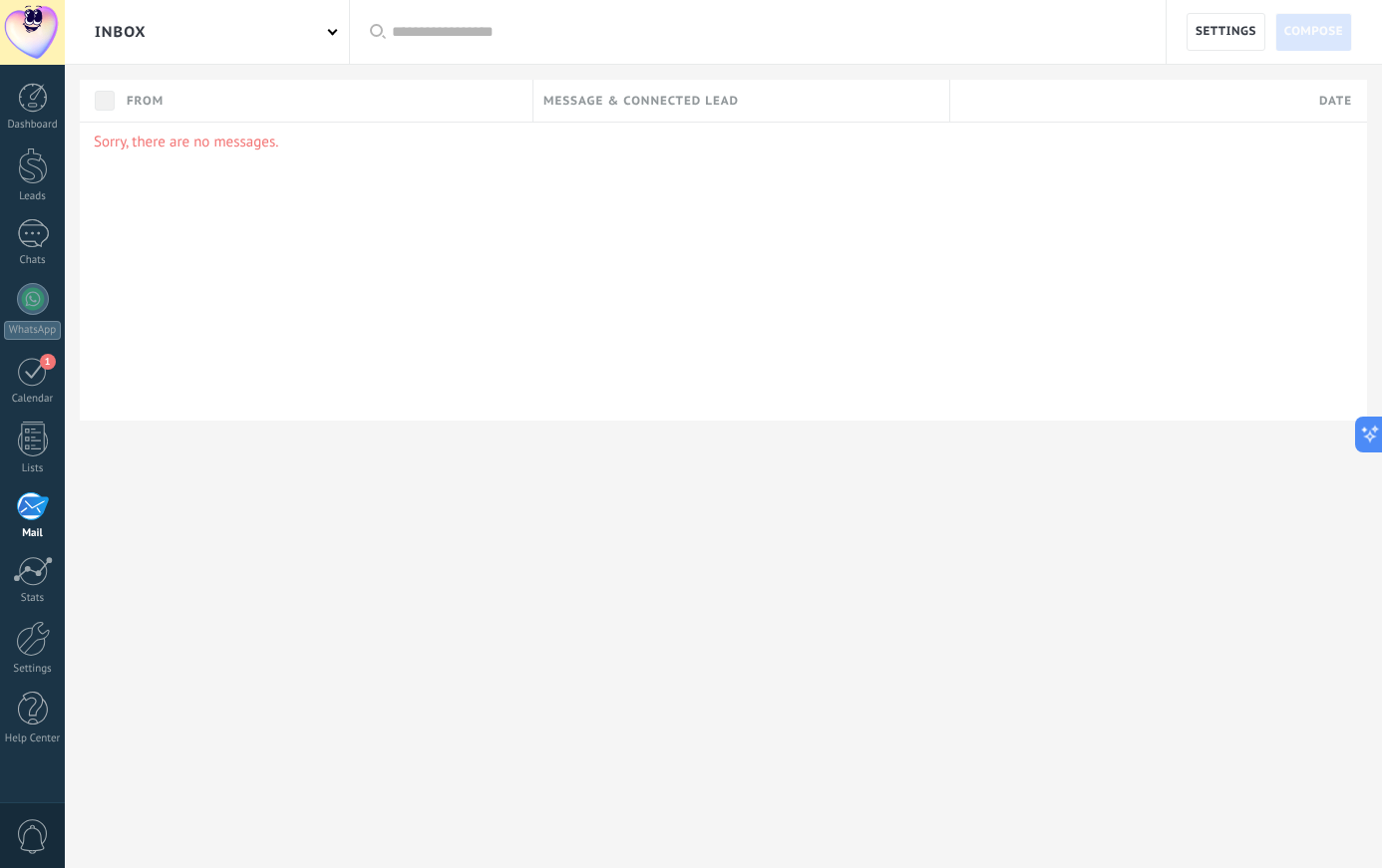 click on "Inbox" at bounding box center (206, 32) 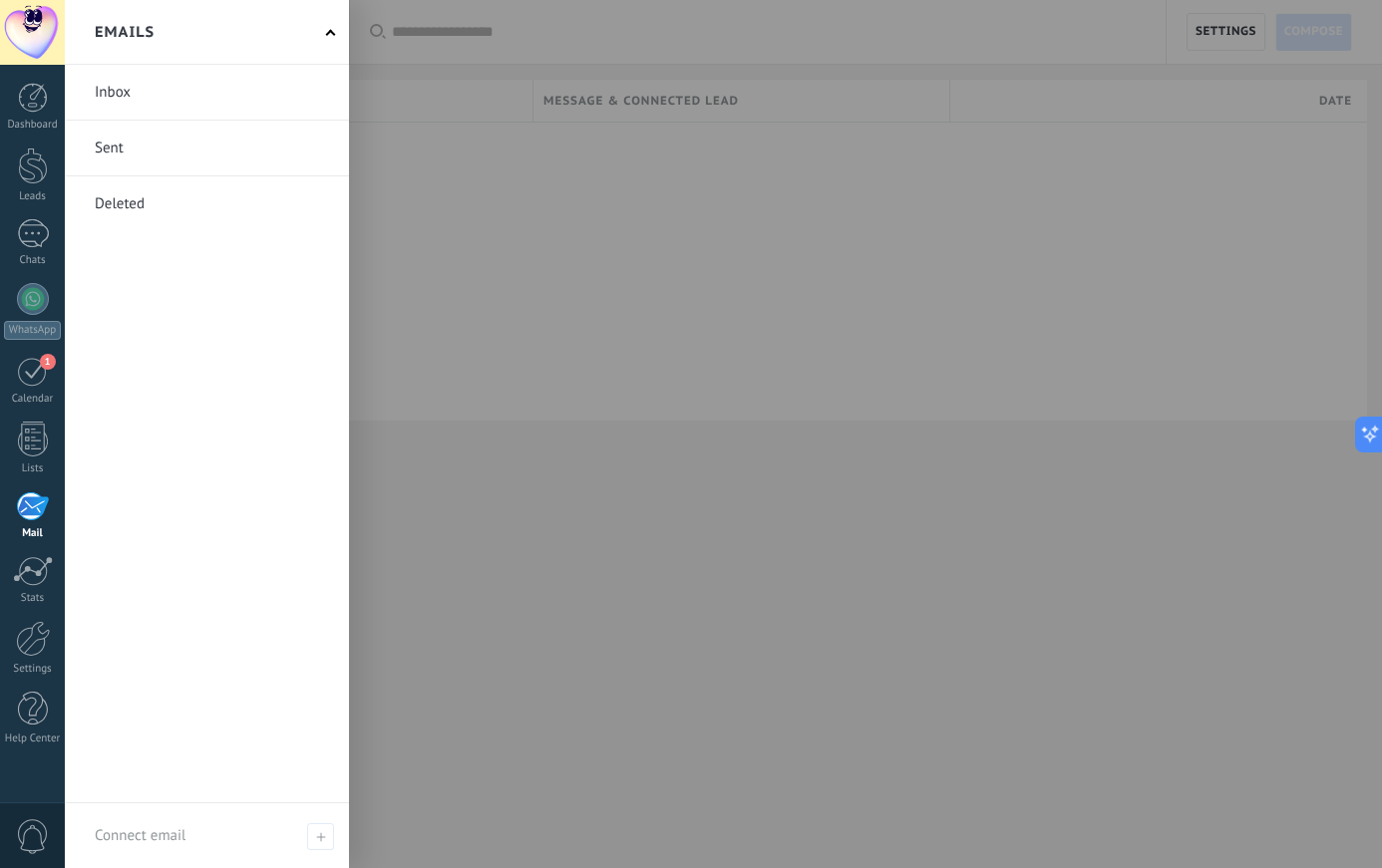 click at bounding box center [206, 147] 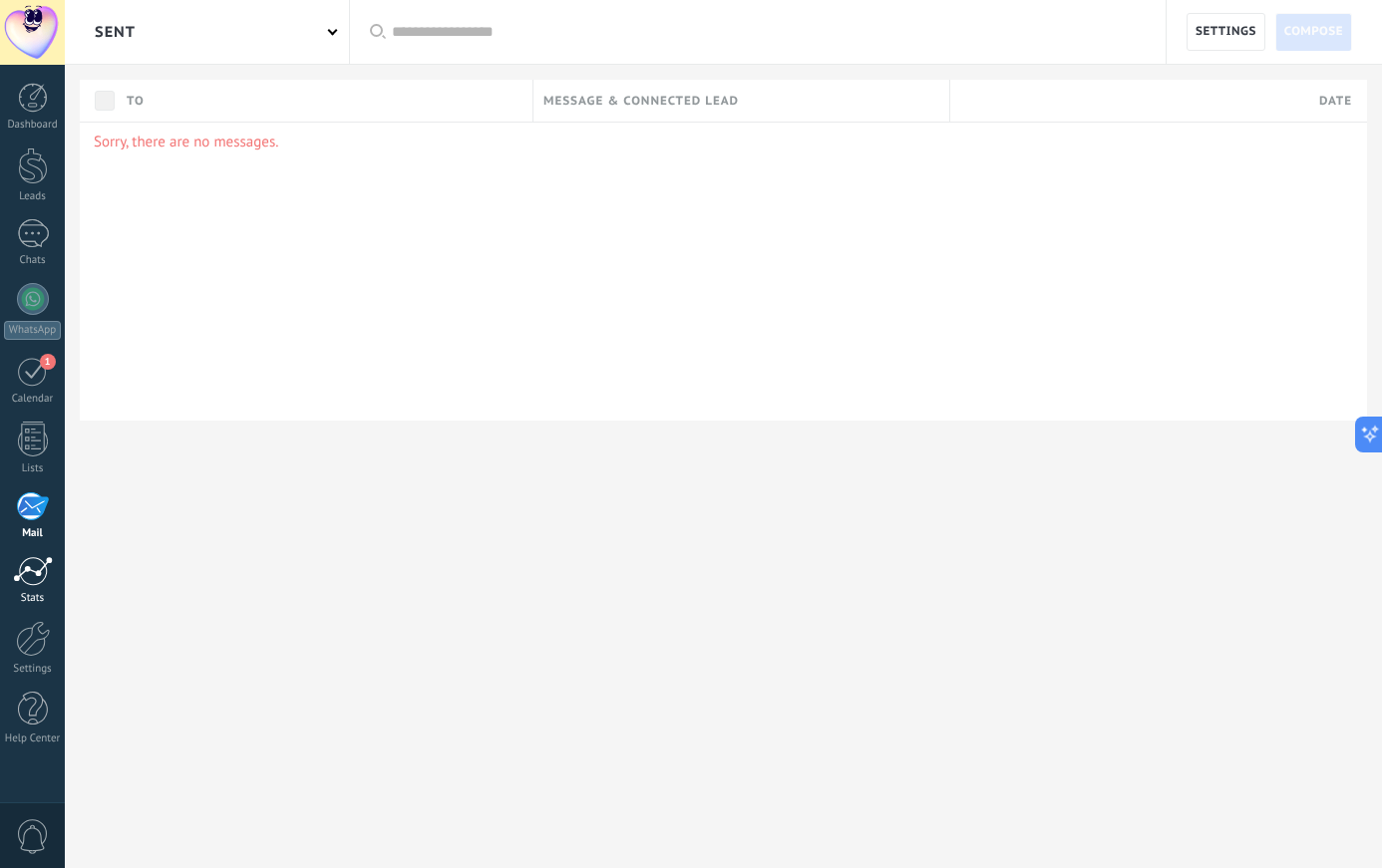 click at bounding box center (33, 571) 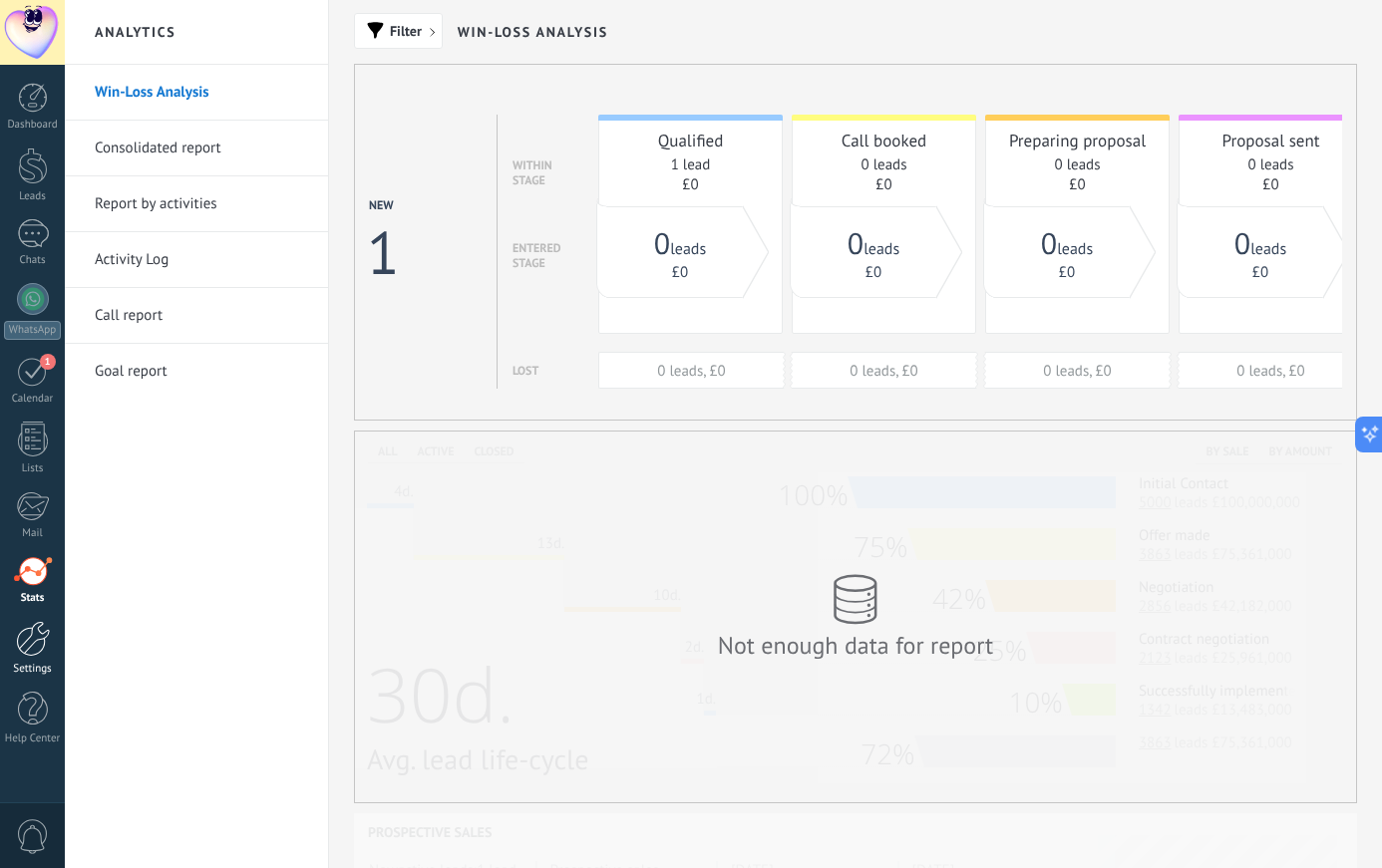 click at bounding box center [33, 639] 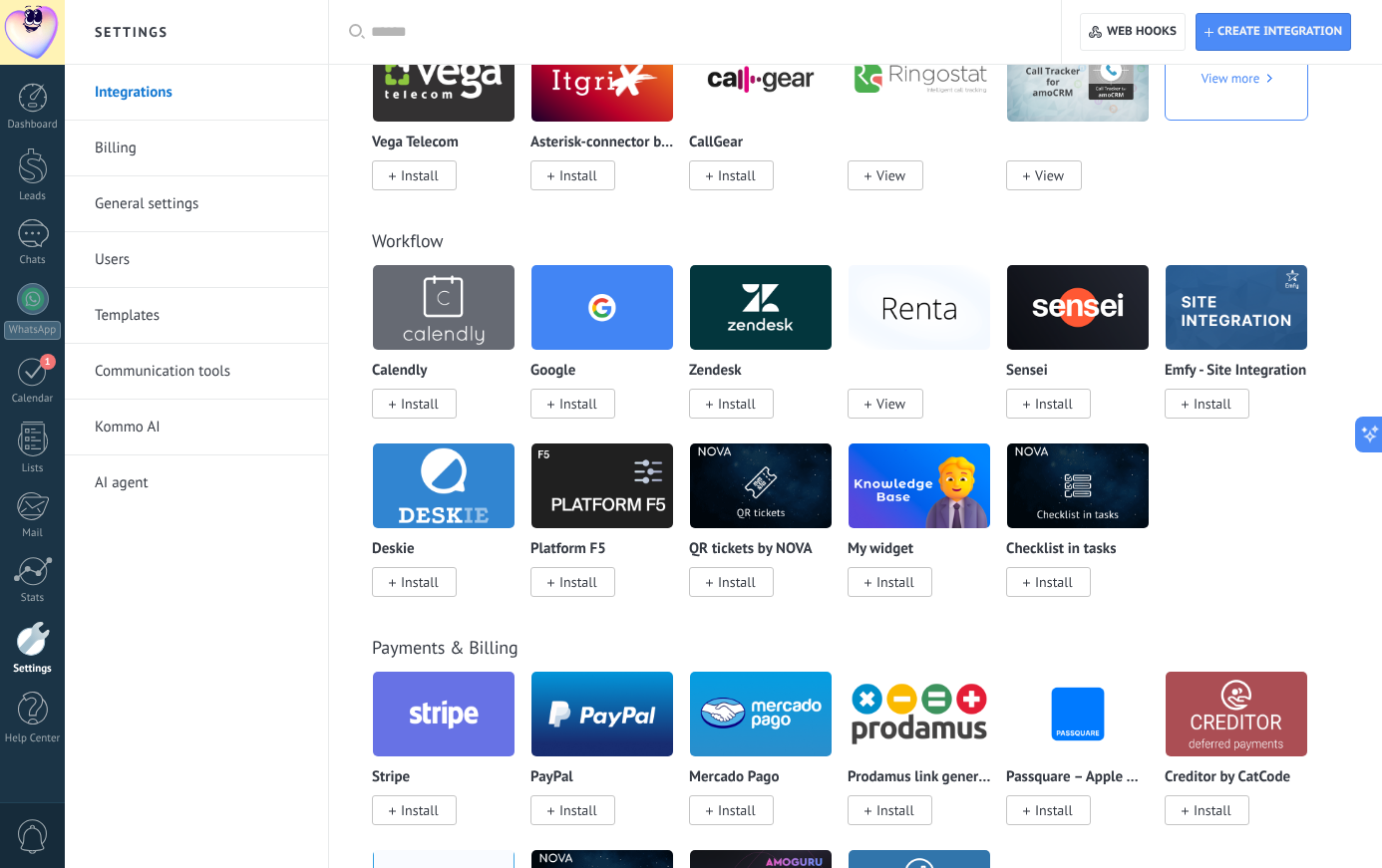scroll, scrollTop: 3297, scrollLeft: 0, axis: vertical 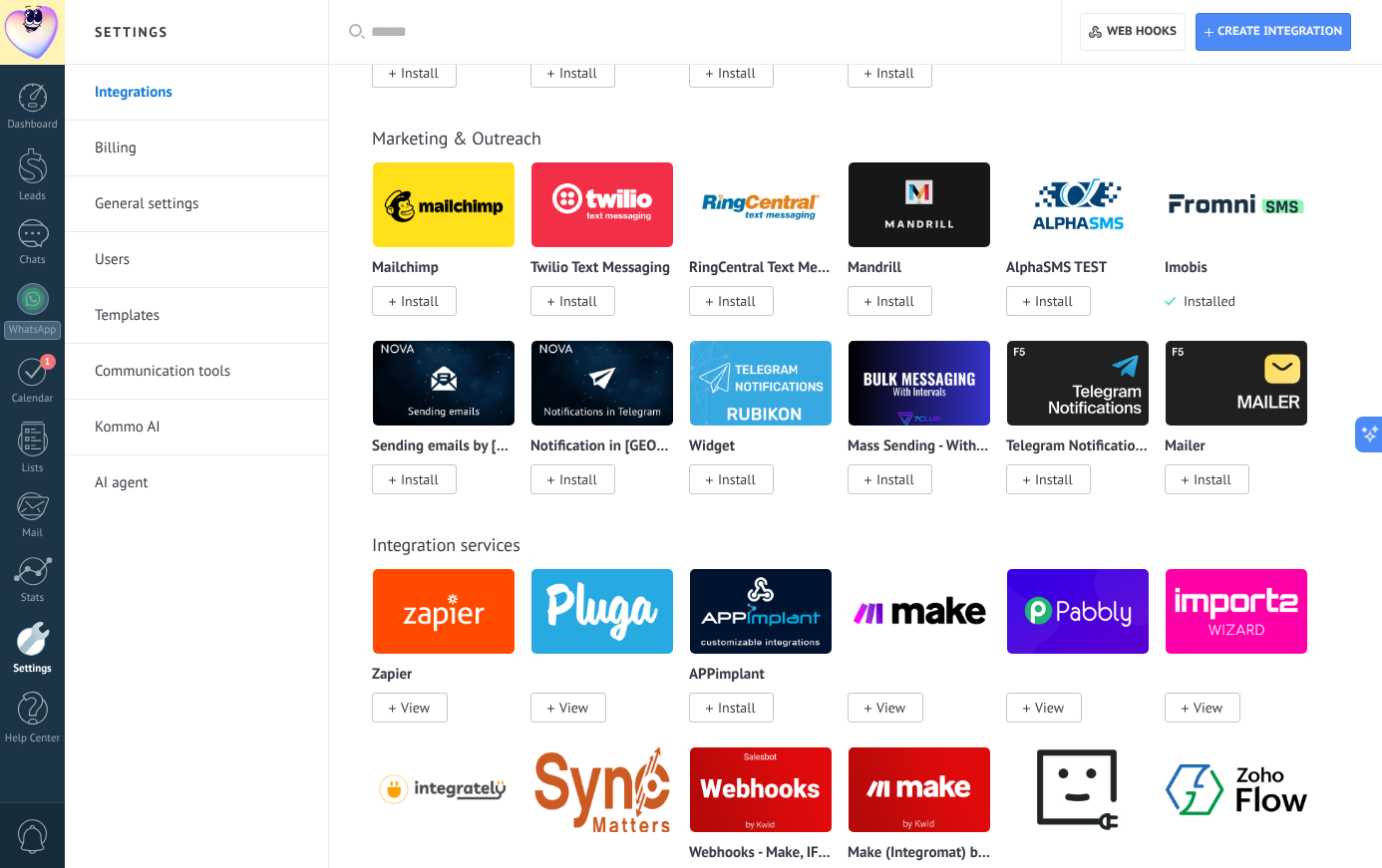 click at bounding box center (919, 383) 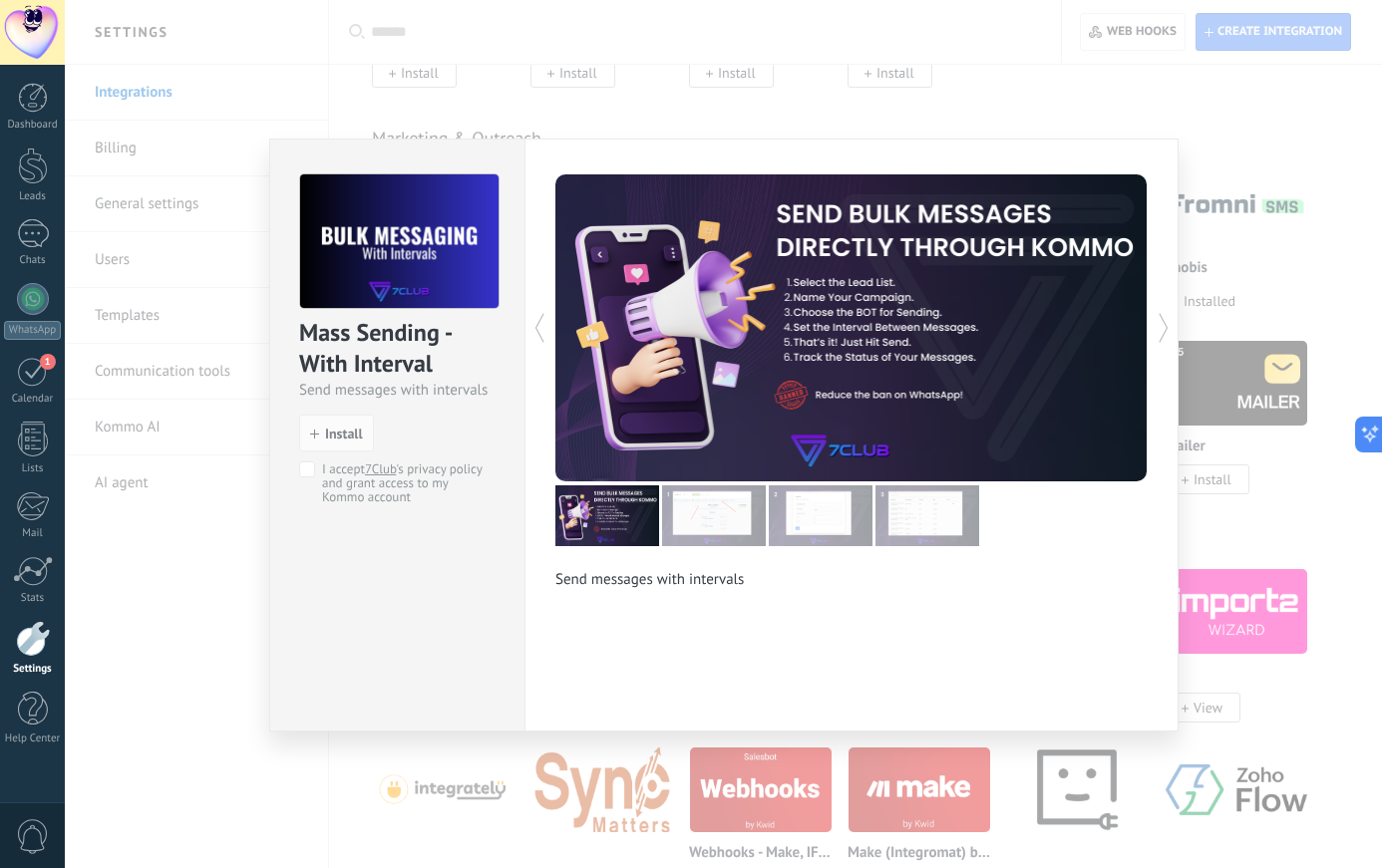 click at bounding box center [607, 515] 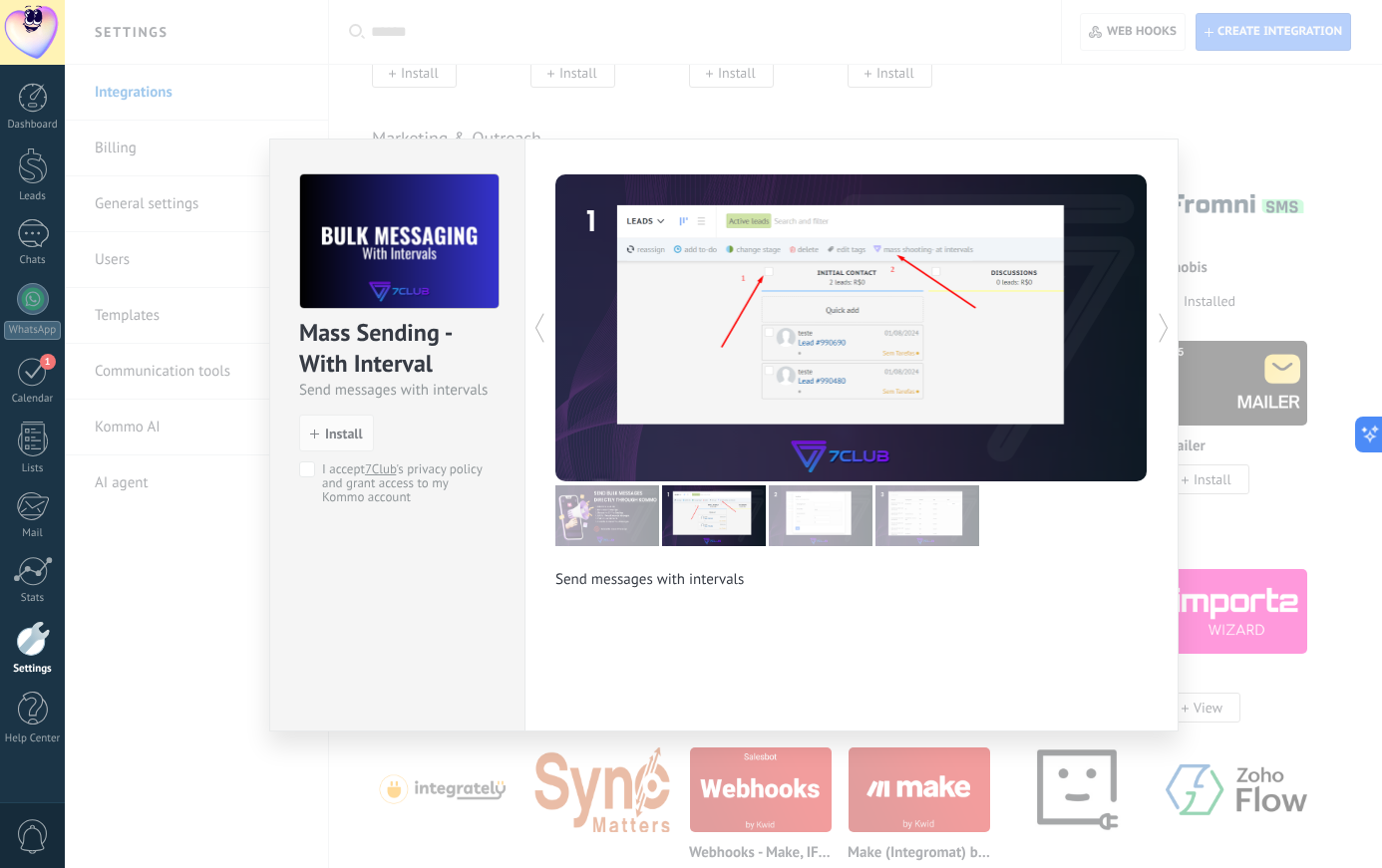 click at bounding box center (821, 515) 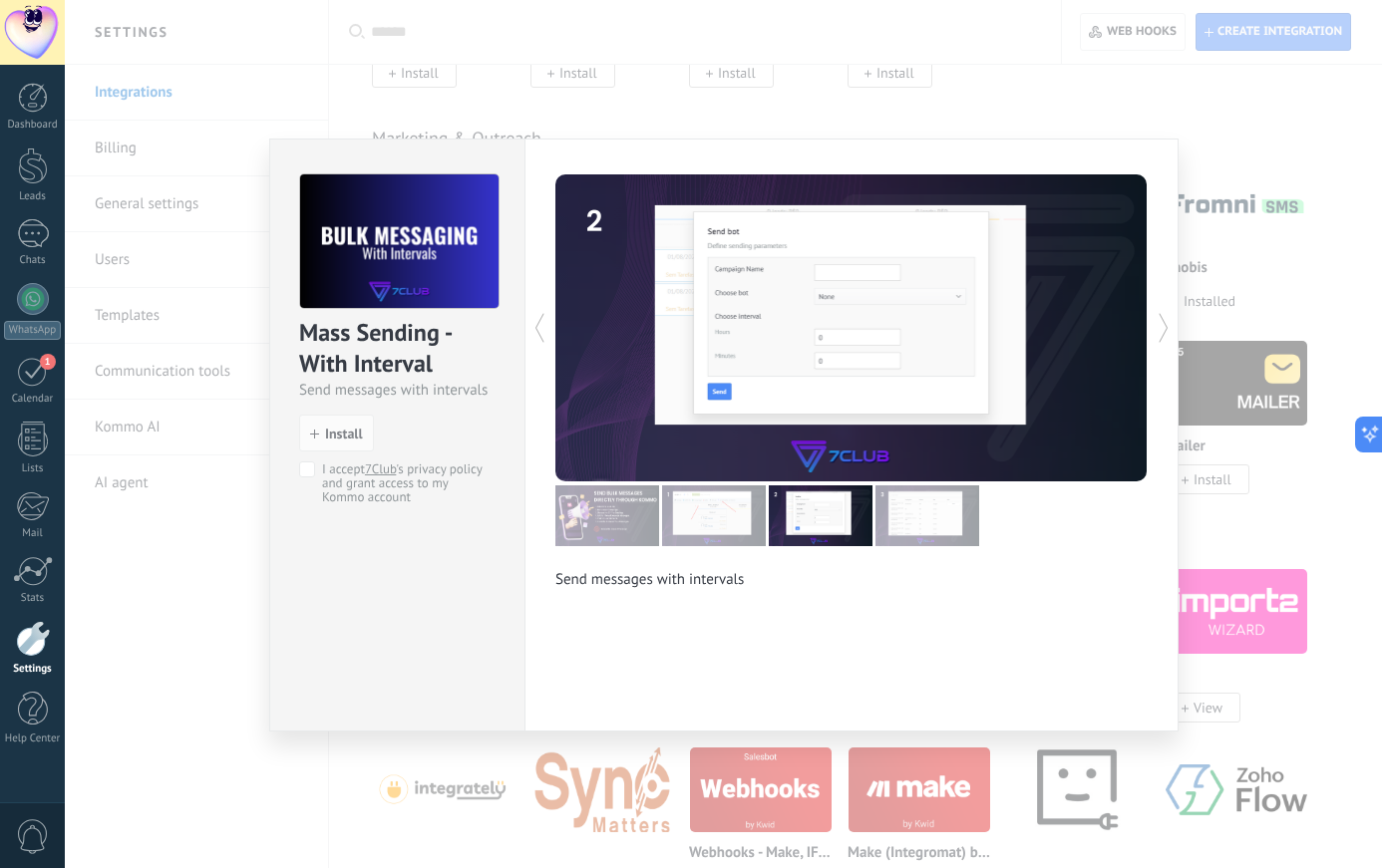 click at bounding box center [927, 515] 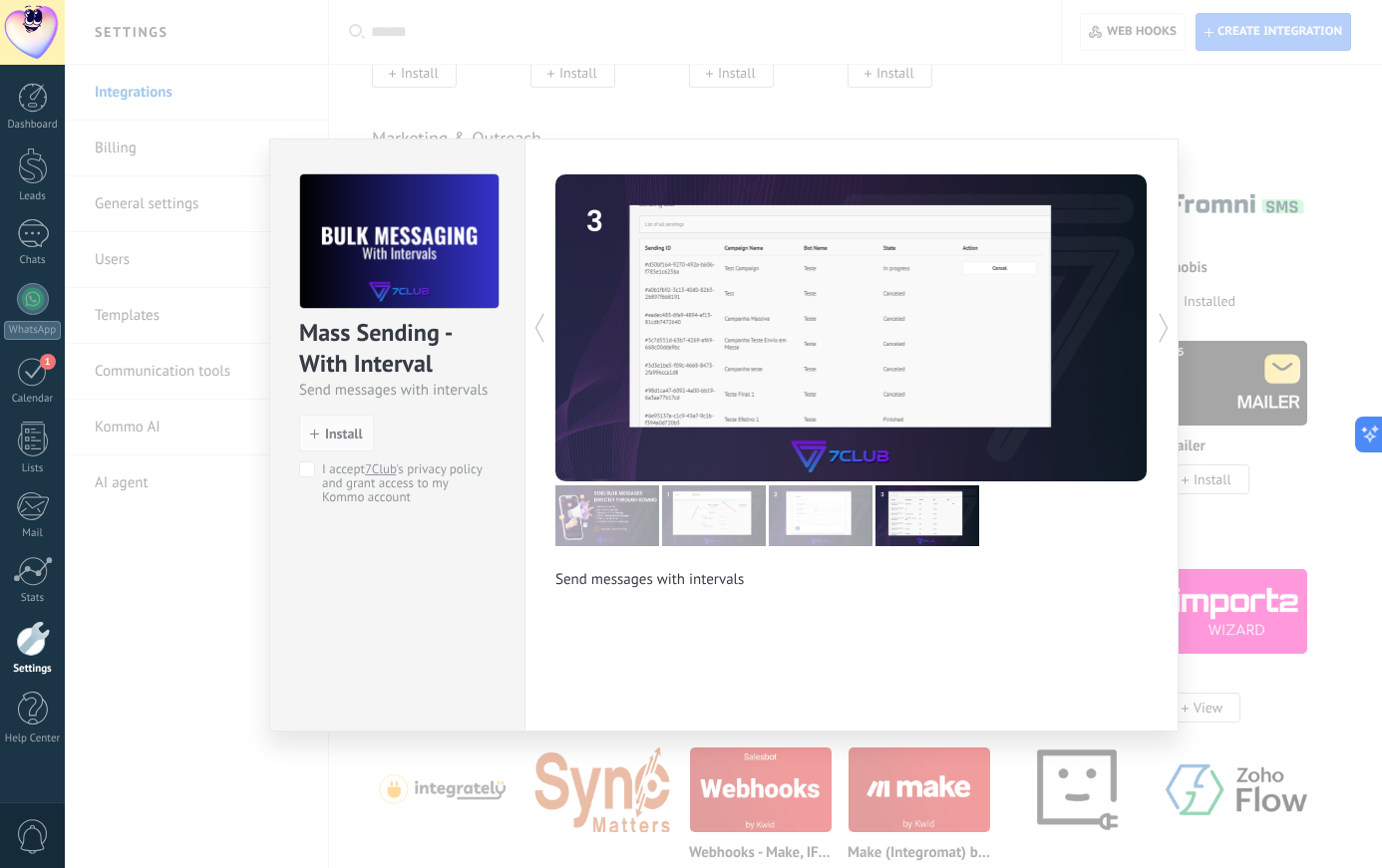 click at bounding box center (703, 328) 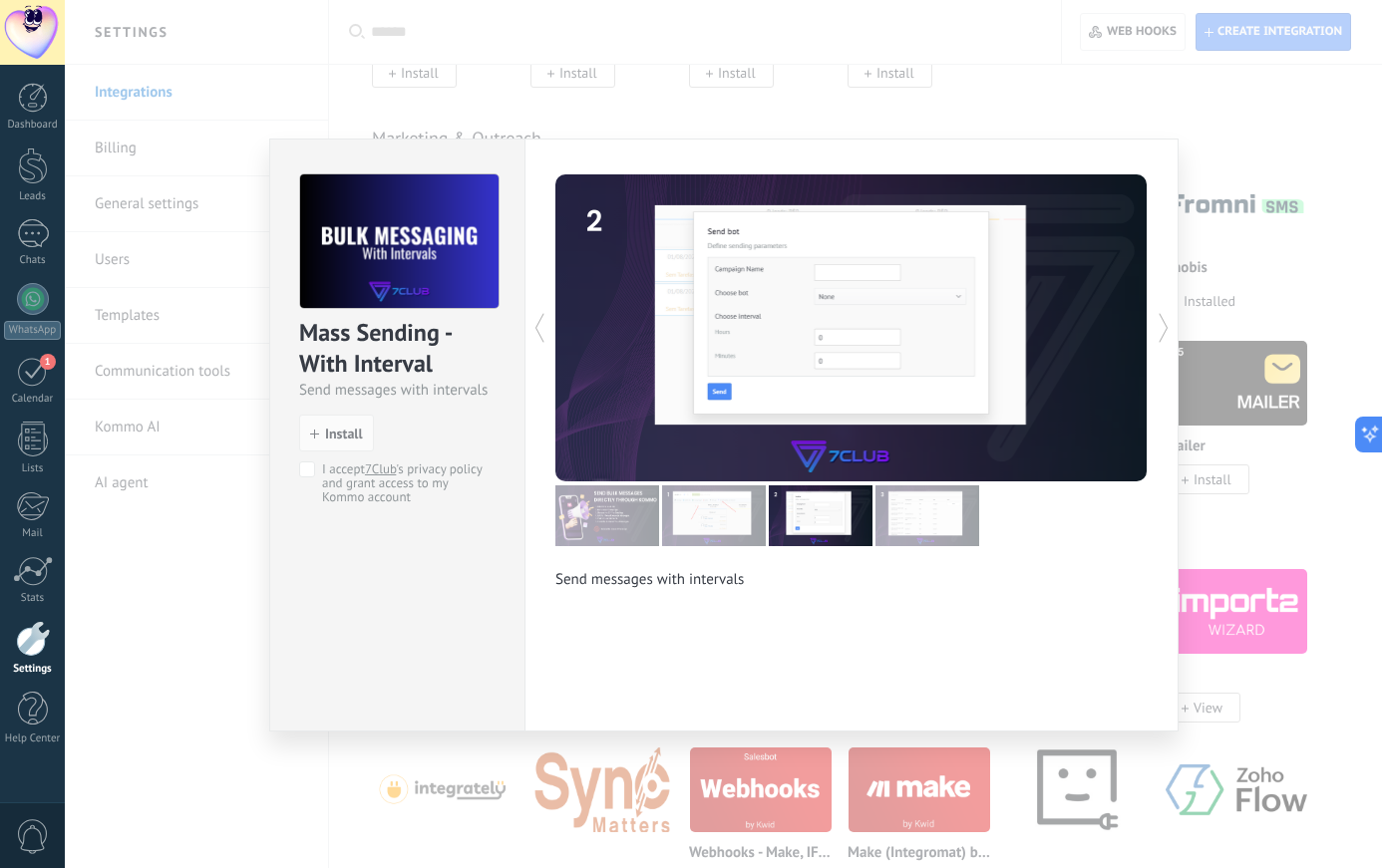 click at bounding box center [703, 328] 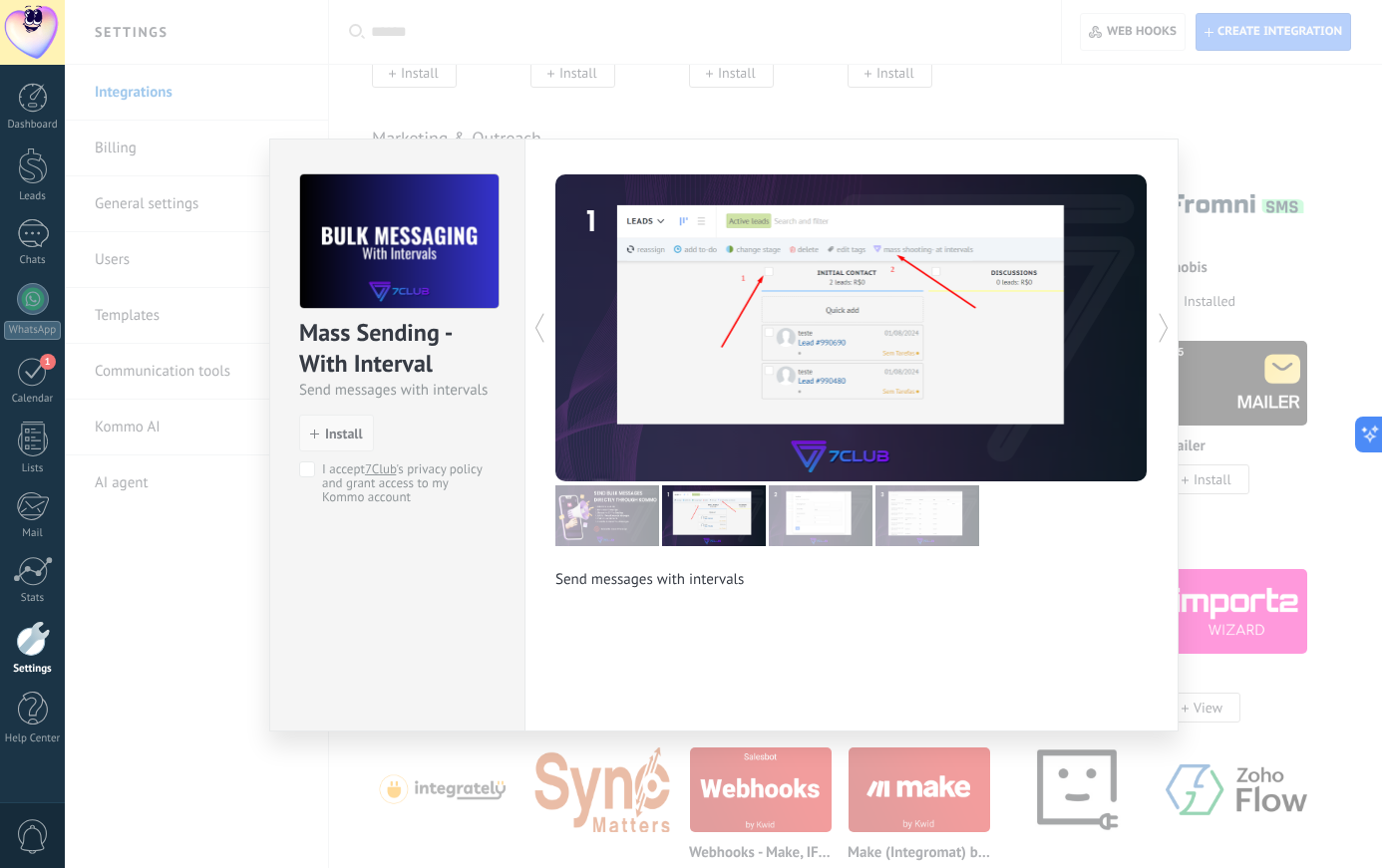 click on "Install" at bounding box center [344, 434] 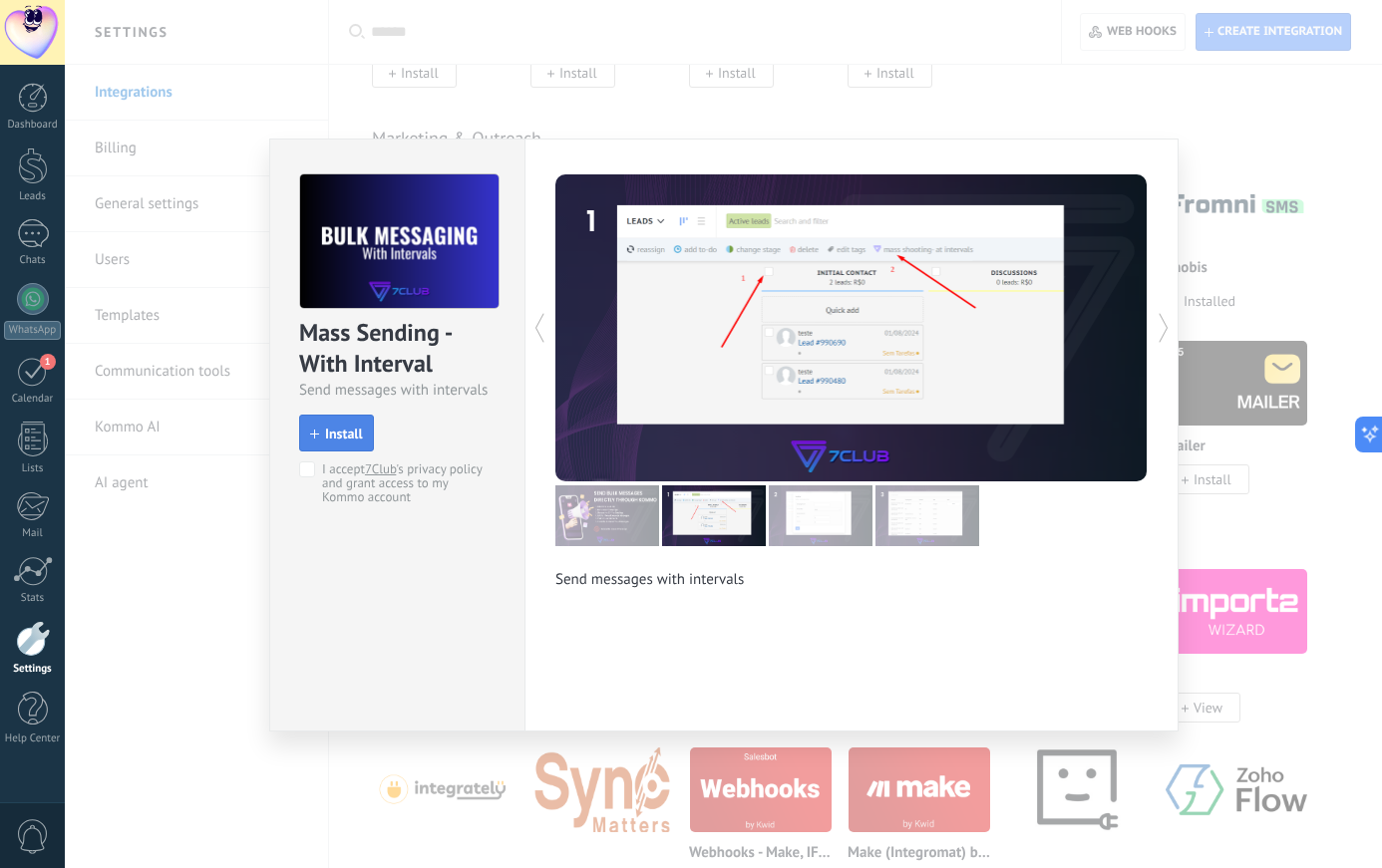 click on "Install" at bounding box center (344, 434) 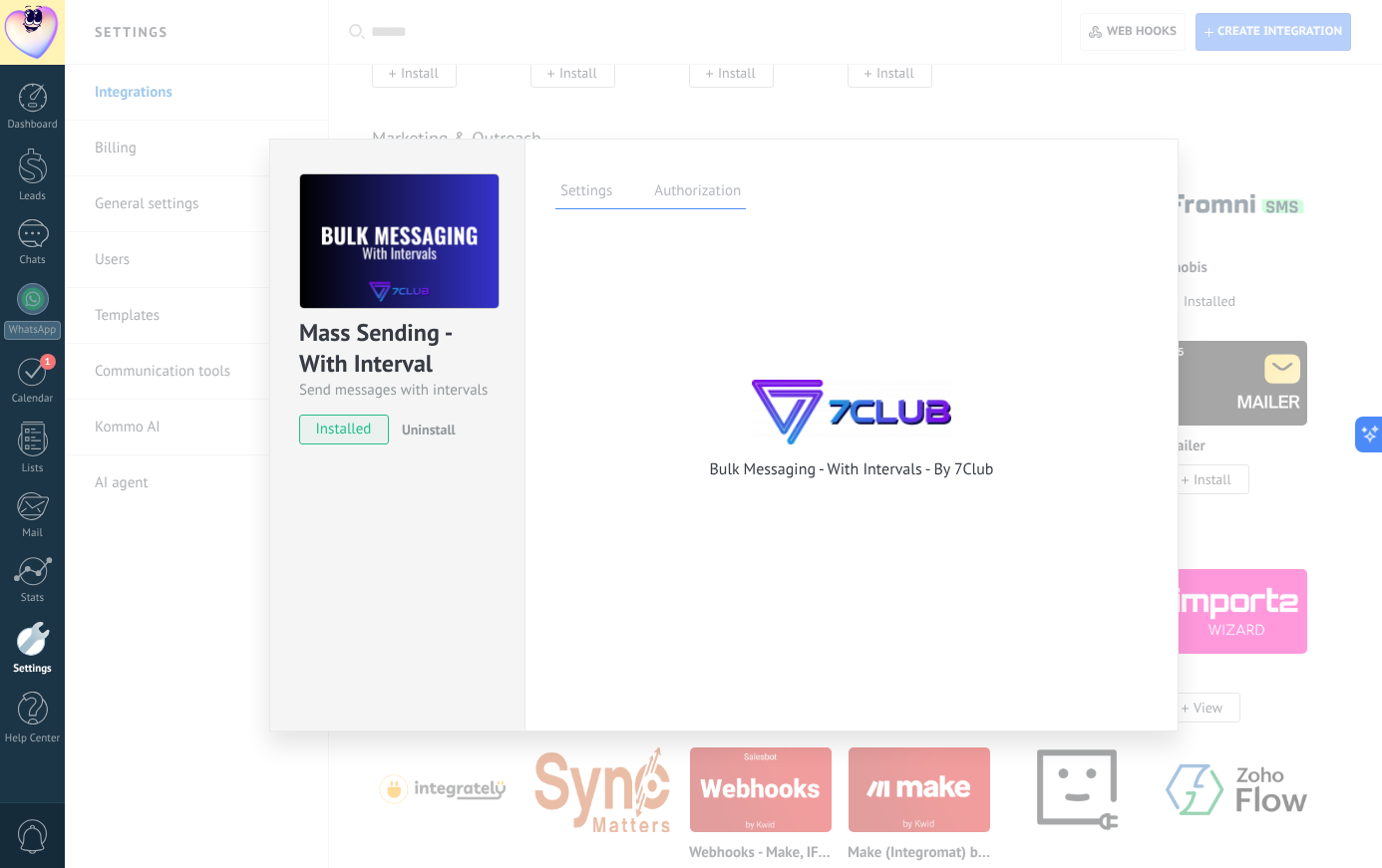 click on "Bulk Messaging - With Intervals - By 7Club" at bounding box center [852, 469] 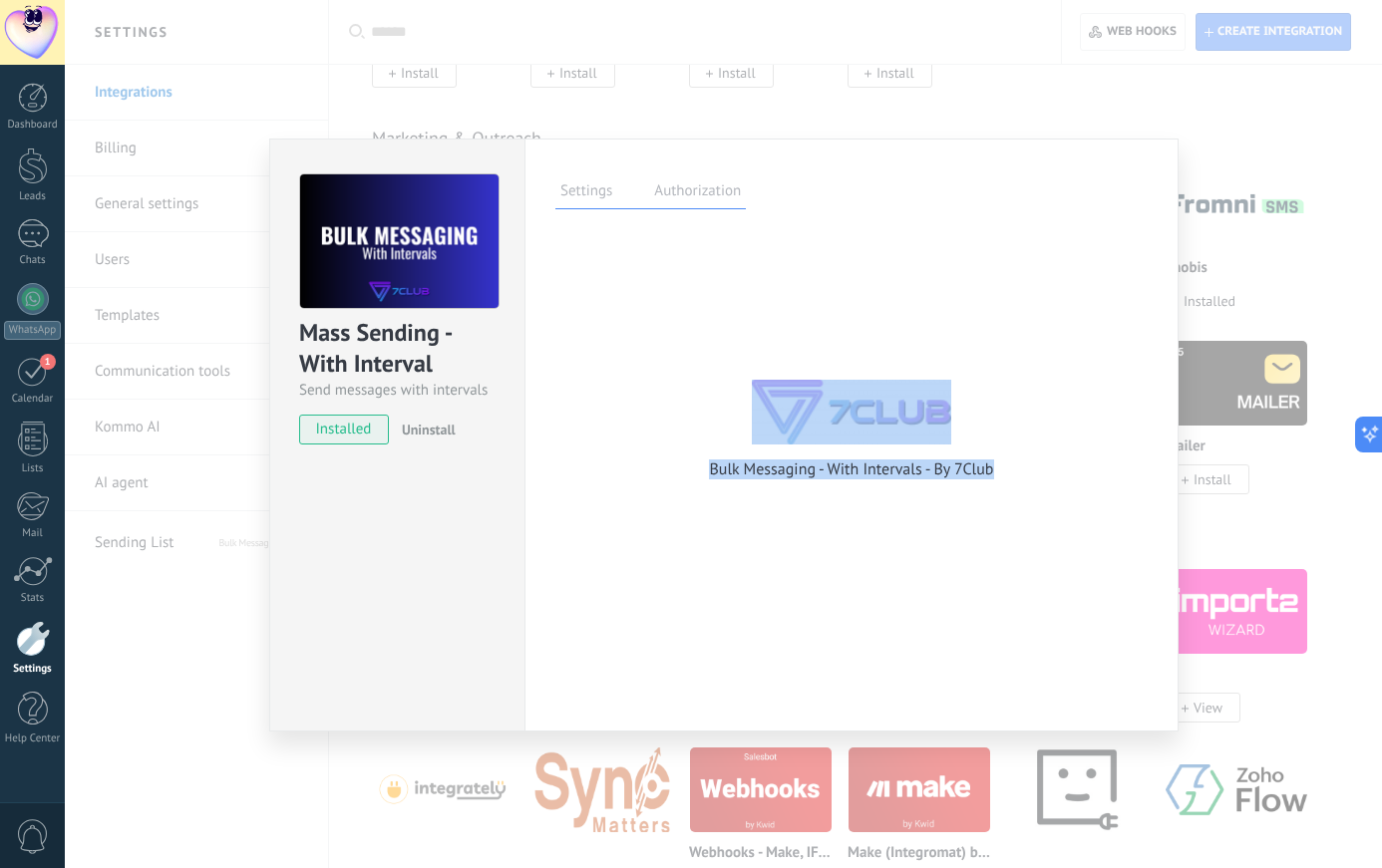 drag, startPoint x: 1017, startPoint y: 465, endPoint x: 732, endPoint y: 402, distance: 291.88011 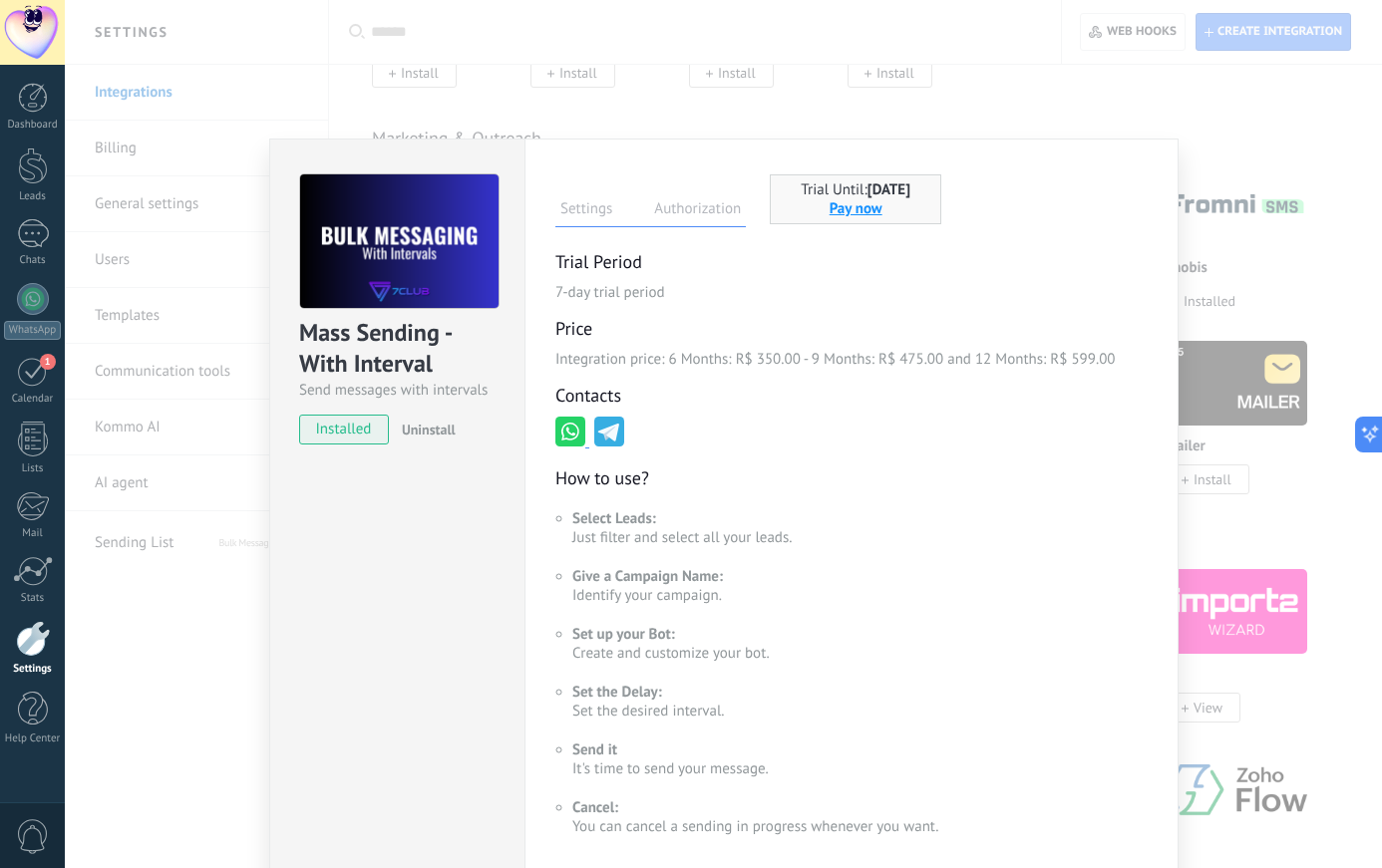 click on "Authorization" at bounding box center [697, 211] 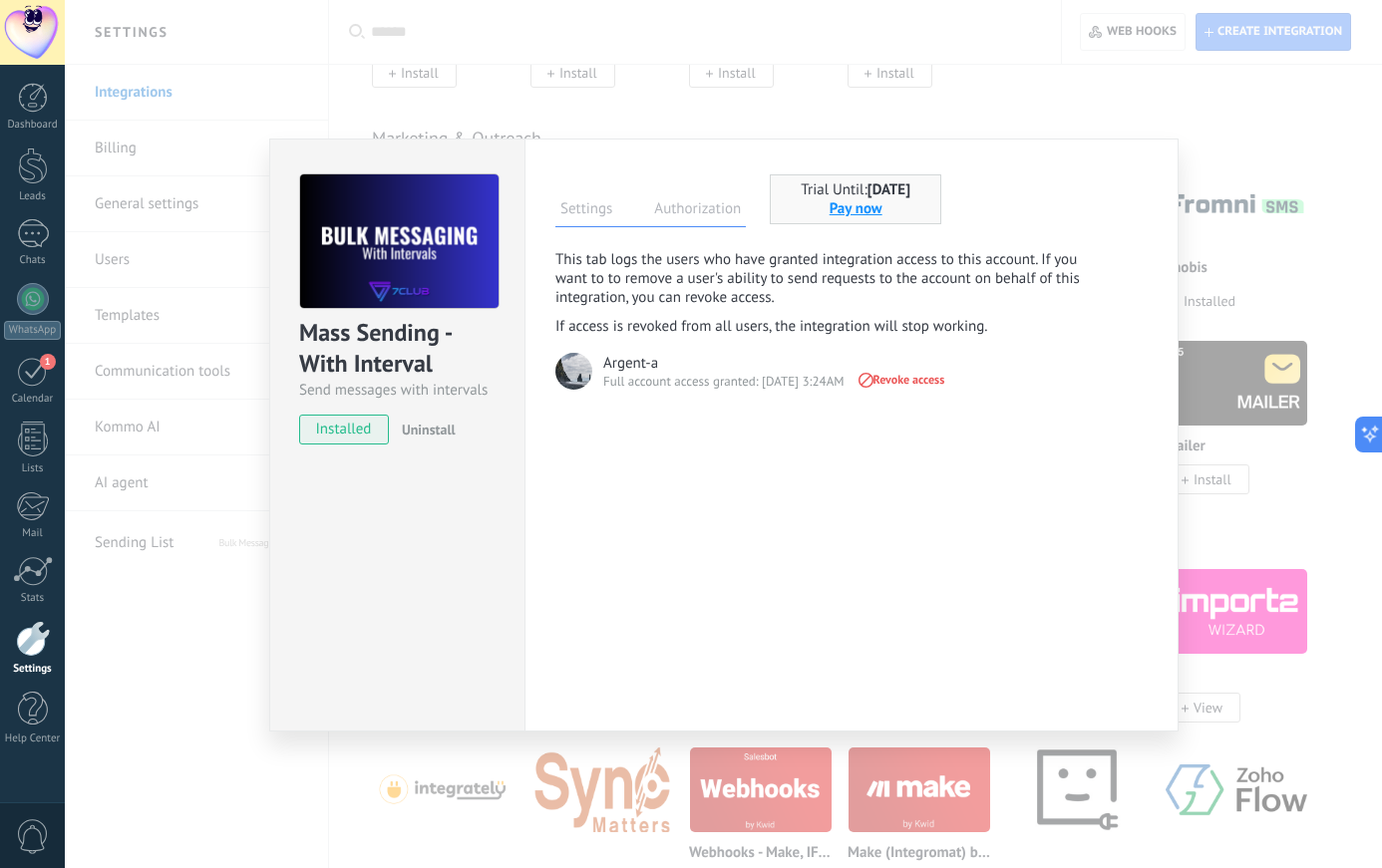 click on "Settings" at bounding box center [586, 211] 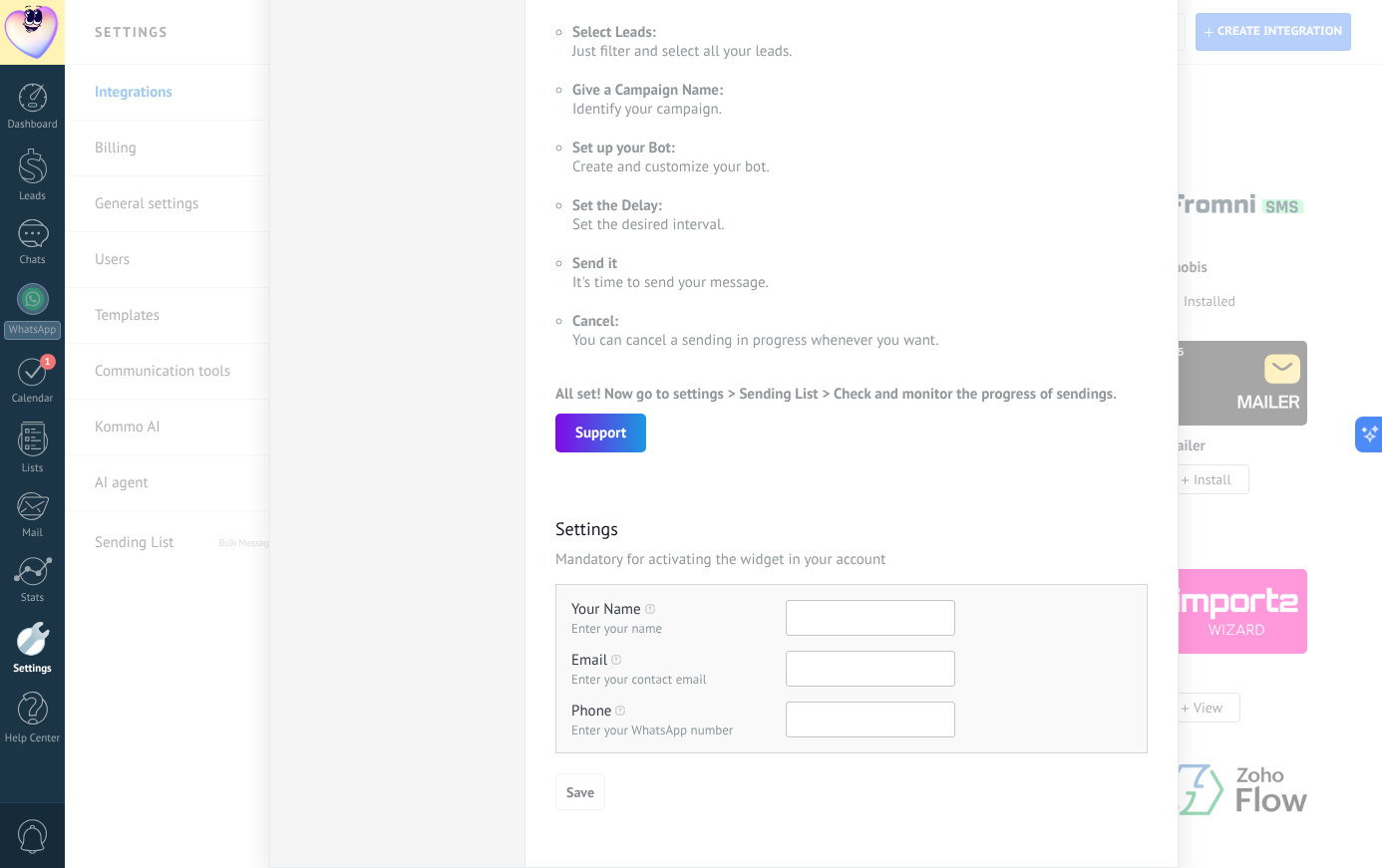 scroll, scrollTop: 507, scrollLeft: 0, axis: vertical 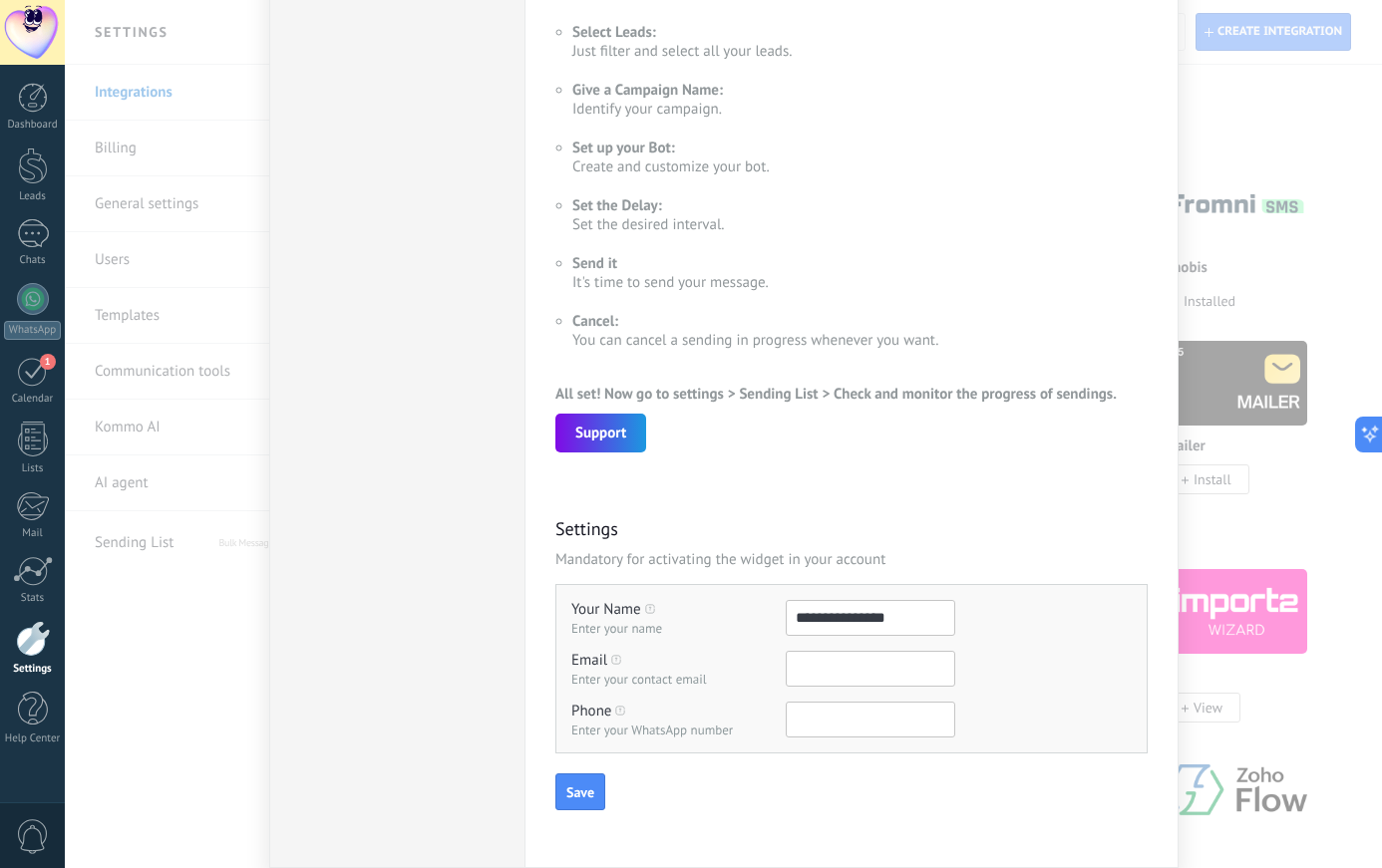 type on "**********" 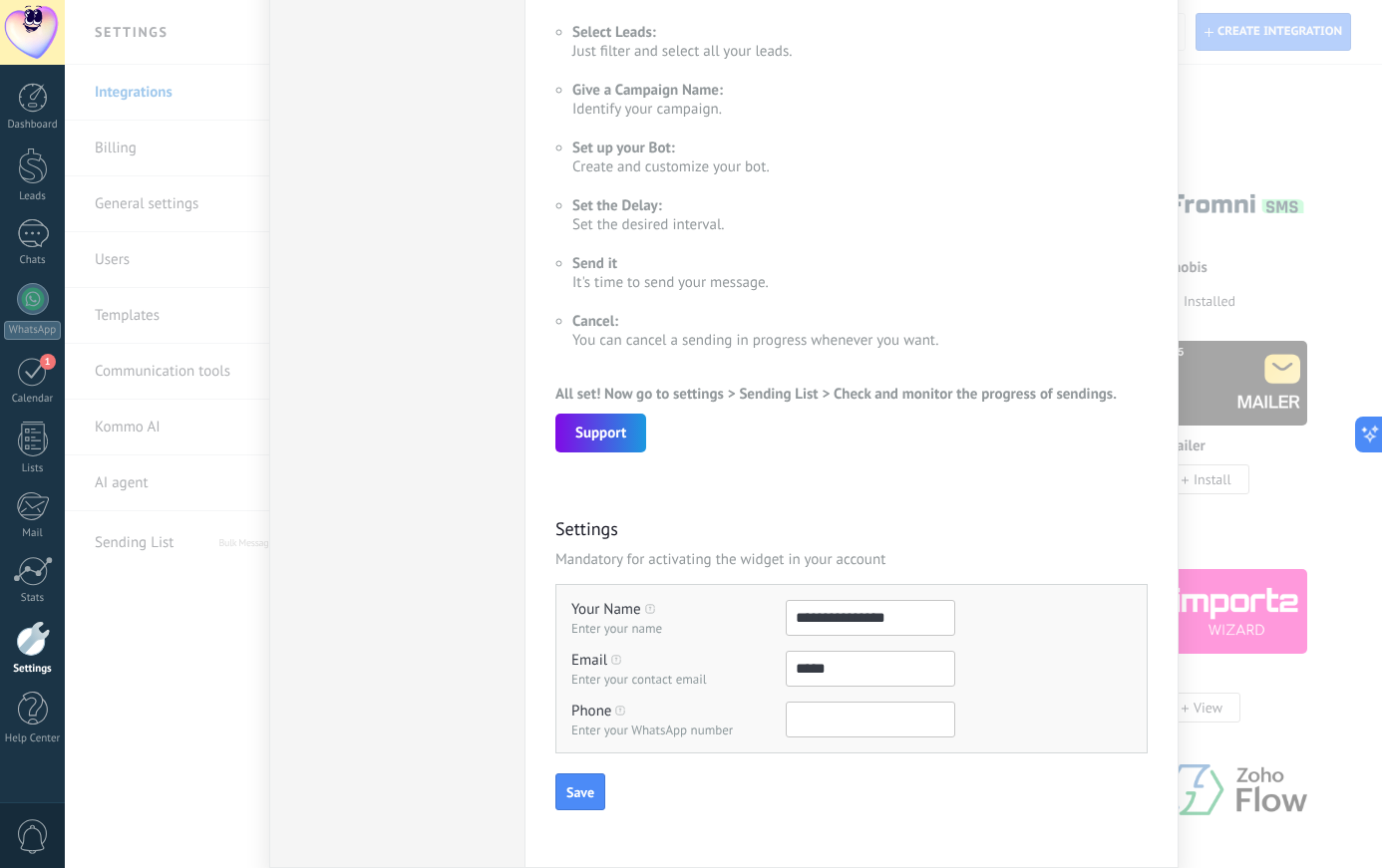 click on "*****" at bounding box center (870, 669) 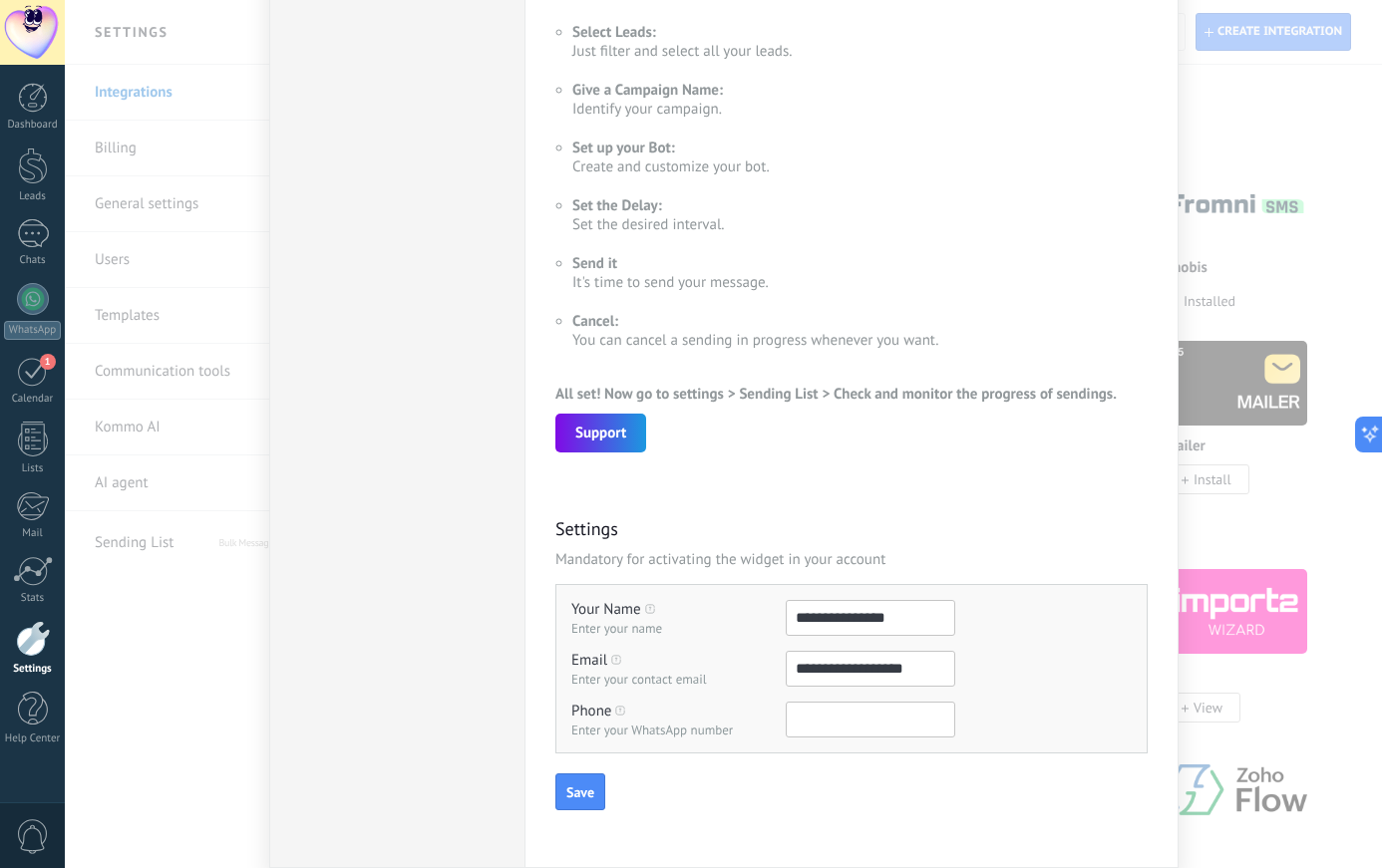 click on "**********" at bounding box center (870, 669) 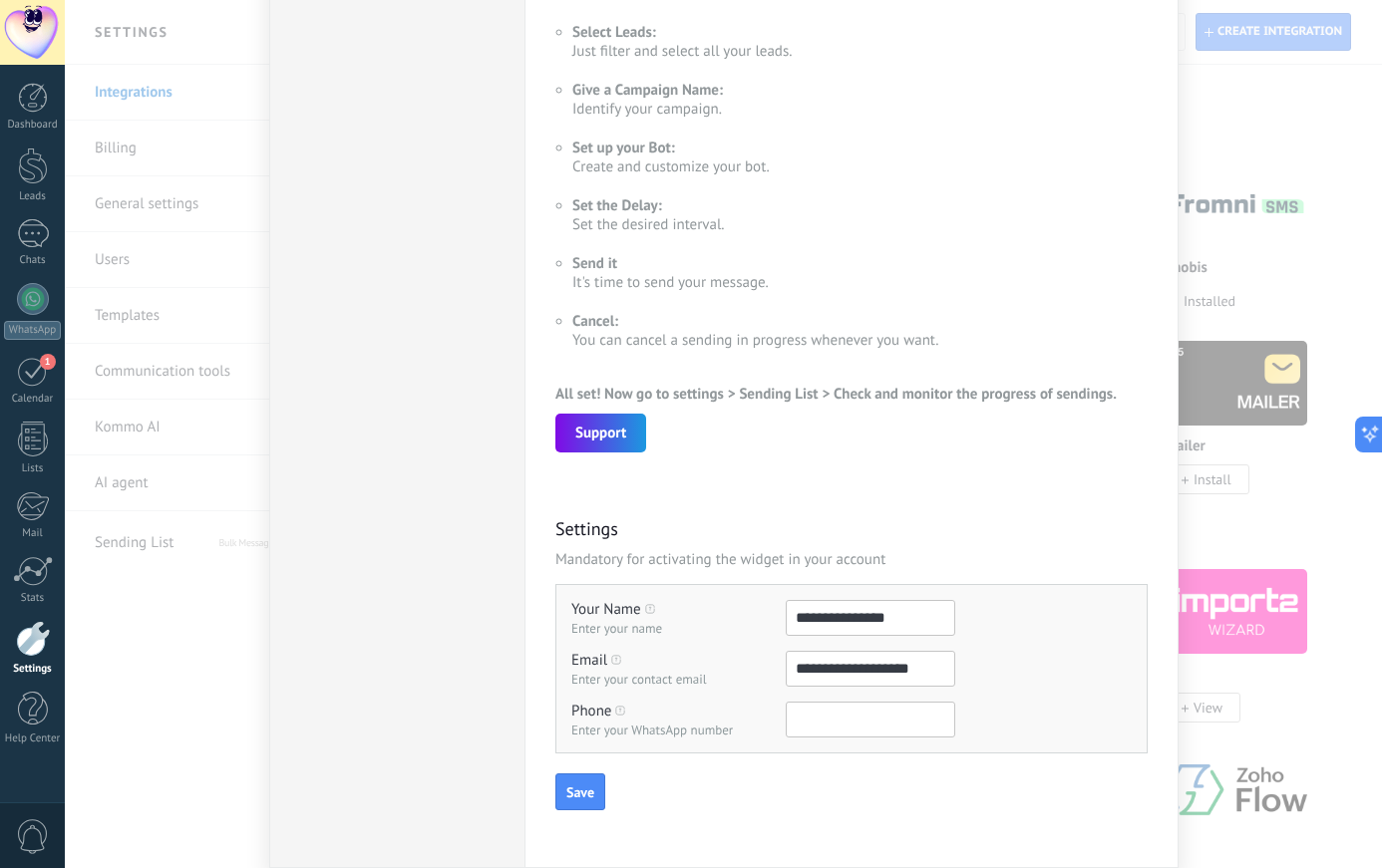 type on "**********" 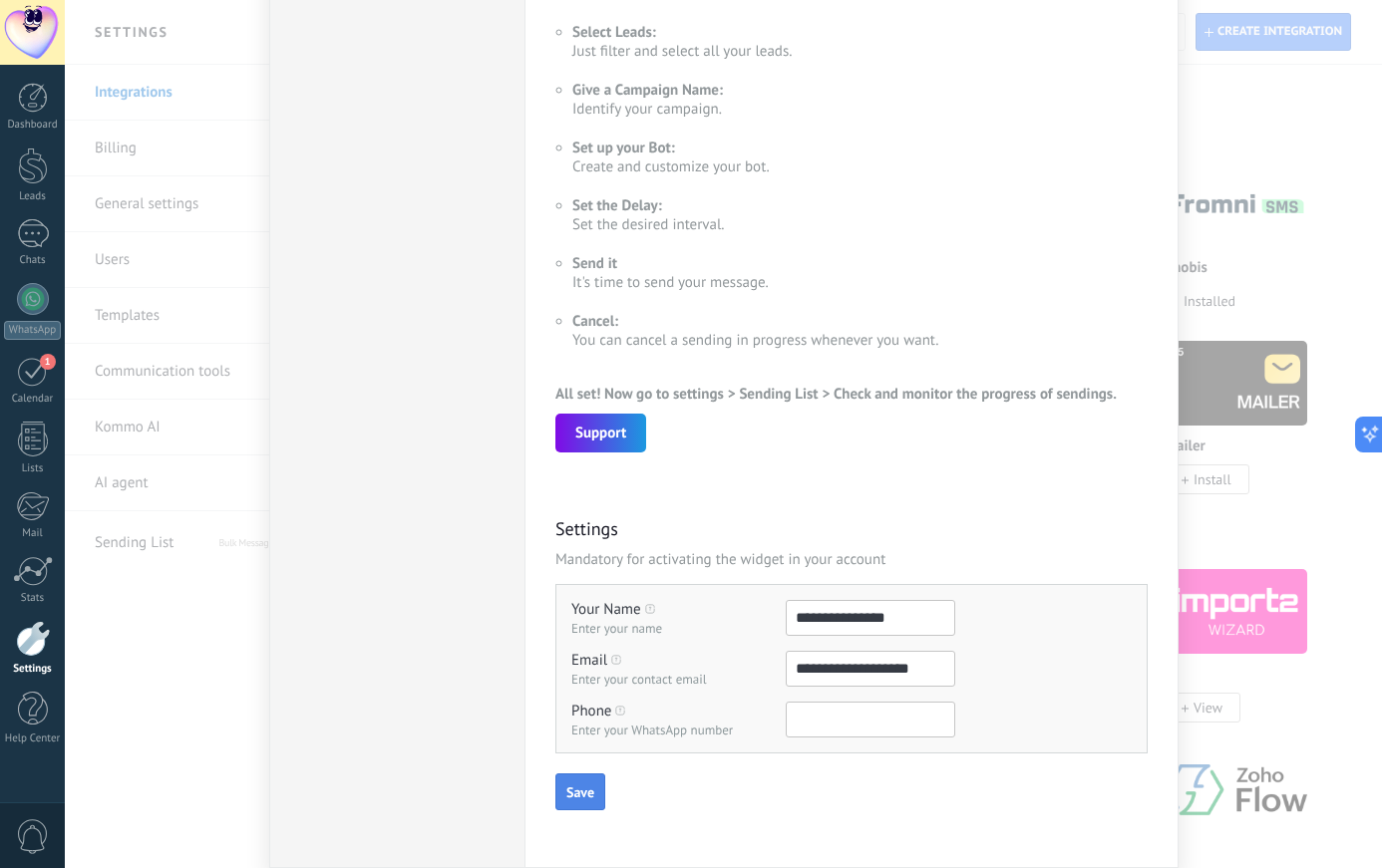 click on "Save" at bounding box center [580, 792] 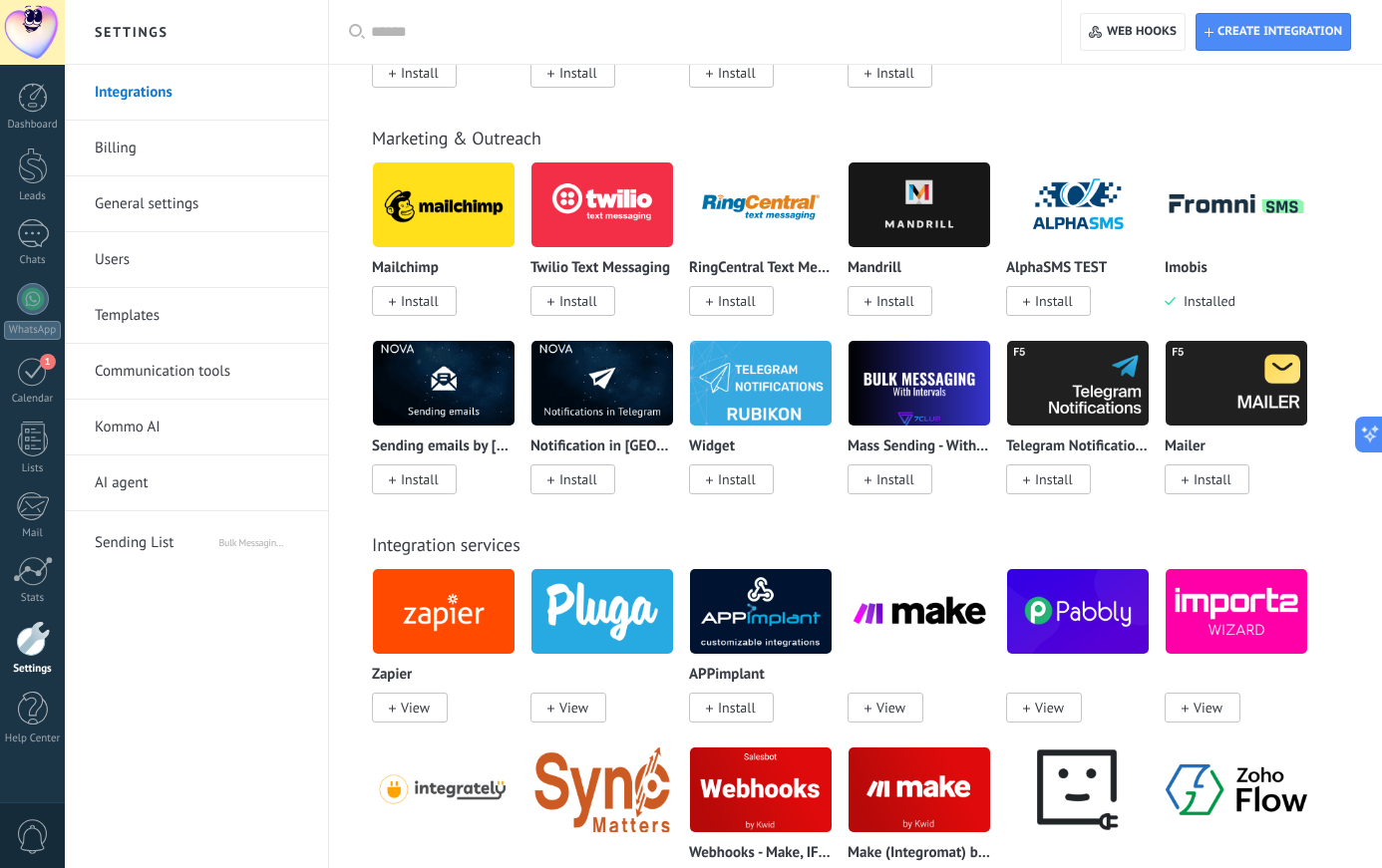 scroll, scrollTop: 0, scrollLeft: 0, axis: both 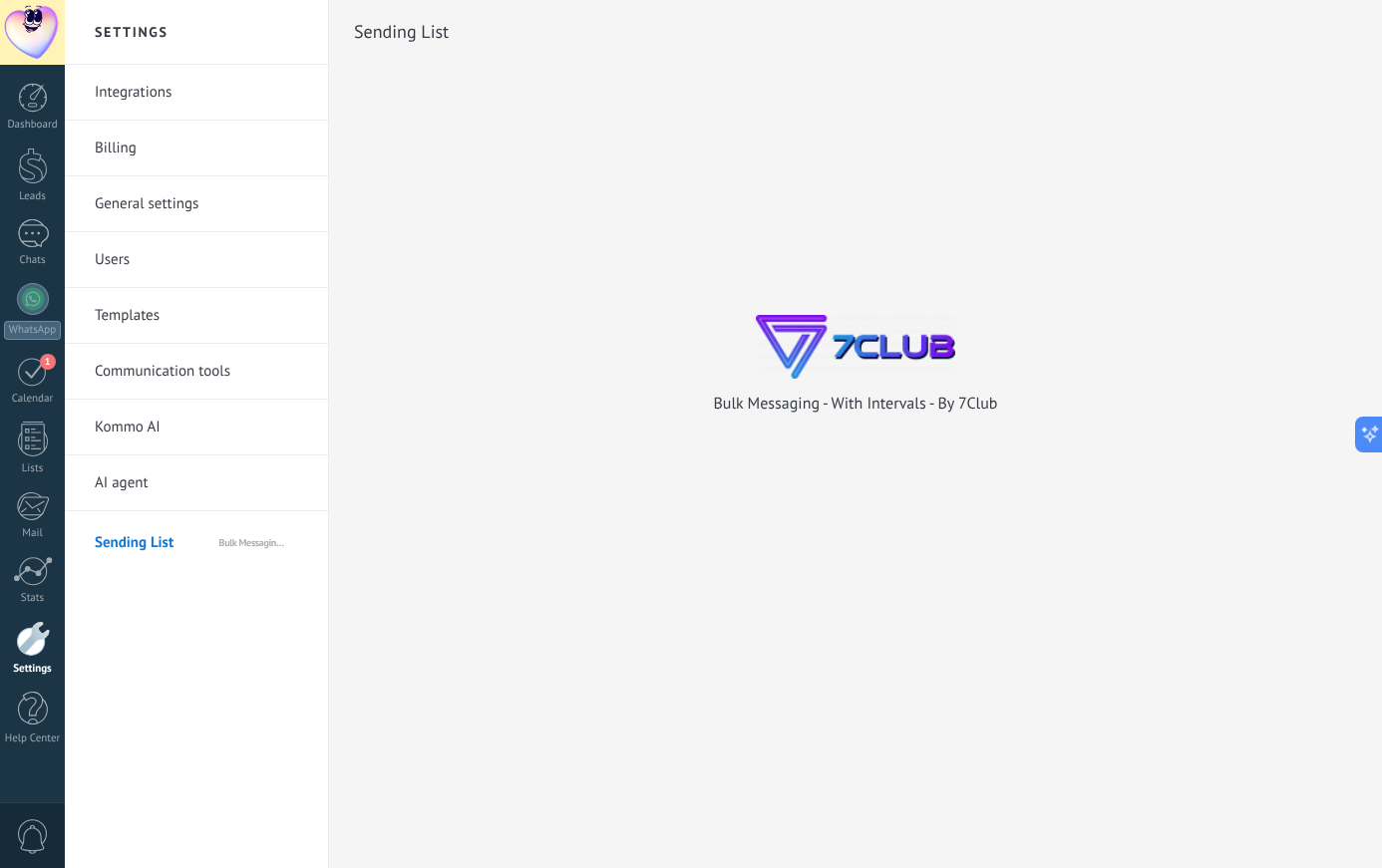 click on "Bulk Messaging - With Intervals - By 7Club" at bounding box center [856, 404] 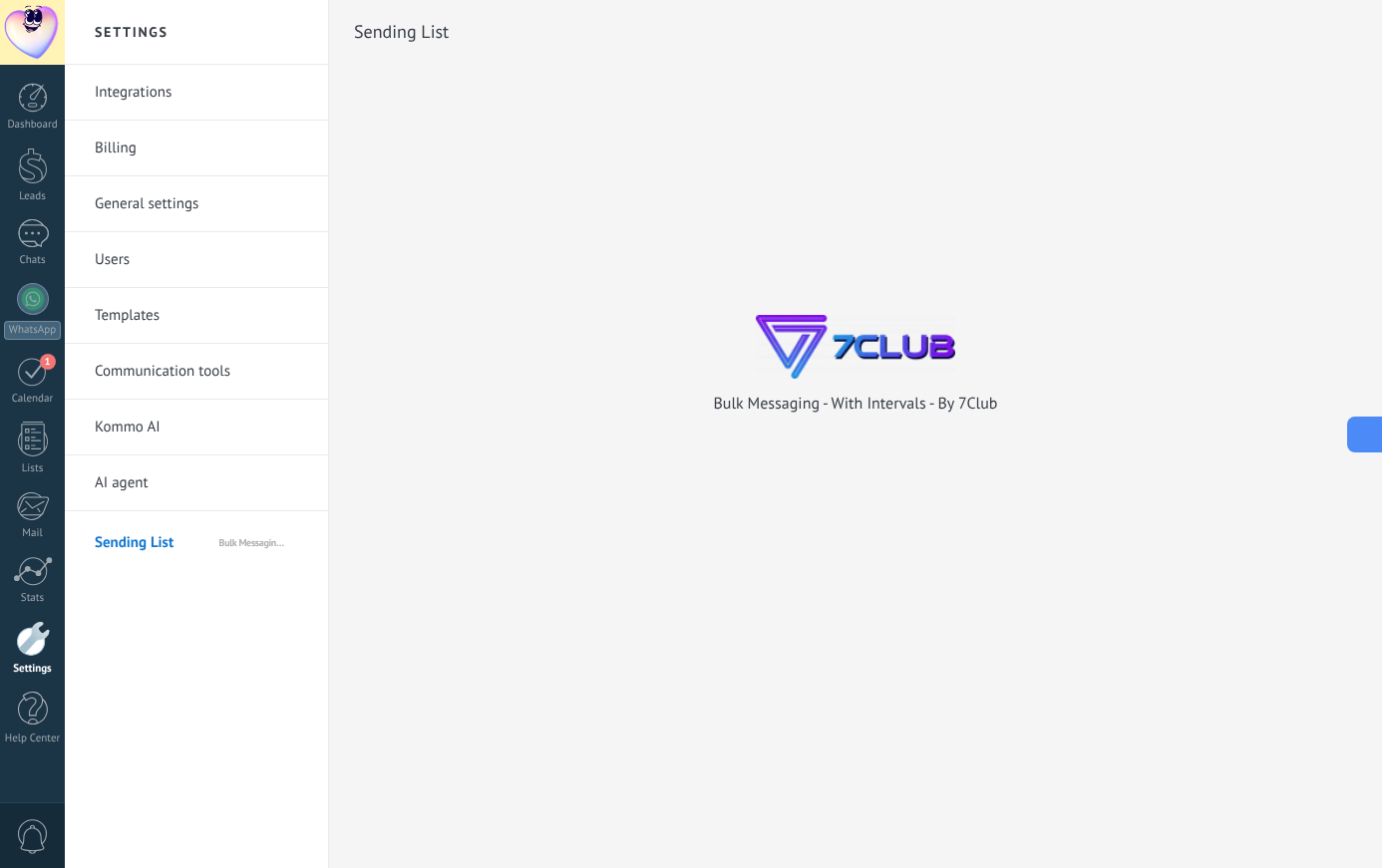 click 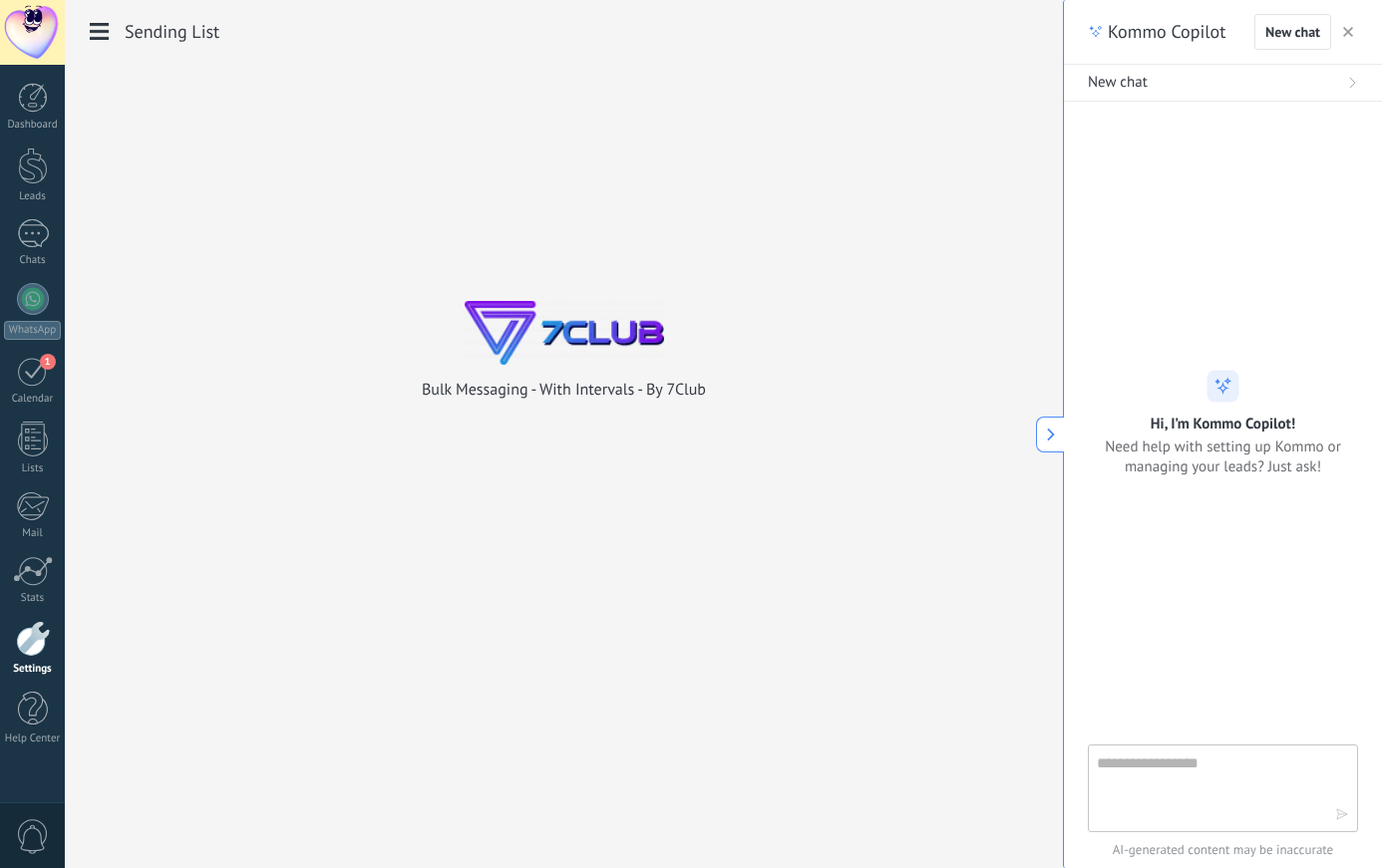 scroll, scrollTop: 20, scrollLeft: 0, axis: vertical 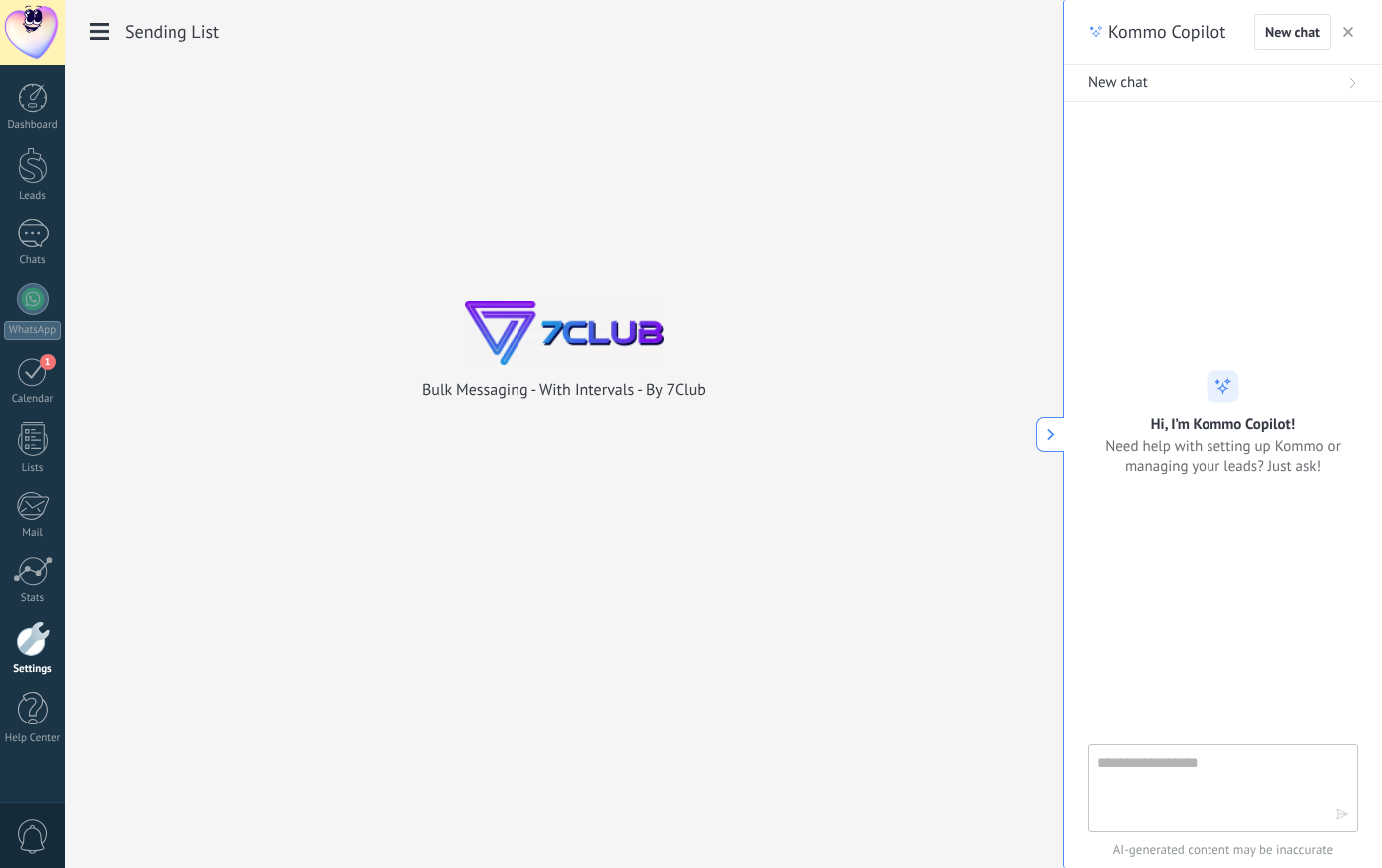 click at bounding box center (1348, 32) 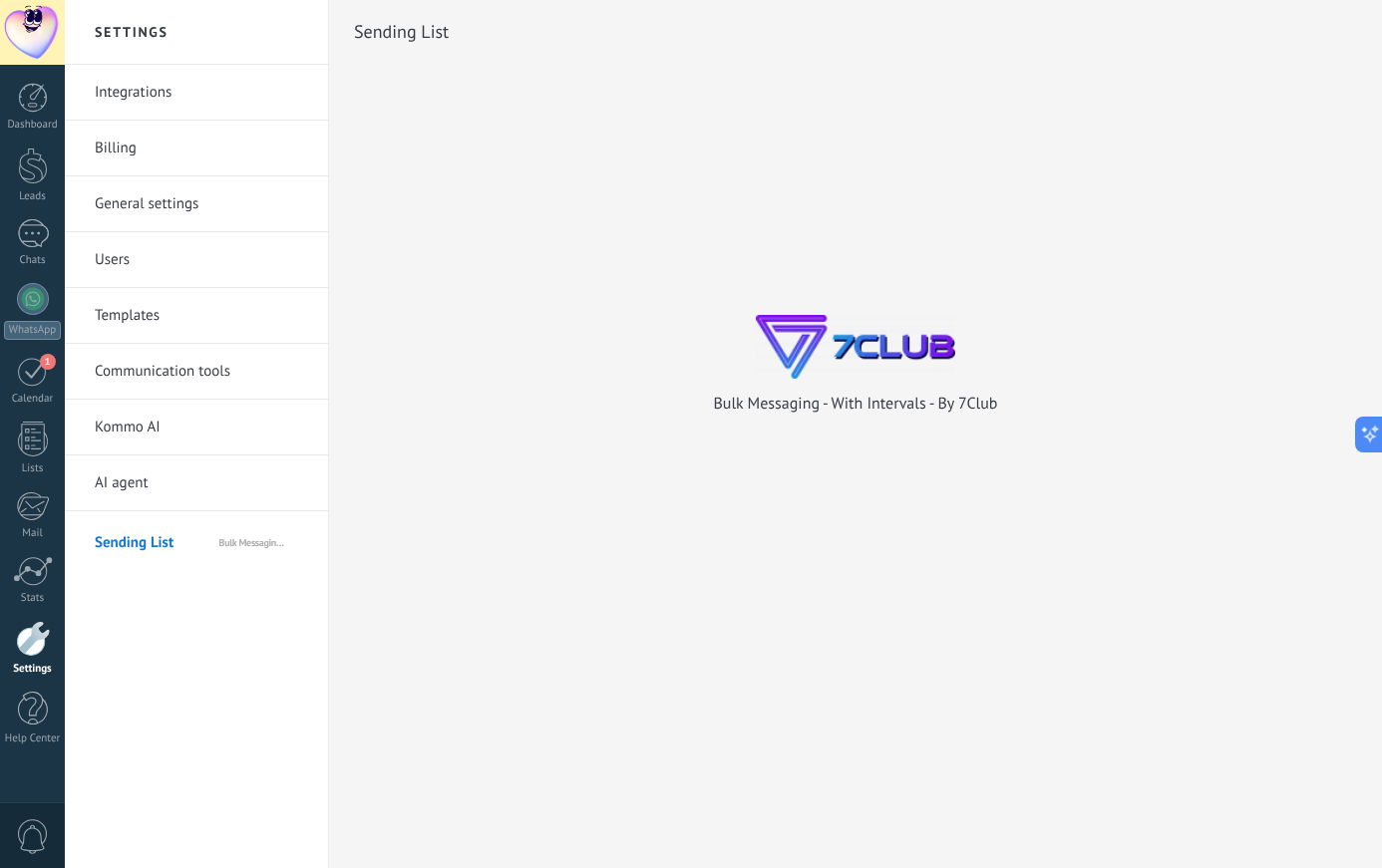 click on "Sending List" at bounding box center [156, 539] 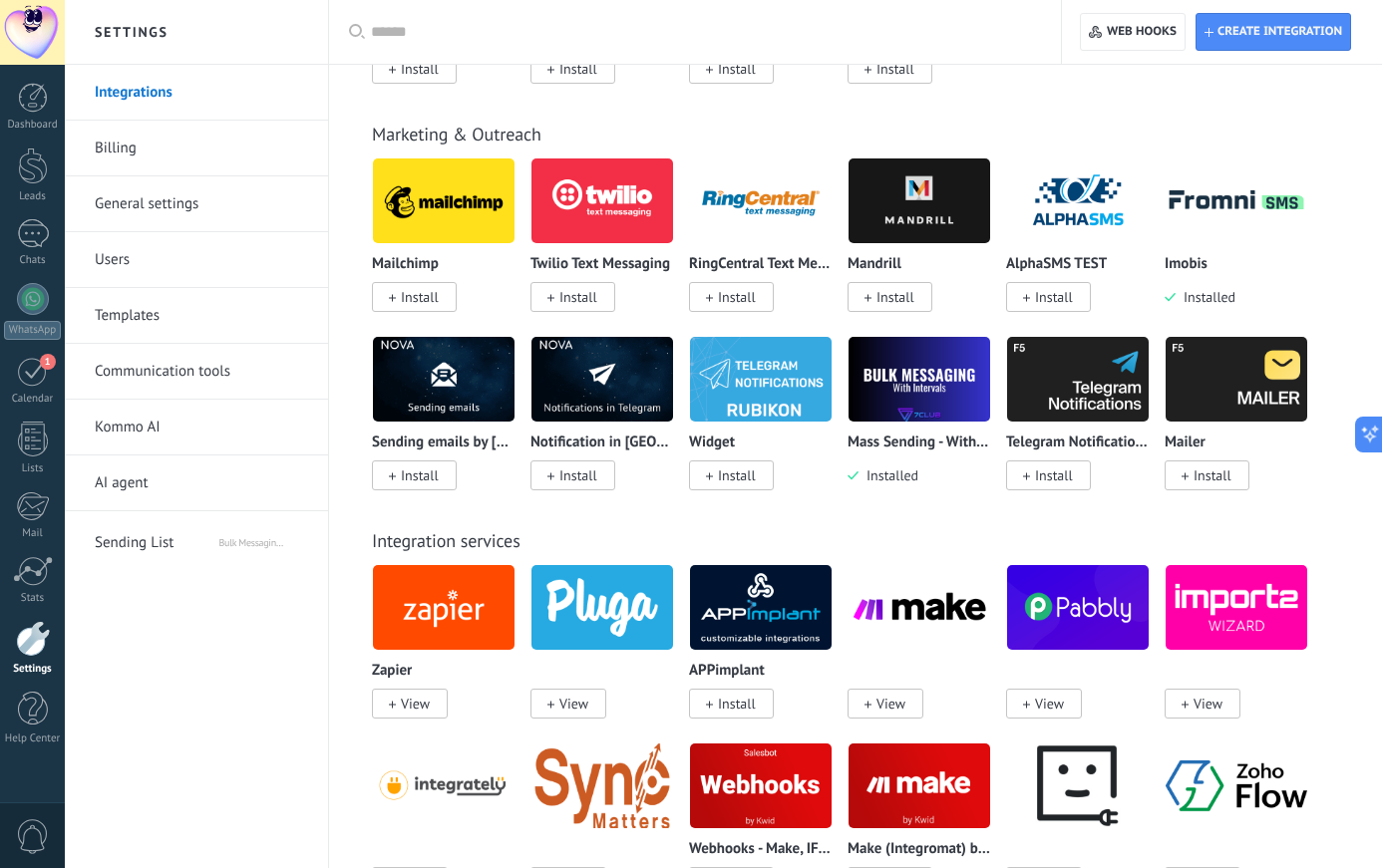 scroll, scrollTop: 4390, scrollLeft: 0, axis: vertical 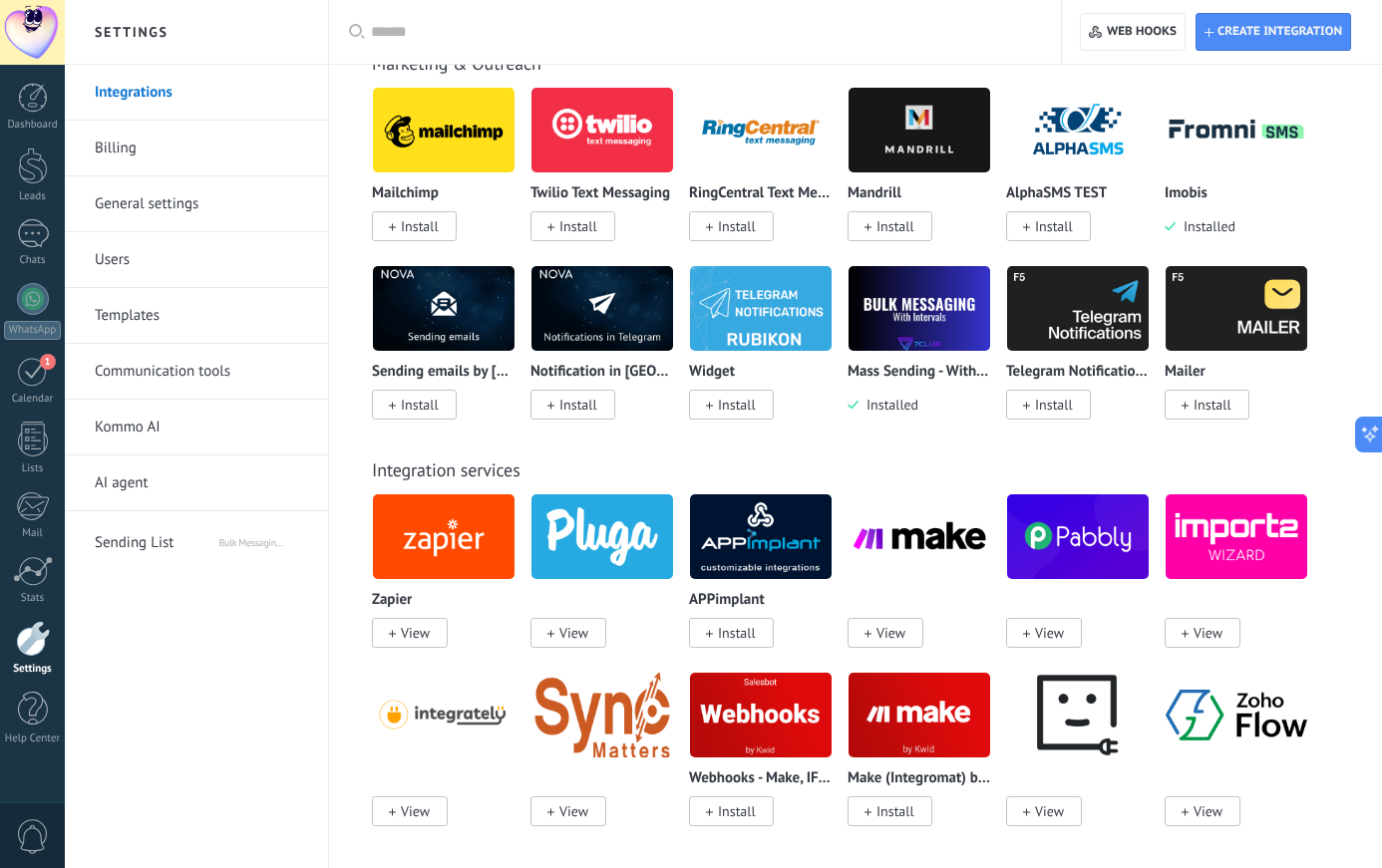 click on "Install" at bounding box center [1054, 226] 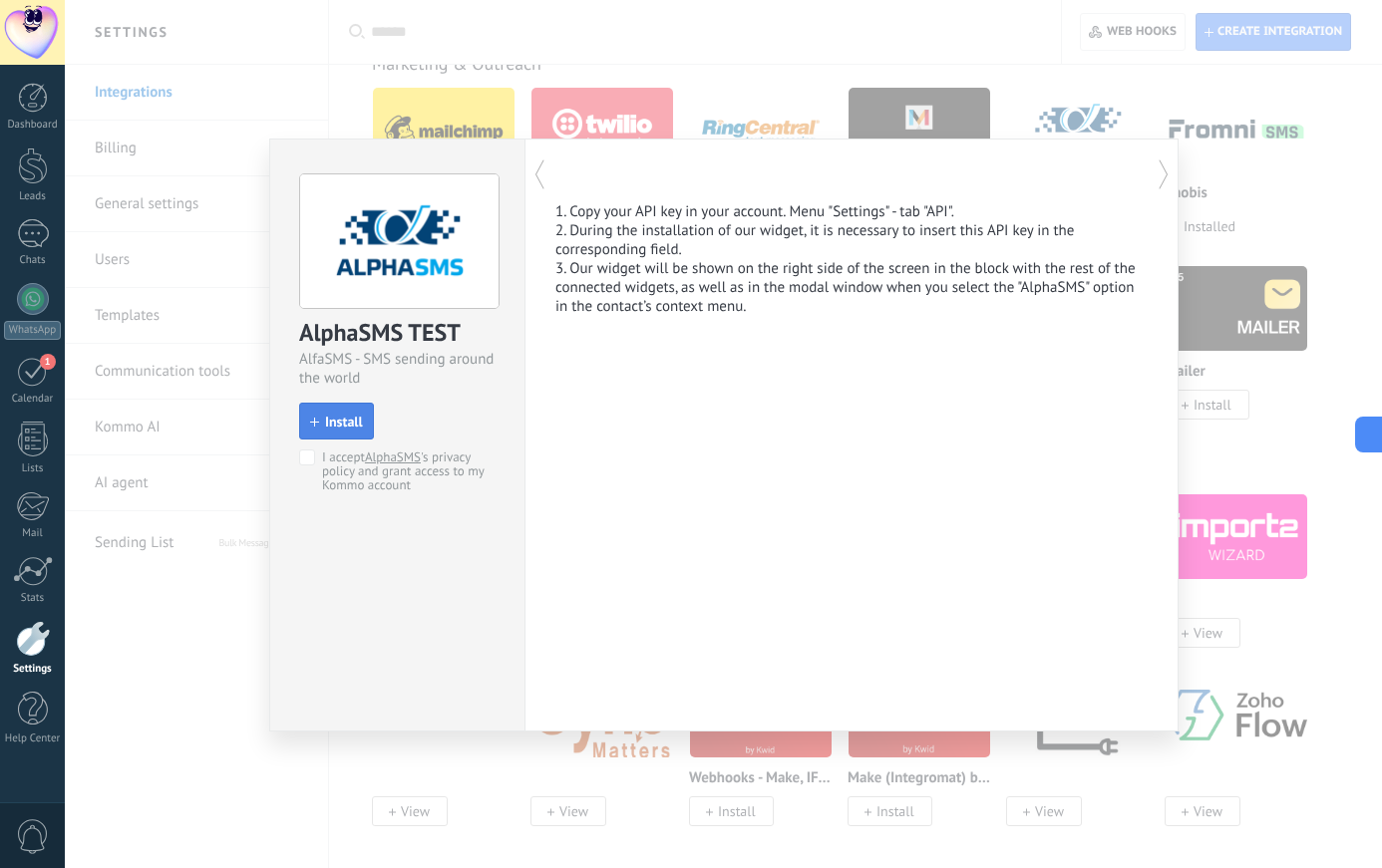 click on "Install" at bounding box center (344, 422) 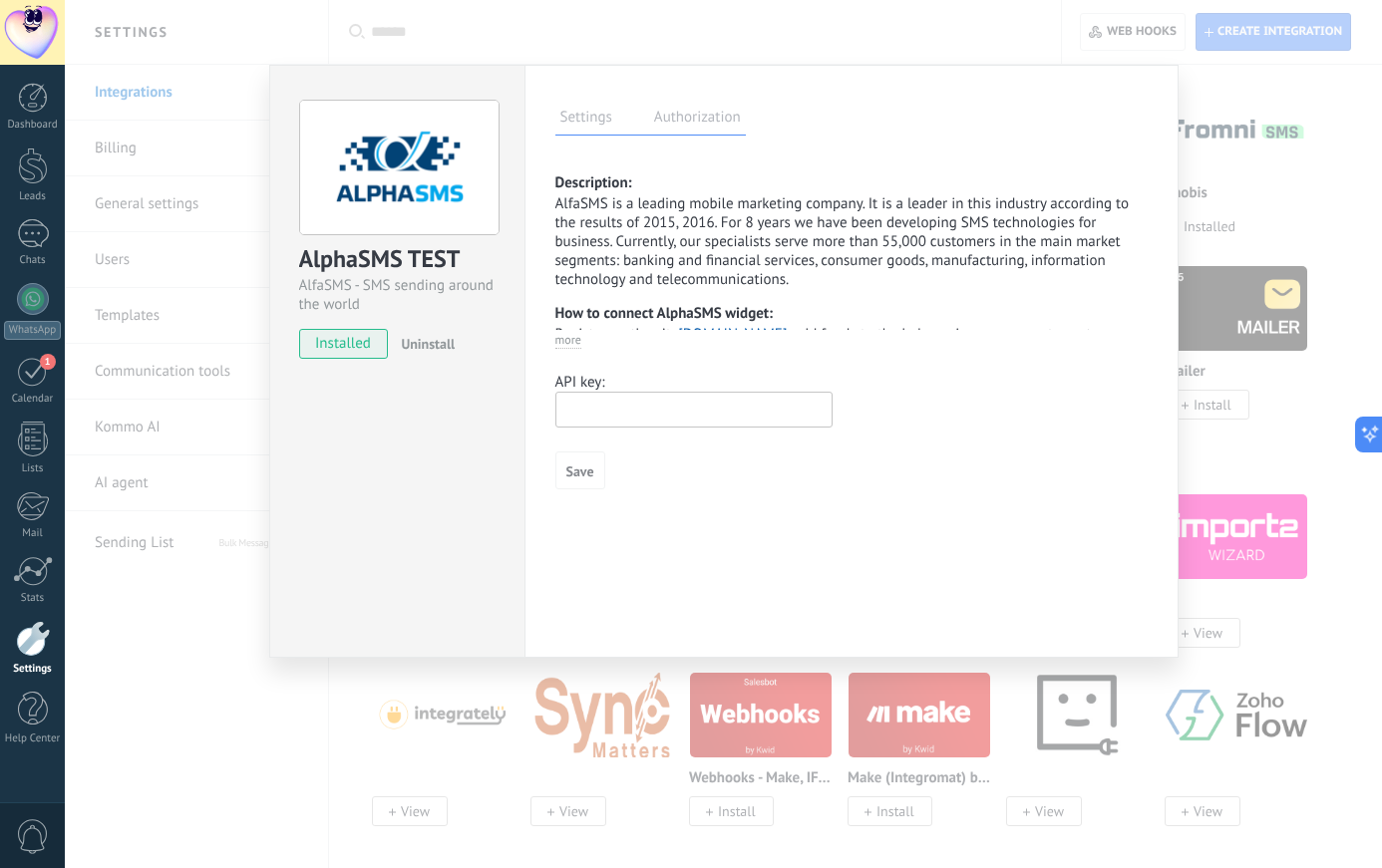 click on "Settings Authorization This tab logs the users who have granted integration access to this account. If you want to to remove a user's ability to send requests to the account on behalf of this integration, you can revoke access. If access is revoked from all users, the integration will stop working. This app is installed, but no one has given it access yet. Description: AlfaSMS is a leading mobile marketing company. It is a leader in this industry according to the results of 2015, 2016. For 8 years we have been developing SMS technologies for business. Currently, our specialists serve more than 55,000 customers in the main market segments: banking and financial services, consumer goods, manufacturing, information technology and telecommunications. How to connect AlphaSMS widget:  Register on the site  alphasms.net How AlphaSMS widget works:  - see your balance;   - select several phones from the array of selected entries using Ctrl;   - use any of your saved text templates;   - send SMS;  {name} - user name;" at bounding box center (852, 361) 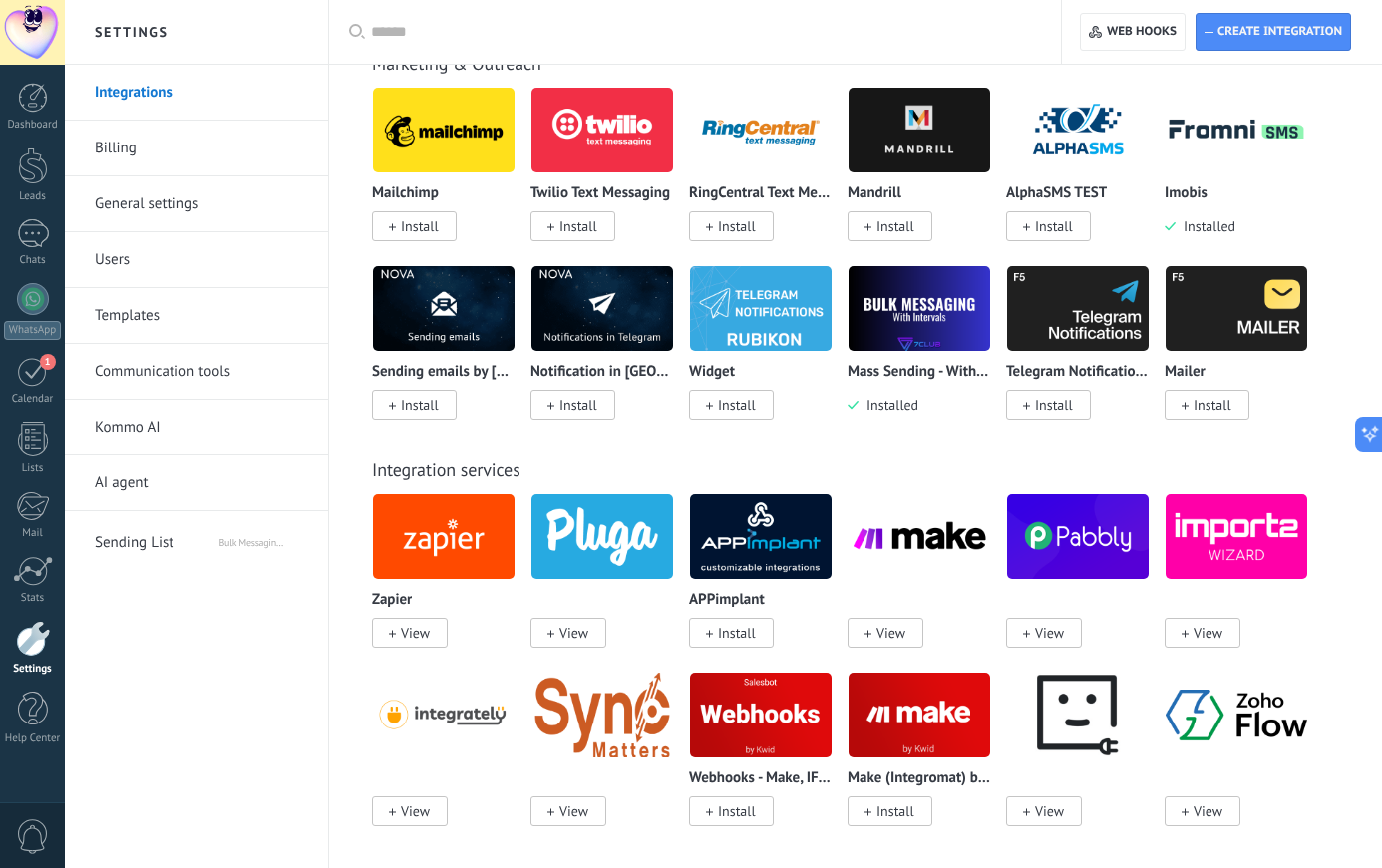 click on "Install" at bounding box center [578, 405] 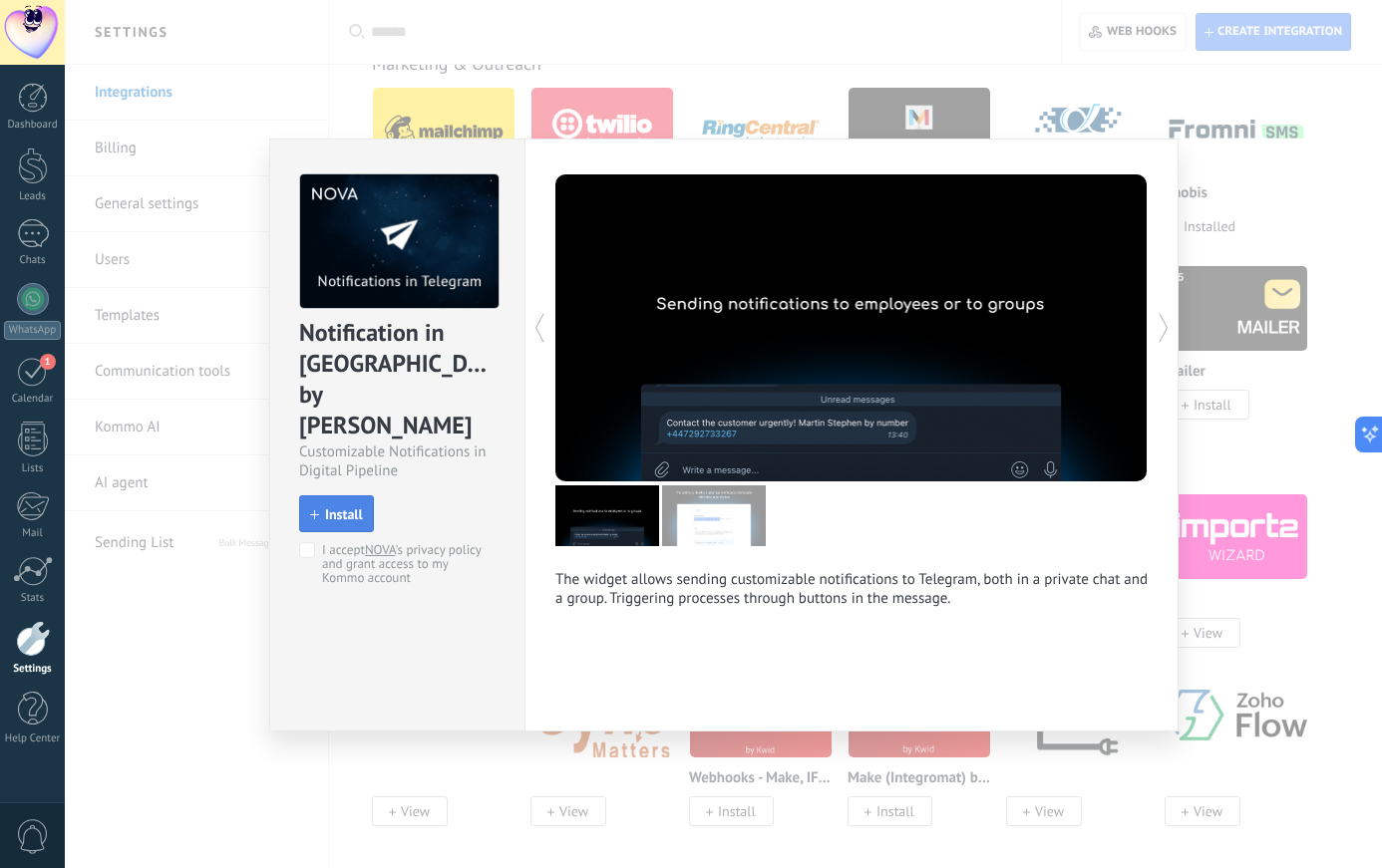 click on "Install" at bounding box center (344, 514) 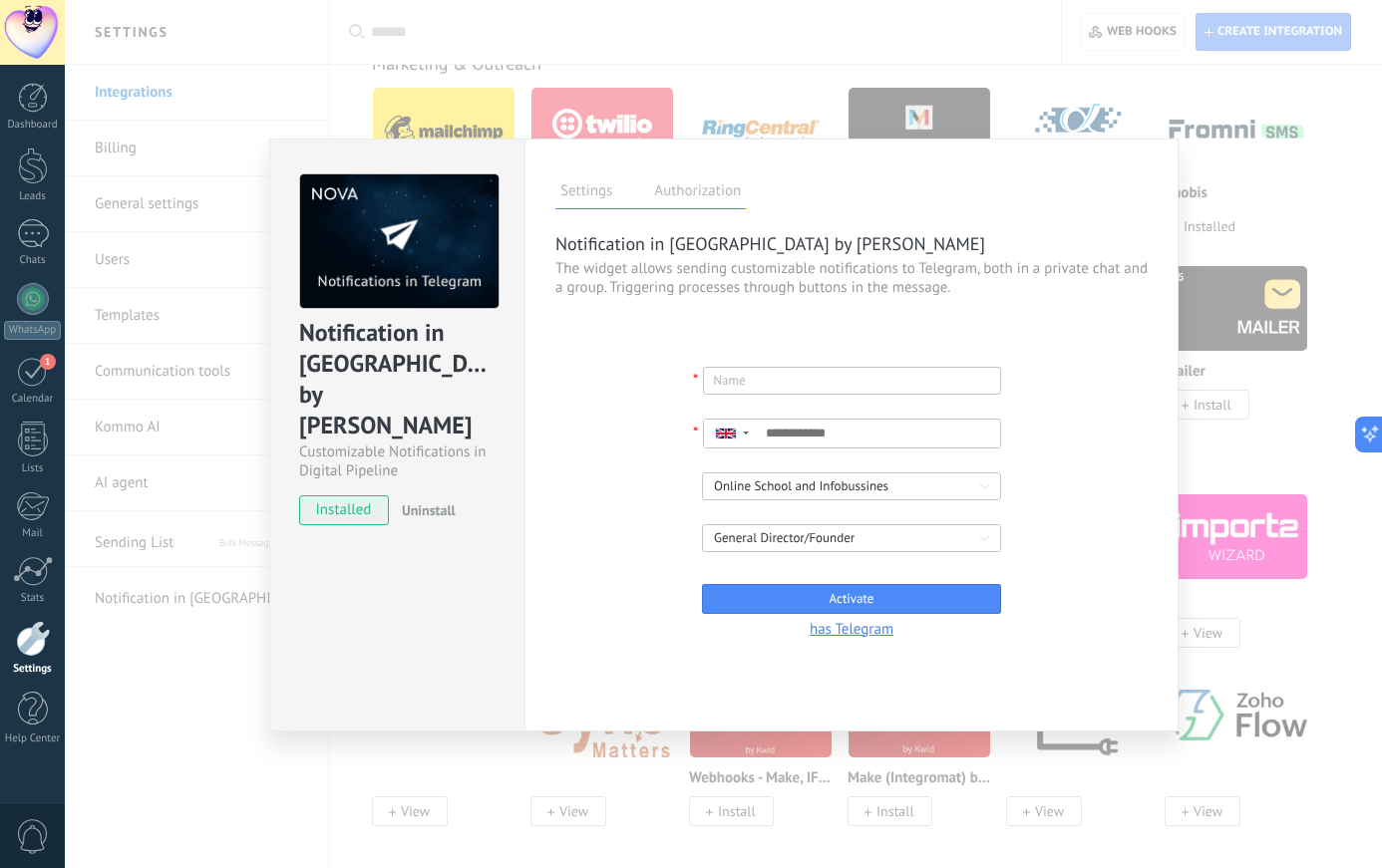 click on "has Telegram" at bounding box center [852, 629] 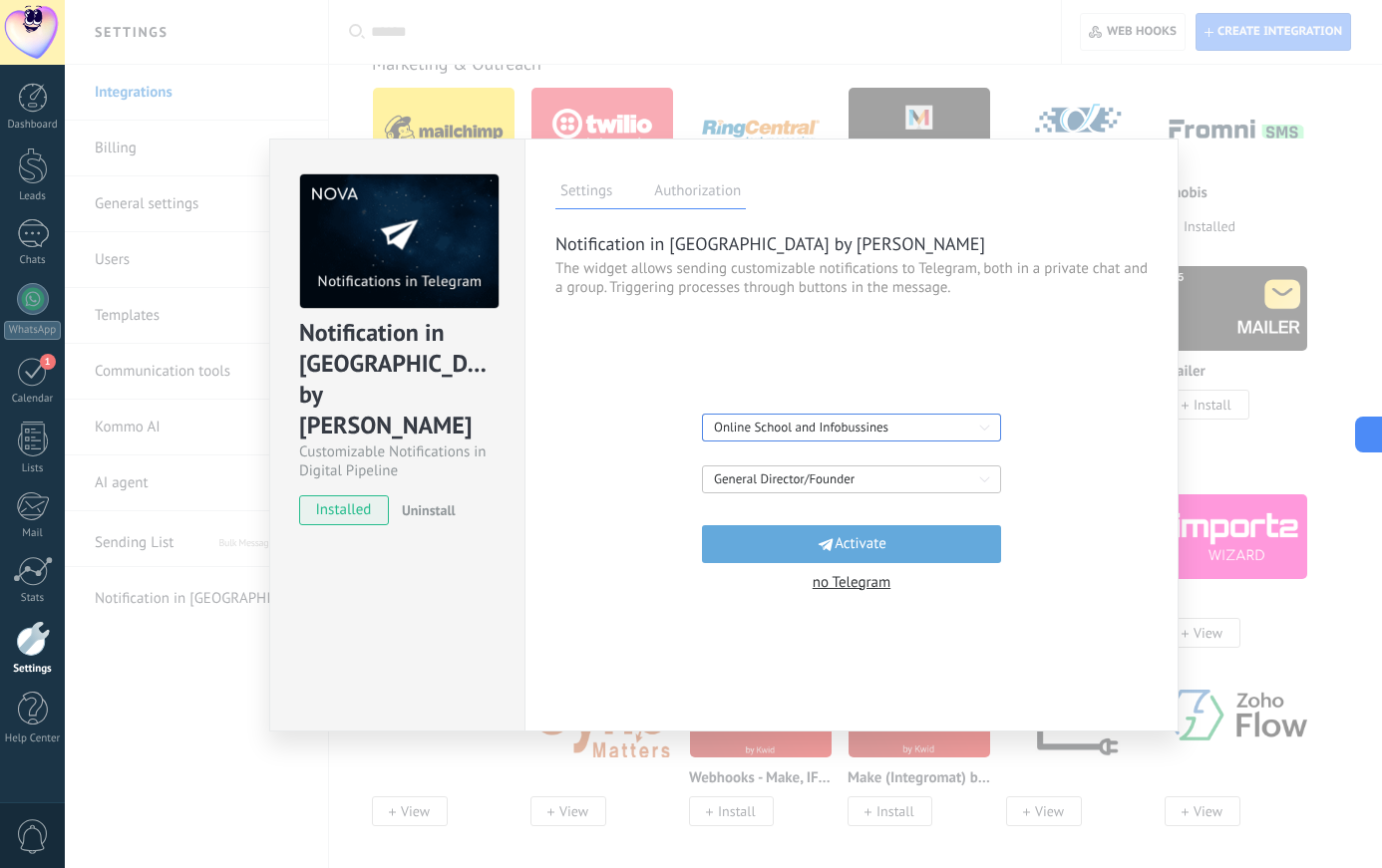 click on "Online School and Infobussines" at bounding box center [845, 428] 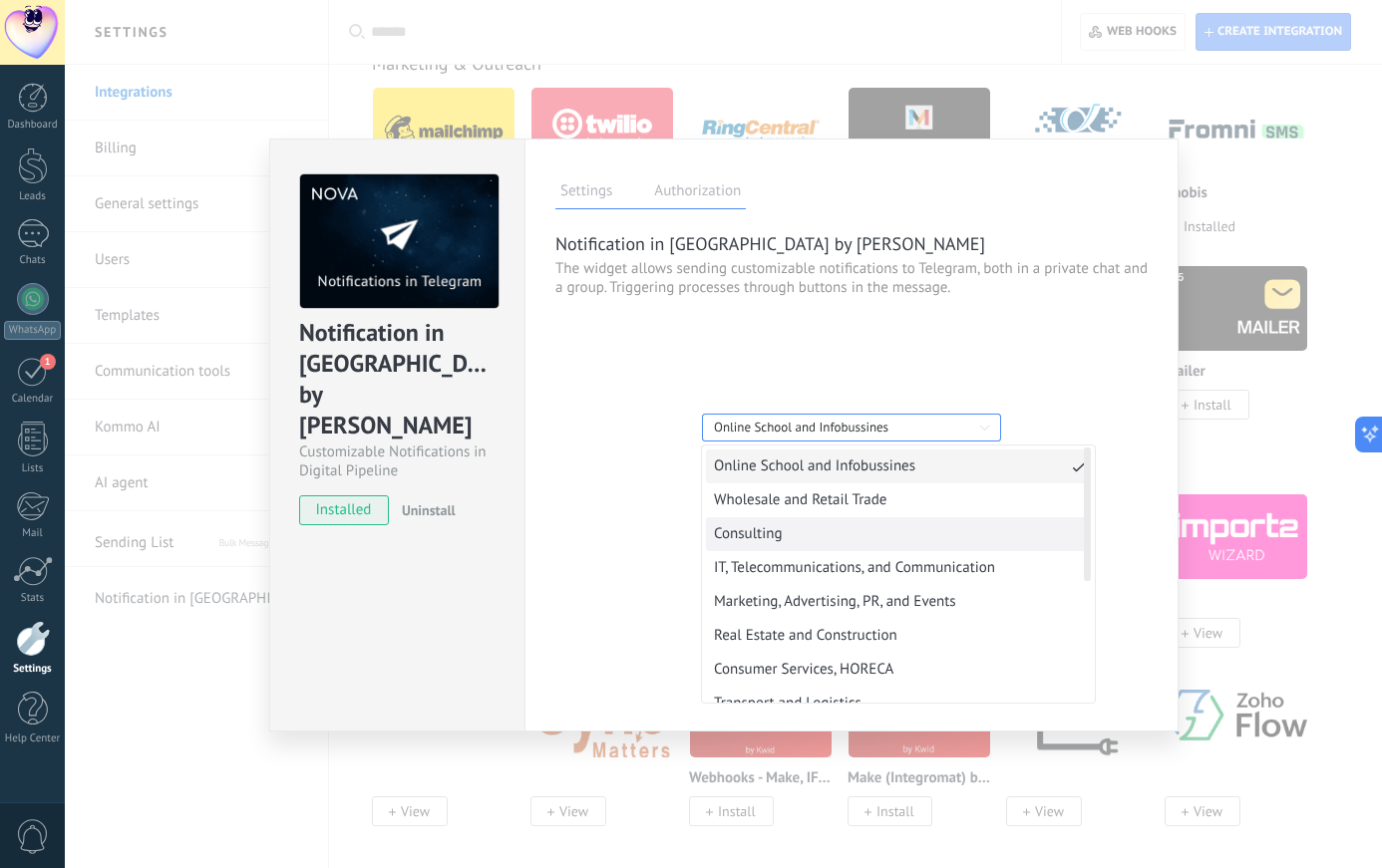 click on "Consulting" at bounding box center [898, 534] 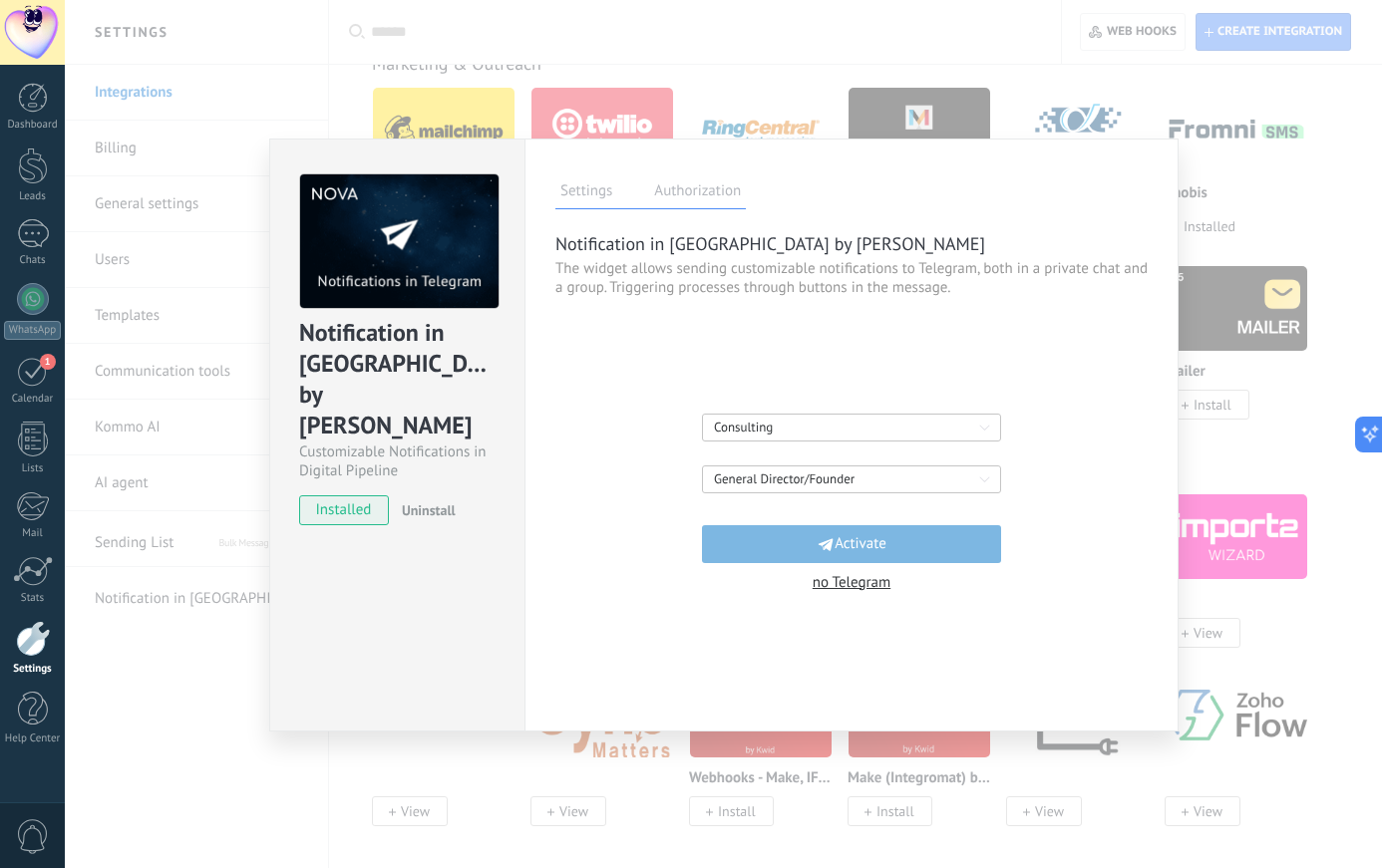click on "Activate" at bounding box center (861, 543) 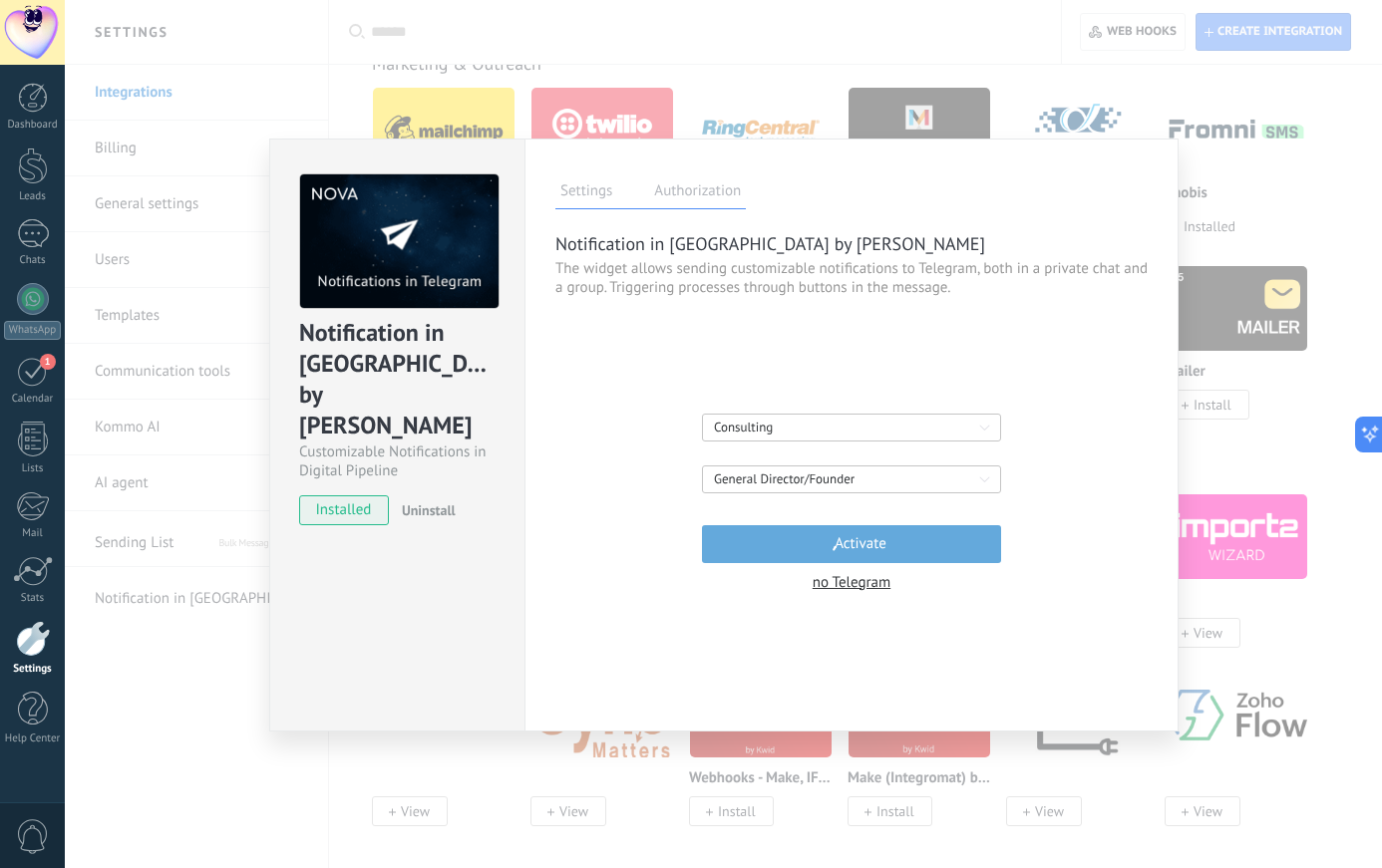 click on "Notification in Telegram by NOVA Customizable Notifications in Digital Pipeline installed Uninstall Settings Authorization This tab logs the users who have granted integration access to this account. If you want to to remove a user's ability to send requests to the account on behalf of this integration, you can revoke access. If access is revoked from all users, the integration will stop working. This app is installed, but no one has given it access yet. The widget allows sending customizable notifications to Telegram, both in a private chat and a group. Triggering processes through buttons in the message. more Save Didn't manage to set something up? Something doesn't work the way you need it to? Write to us in Technical Support using the button on the left and we will set up a solution for you for free, extend the test or come up with another solution for your processes Notification in Telegram by NOVA Consulting General Director/Founder Activate no Telegram Confirmation of the number is required Resend code" at bounding box center (723, 434) 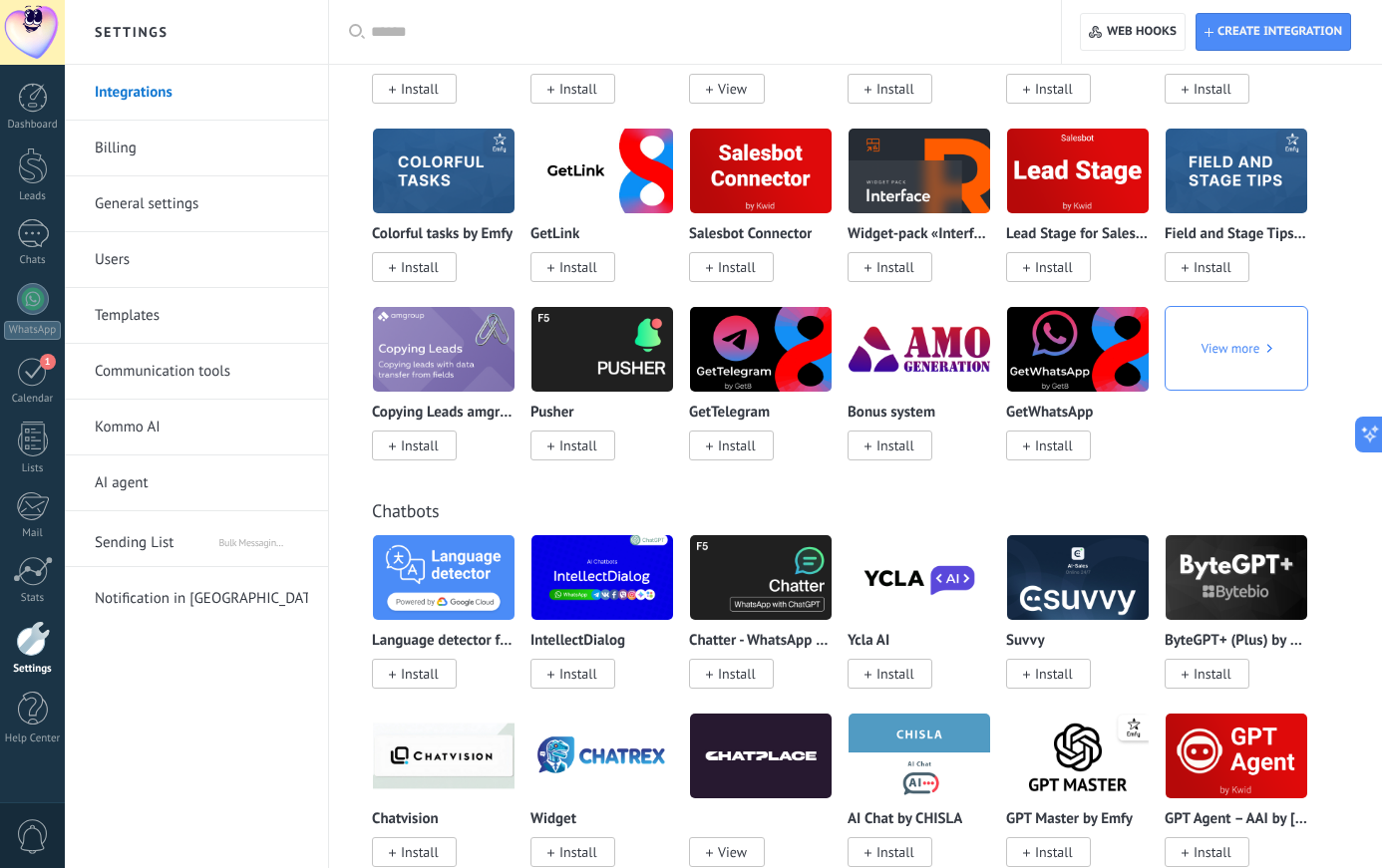 scroll, scrollTop: 5749, scrollLeft: 0, axis: vertical 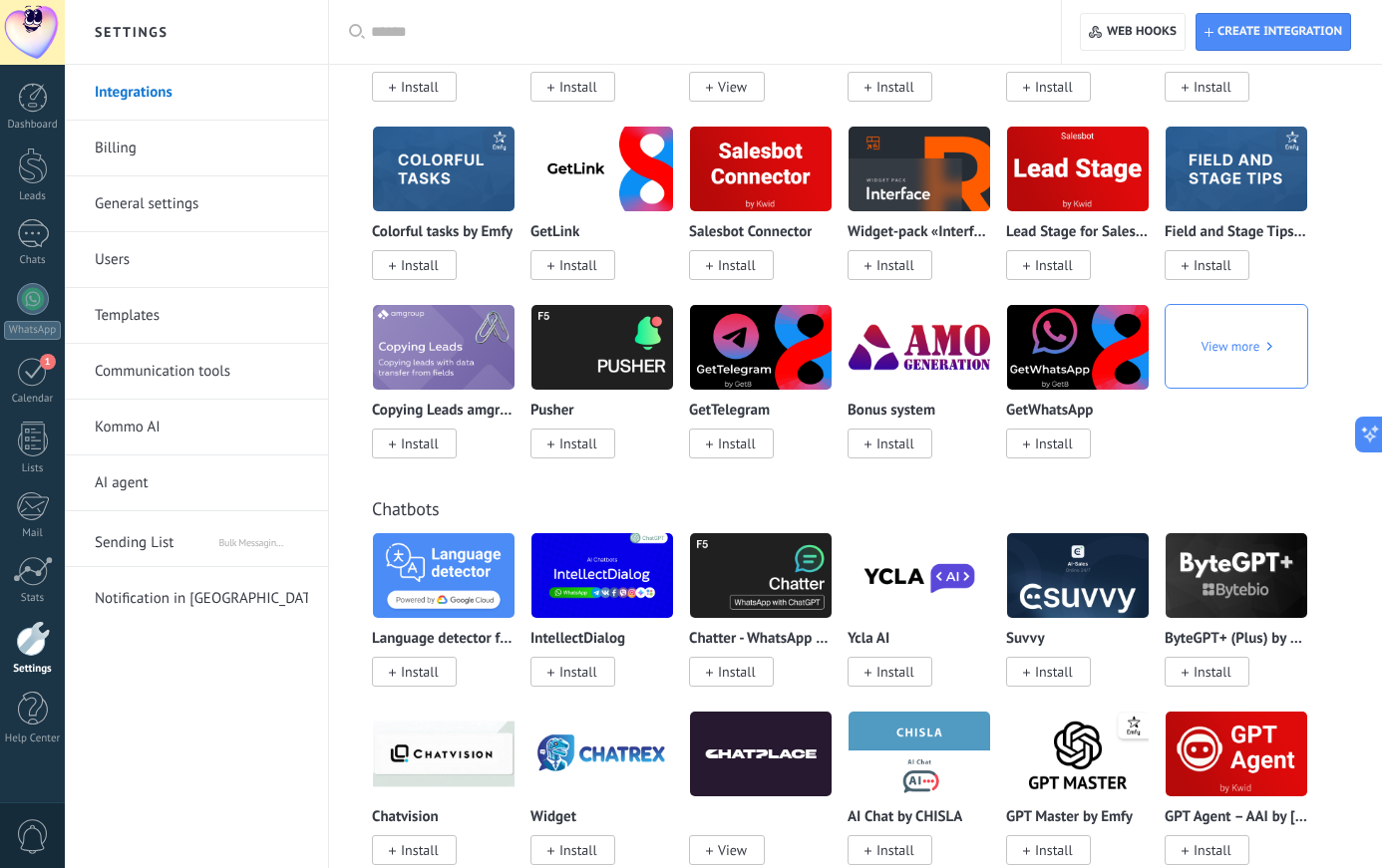 click on "Chatbots Language detector for Salesbot Install IntellectDialog Install Chatter - WhatsApp & Telegram & Avito Install Ycla AI Install Suvvy Install ByteGPT+ (Plus) by Bytebio Install Chatvision Install Widget Install View AI Chat by CHISLA Install GPT Master by Emfy Install GPT Agent – AAI by KWID Install" at bounding box center (856, 661) 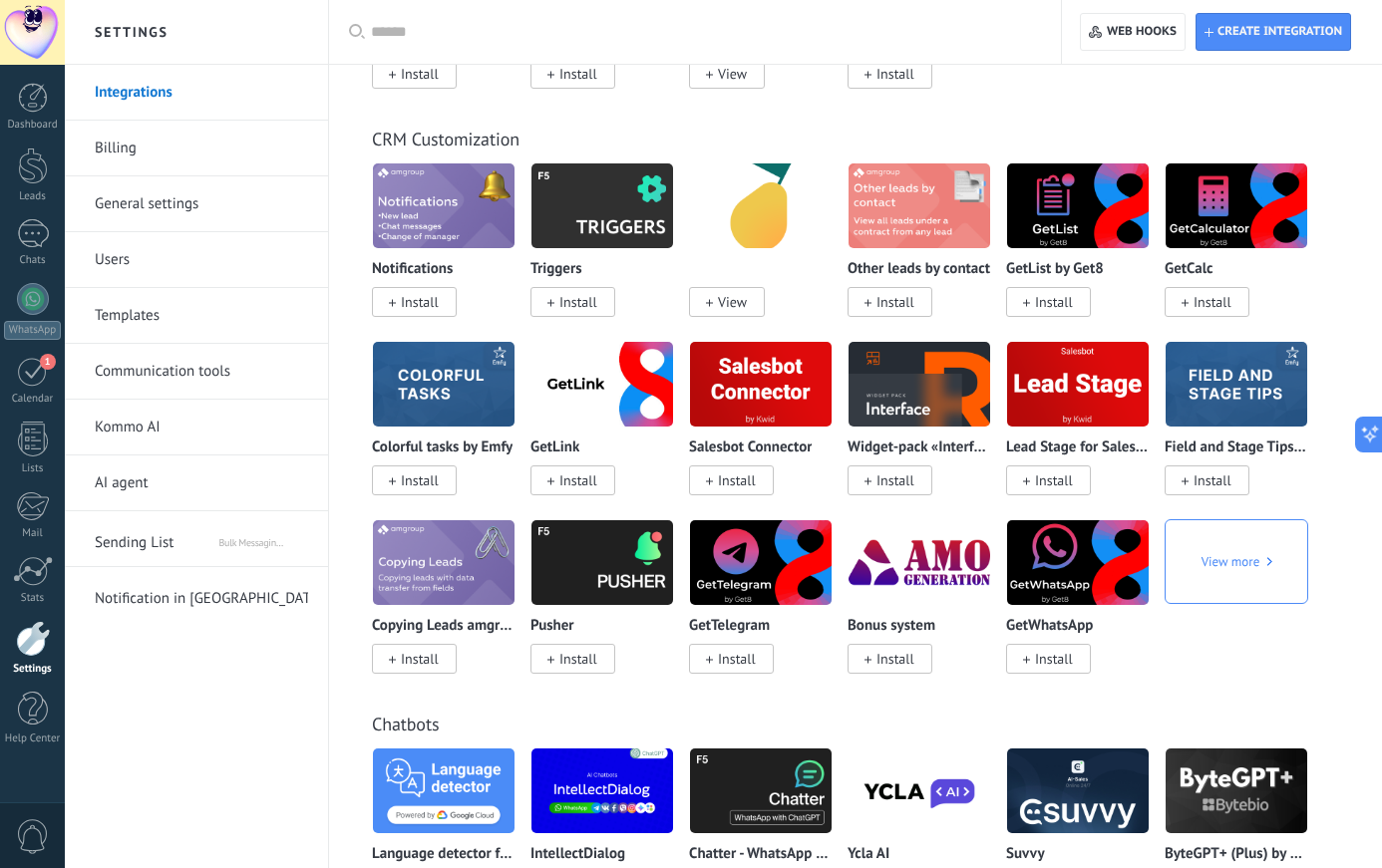 scroll, scrollTop: 5533, scrollLeft: 0, axis: vertical 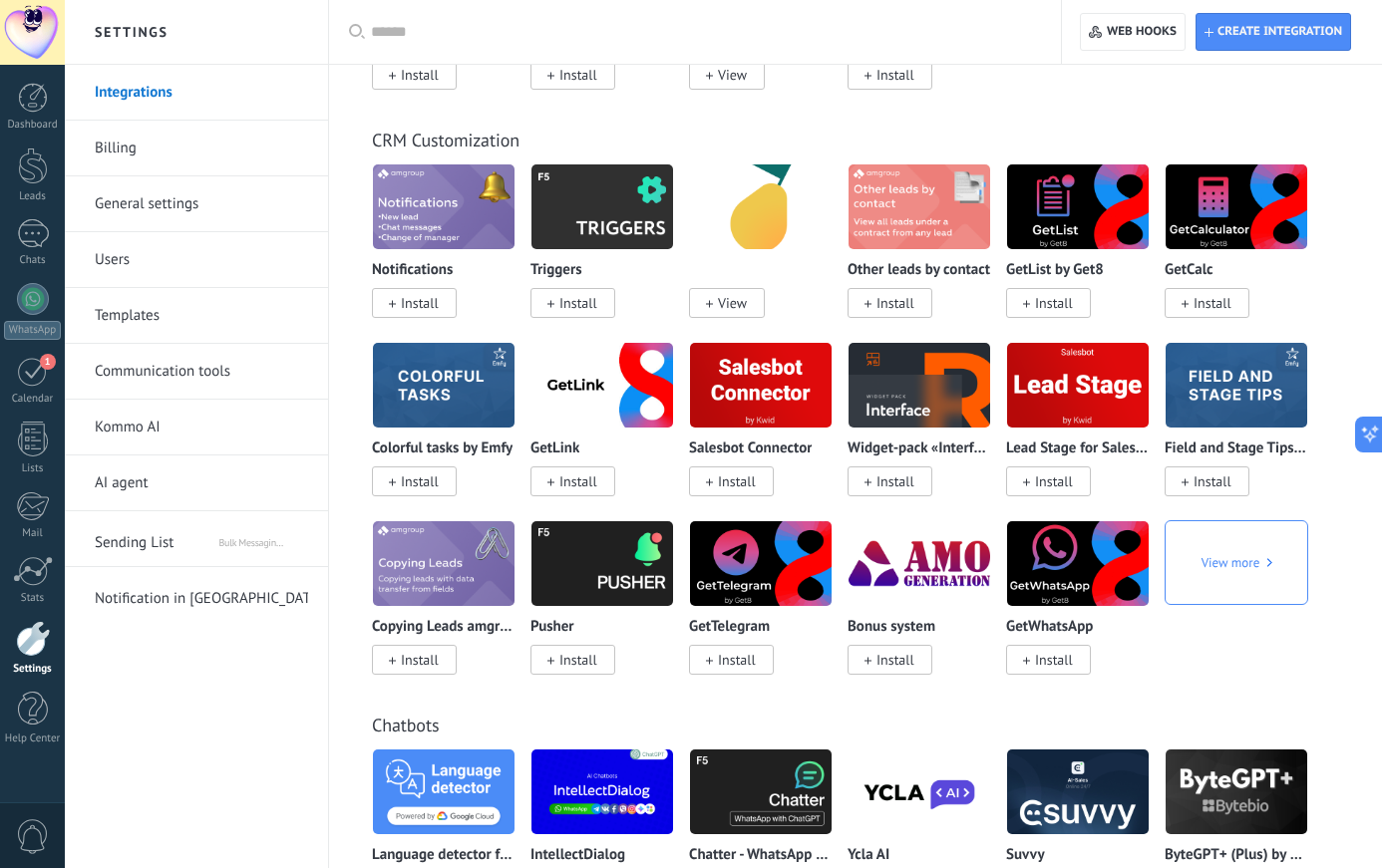 click on "Install" at bounding box center [420, 660] 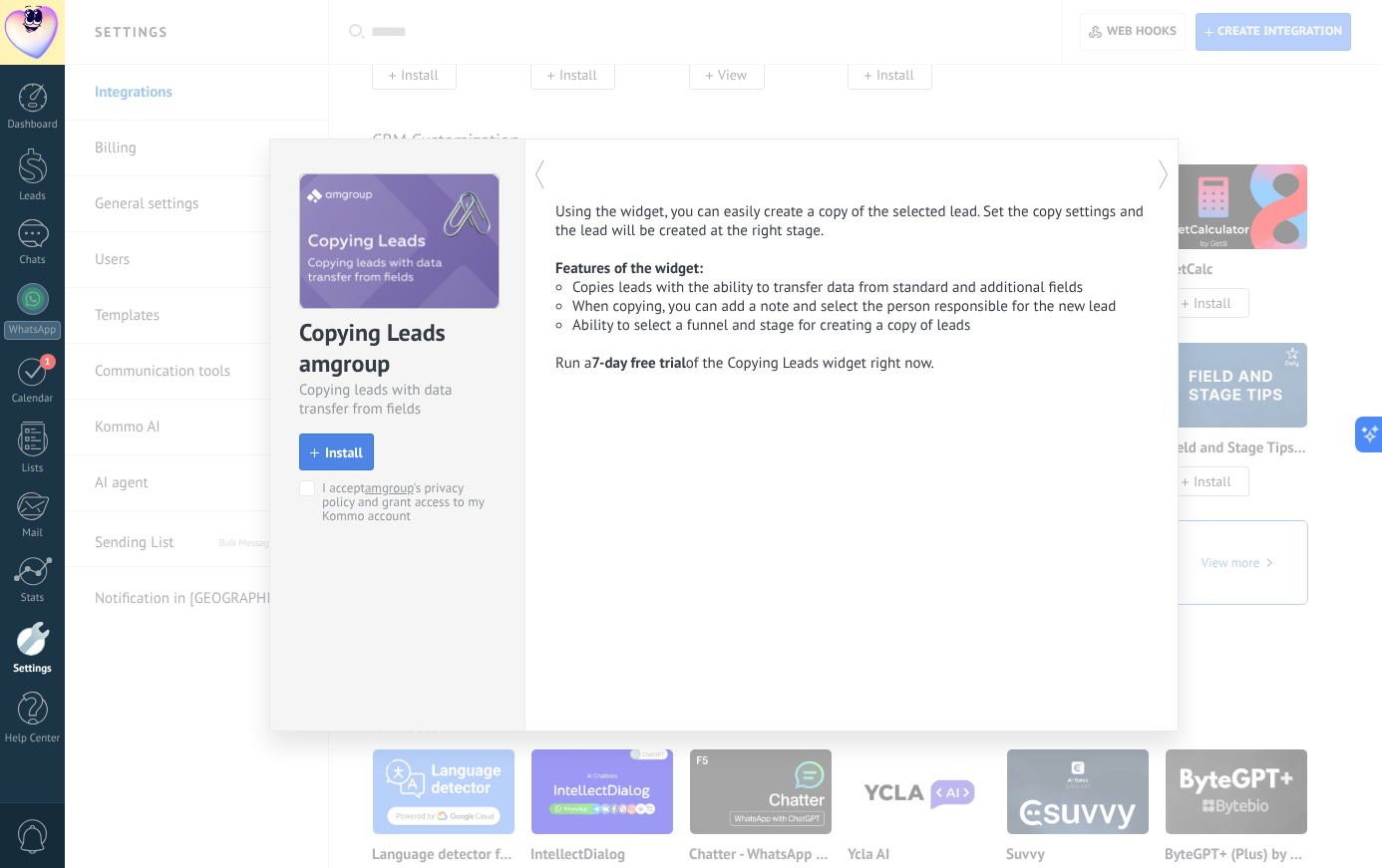 click on "Install" at bounding box center (336, 452) 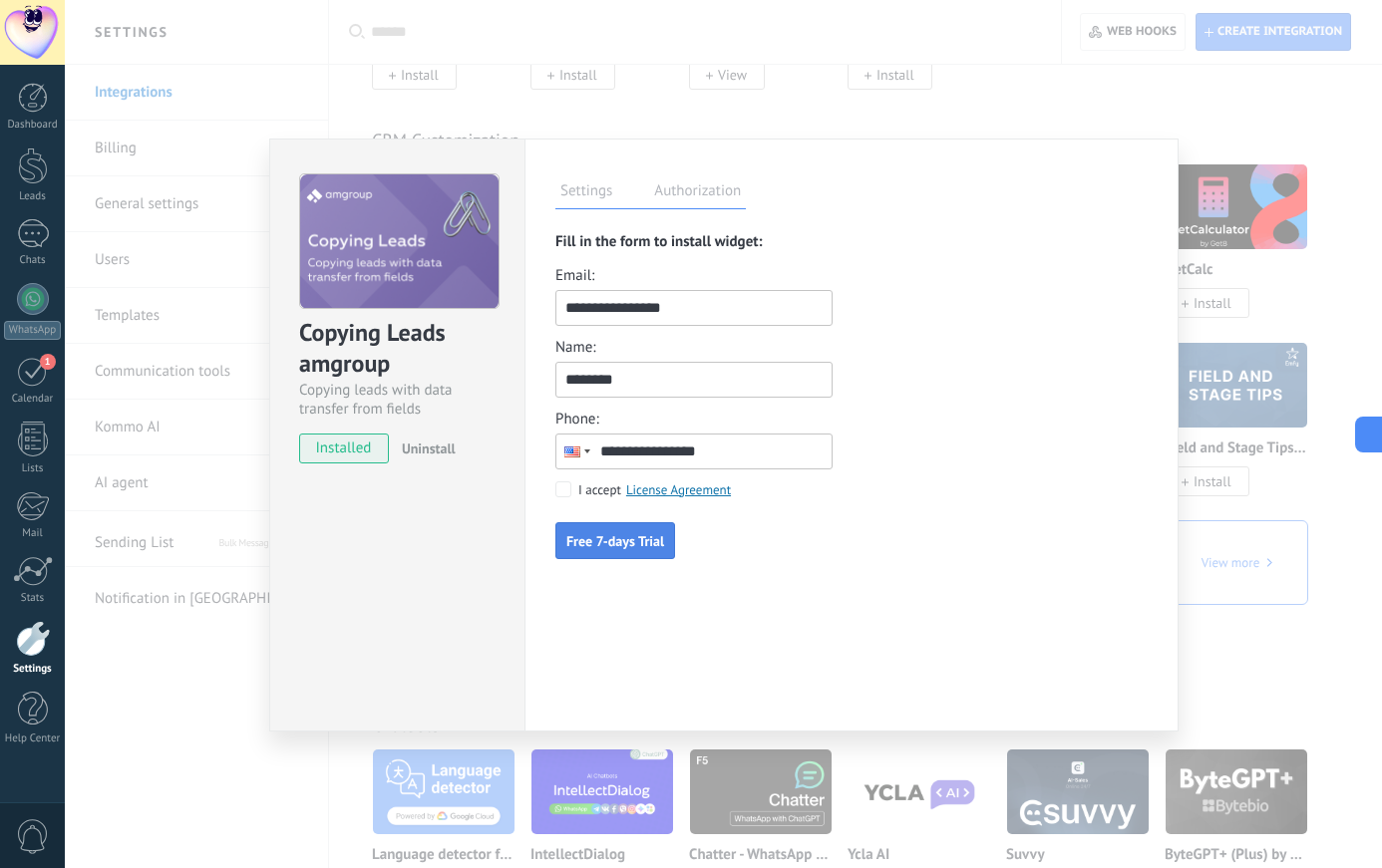 click on "Free 7-days Trial" at bounding box center (615, 541) 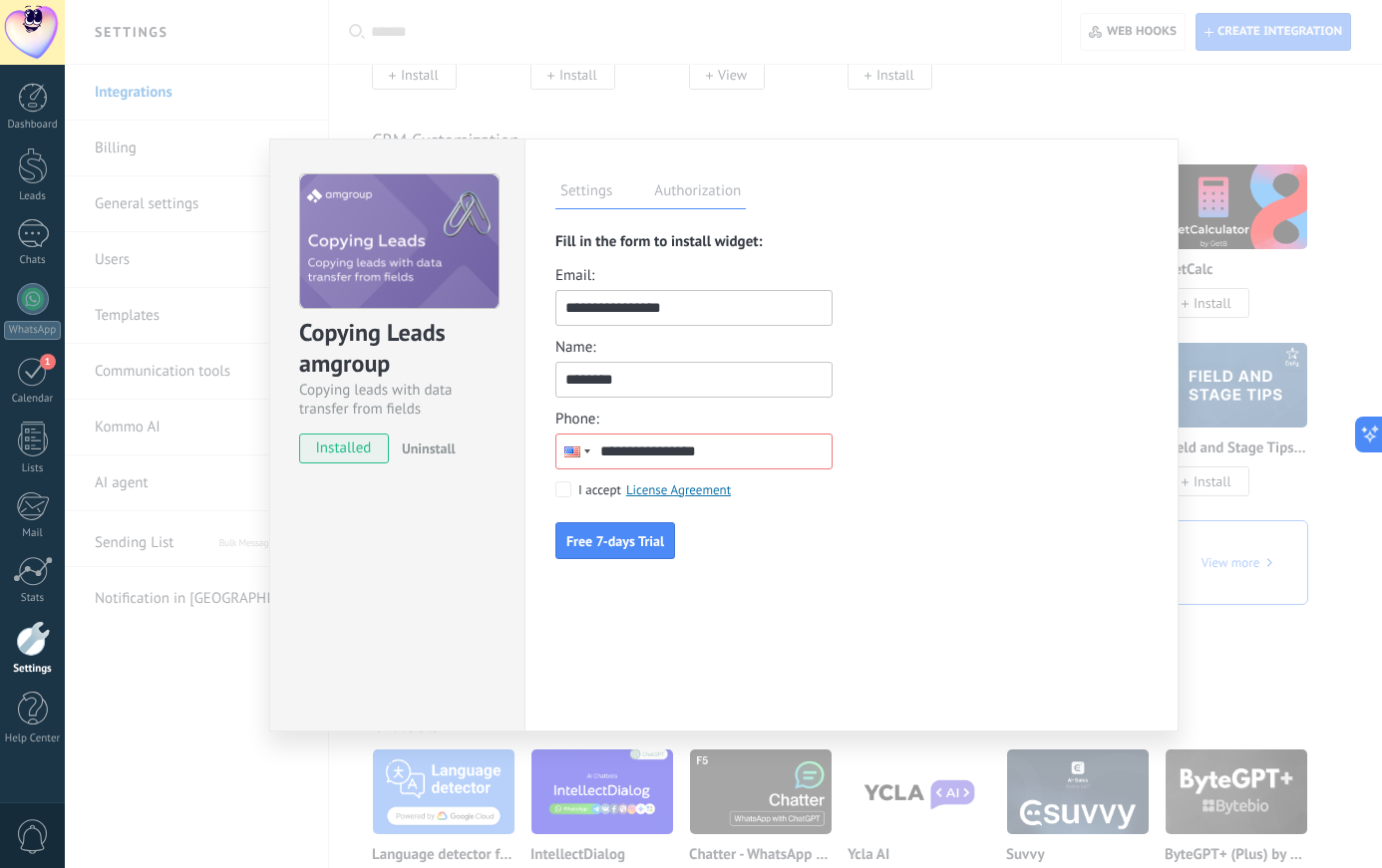 click on "**********" at bounding box center (694, 451) 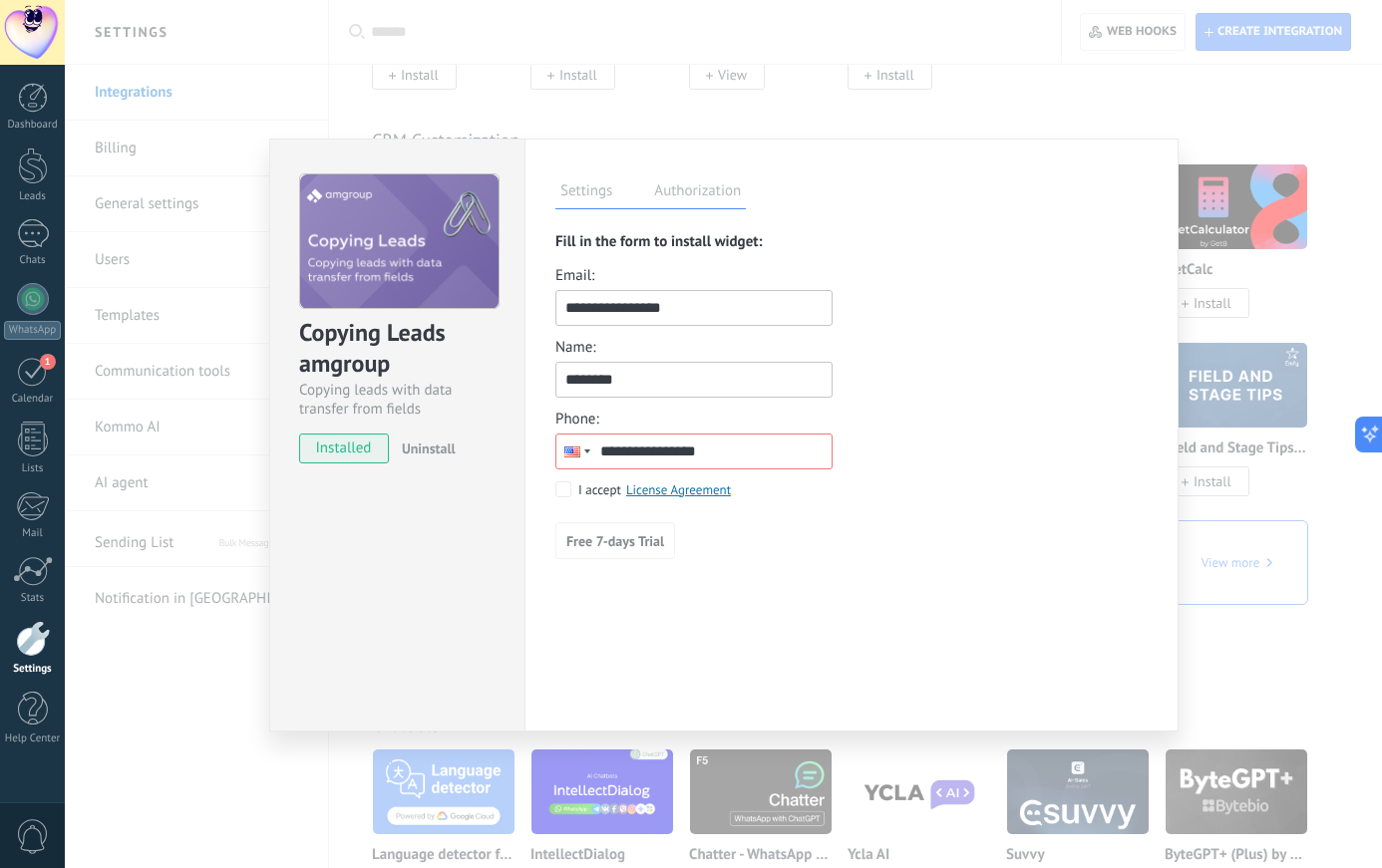 drag, startPoint x: 750, startPoint y: 464, endPoint x: 467, endPoint y: 434, distance: 284.5857 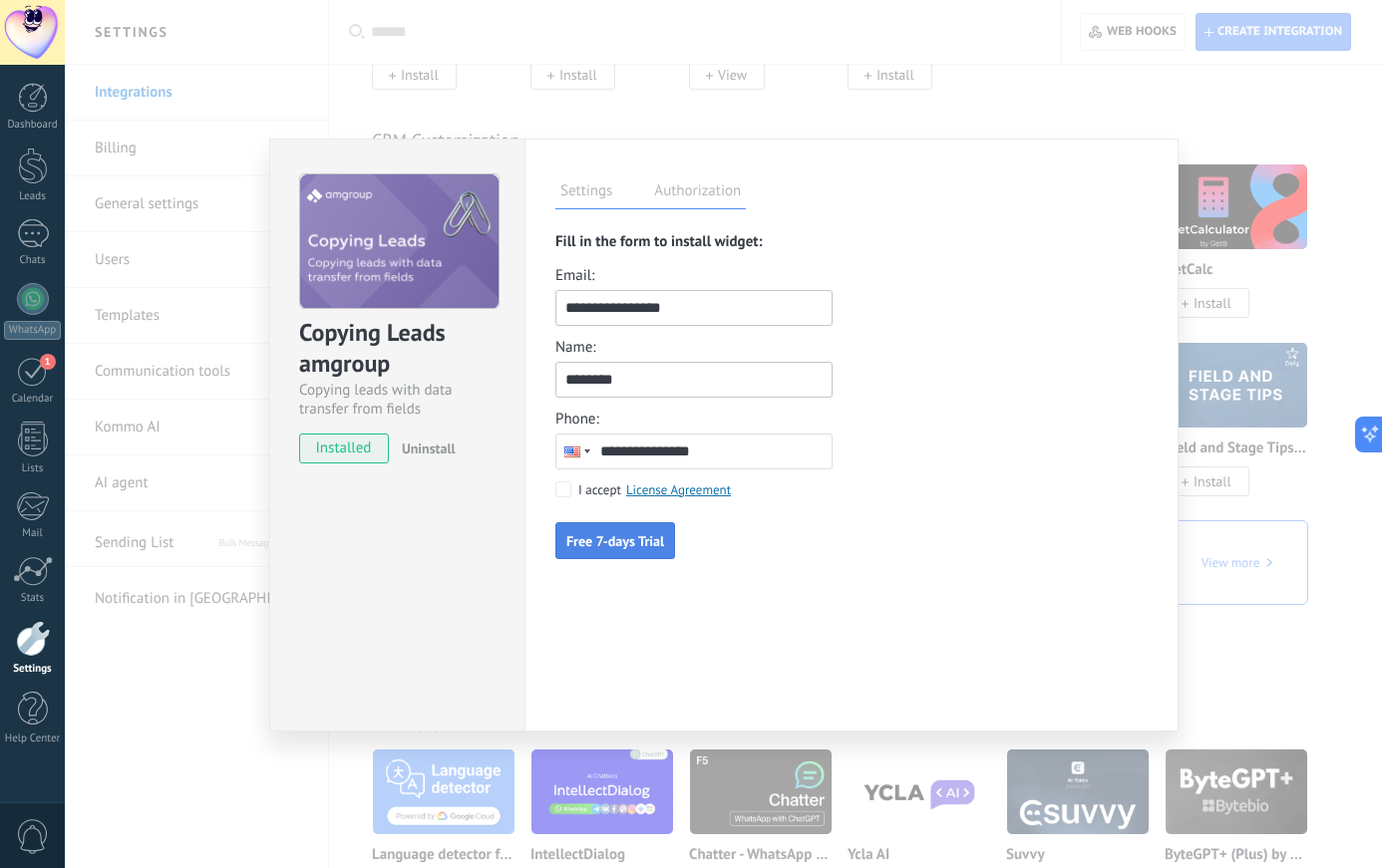 type on "**********" 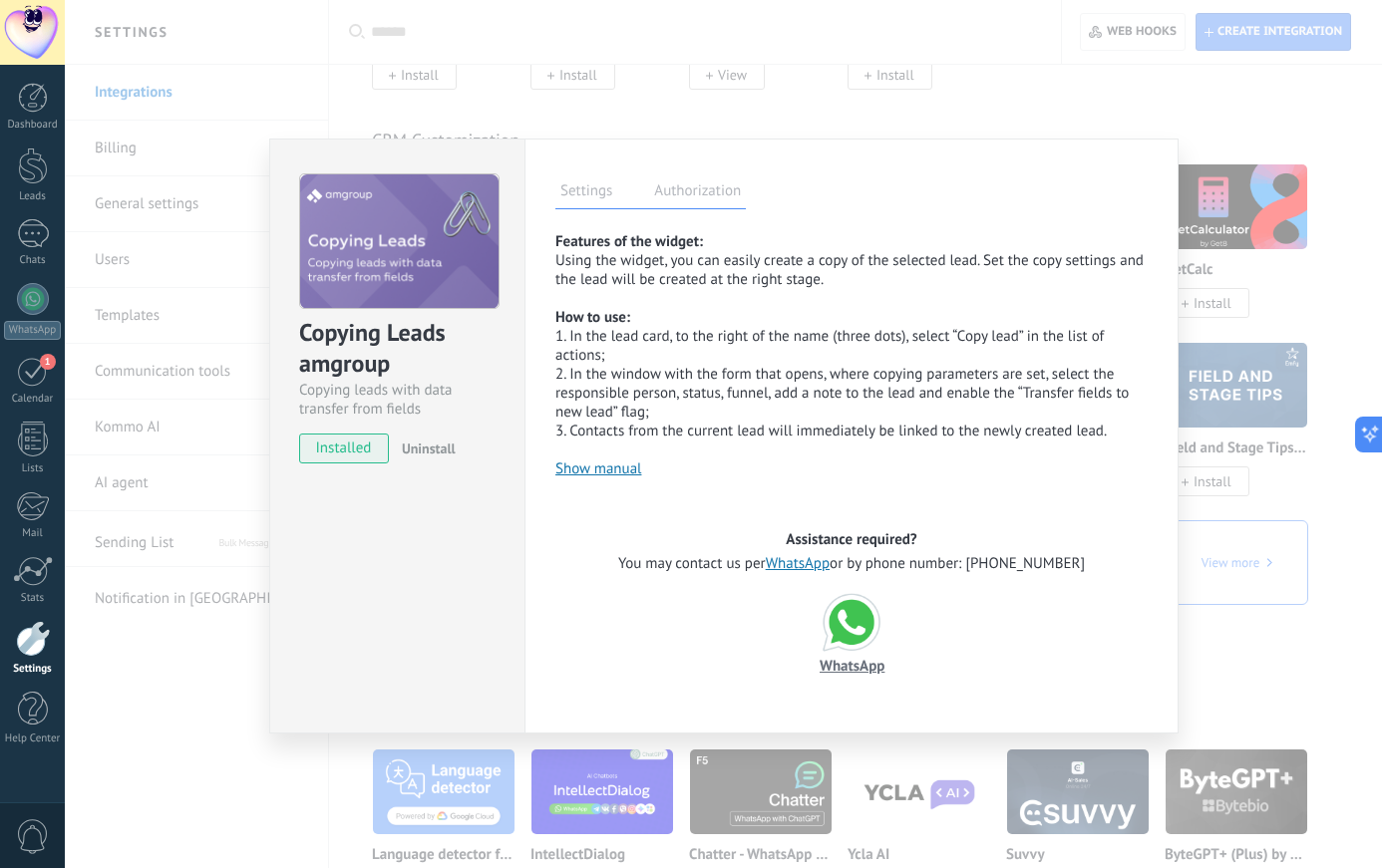 click on "Authorization" at bounding box center [697, 193] 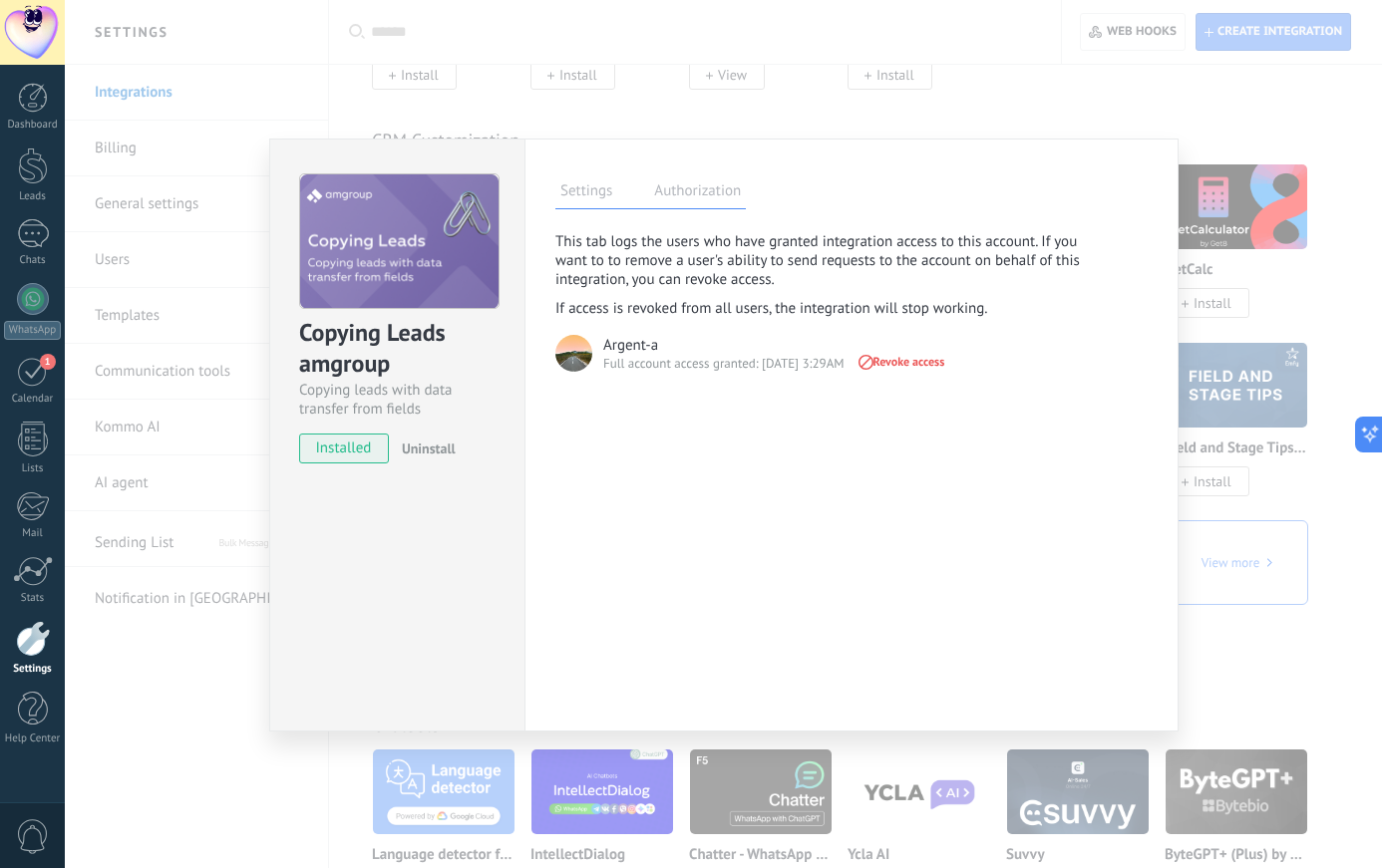 click on "Revoke access" at bounding box center [900, 362] 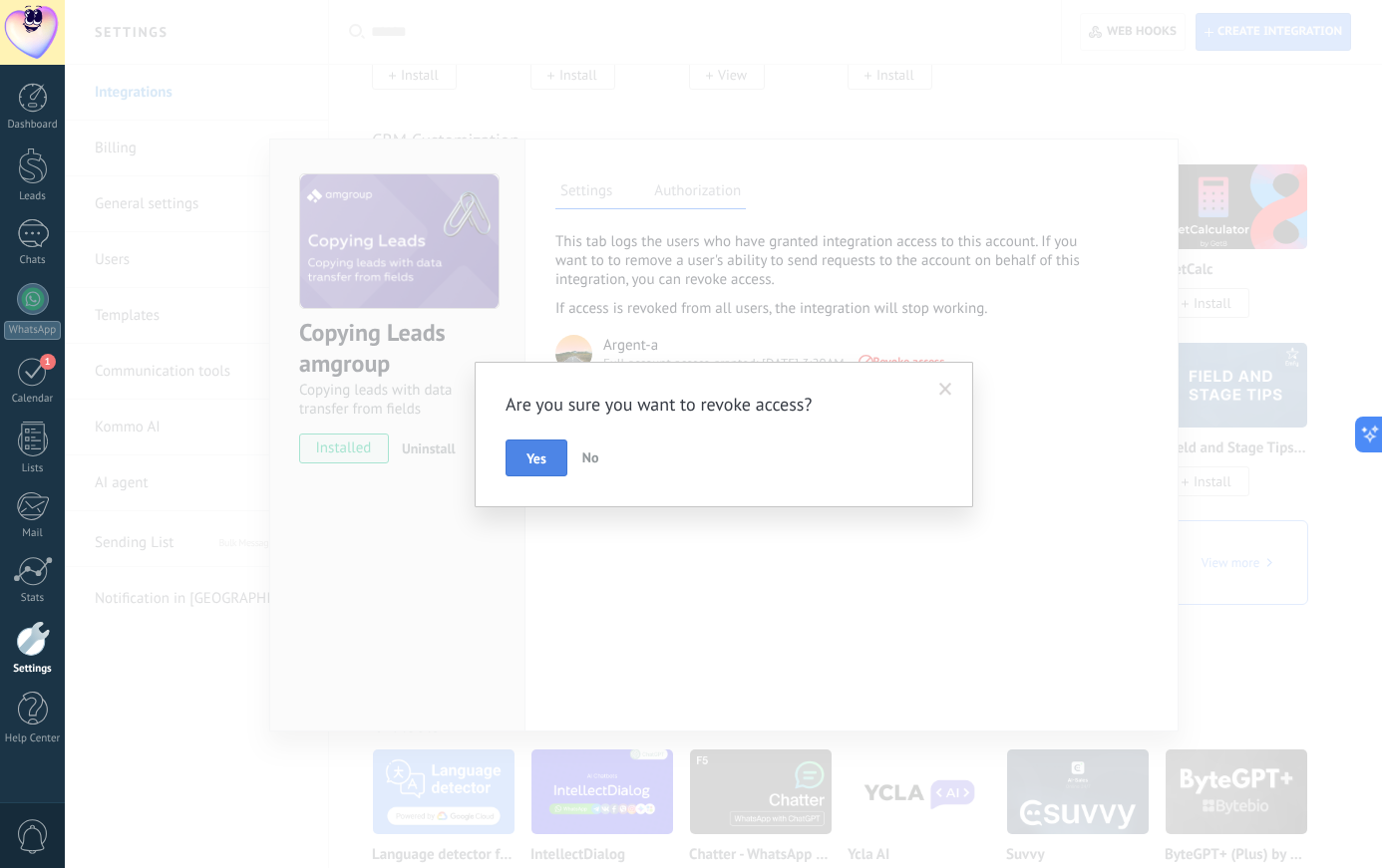 click on "Yes" at bounding box center (536, 458) 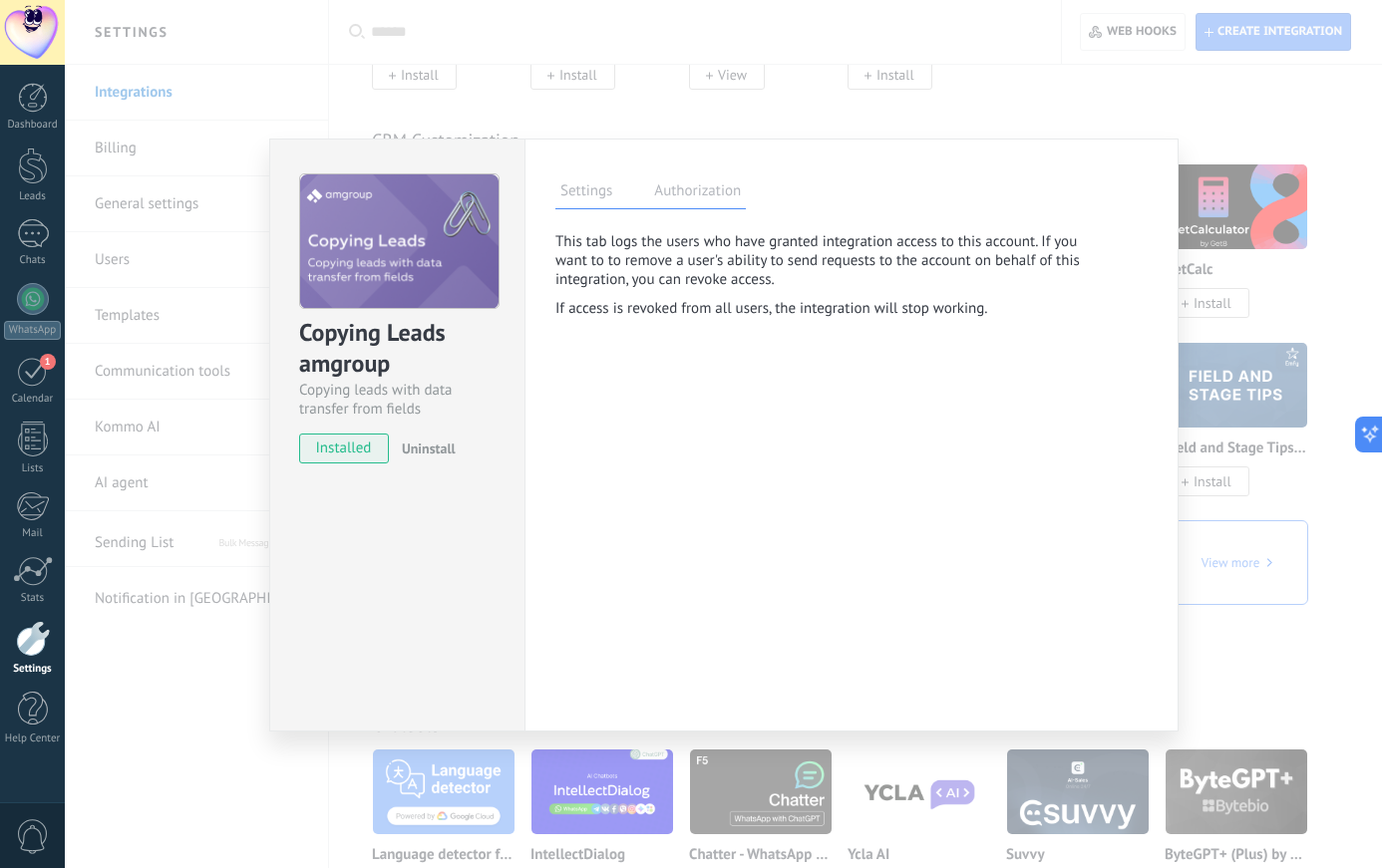 click on "Settings" at bounding box center [586, 193] 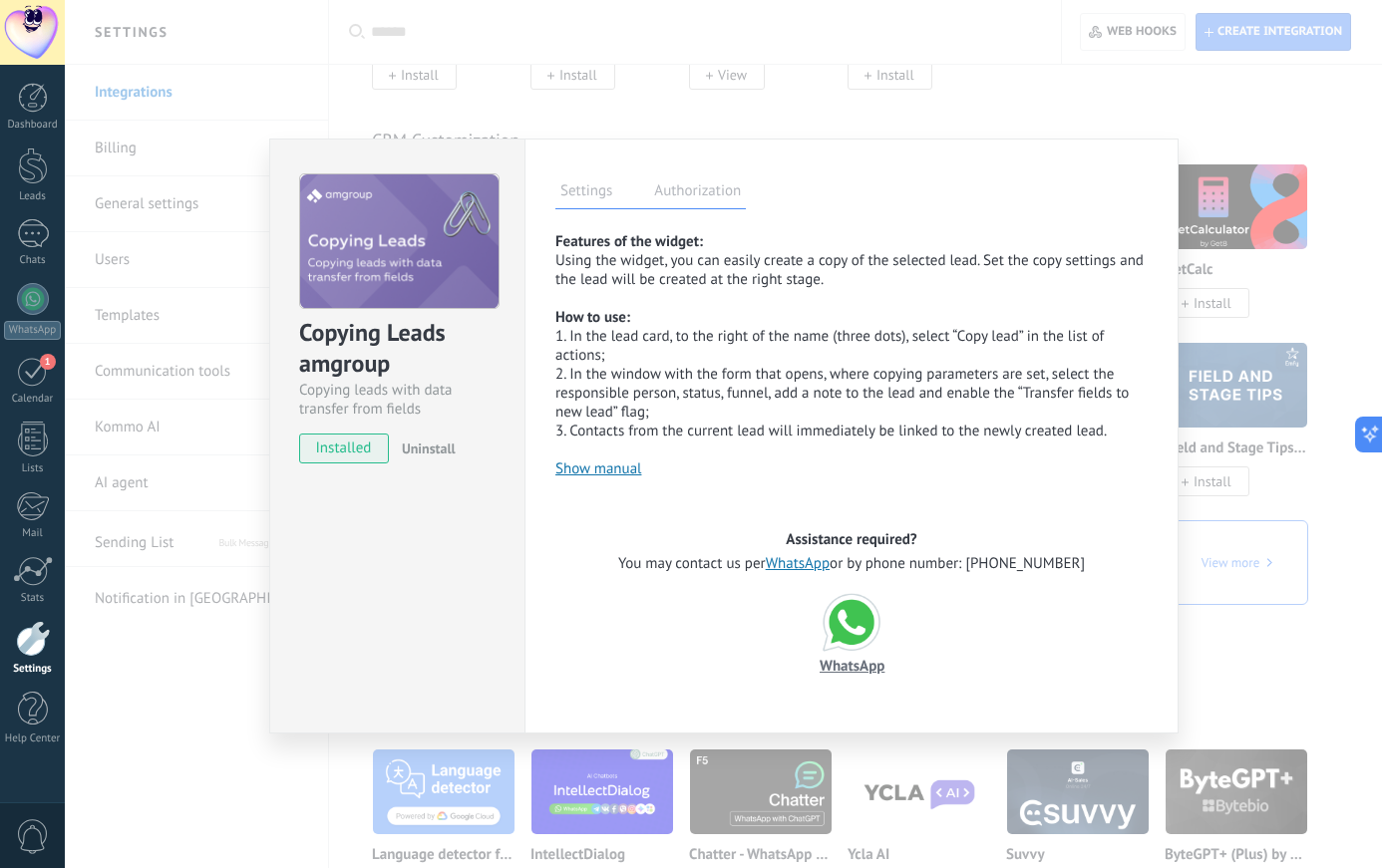 click on "Show manual" at bounding box center [598, 468] 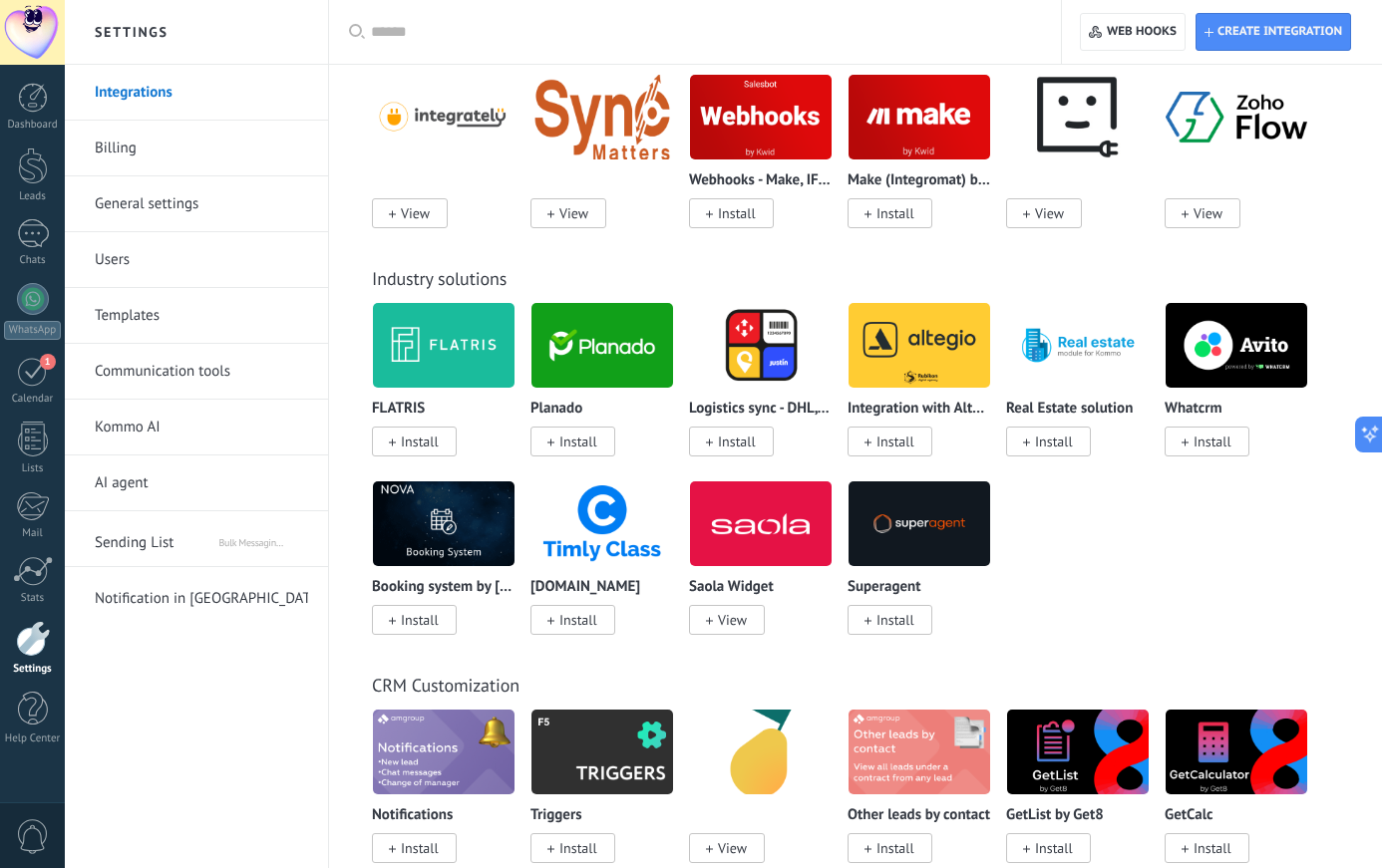 scroll, scrollTop: 4954, scrollLeft: 0, axis: vertical 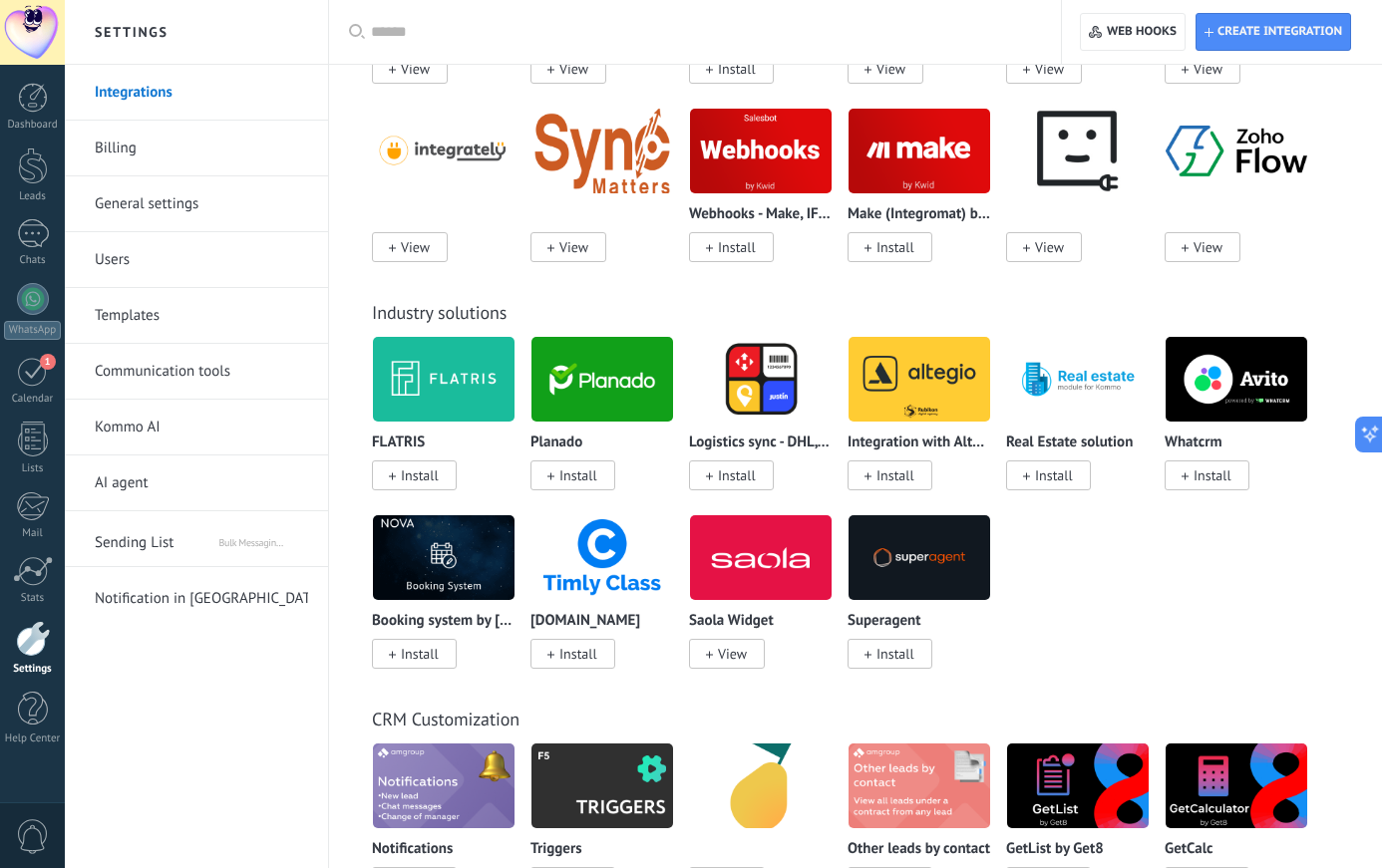 click on "Install" at bounding box center (578, 475) 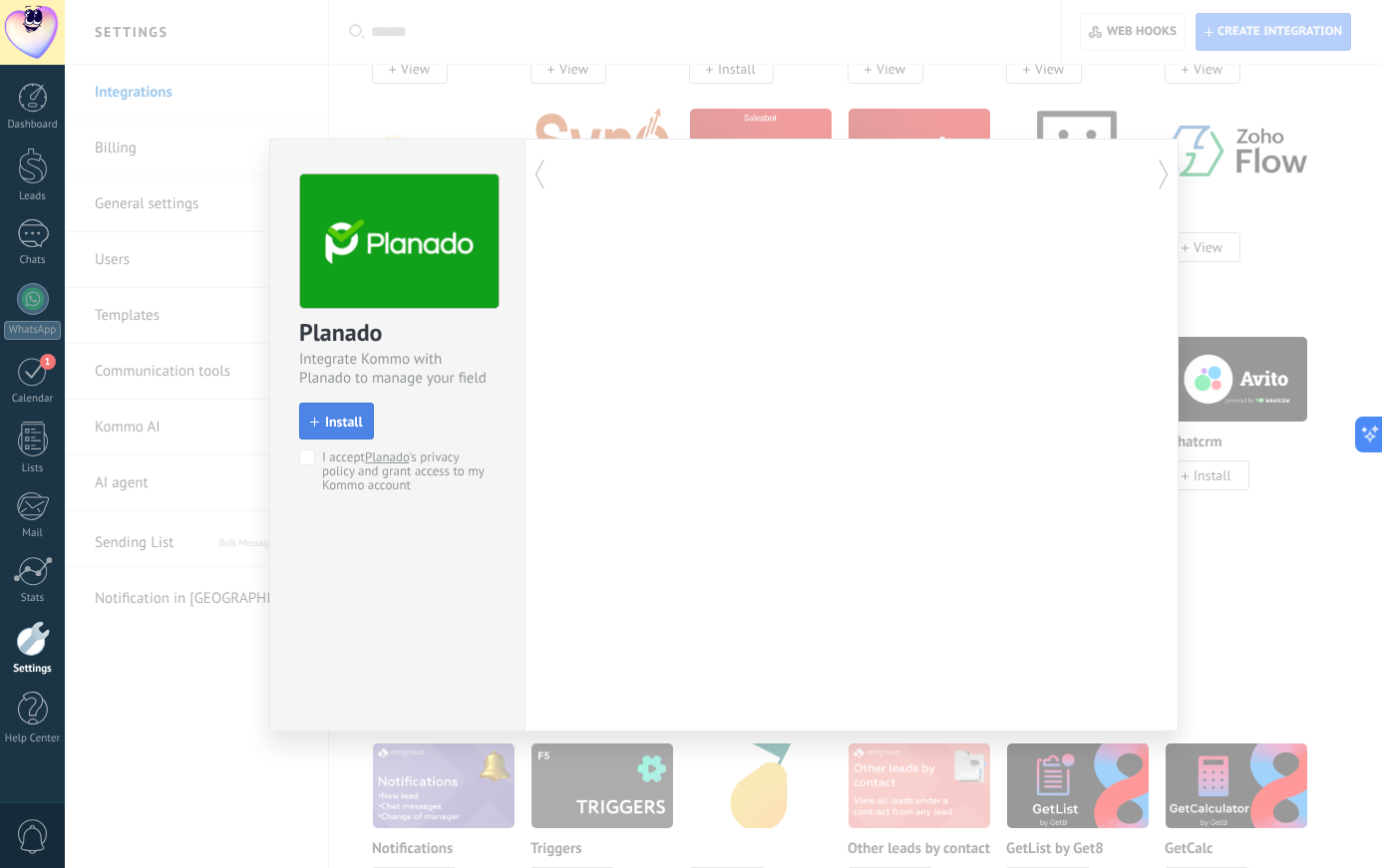 click on "Install" at bounding box center (344, 422) 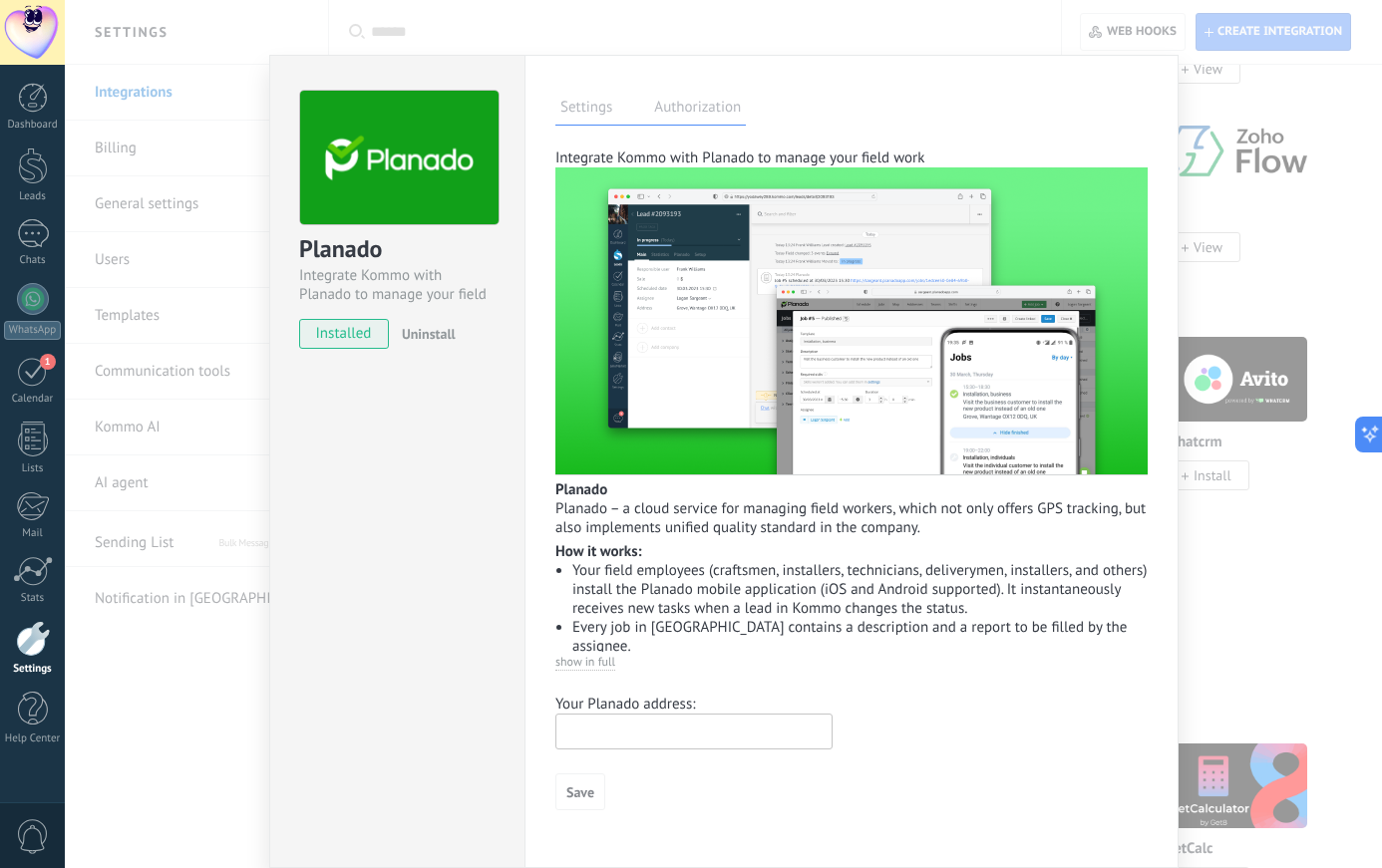 scroll, scrollTop: 0, scrollLeft: 0, axis: both 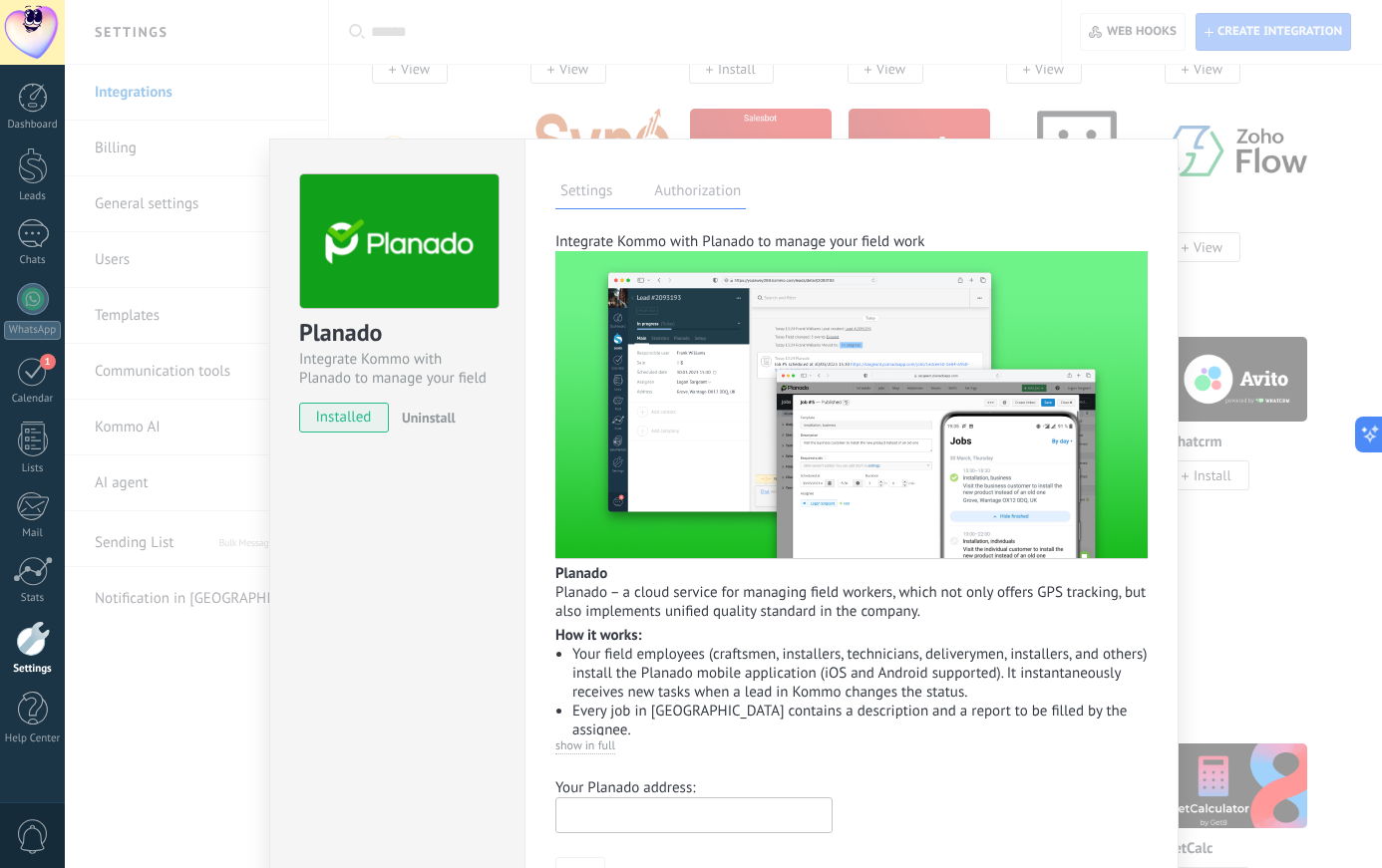 click at bounding box center (852, 405) 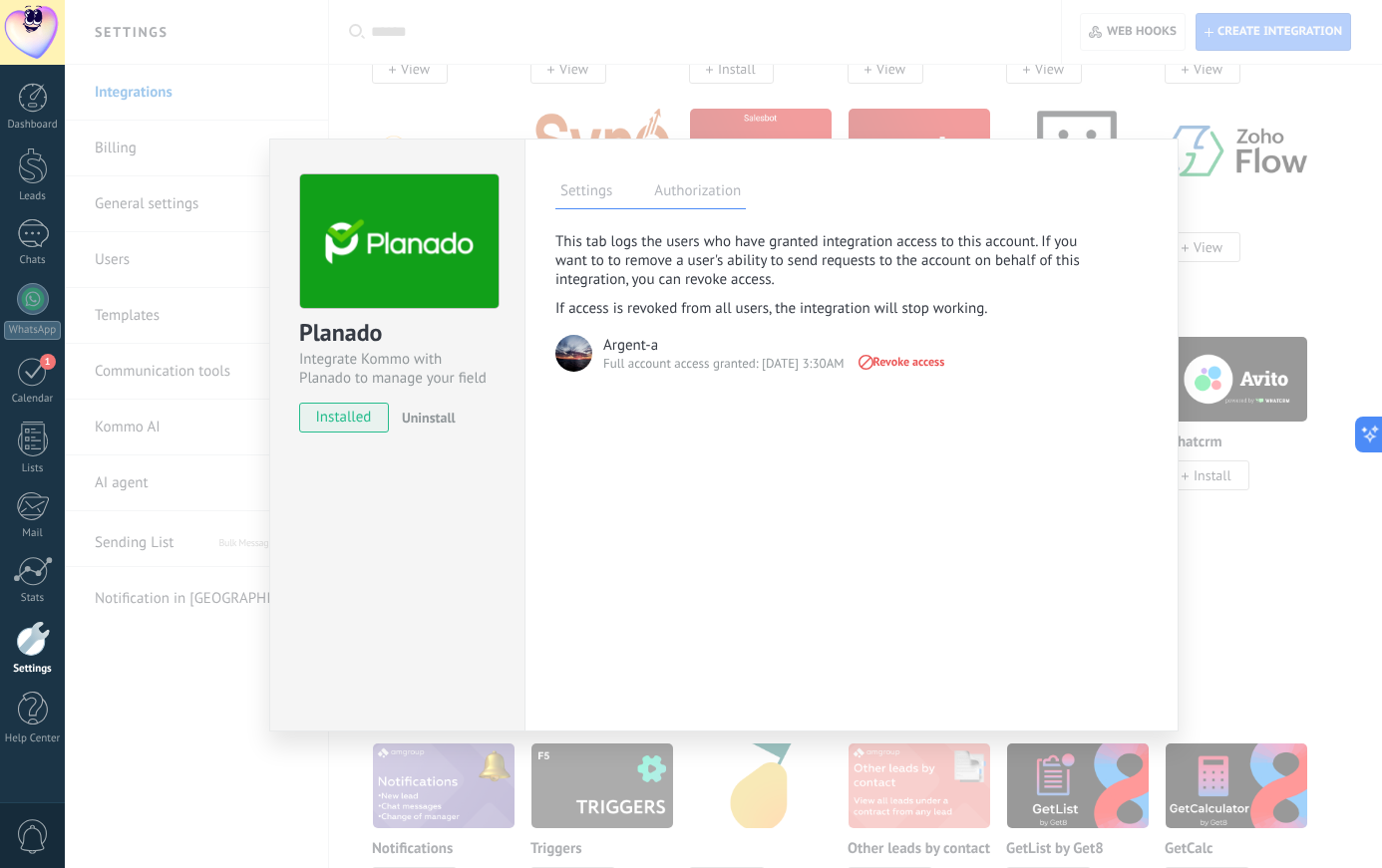 click on "Planado Integrate Kommo with Planado to manage your field work installed Uninstall Settings Authorization This tab logs the users who have granted integration access to this account. If you want to to remove a user's ability to send requests to the account on behalf of this integration, you can revoke access. If access is revoked from all users, the integration will stop working. This app is installed, but no one has given it access yet. Argent-a Full account access granted: 29/07/25 3:30AM Revoke access Integrate Kommo with Planado to manage your field work
Planado
Planado – a cloud service for managing field workers, which not only offers GPS tracking, but also implements unified quality standard in the company.
How it works:
Your field employees (craftsmen, installers, technicians, deliverymen, installers, and others) install the Planado mobile application (iOS and Android supported). It instantaneously receives new tasks when a lead in Kommo changes the status." at bounding box center (723, 434) 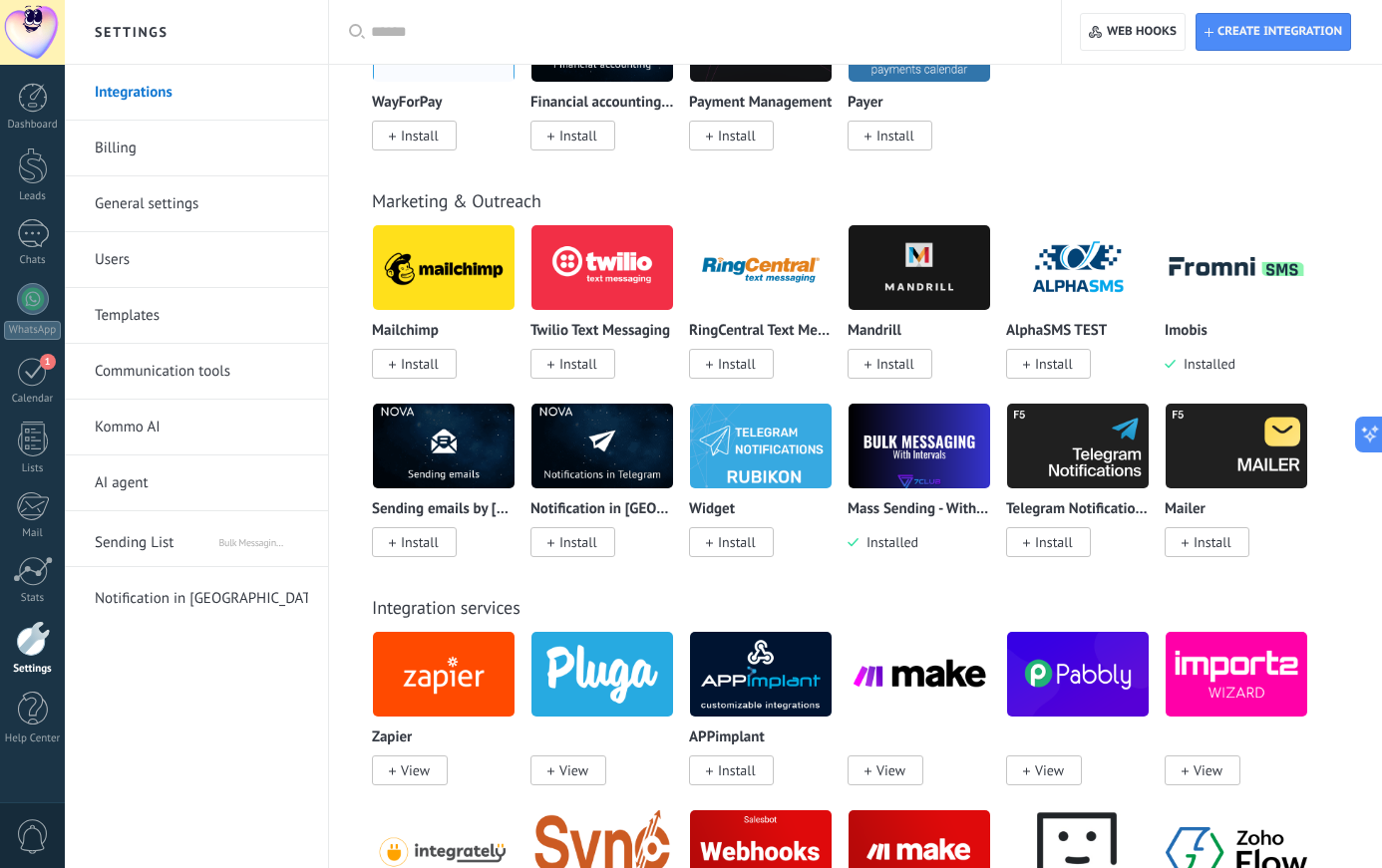scroll, scrollTop: 4313, scrollLeft: 0, axis: vertical 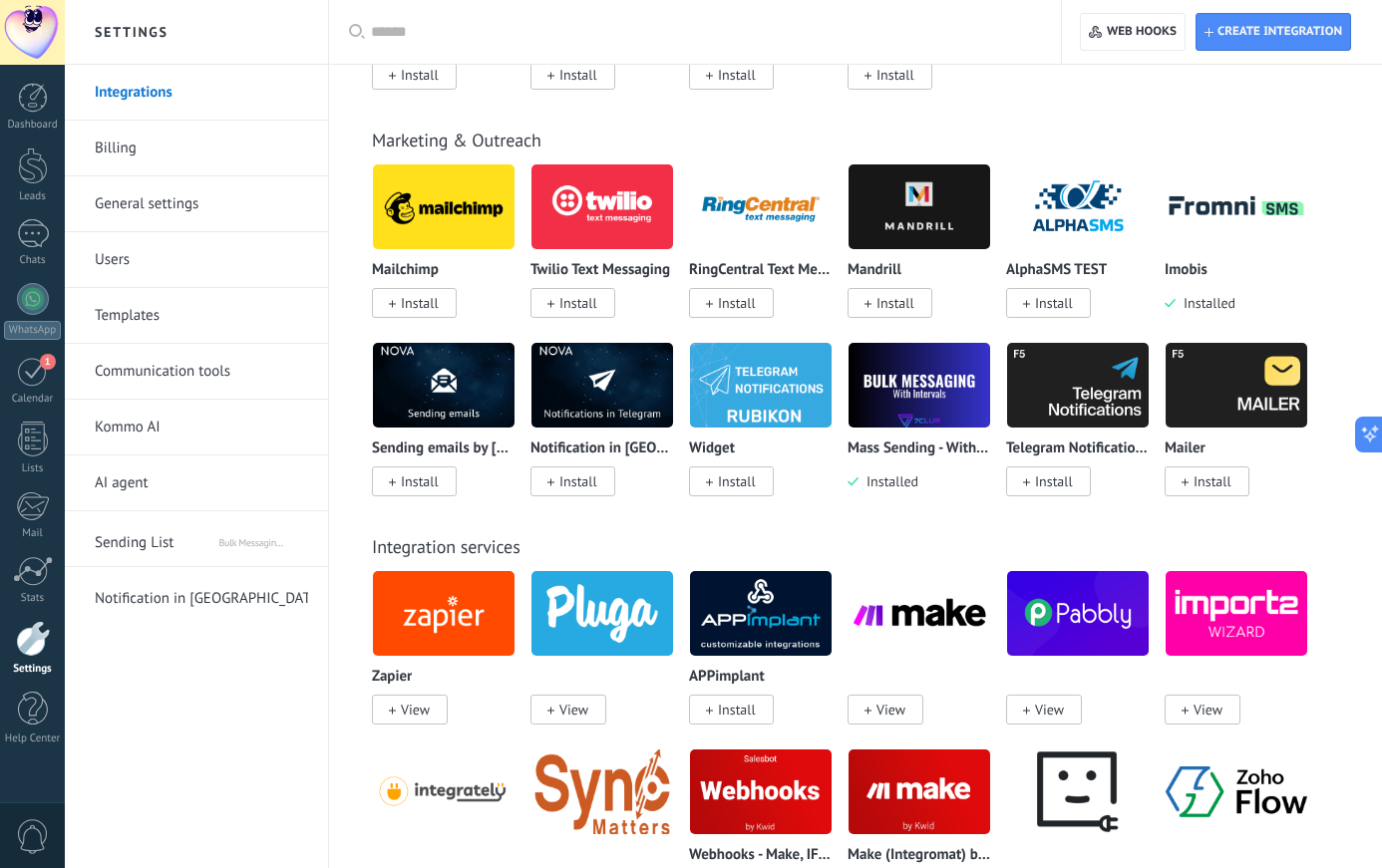 click on "Install" at bounding box center (737, 303) 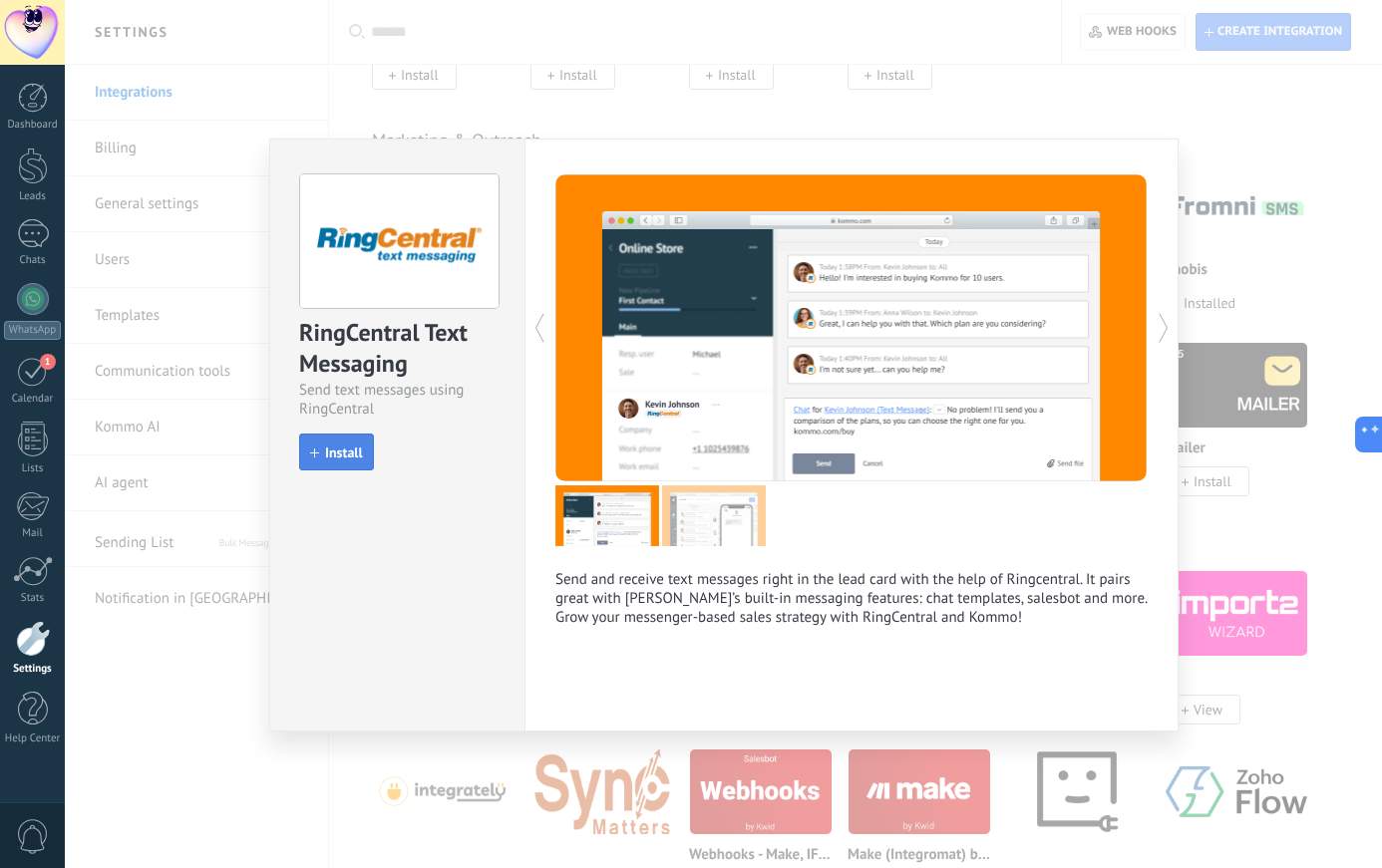 click on "Install" at bounding box center [344, 452] 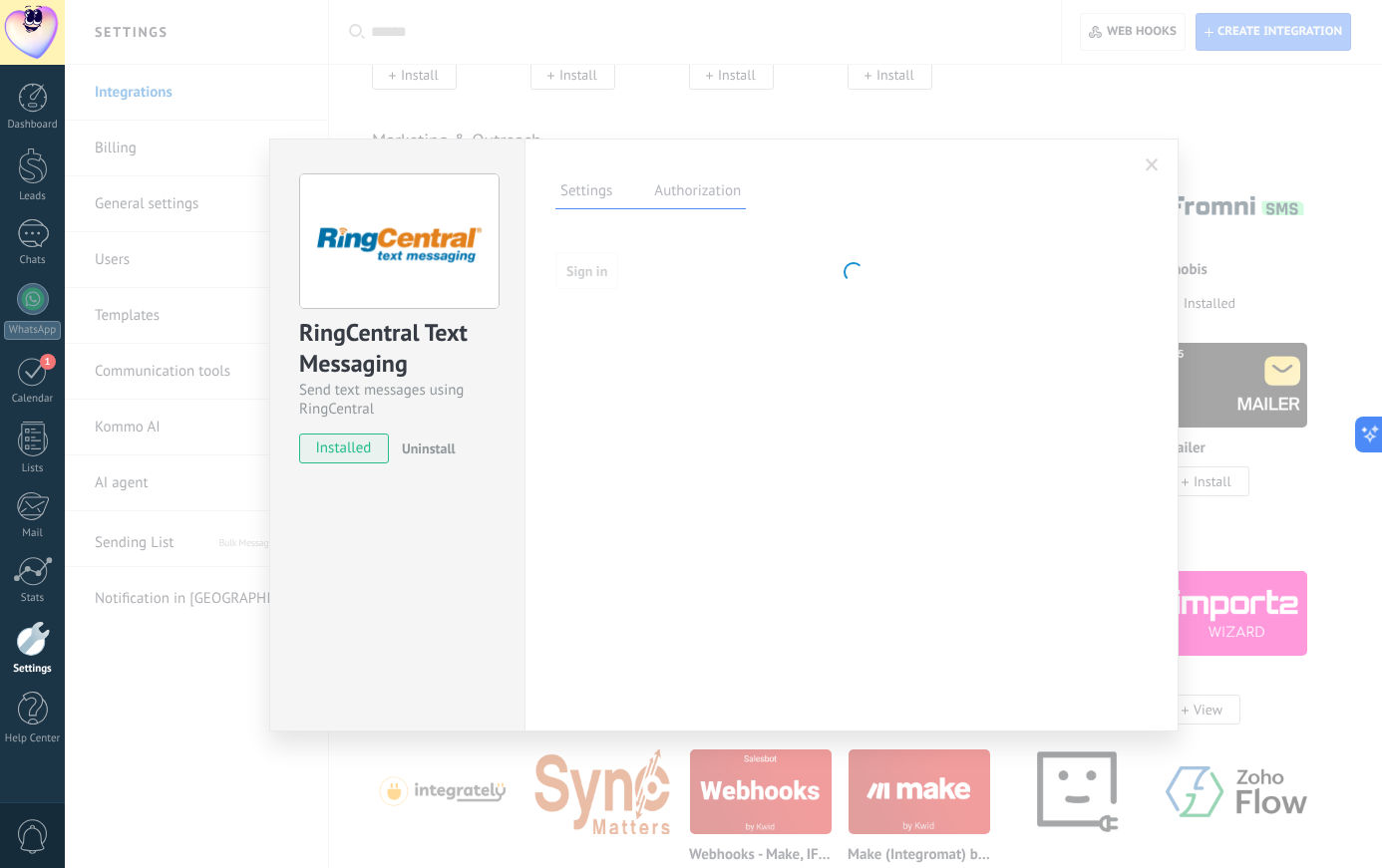 click on "Authorization" at bounding box center [697, 193] 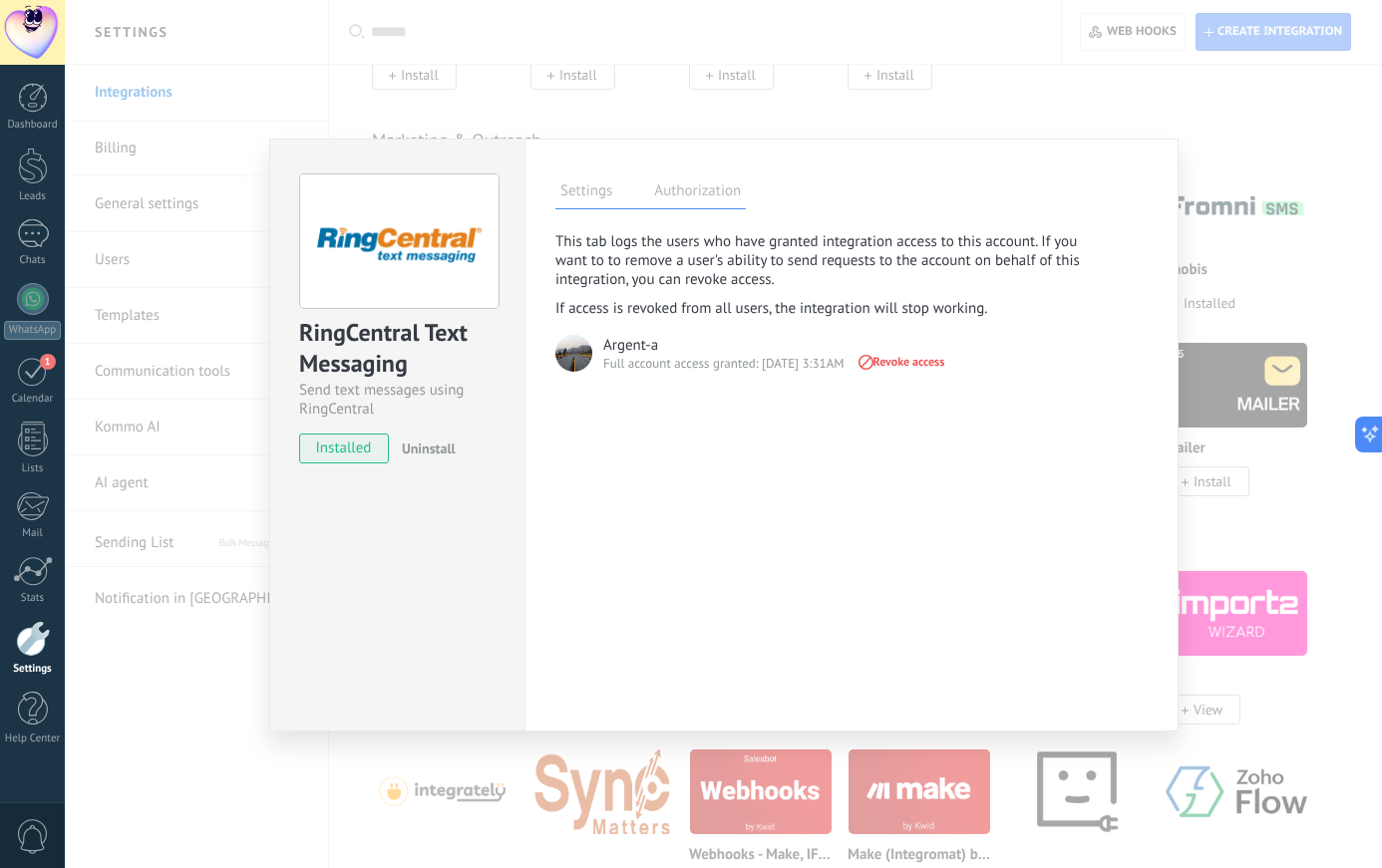 click on "Revoke access" at bounding box center (900, 362) 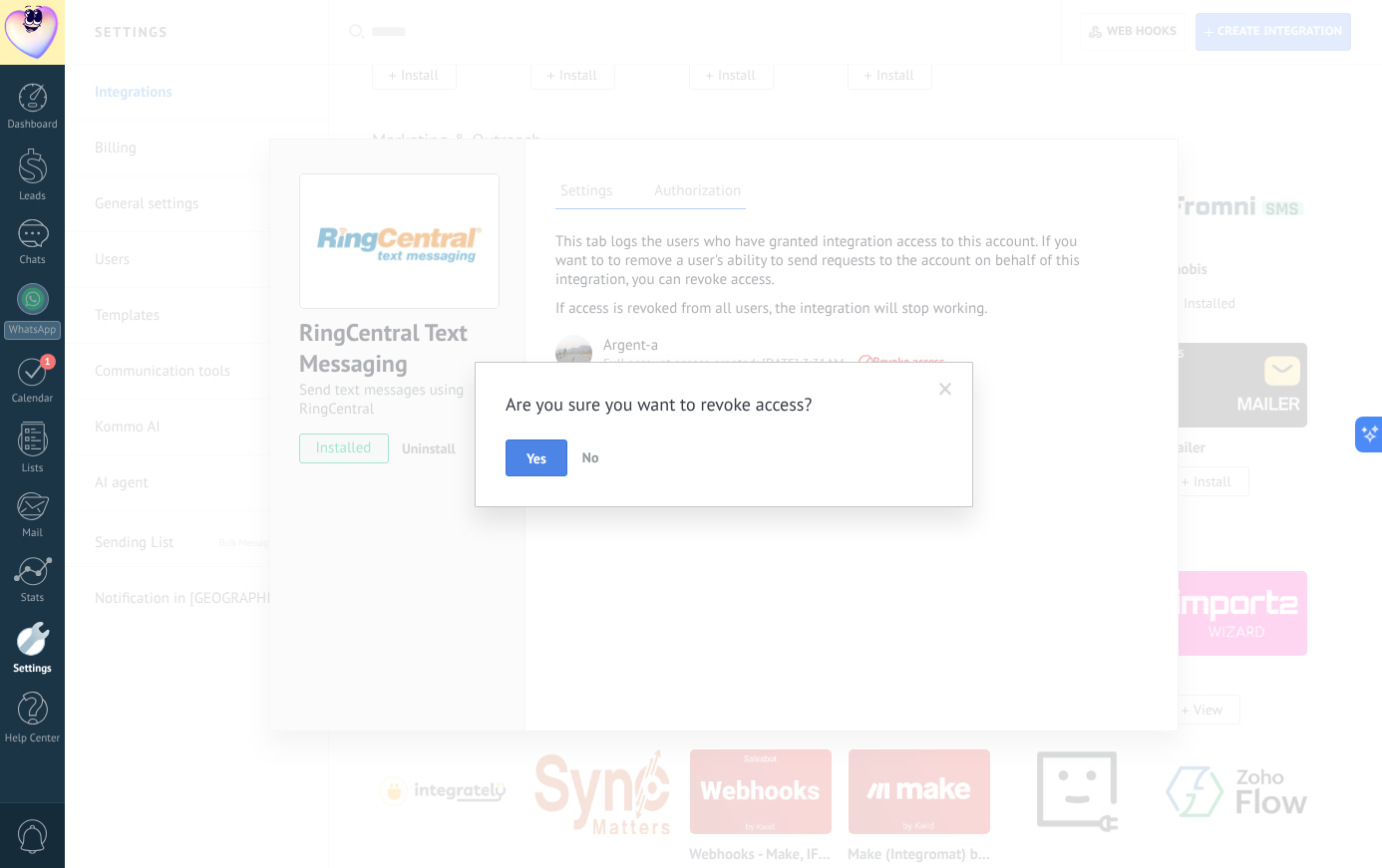 click on "Yes" at bounding box center [536, 458] 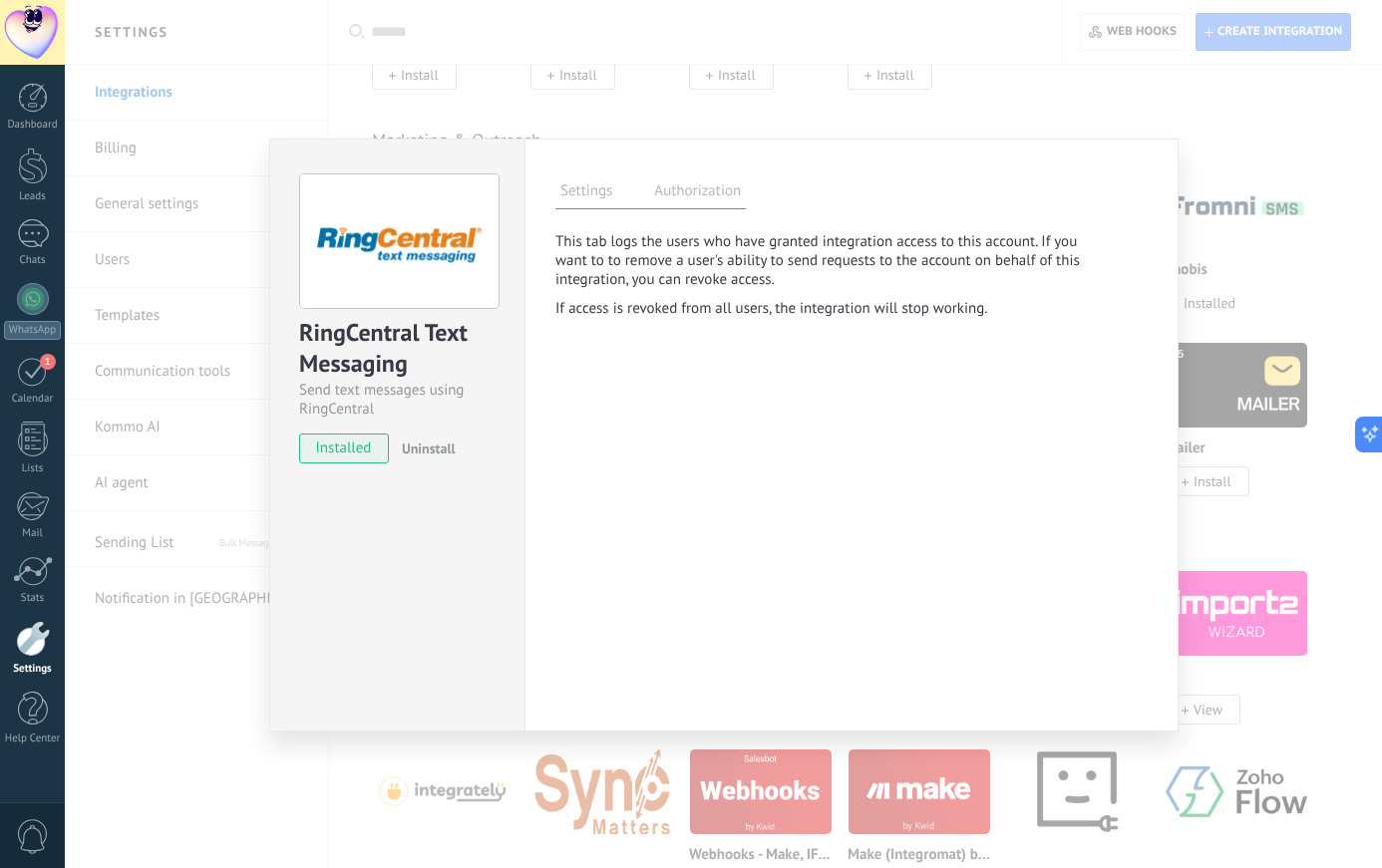 click on "Settings" at bounding box center (586, 193) 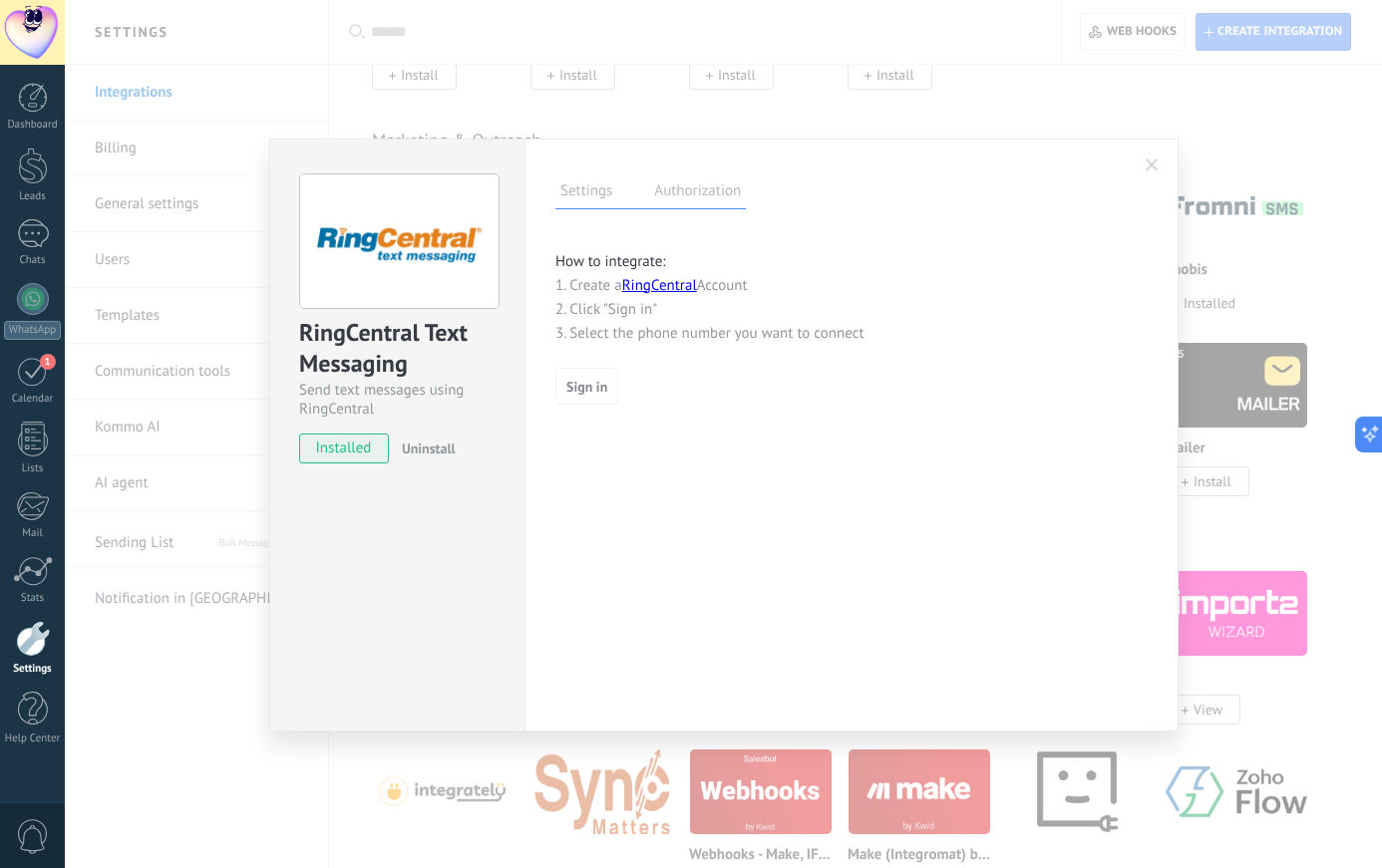 click on "RingCentral" at bounding box center [659, 285] 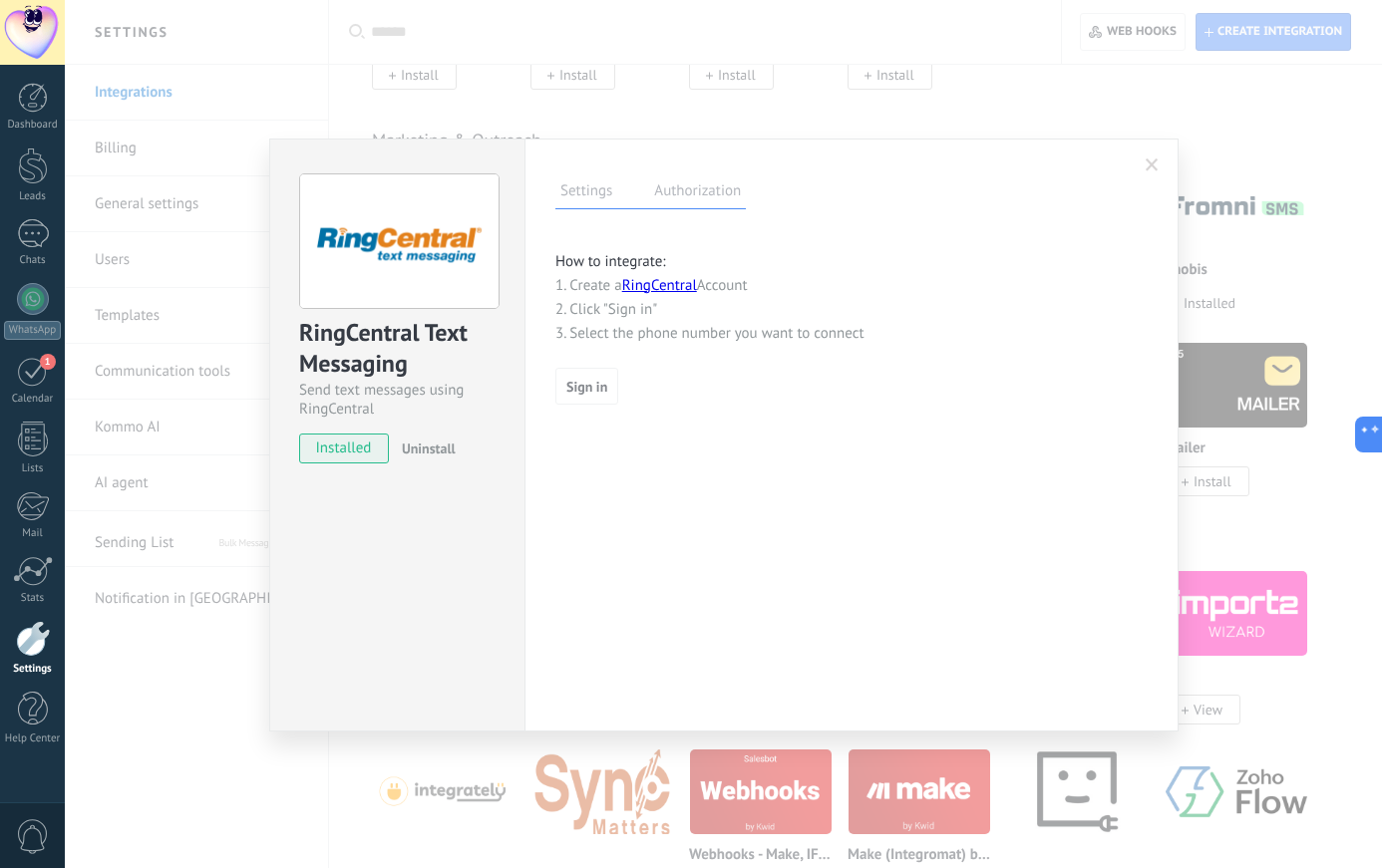 click on "**********" at bounding box center (723, 434) 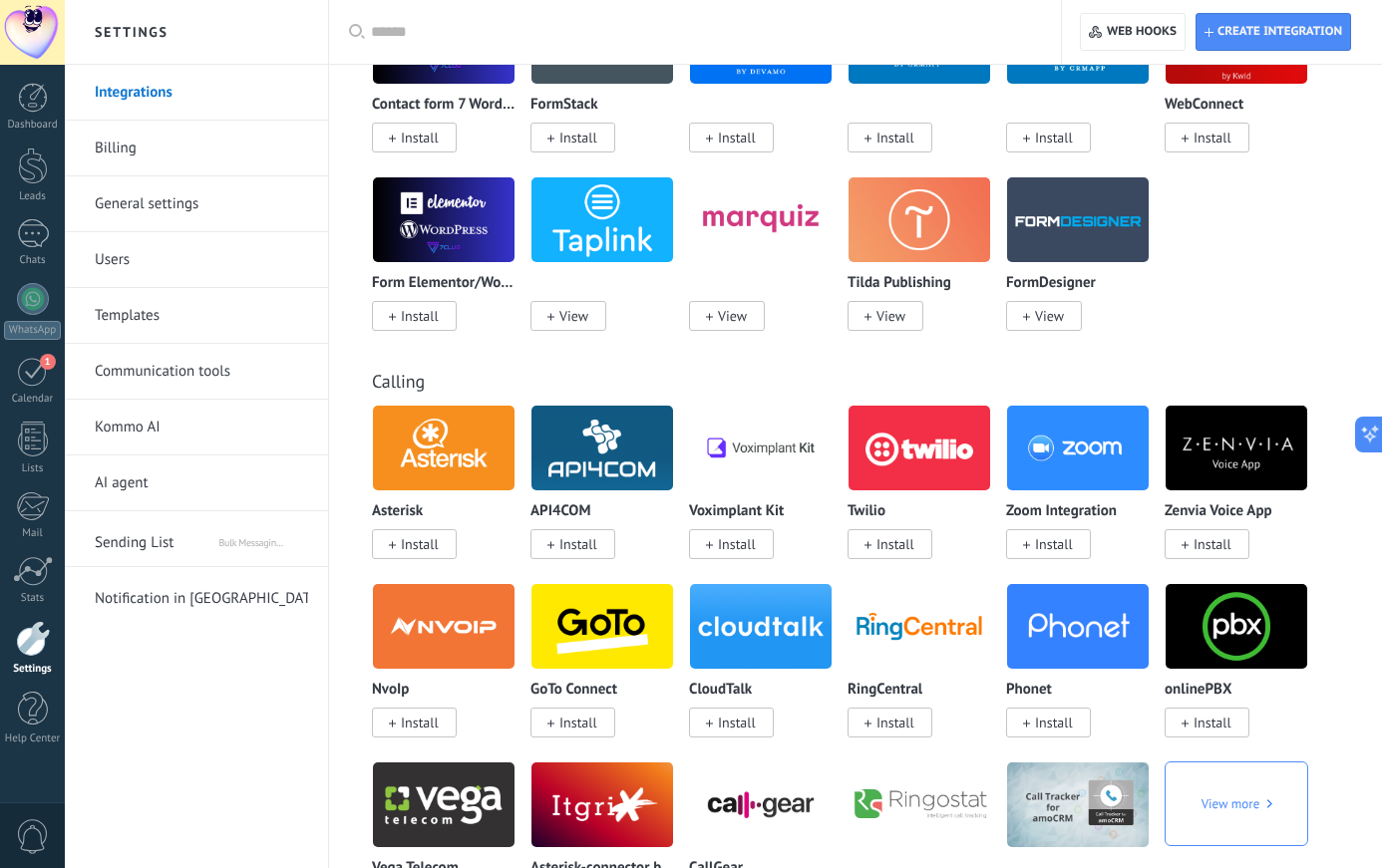 scroll, scrollTop: 2663, scrollLeft: 0, axis: vertical 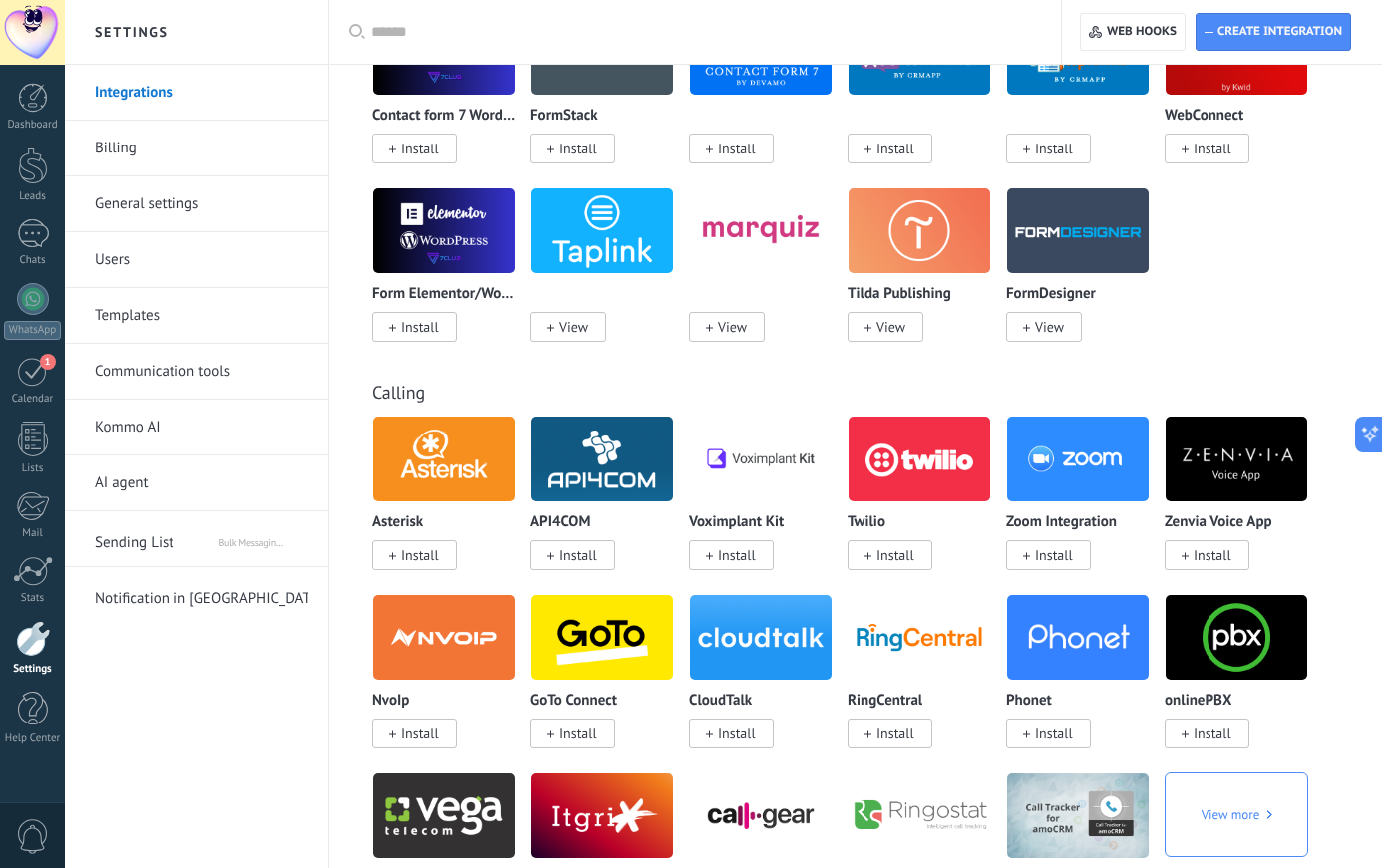 click on "Asterisk Install API4COM Install Voximplant Kit Install Twilio Install Zoom Integration Install Zenvia Voice App Install NvoIp Install GoTo Connect Install CloudTalk Install RingCentral Install Phonet Install onlinePBX Install Vega Telecom Install Asterisk-сonnector by Itgrix Install CallGear Install View View View more" at bounding box center [865, 683] 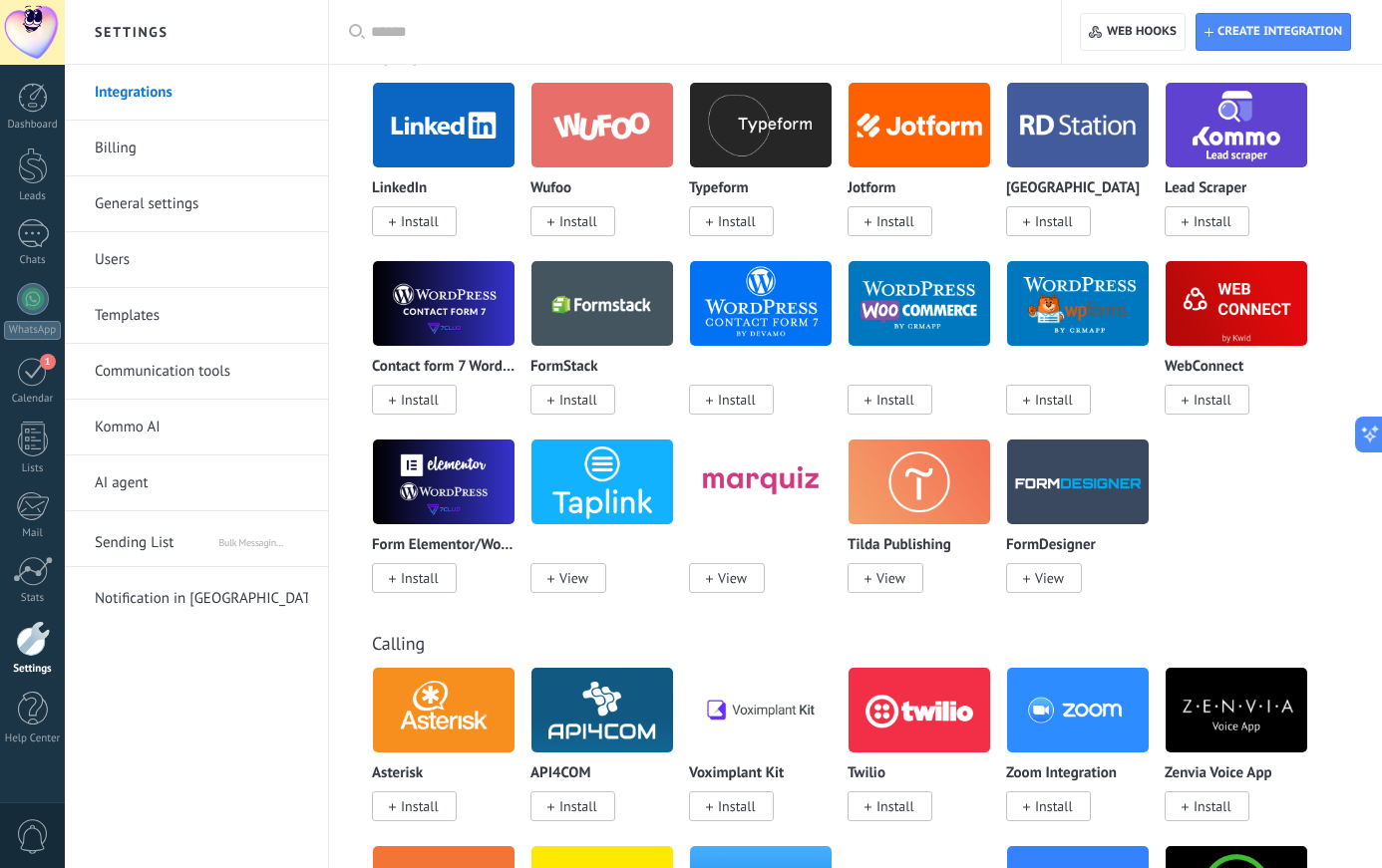 scroll, scrollTop: 2410, scrollLeft: 0, axis: vertical 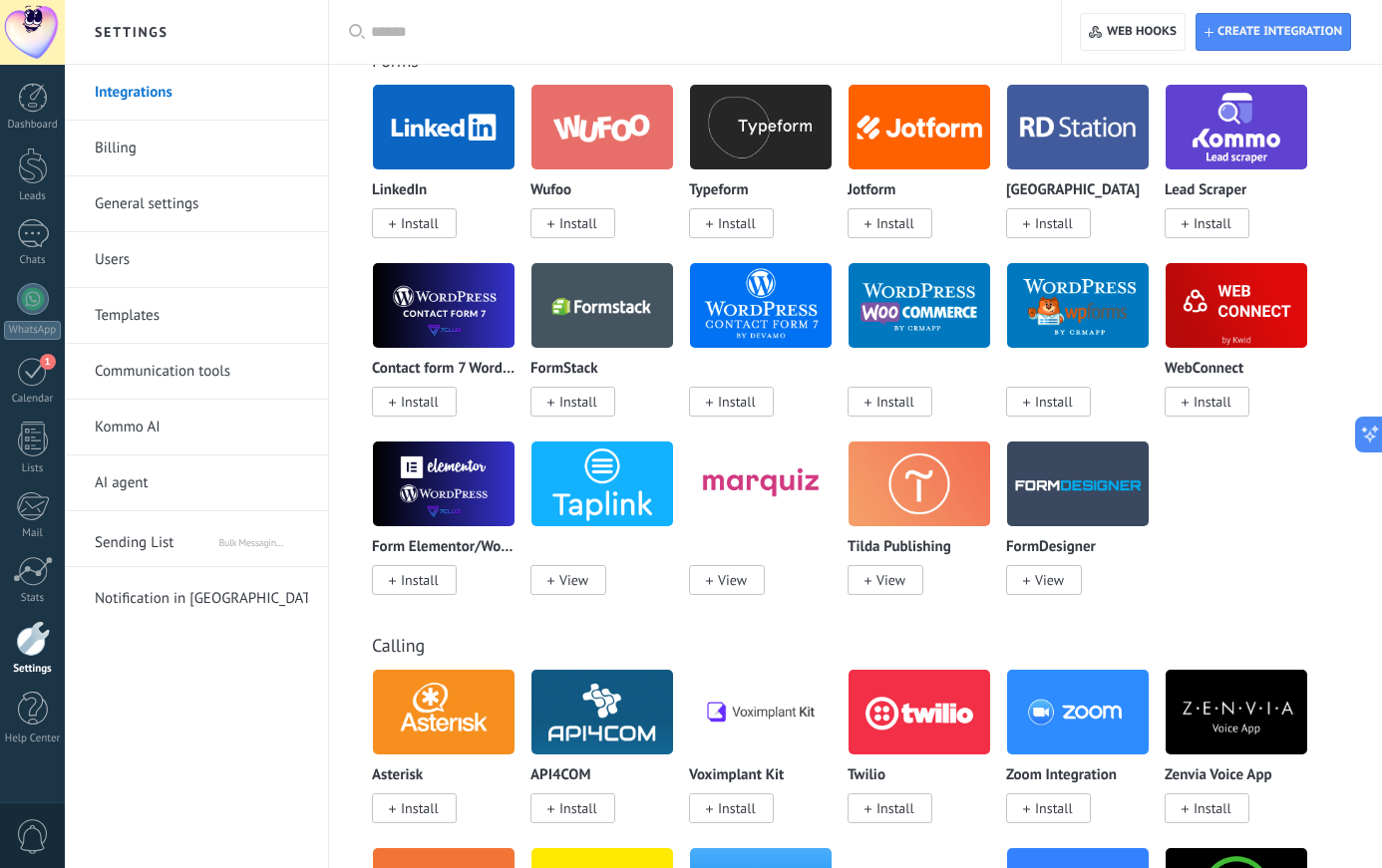 click on "LinkedIn Install Wufoo Install Typeform Install Jotform Install RD Station Install Lead Scraper Install Contact form 7 Wordpress By 7Club Install FormStack Install Install Install Install WebConnect Install Form Elementor/Wordpress by 7Club Install View View Tilda Publishing View FormDesigner View" at bounding box center [865, 351] 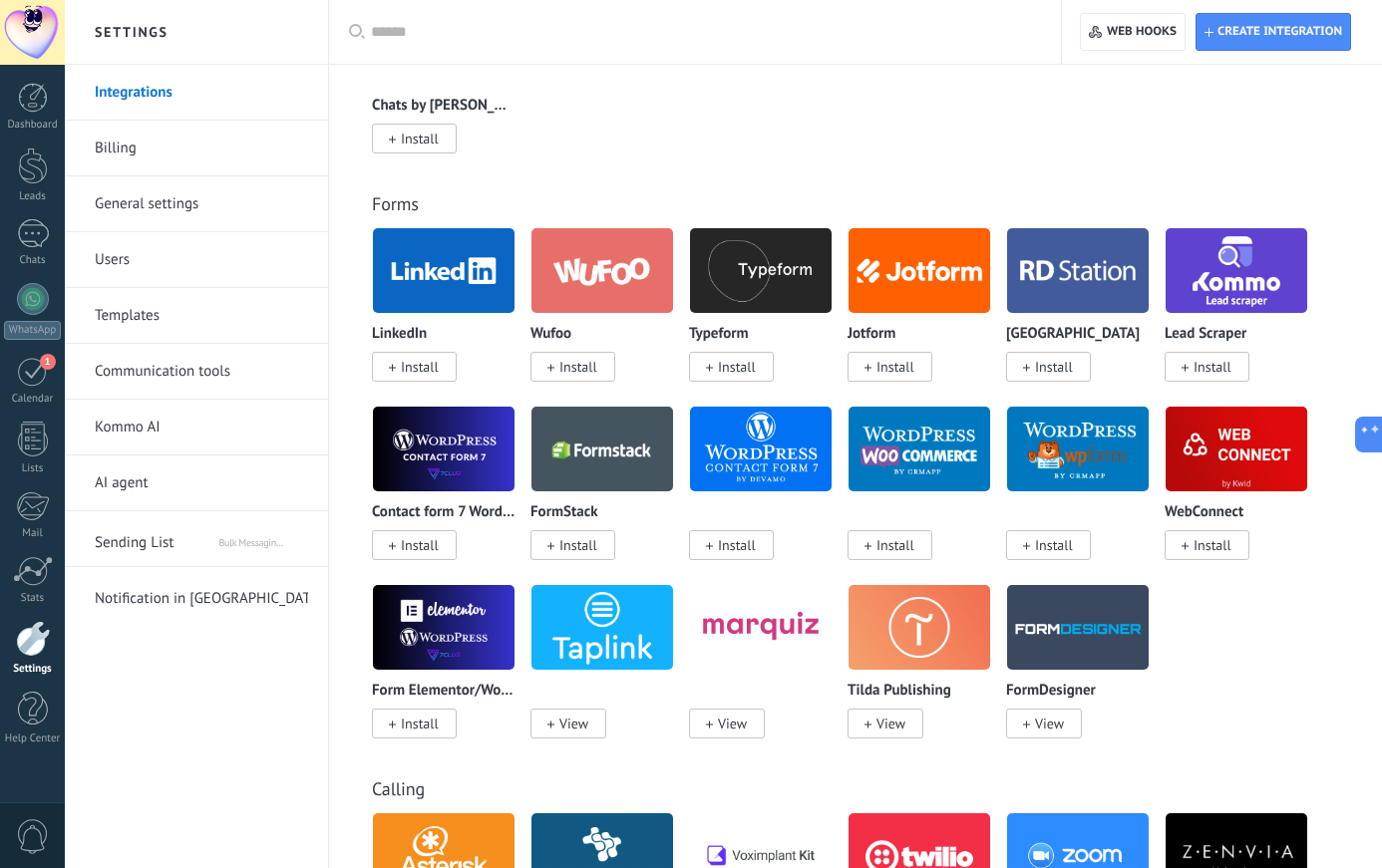 scroll, scrollTop: 2260, scrollLeft: 0, axis: vertical 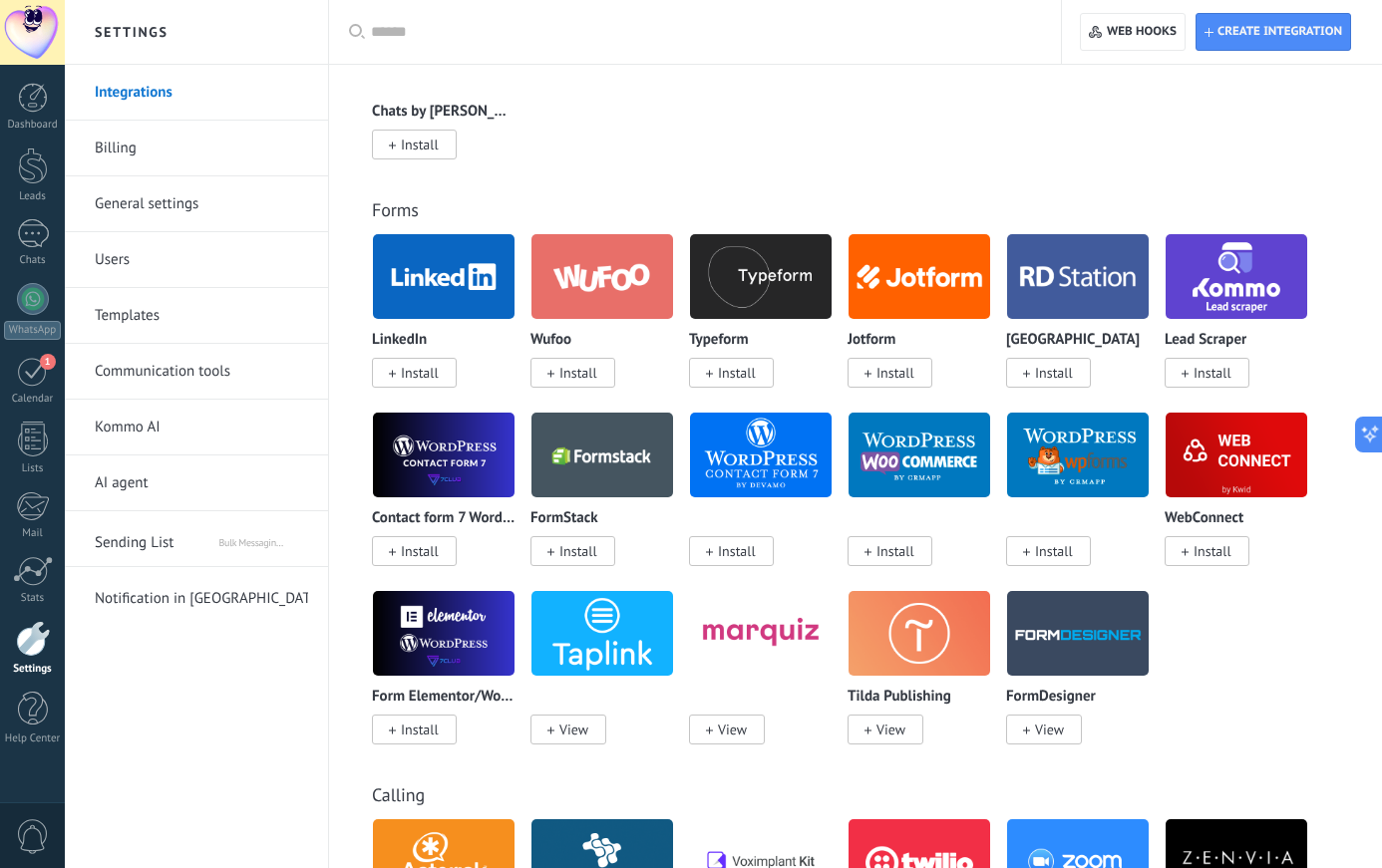 click on "Lead Scraper Install" at bounding box center [1243, 322] 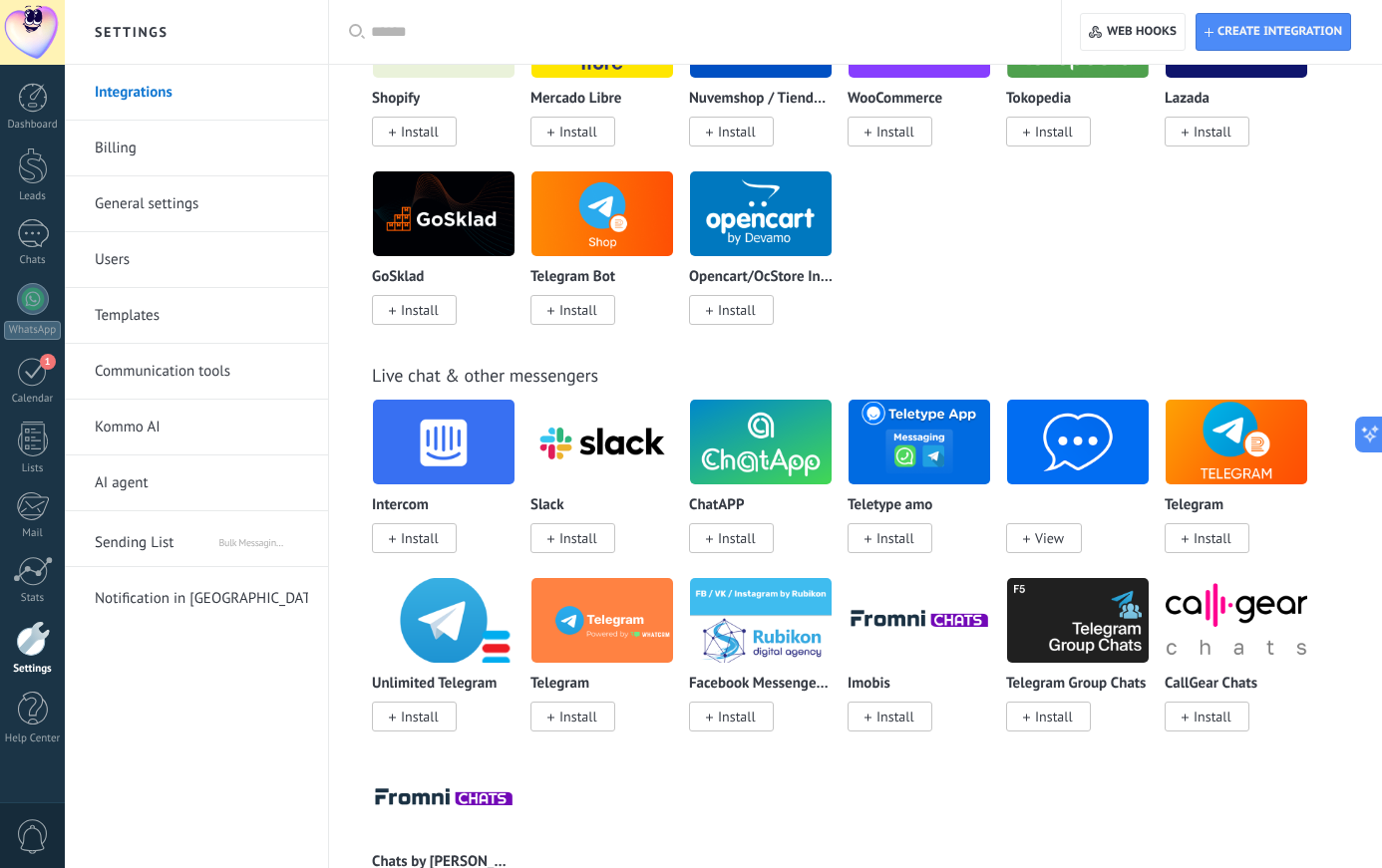 scroll, scrollTop: 1507, scrollLeft: 0, axis: vertical 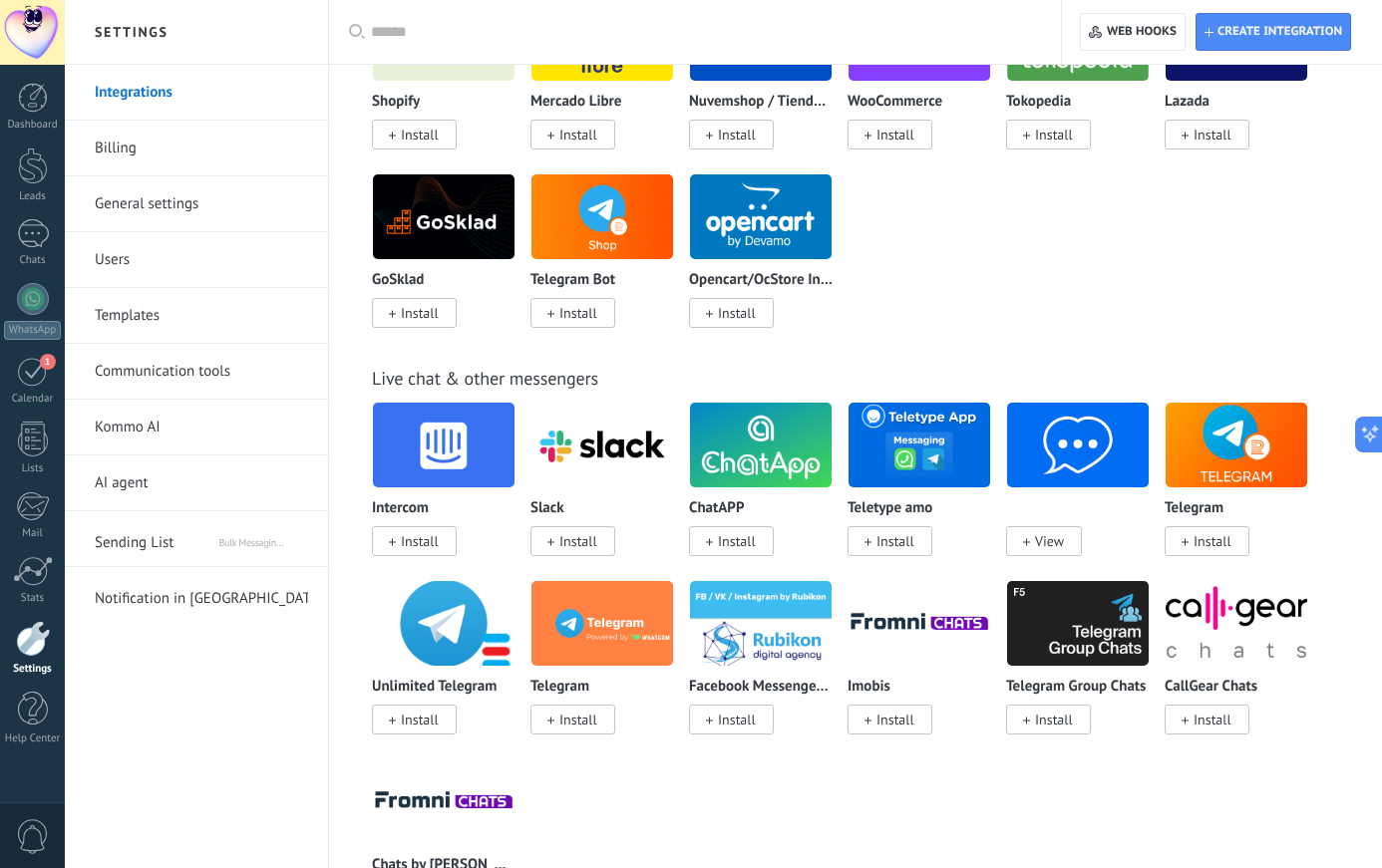 click on "ChatAPP Install" at bounding box center (768, 490) 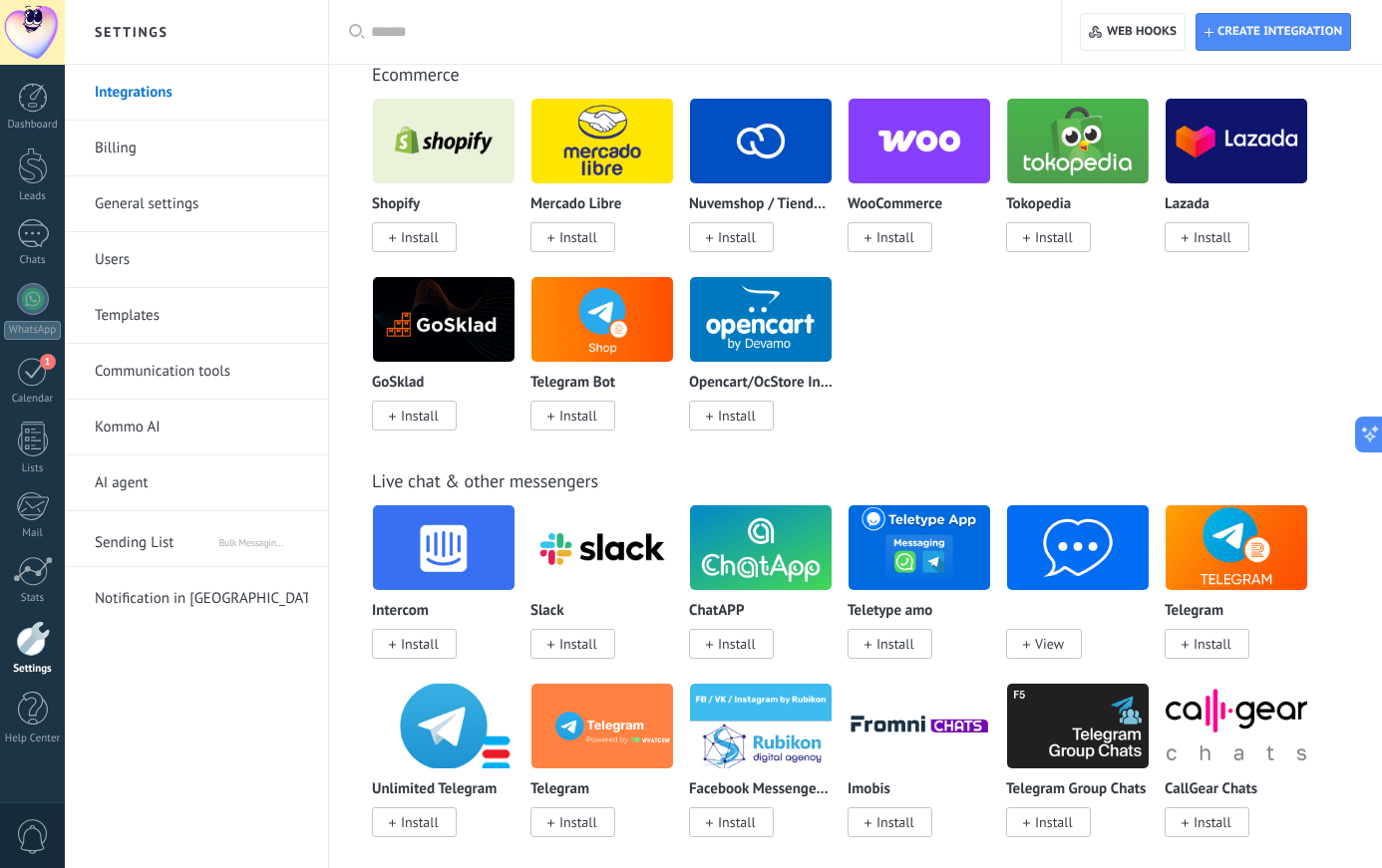 scroll, scrollTop: 1268, scrollLeft: 0, axis: vertical 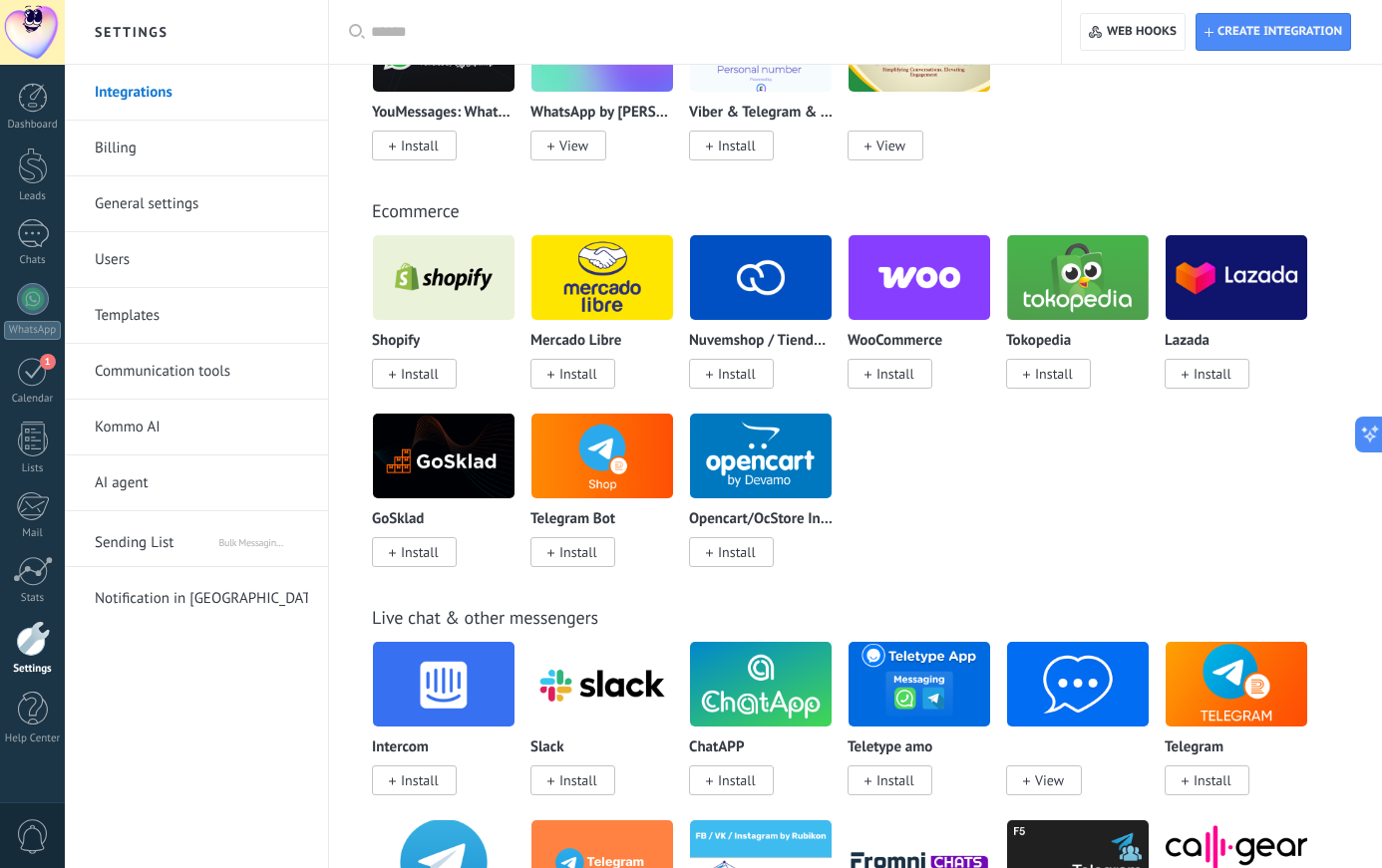 click on "Live chat & other messengers Intercom Install Slack Install ChatAPP Install Teletype amo Install View Telegram Install Unlimited Telegram Install Telegram Install Facebook Messenger / VK (VKontakte) / Instagram Install Imobis Install Telegram Group Chats Install CallGear Chats Install Chats by Fromni Install" at bounding box center [856, 858] 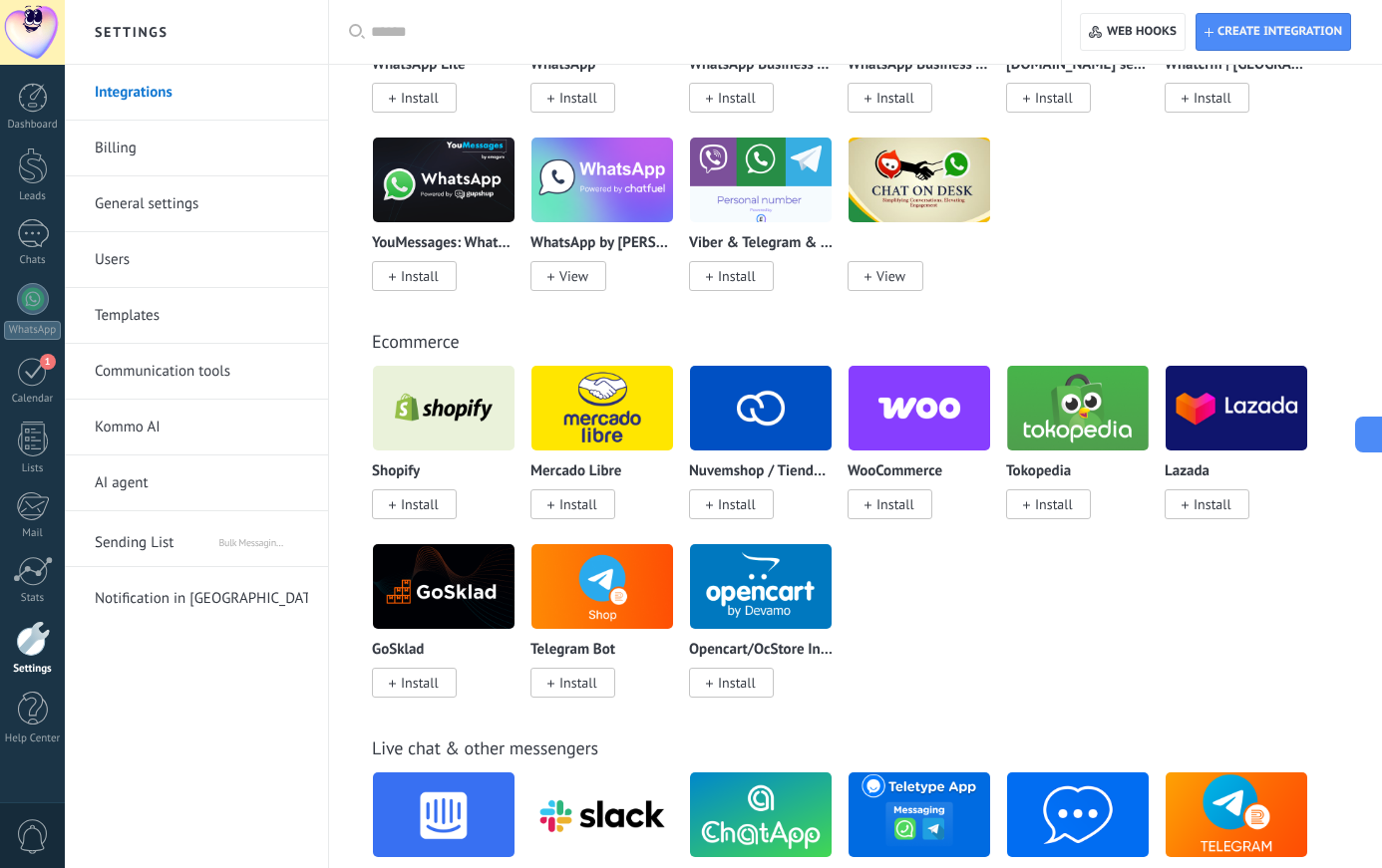 scroll, scrollTop: 1127, scrollLeft: 0, axis: vertical 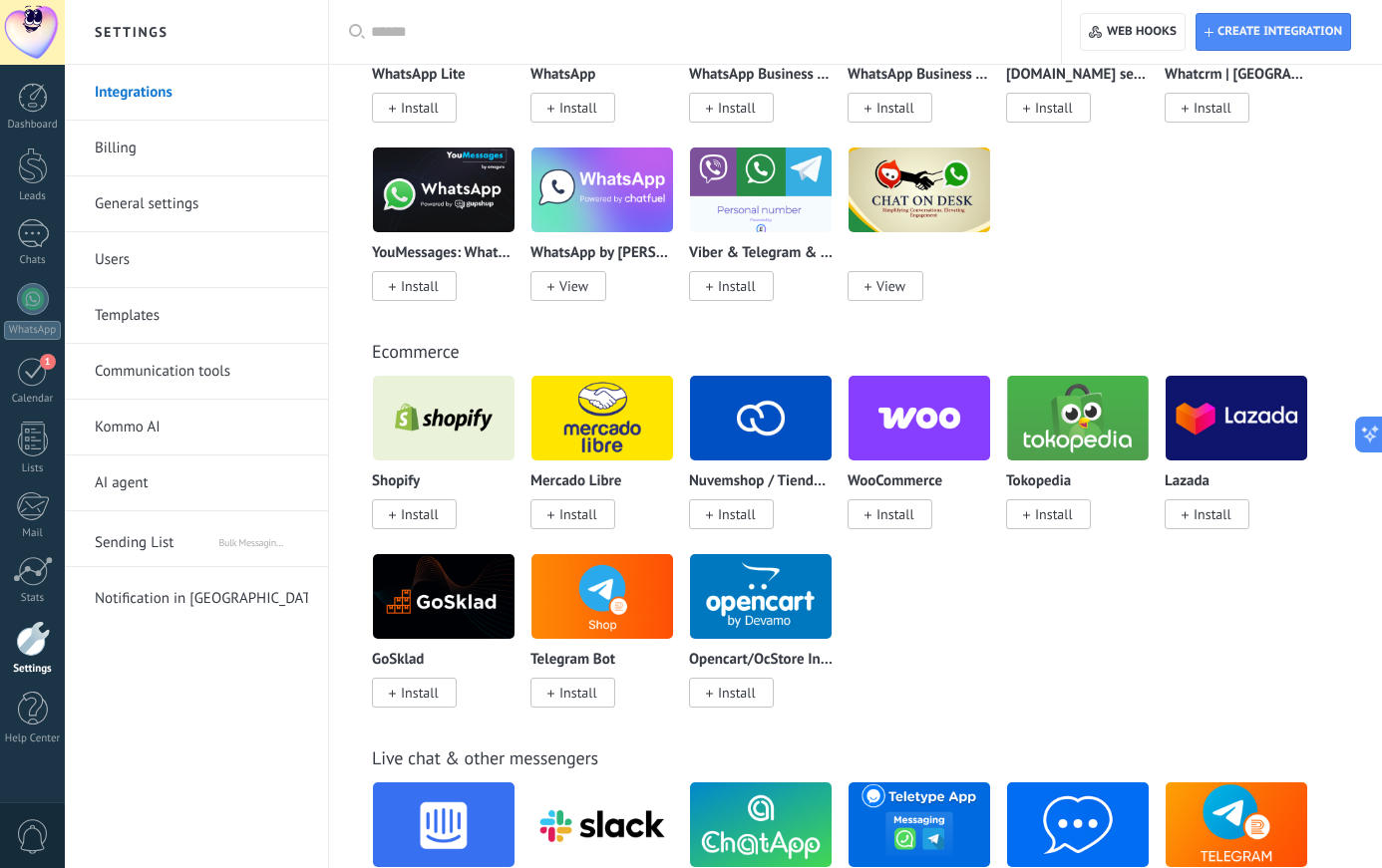 click on "Nuvemshop / Tiendanube Install" at bounding box center (768, 463) 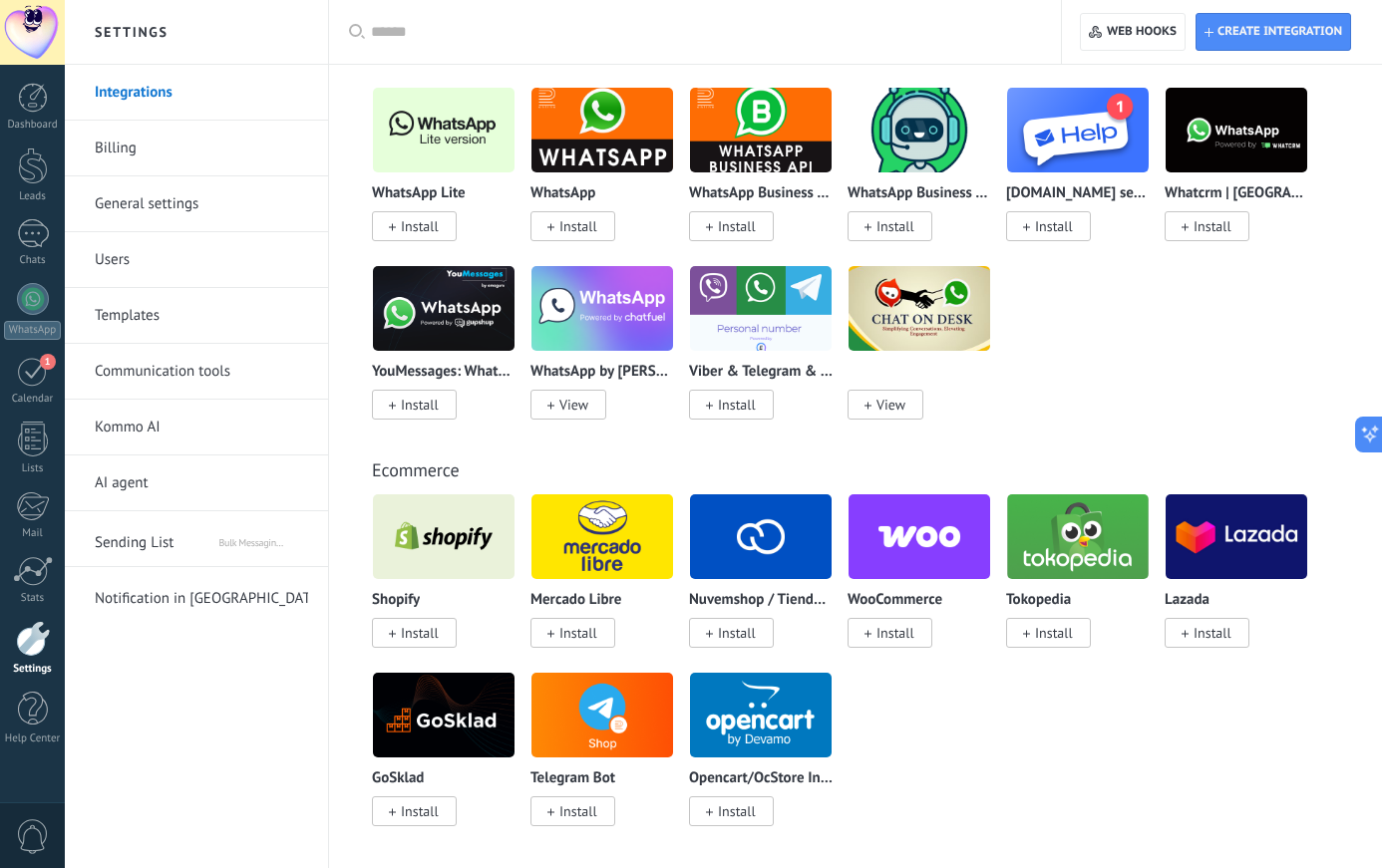 click on "Ecommerce" at bounding box center (856, 469) 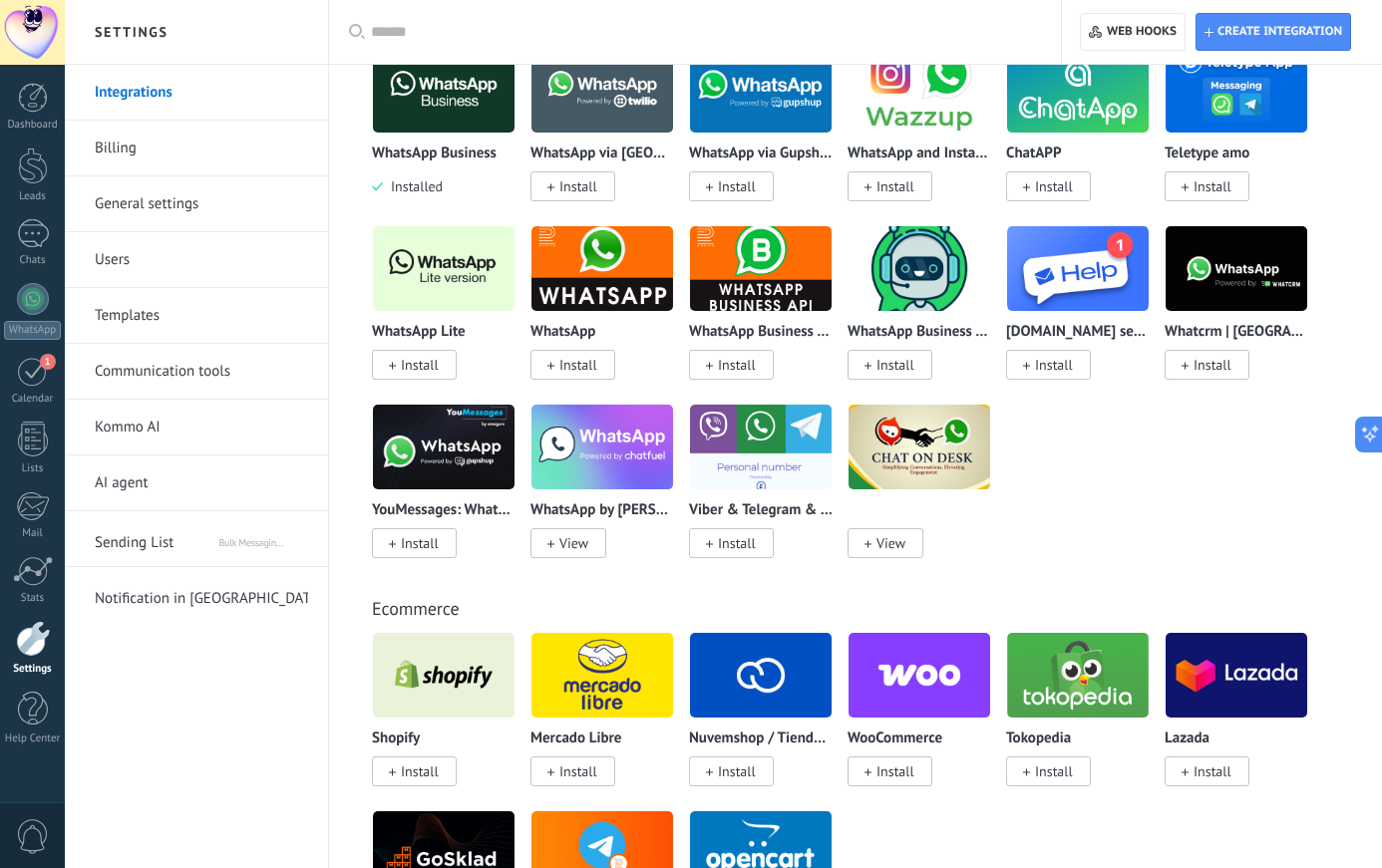 scroll, scrollTop: 800, scrollLeft: 0, axis: vertical 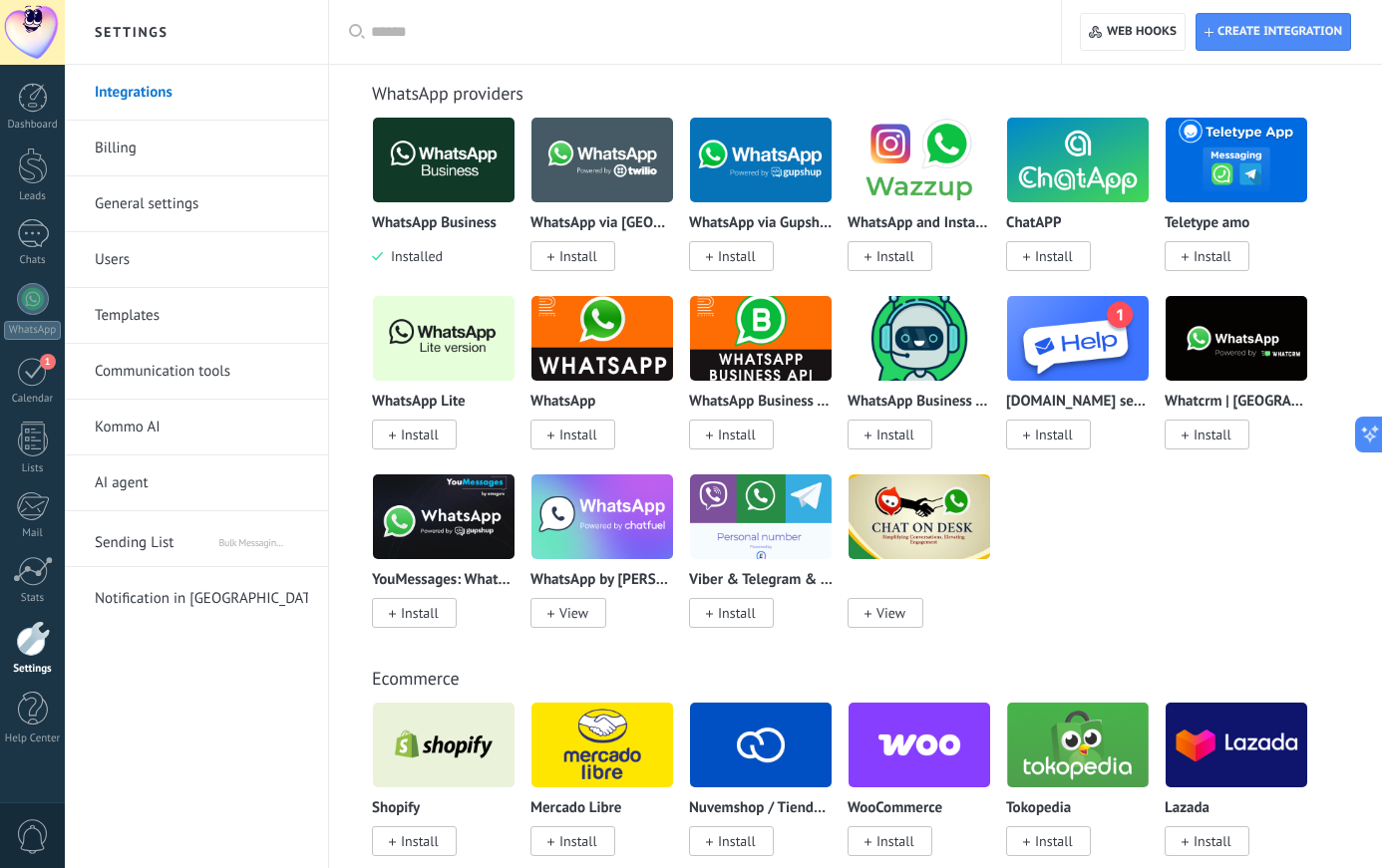 click on "WhatsApp Business API Install" at bounding box center (768, 384) 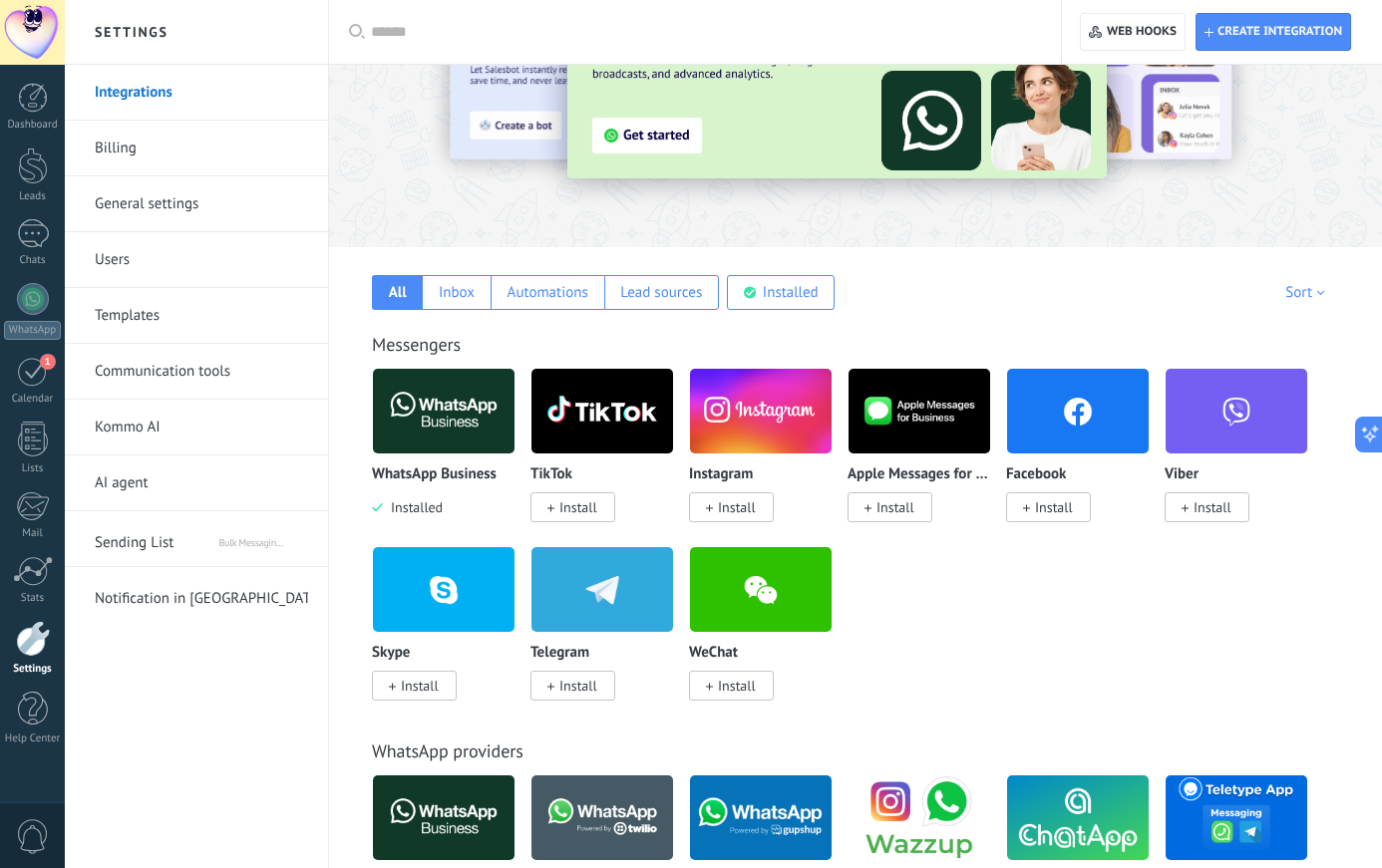 scroll, scrollTop: 139, scrollLeft: 0, axis: vertical 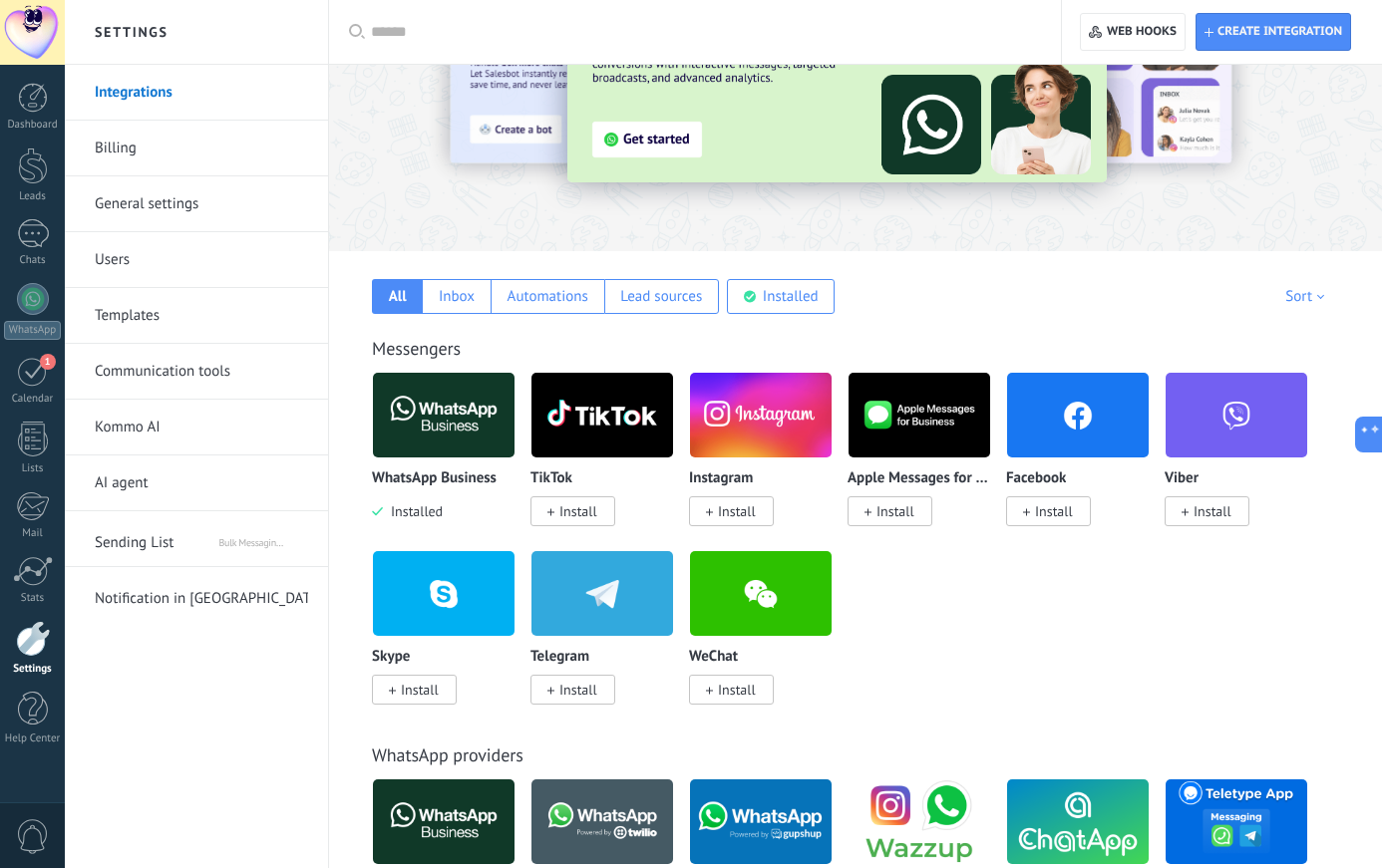 click on "Instagram Install" at bounding box center (768, 460) 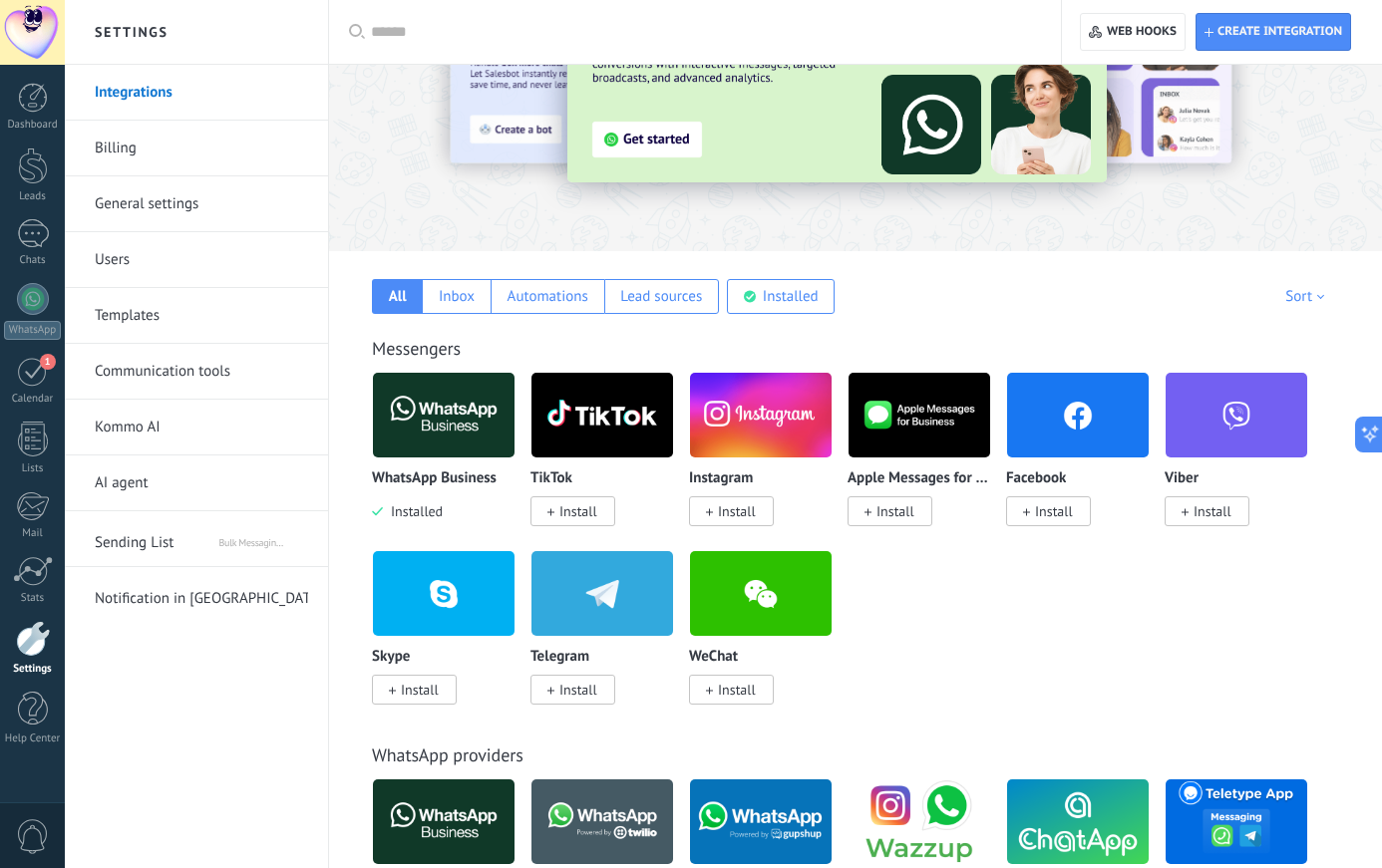 click on "Notification in [GEOGRAPHIC_DATA] by [PERSON_NAME]" at bounding box center [273, 595] 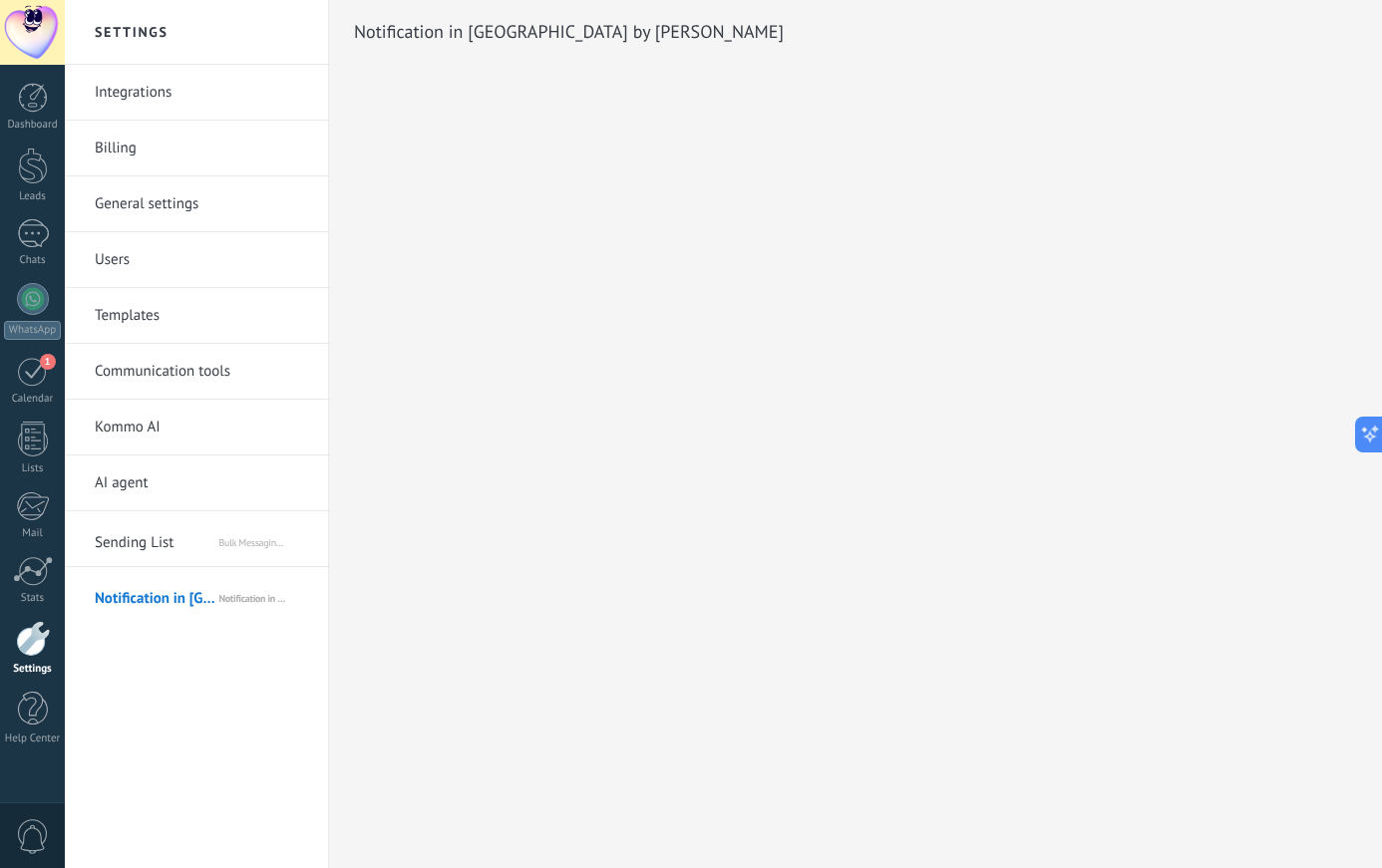 scroll, scrollTop: 0, scrollLeft: 0, axis: both 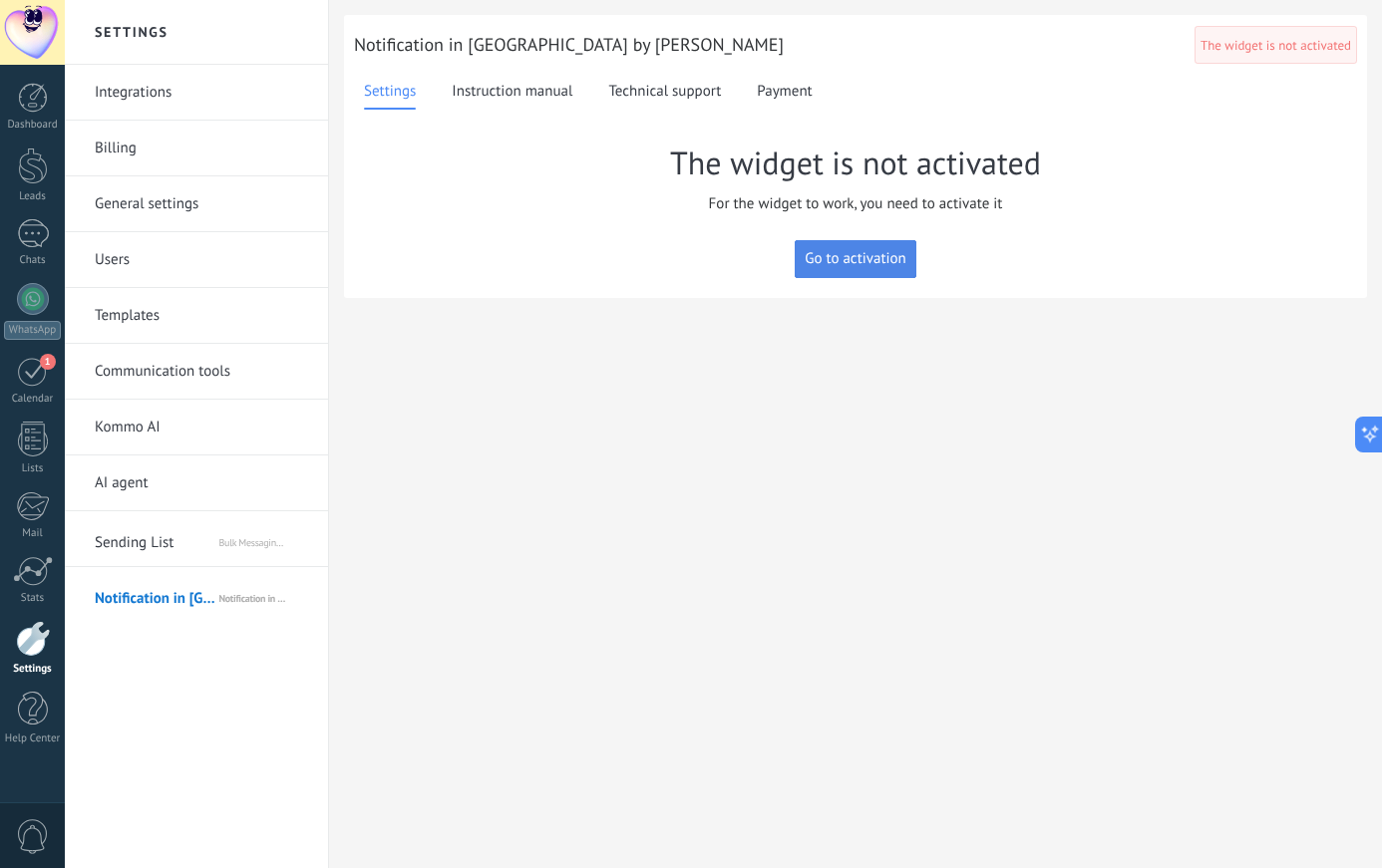 click on "Go to activation" at bounding box center (856, 259) 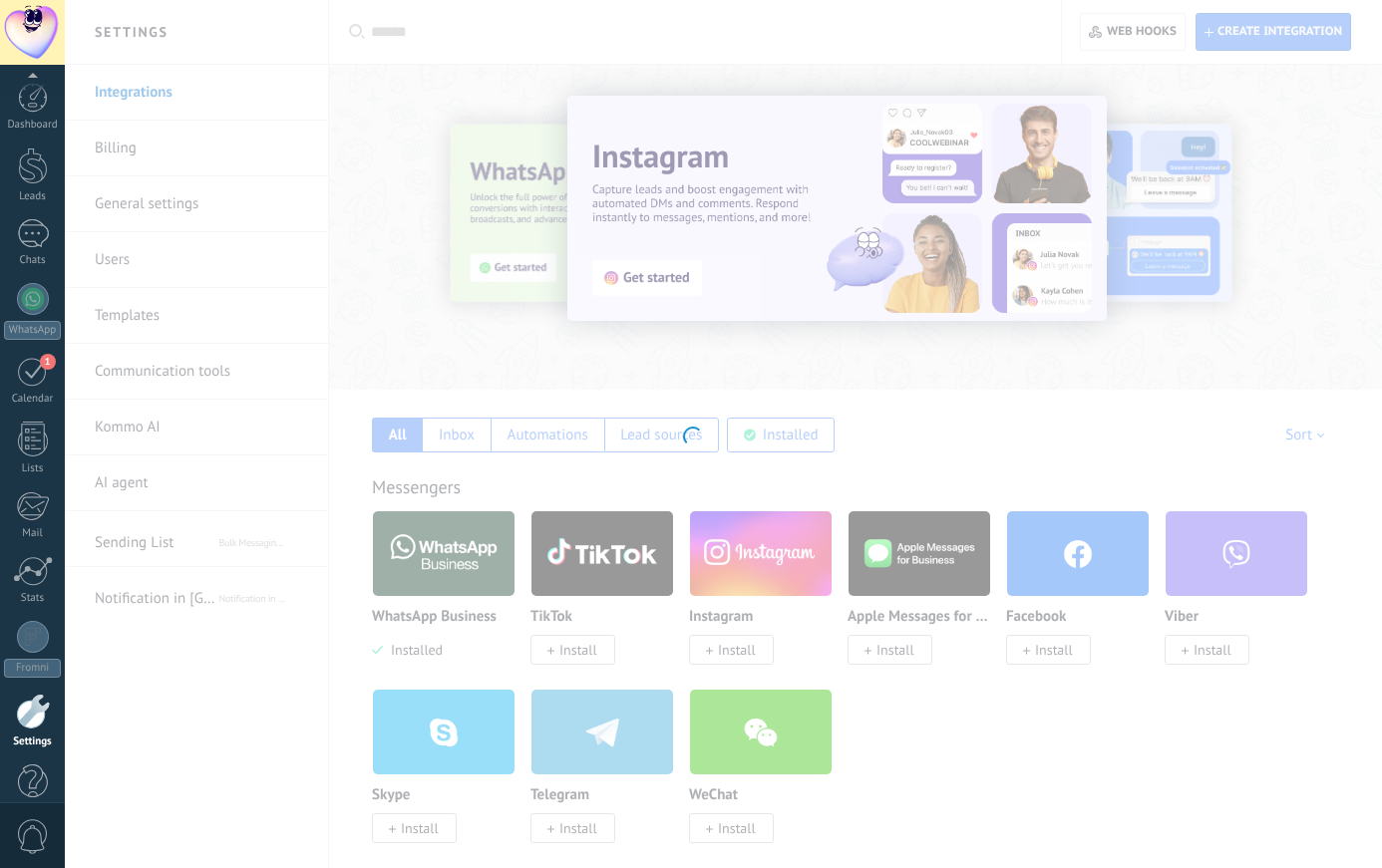 scroll, scrollTop: 4681, scrollLeft: 0, axis: vertical 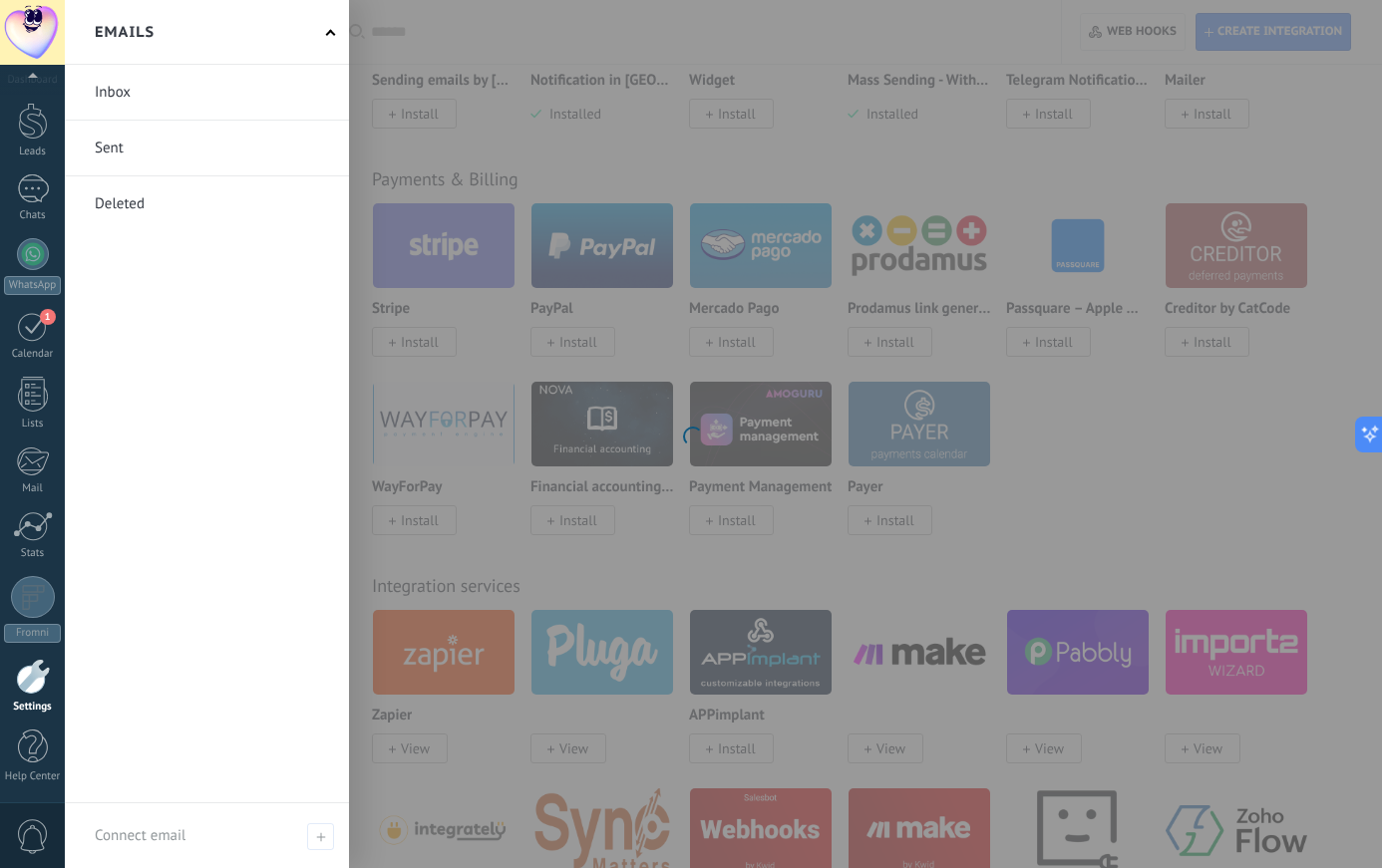 drag, startPoint x: 37, startPoint y: 468, endPoint x: 130, endPoint y: 416, distance: 106.550458 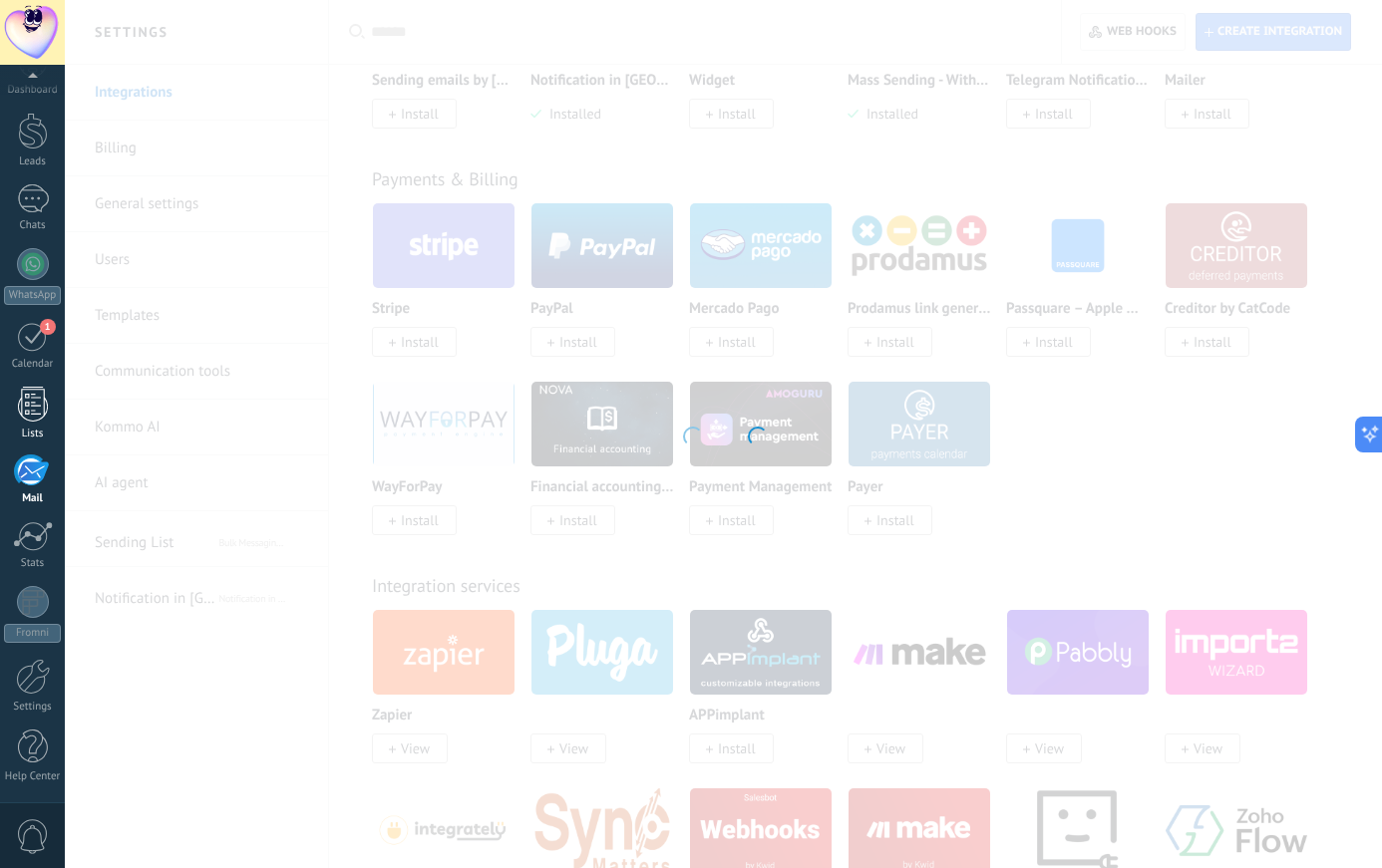 scroll, scrollTop: 36, scrollLeft: 0, axis: vertical 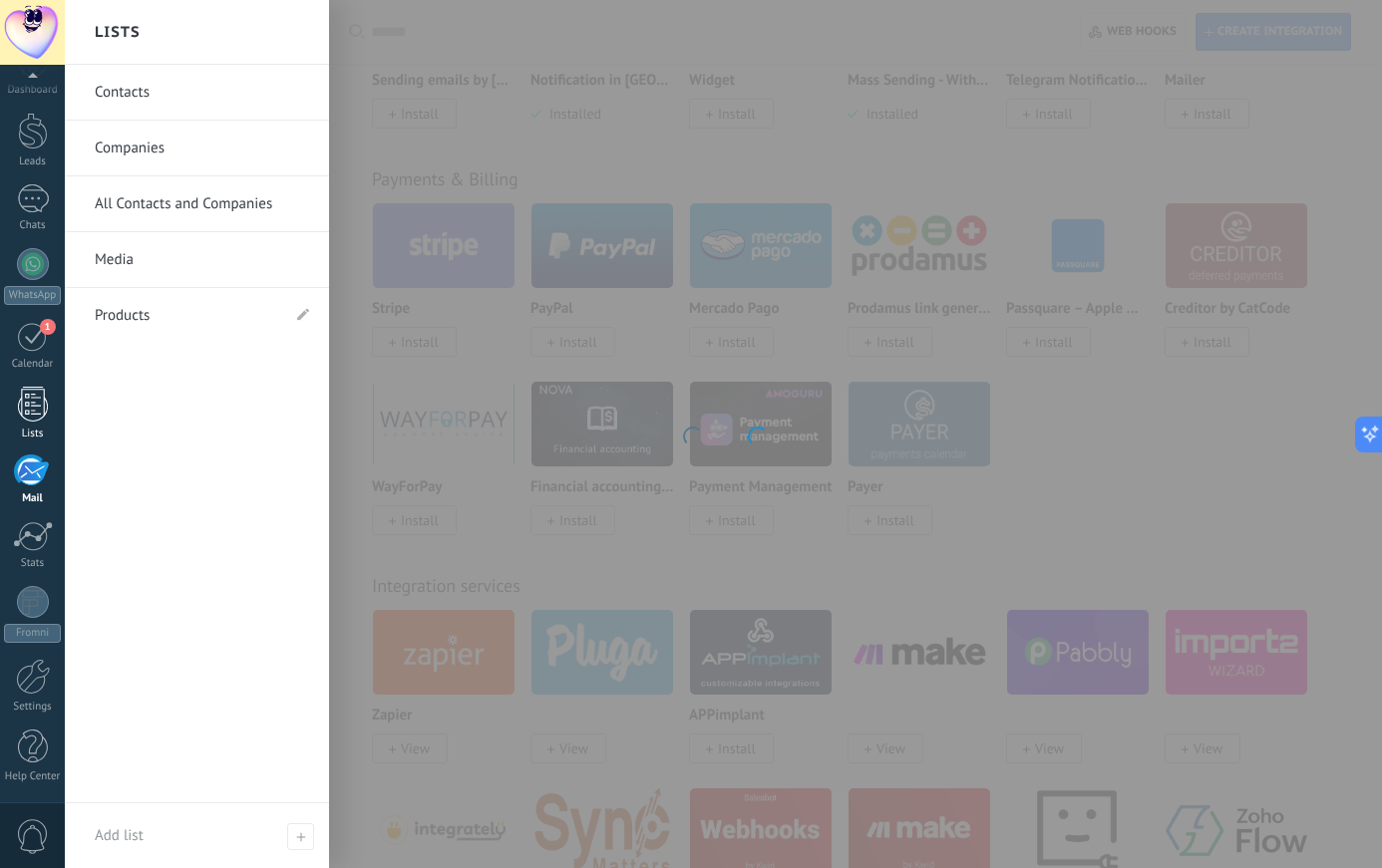 click at bounding box center [33, 404] 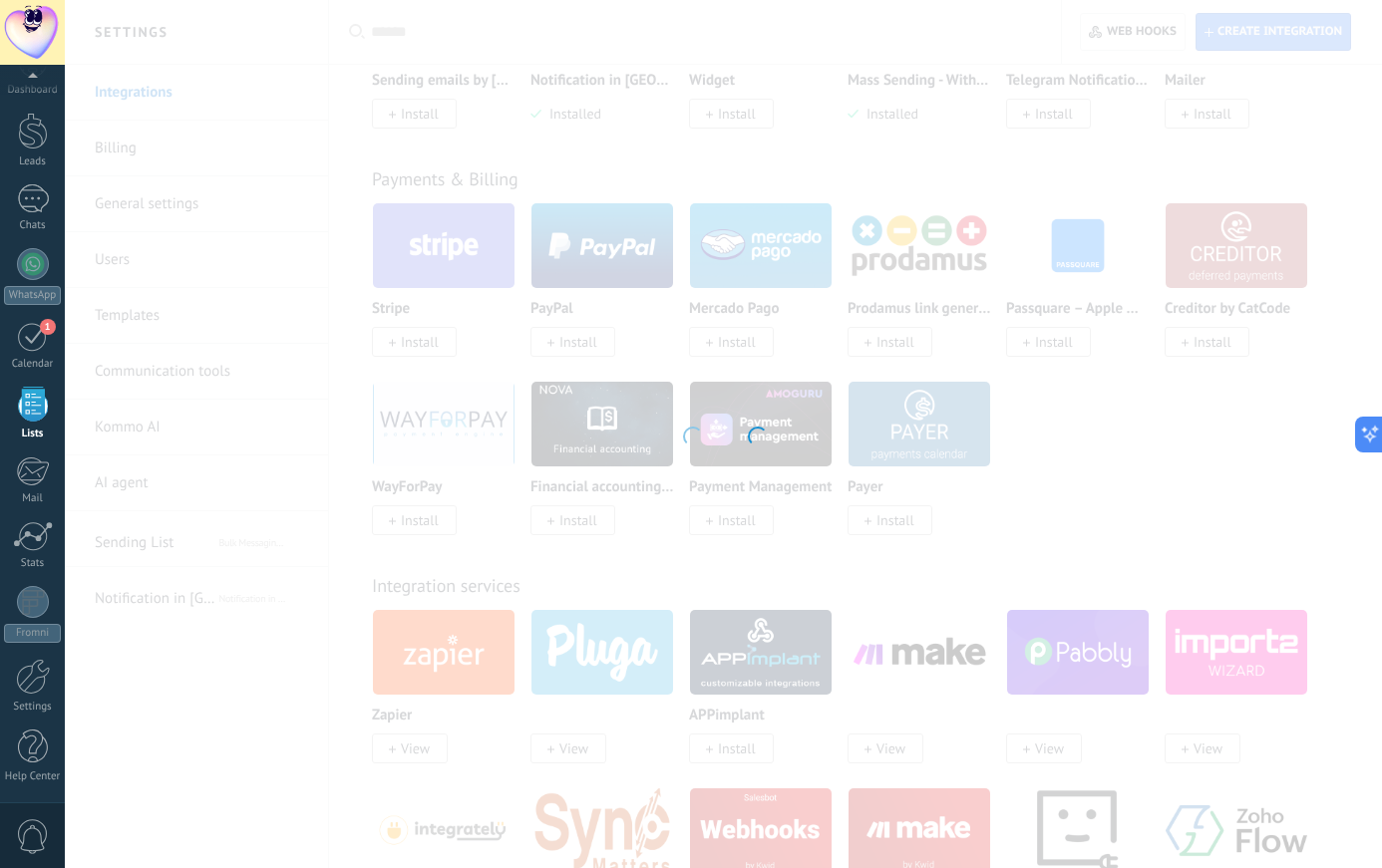 scroll, scrollTop: 0, scrollLeft: 0, axis: both 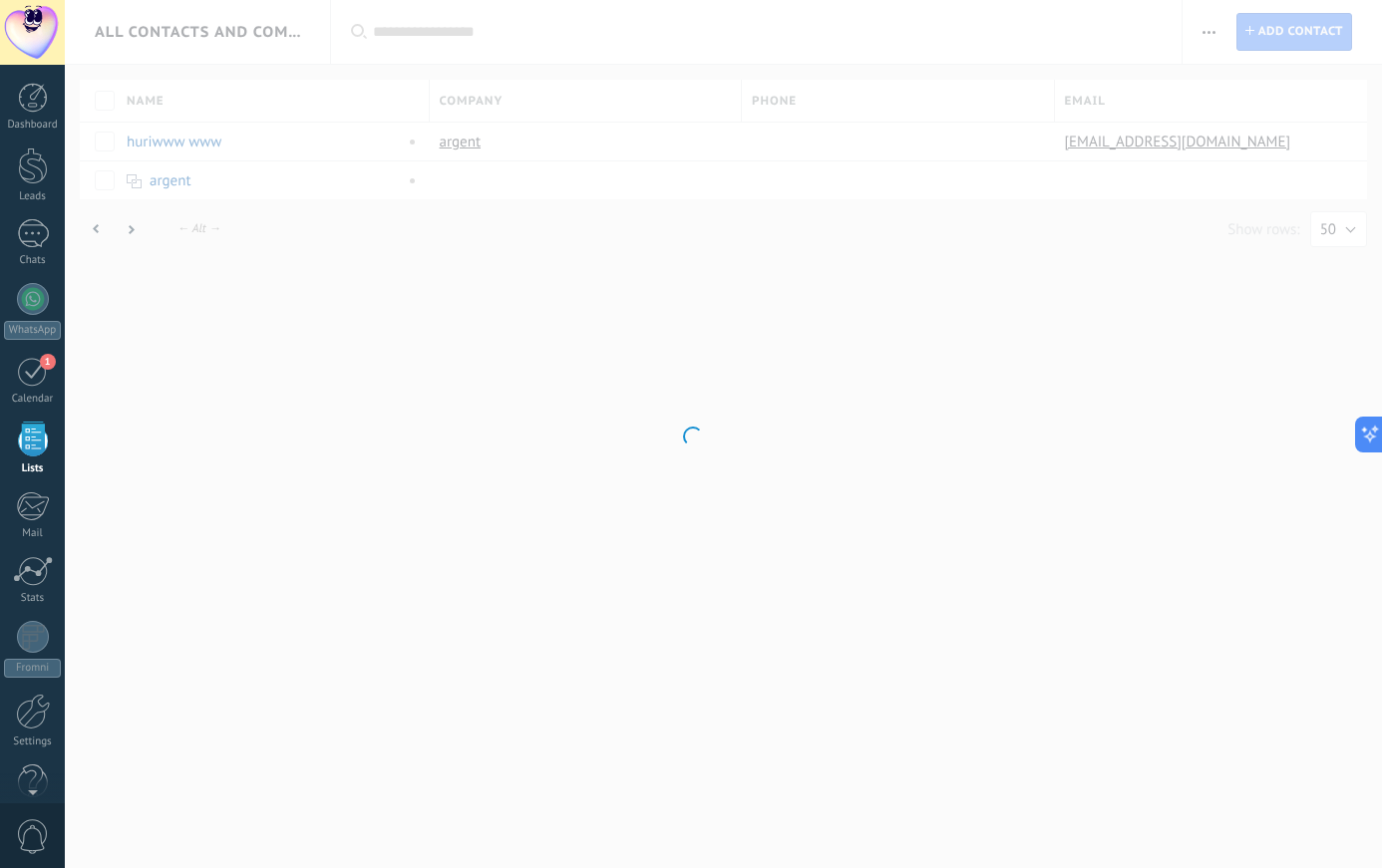 click at bounding box center [691, 434] 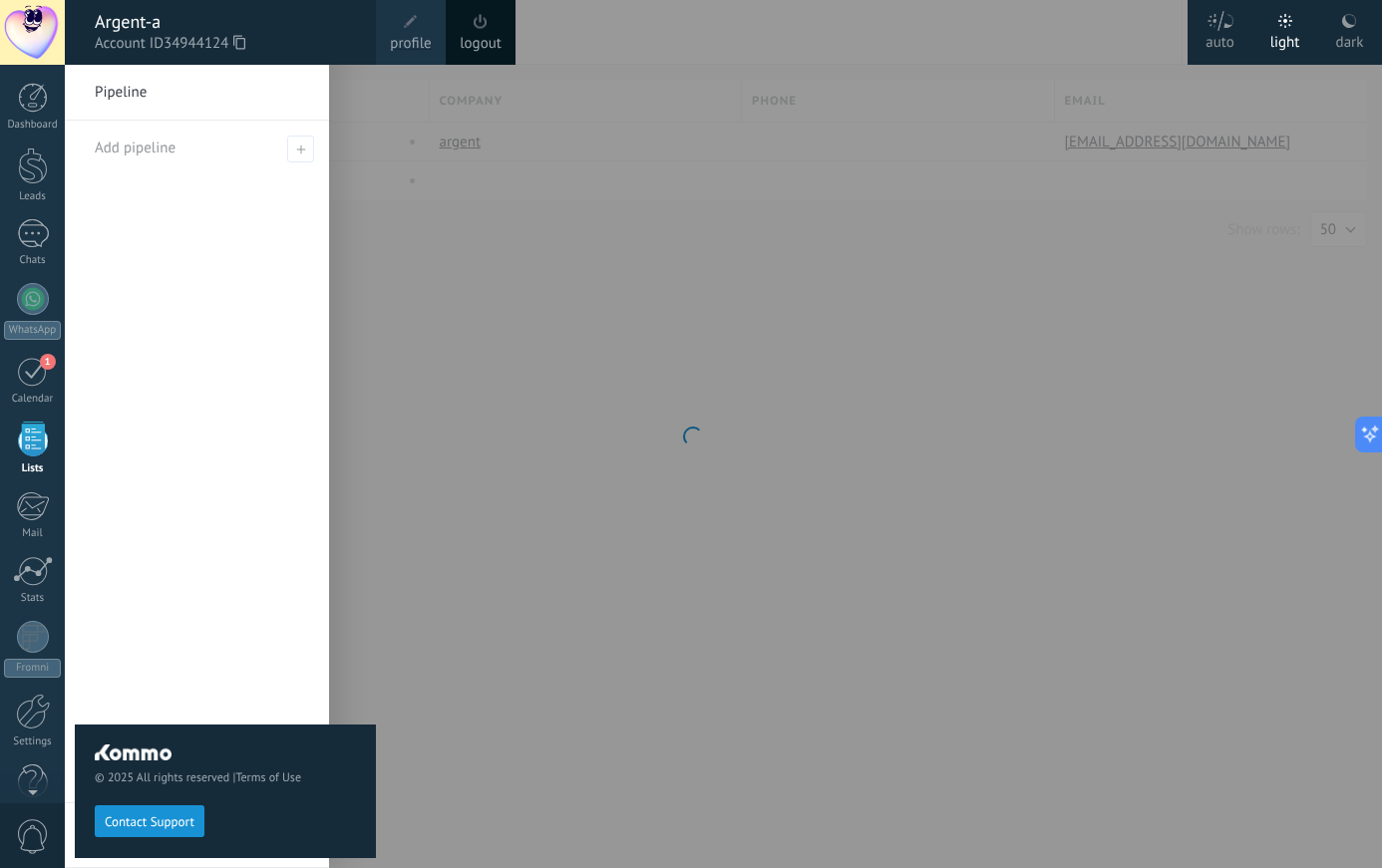 click at bounding box center [756, 434] 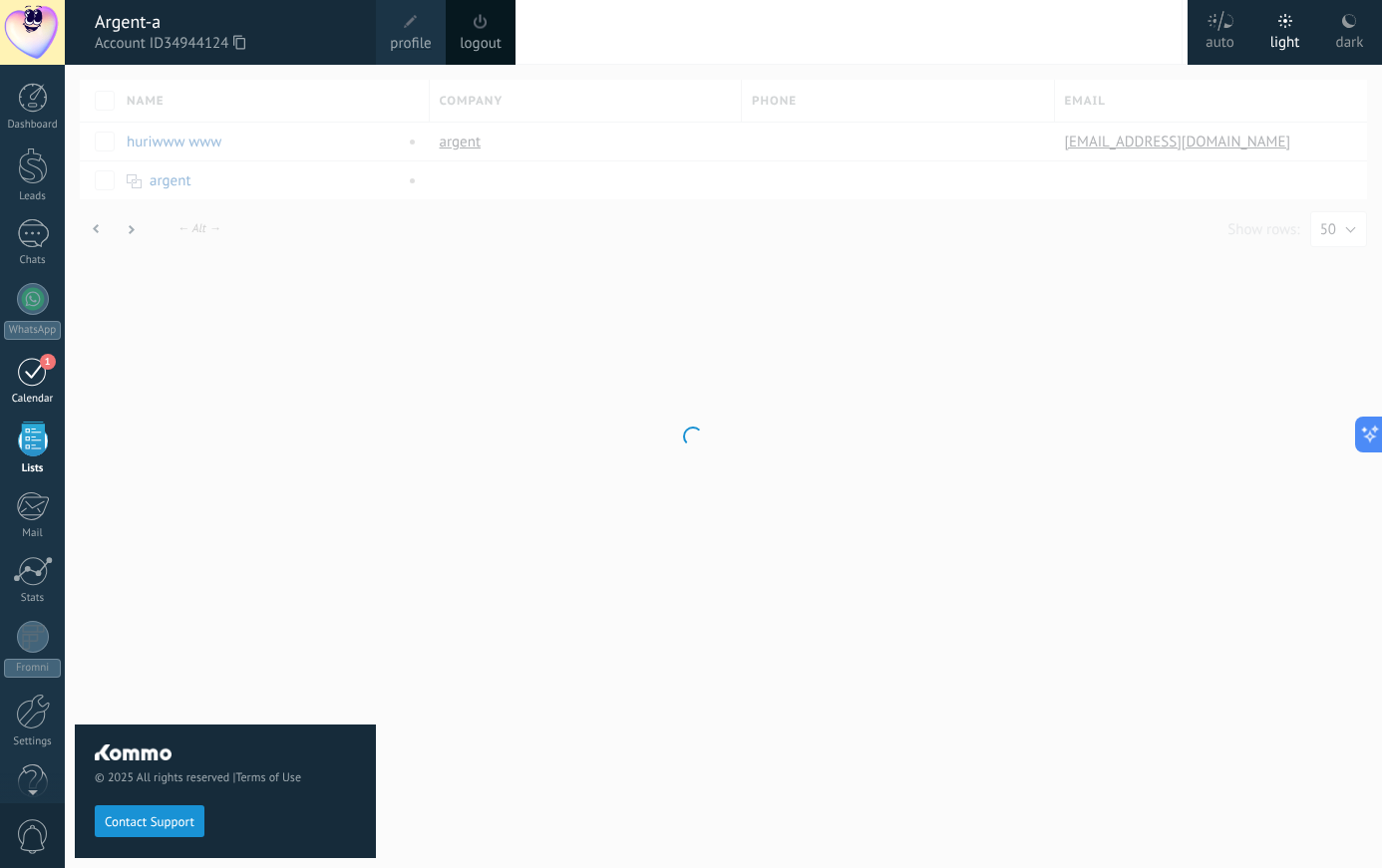 click on "1" at bounding box center (33, 371) 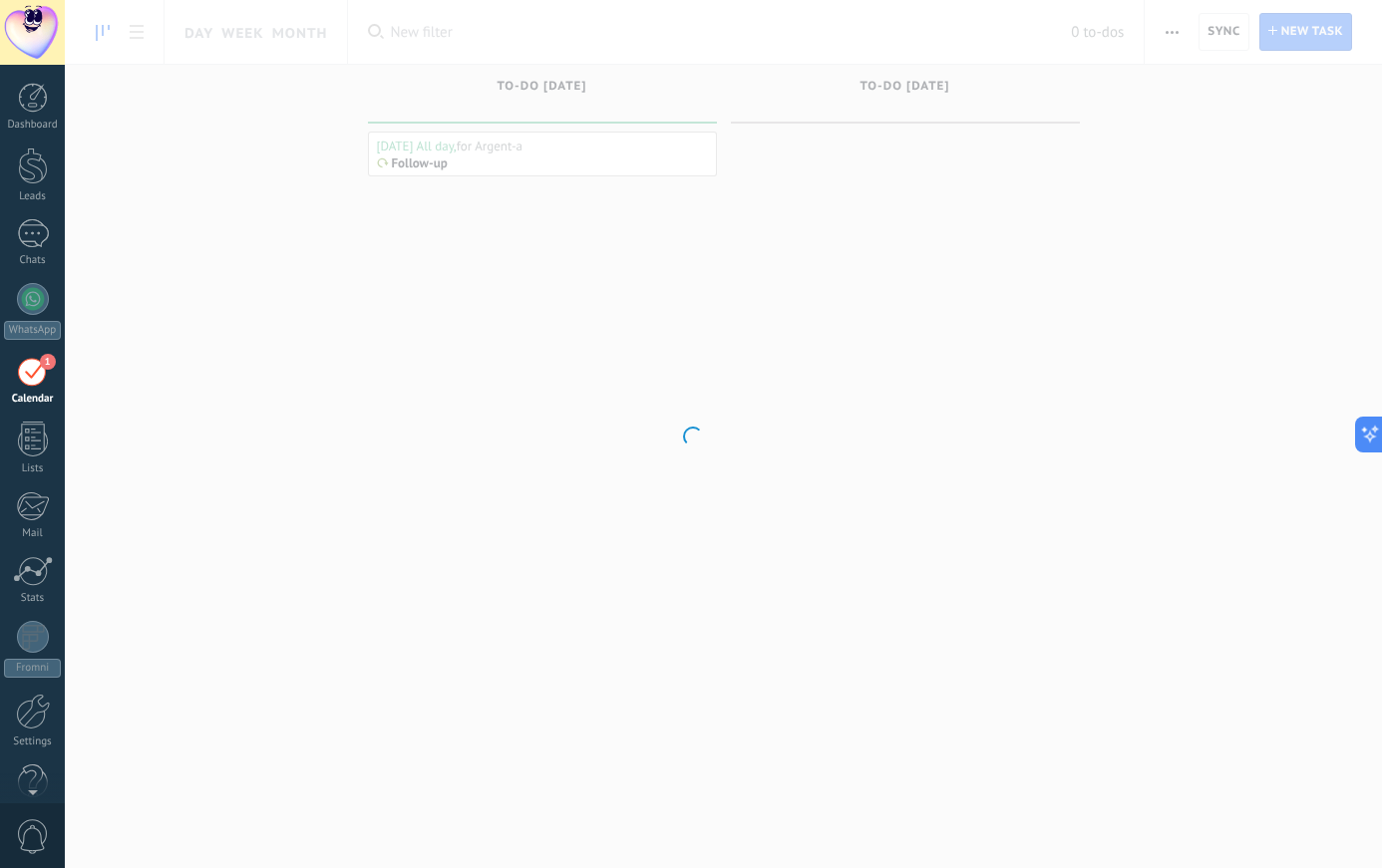 click on "1" at bounding box center [33, 371] 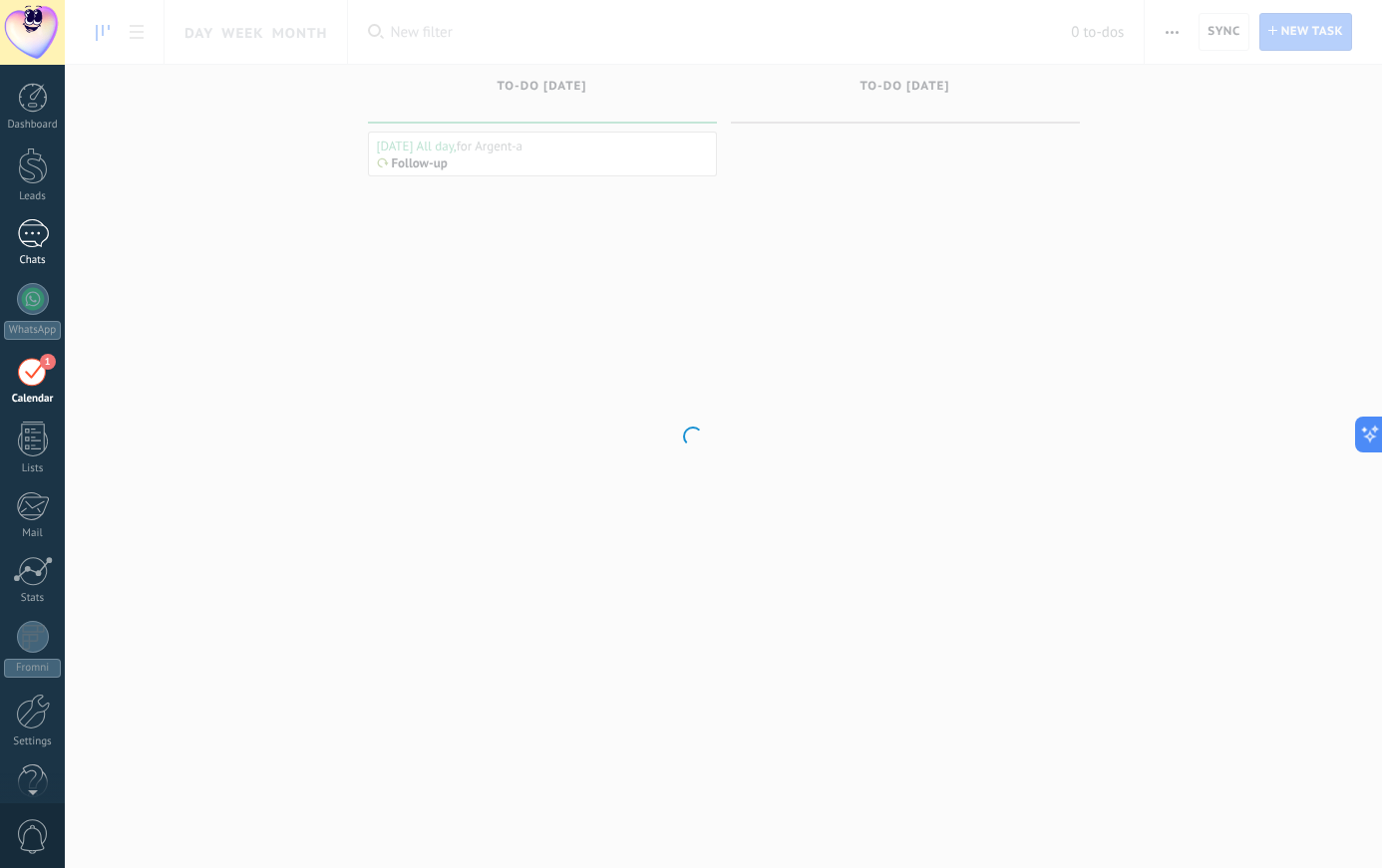 click at bounding box center (33, 233) 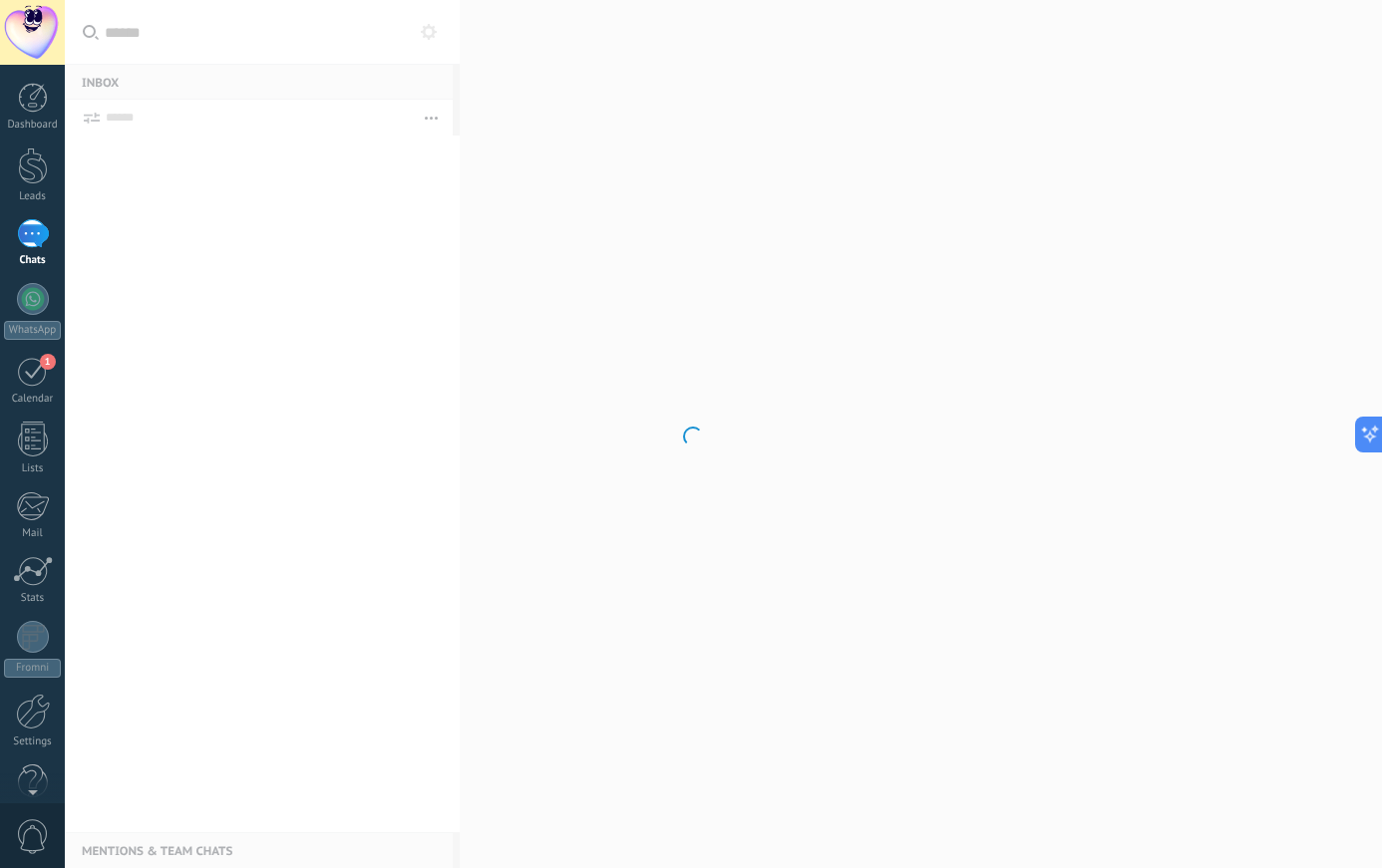 click at bounding box center (691, 434) 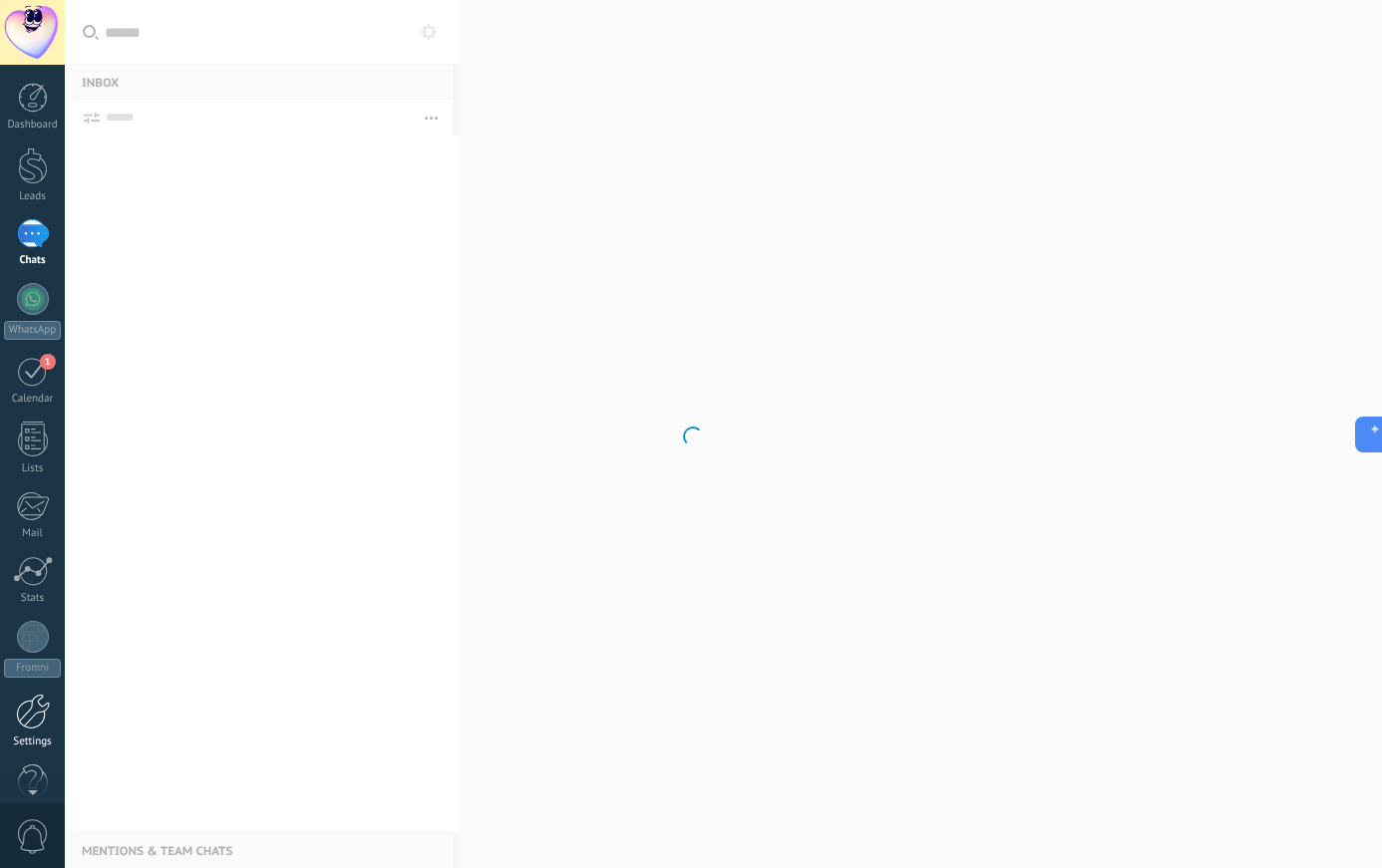 click at bounding box center [33, 712] 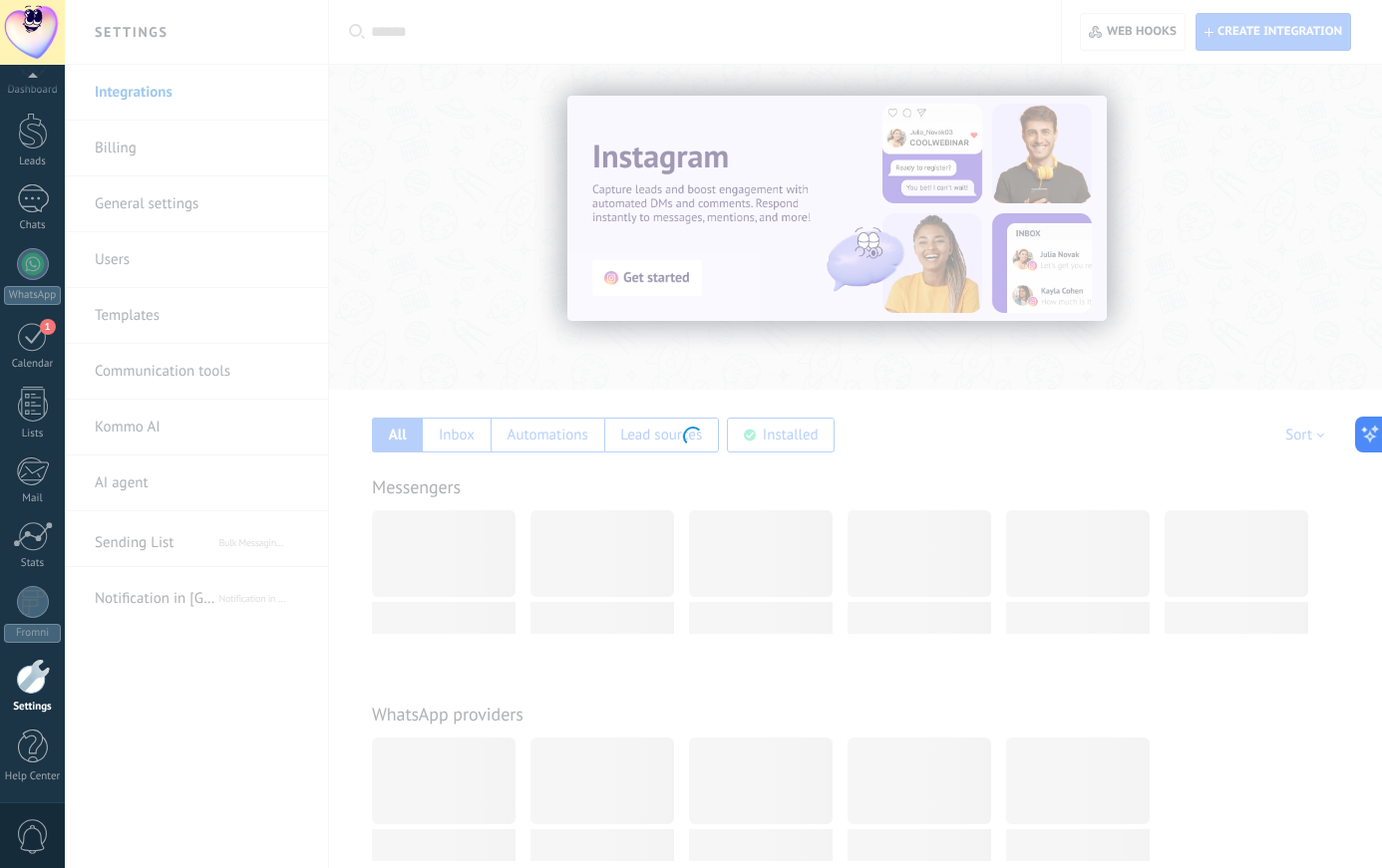 scroll, scrollTop: 36, scrollLeft: 0, axis: vertical 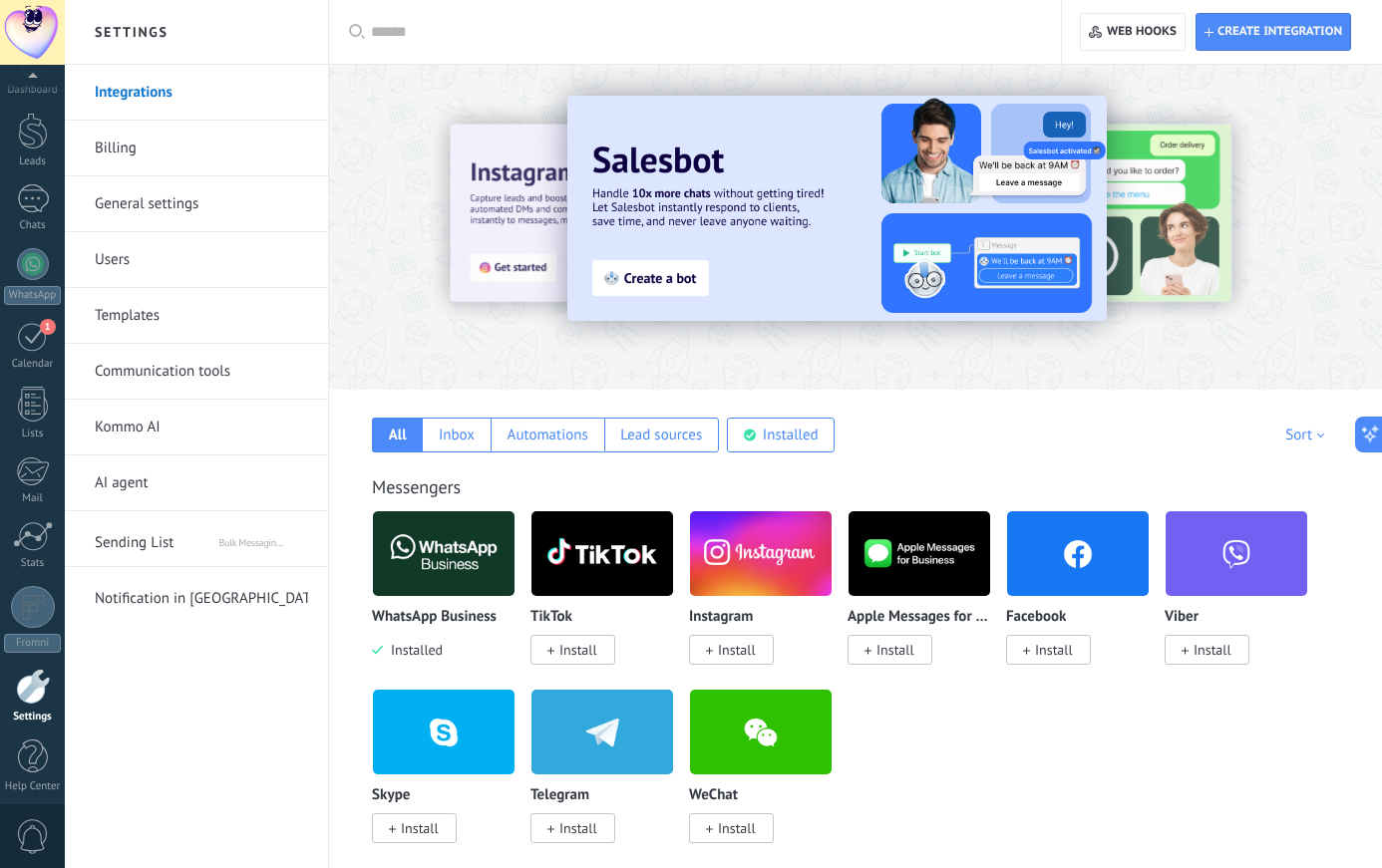 click on "Instagram Install" at bounding box center [768, 599] 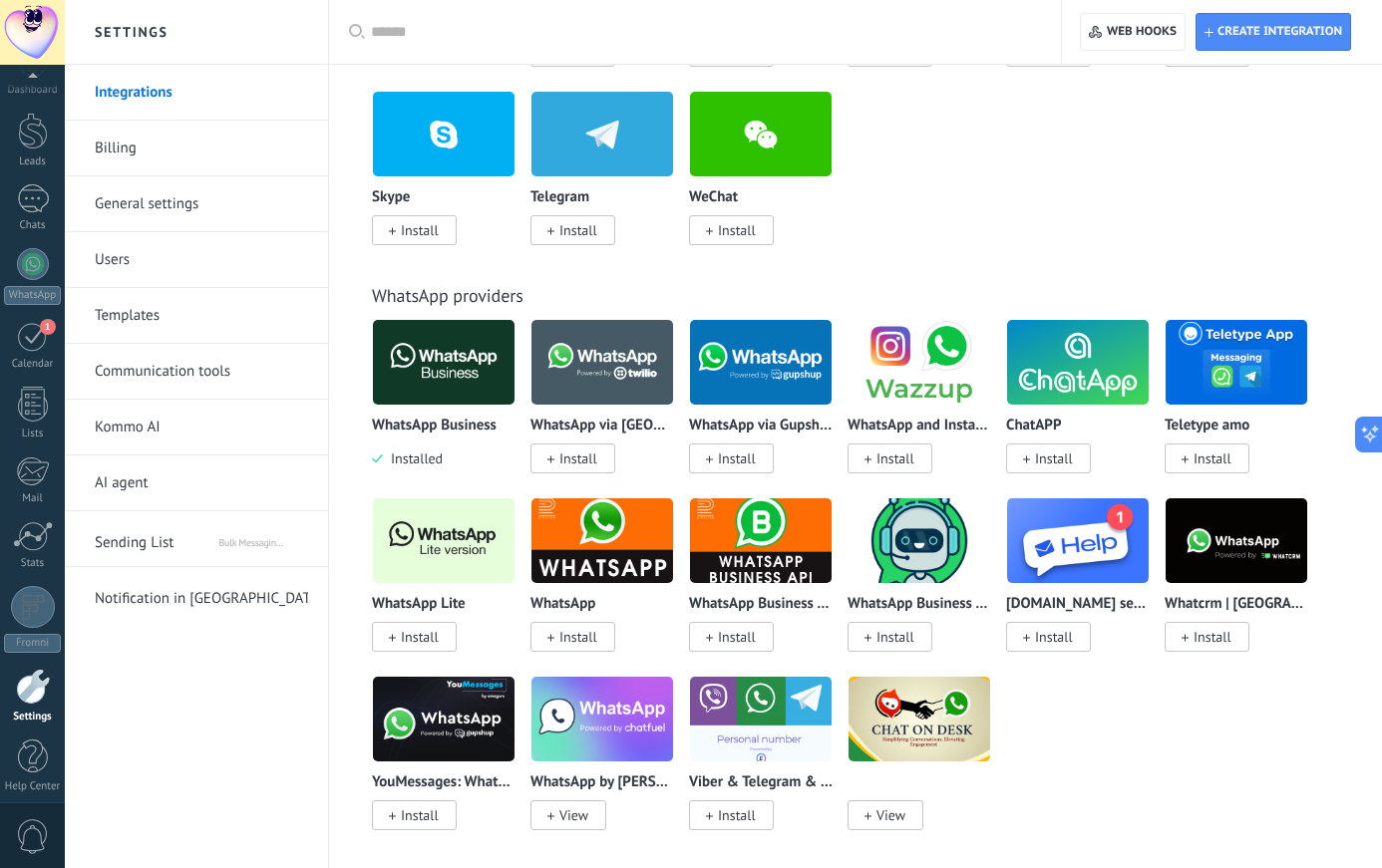 scroll, scrollTop: 643, scrollLeft: 0, axis: vertical 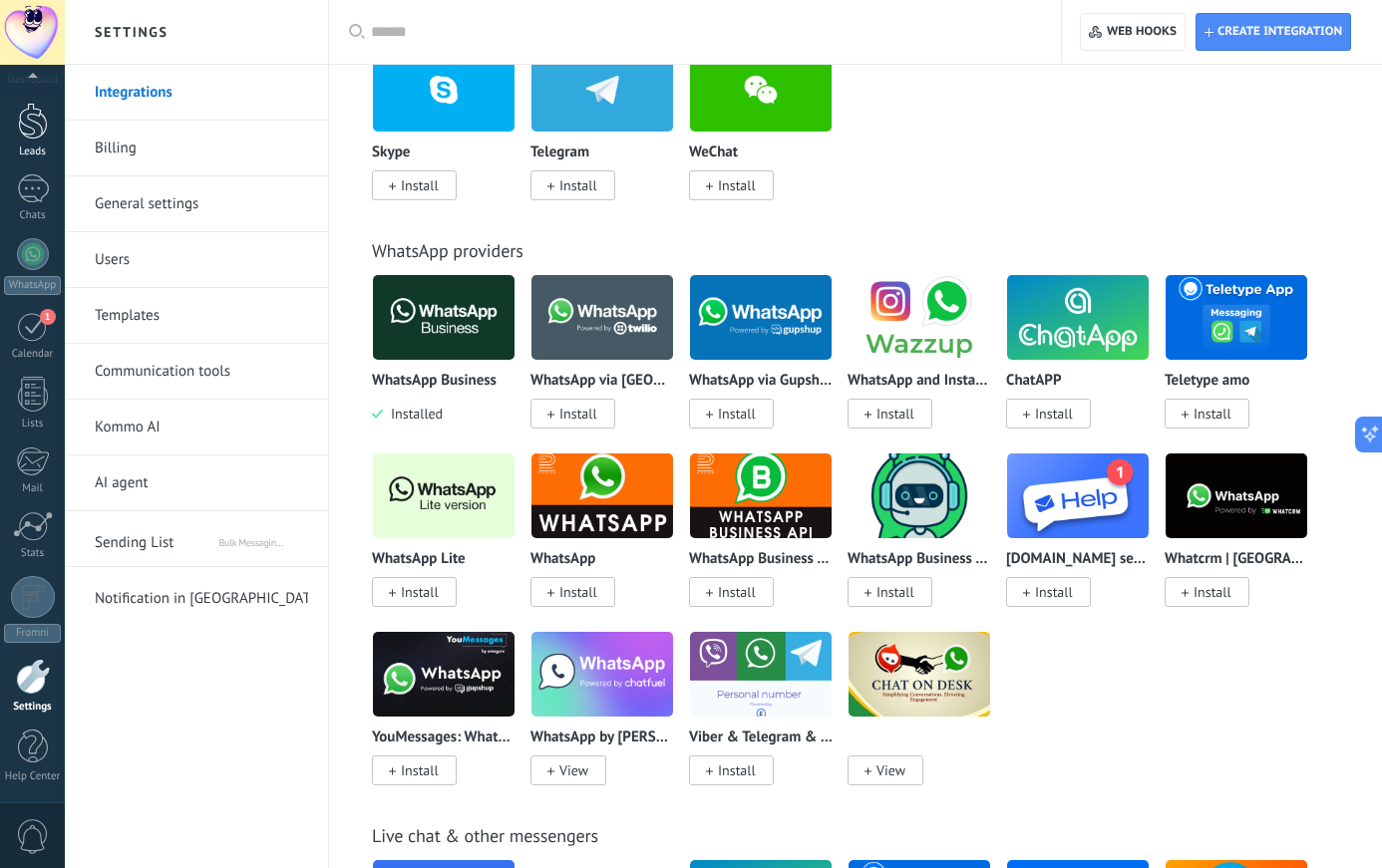 click at bounding box center [33, 121] 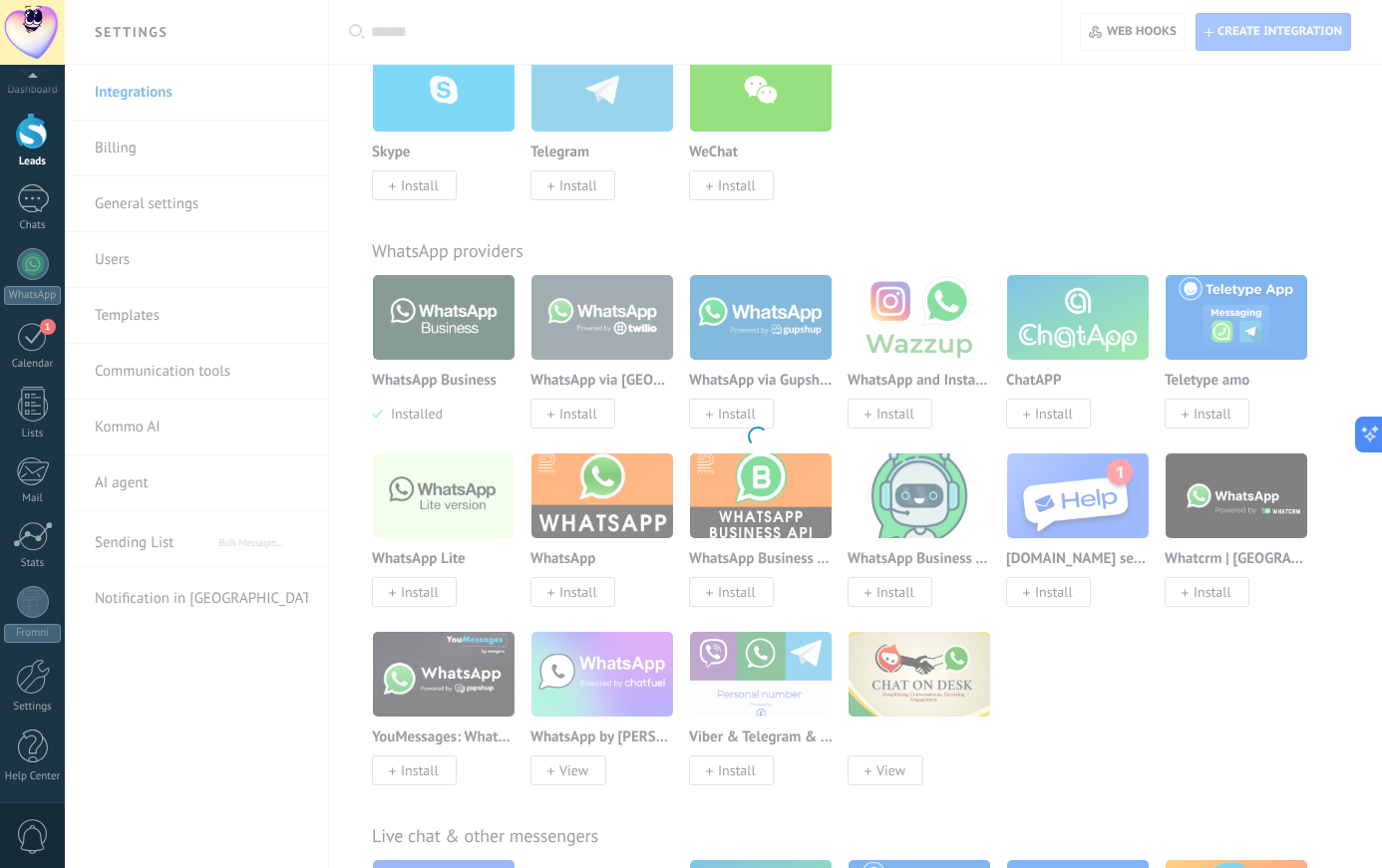 scroll, scrollTop: 36, scrollLeft: 0, axis: vertical 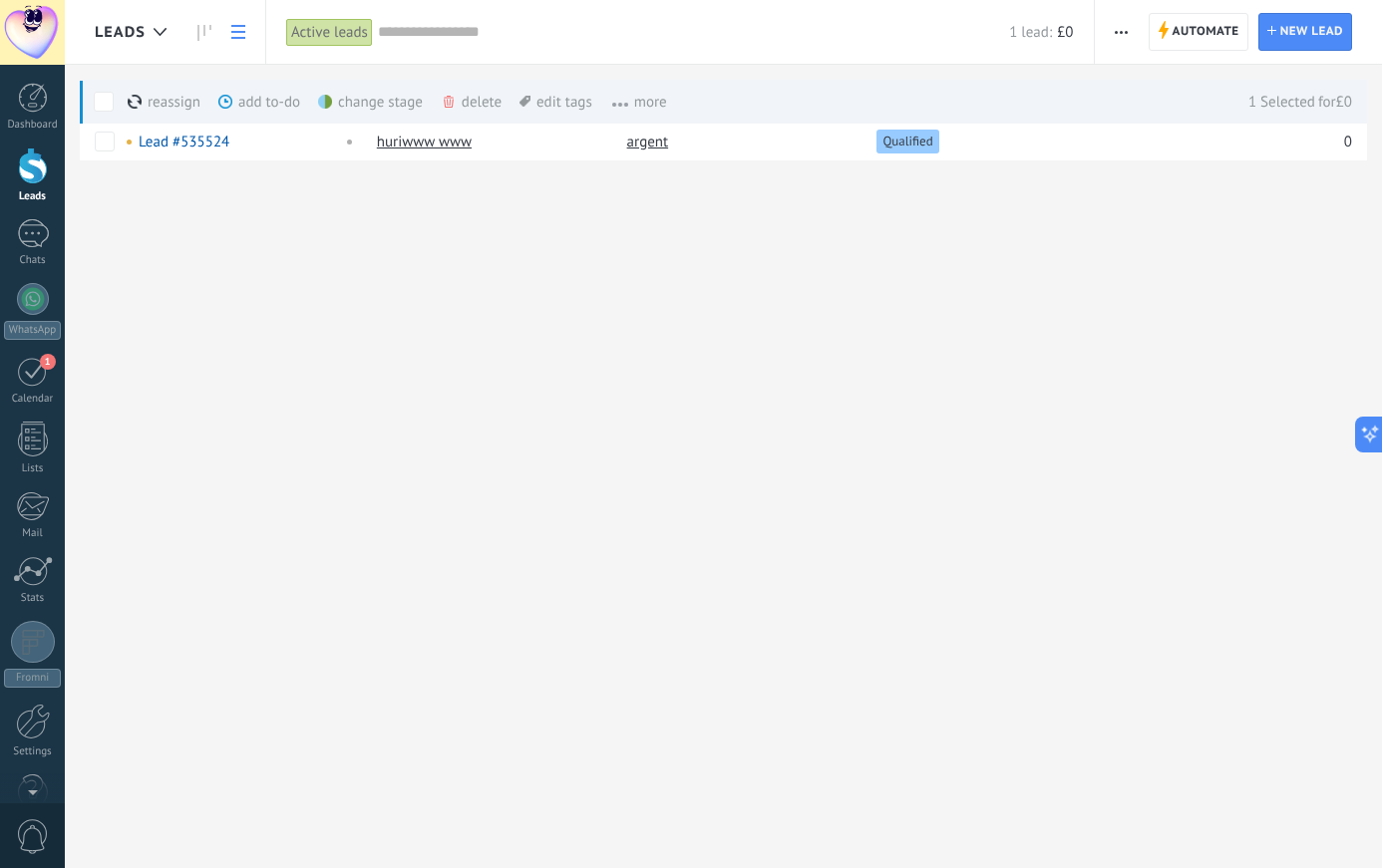 click on "more" at bounding box center [629, 102] 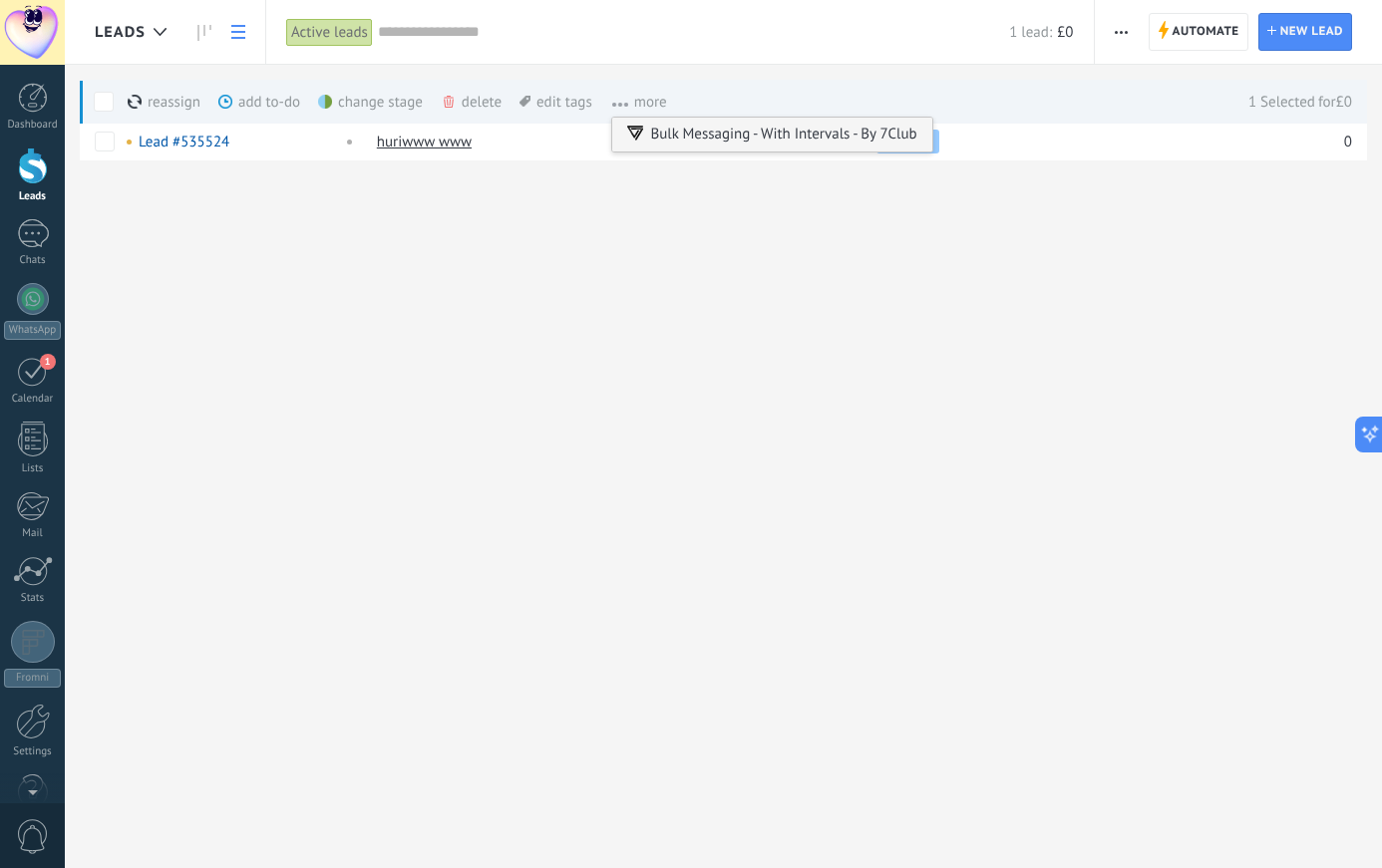 click on "Bulk Messaging - With Intervals - By 7Club" at bounding box center [772, 135] 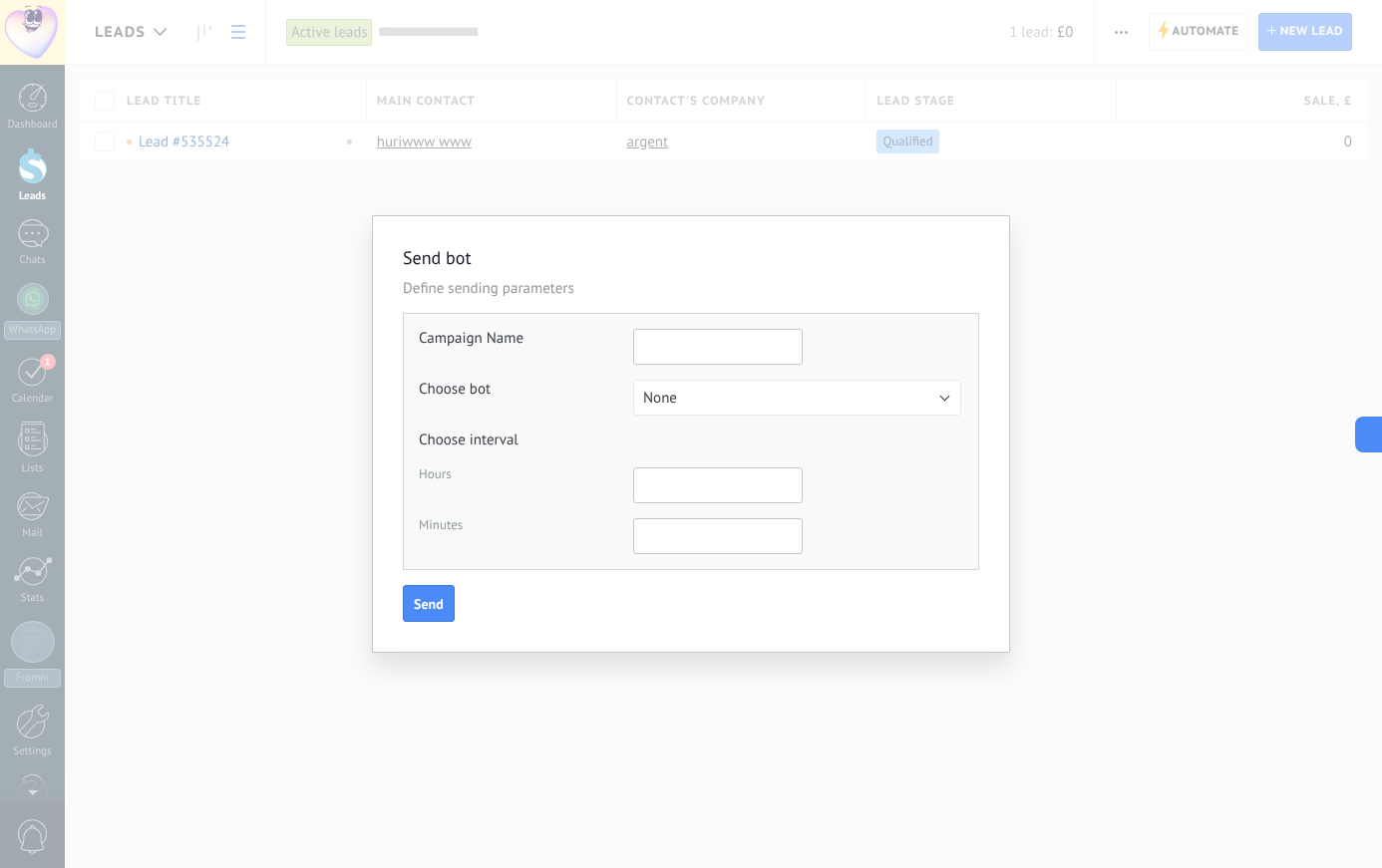 click at bounding box center [718, 347] 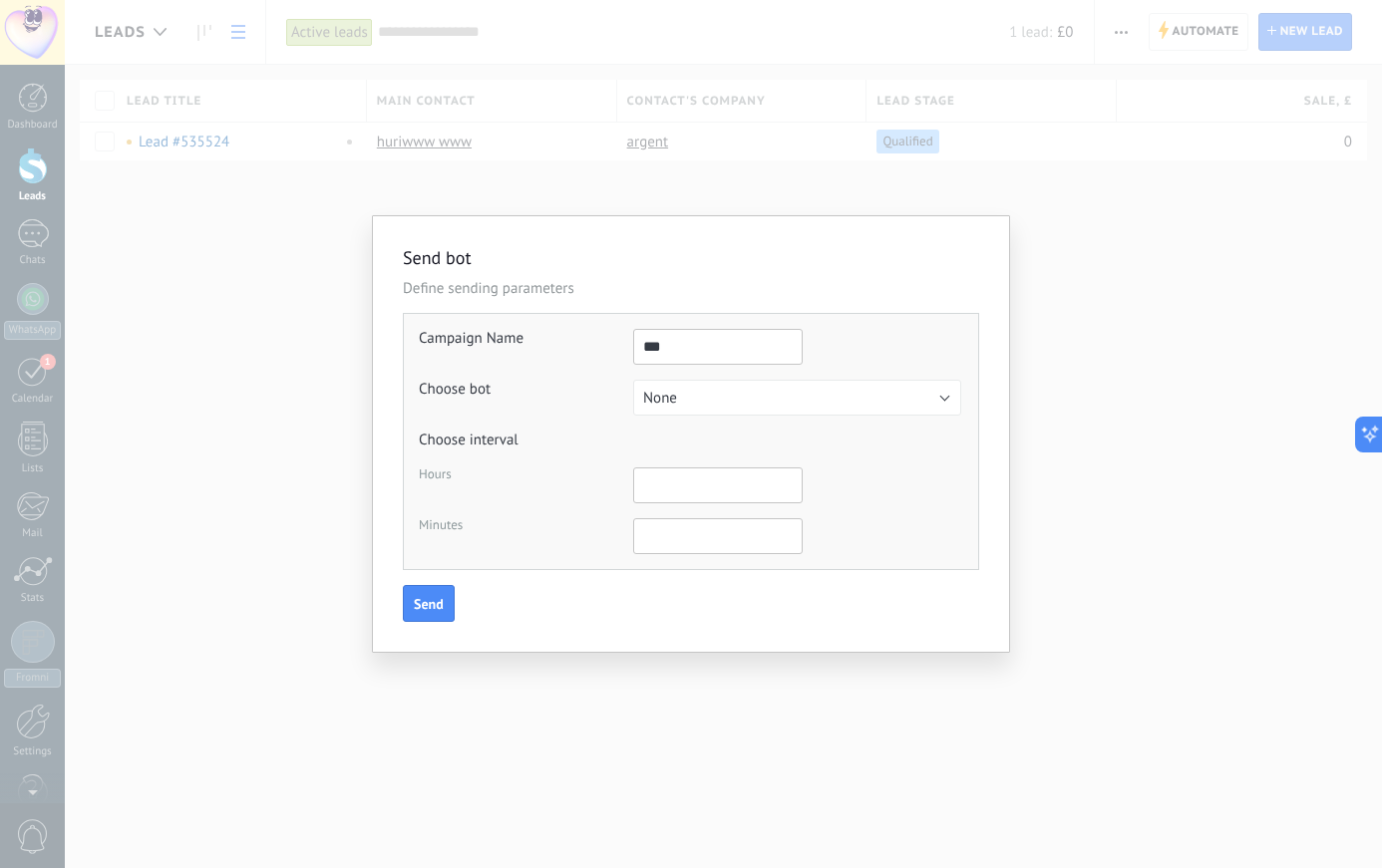 type on "***" 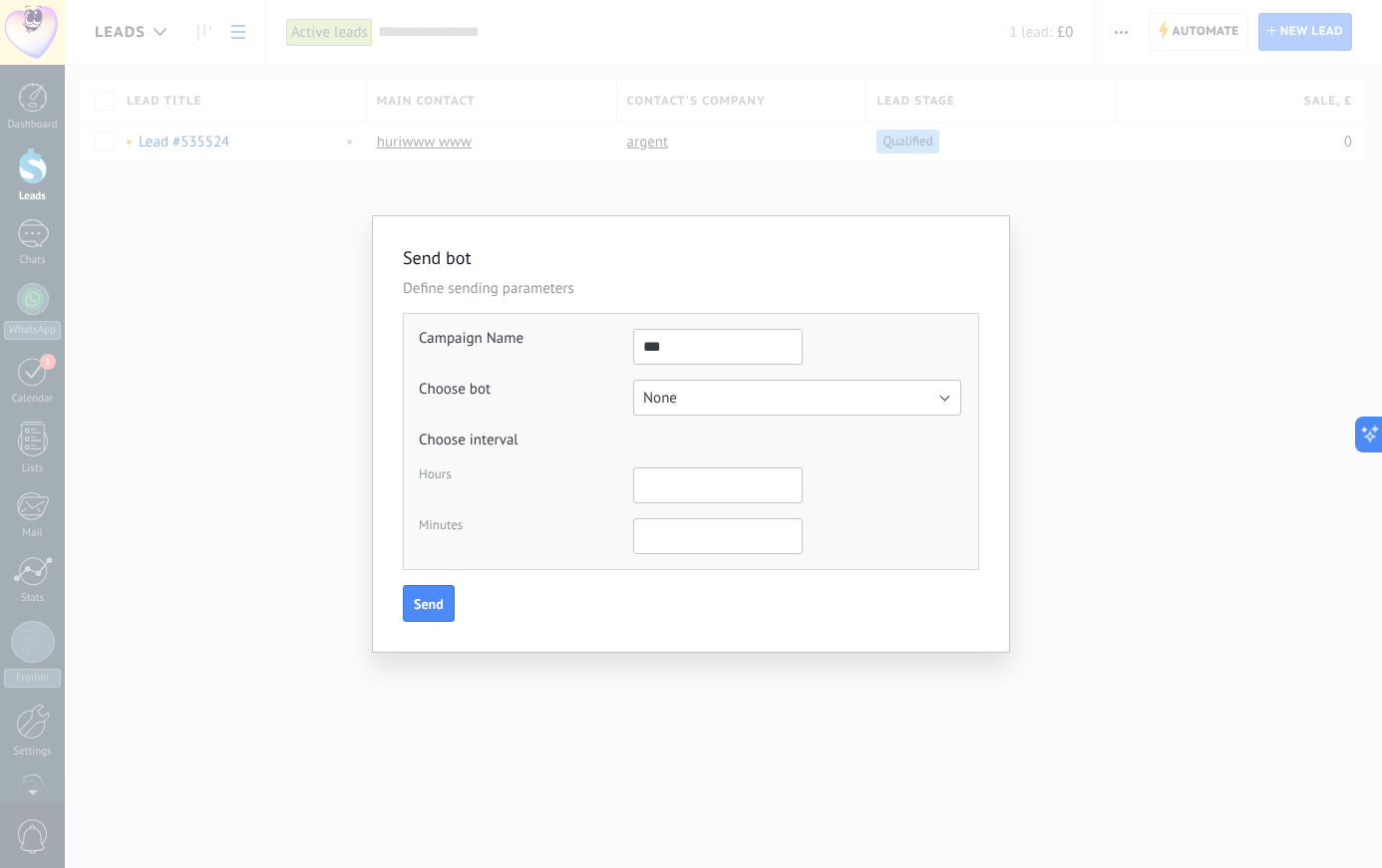 click on "None" at bounding box center (797, 398) 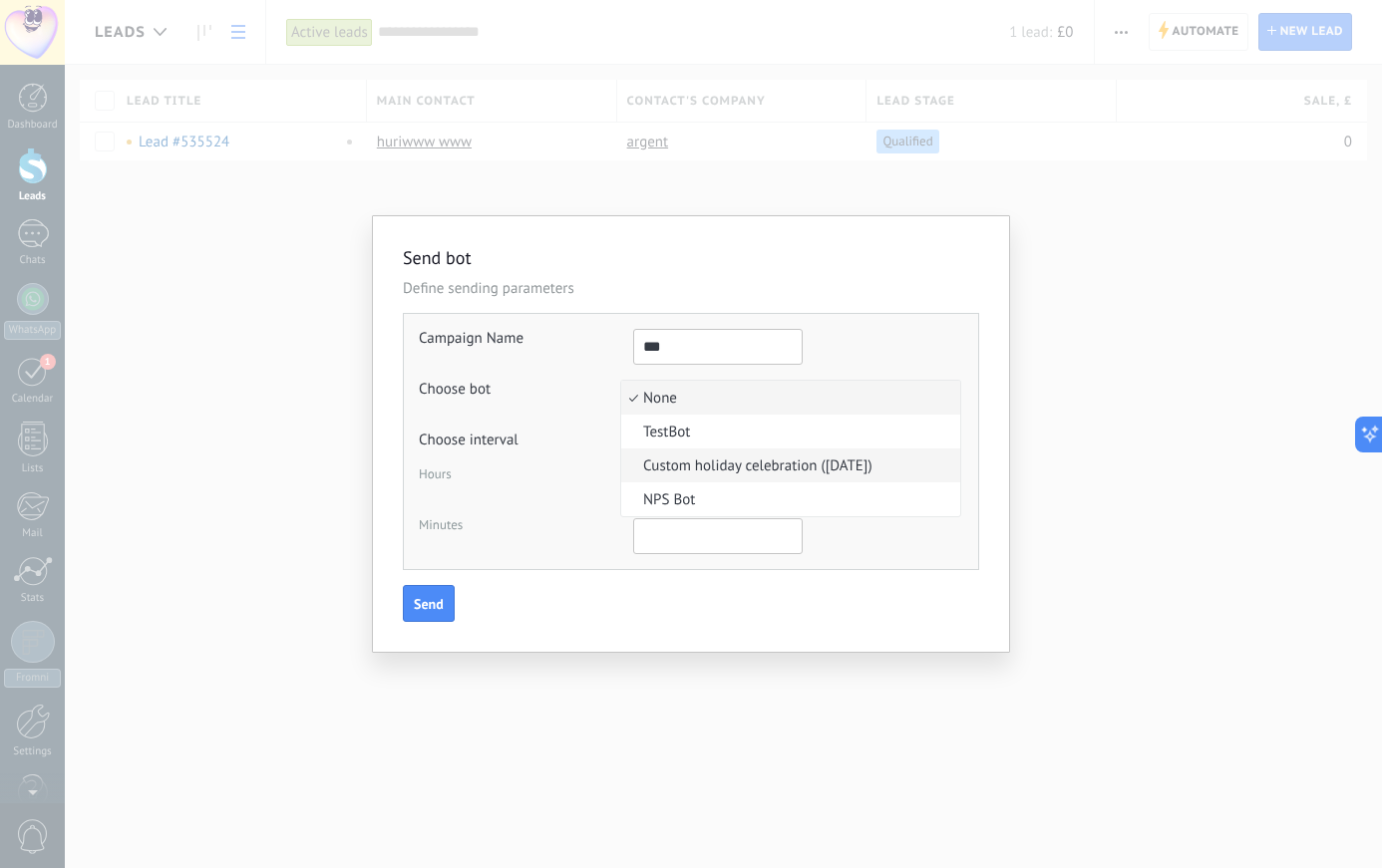 click on "Custom holiday celebration ([DATE])" at bounding box center [788, 465] 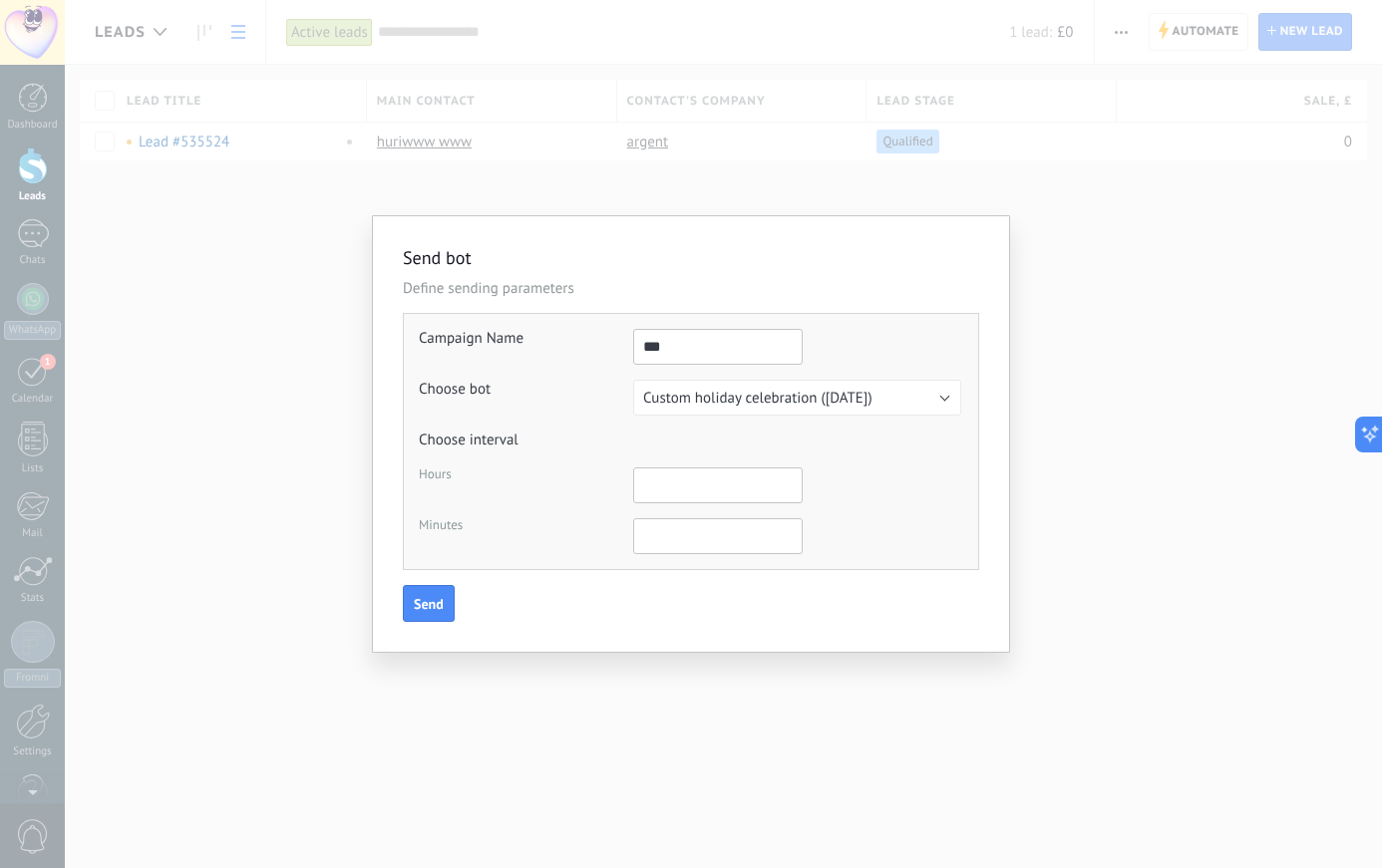 click on "*" at bounding box center [718, 485] 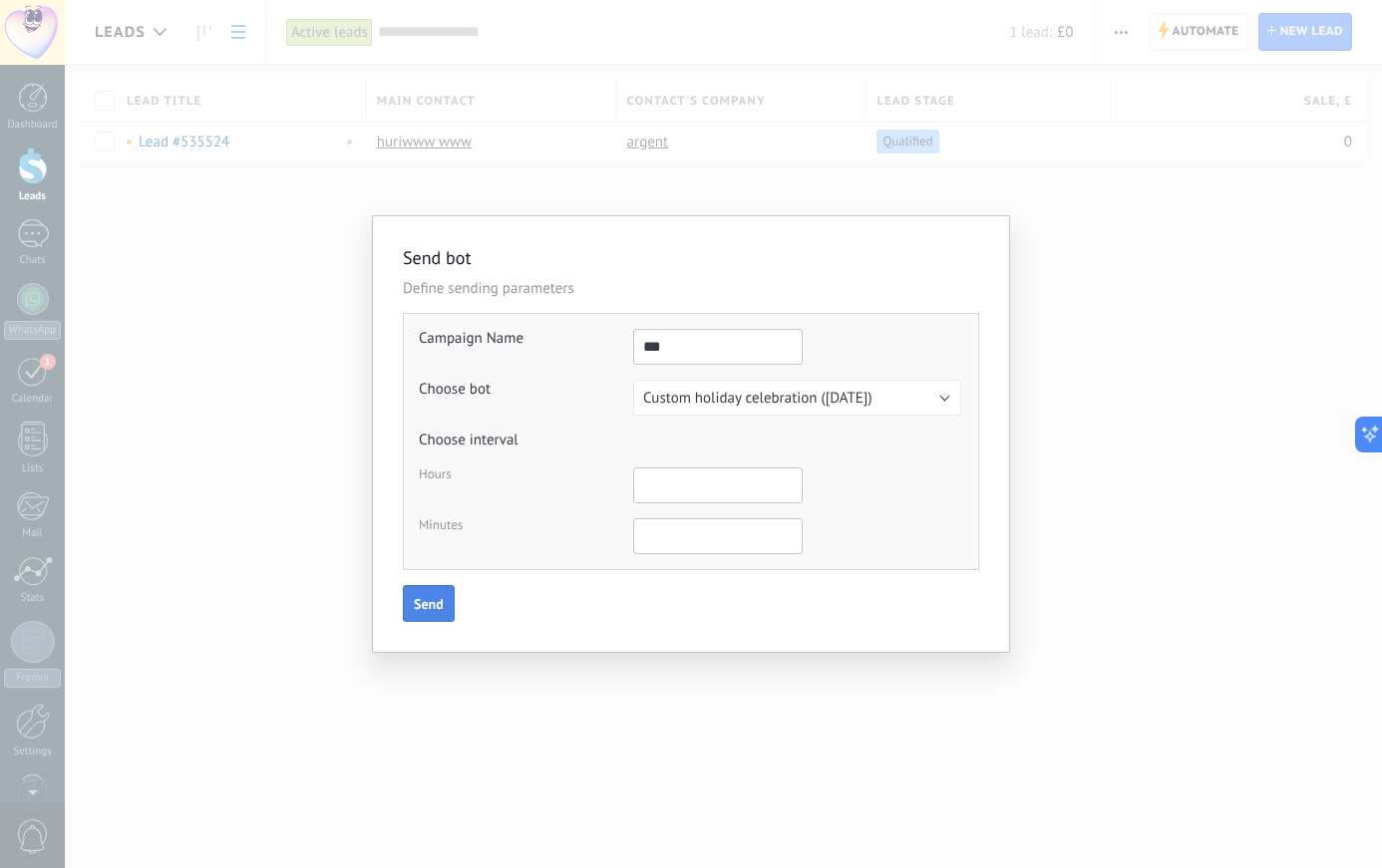 click on "Send" at bounding box center [429, 604] 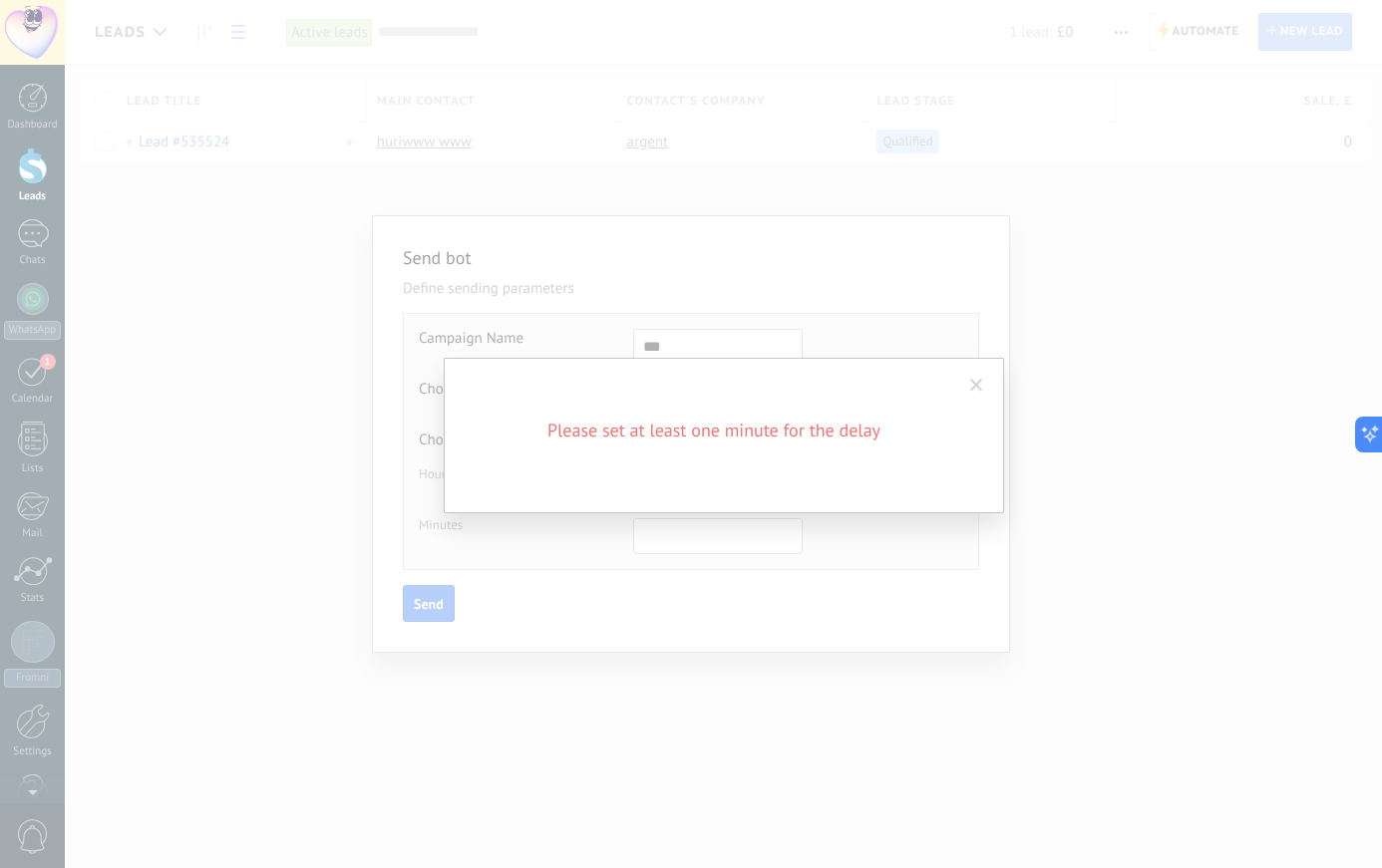 click on "Please set at least one minute for the delay" at bounding box center (724, 435) 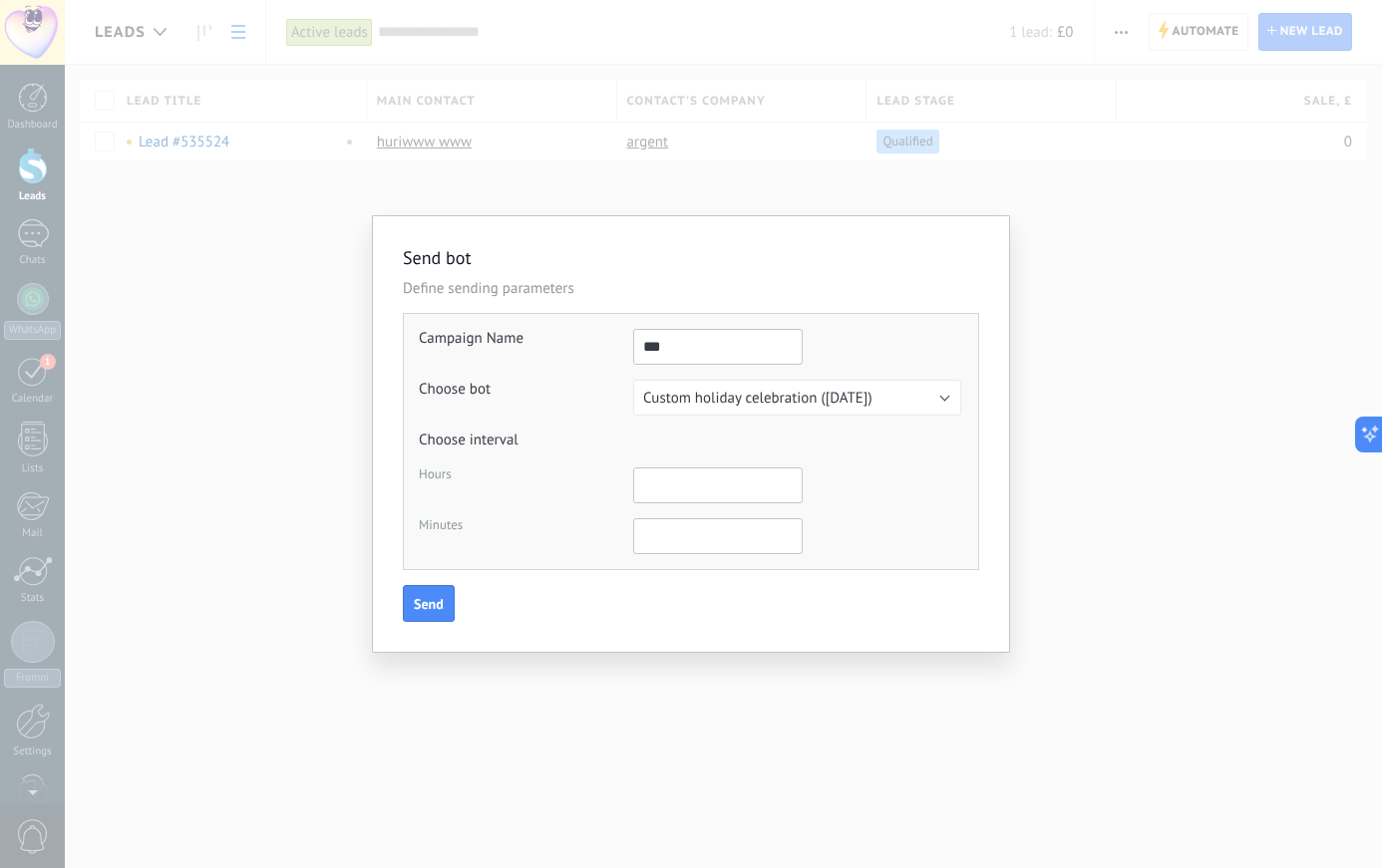 click on "*" at bounding box center [718, 485] 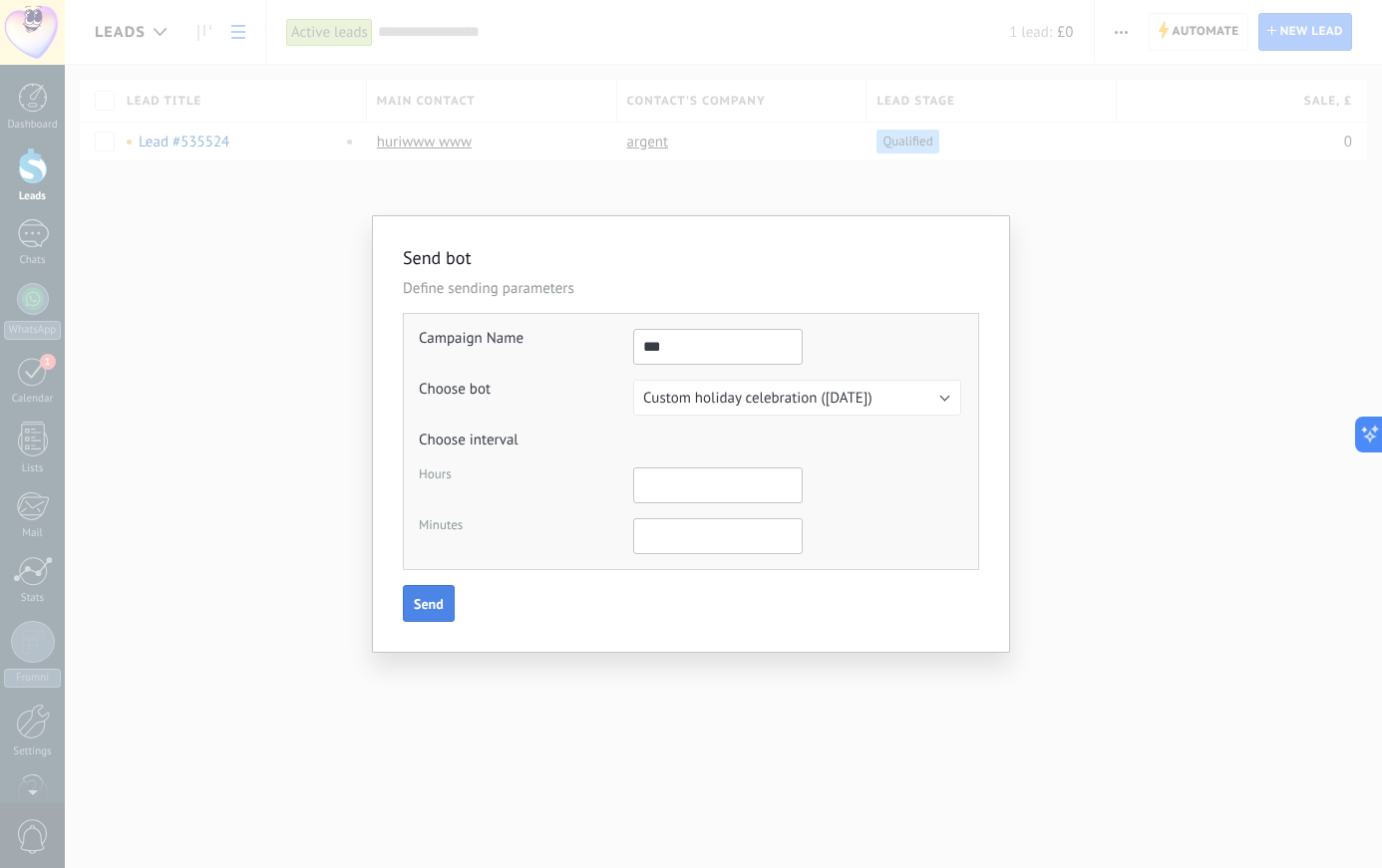 type on "*" 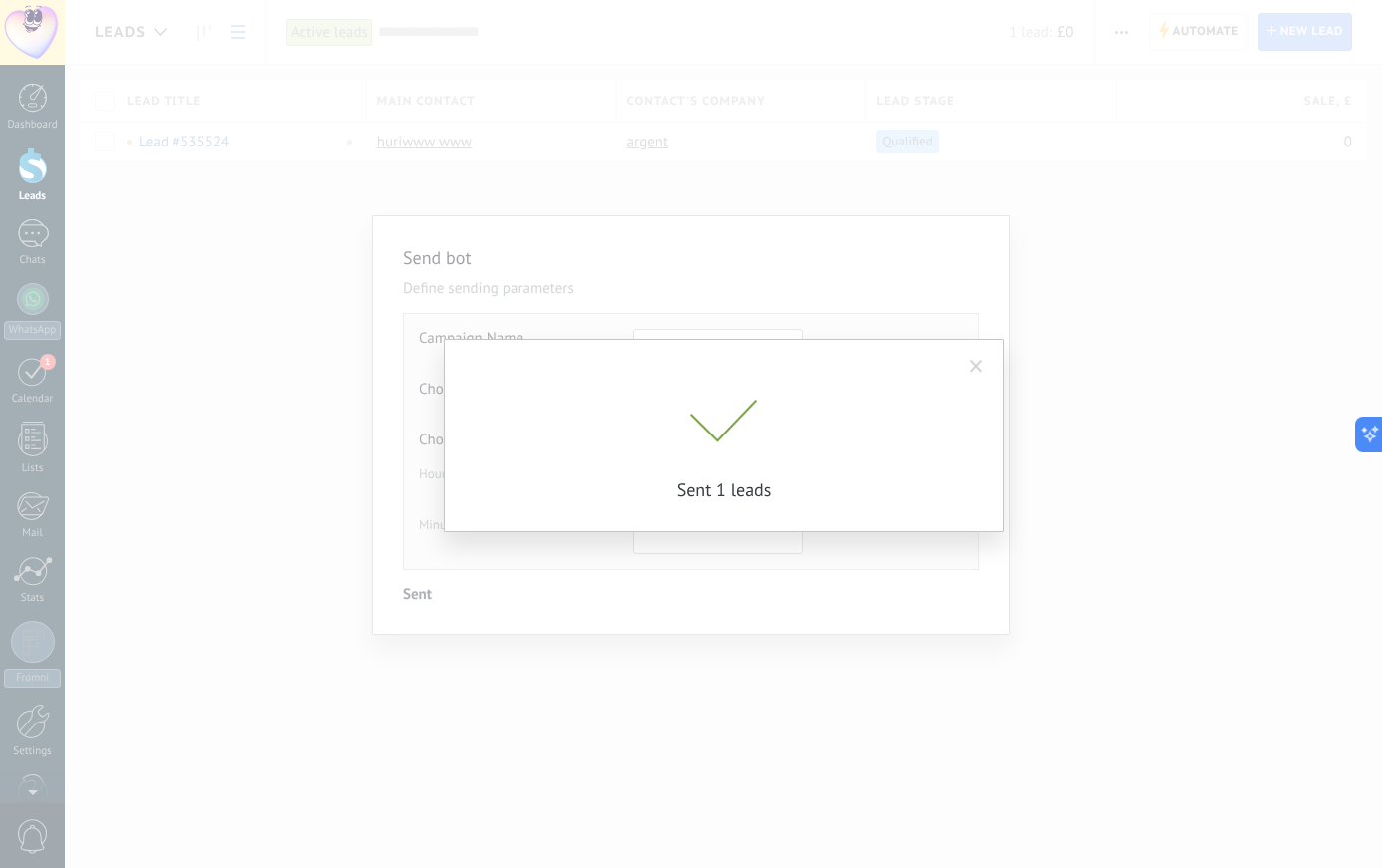 click at bounding box center (976, 367) 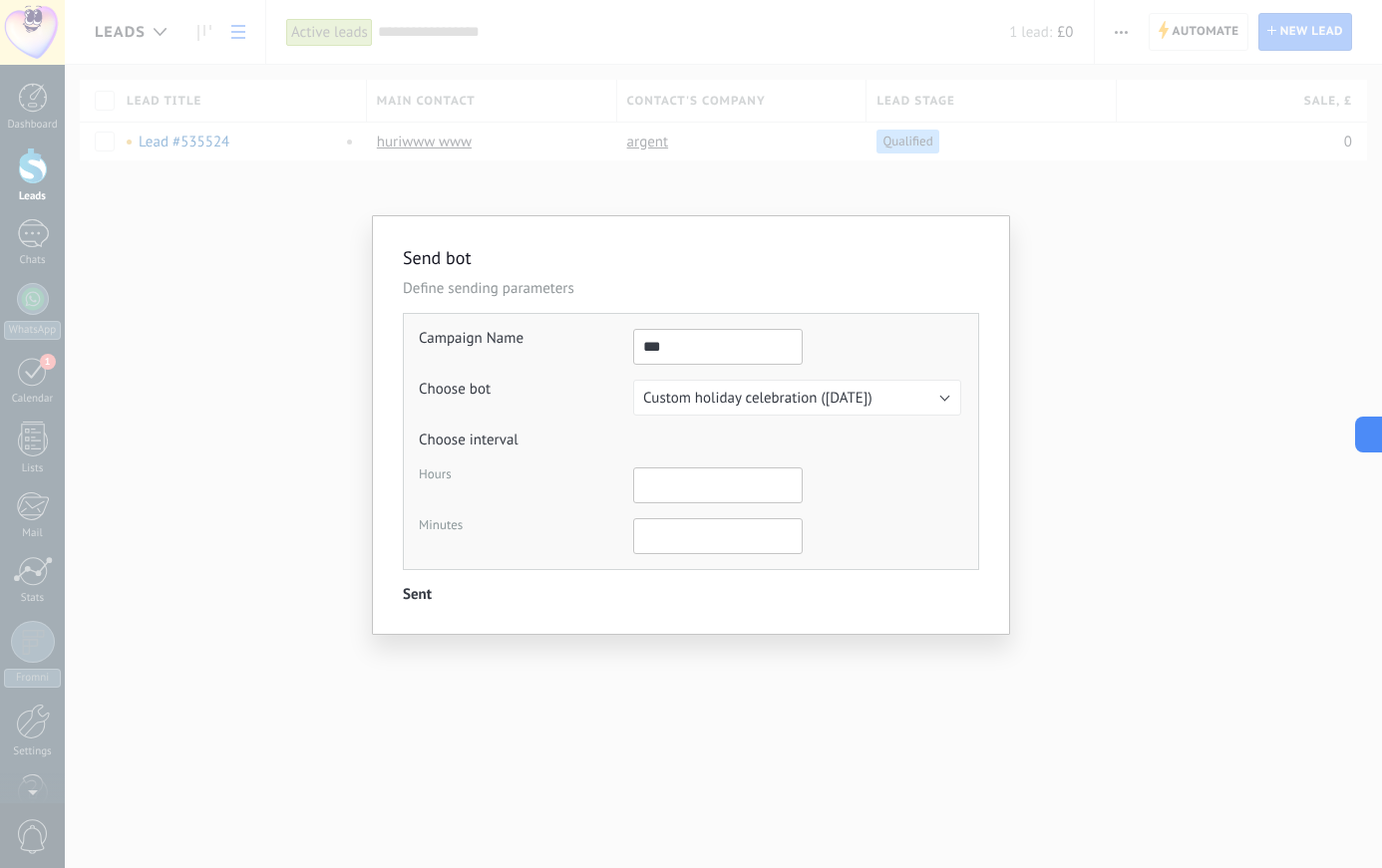 click on "Send bot
Define sending parameters
Campaign Name
***
Choose bot
None    TestBot    Custom holiday celebration (29/07/2025)    NPS Bot       Custom holiday celebration (29/07/2025)
Choose interval
Hours
*
Minutes
*
Send
Sent" at bounding box center [691, 434] 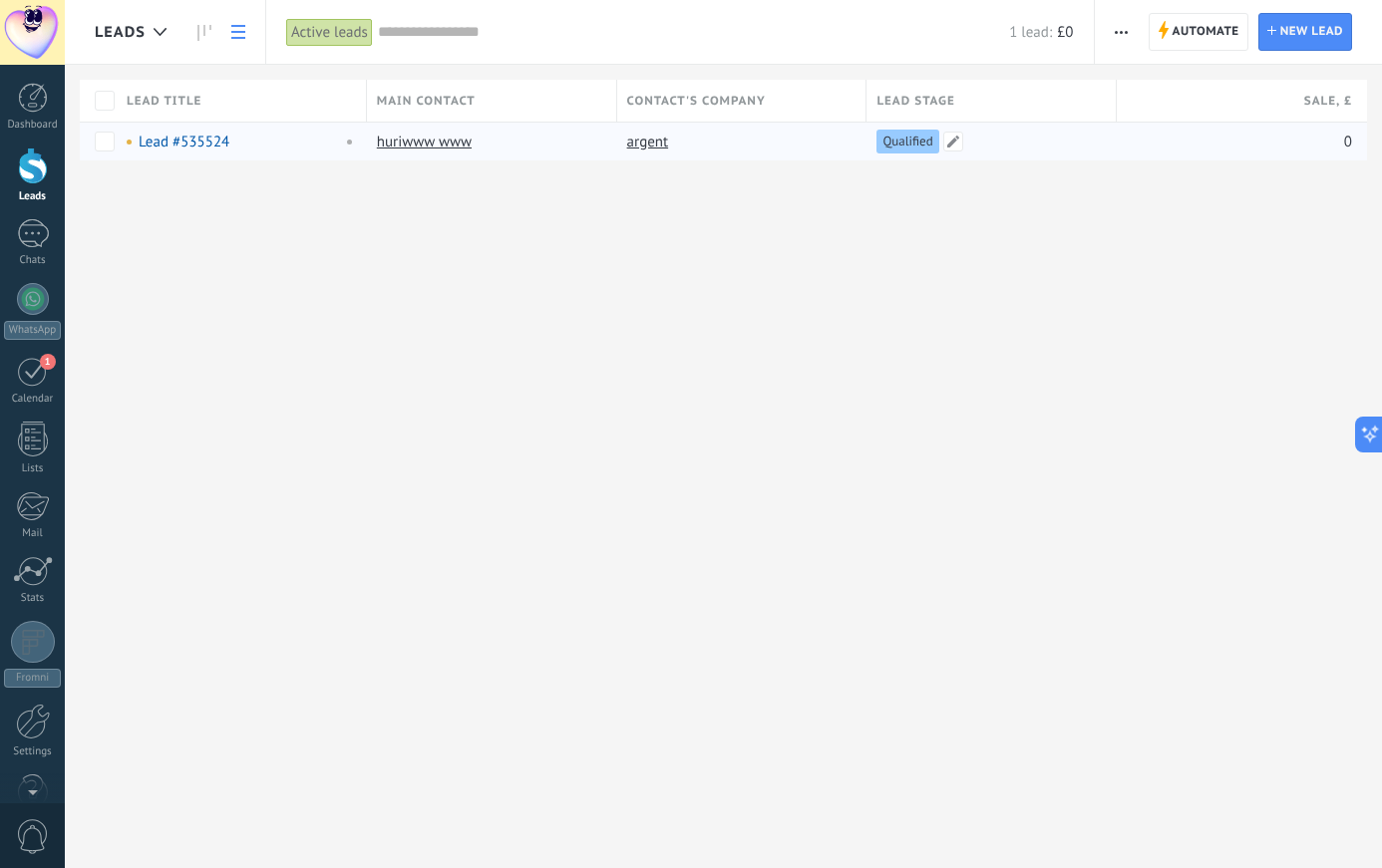 click on "Qualified" at bounding box center (907, 142) 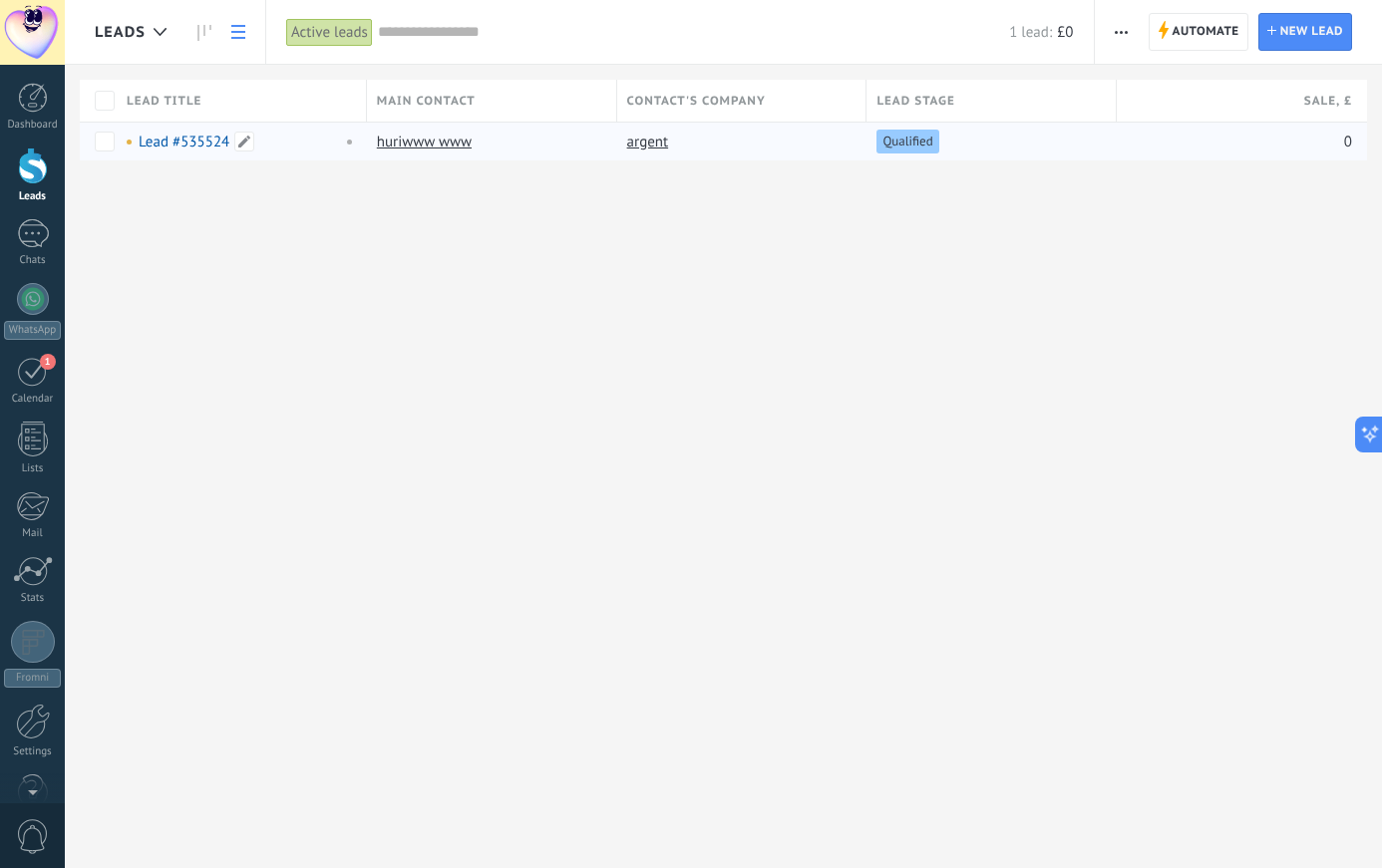 click on "Lead #535524" at bounding box center (183, 142) 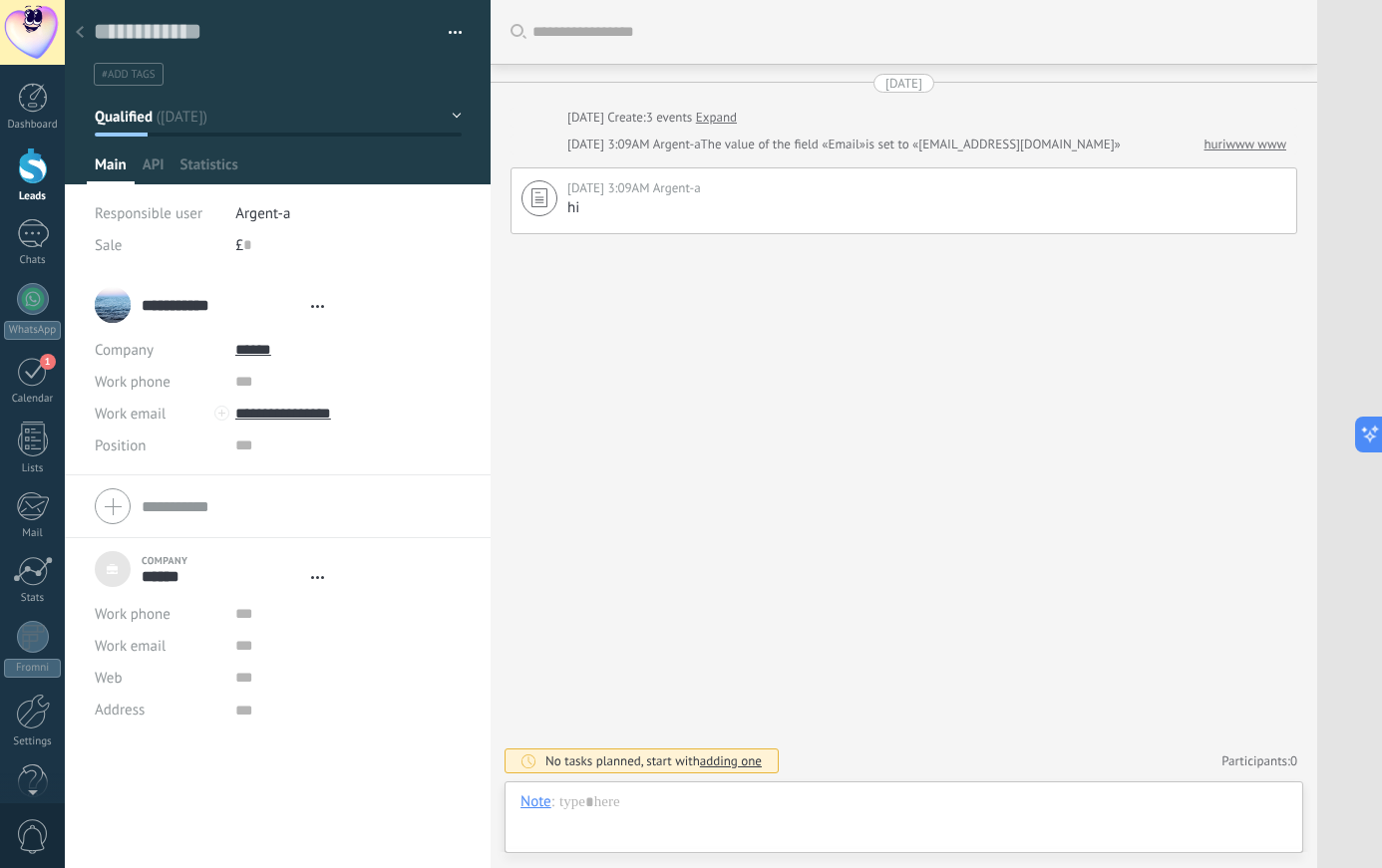 scroll, scrollTop: 20, scrollLeft: 0, axis: vertical 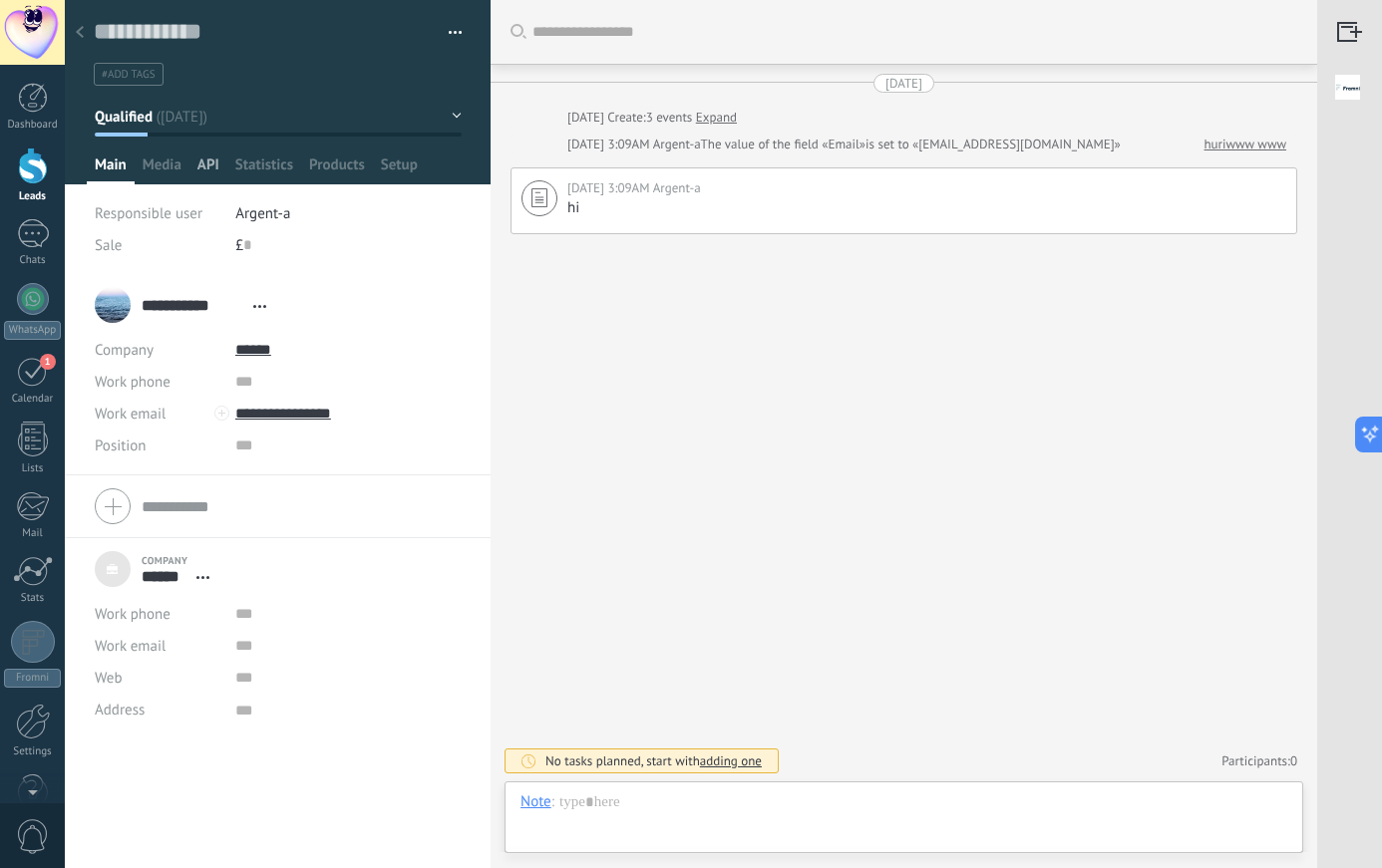 click on "API" at bounding box center [208, 169] 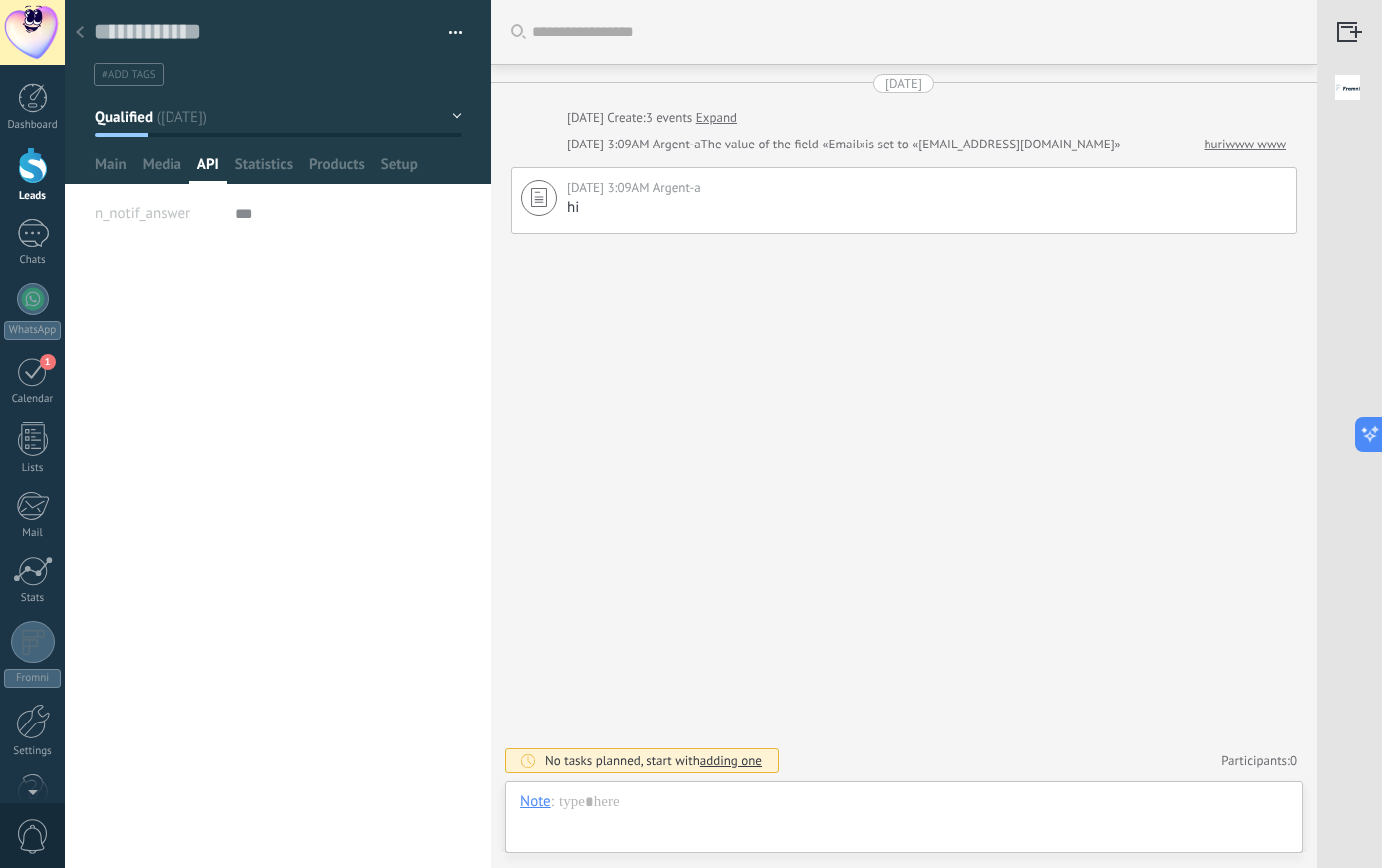 scroll, scrollTop: 20, scrollLeft: 0, axis: vertical 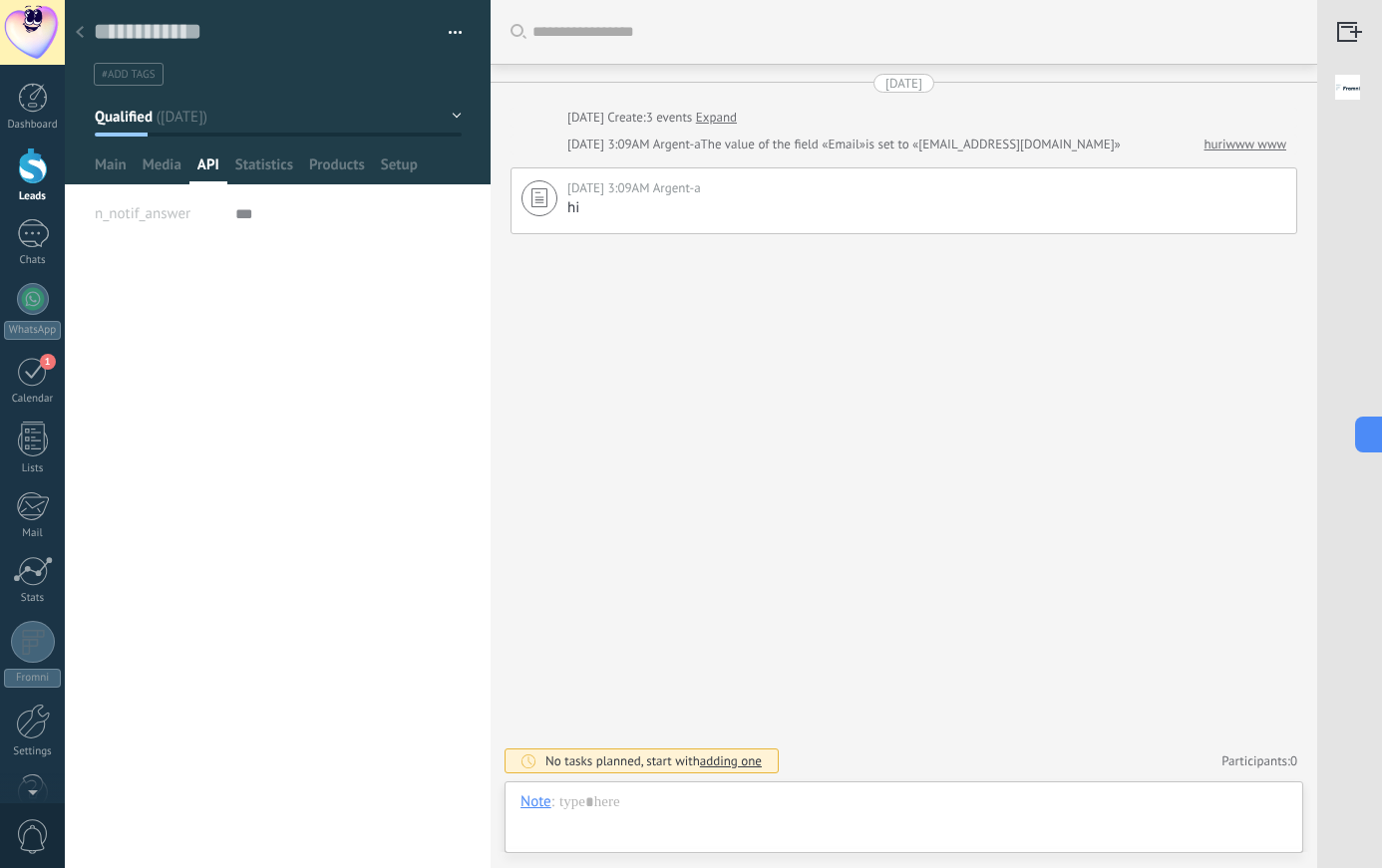 click on "n_notif_answer" at bounding box center (143, 213) 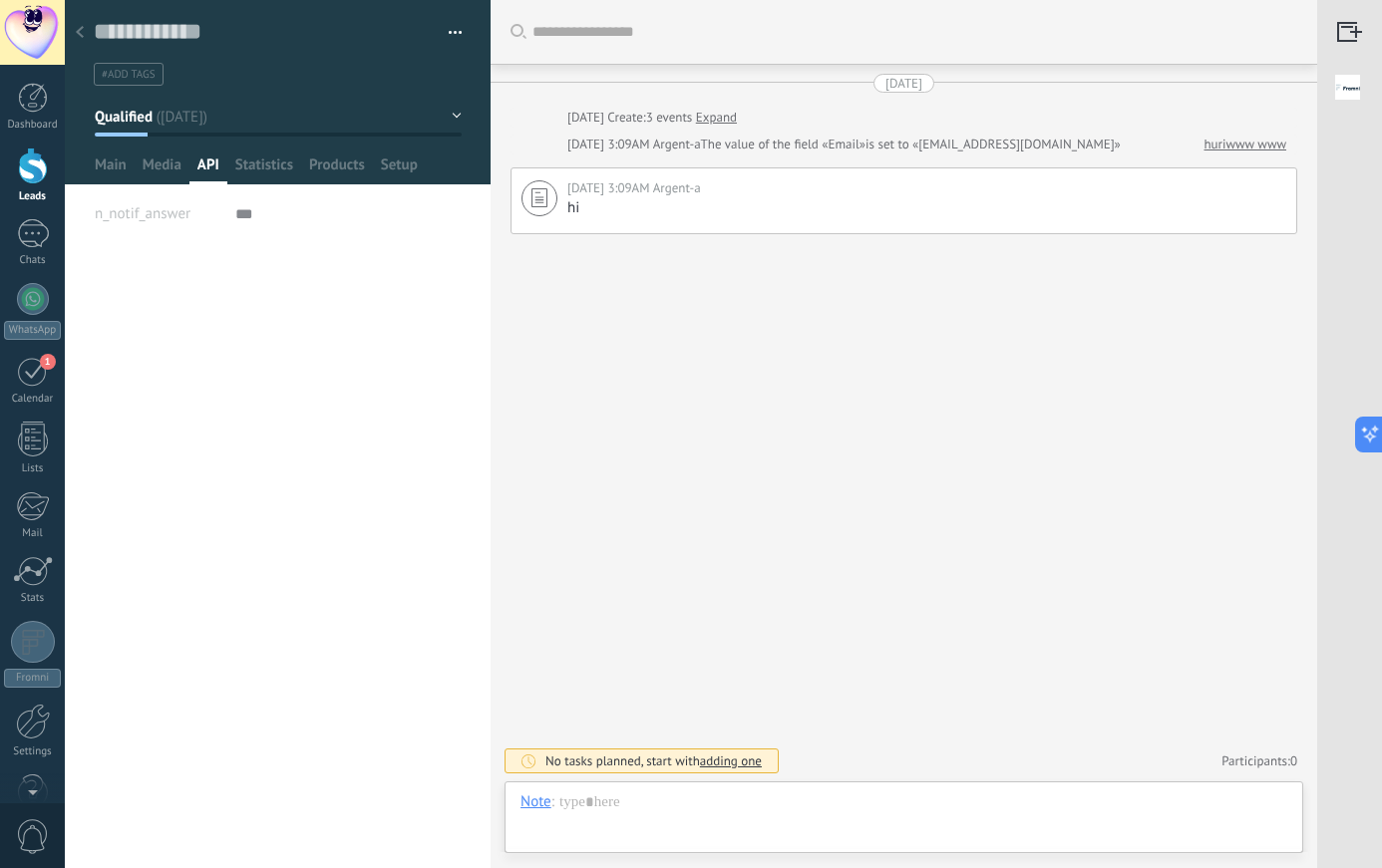 click at bounding box center [348, 212] 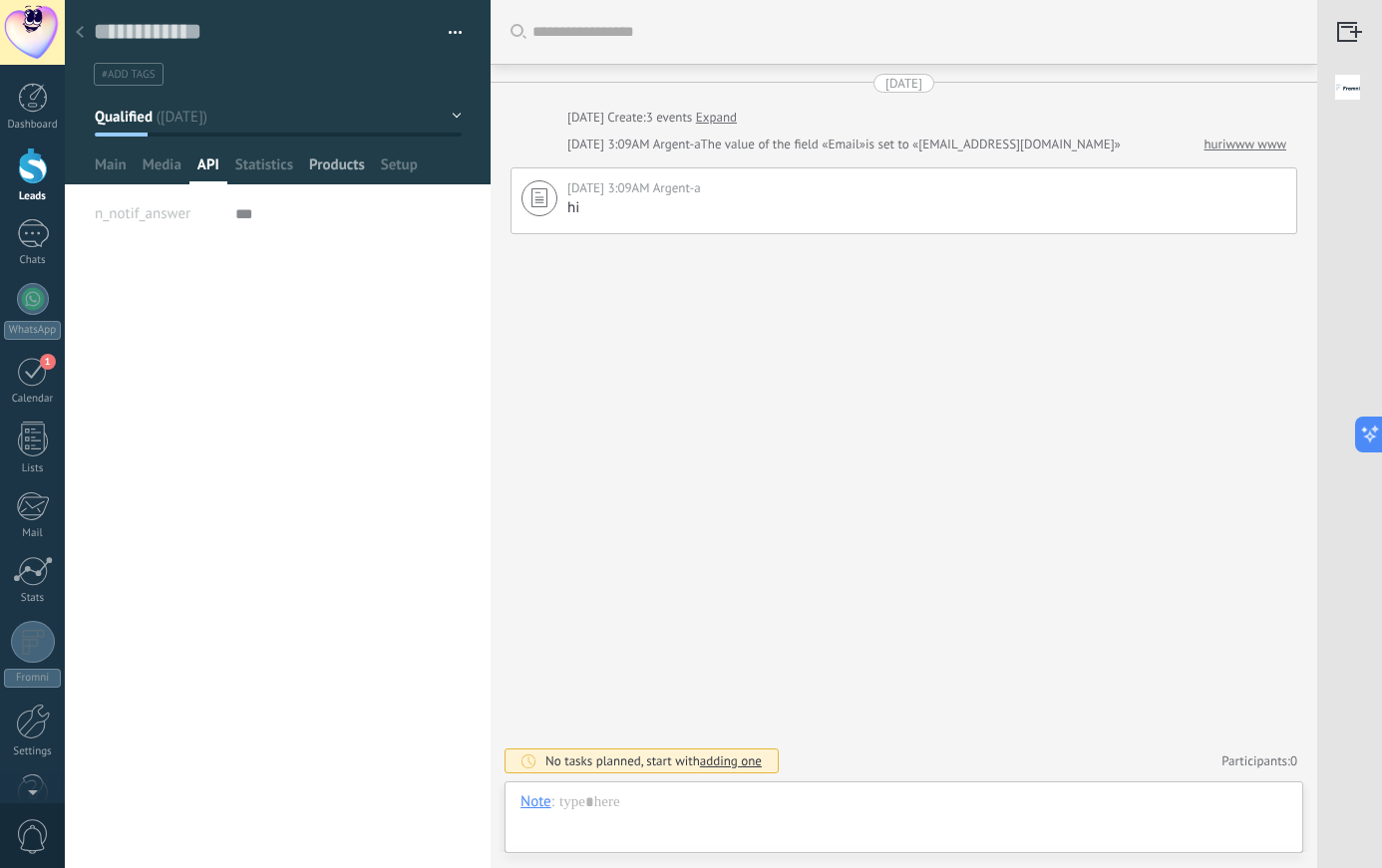 click on "Products" at bounding box center (337, 169) 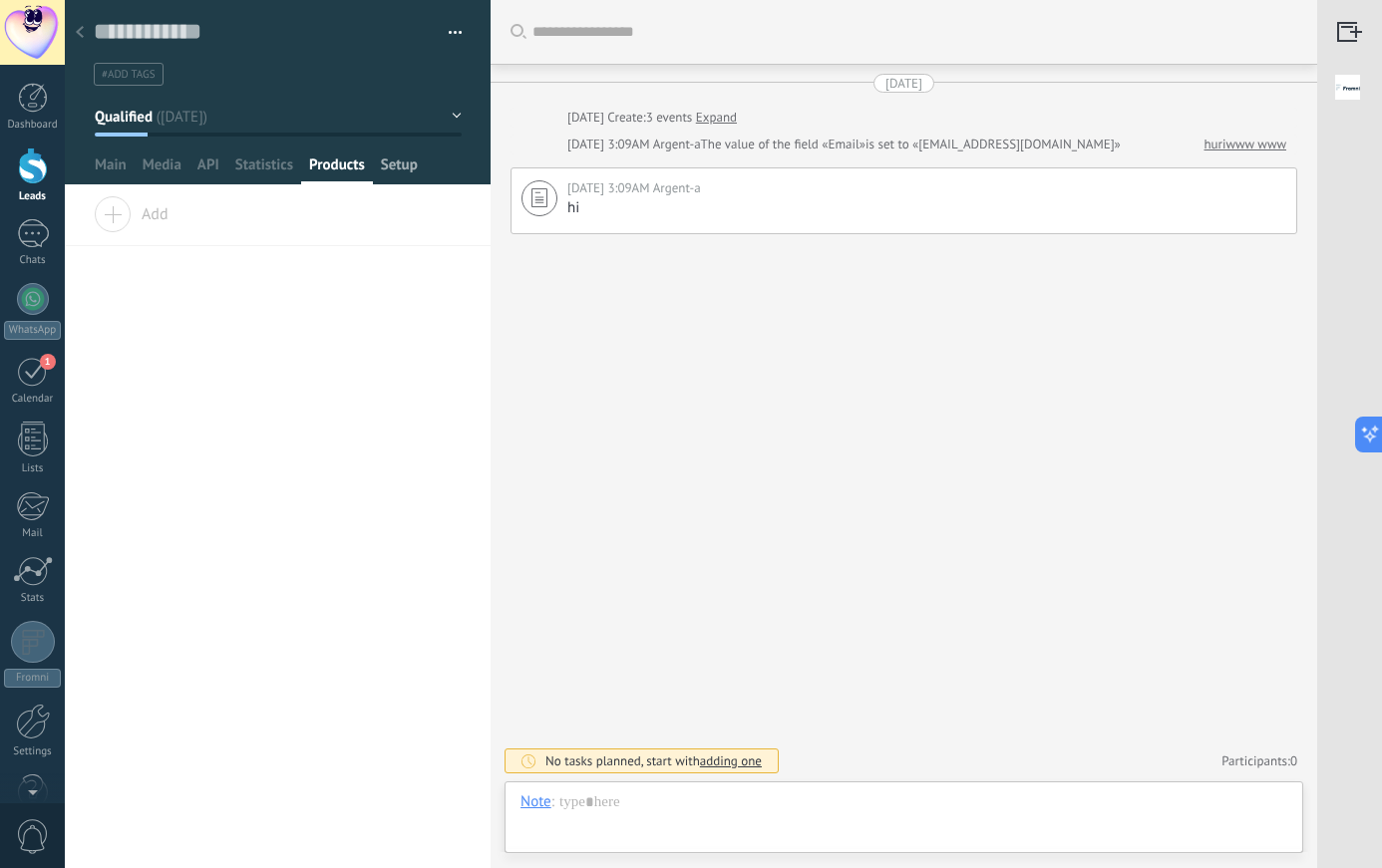 click on "Setup" at bounding box center (399, 169) 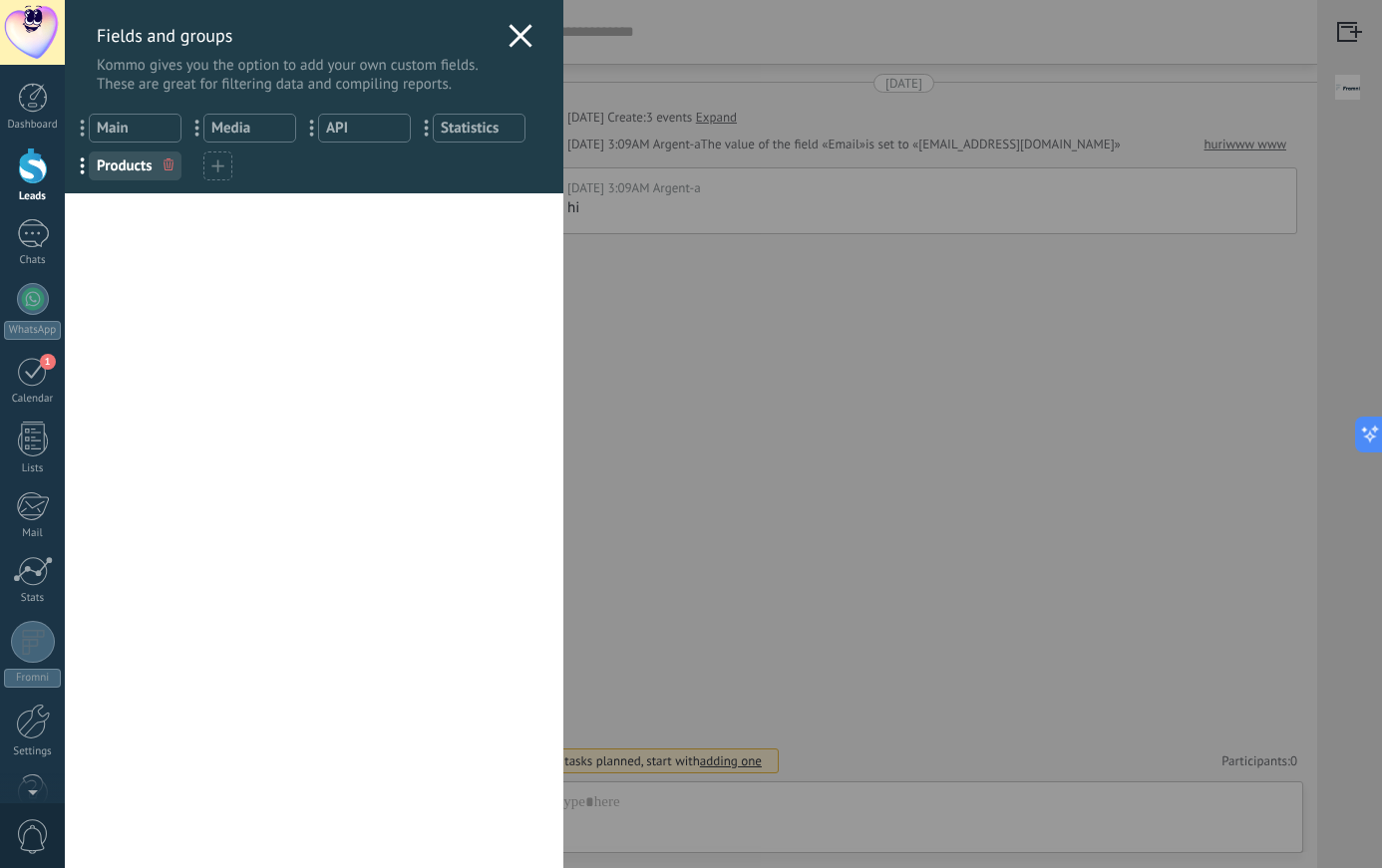 click on "Fields and groups Kommo gives you the option to add your own custom fields. These are great for filtering data and compiling reports. ... Main ... Media ... API *** ... Statistics ... Products You have reached the limit of custom fields in the Trial period Plan. Sales value £0 Add field n_notif_answer ... Only API Add field utm_content ... utm_medium ... utm_campaign ... utm_source ... utm_term ... utm_referrer ... referrer ... gclientid ... gclid ... fbclid ... Add tracker Contact field Contact name ... Phone ... Email ... Position ... Add field Company fields Company name ... Phone ... Email ... Web ... Address ... Add field" at bounding box center [691, 434] 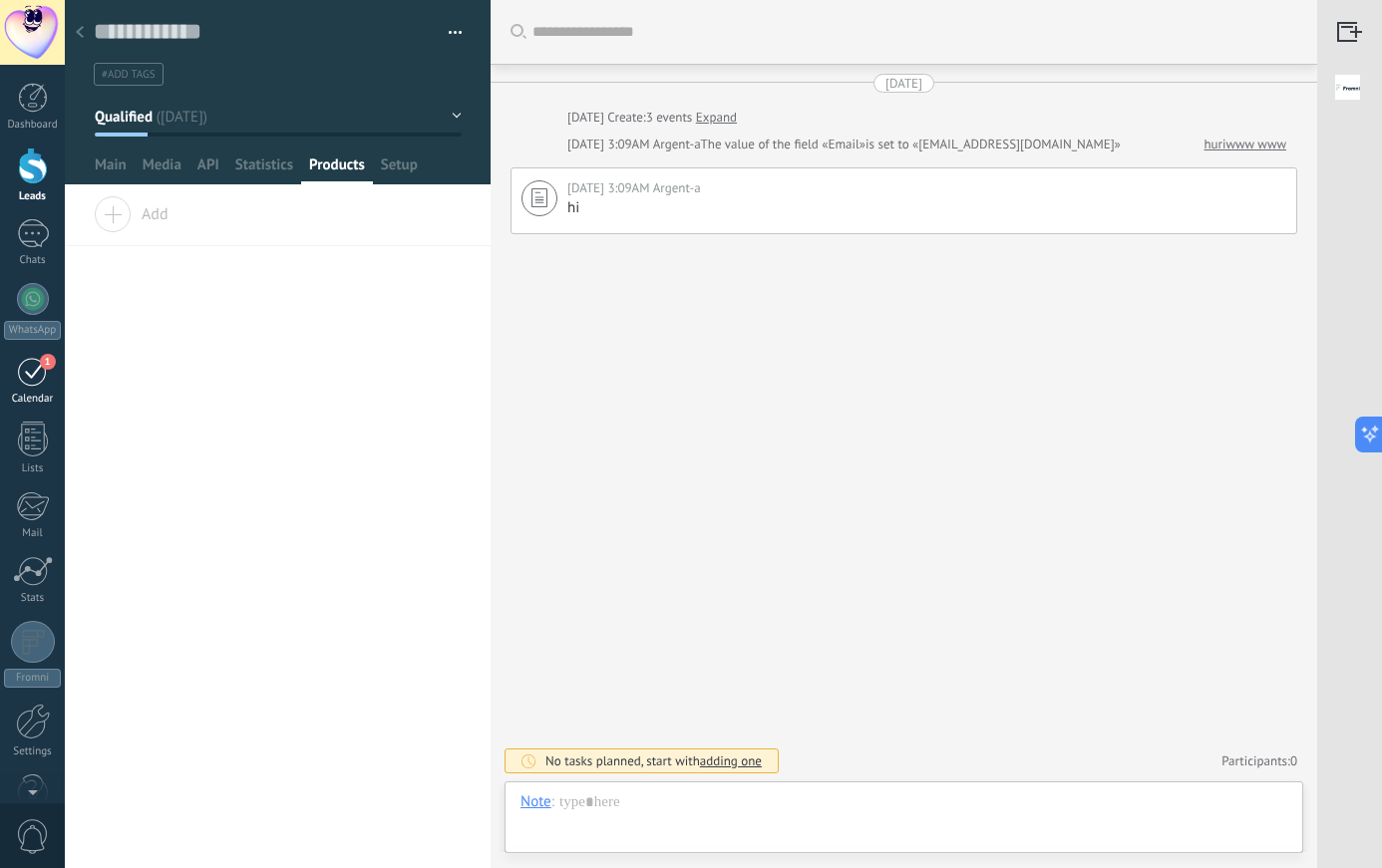 click on "1" at bounding box center (33, 371) 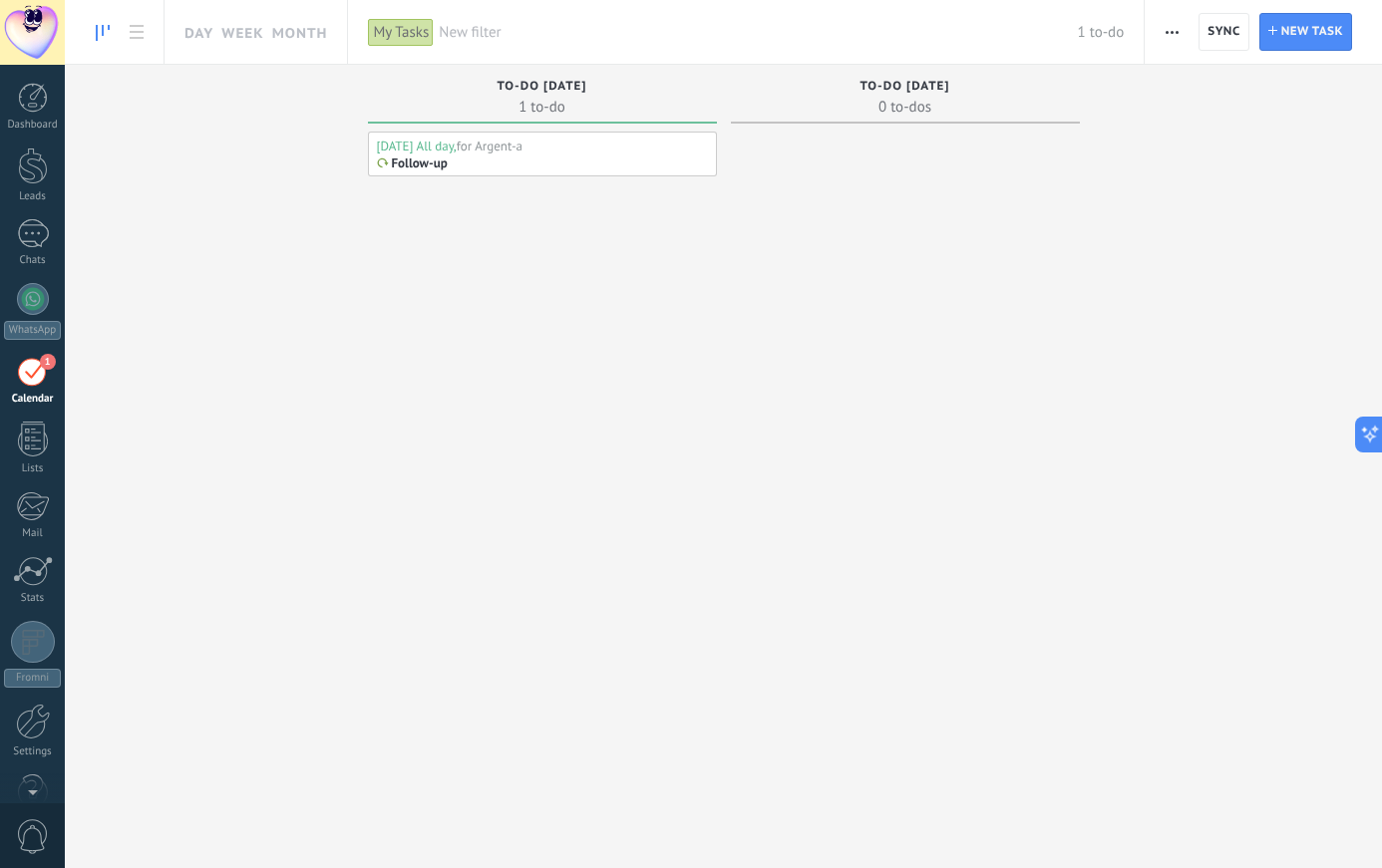 click on "Follow-up" at bounding box center [420, 163] 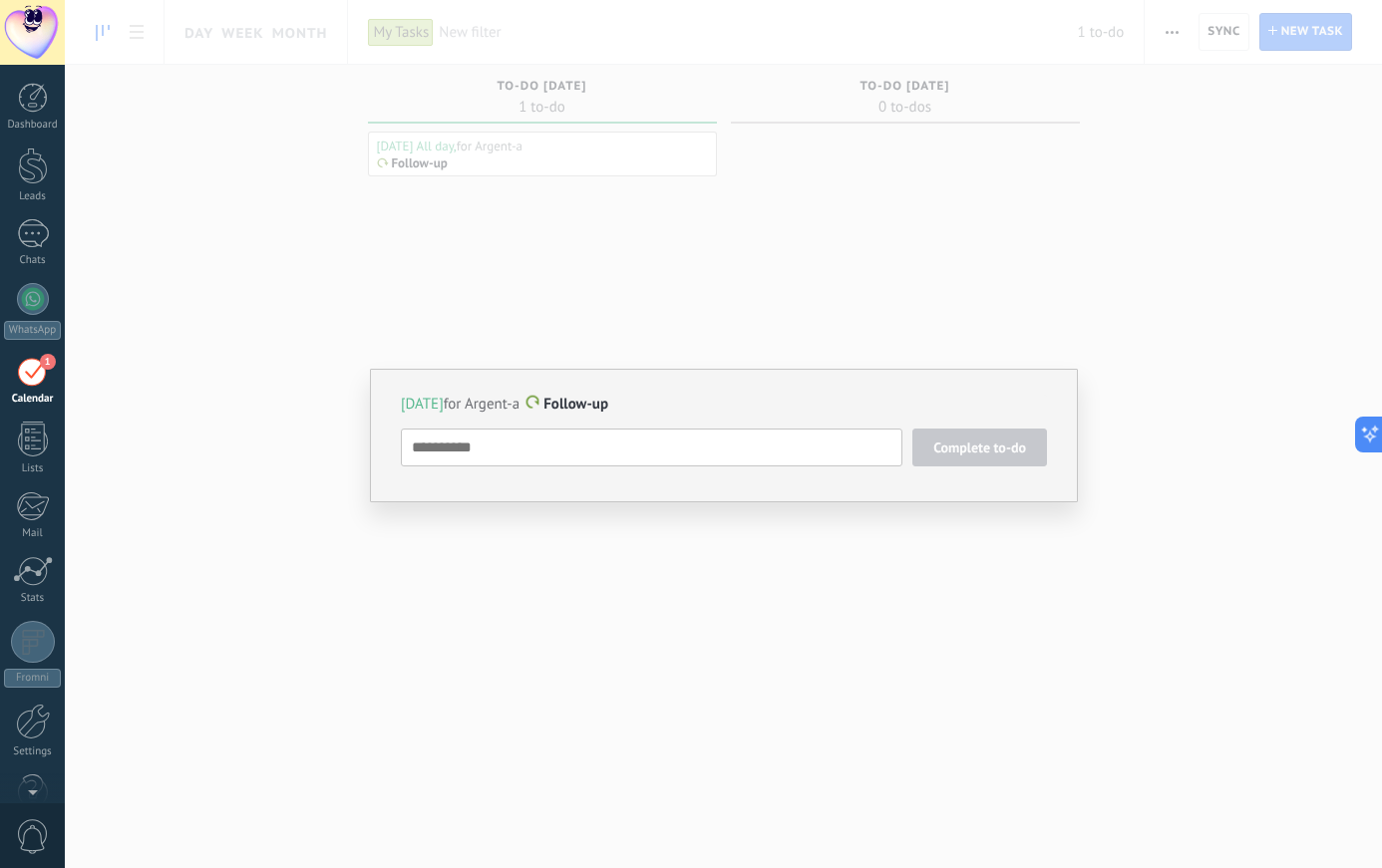 click at bounding box center (651, 447) 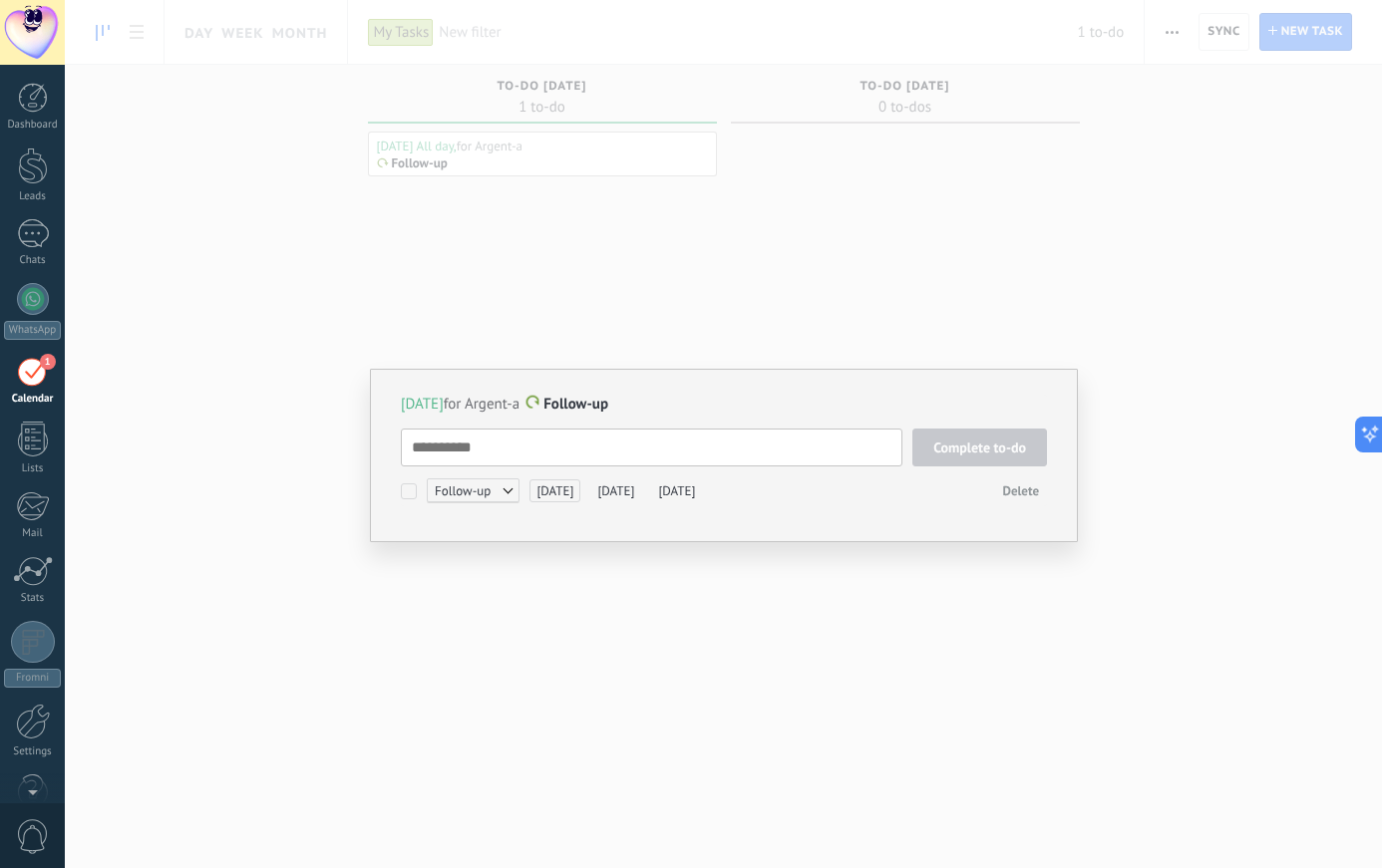 click on "Today  for Argent-a" at bounding box center (460, 404) 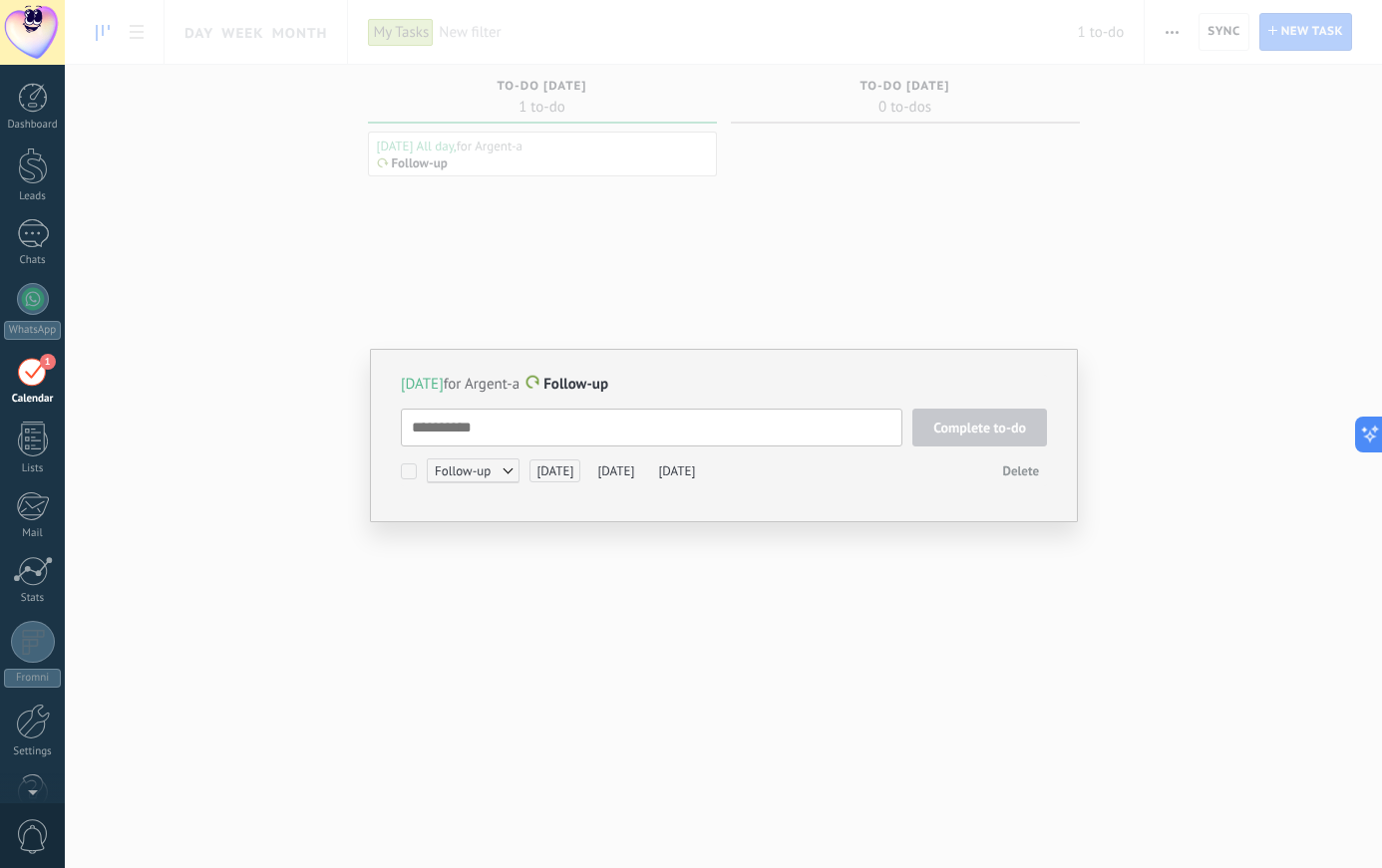 scroll, scrollTop: 20, scrollLeft: 0, axis: vertical 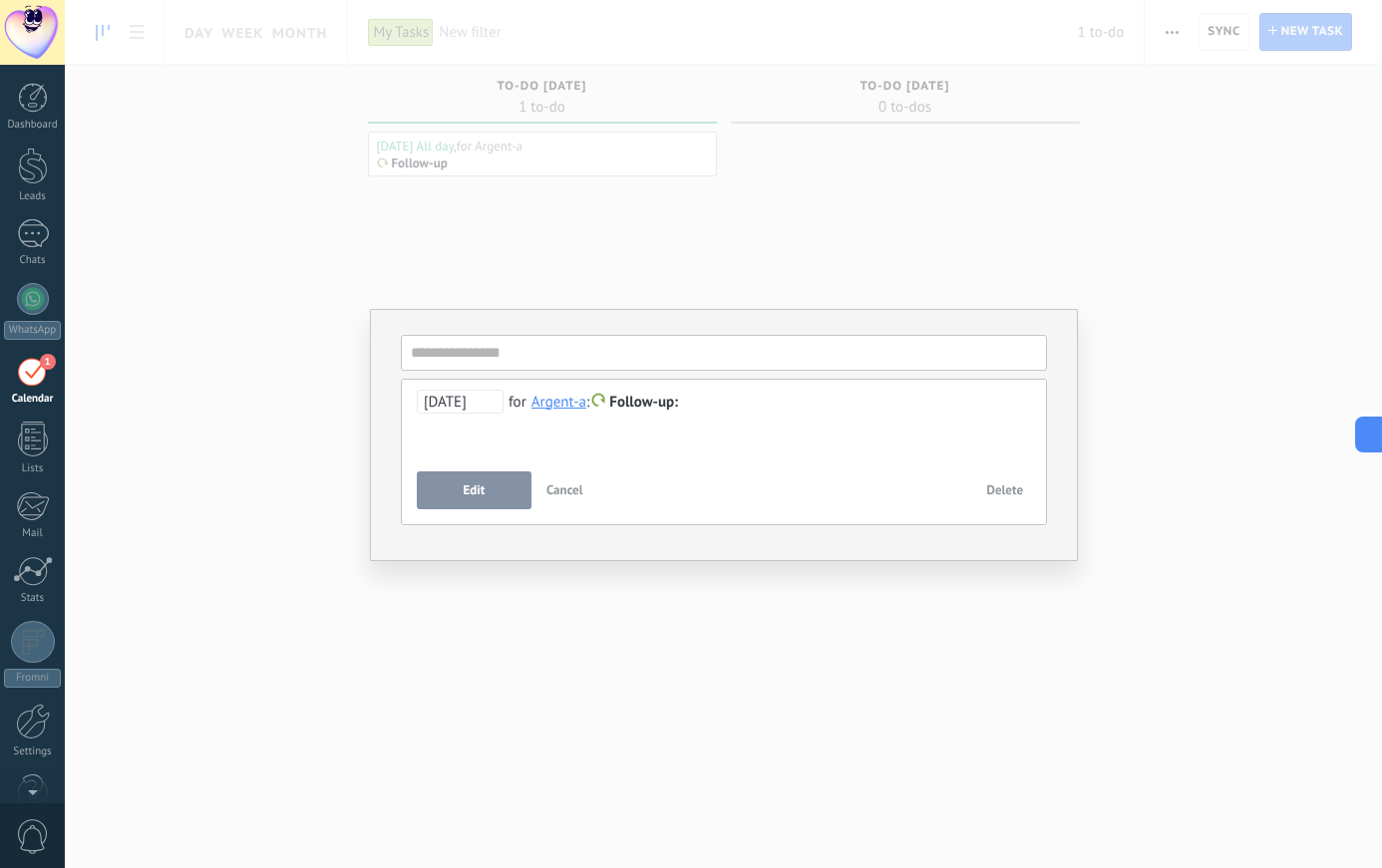 click on "Edit" at bounding box center (475, 490) 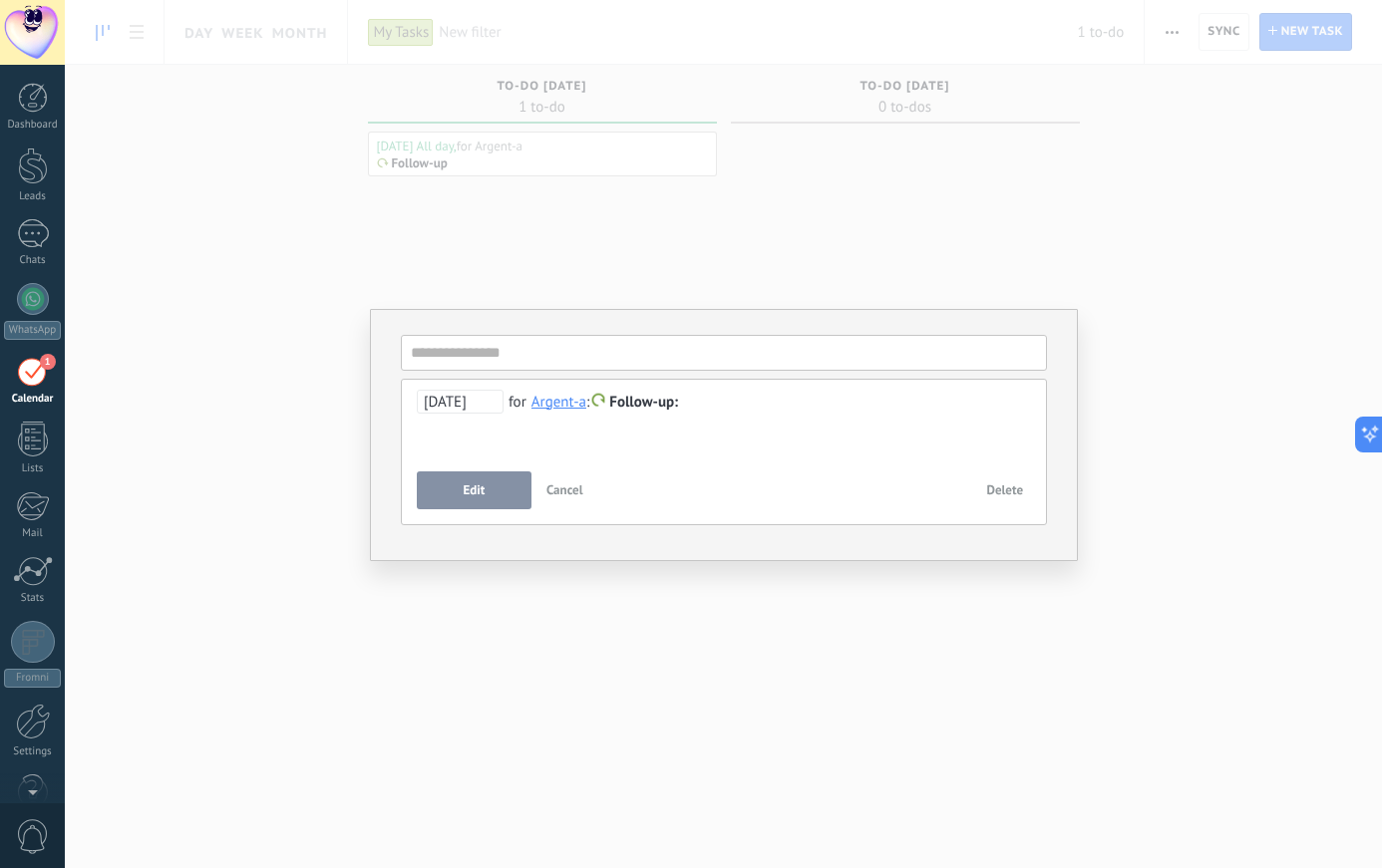 click on "Cancel" at bounding box center (564, 489) 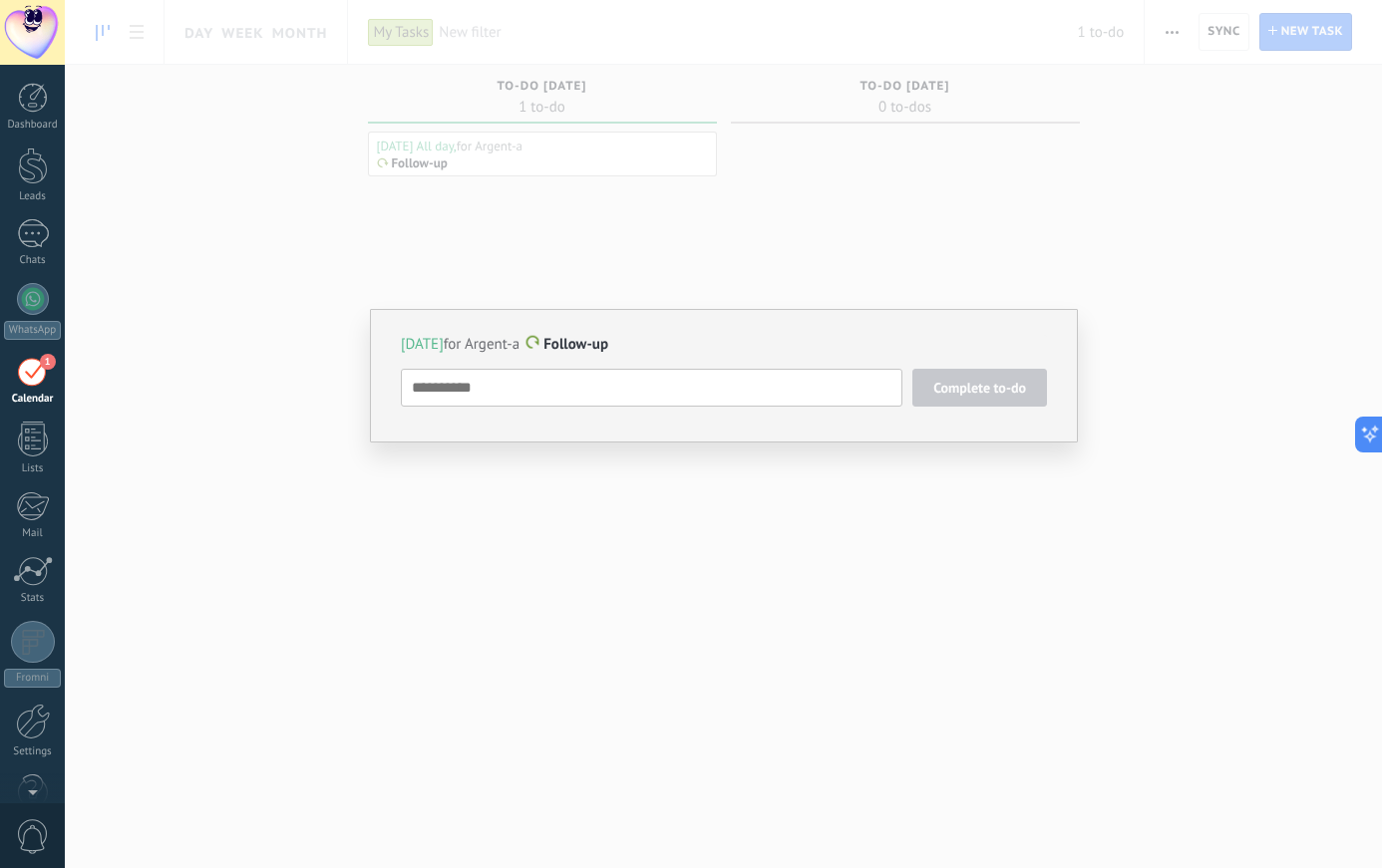 click on "Today  for Argent-a Follow-up Complete to-do Follow-up Follow-up Meeting Custom tomorrow in 7 days in 30 days Delete" at bounding box center [723, 434] 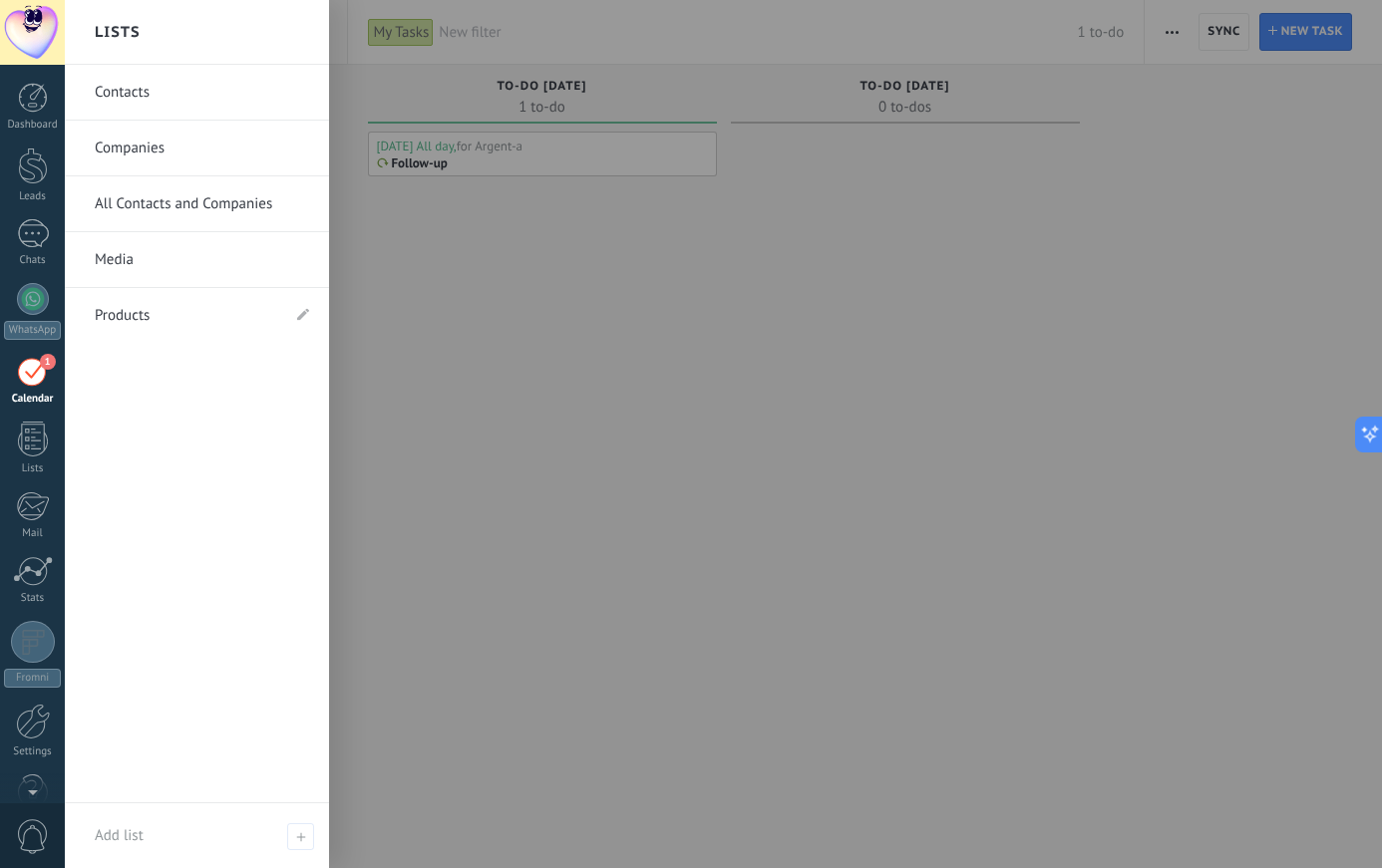 click on "All Contacts and Companies" at bounding box center [201, 204] 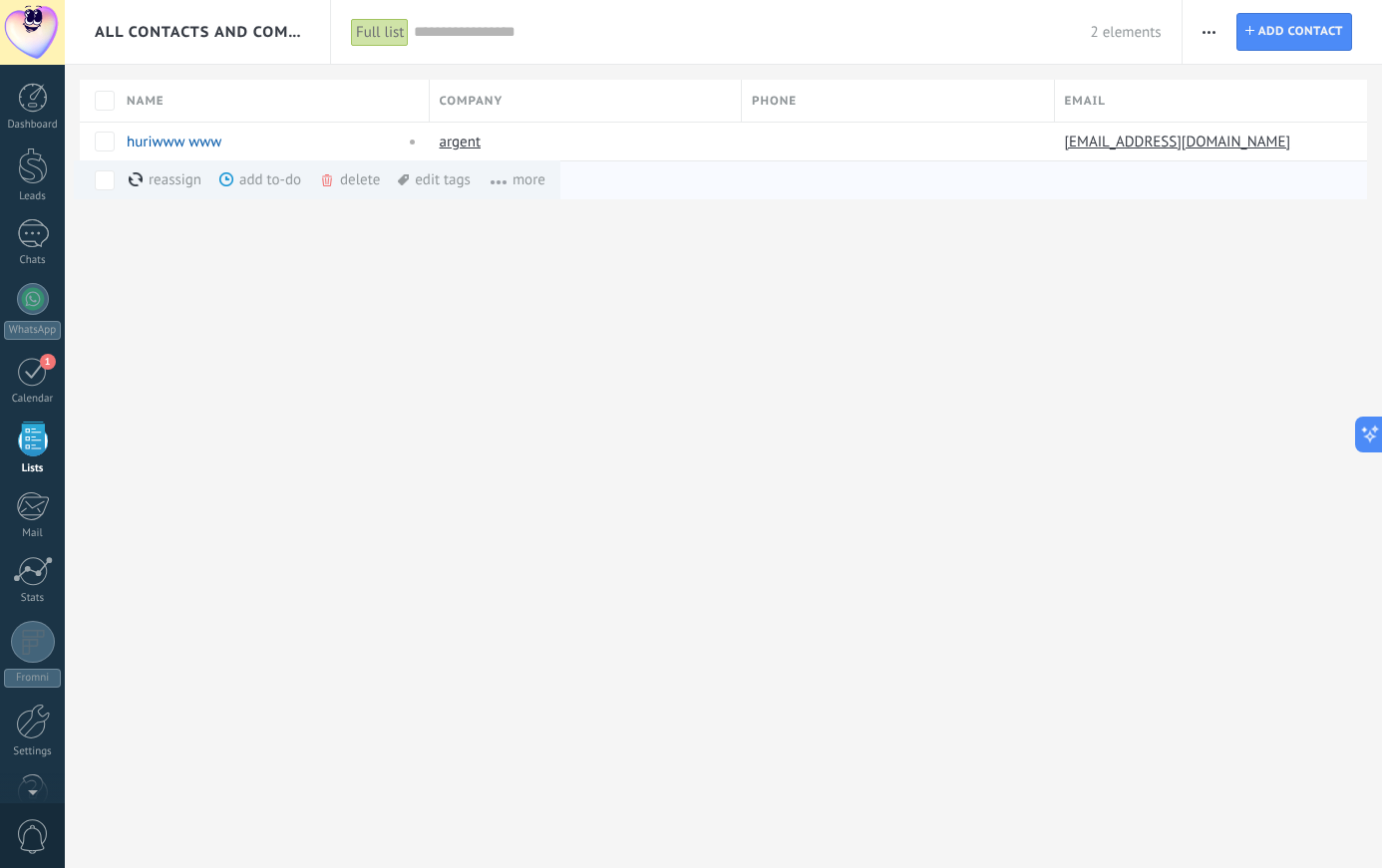 click on "add to-do more" at bounding box center (297, 179) 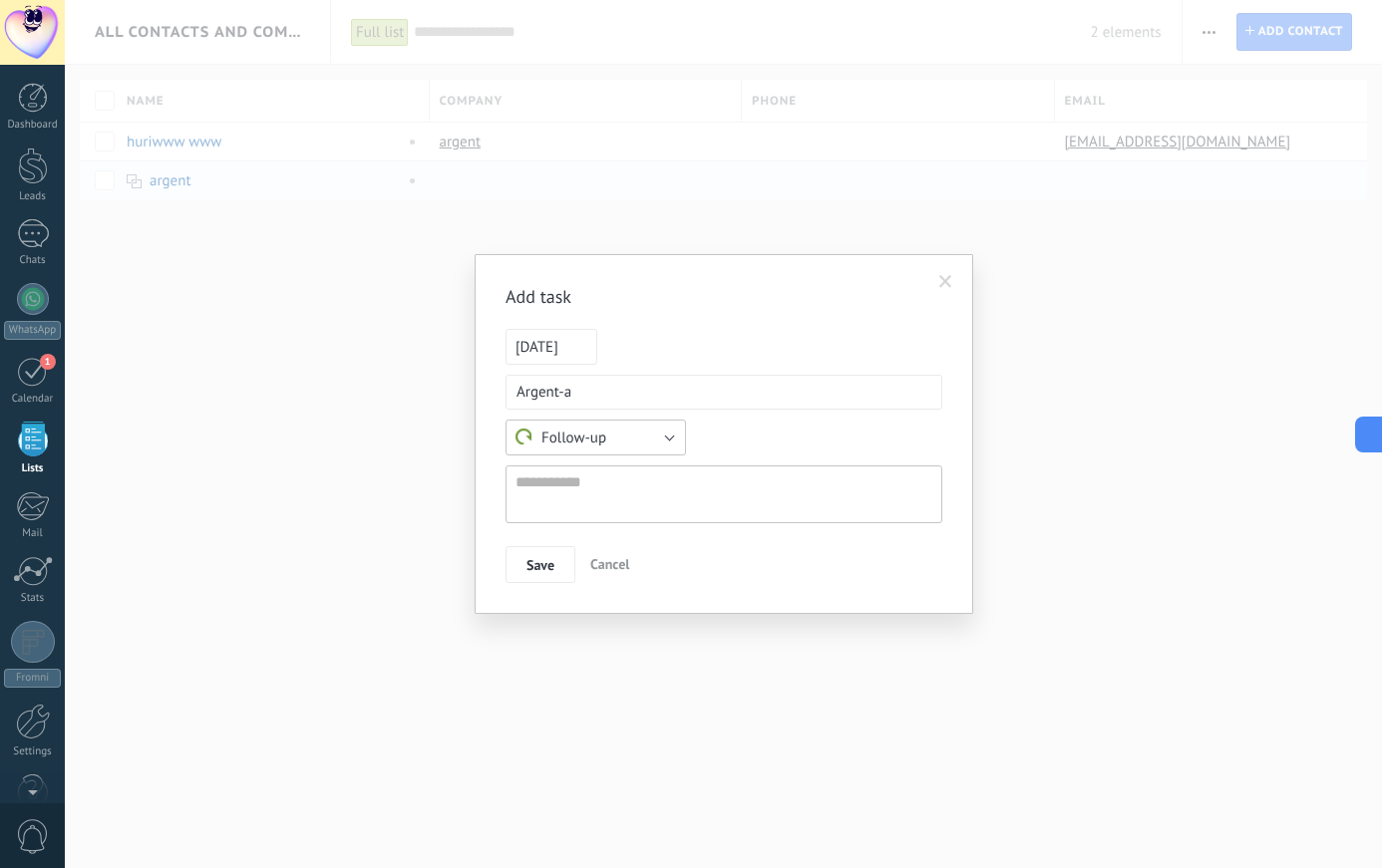 click on "Follow-up" at bounding box center (560, 437) 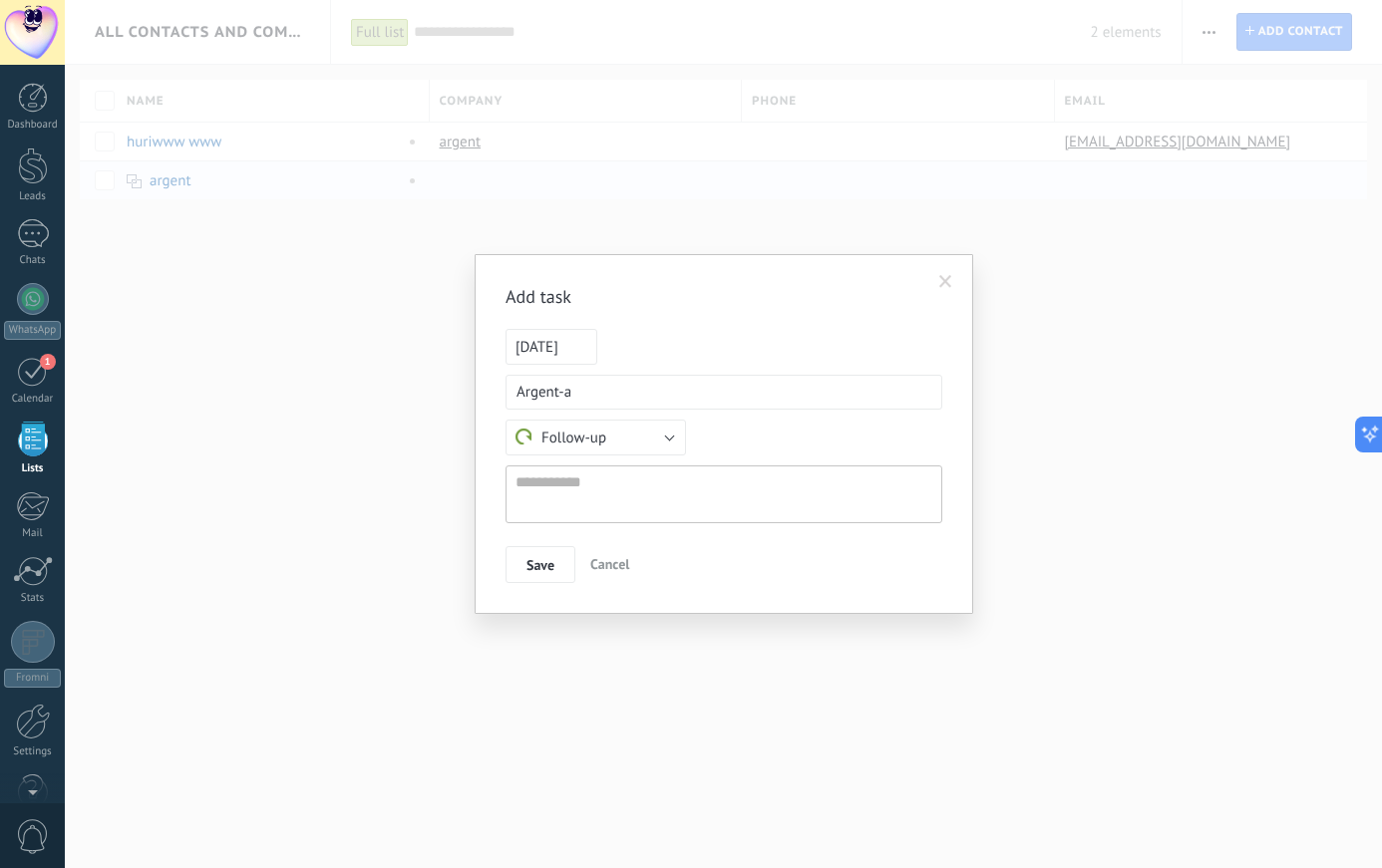 drag, startPoint x: 590, startPoint y: 483, endPoint x: 574, endPoint y: 509, distance: 30.528675 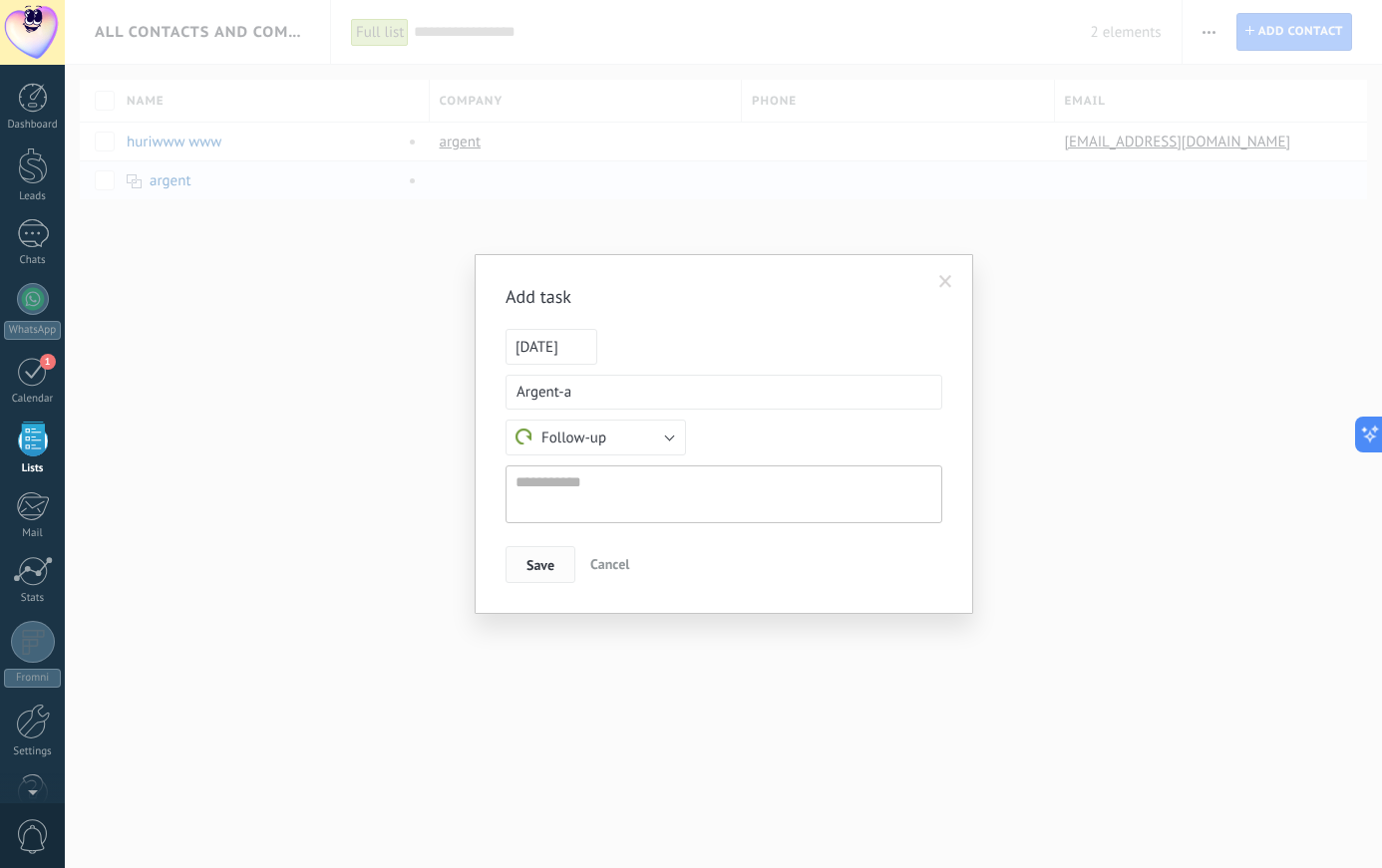 click on "Save" at bounding box center [540, 565] 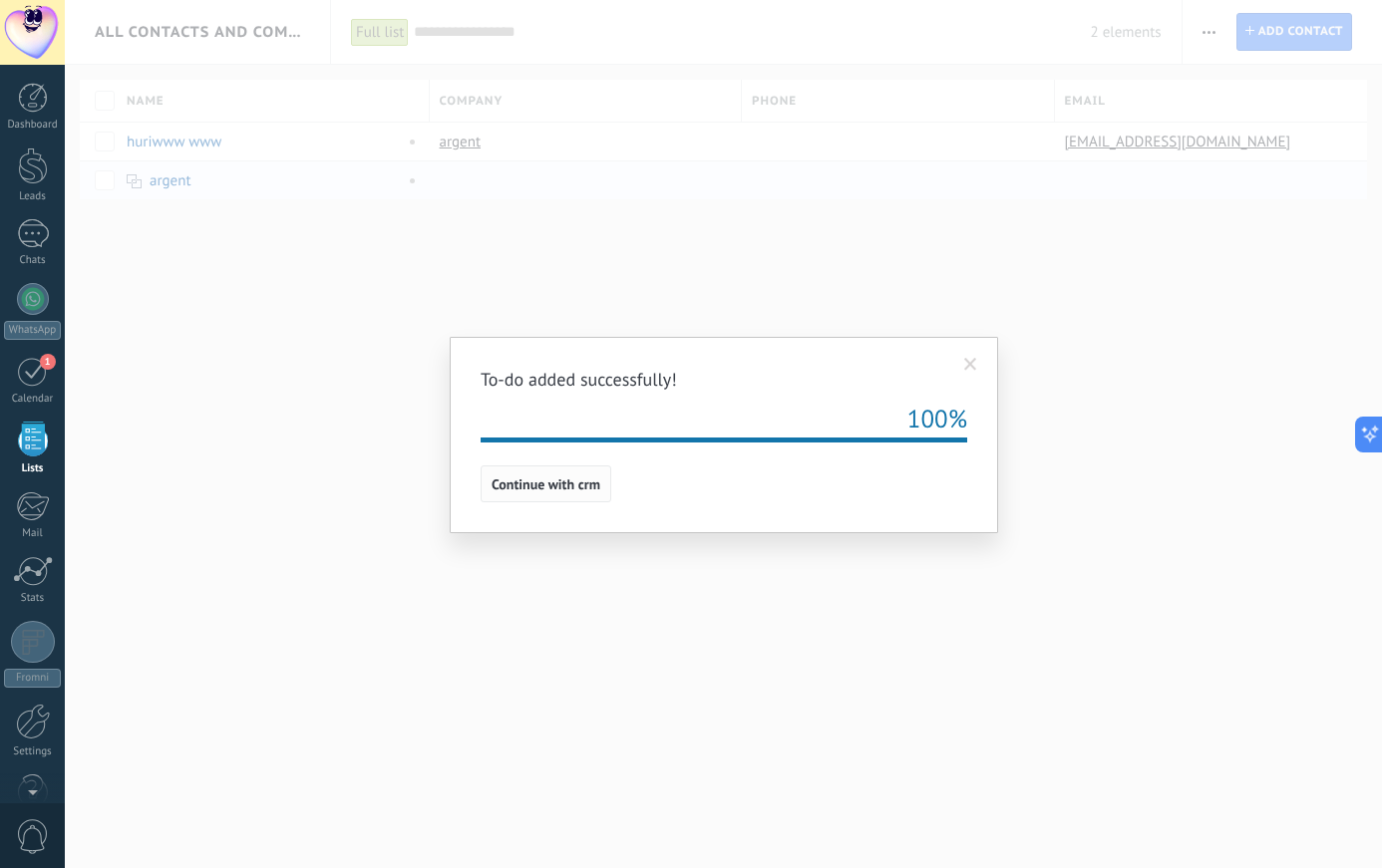 click on "Continue with crm" at bounding box center (545, 484) 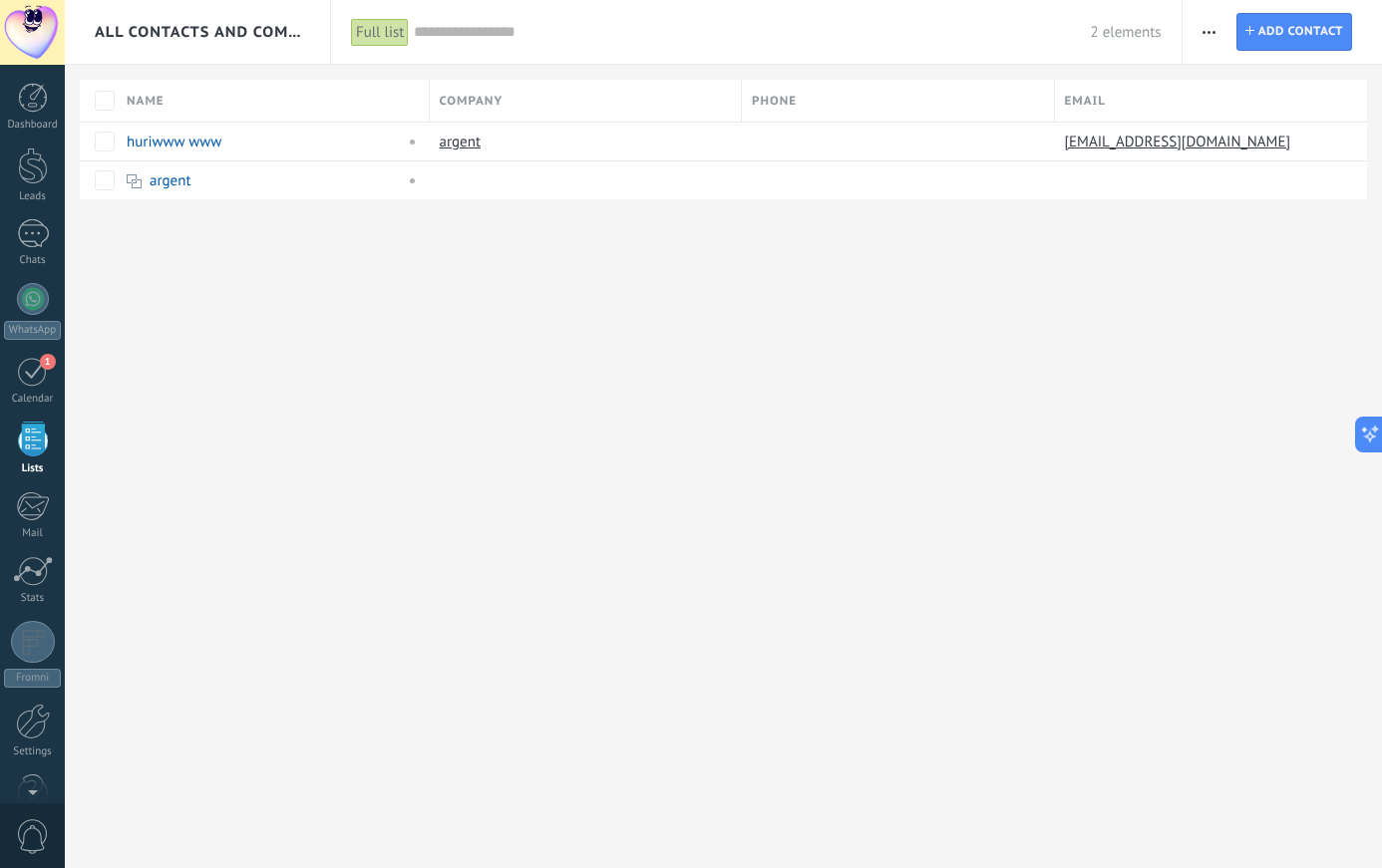 click at bounding box center [1209, 32] 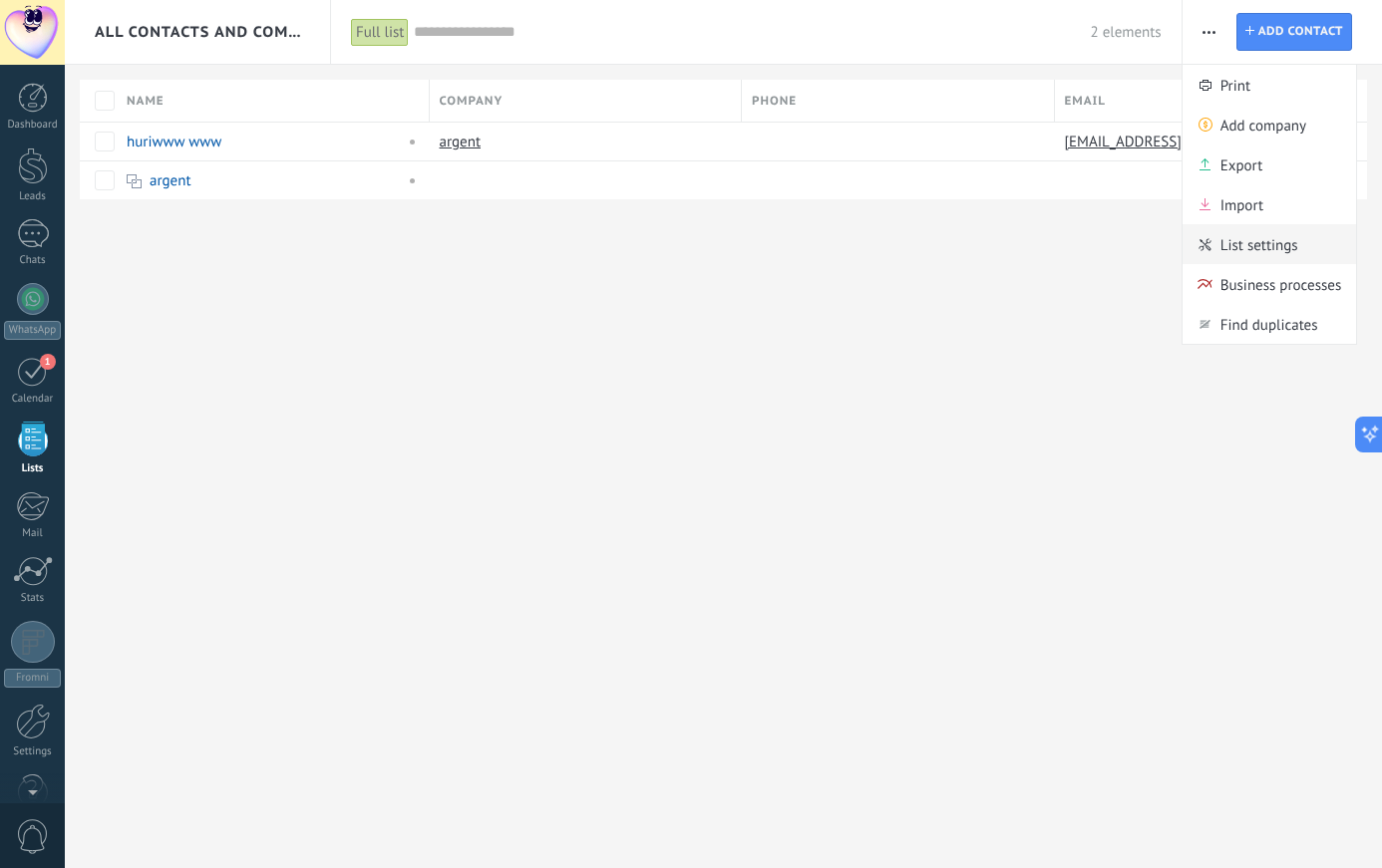 click on "List settings" at bounding box center (1259, 244) 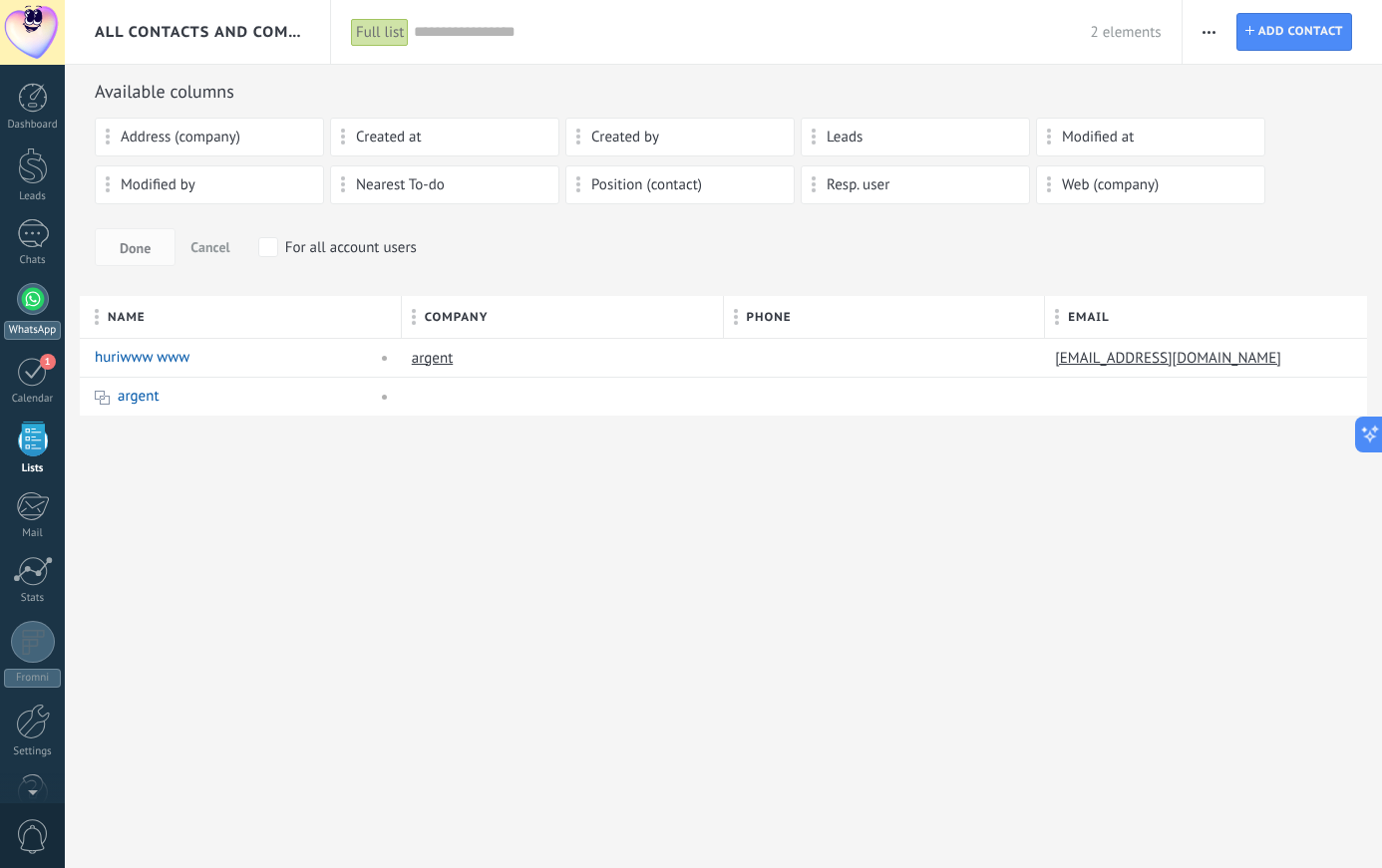 click at bounding box center (33, 299) 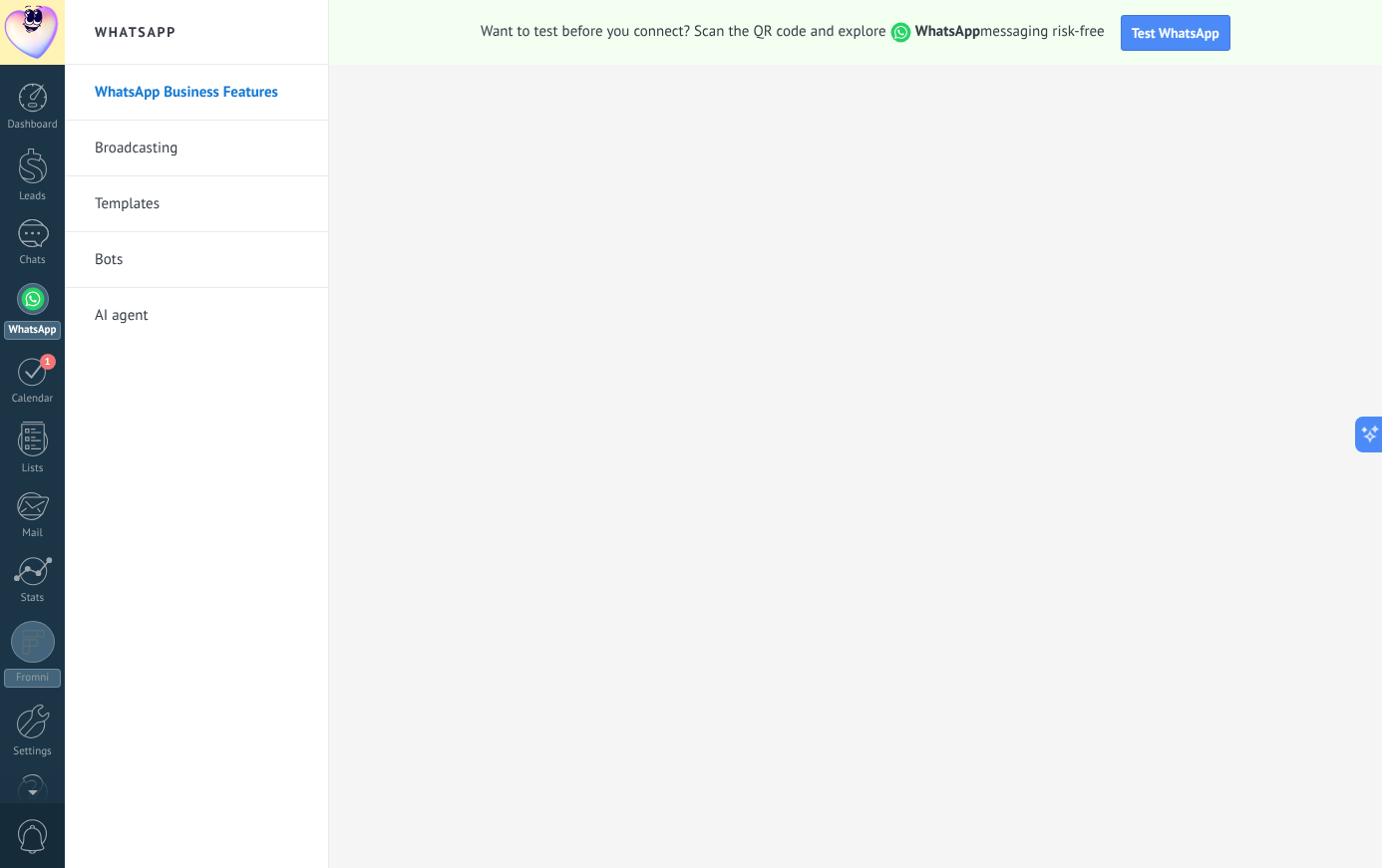click on "Broadcasting" at bounding box center (201, 148) 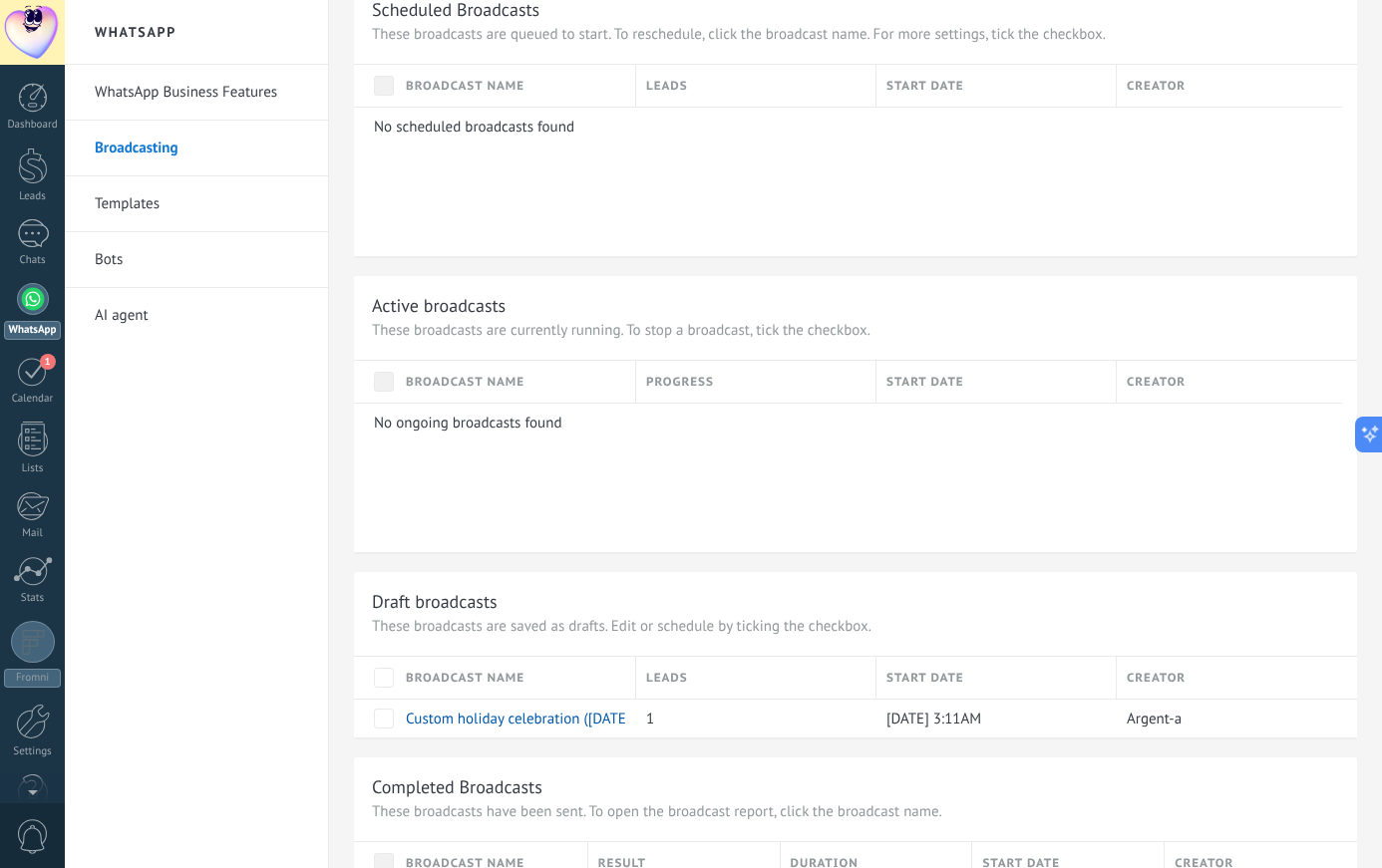 scroll, scrollTop: 1115, scrollLeft: 0, axis: vertical 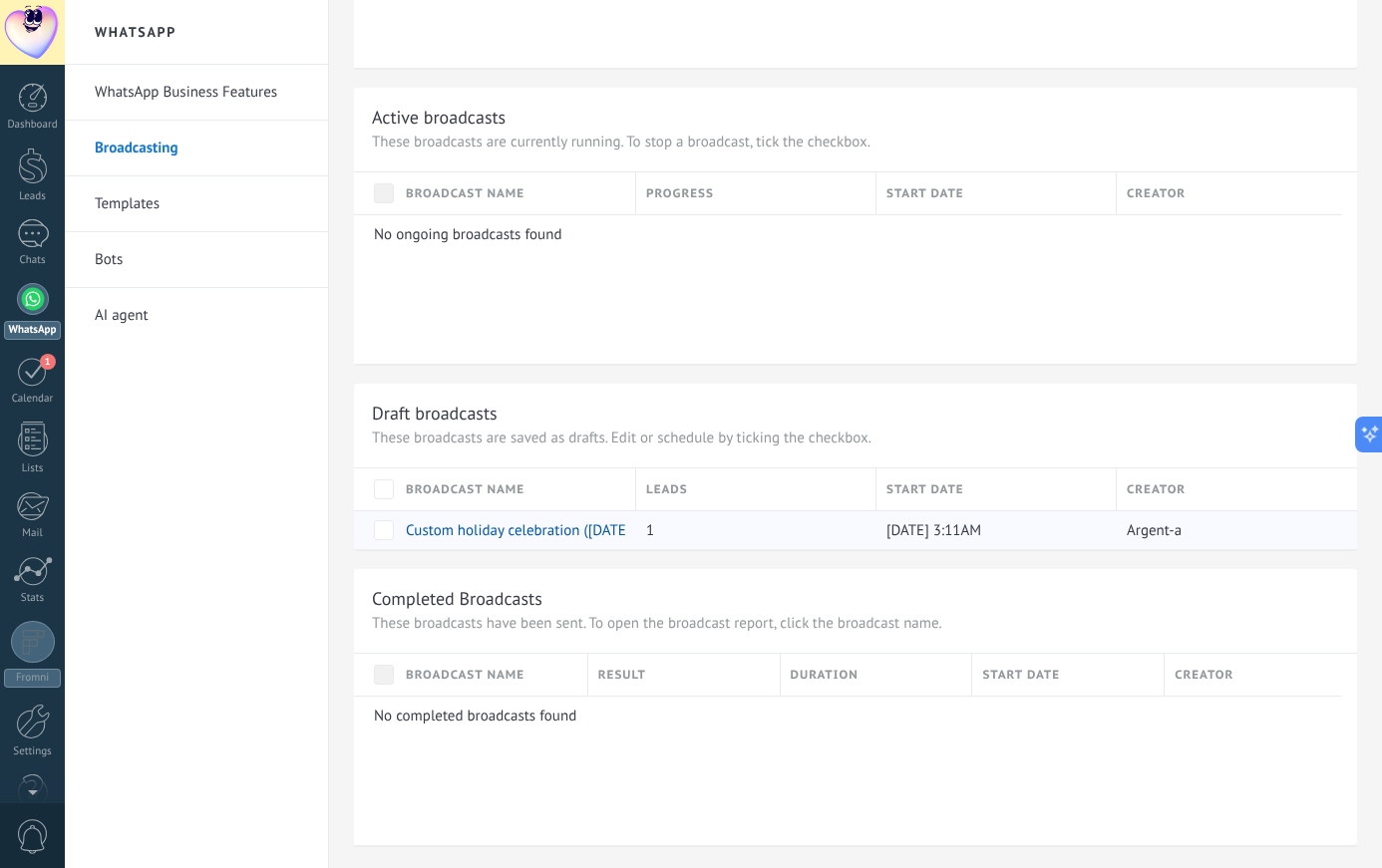 click on "Custom holiday celebration (29/07/2025)" at bounding box center [520, 530] 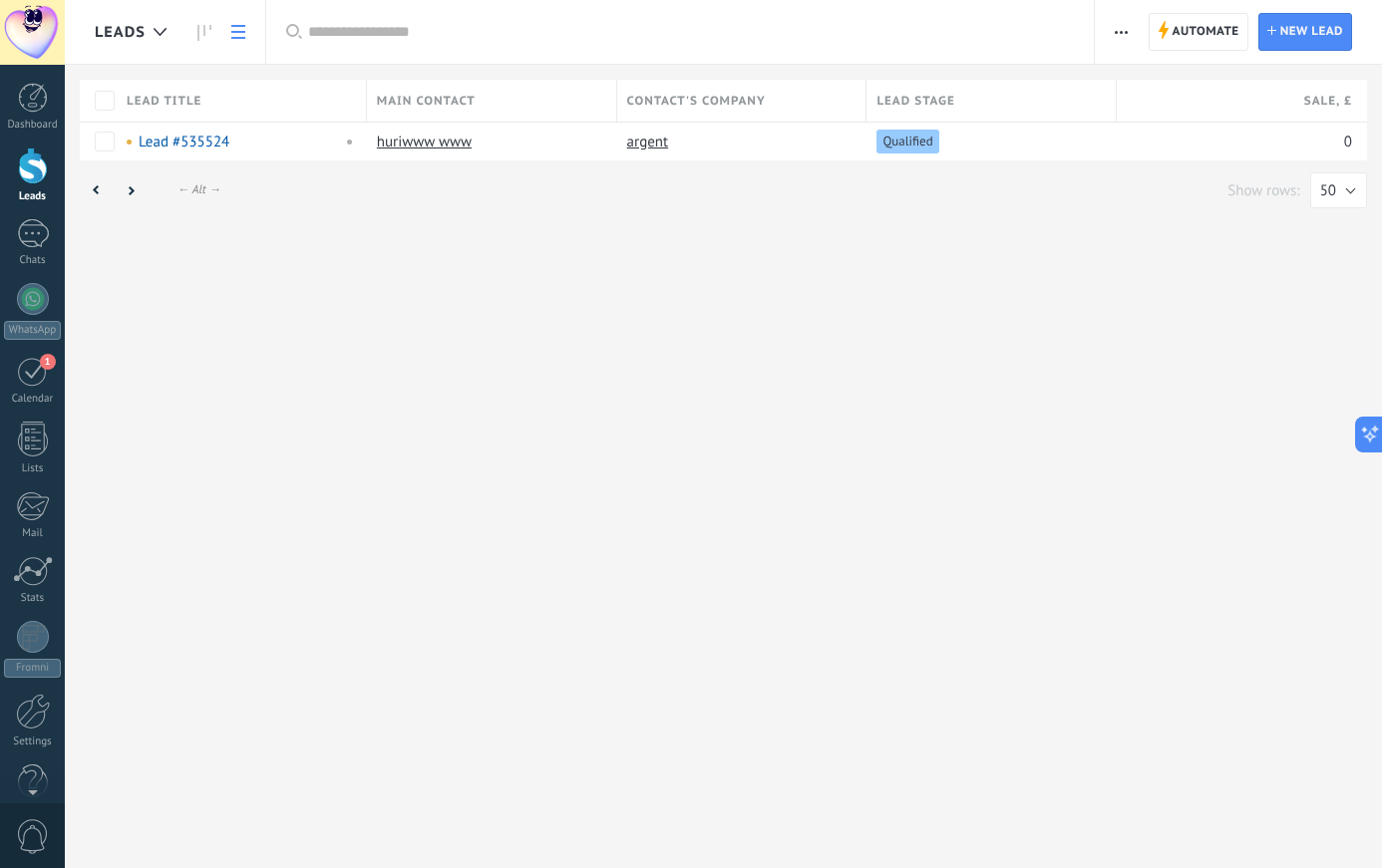 scroll, scrollTop: 0, scrollLeft: 0, axis: both 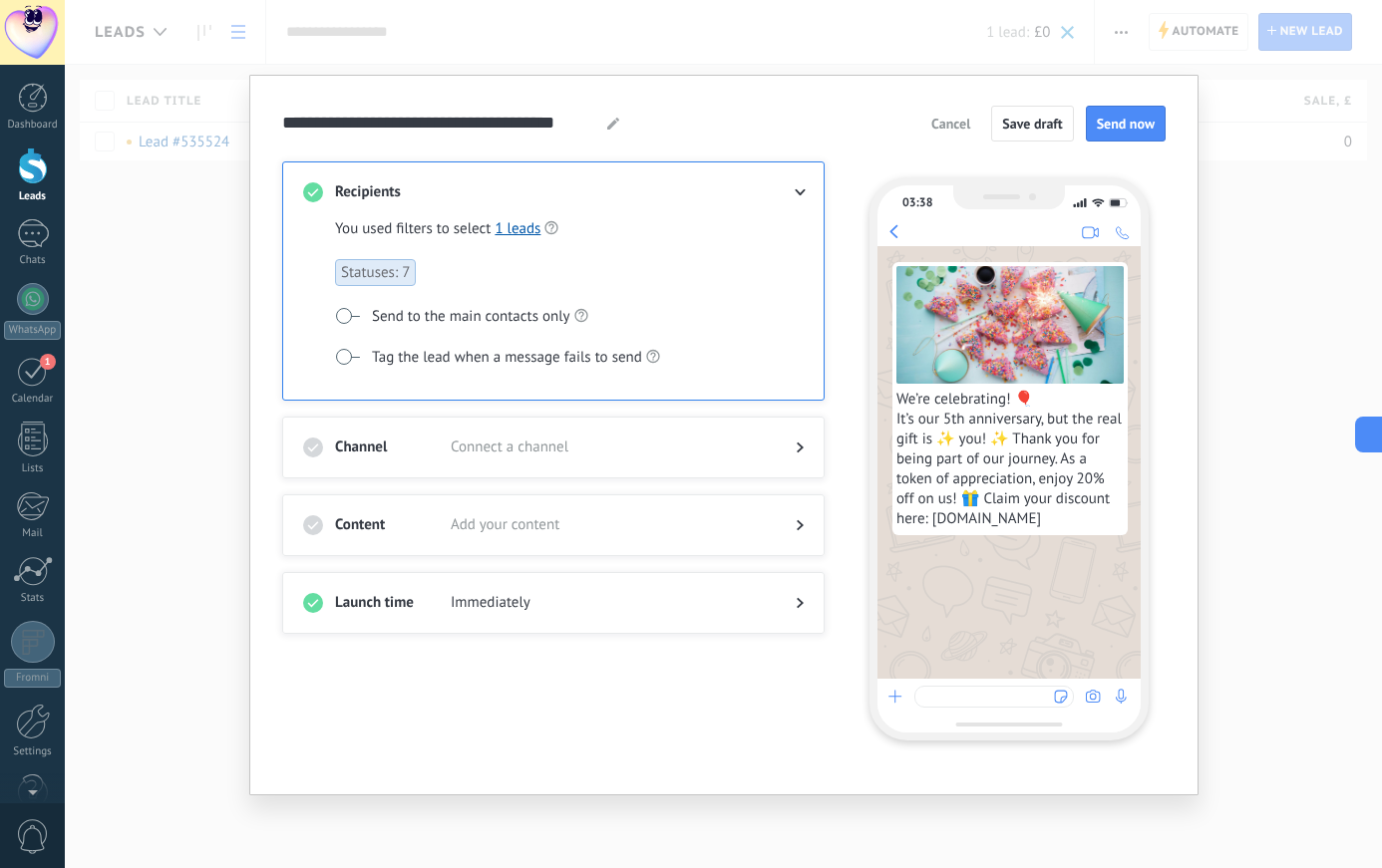 click on "Statuses: 7" at bounding box center [375, 272] 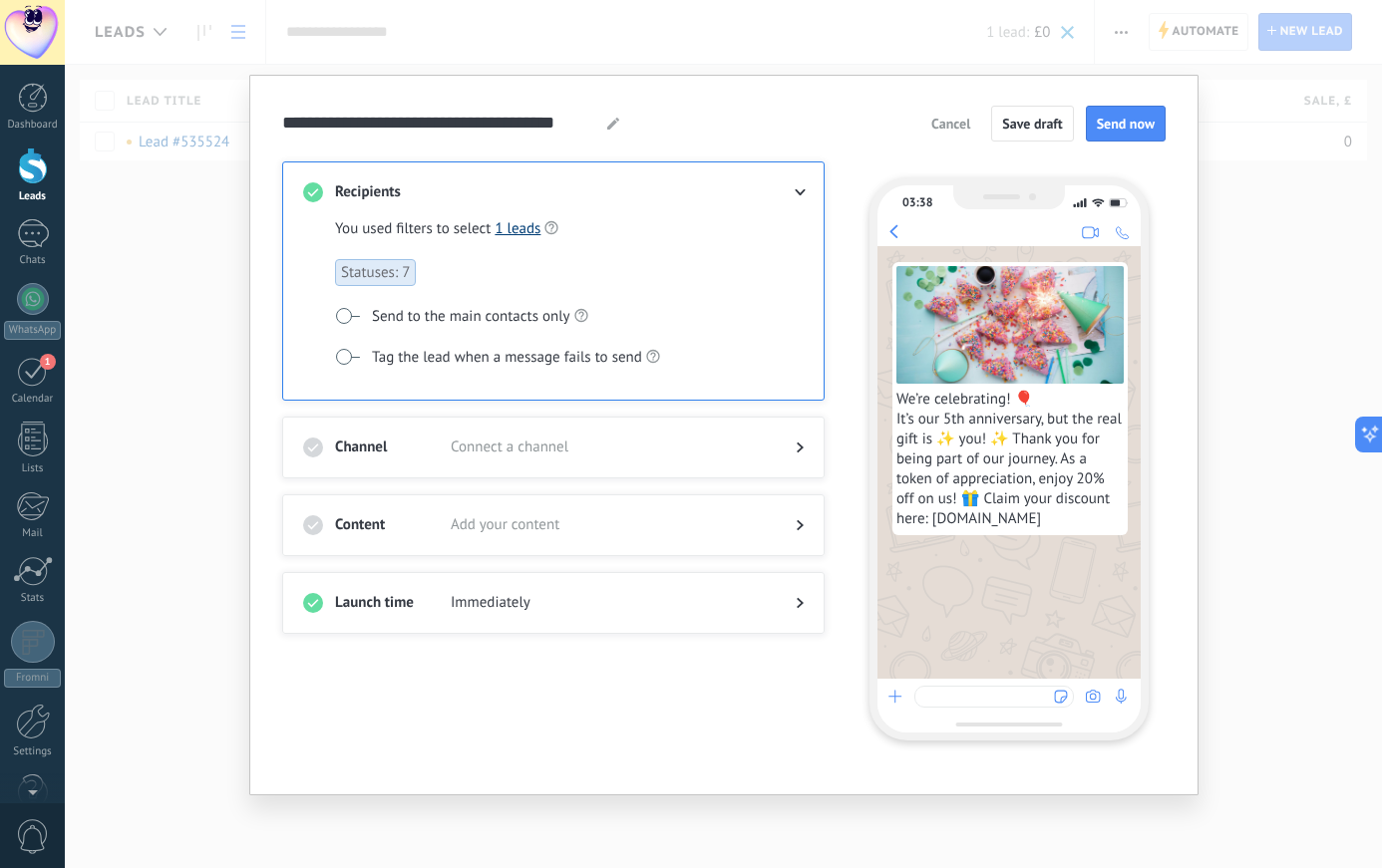 click on "1 leads" at bounding box center [518, 228] 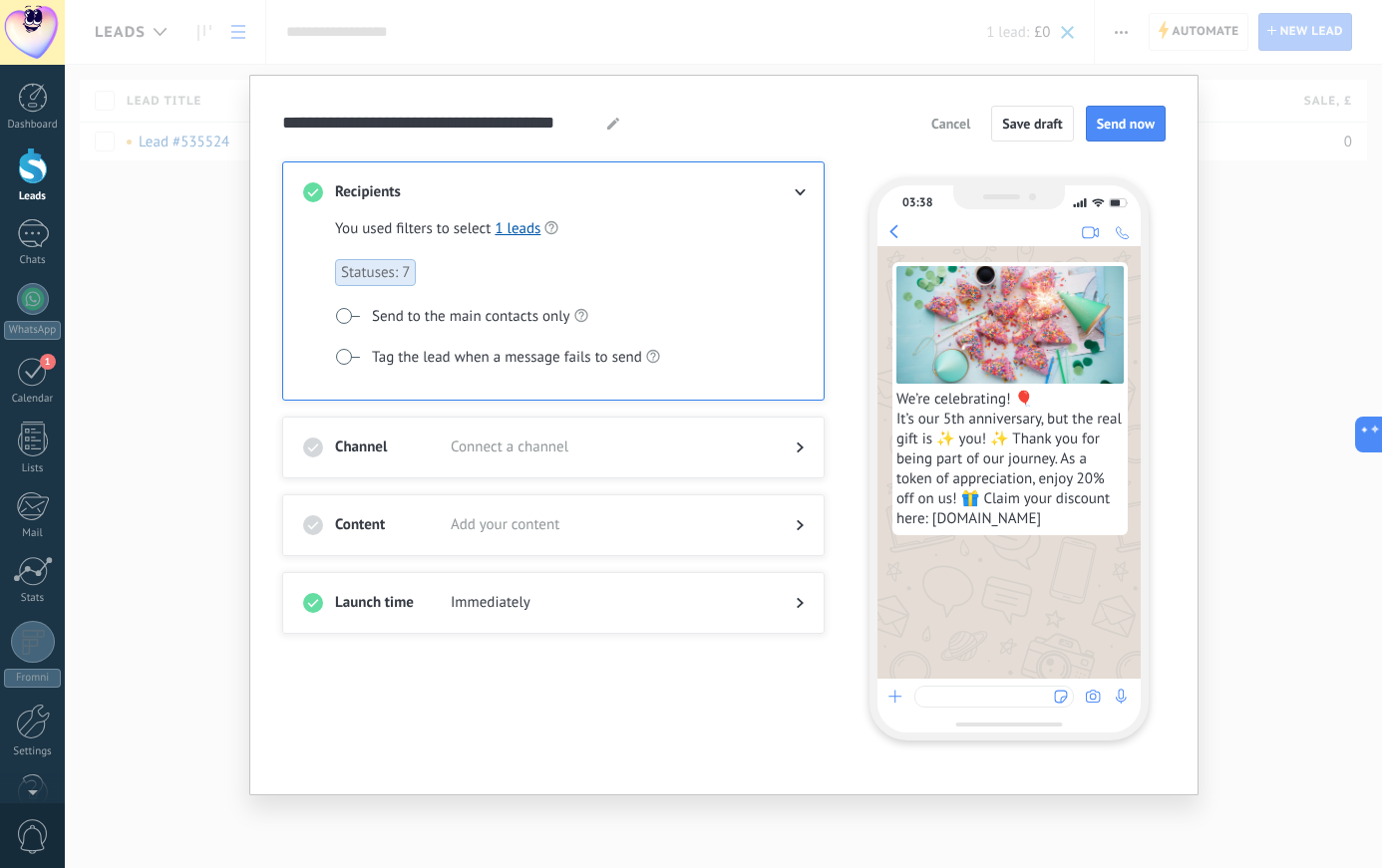 click on "Connect a channel" at bounding box center [607, 447] 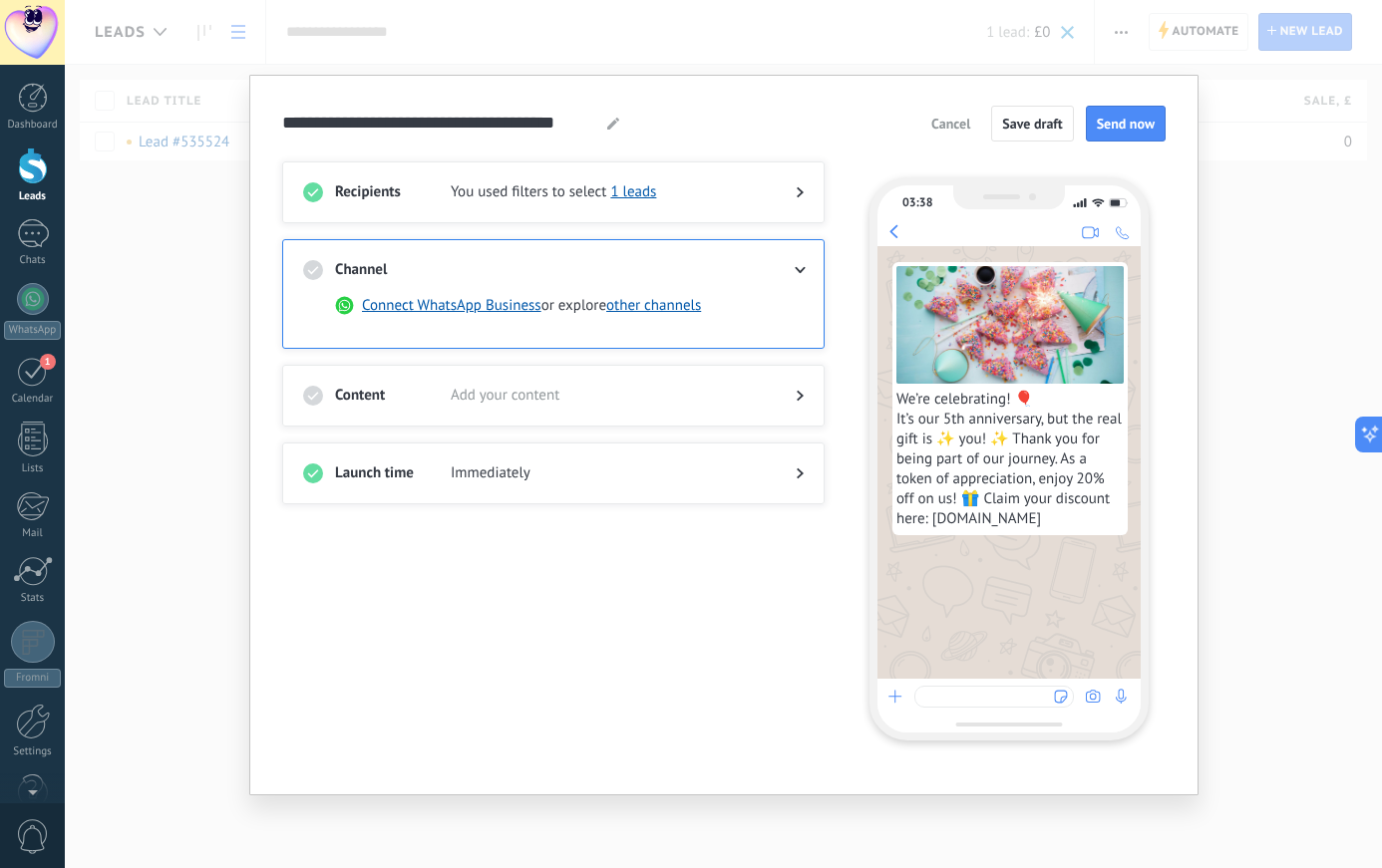 click on "Add your content" at bounding box center [607, 396] 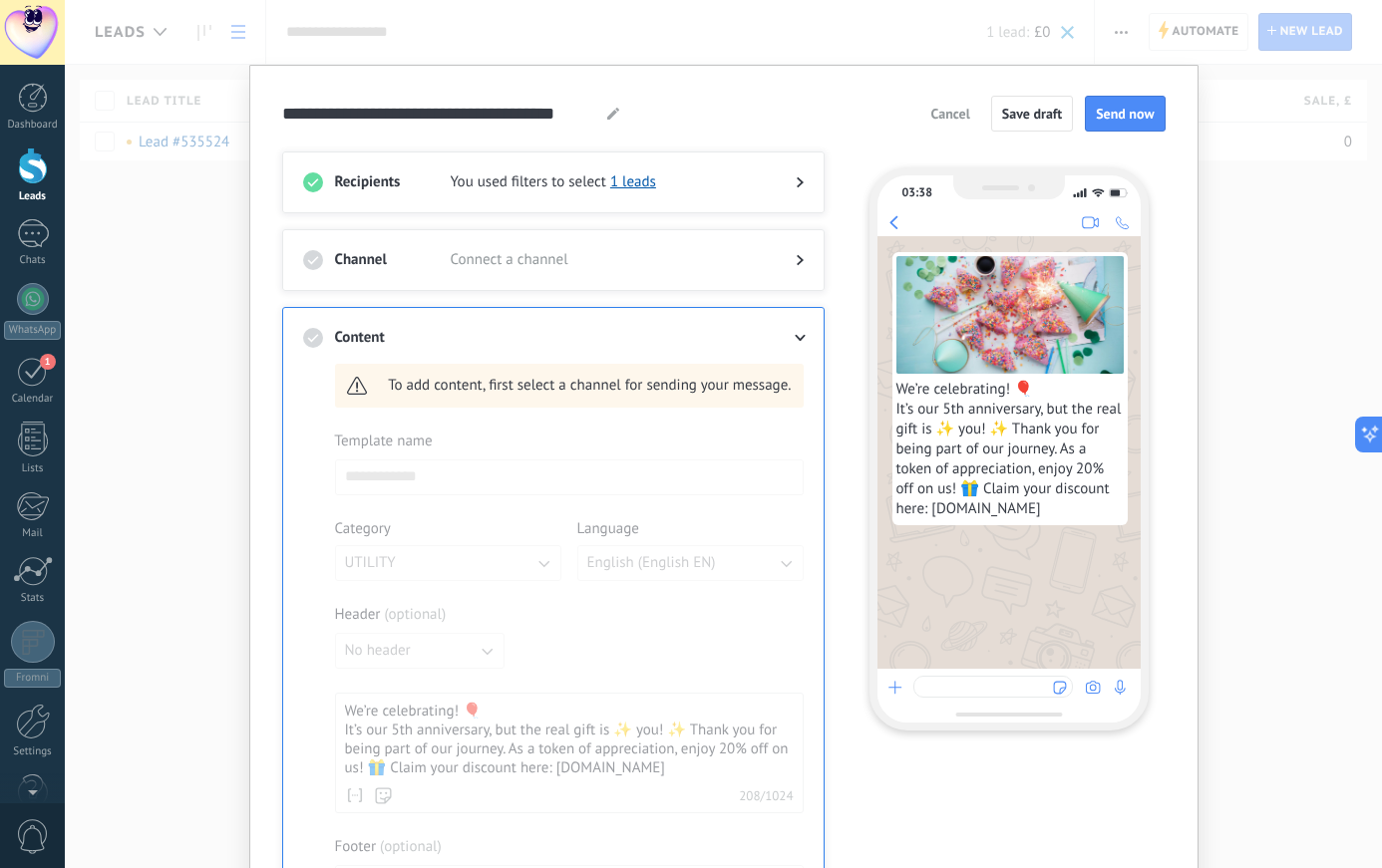 click at bounding box center (607, 338) 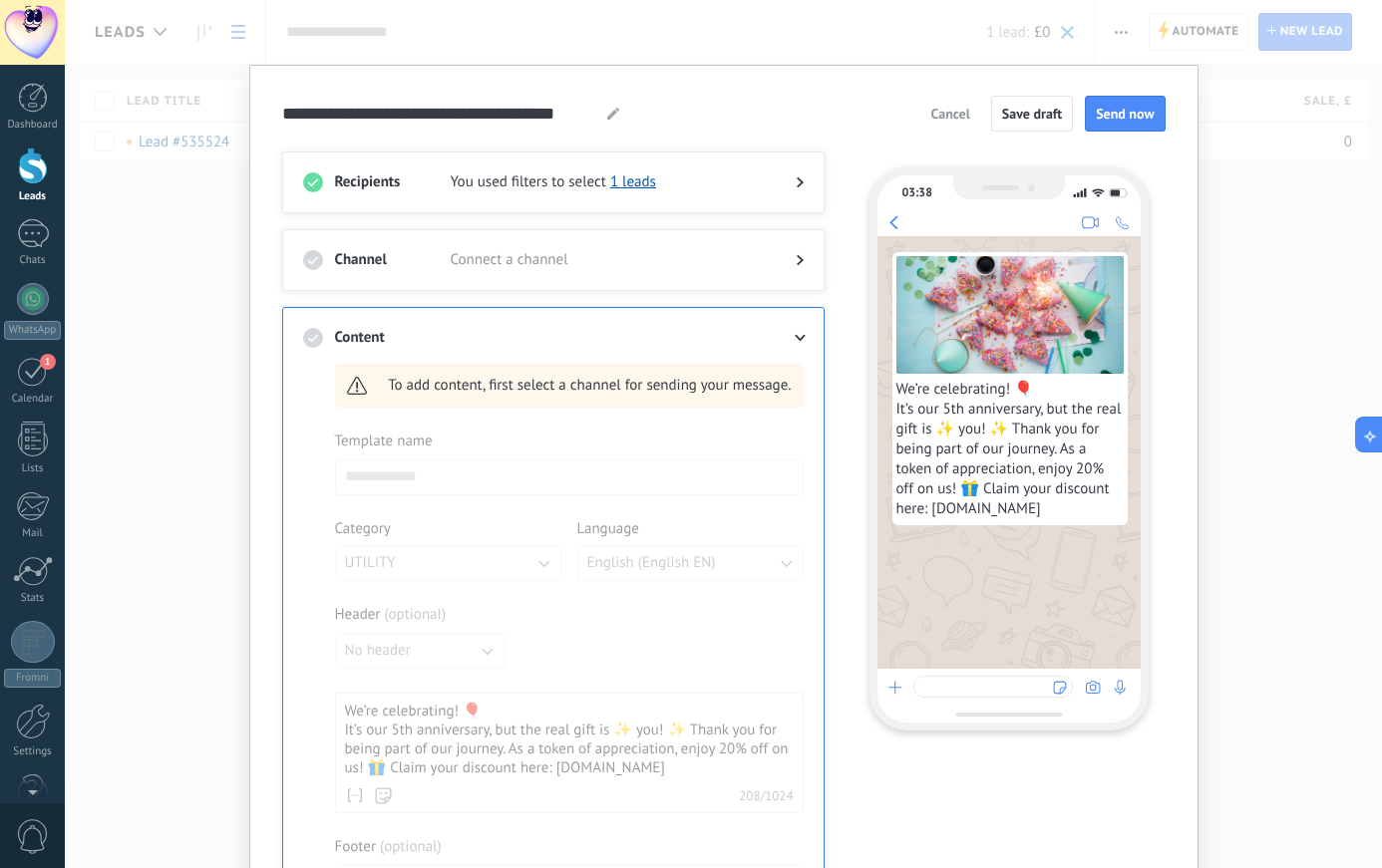 click at bounding box center [784, 338] 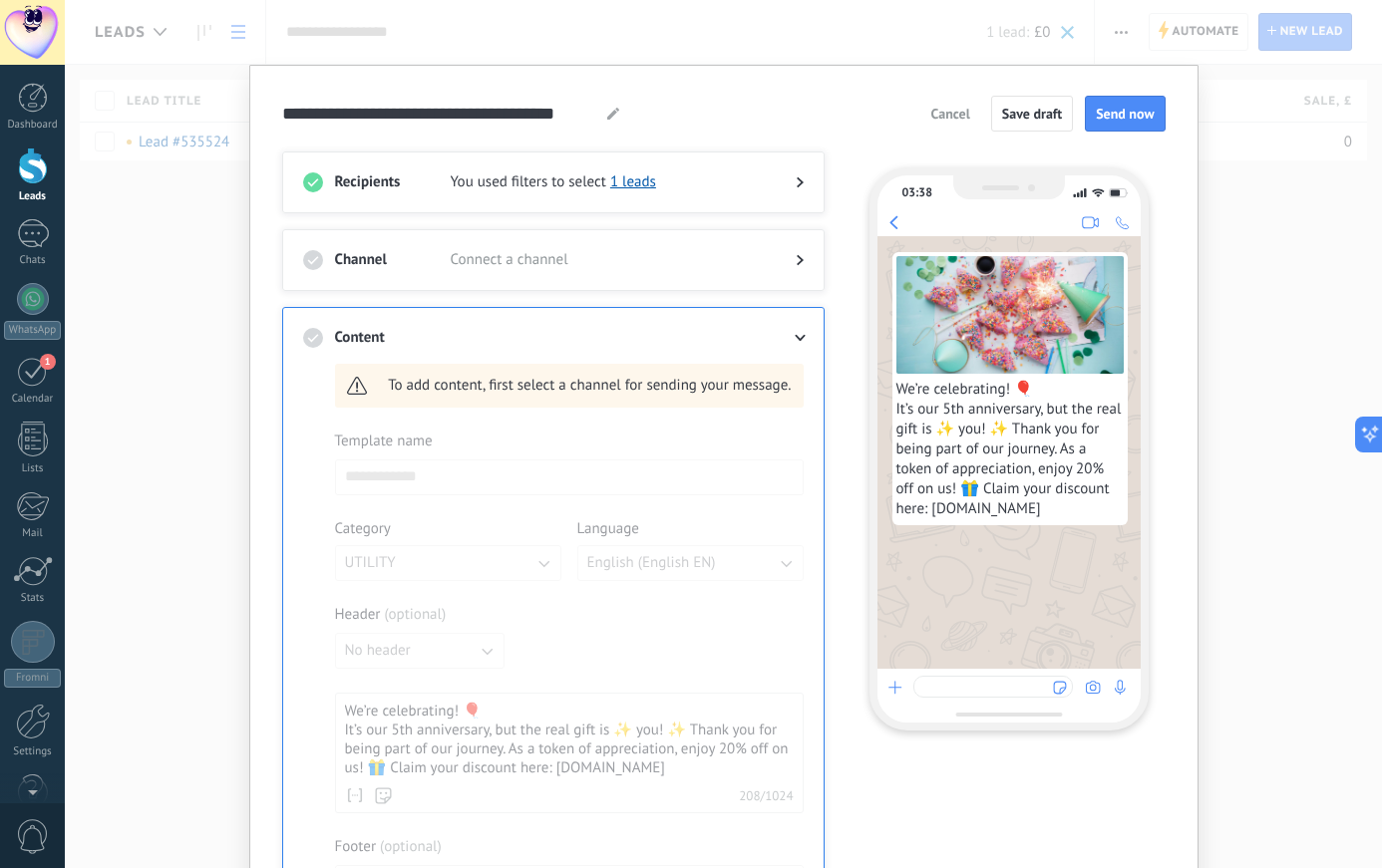click on "Content To add content, first select a channel for sending your message. Template name Category UTILITY Language English (English EN) Header   ( optional ) No header We’re celebrating! 🎈 It’s our 5th anniversary, but the real gift is ✨ you! ✨ Thank you for being part of our journey. As a token of appreciation, enjoy 20% off on us! 🎁 Claim your discount here: example.com Contact name Name Last name Contact responsible user Contact responsible user phone Contact responsible user (ID) Contact responsible user (Email) Contact phone (Work phone) Contact phone (Work DD) Contact phone (Mobile) Contact phone (Fax) Contact phone (Home) Contact phone (Other) Contact email (Work email) Contact email (Priv. email) Contact email (Other email) Contact phone Contact email Contact position Lead name Lead stage Sales value Lead Client share page URL Lead utm_content Lead utm_medium Lead utm_campaign Lead utm_source Lead utm_term Lead utm_referrer Lead referrer Lead gclientid Lead gclid Lead fbclid n_notif_answer" at bounding box center (553, 677) 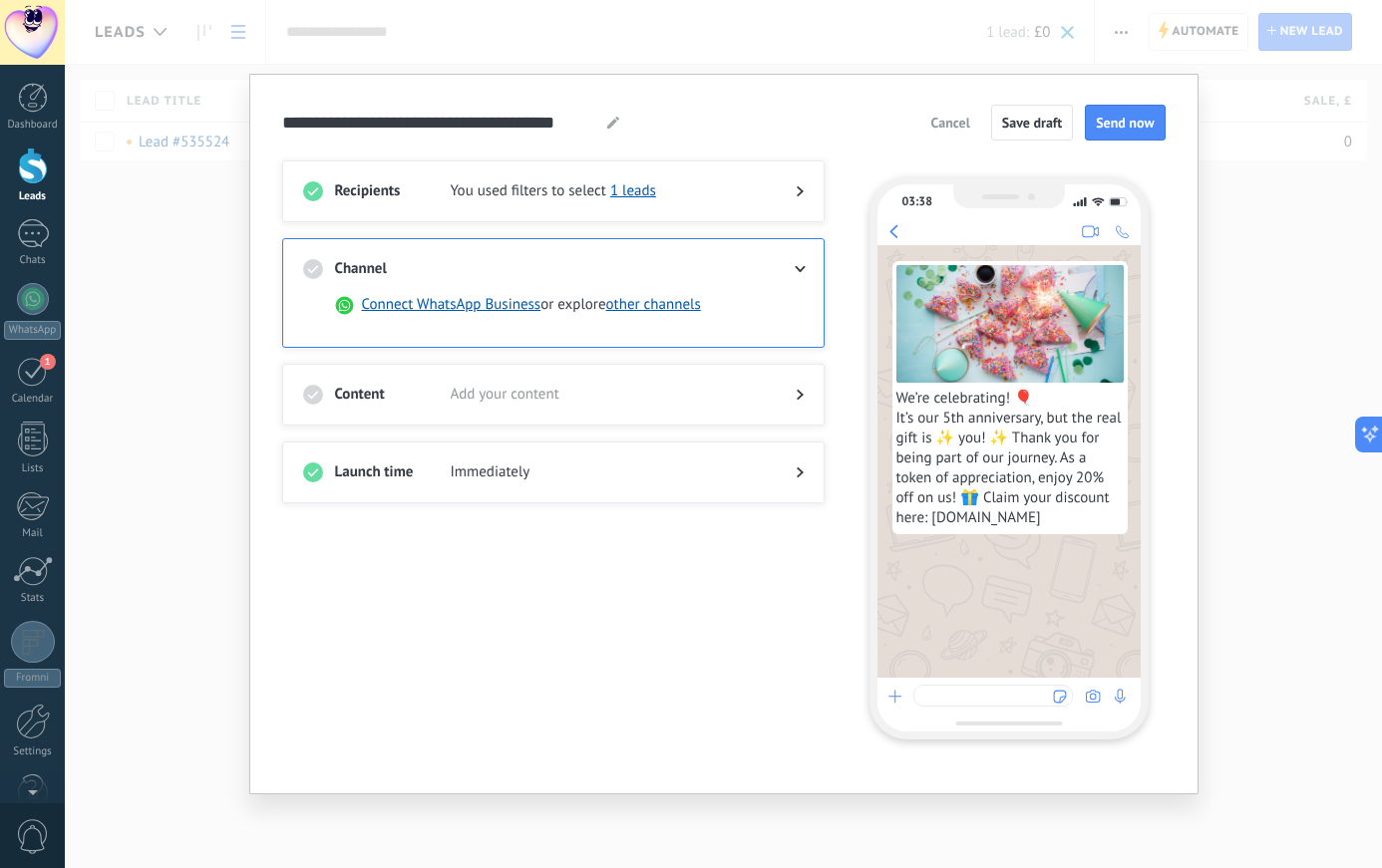 click on "We’re celebrating! 🎈
It’s our 5th anniversary, but the real gift is ✨ you! ✨ Thank you for being part of our journey. As a token of appreciation, enjoy 20% off on us! 🎁 Claim your discount here: example.com" at bounding box center [1009, 461] 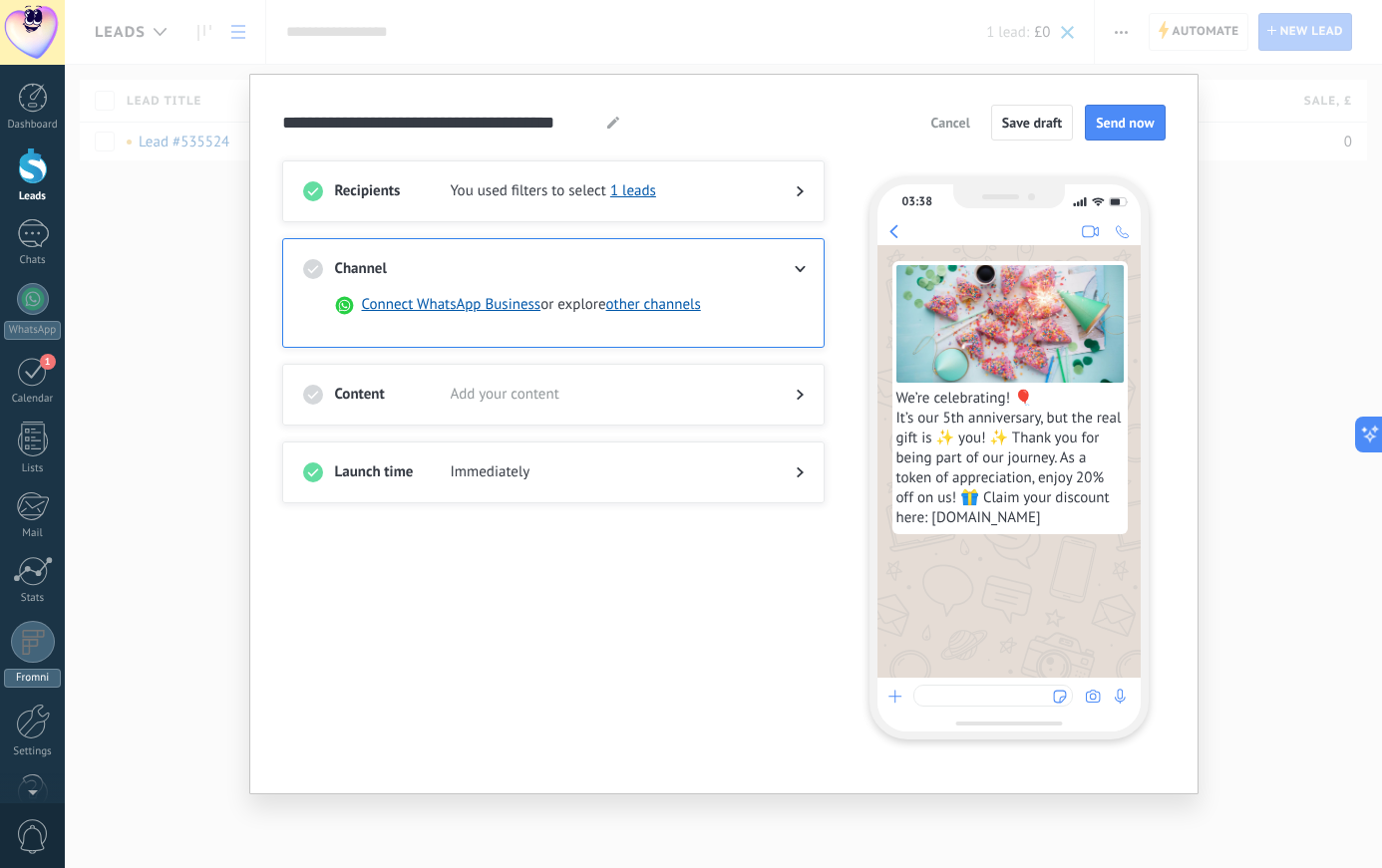 click at bounding box center [33, 642] 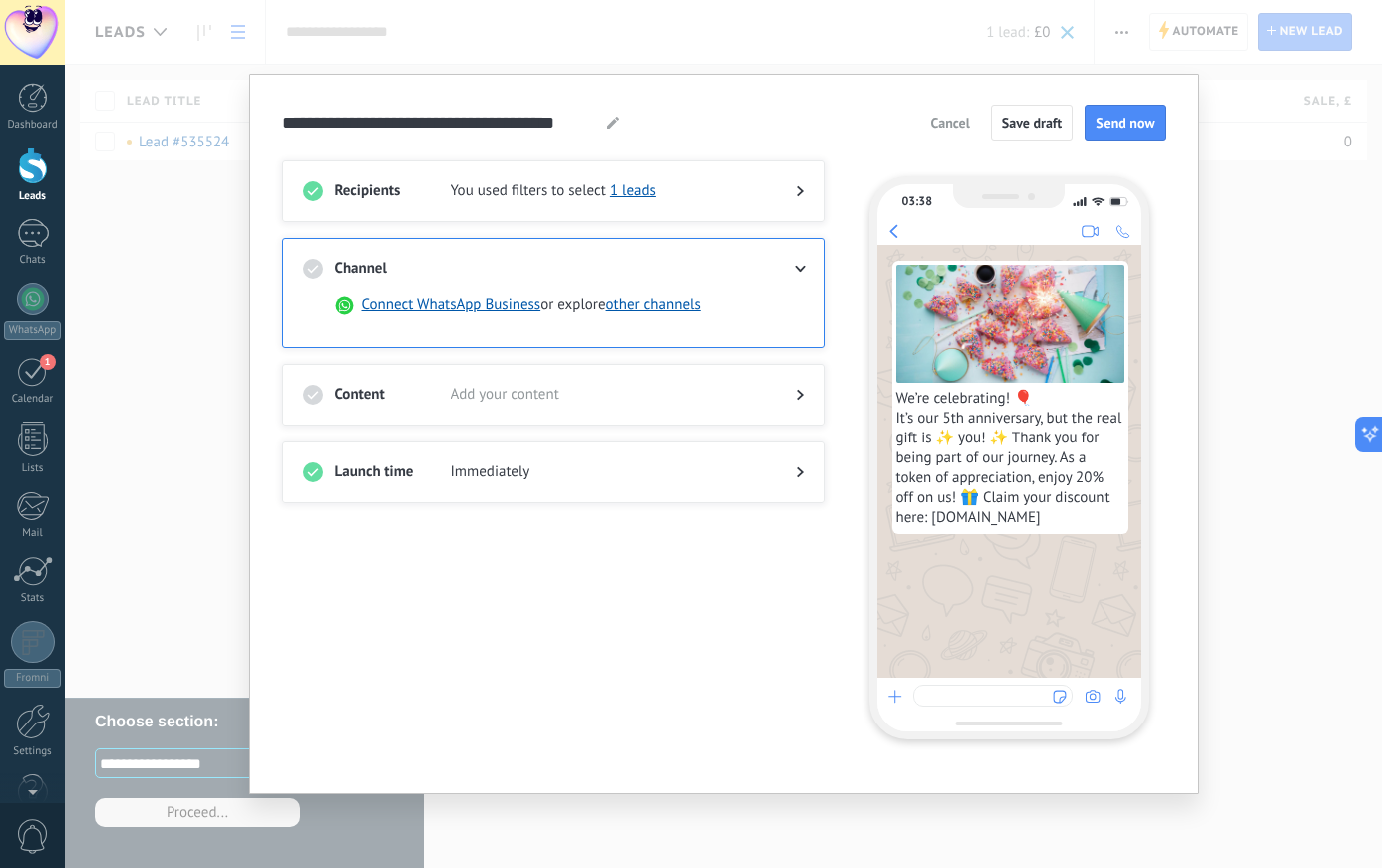 click on "**********" at bounding box center (723, 434) 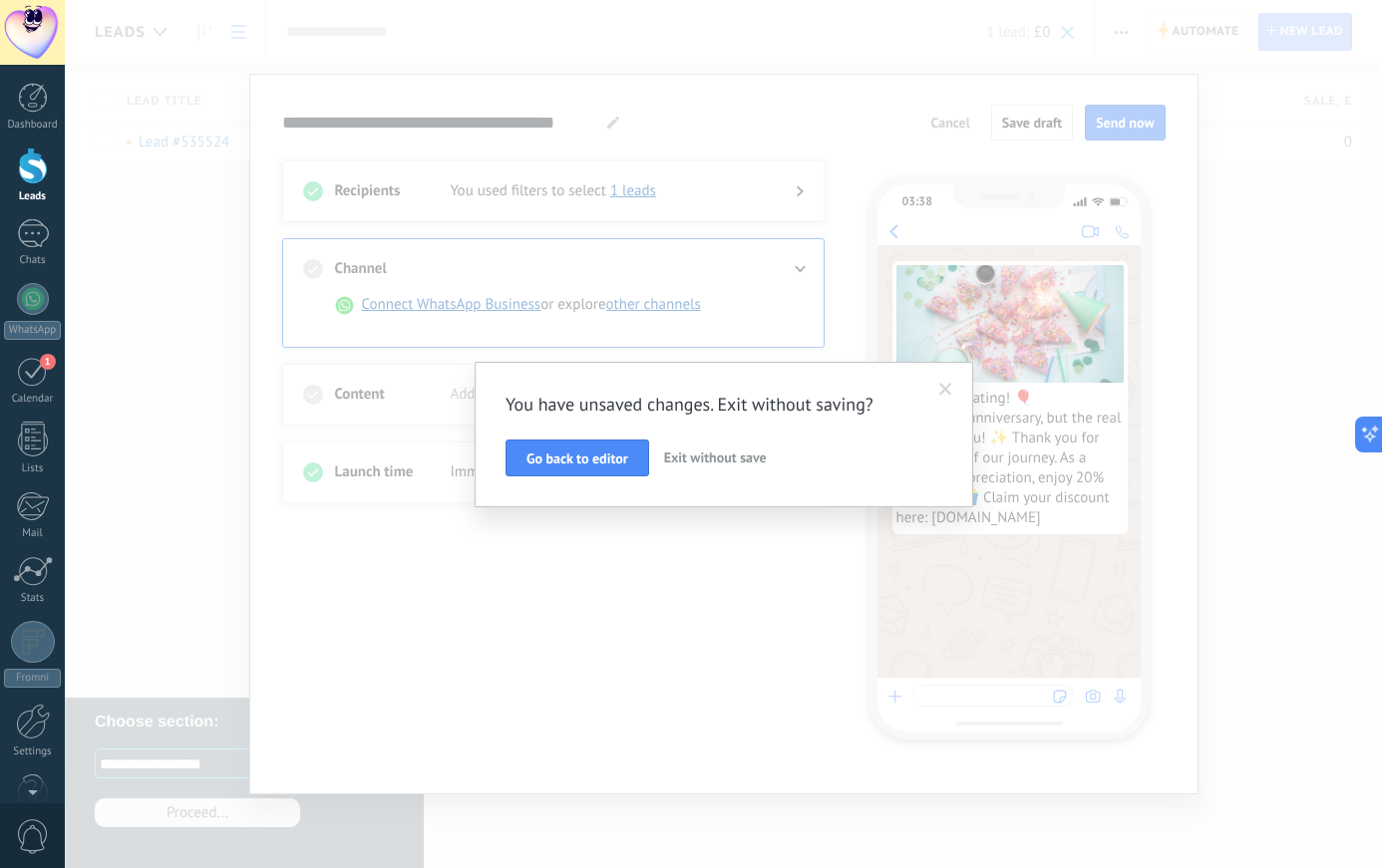 click on "Exit without save" at bounding box center [715, 458] 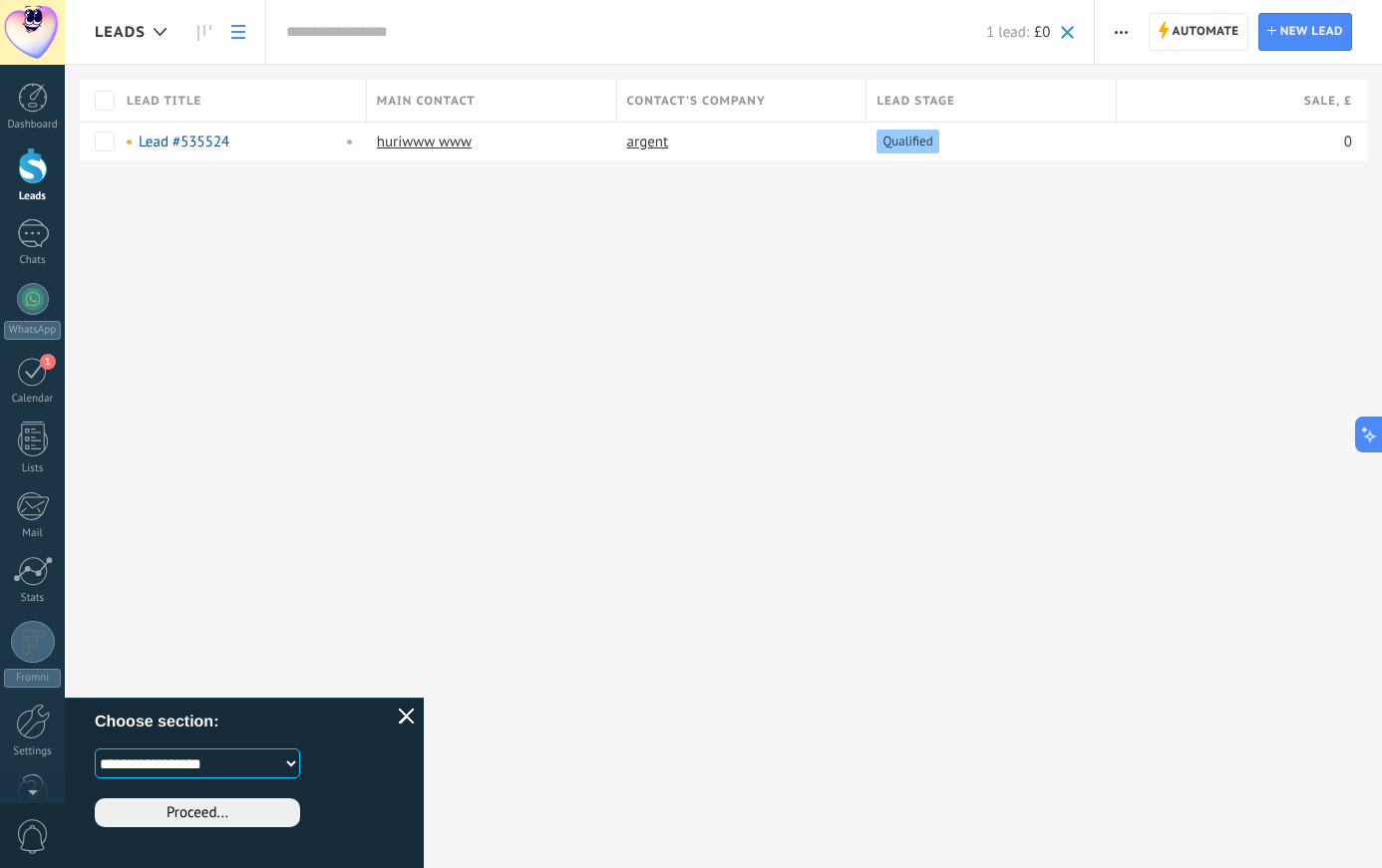 select on "*********" 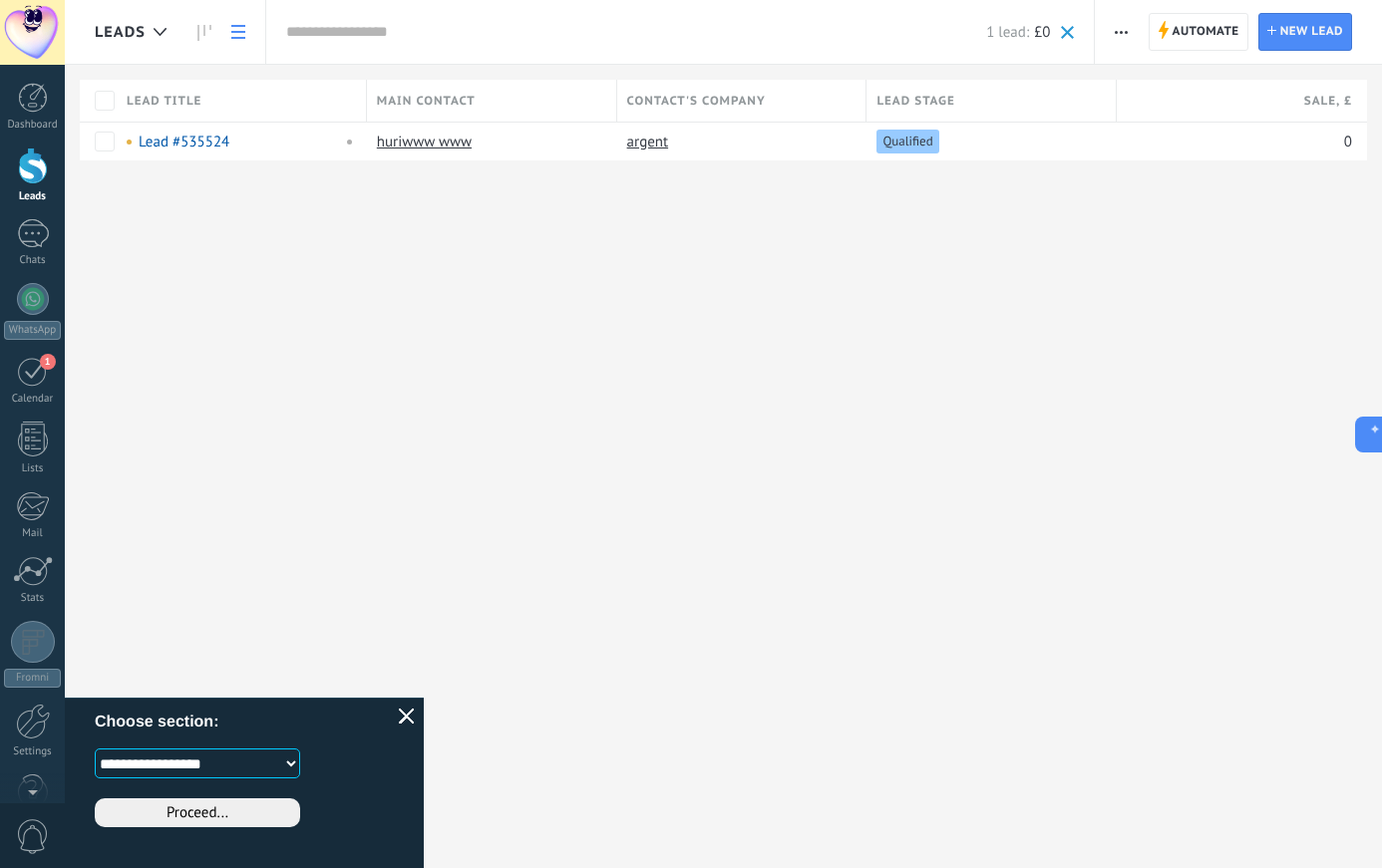 click on "Proceed..." at bounding box center (197, 812) 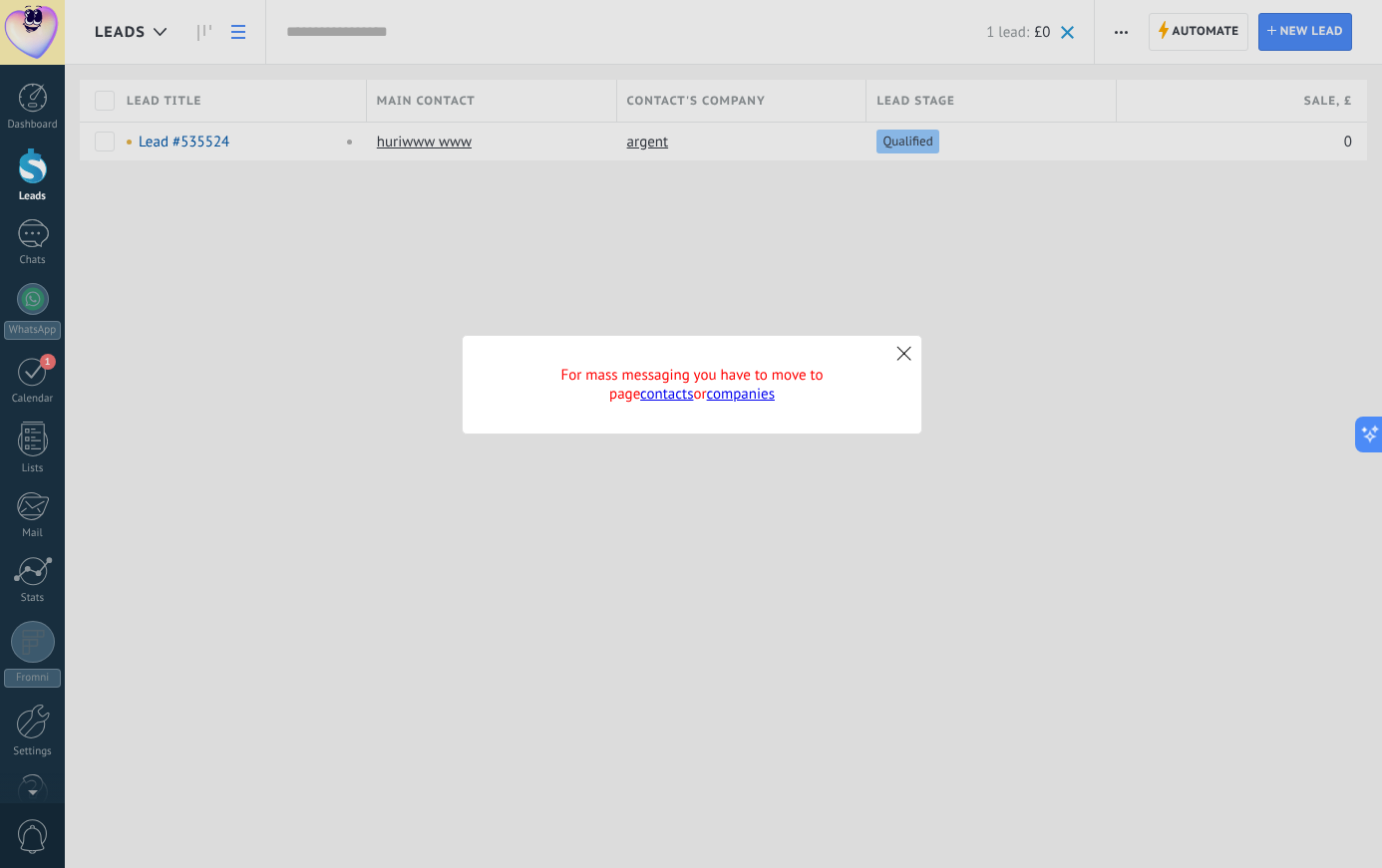 click on "contacts" at bounding box center (666, 394) 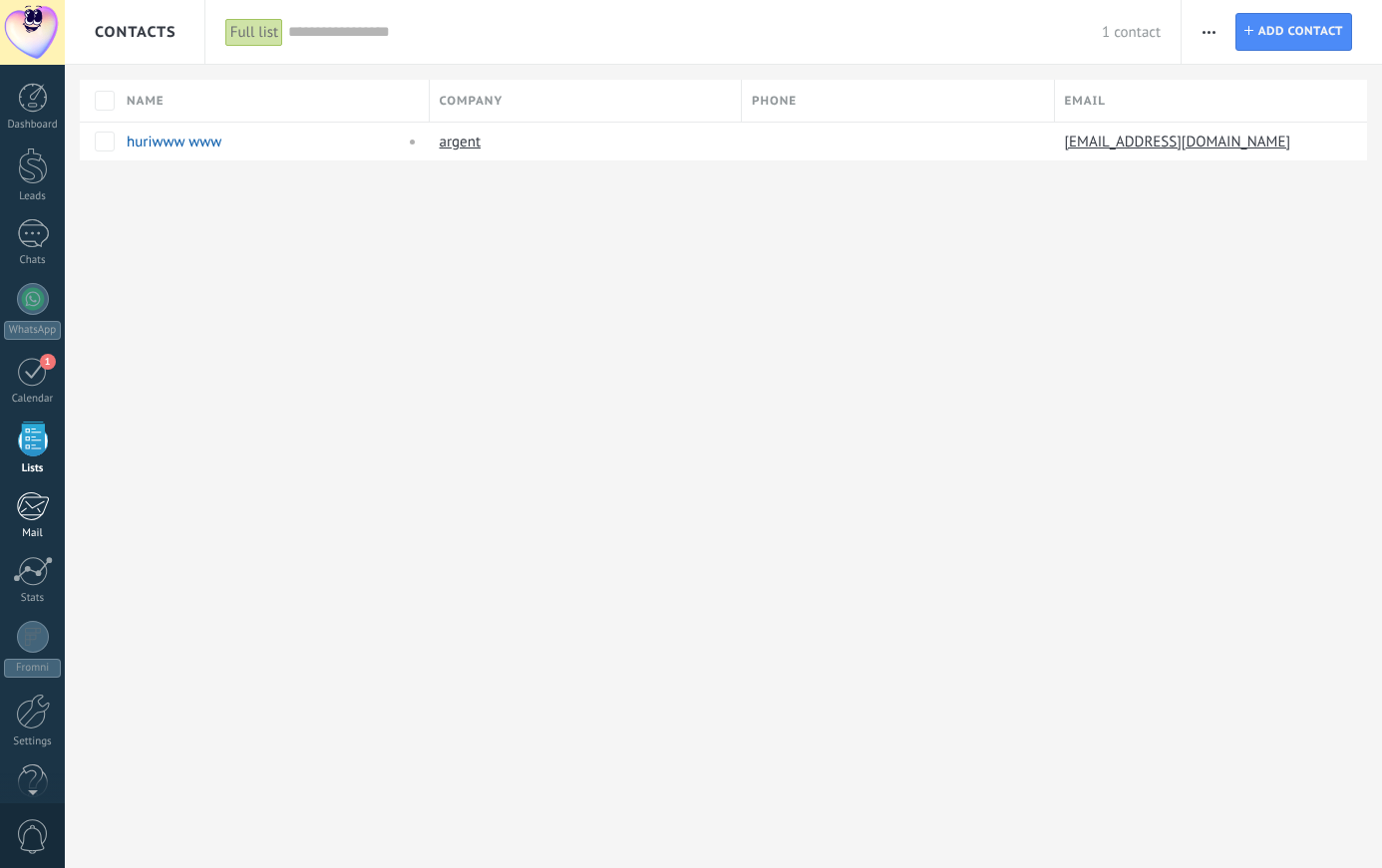 scroll, scrollTop: 0, scrollLeft: 0, axis: both 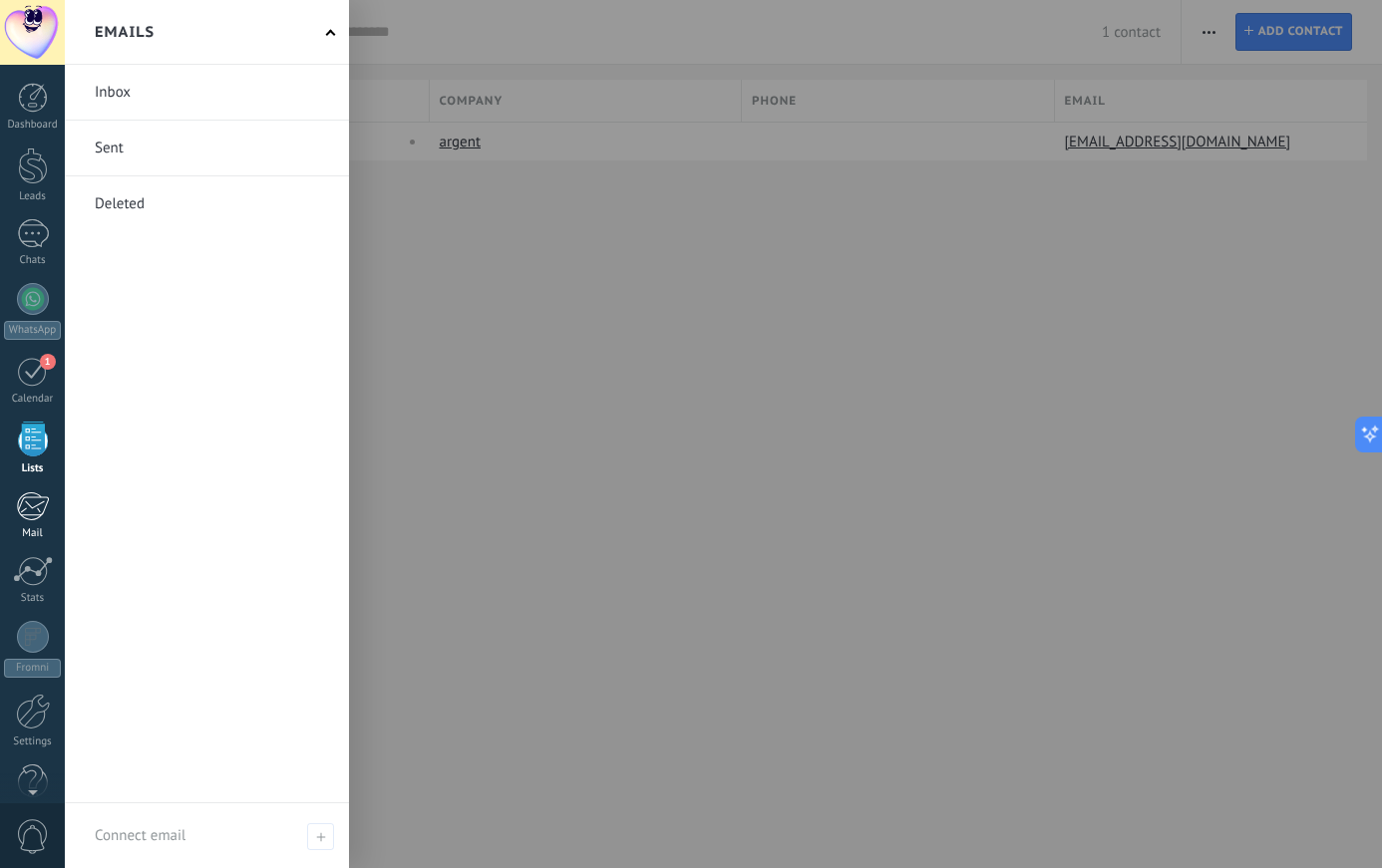 click at bounding box center (32, 506) 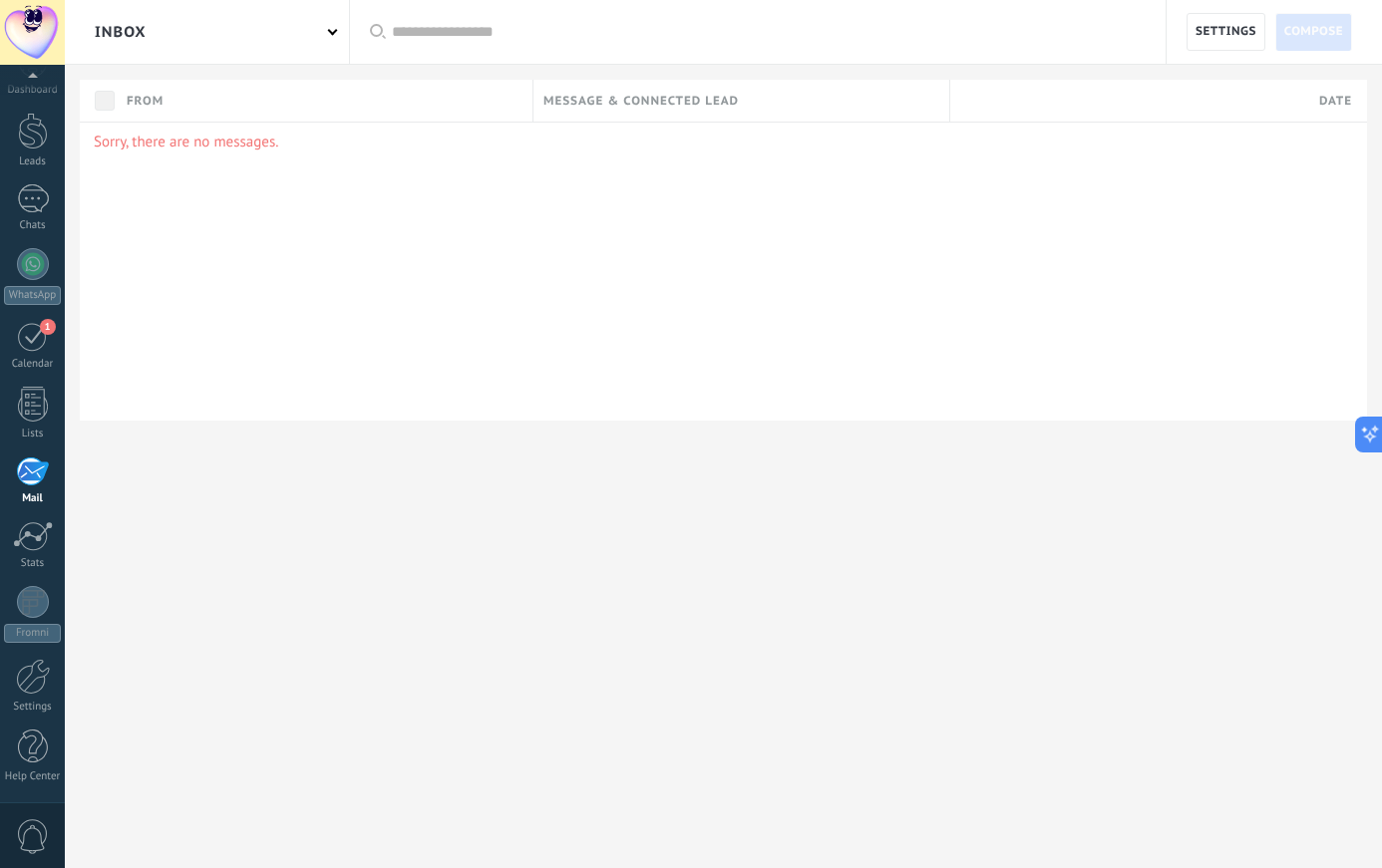 scroll, scrollTop: 36, scrollLeft: 0, axis: vertical 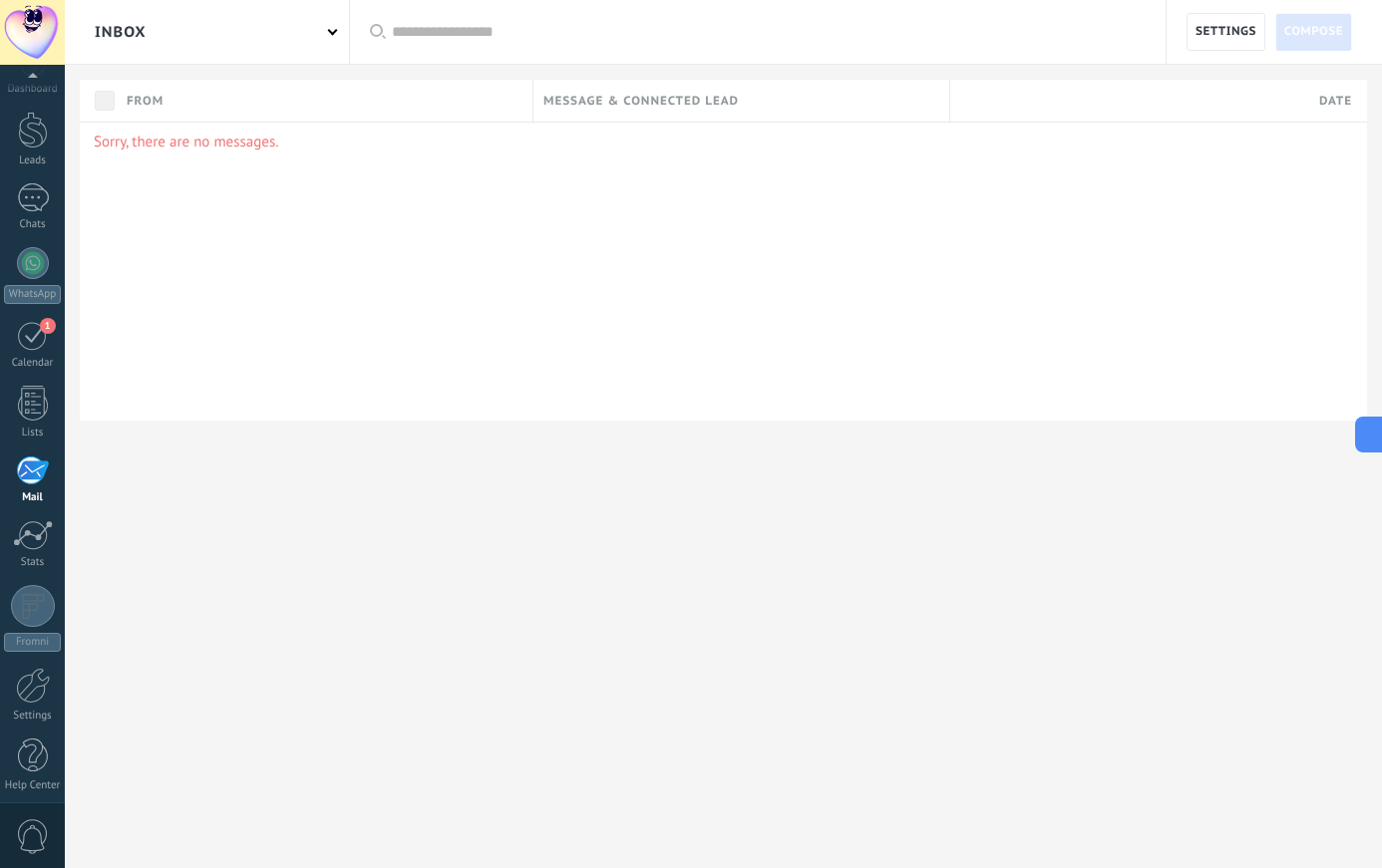 click at bounding box center (769, 32) 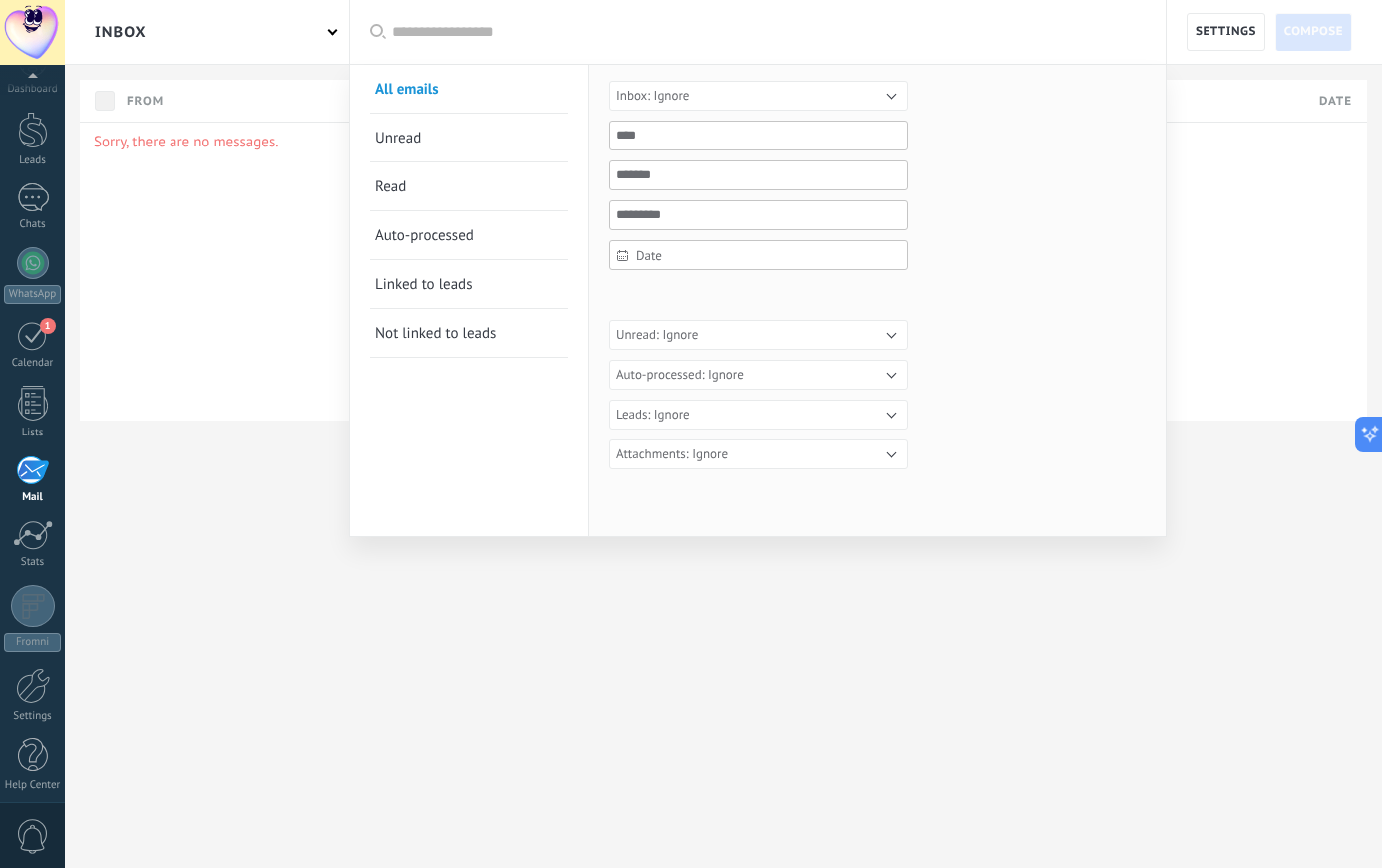 click on "Unread" at bounding box center (469, 138) 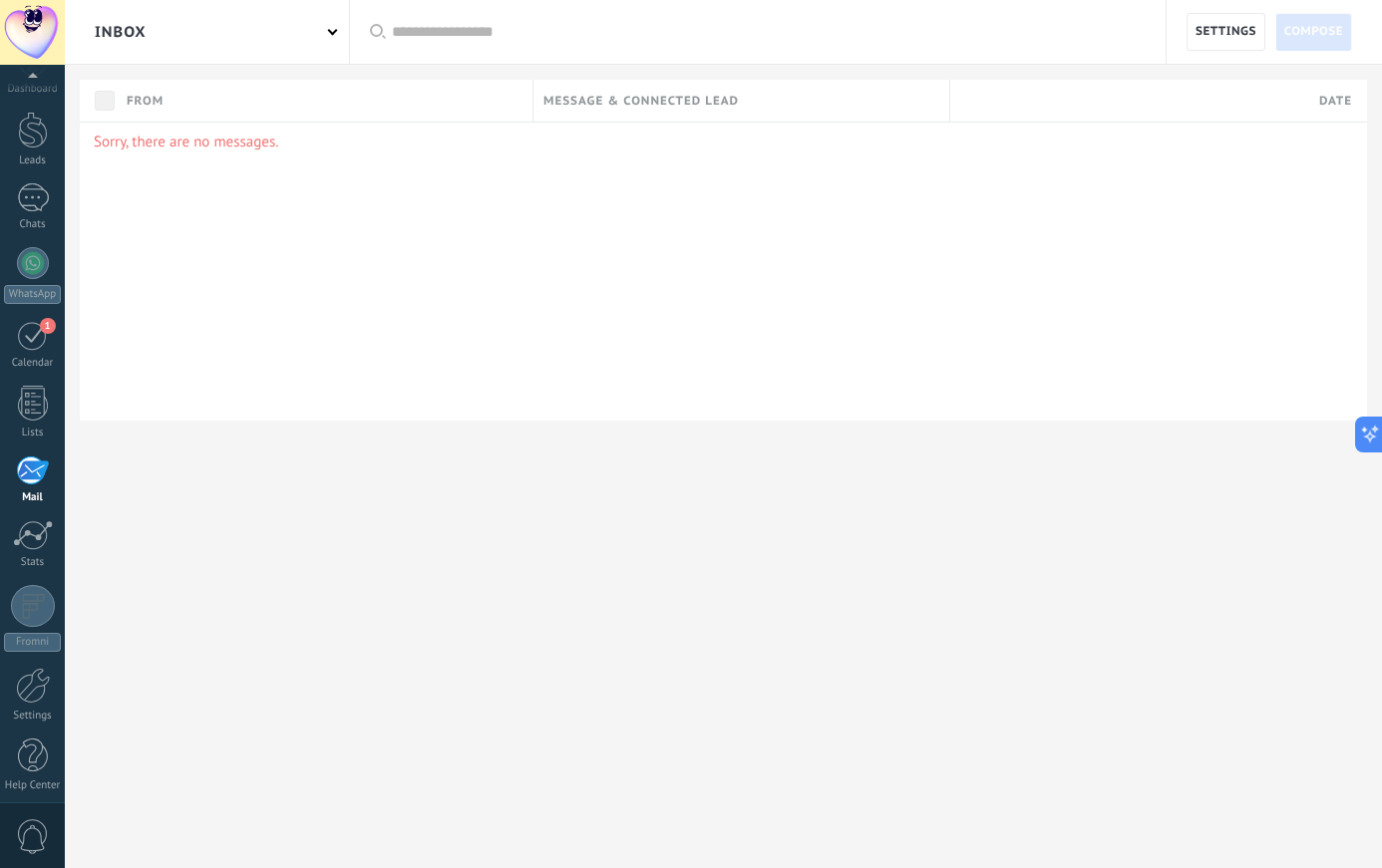 scroll, scrollTop: 36, scrollLeft: 0, axis: vertical 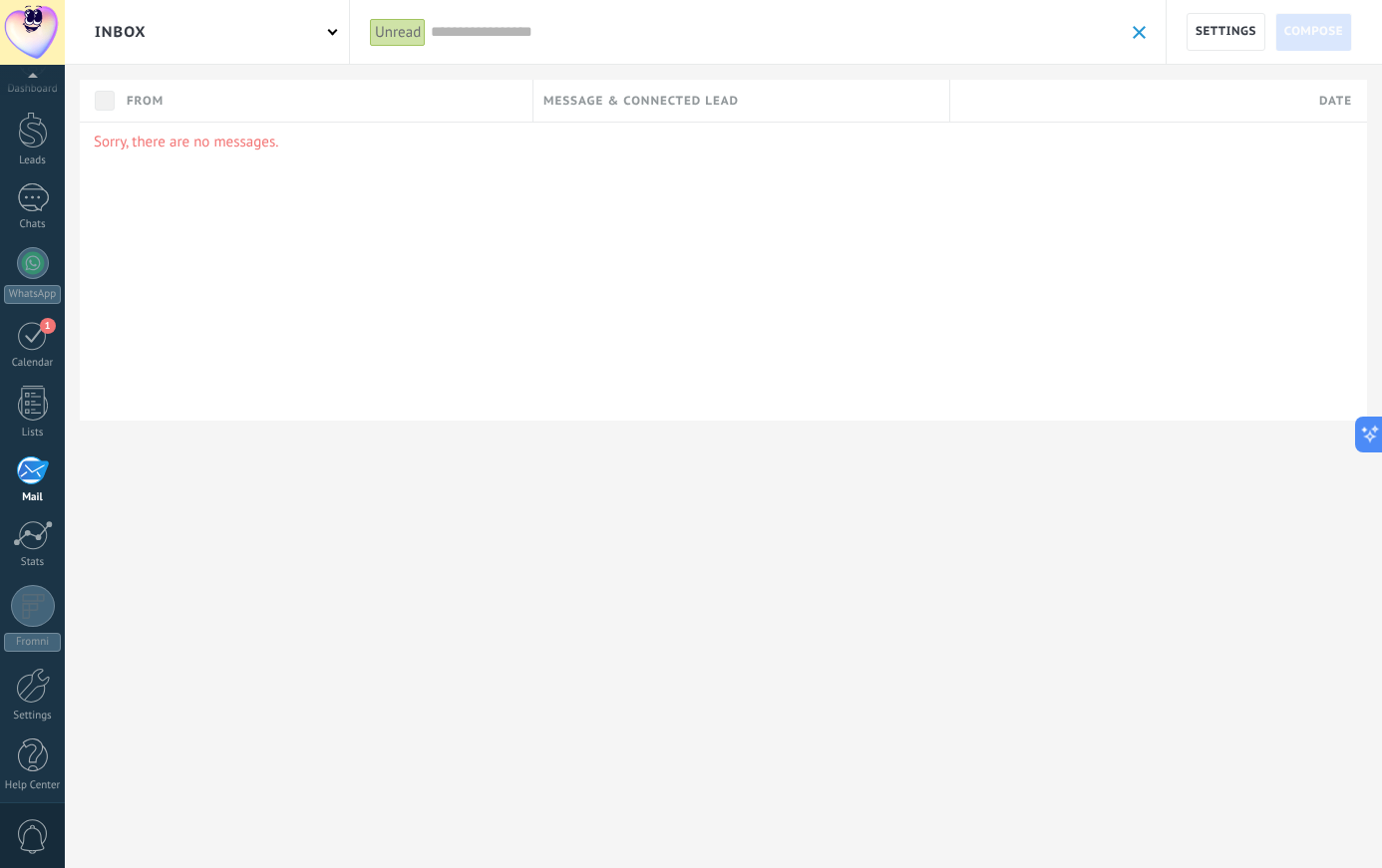 click at bounding box center (788, 32) 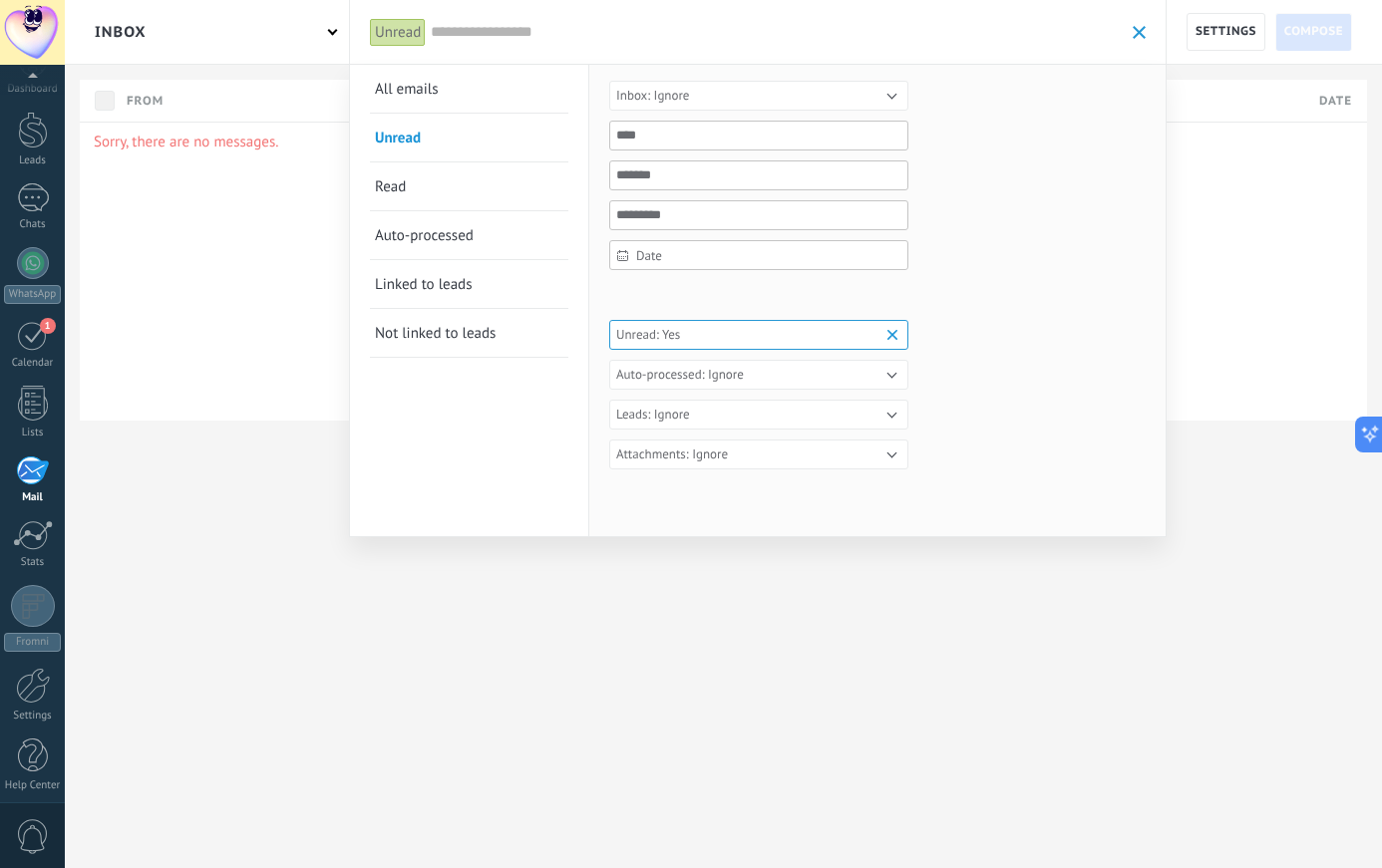 click on "All emails" at bounding box center (407, 89) 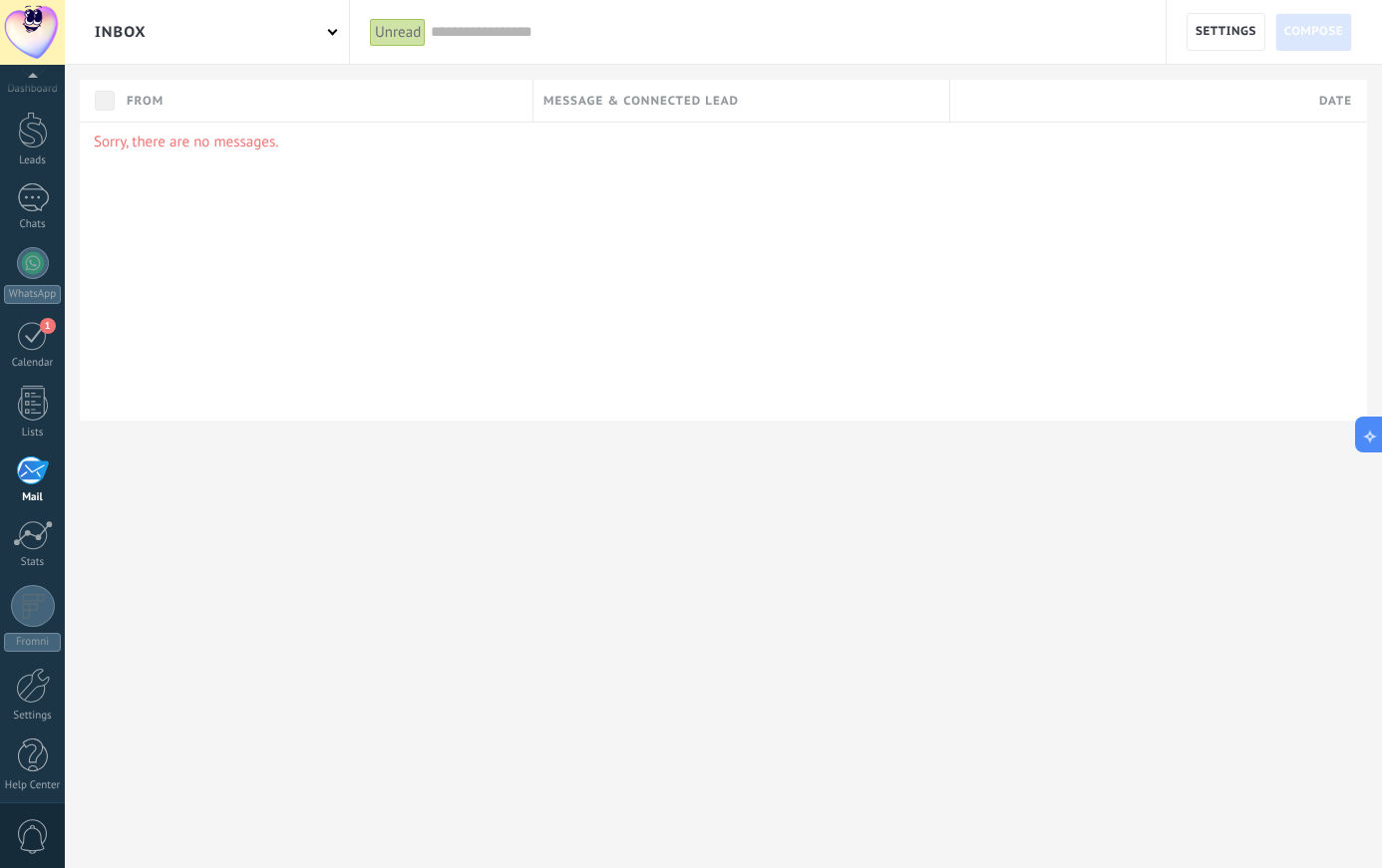 scroll, scrollTop: 36, scrollLeft: 0, axis: vertical 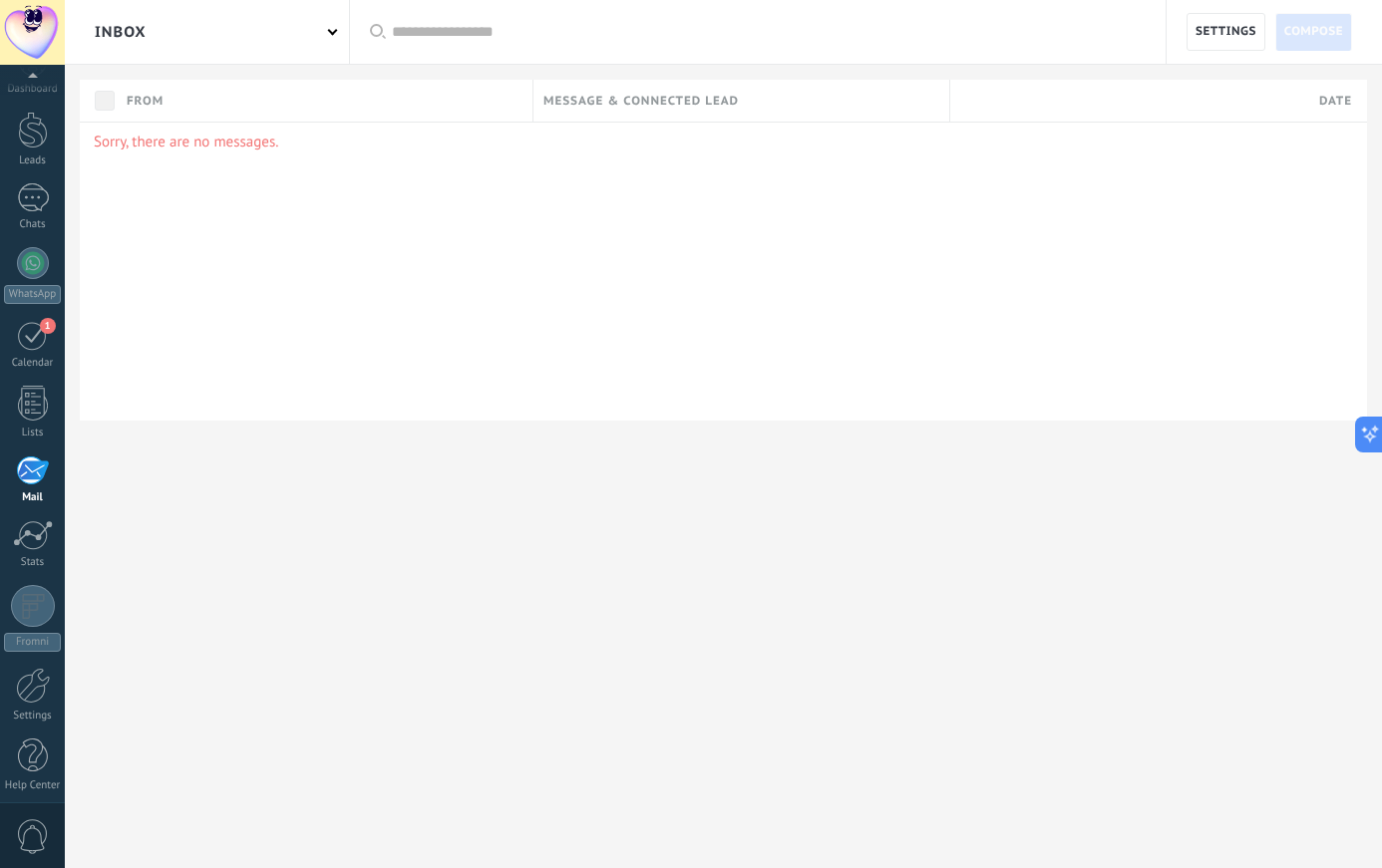 click at bounding box center (769, 32) 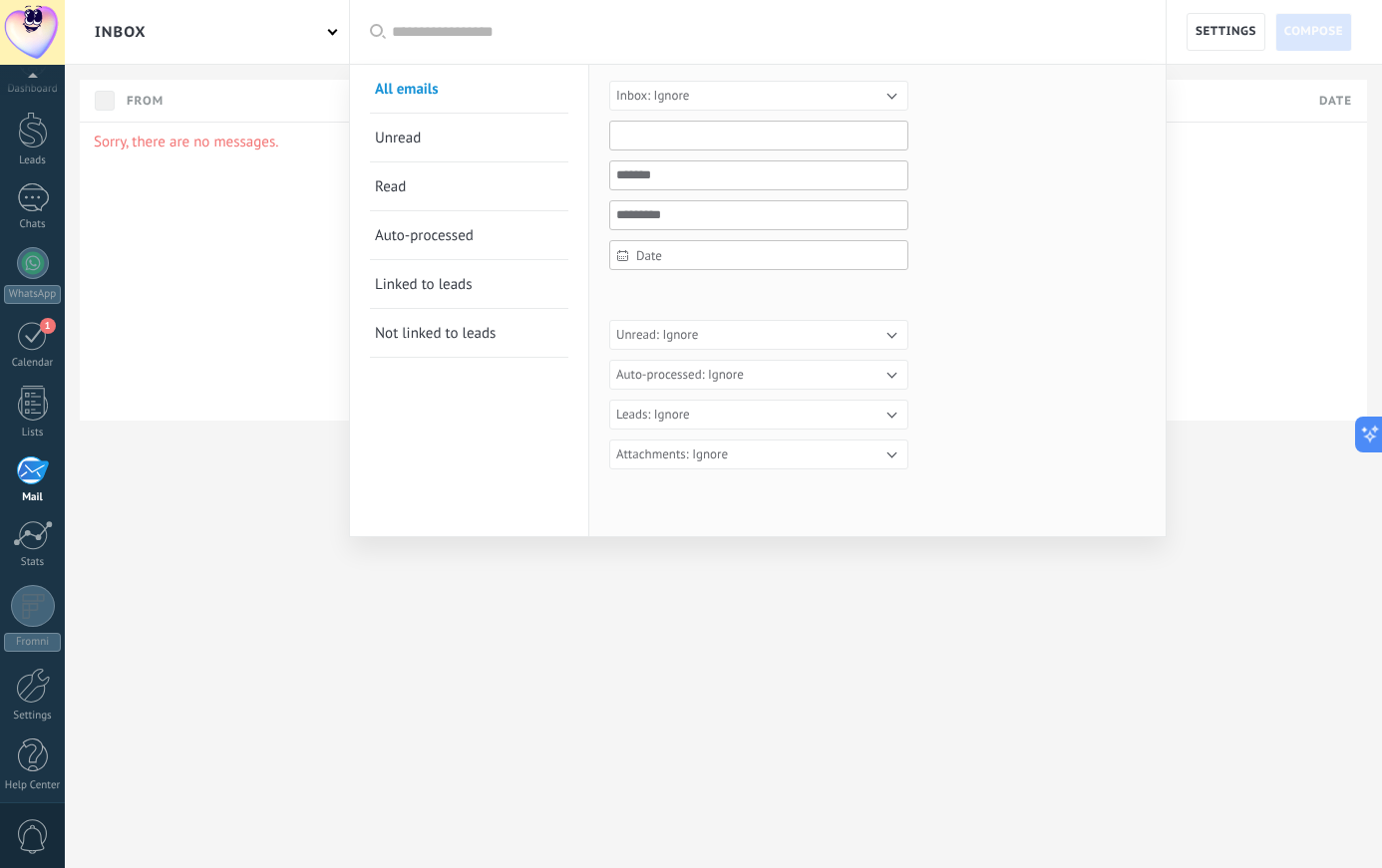click at bounding box center (759, 136) 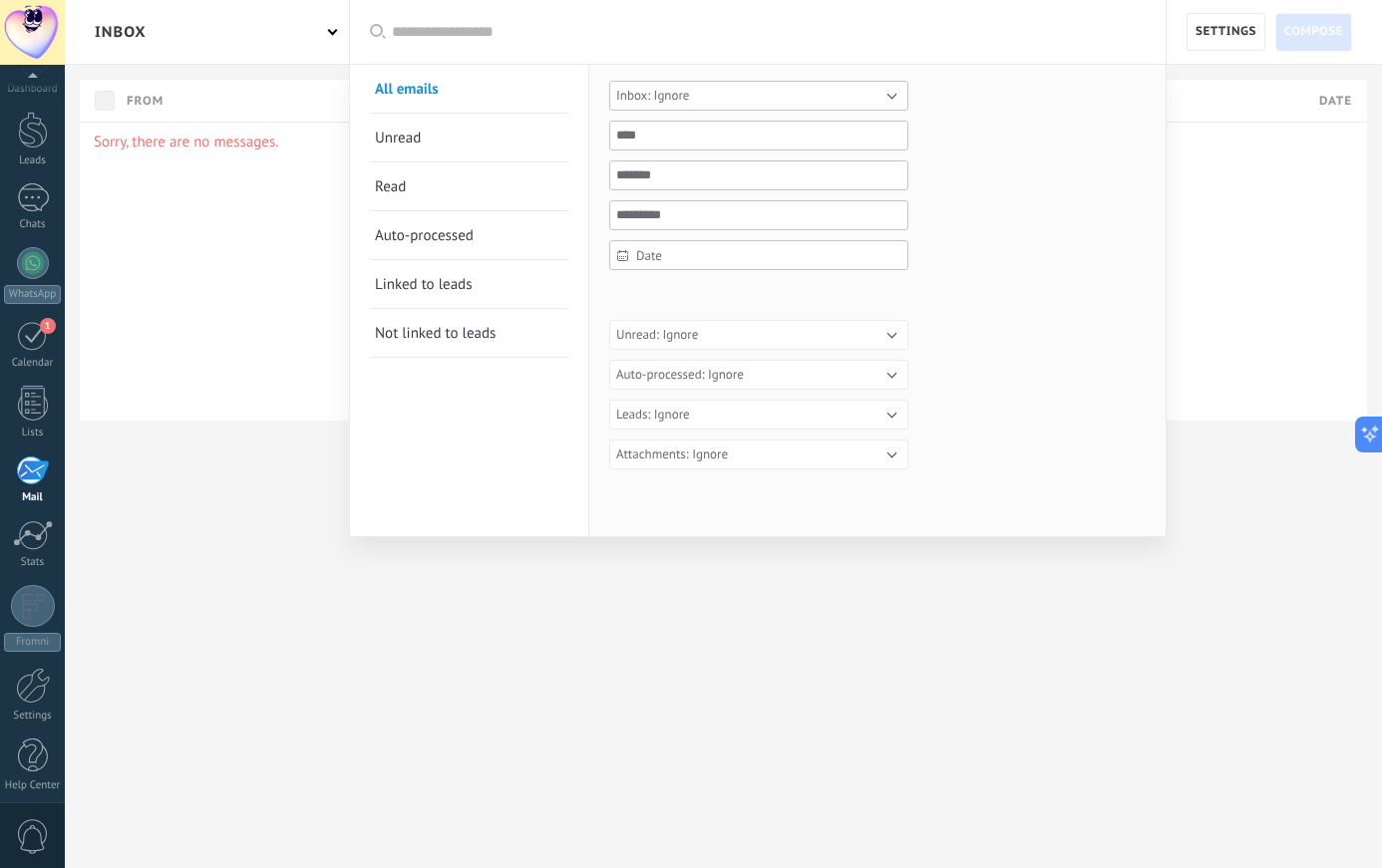 click on "Ignore" at bounding box center [759, 96] 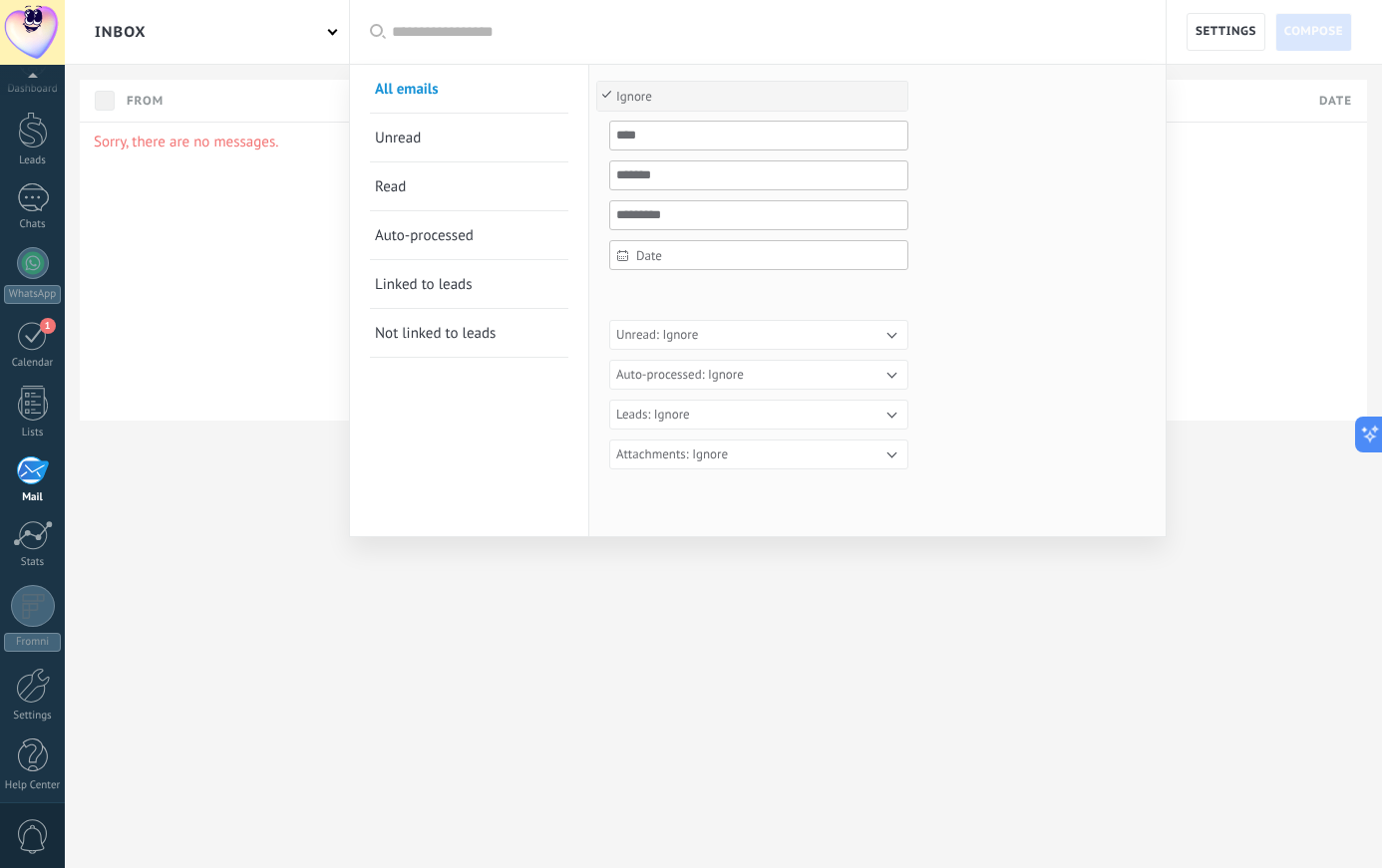 click at bounding box center (691, 434) 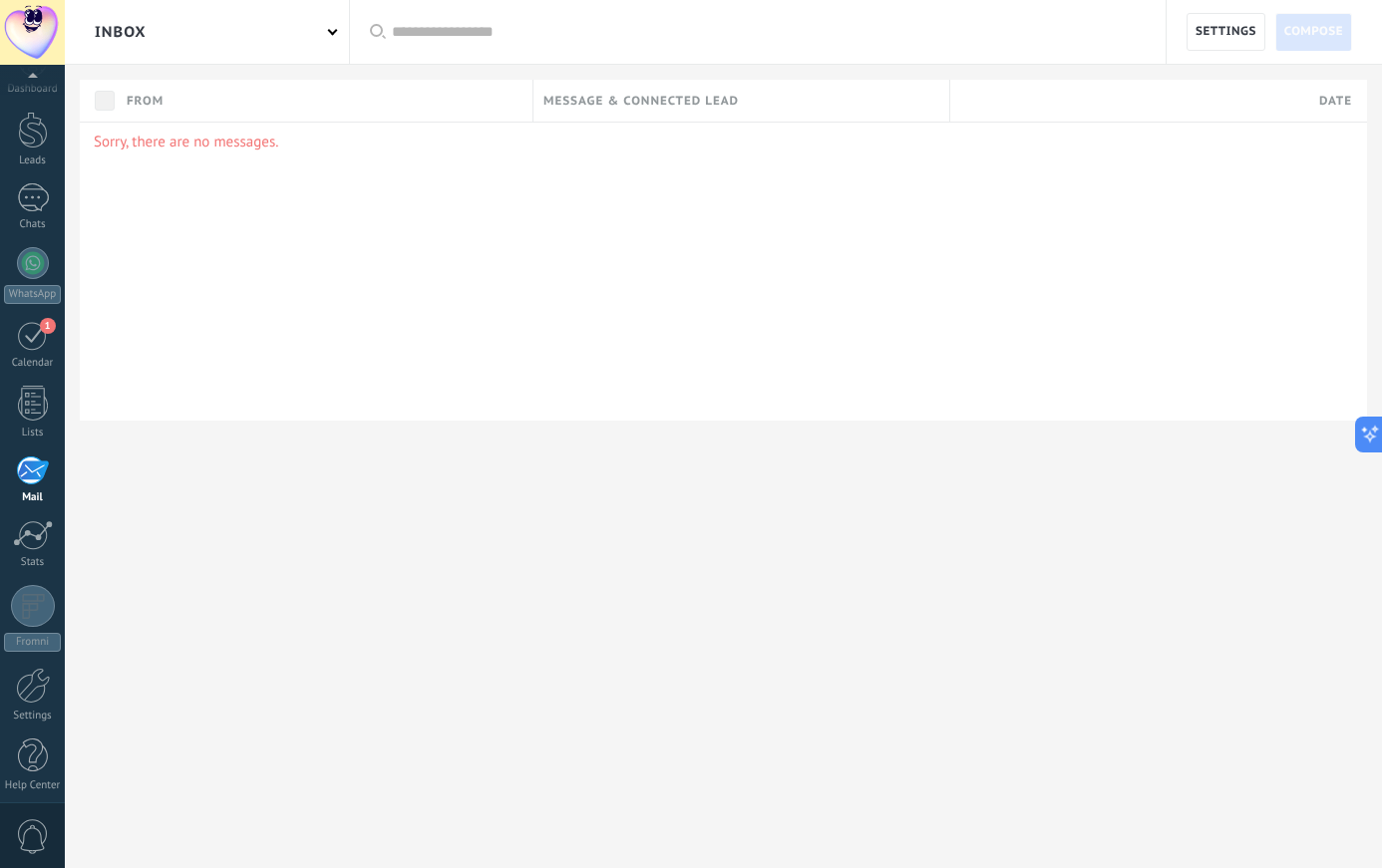 click on "Settings" at bounding box center [1225, 32] 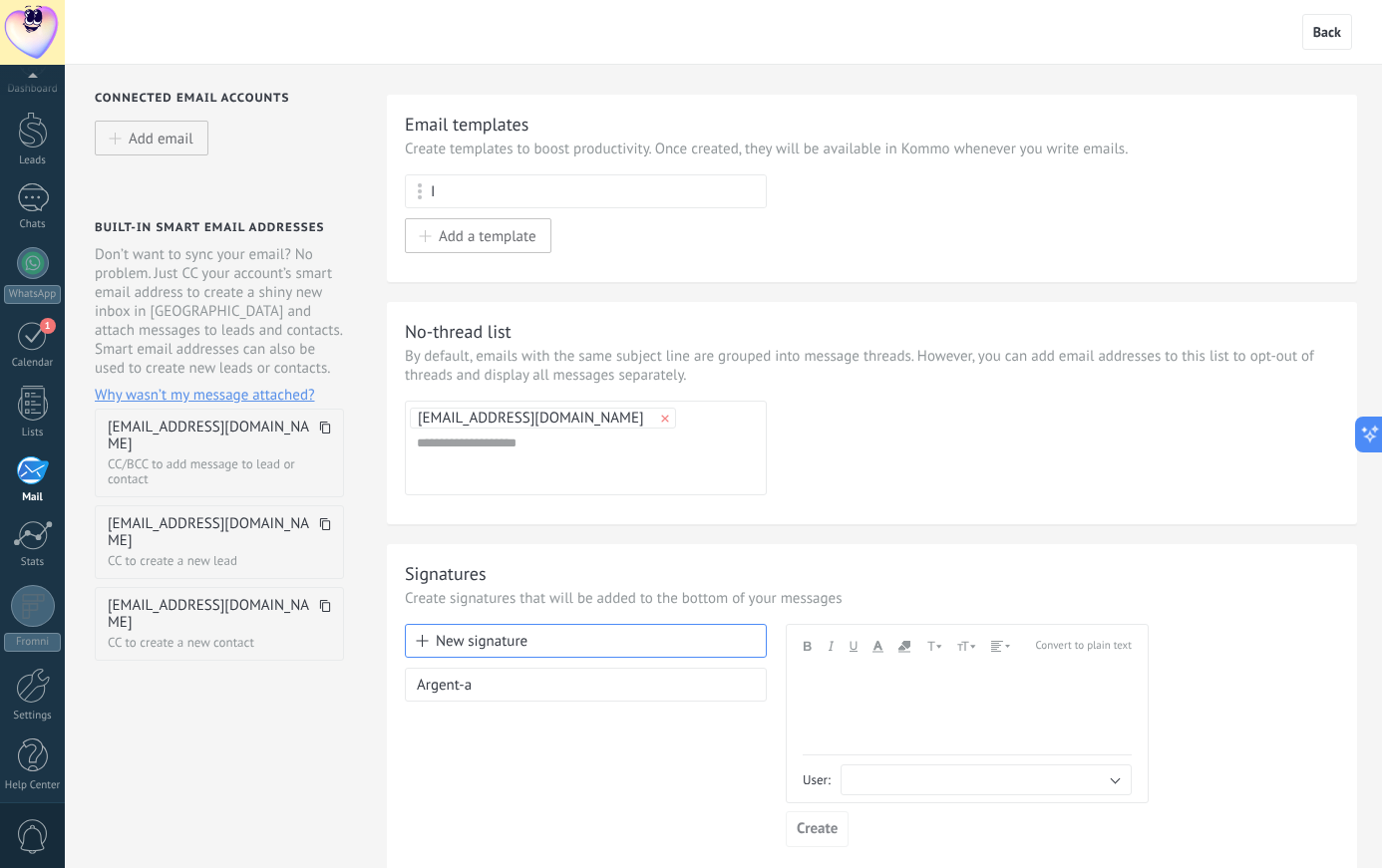 scroll, scrollTop: 36, scrollLeft: 0, axis: vertical 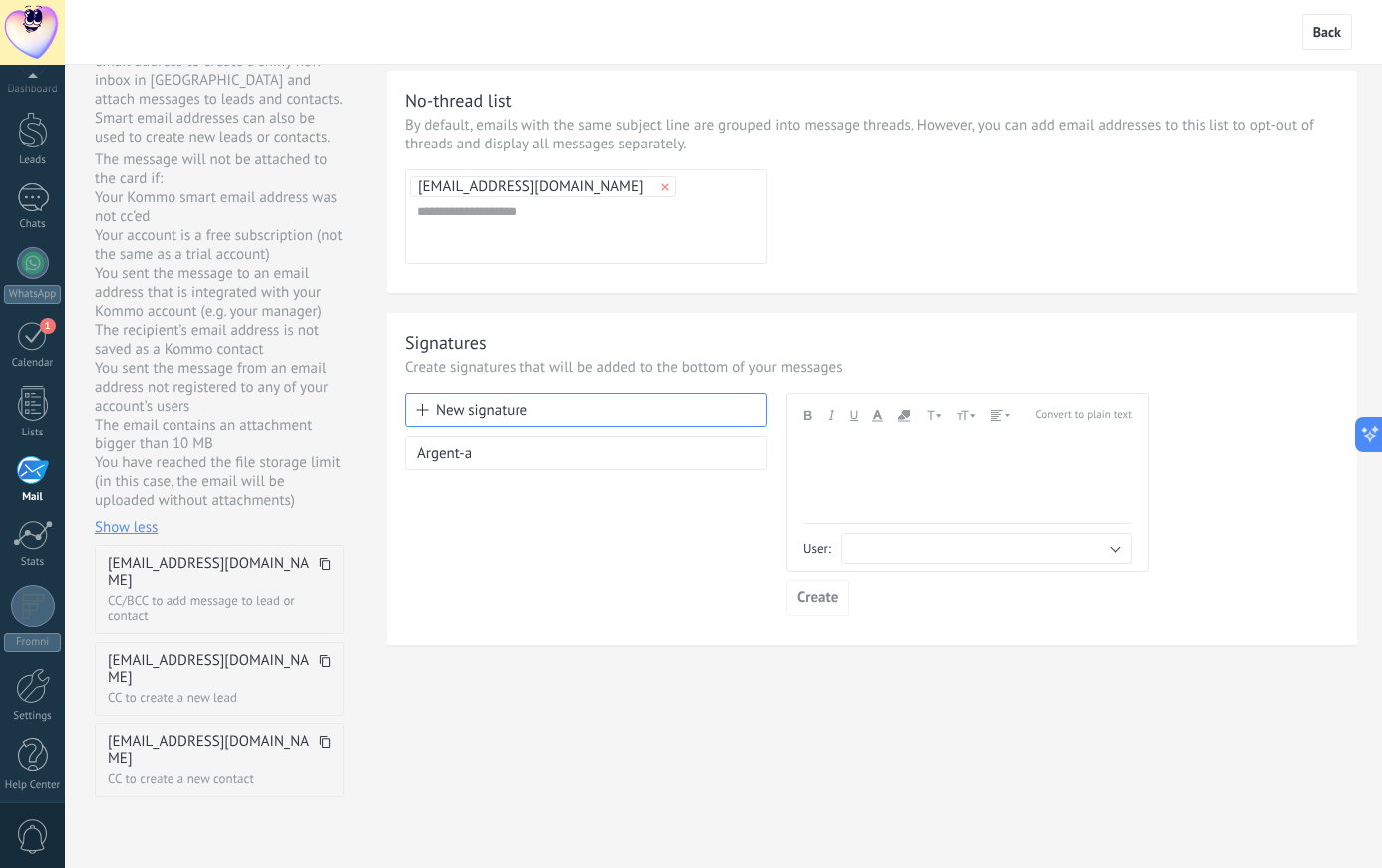 click on "Argent-a" at bounding box center [585, 453] 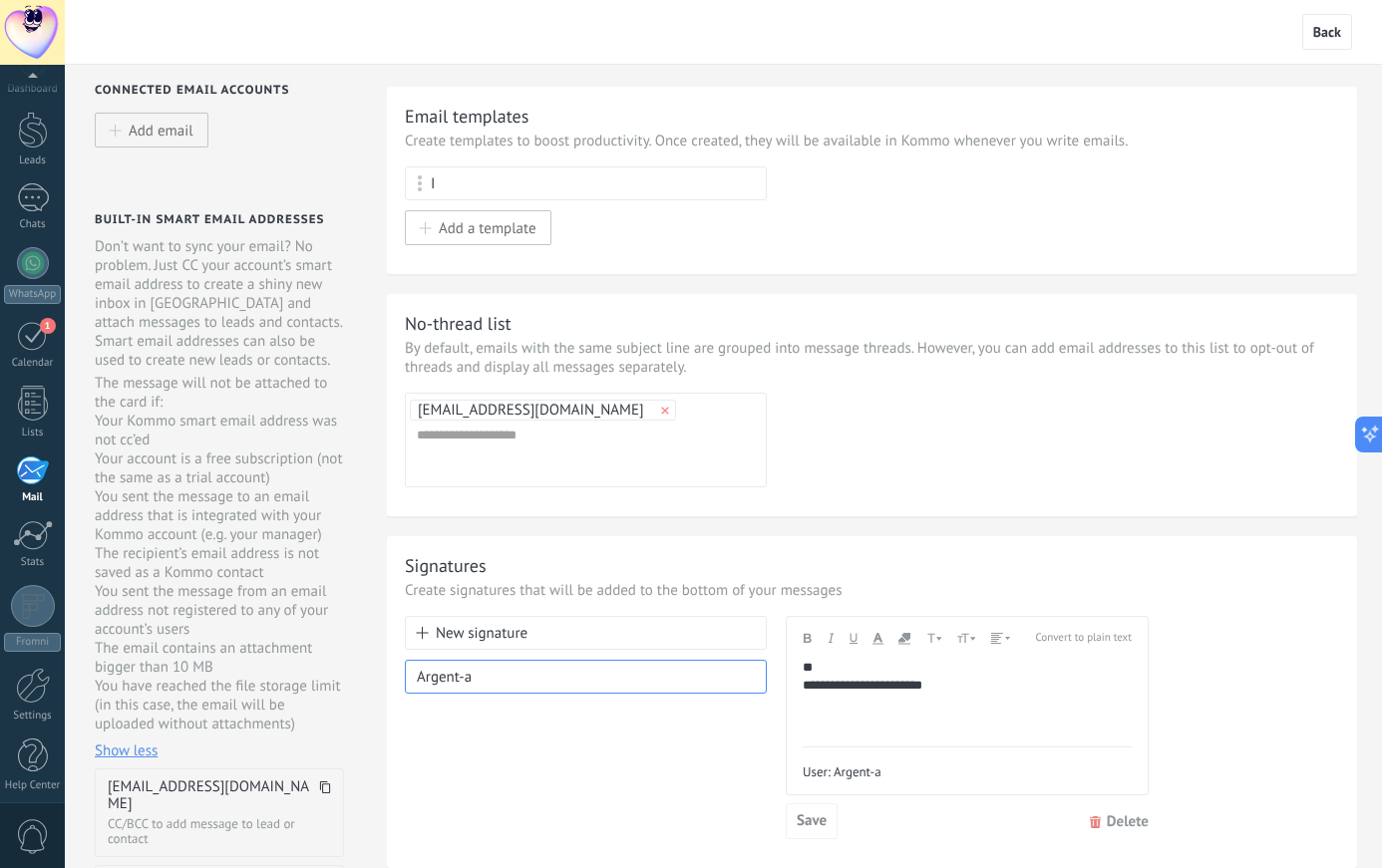 scroll, scrollTop: 6, scrollLeft: 0, axis: vertical 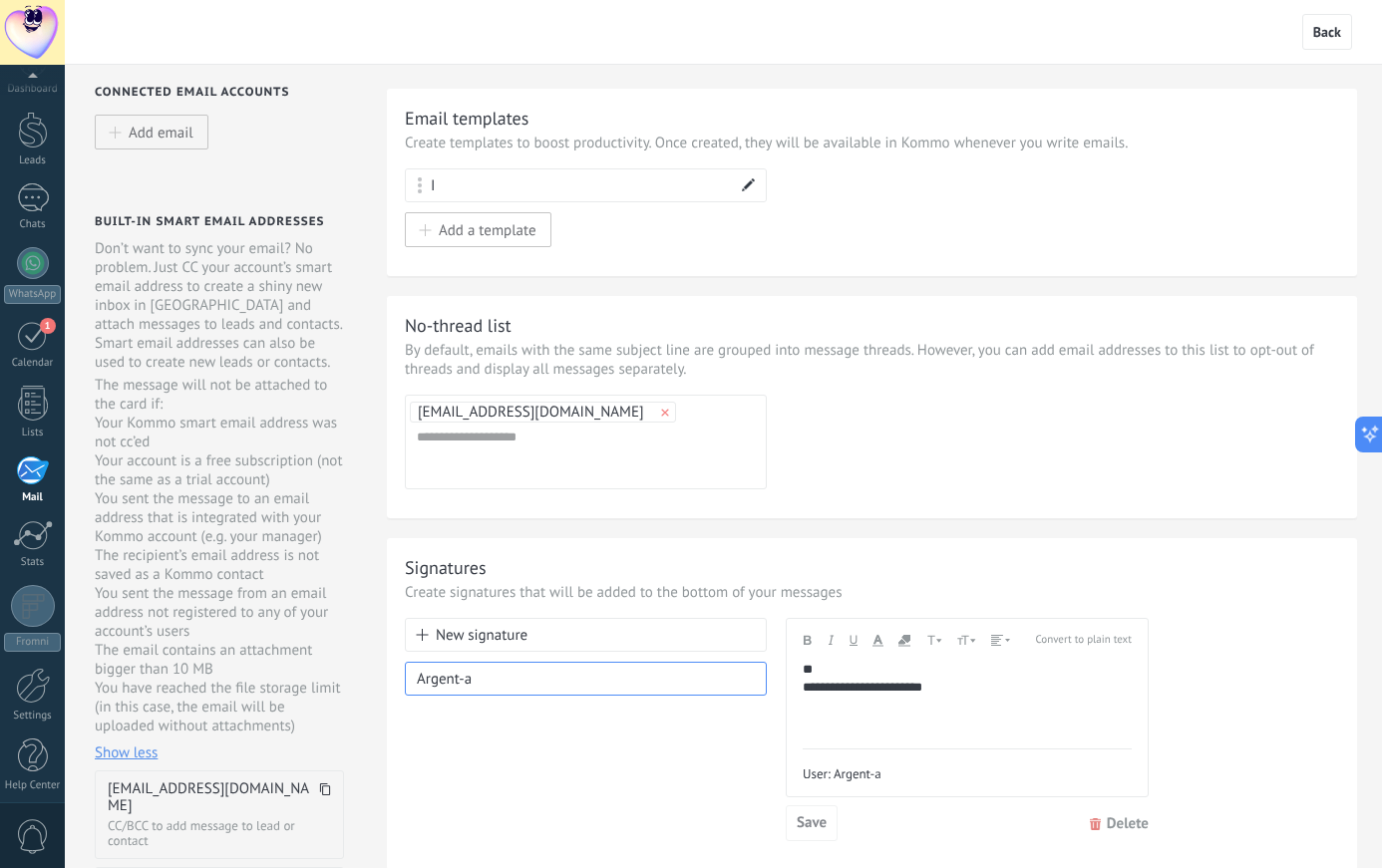 click on "I" at bounding box center (585, 185) 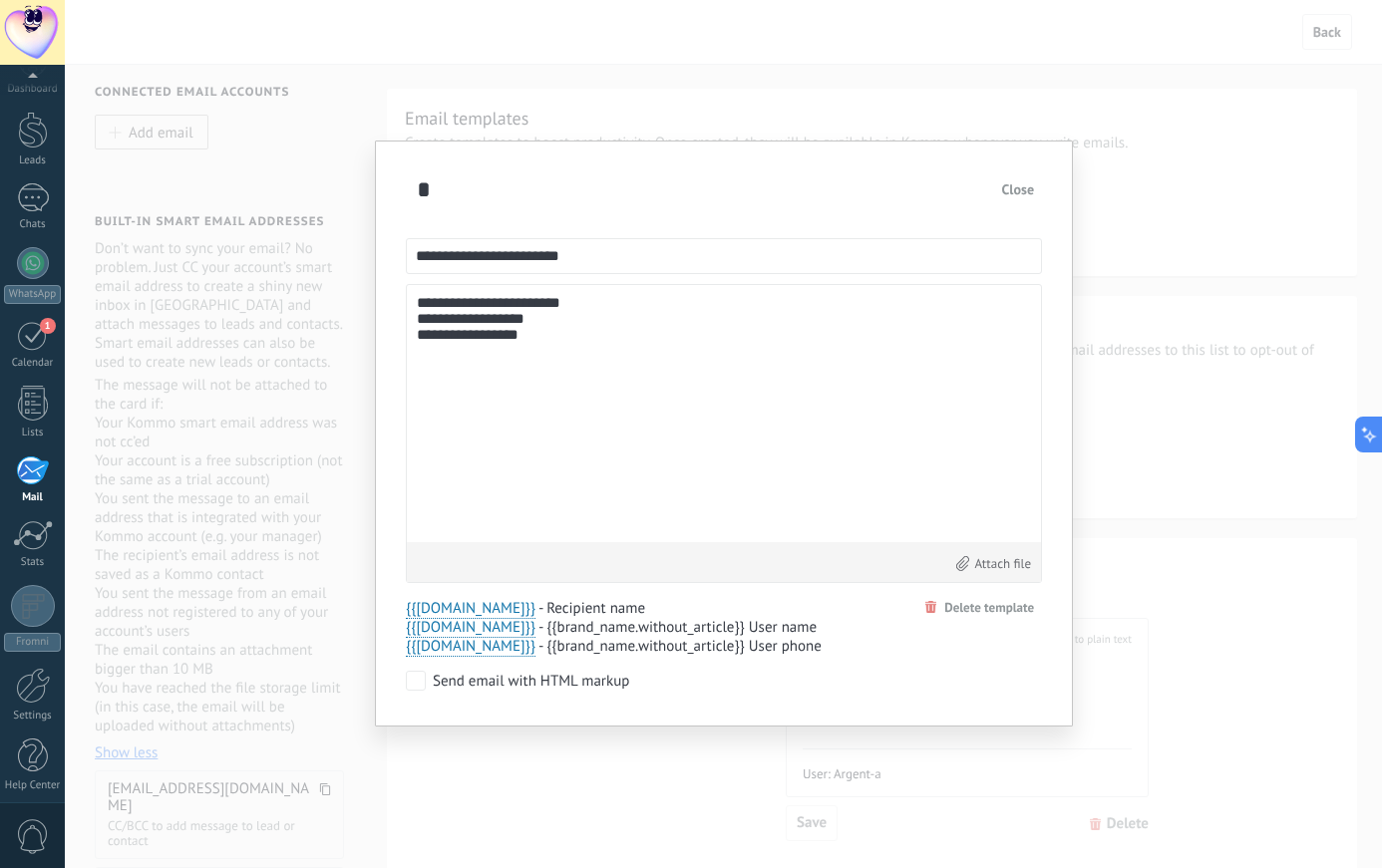 click on "Close" at bounding box center [1018, 189] 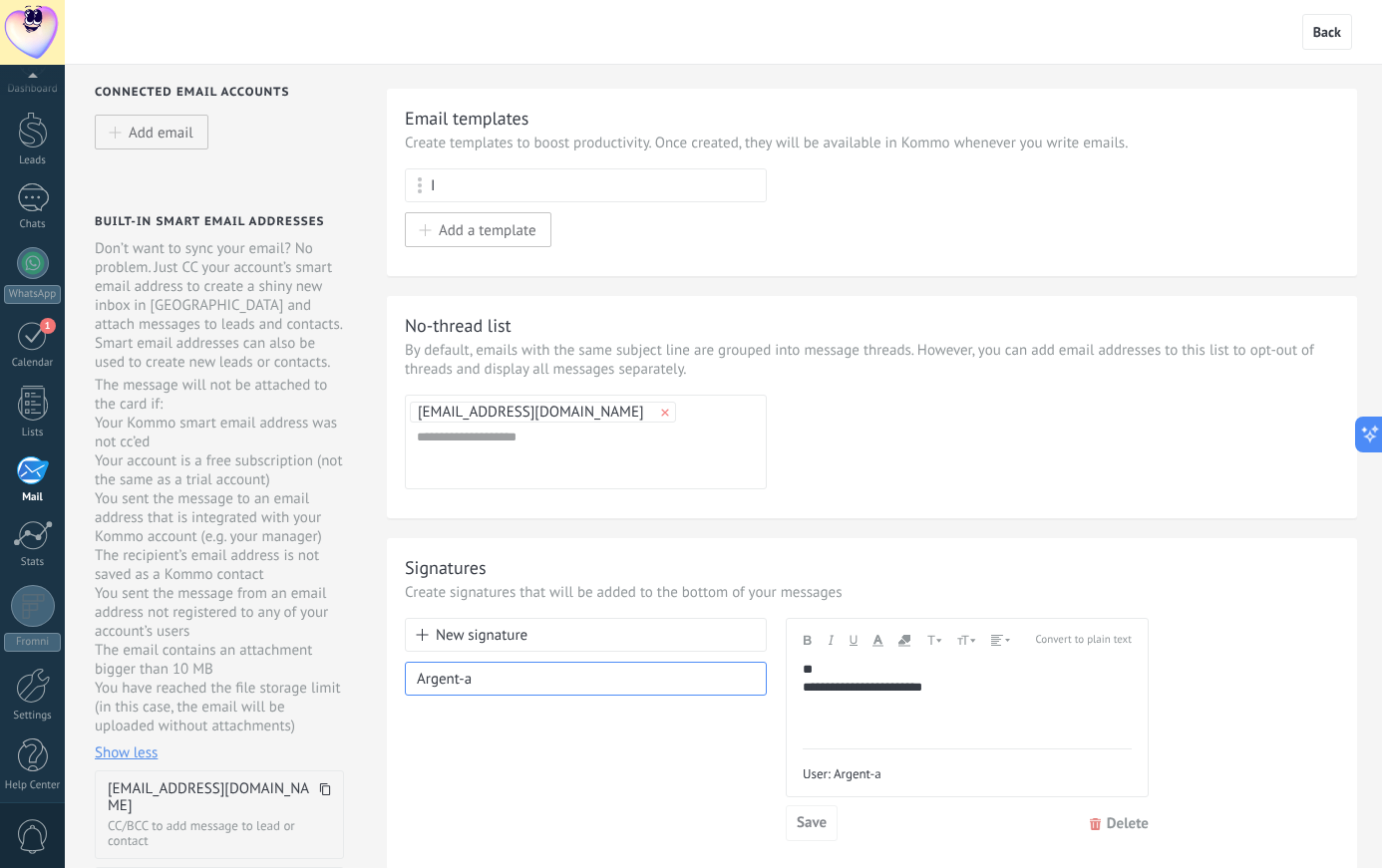 scroll, scrollTop: 0, scrollLeft: 0, axis: both 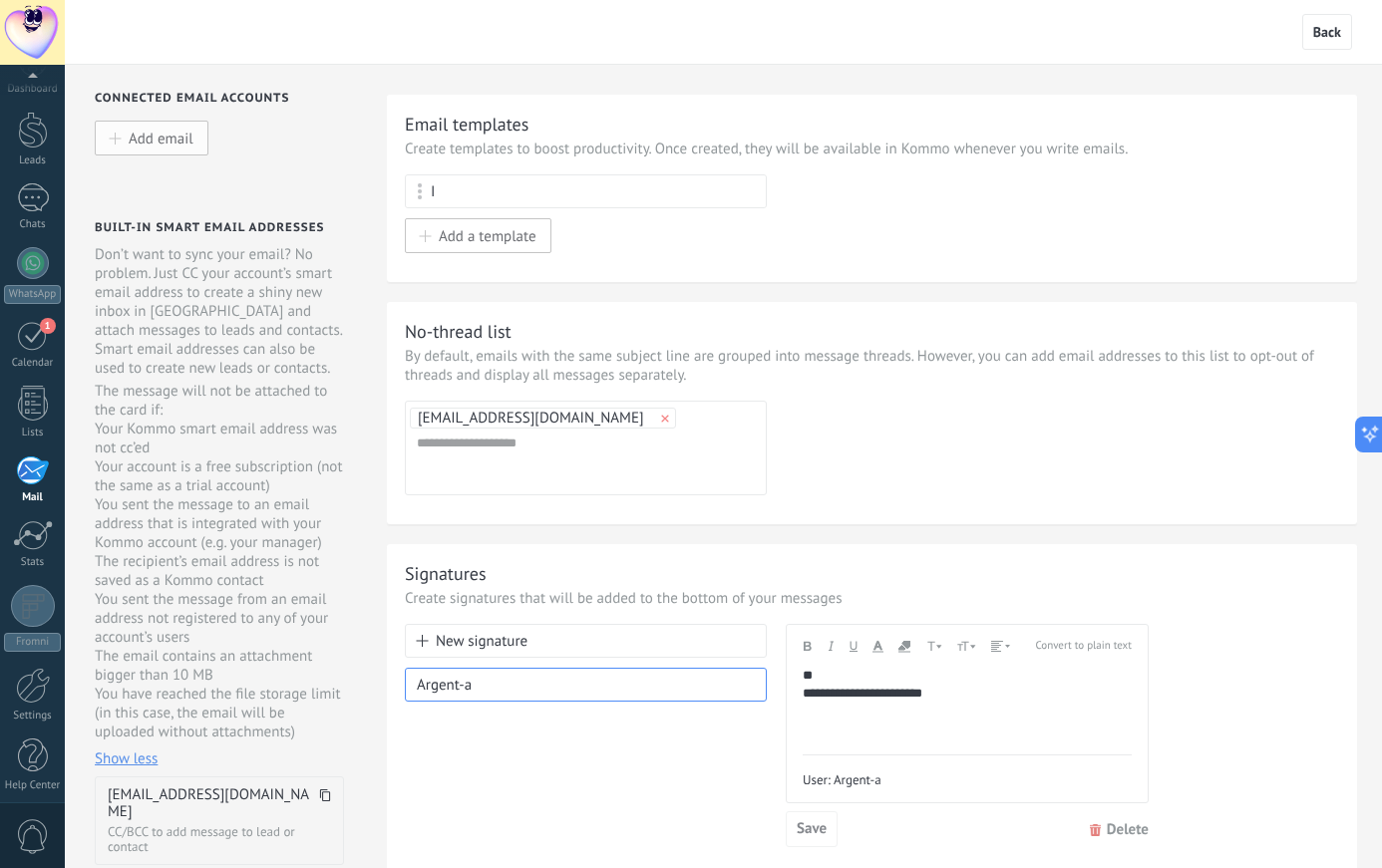click on "Add email" at bounding box center [161, 138] 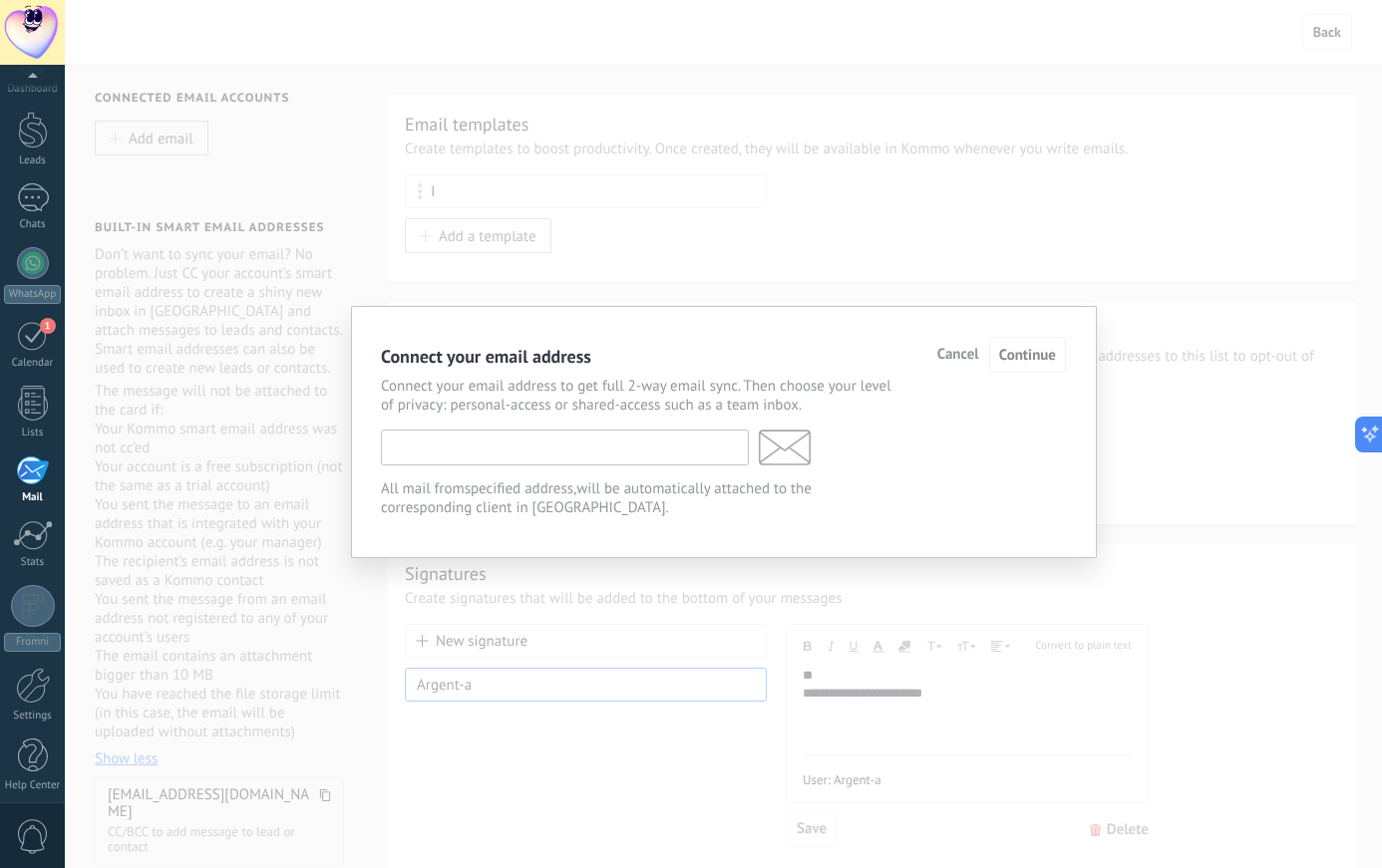 click at bounding box center (564, 447) 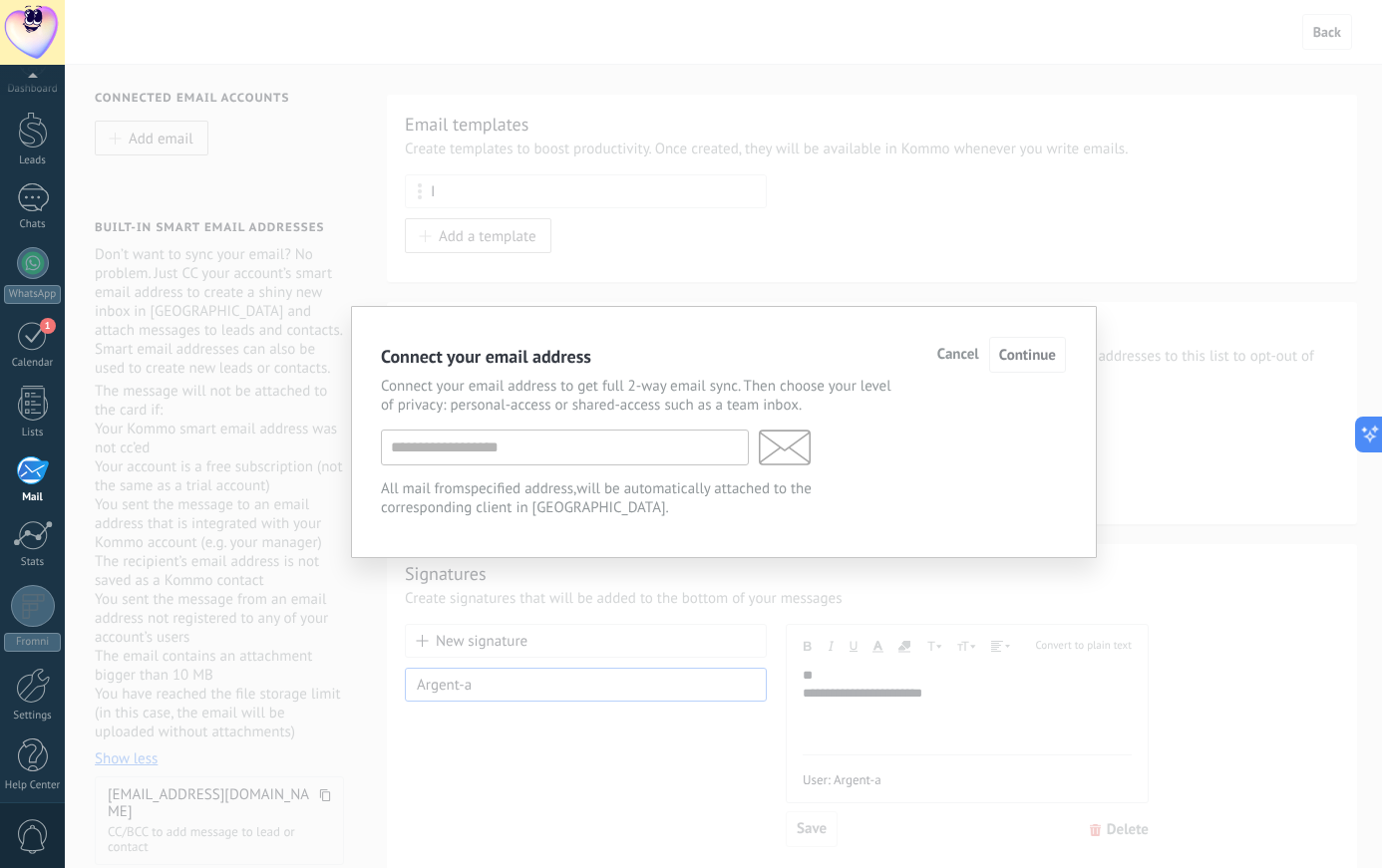 click on "Cancel" at bounding box center (958, 355) 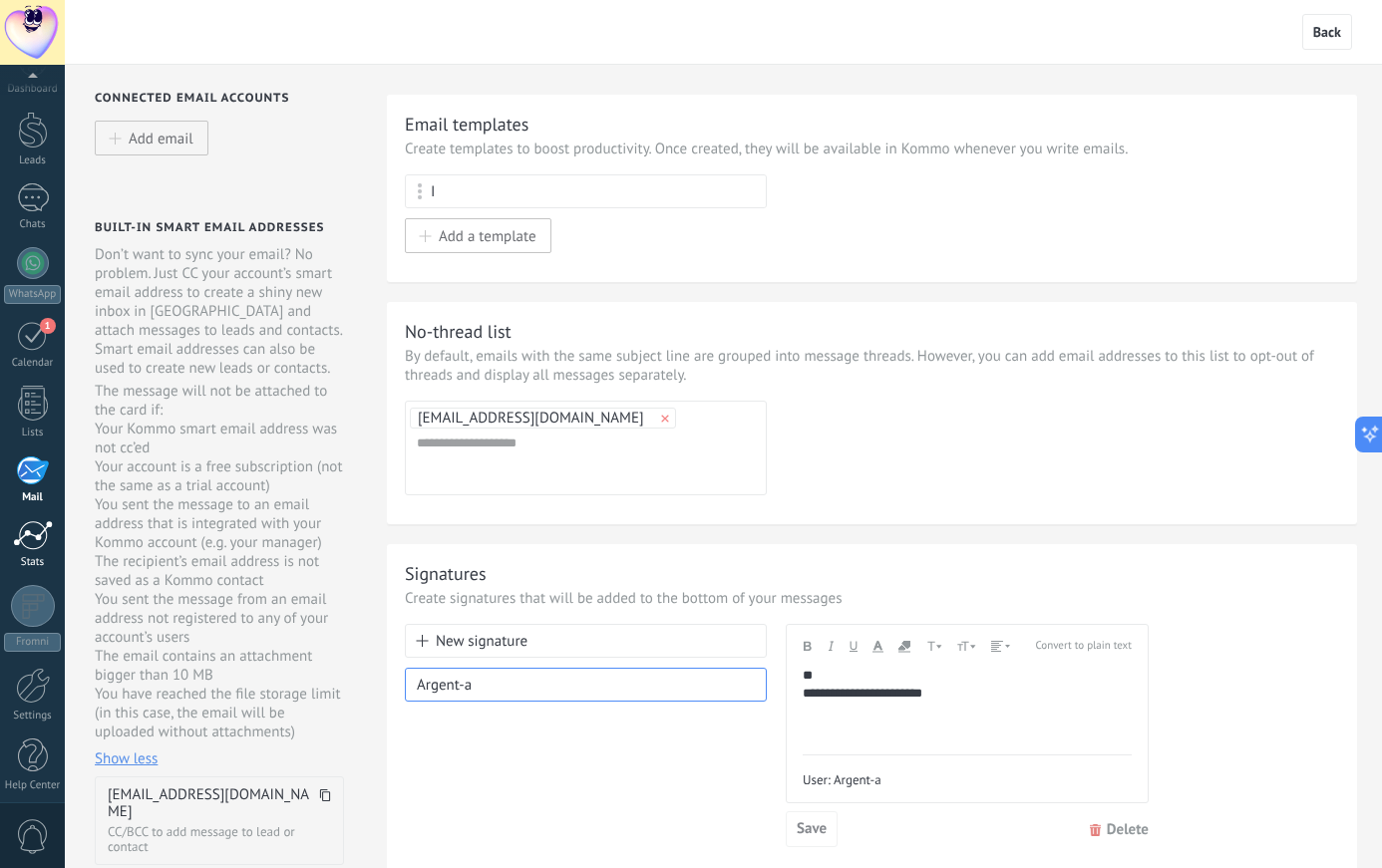 scroll, scrollTop: 46, scrollLeft: 0, axis: vertical 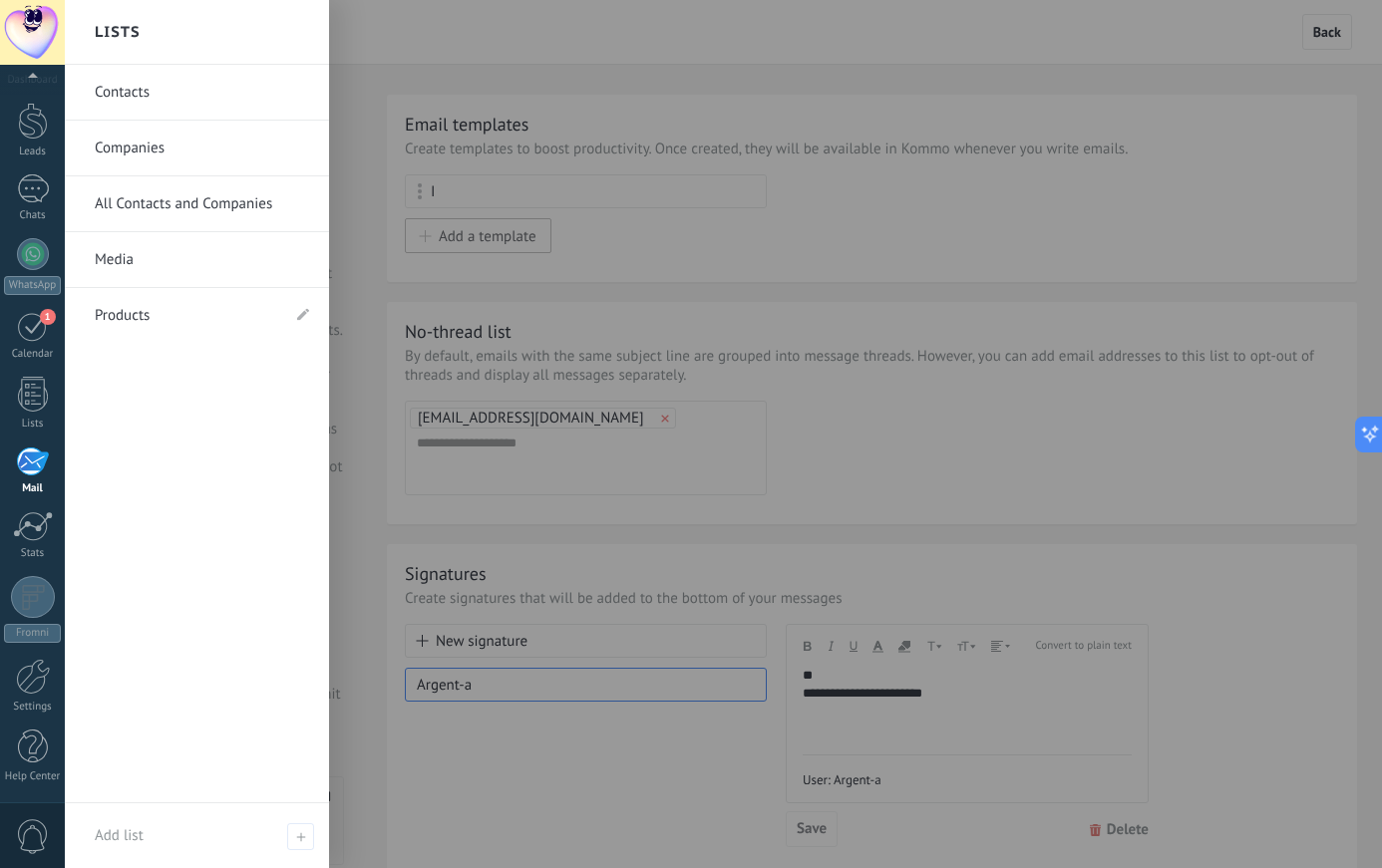 click on "Contacts" at bounding box center (201, 93) 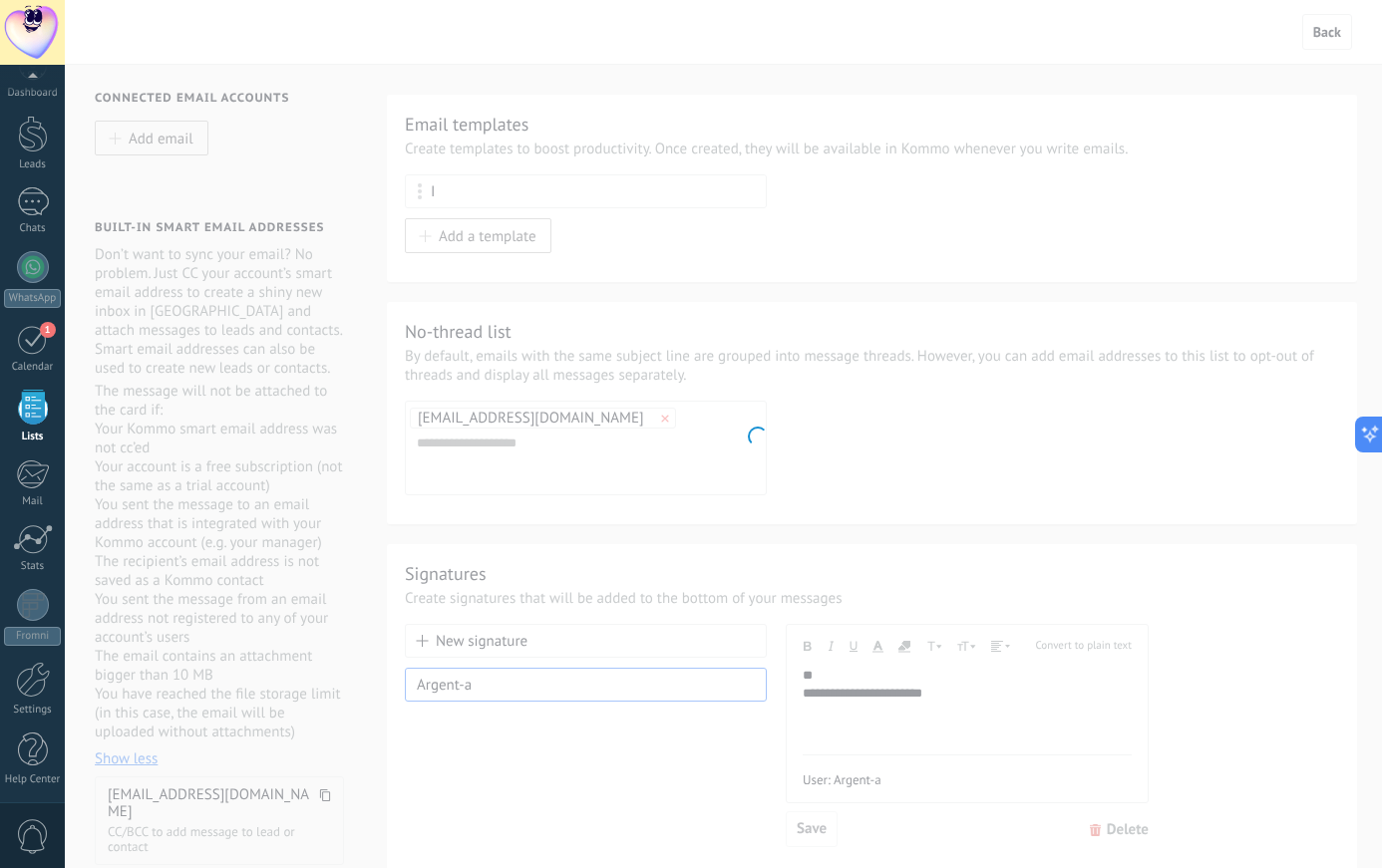 scroll, scrollTop: 0, scrollLeft: 0, axis: both 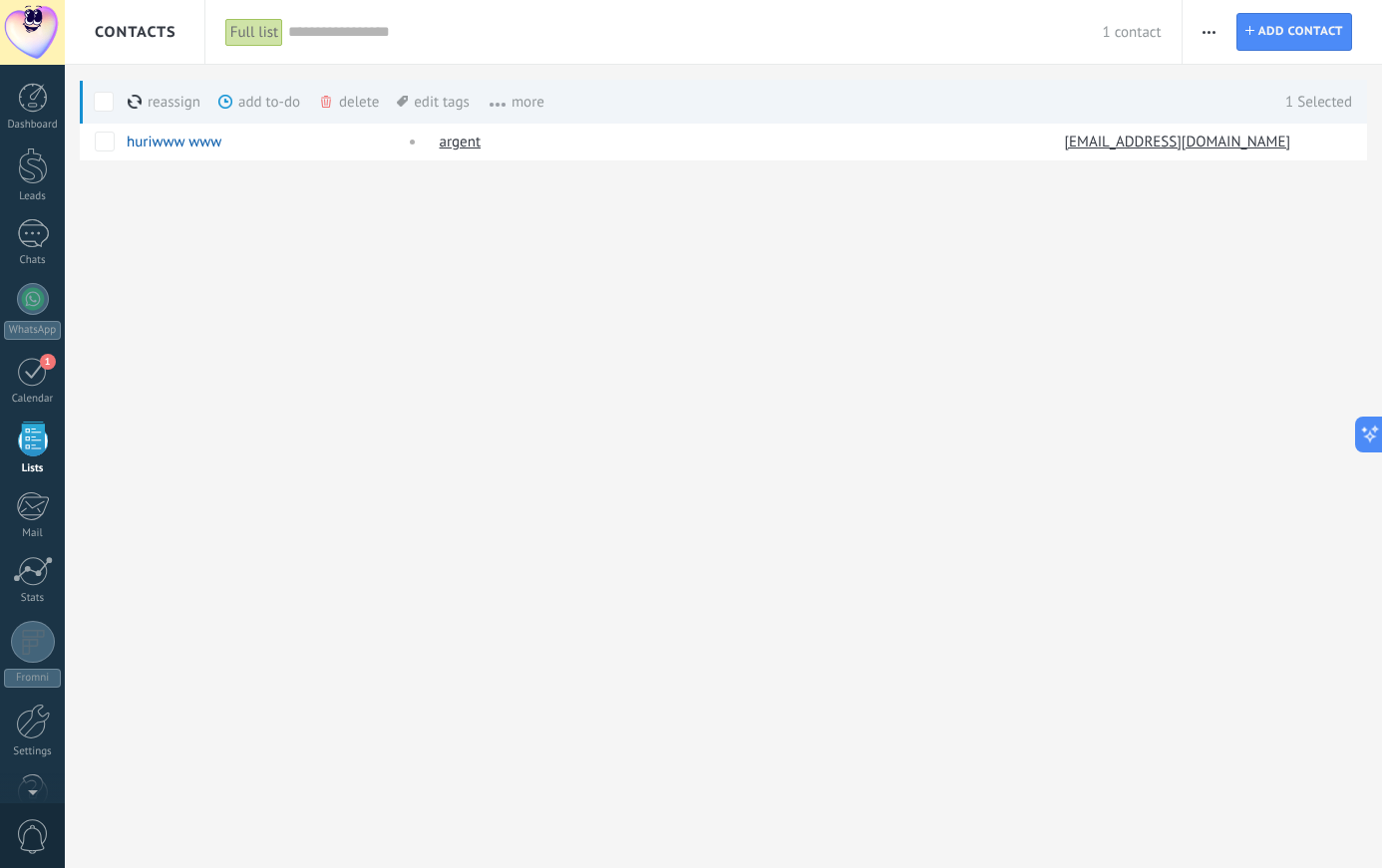 click on "more" at bounding box center [507, 102] 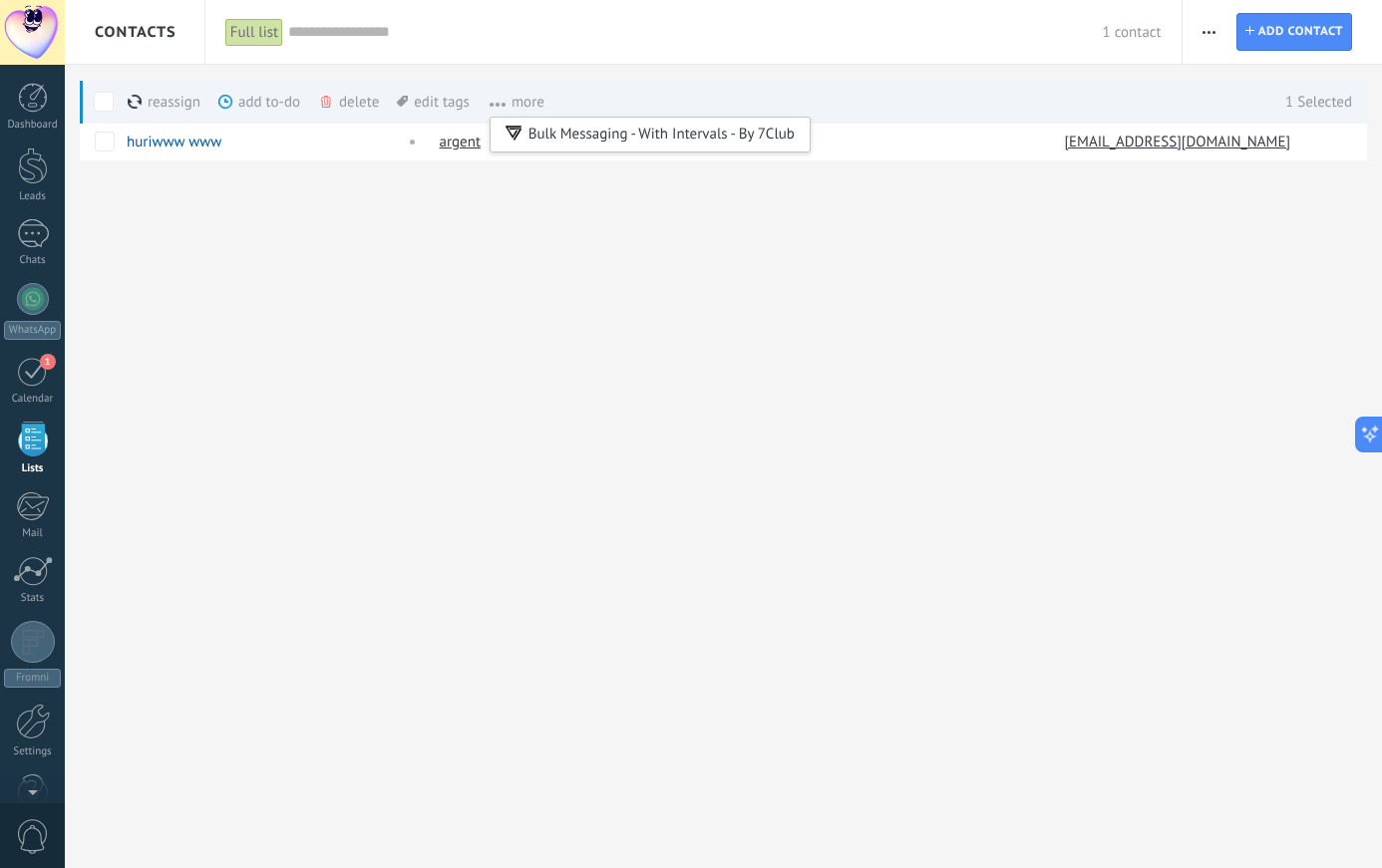 click 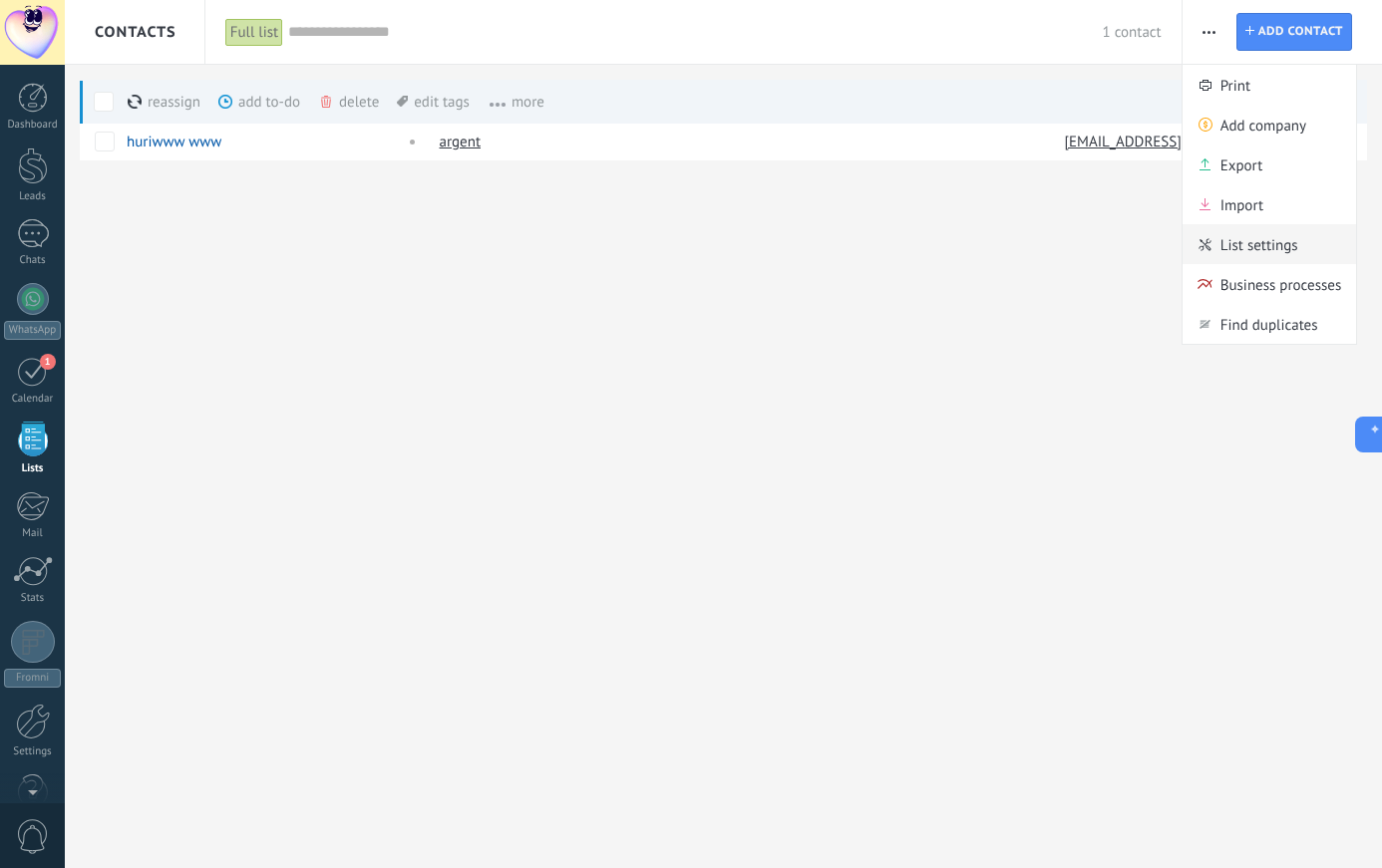 click on "List settings" at bounding box center (1259, 244) 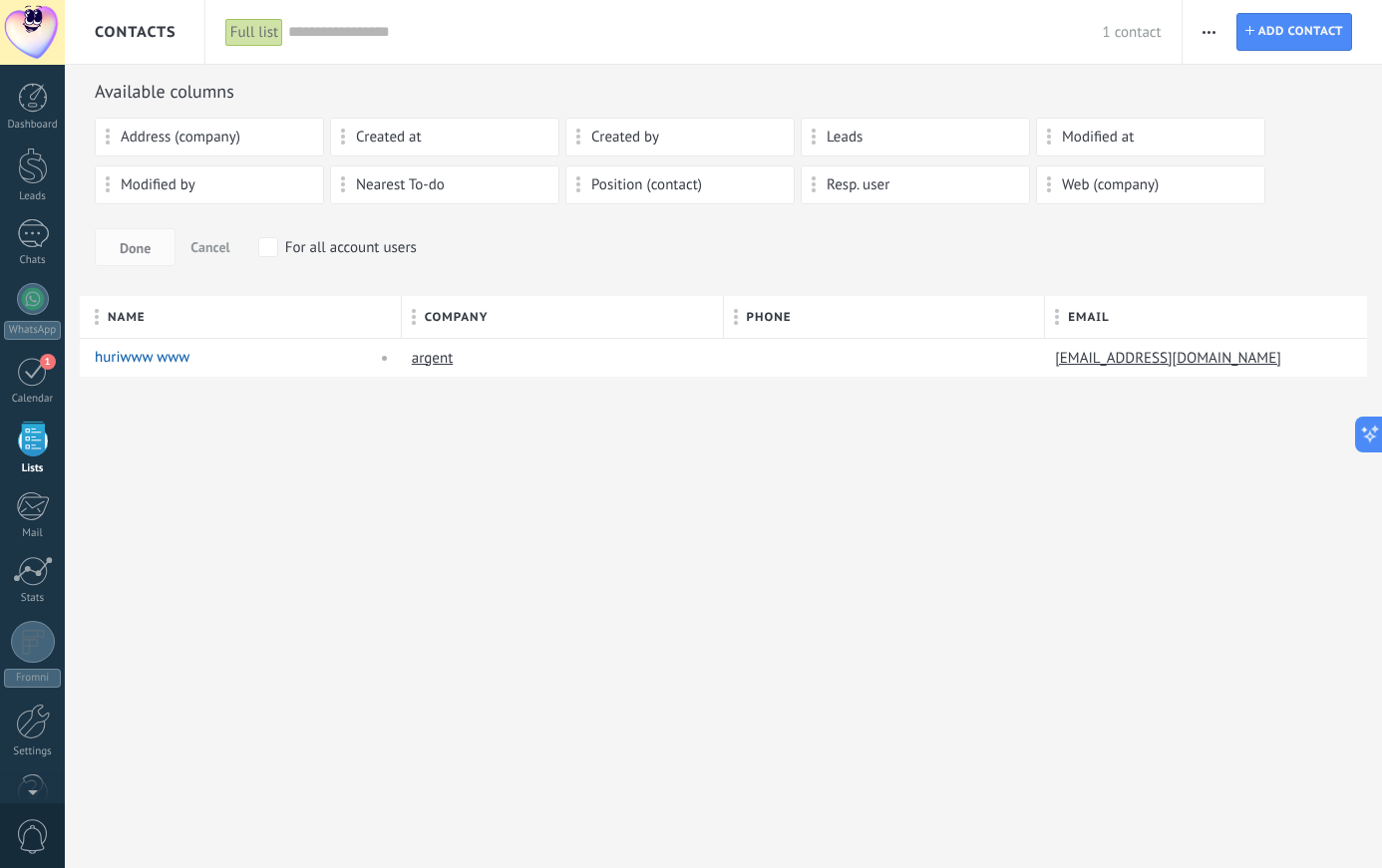 click at bounding box center (1209, 32) 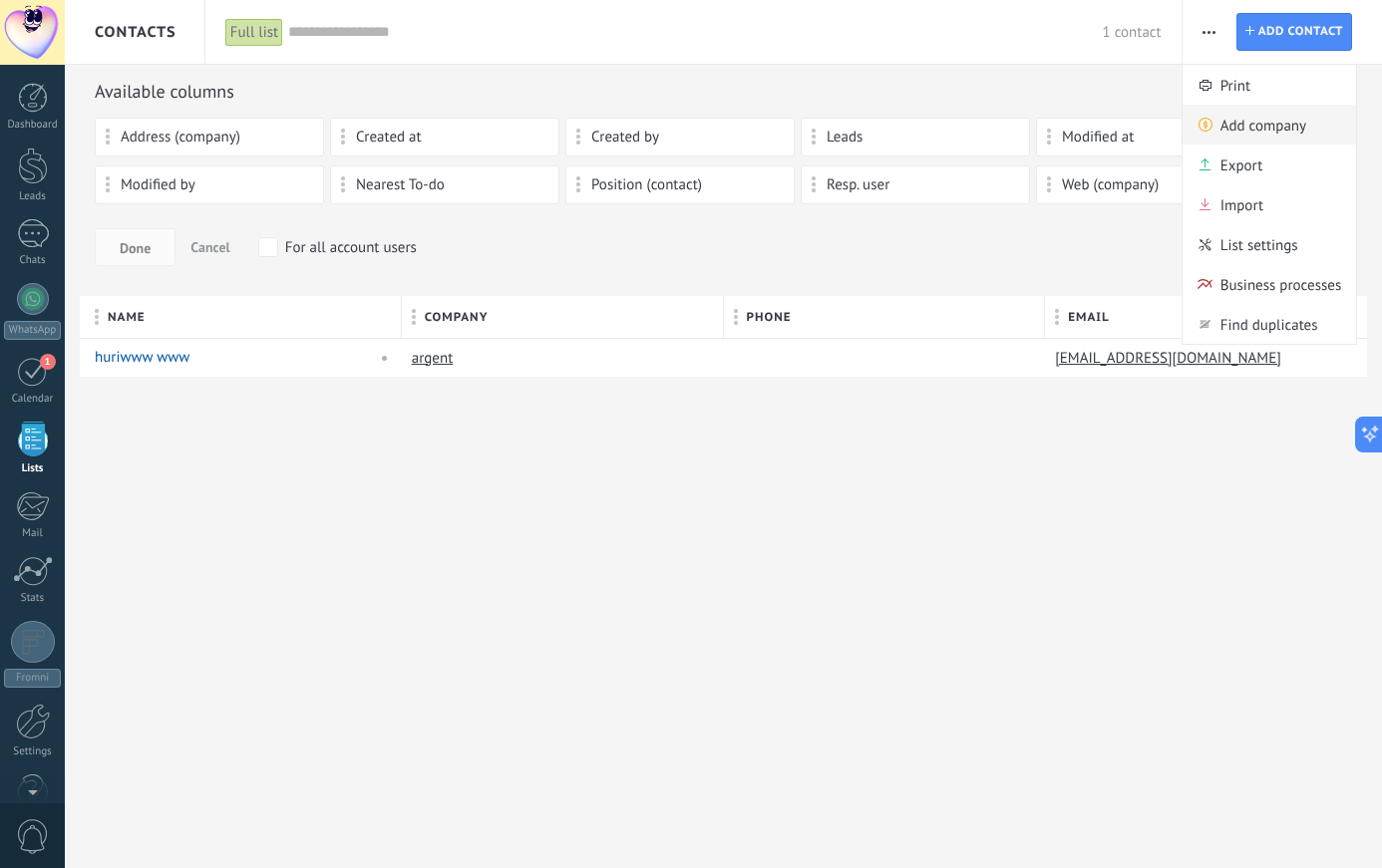 click on "Add company" at bounding box center [1263, 125] 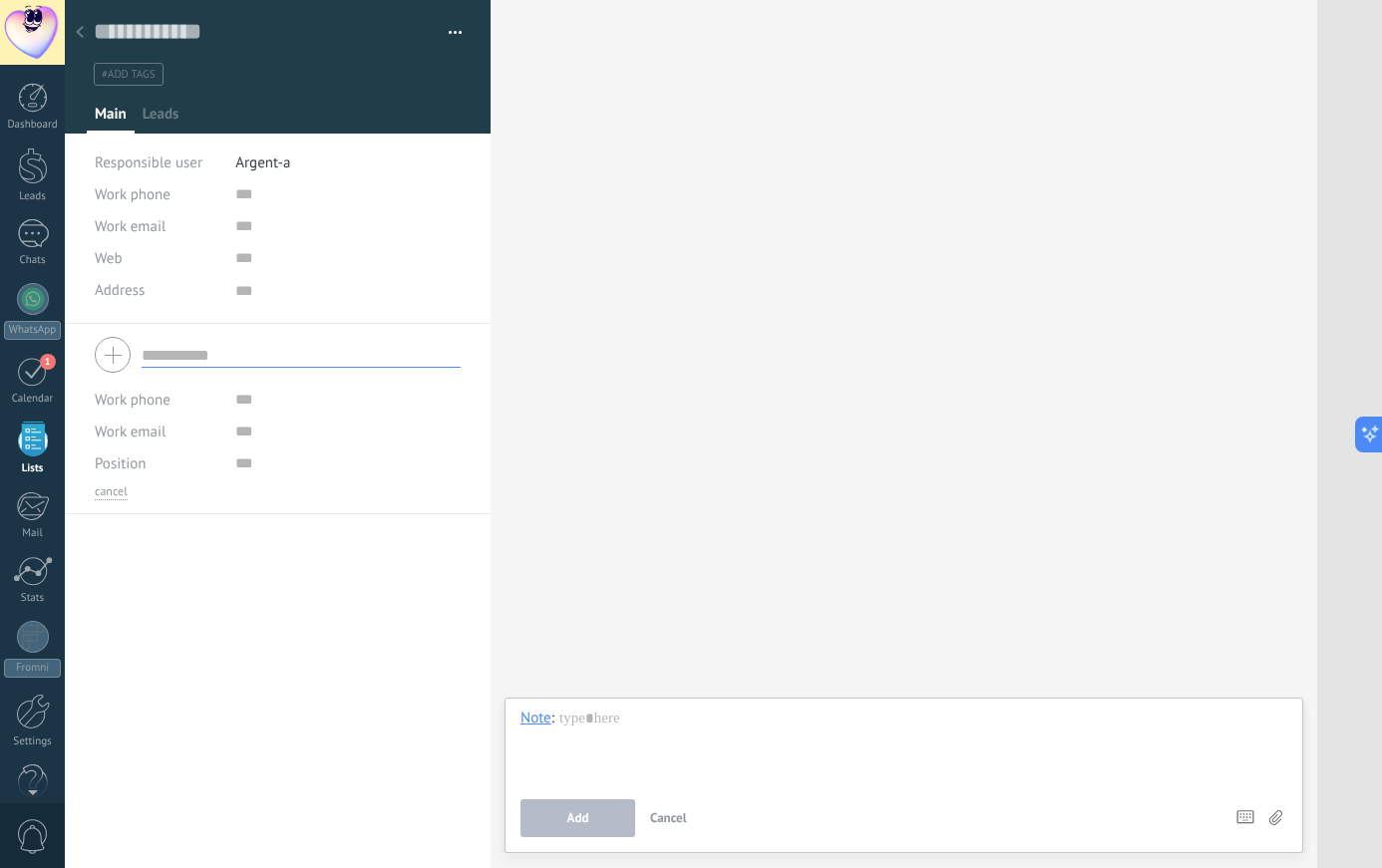 scroll, scrollTop: 20, scrollLeft: 0, axis: vertical 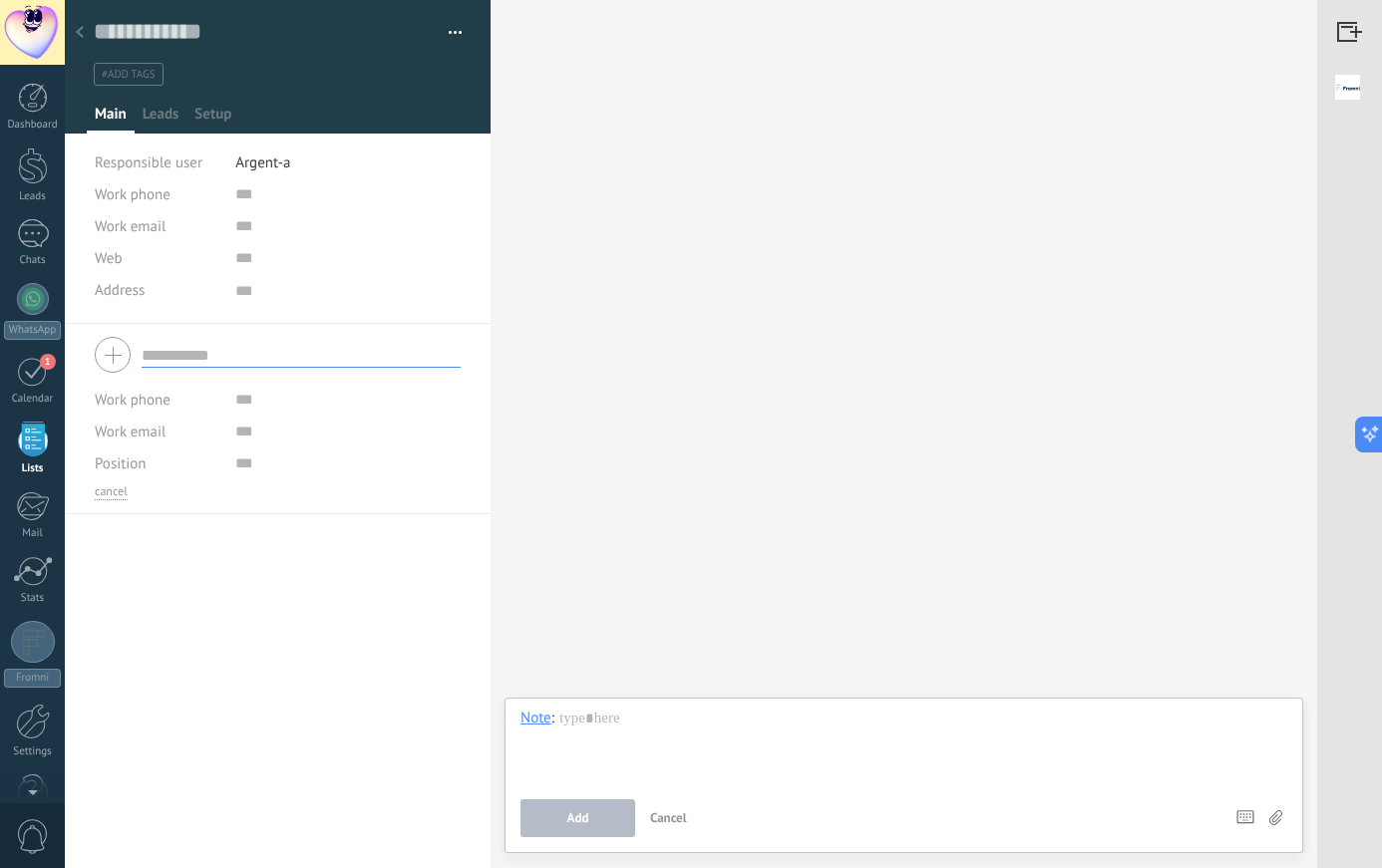 click at bounding box center [80, 33] 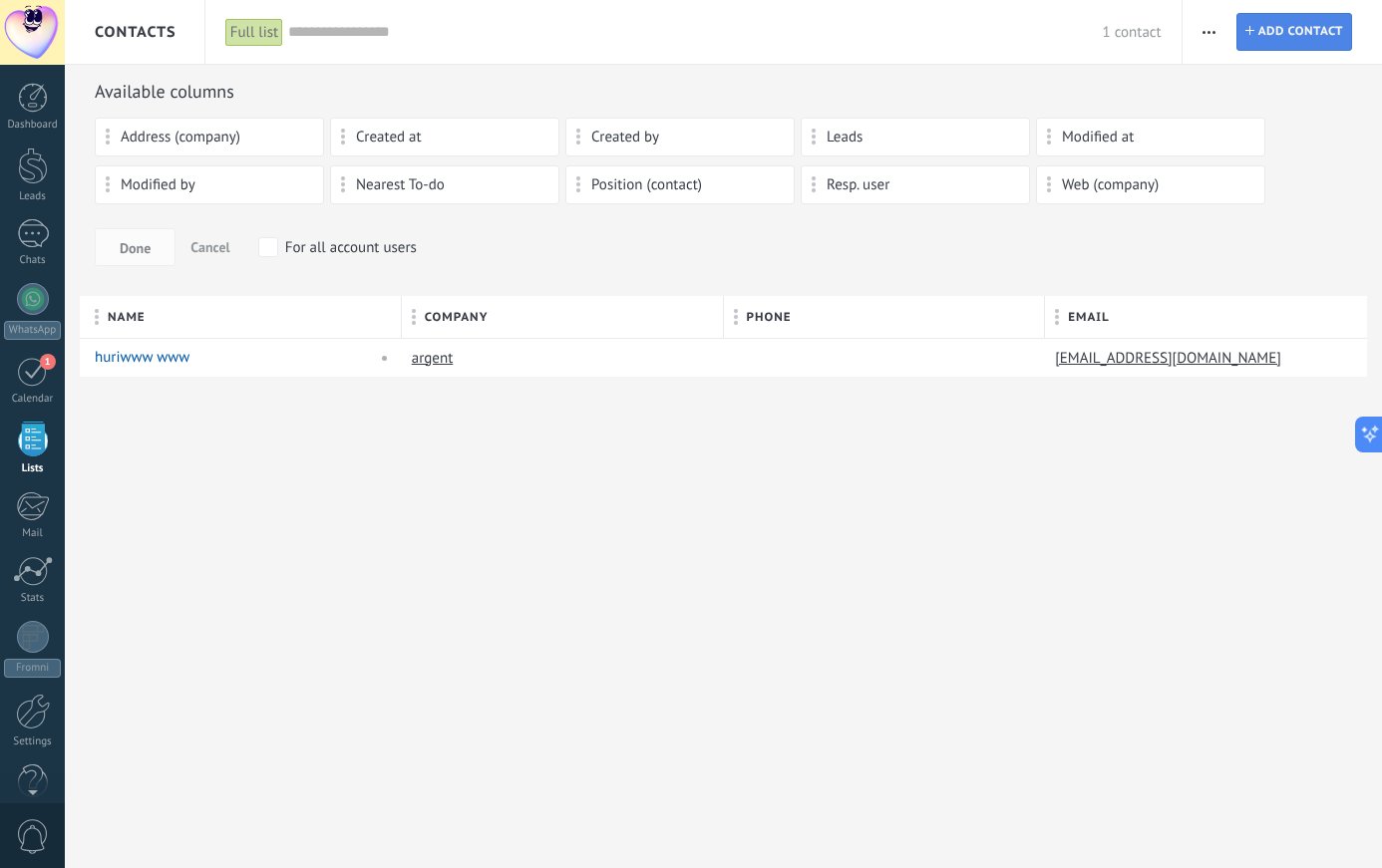 click on "Add contact" at bounding box center (1300, 32) 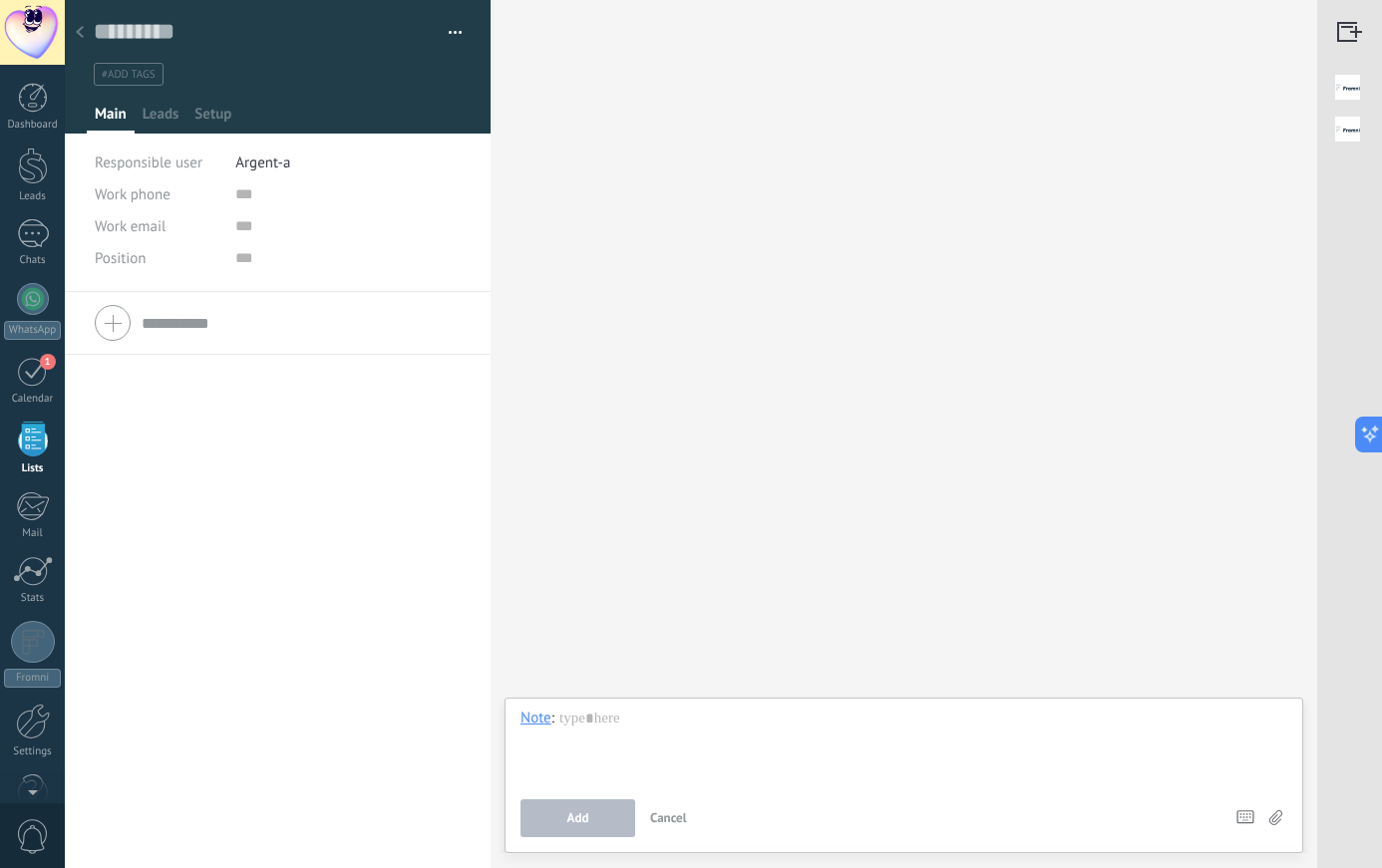 click at bounding box center [301, 323] 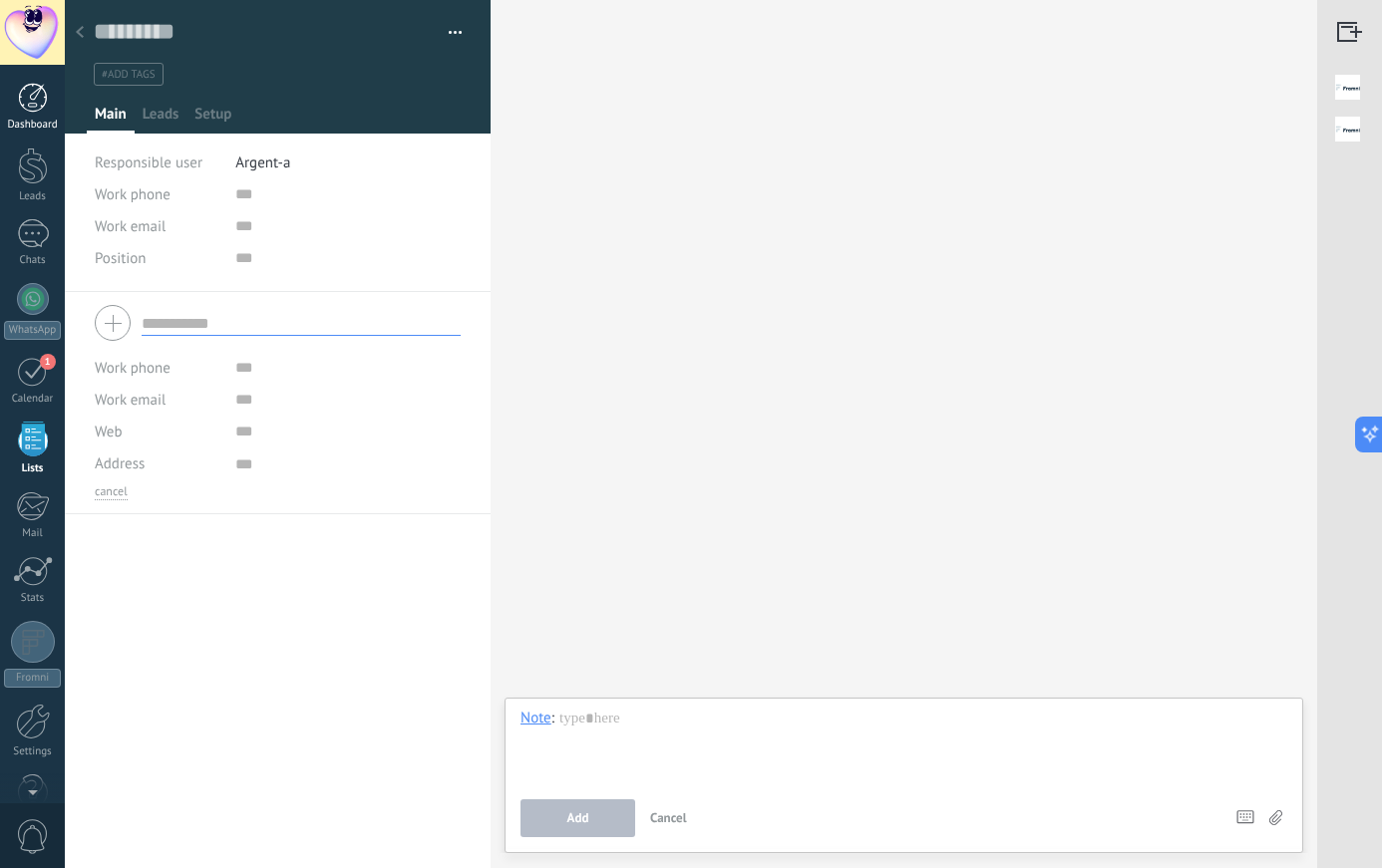 click at bounding box center [33, 98] 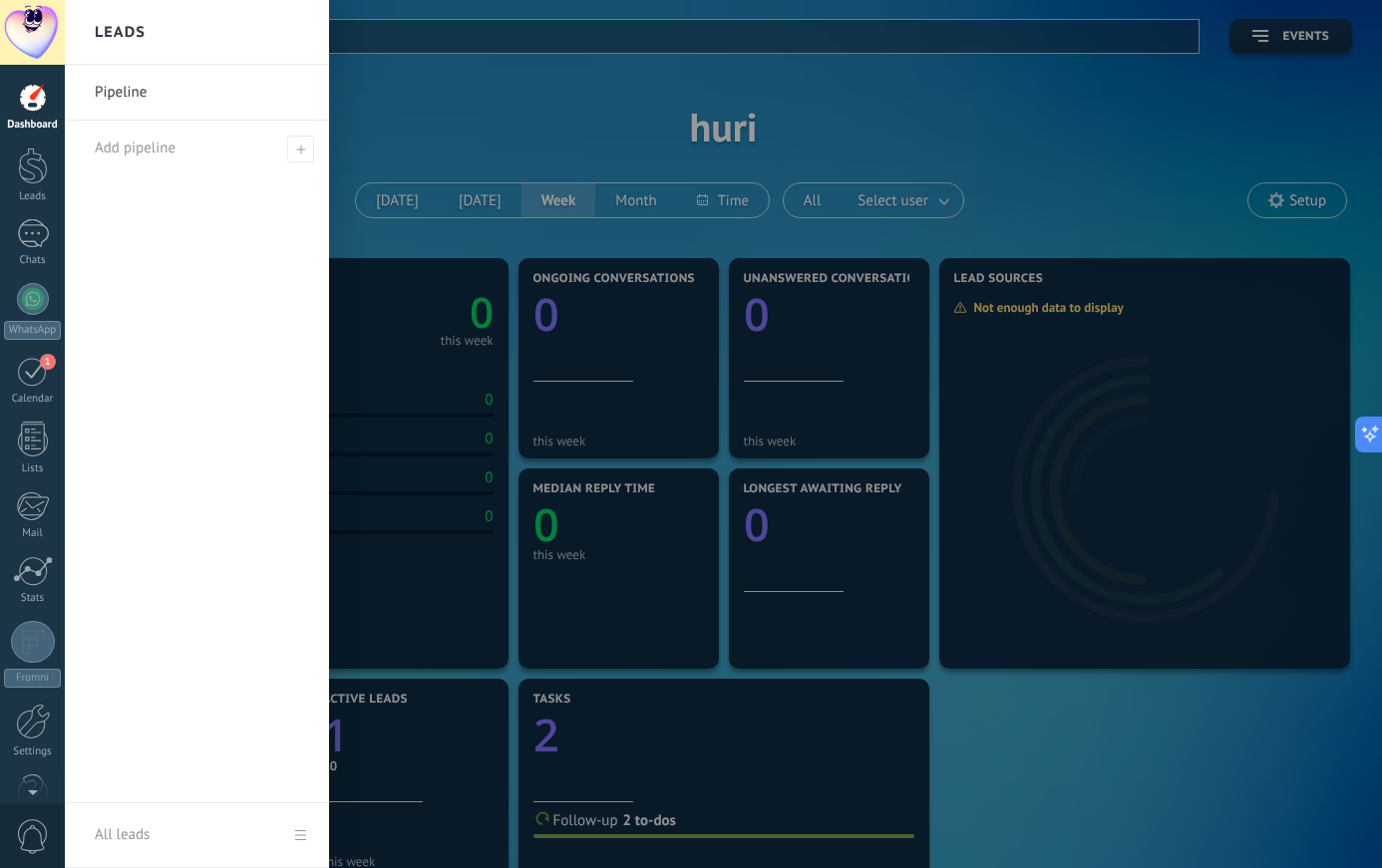 click at bounding box center [756, 434] 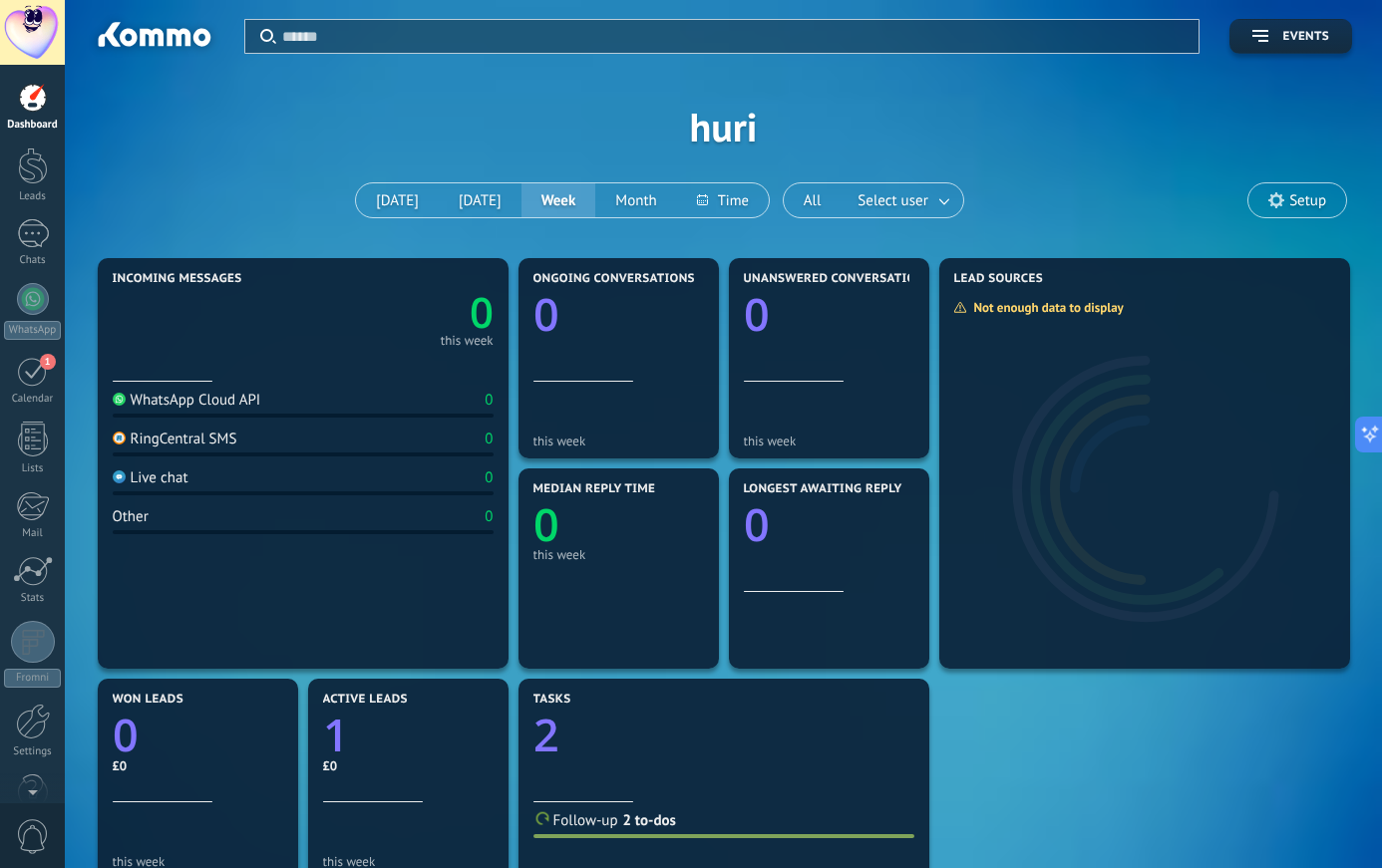 click on "Setup" at bounding box center [1307, 200] 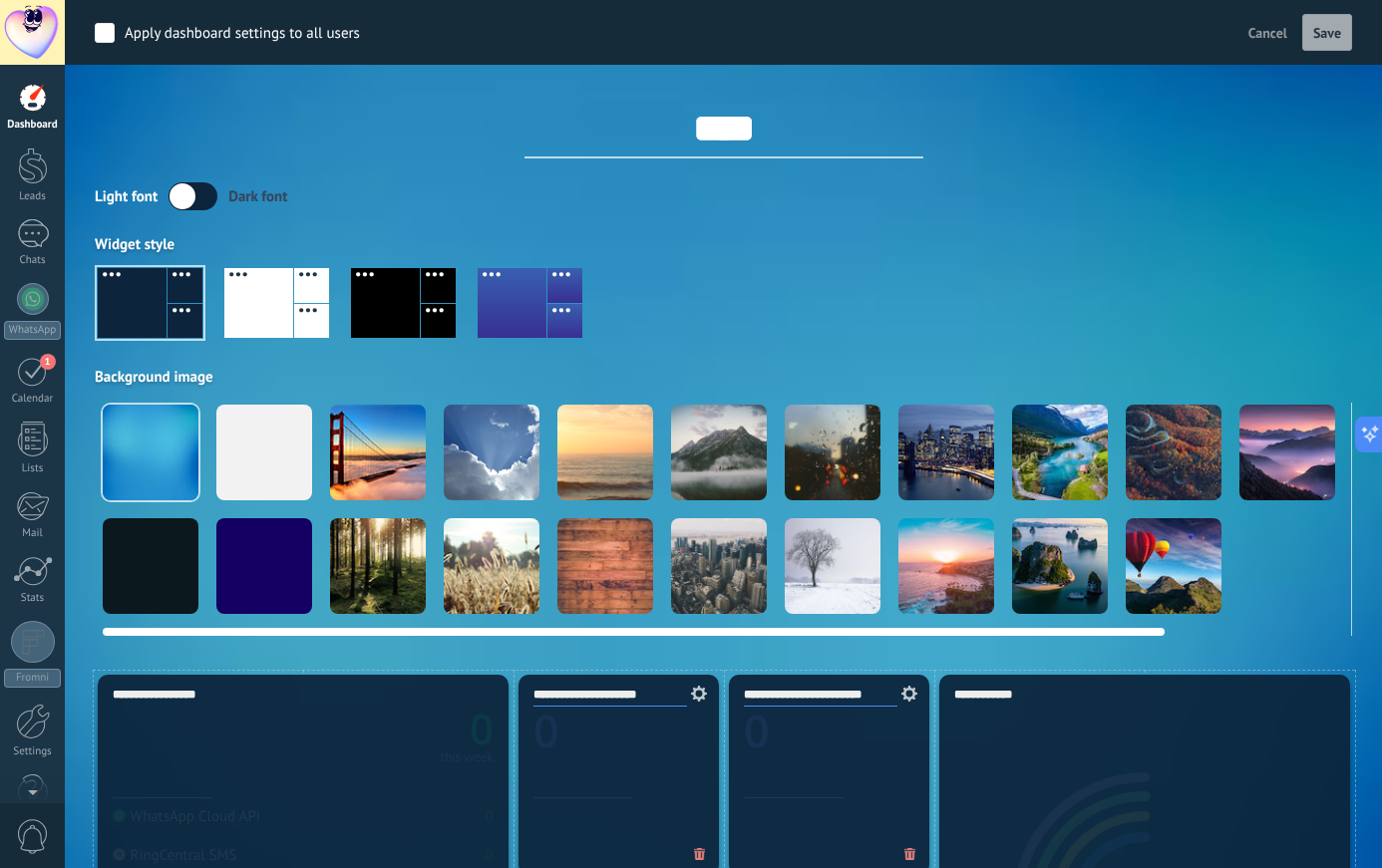 click at bounding box center [719, 452] 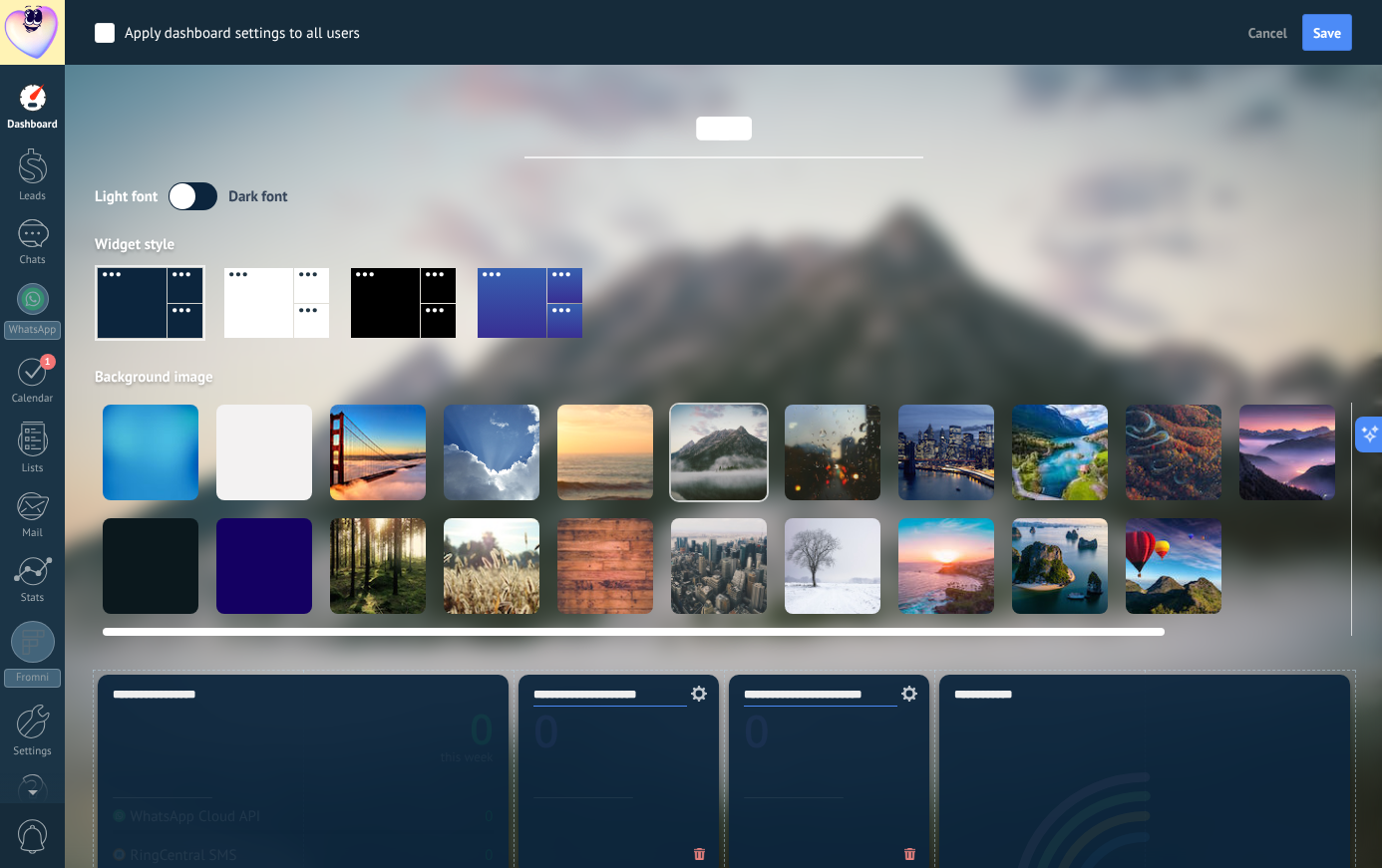 click at bounding box center (1060, 452) 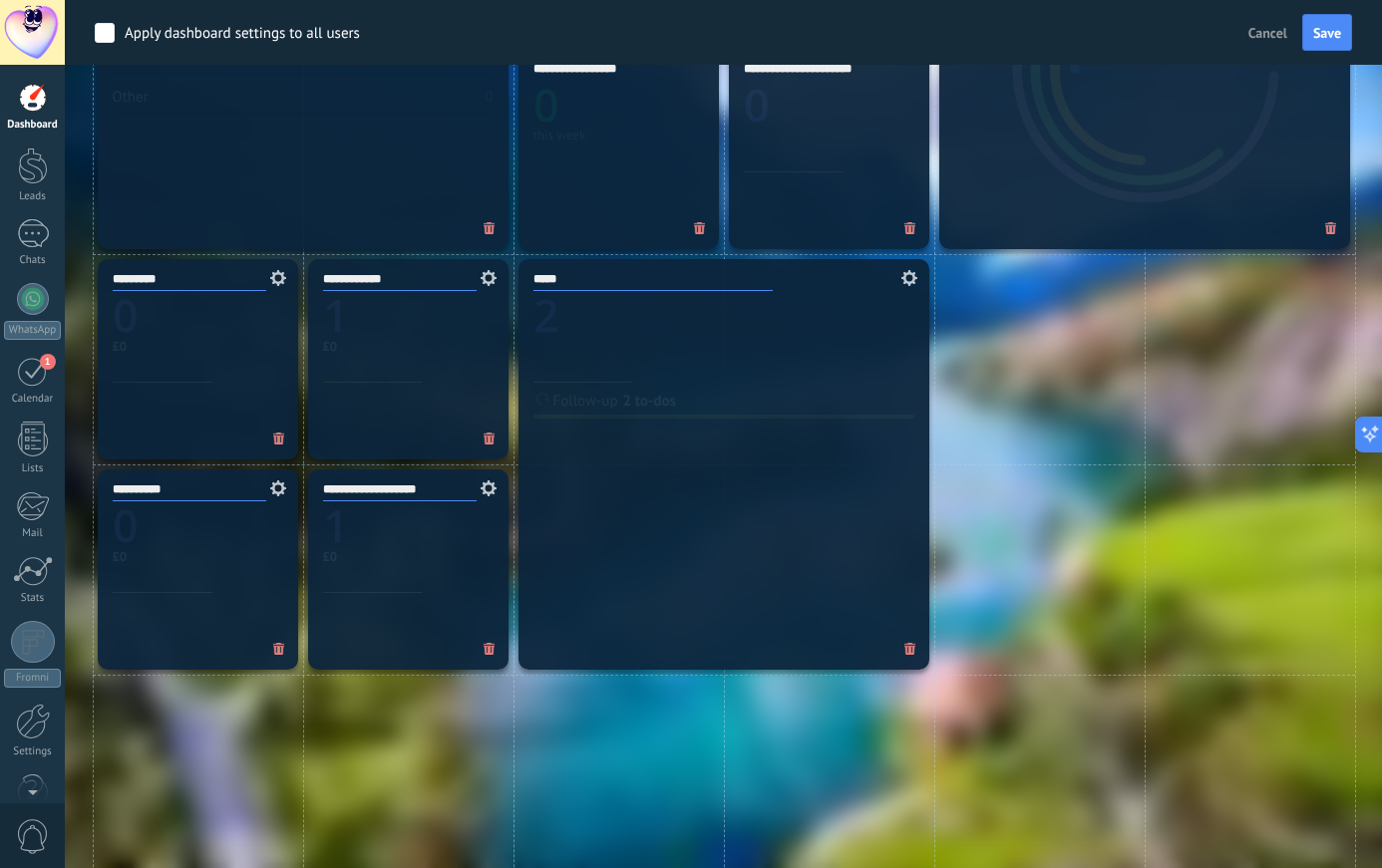 scroll, scrollTop: 1334, scrollLeft: 0, axis: vertical 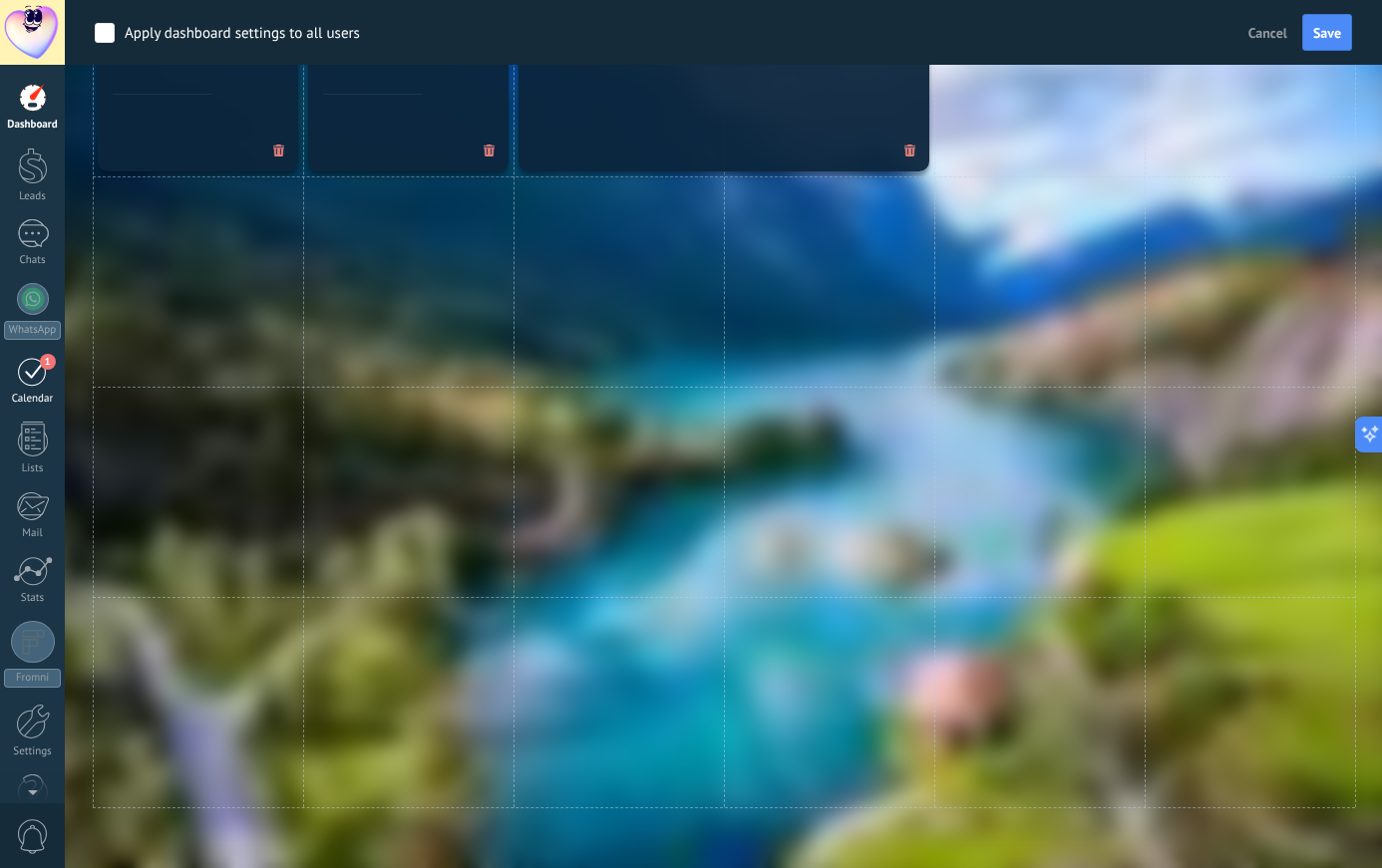 click on "1" at bounding box center [33, 371] 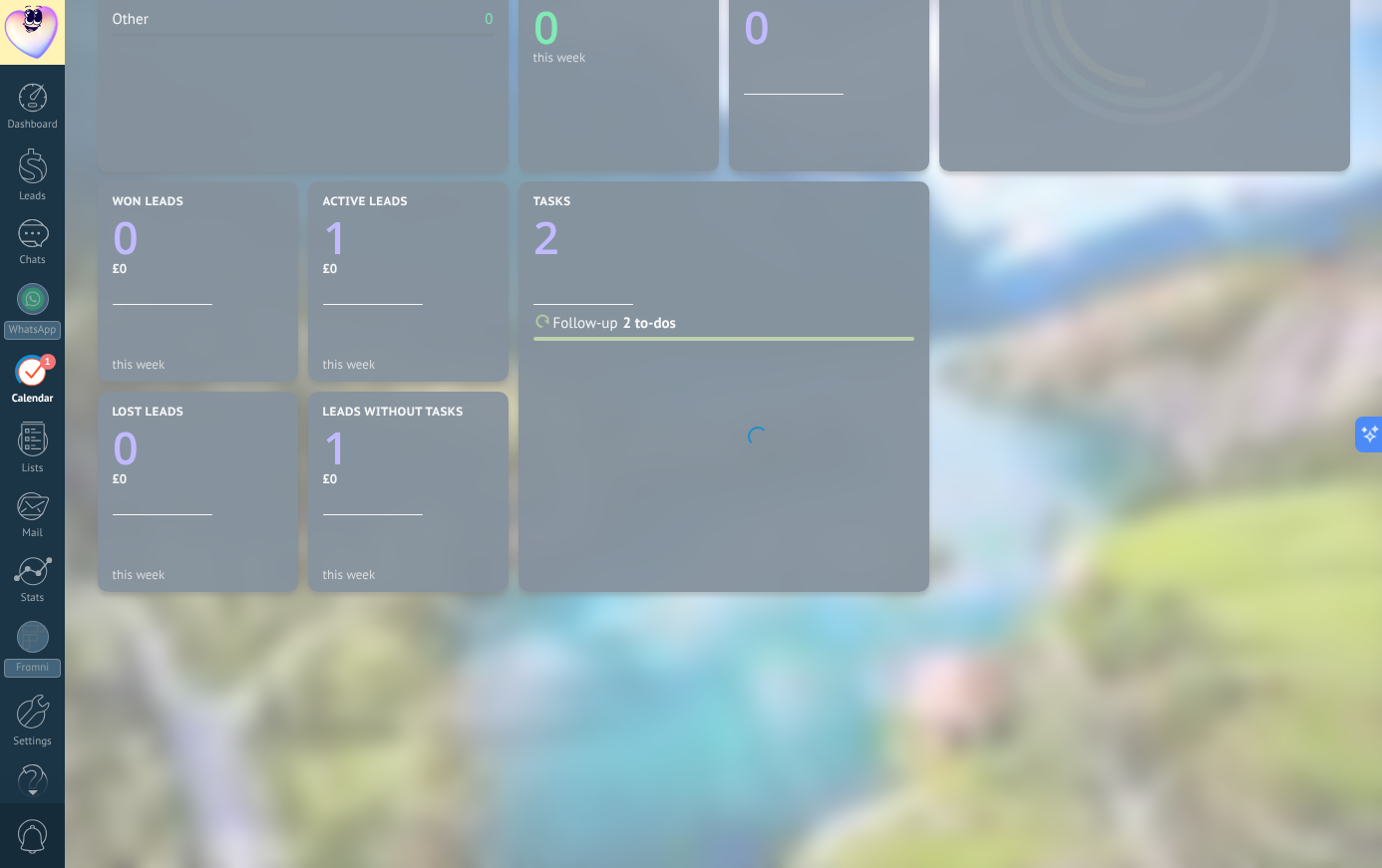 scroll, scrollTop: 532, scrollLeft: 0, axis: vertical 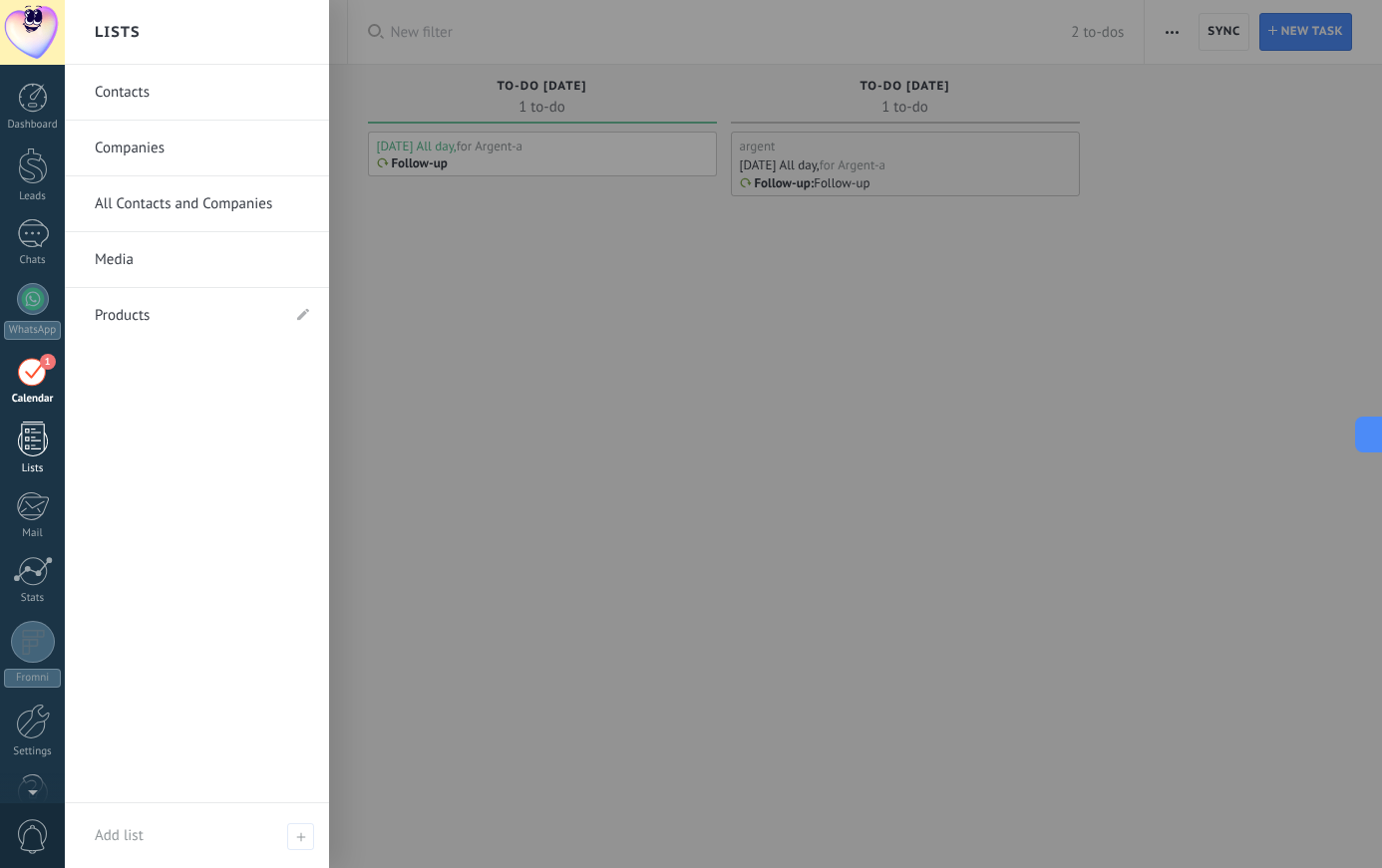 click at bounding box center [33, 438] 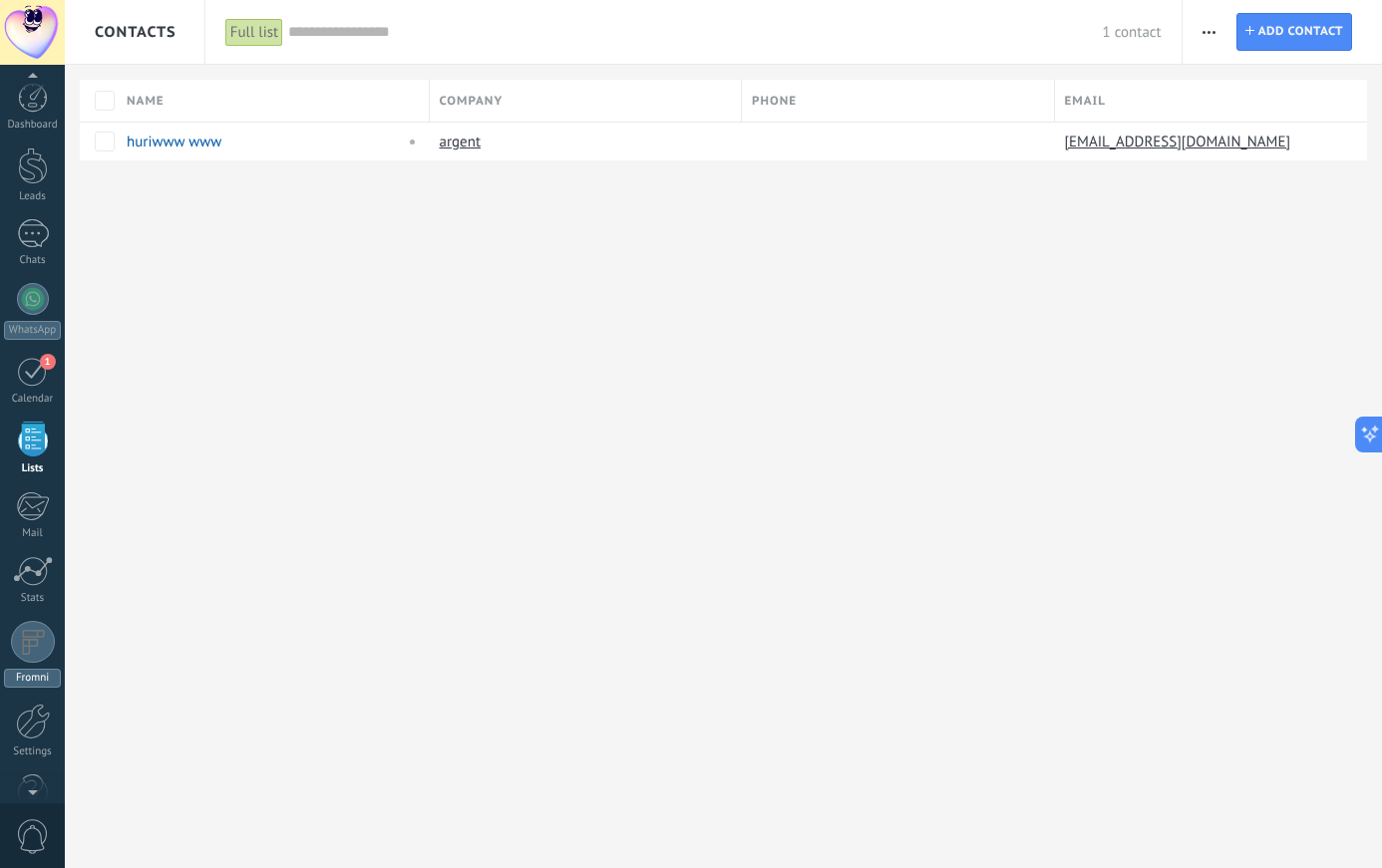 scroll, scrollTop: 46, scrollLeft: 0, axis: vertical 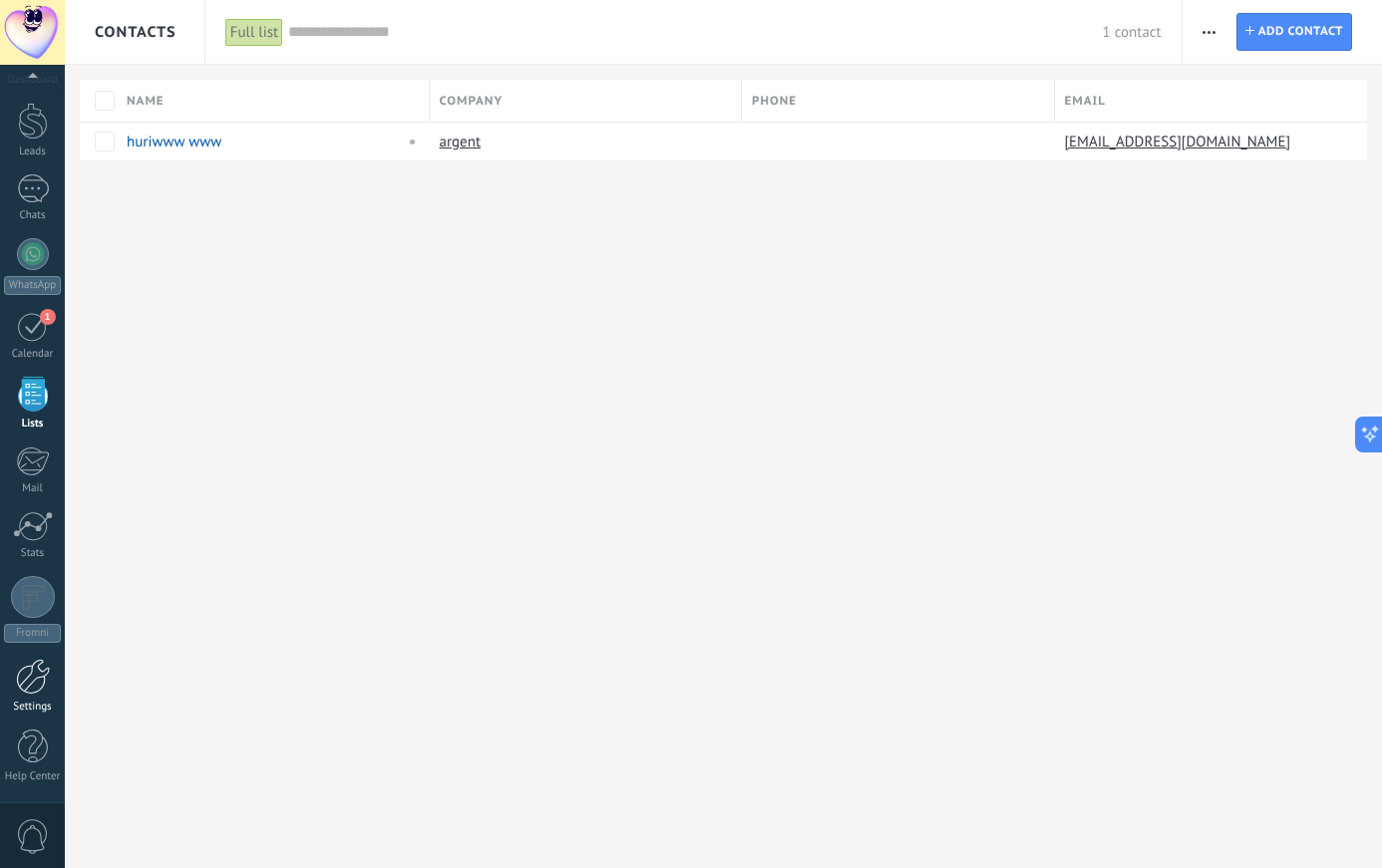 click at bounding box center (33, 677) 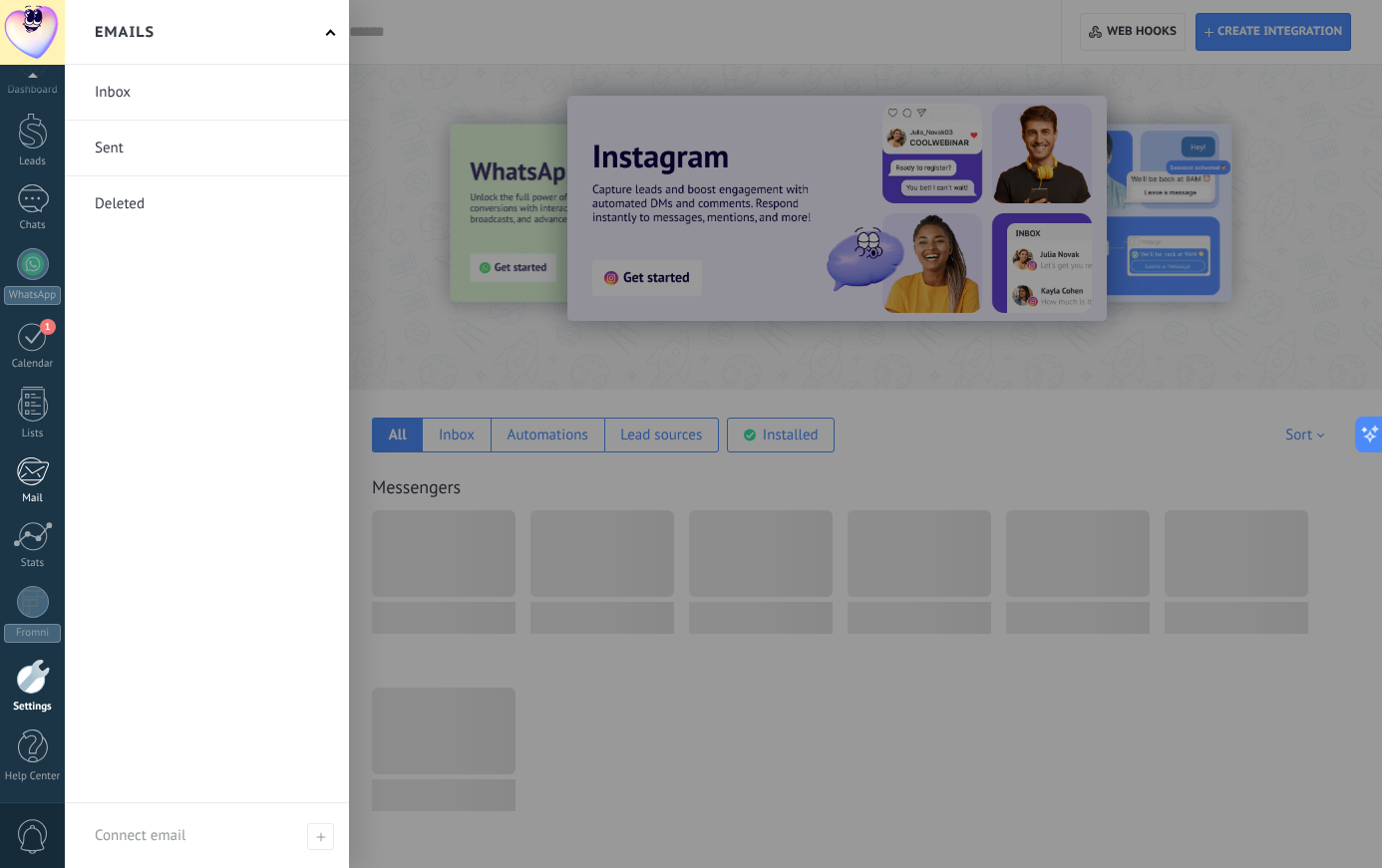 scroll, scrollTop: 36, scrollLeft: 0, axis: vertical 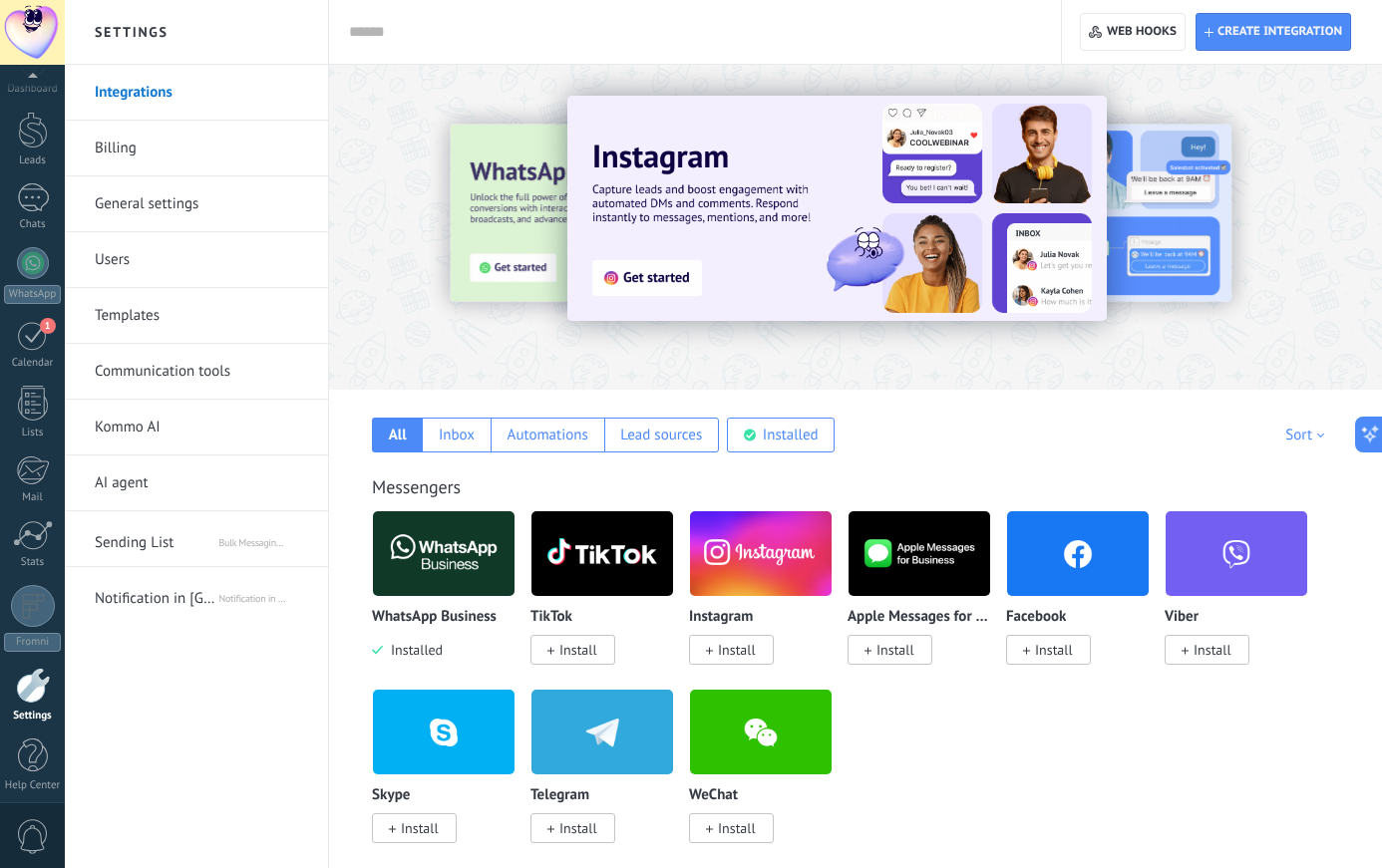 click on "Sending List" at bounding box center [156, 539] 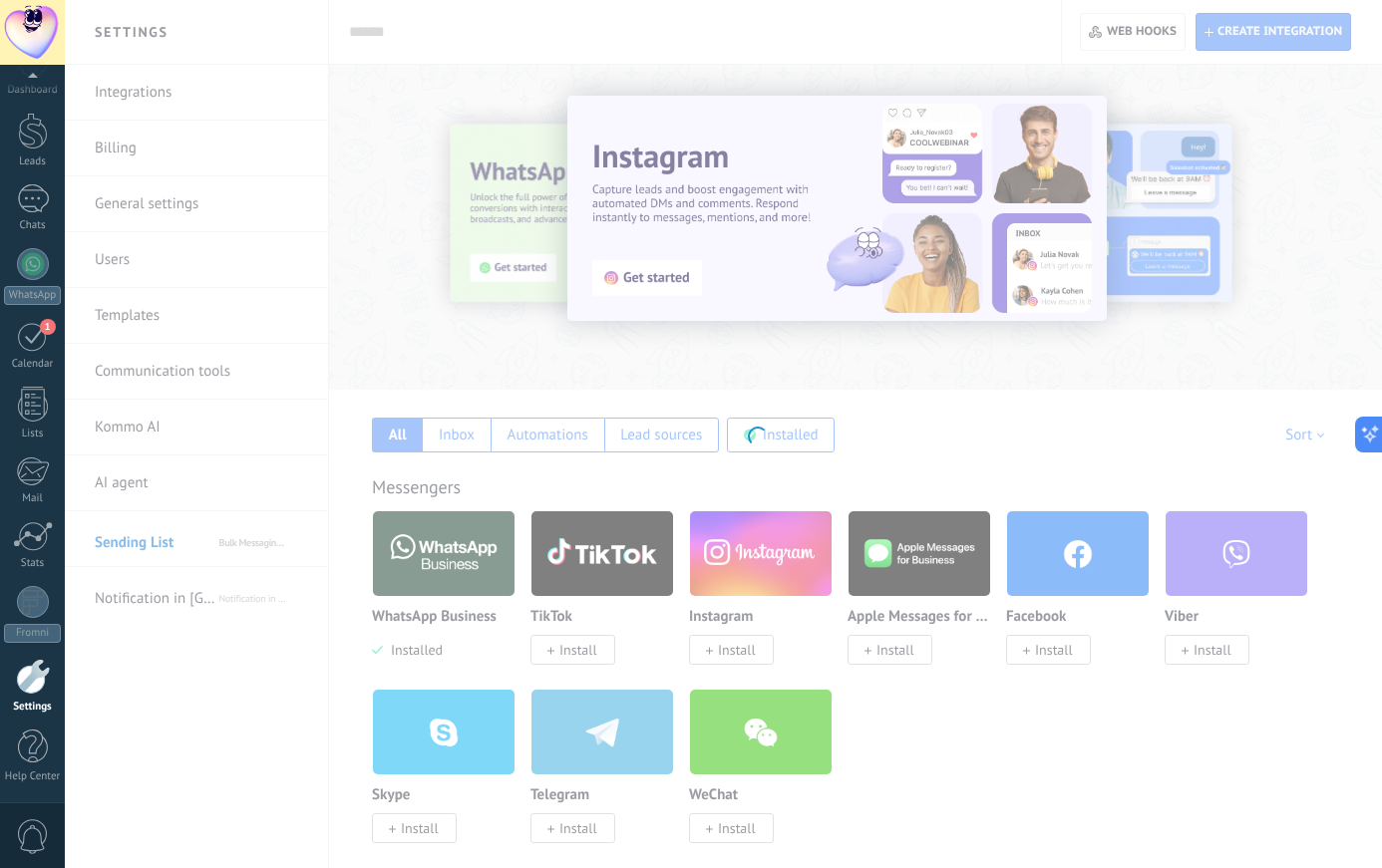 scroll, scrollTop: 36, scrollLeft: 0, axis: vertical 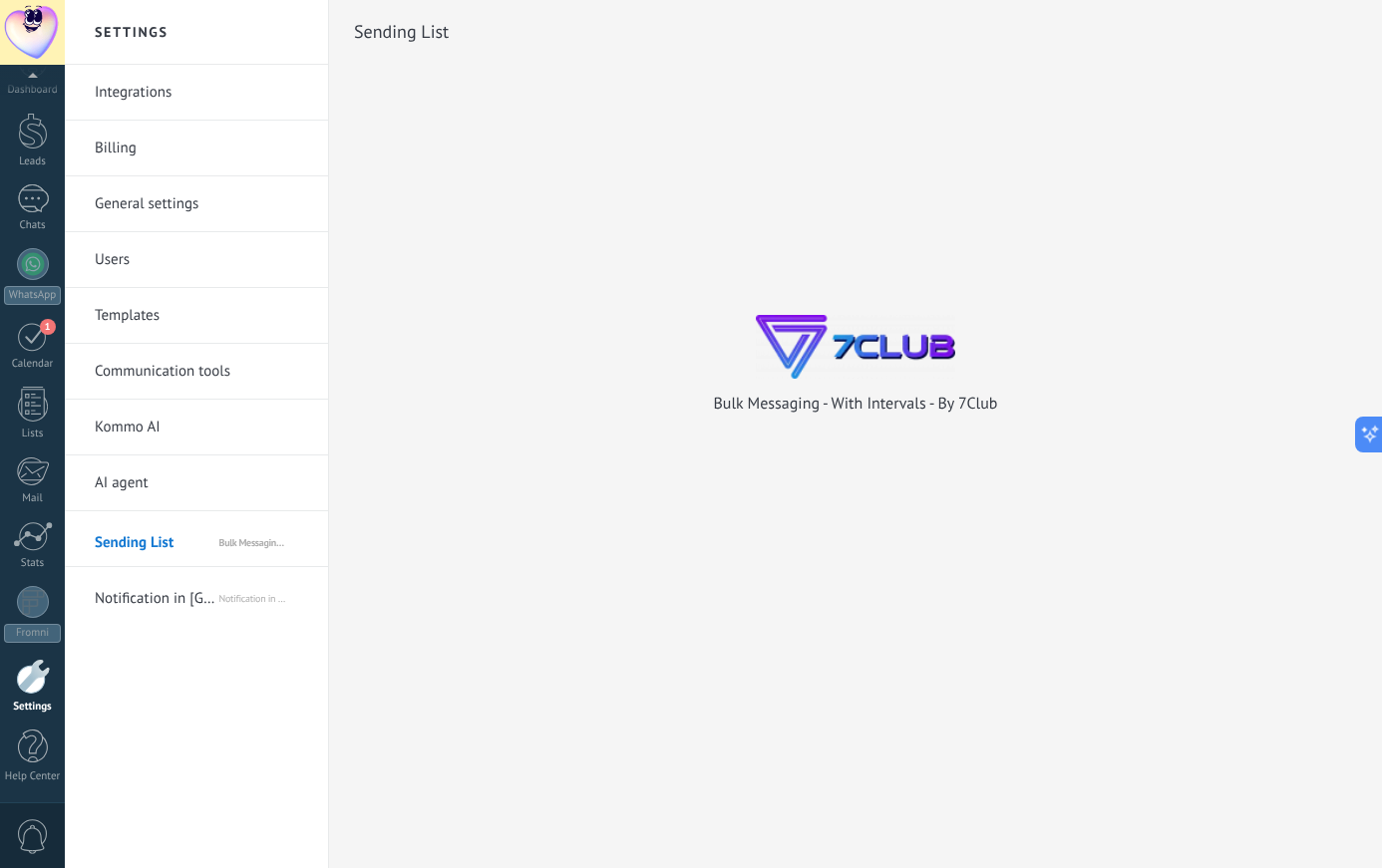 click on "Notification in [GEOGRAPHIC_DATA] by [PERSON_NAME]" at bounding box center [156, 595] 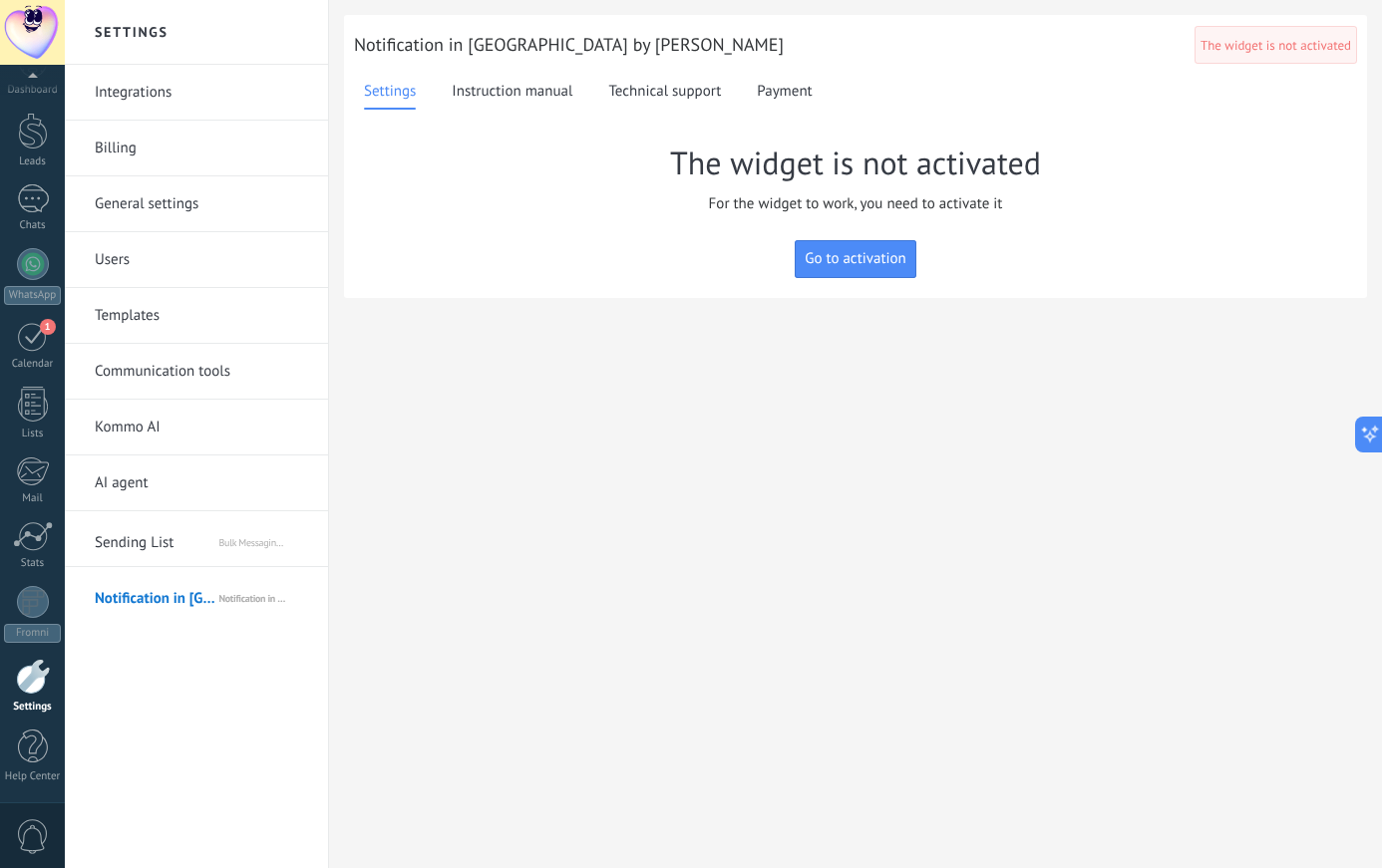 scroll, scrollTop: 36, scrollLeft: 0, axis: vertical 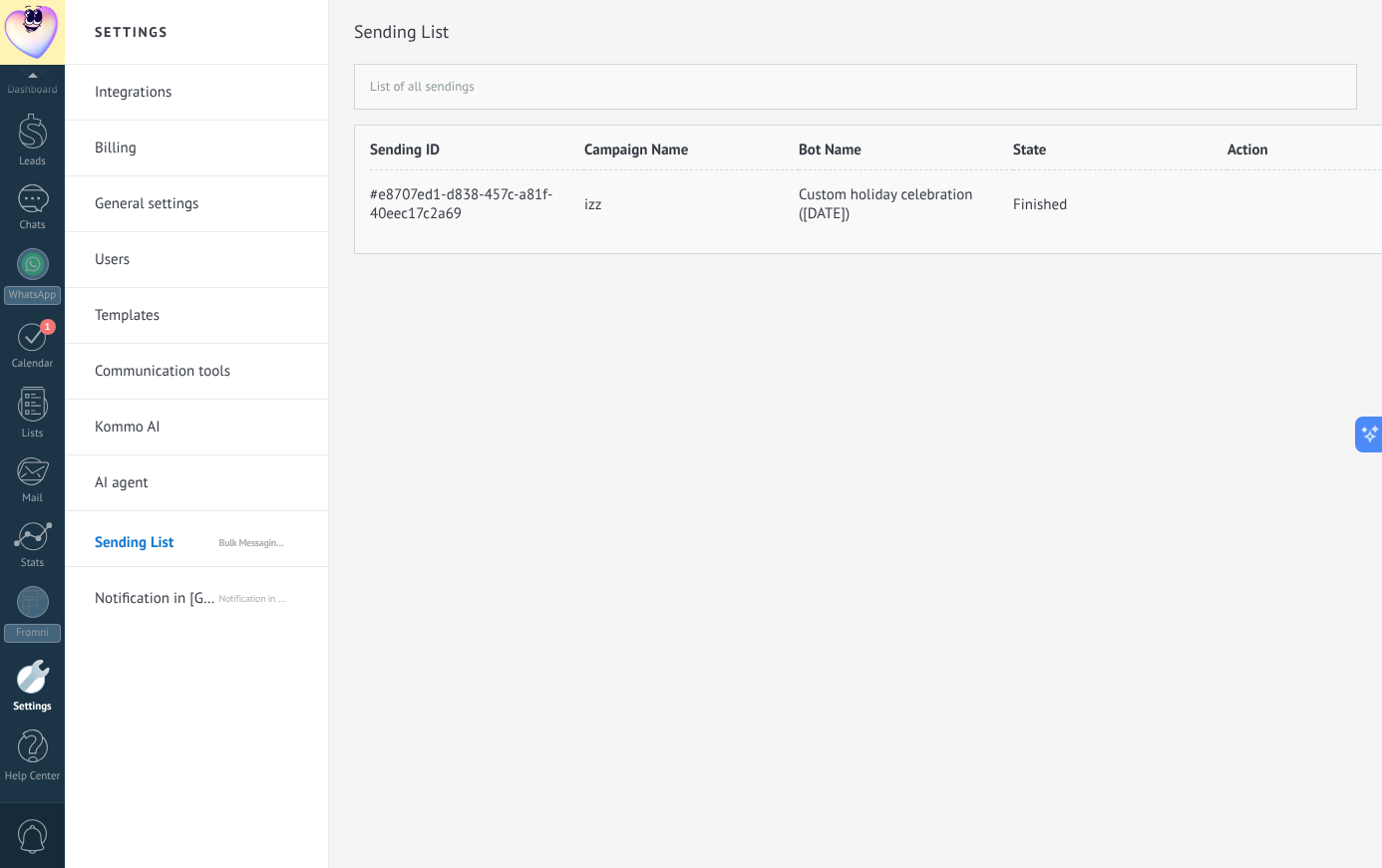 click on "izz" at bounding box center [691, 204] 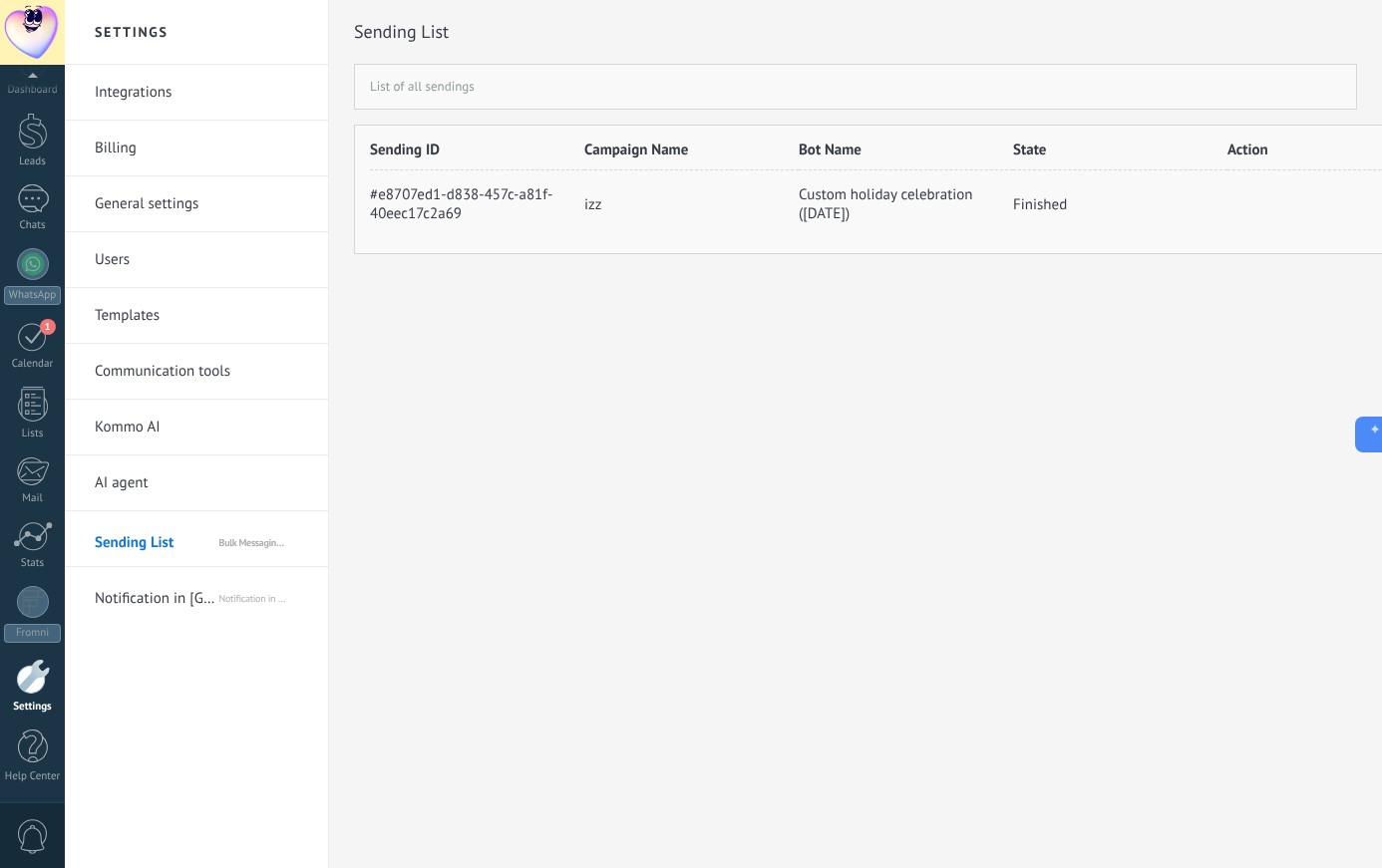 click on "Finished" at bounding box center [1120, 204] 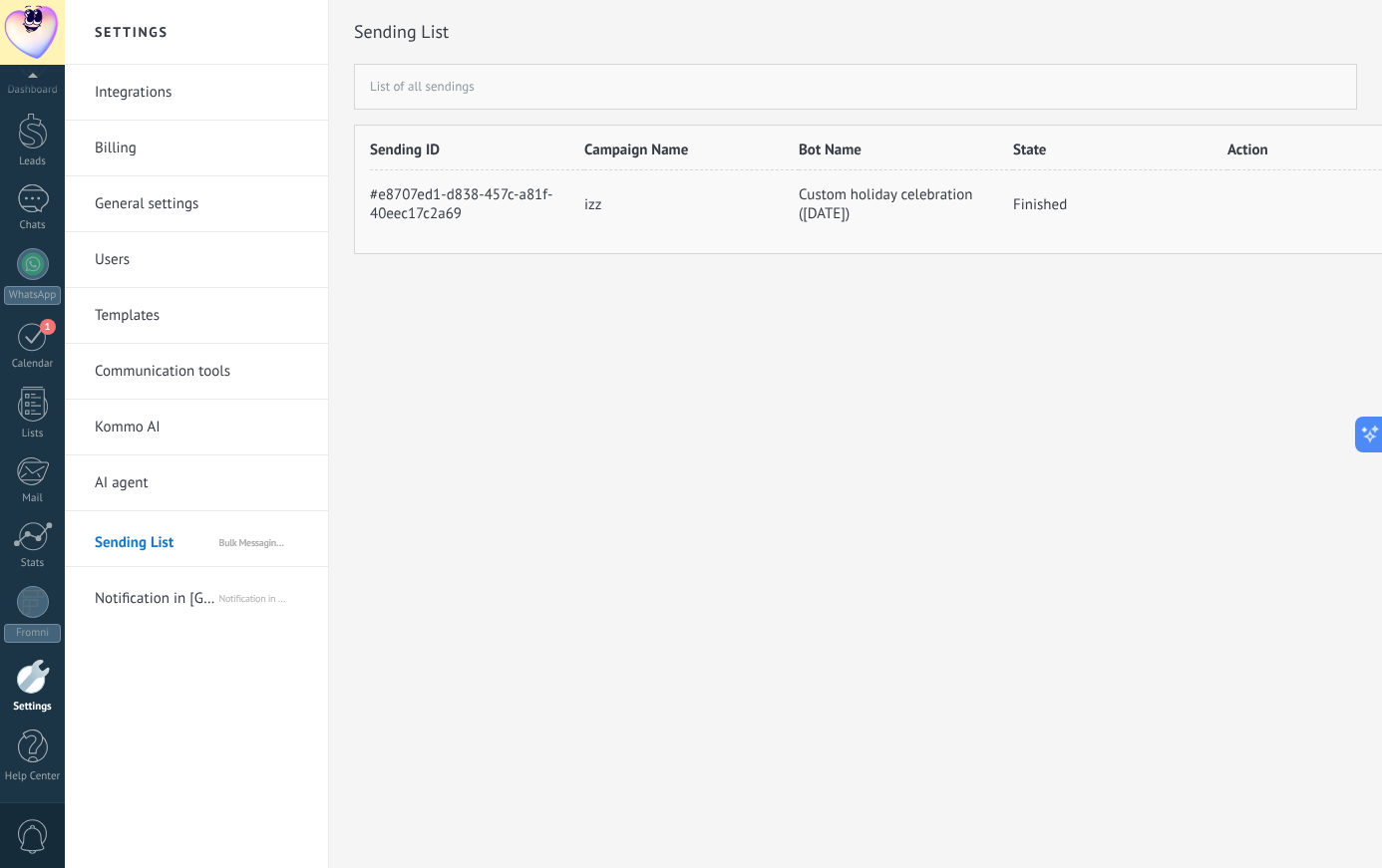 click on "Notification in [GEOGRAPHIC_DATA] by [PERSON_NAME]" at bounding box center (156, 595) 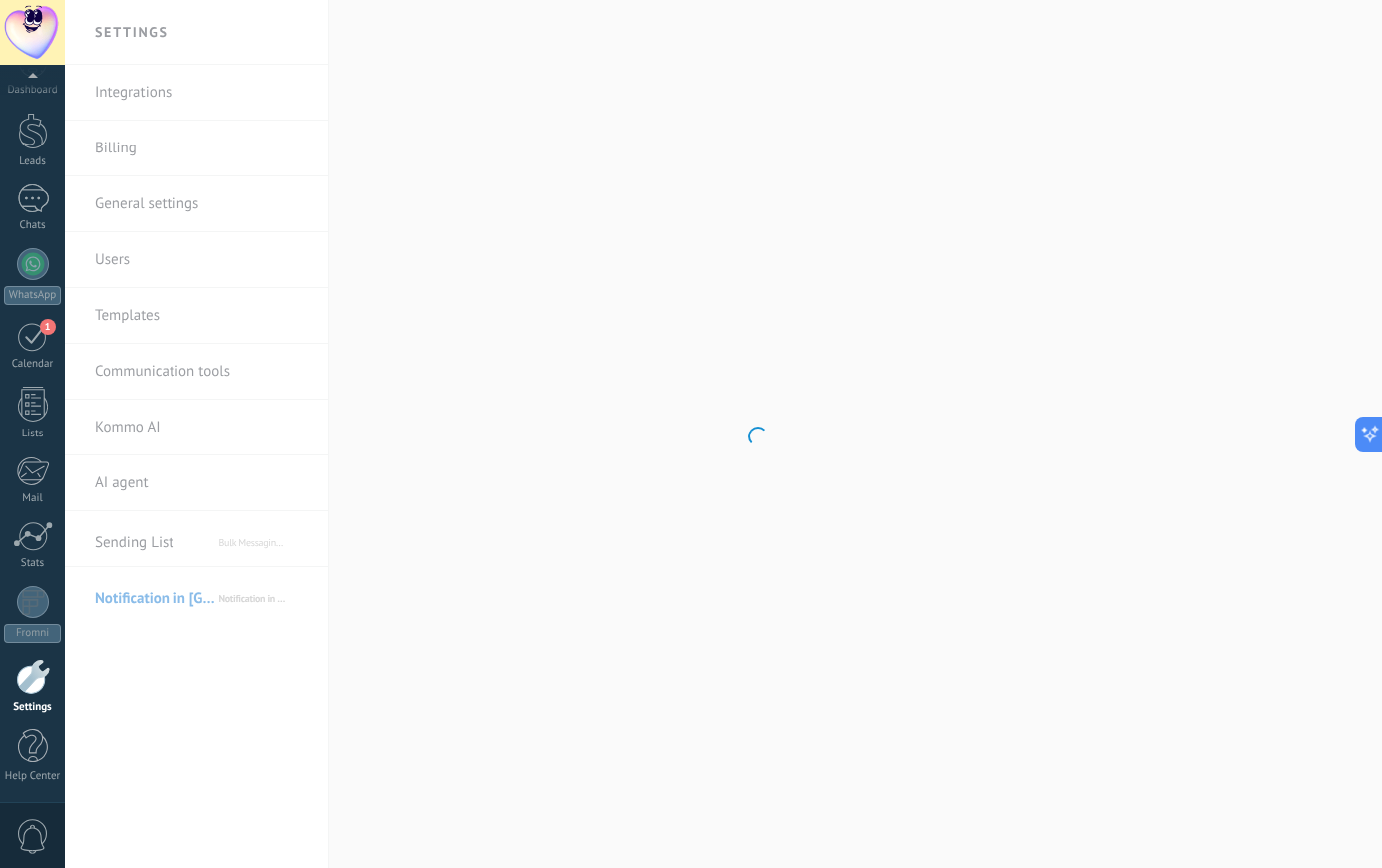 scroll, scrollTop: 36, scrollLeft: 0, axis: vertical 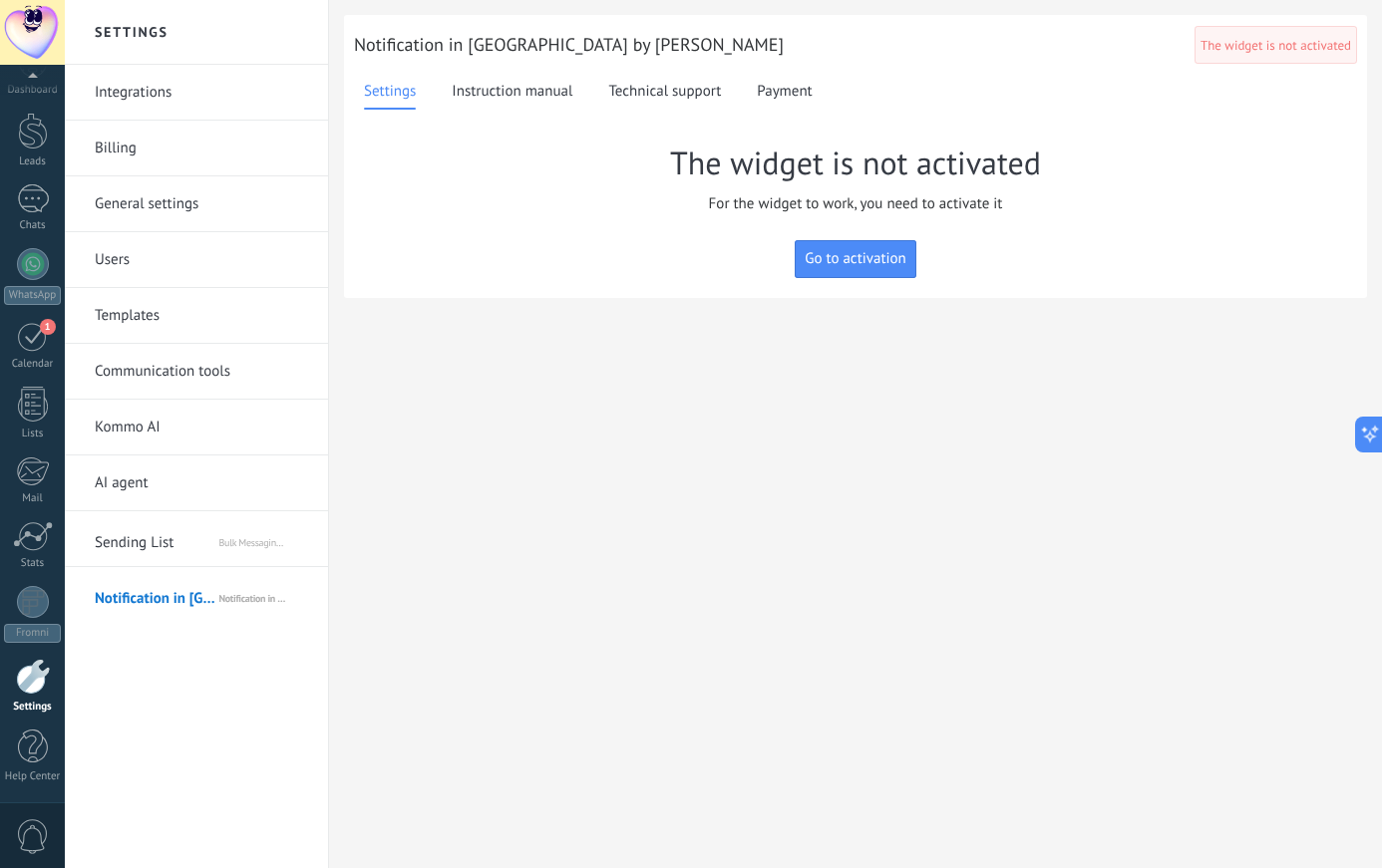 click on "General settings" at bounding box center [201, 204] 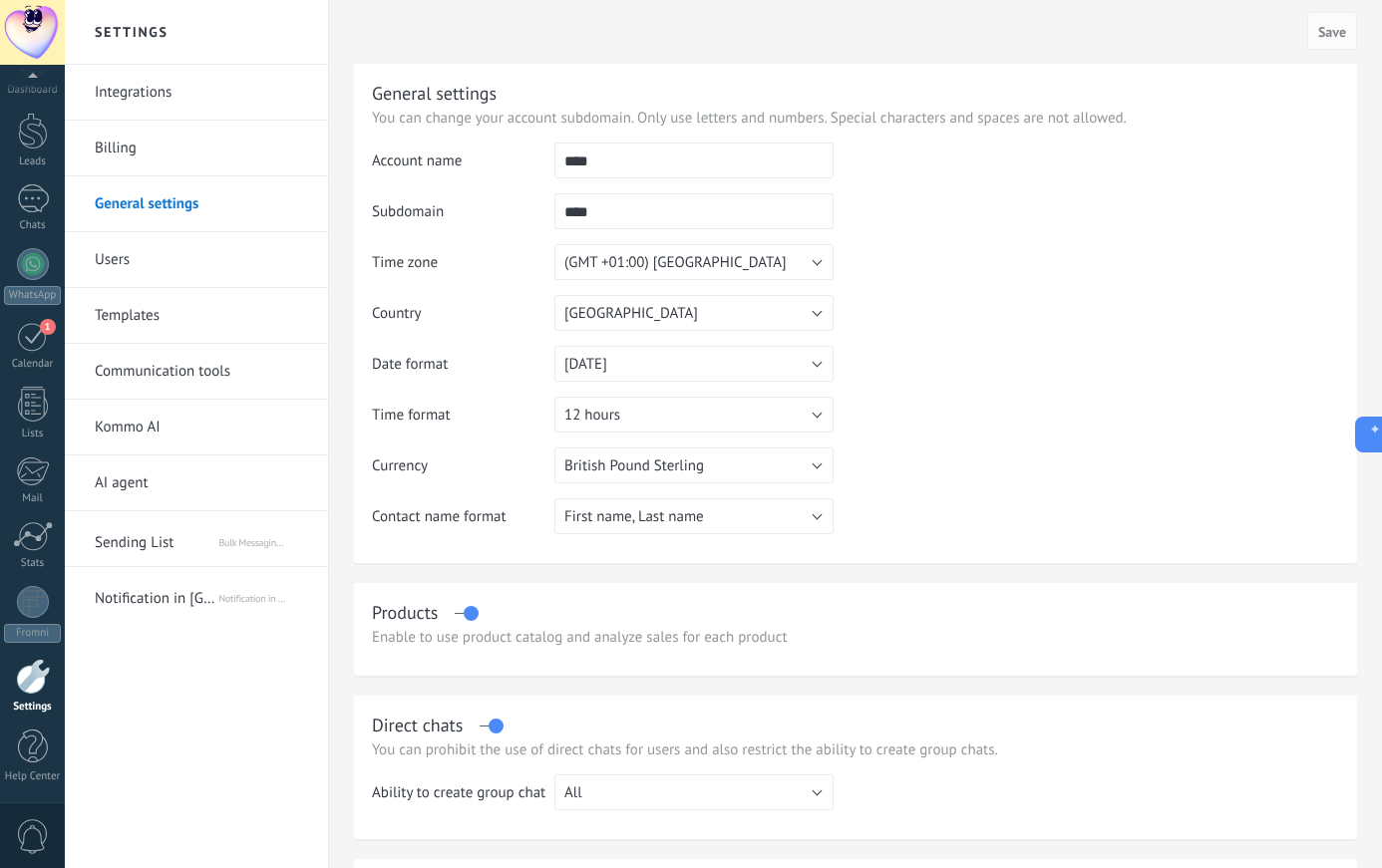 scroll, scrollTop: 36, scrollLeft: 0, axis: vertical 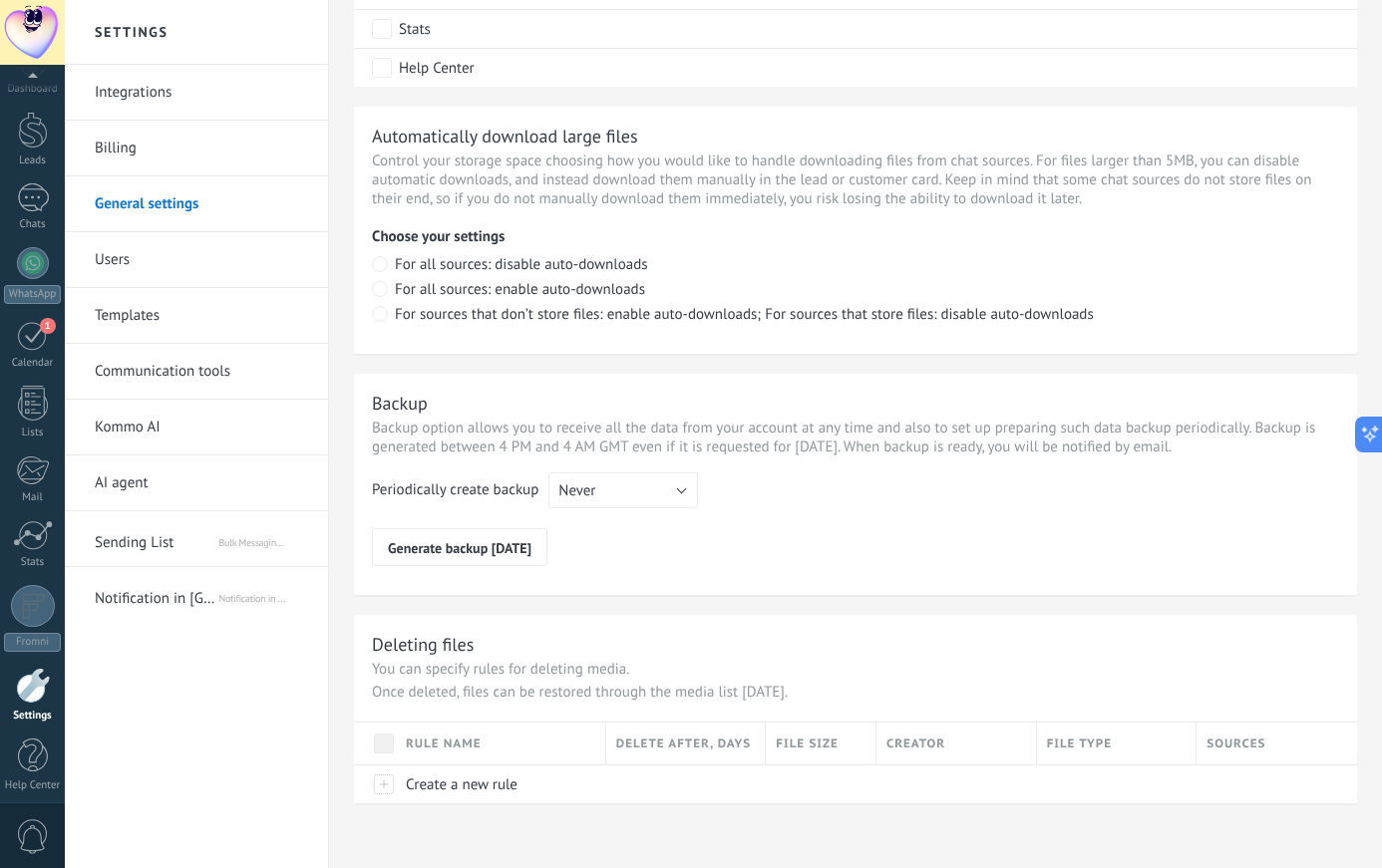 click on "Users" at bounding box center [201, 260] 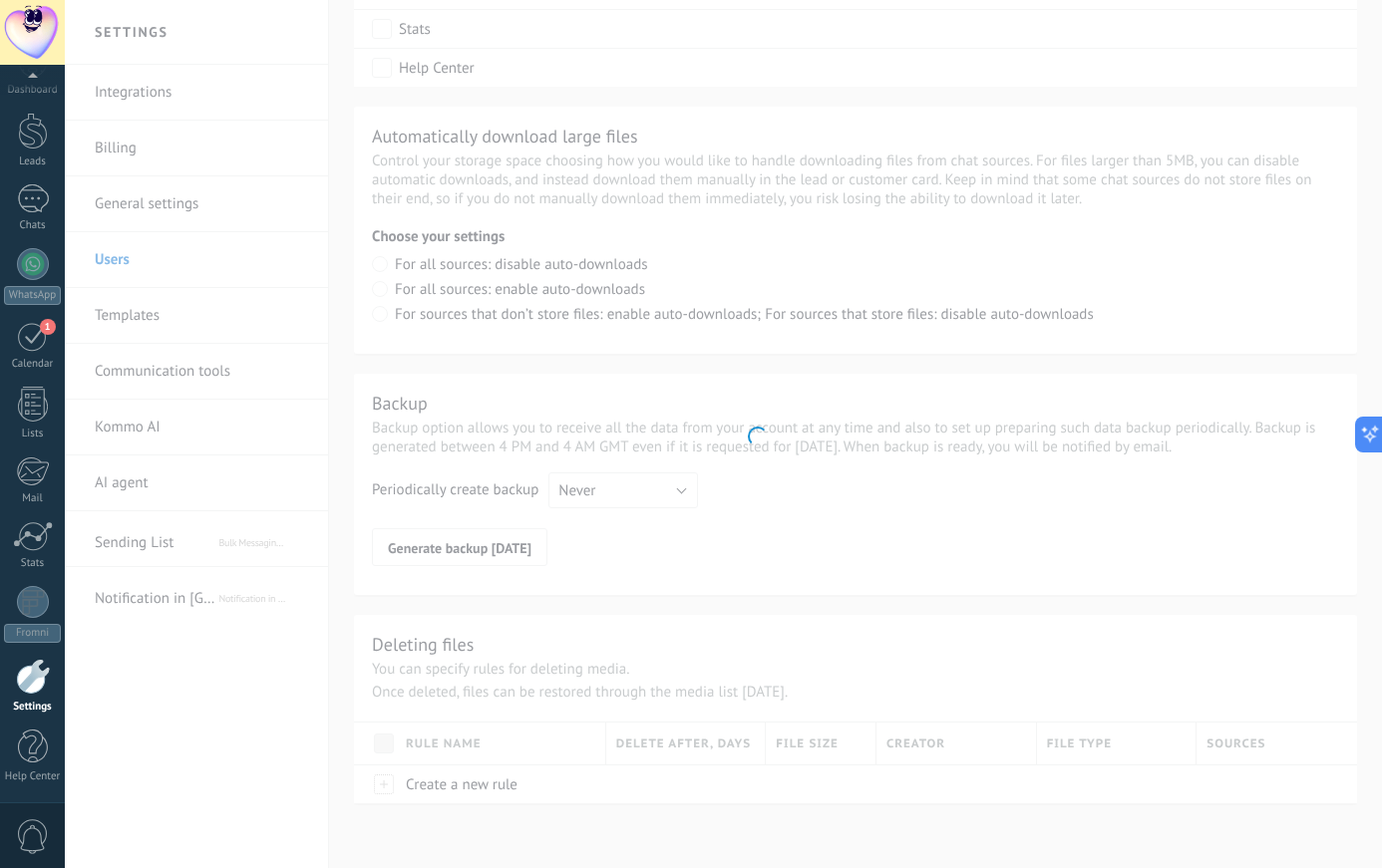 scroll, scrollTop: 36, scrollLeft: 0, axis: vertical 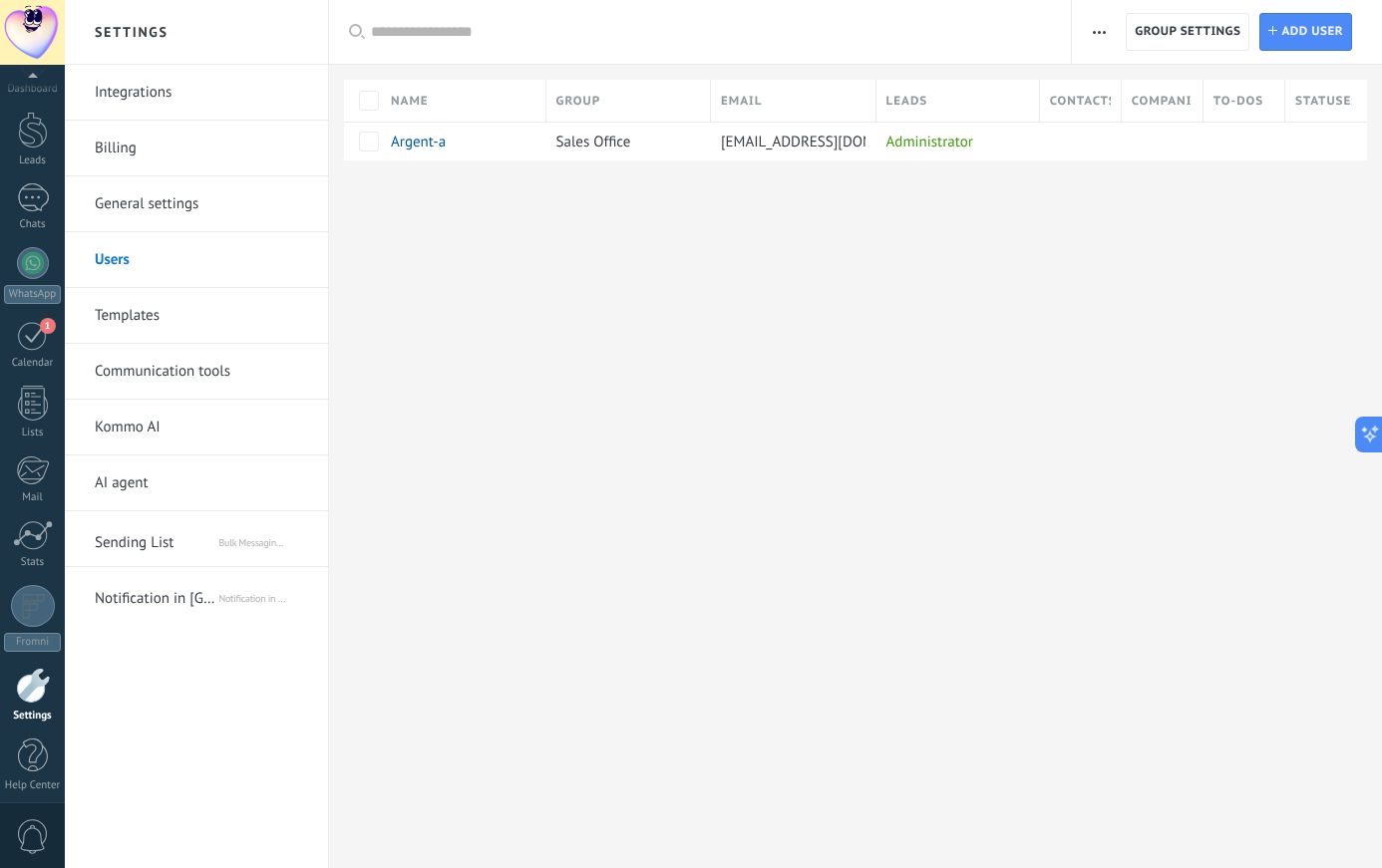 click on "Templates" at bounding box center [201, 316] 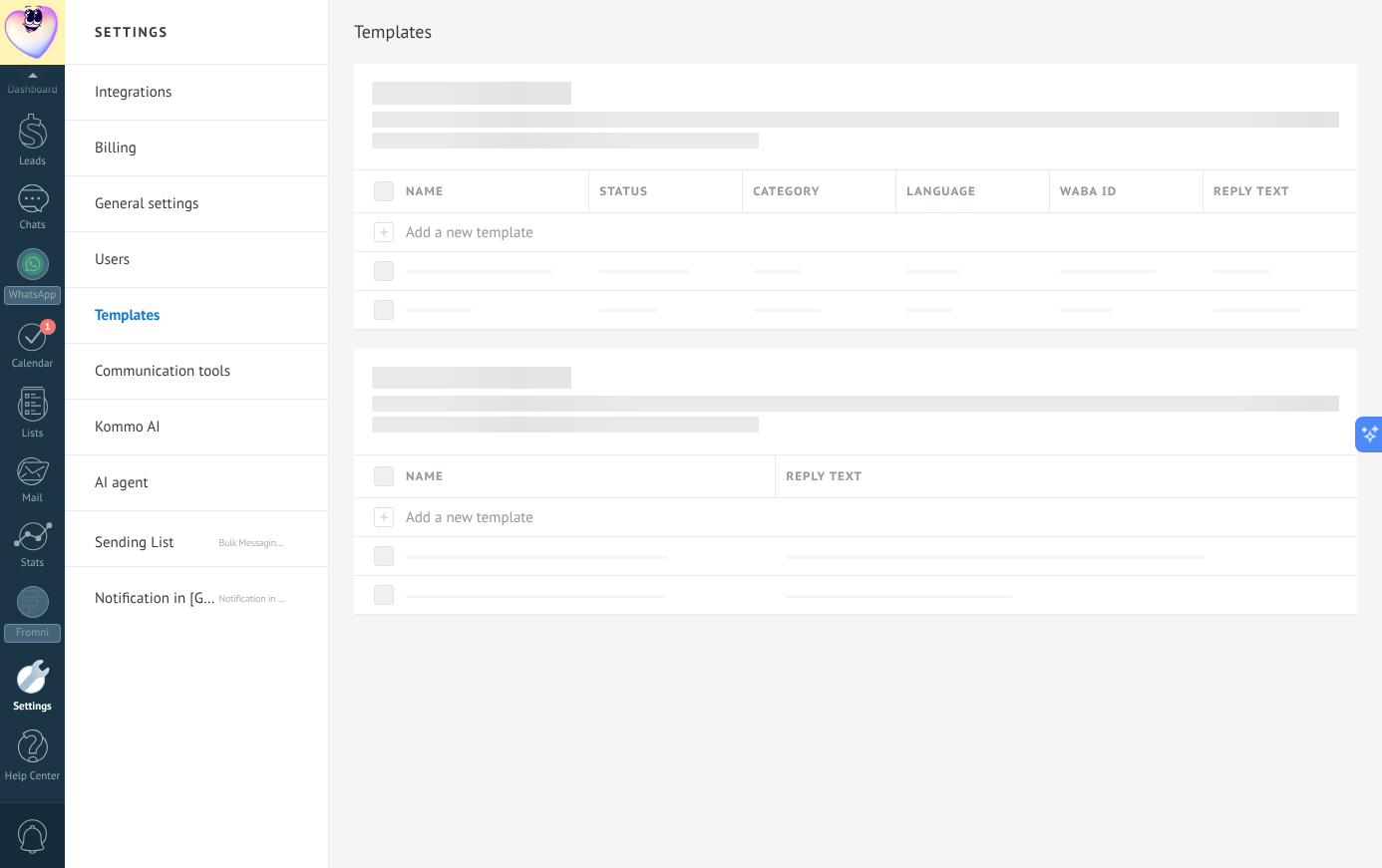 scroll, scrollTop: 36, scrollLeft: 0, axis: vertical 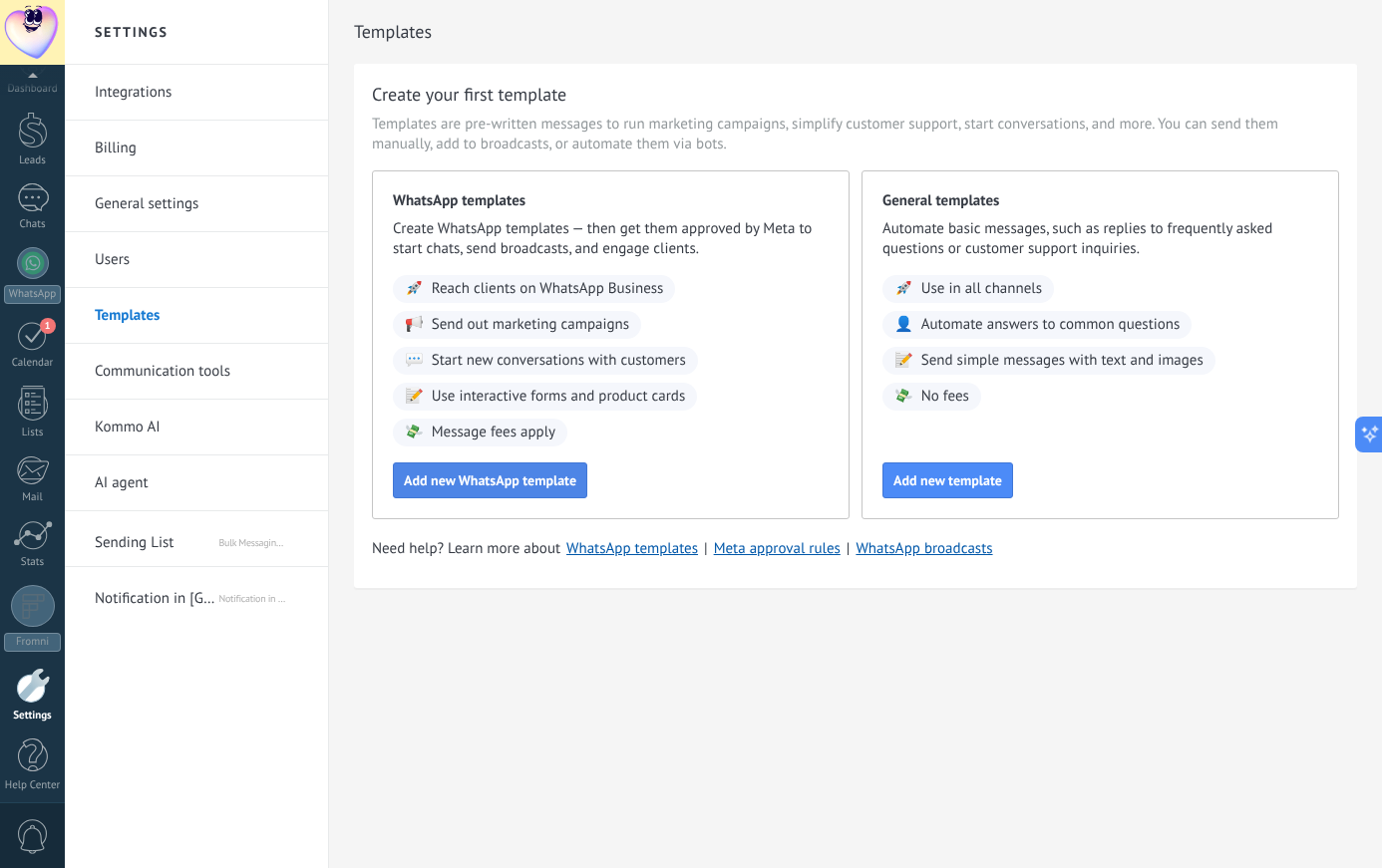 click on "Add new WhatsApp template" at bounding box center (490, 480) 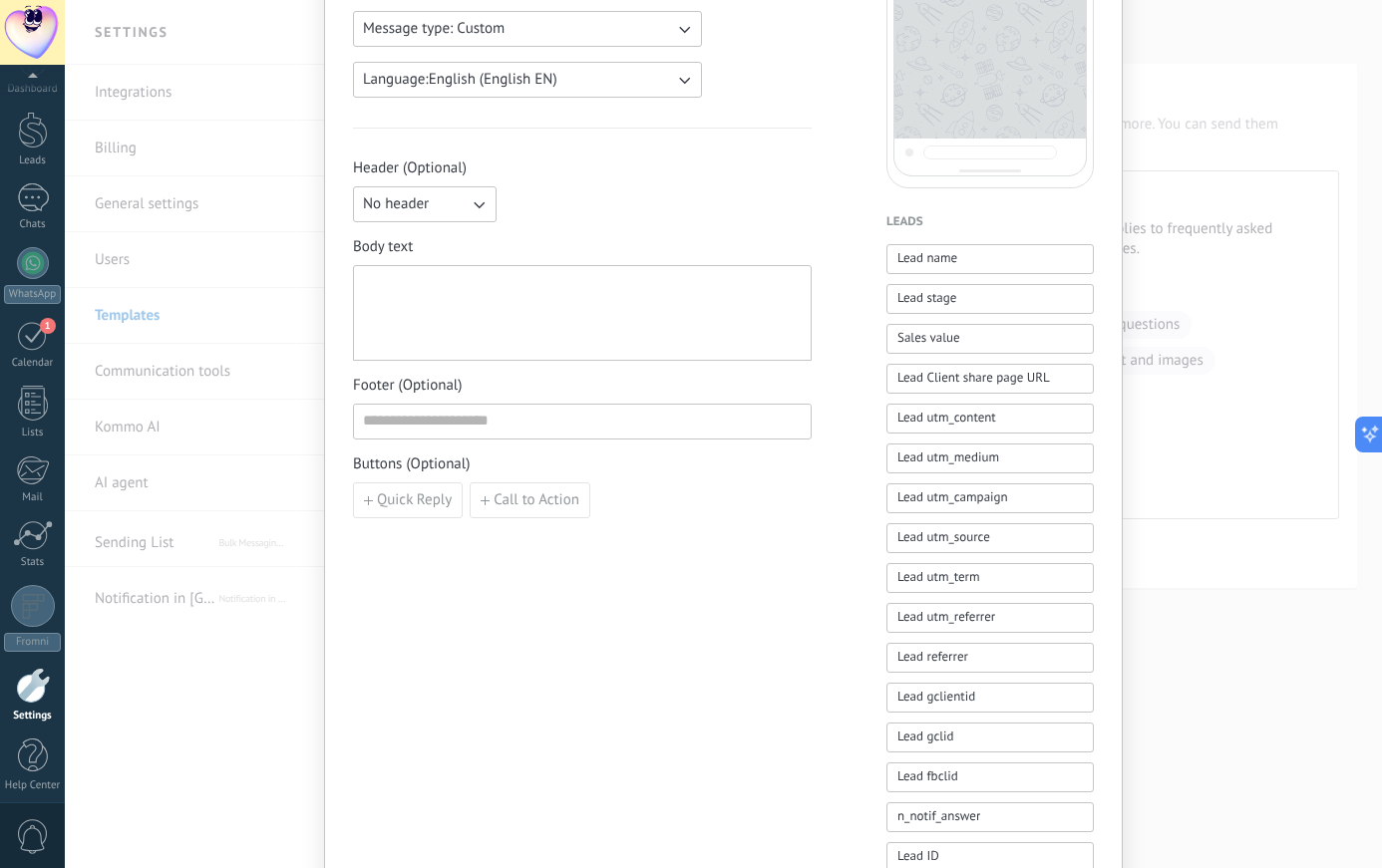scroll, scrollTop: 0, scrollLeft: 0, axis: both 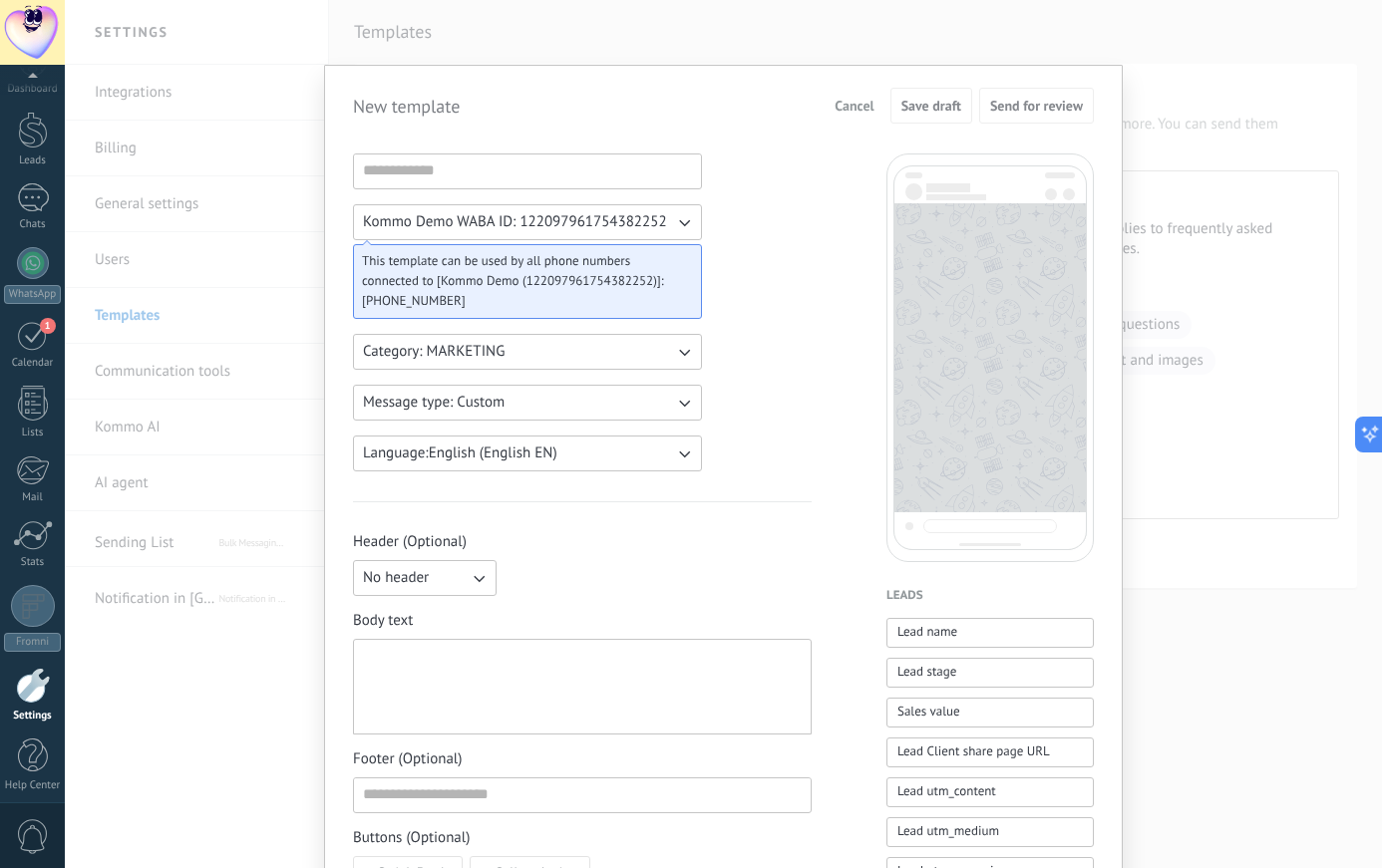 click on "Kommo Demo WABA ID: 122097961754382252" at bounding box center (515, 222) 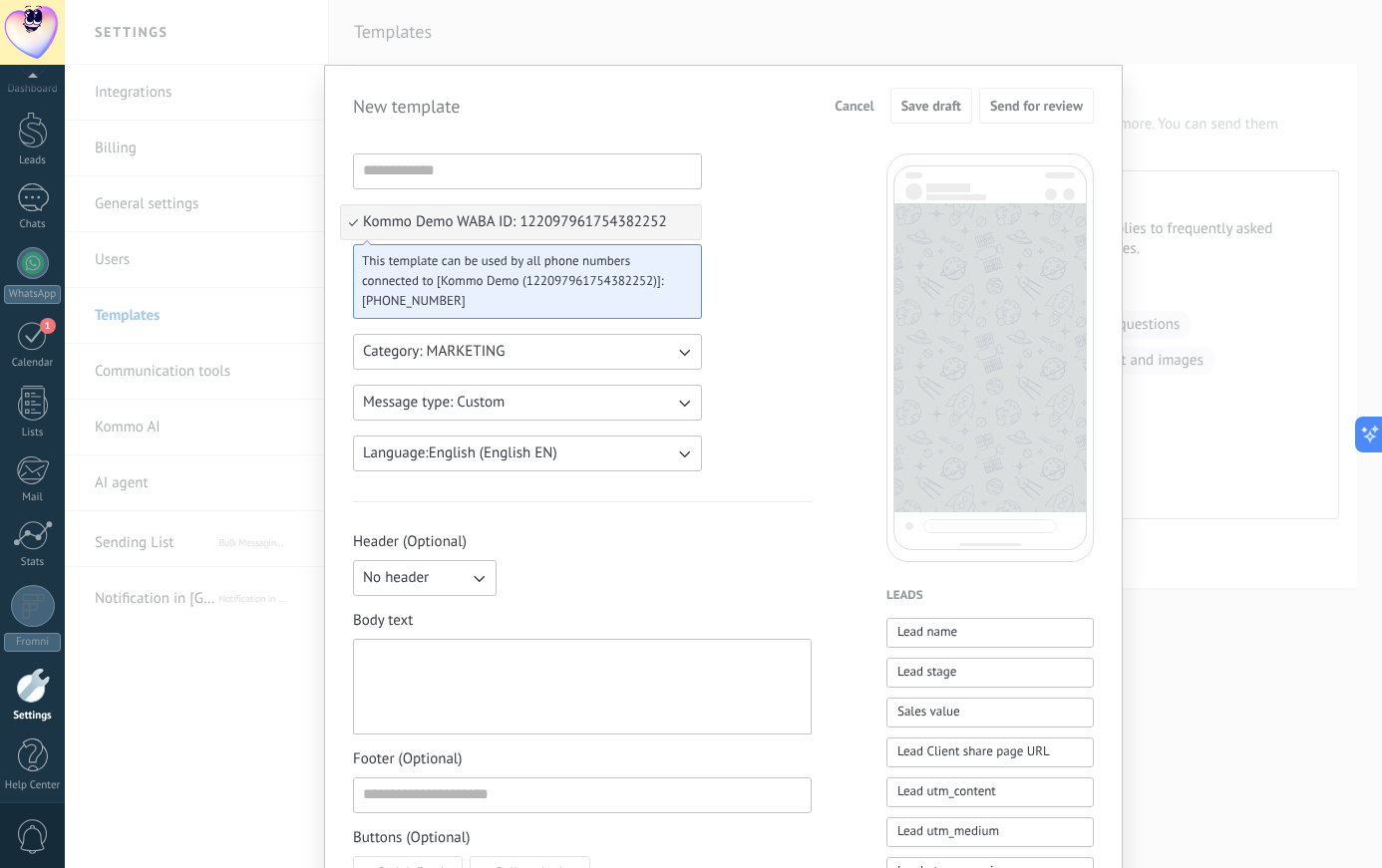 click on "This template can be used by all phone numbers connected to [Kommo Demo (122097961754382252)]:" at bounding box center [519, 271] 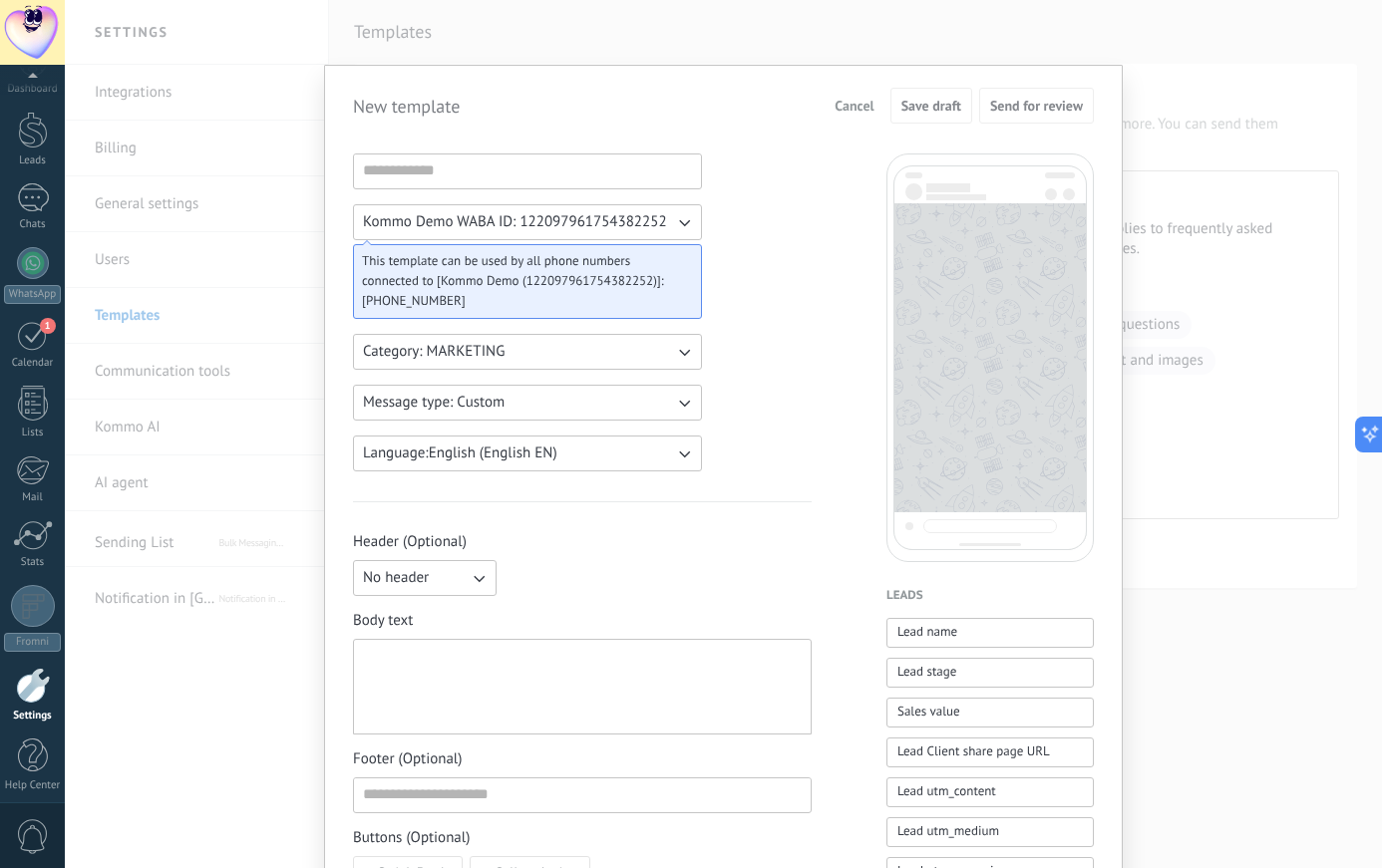 click 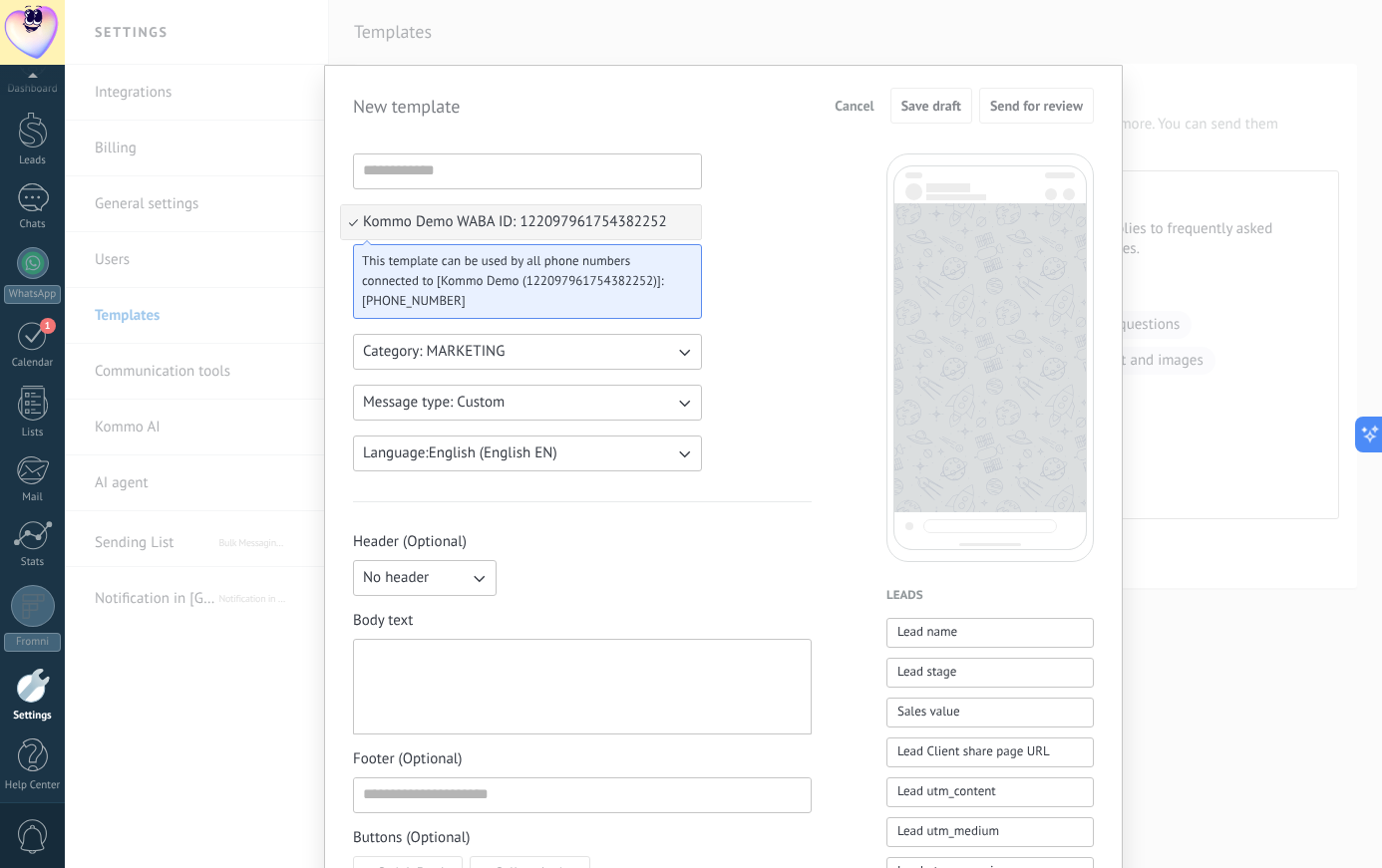 click on "This template can be used by all phone numbers connected to [Kommo Demo (122097961754382252)]:" at bounding box center [519, 271] 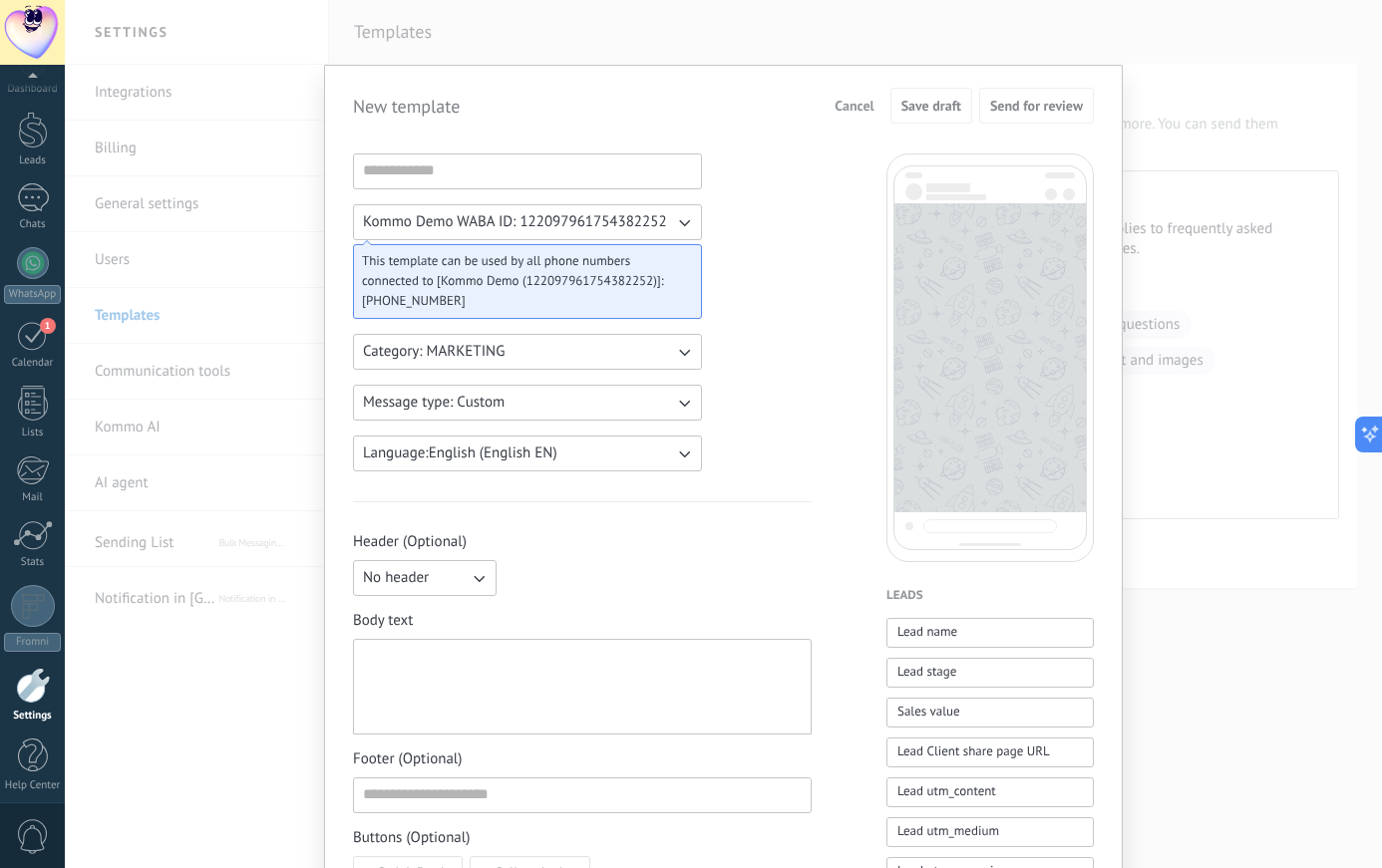 click on "Category: MARKETING" at bounding box center [434, 352] 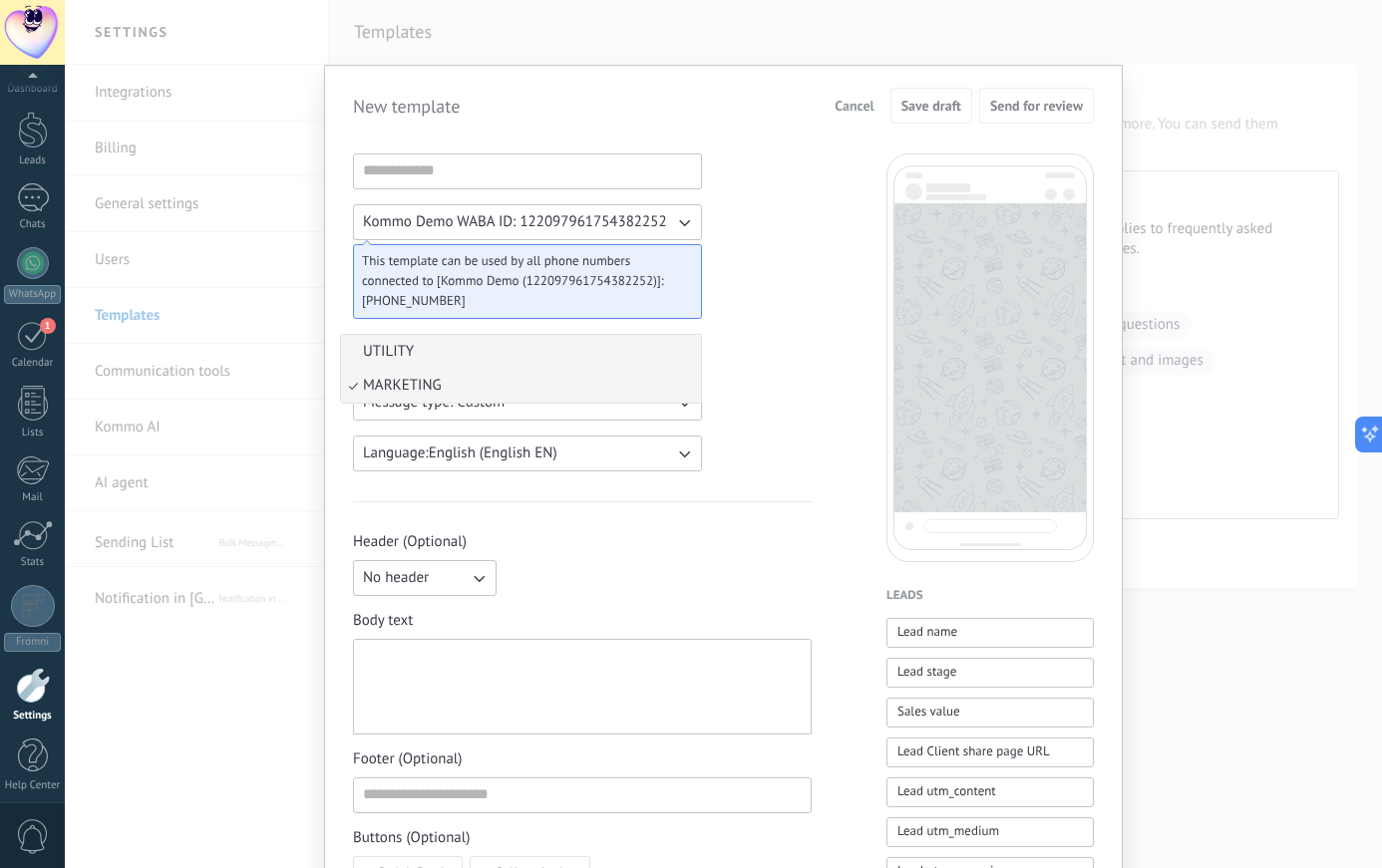 click on "UTILITY" at bounding box center (520, 352) 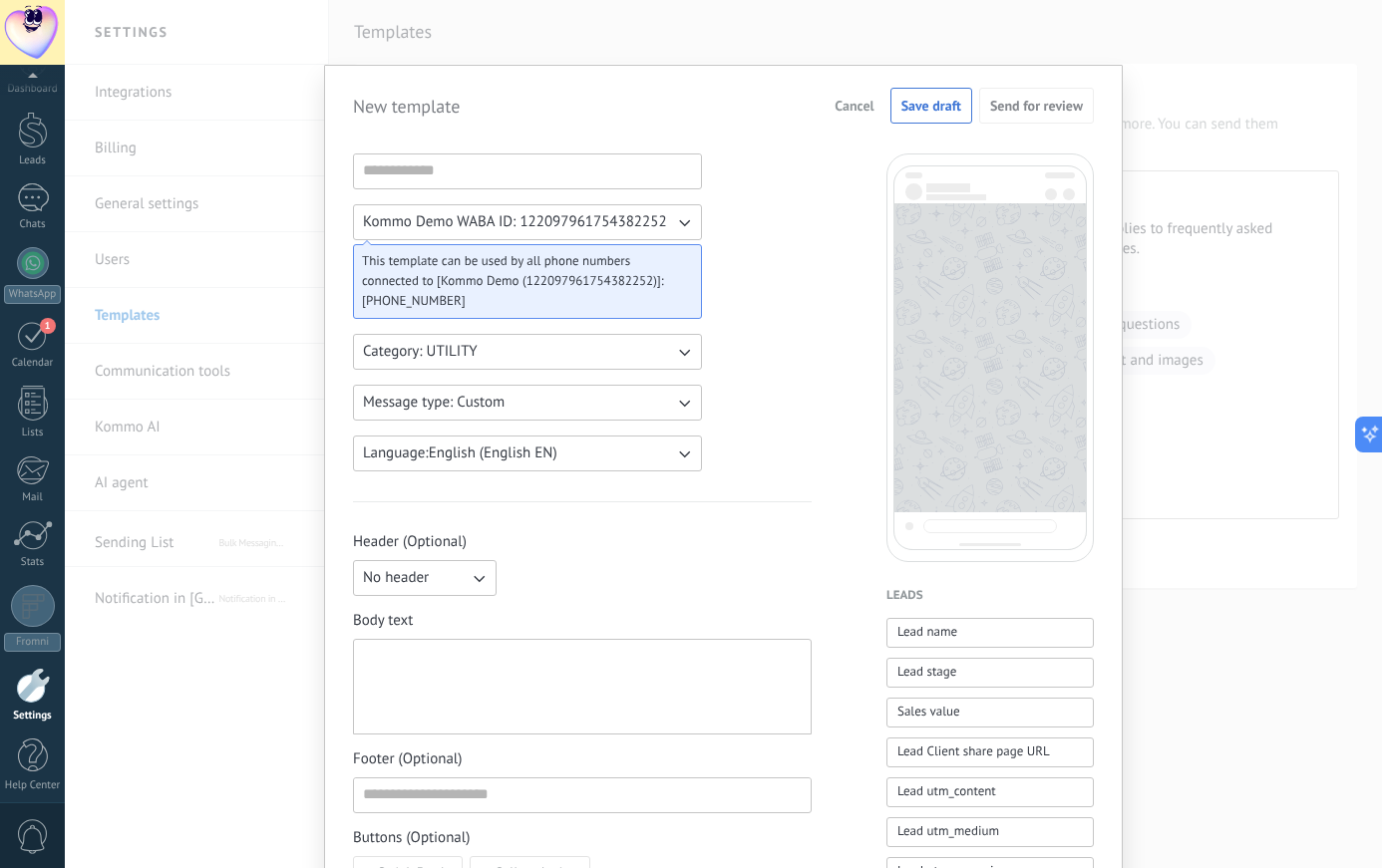 click on "Category: UTILITY" at bounding box center [420, 352] 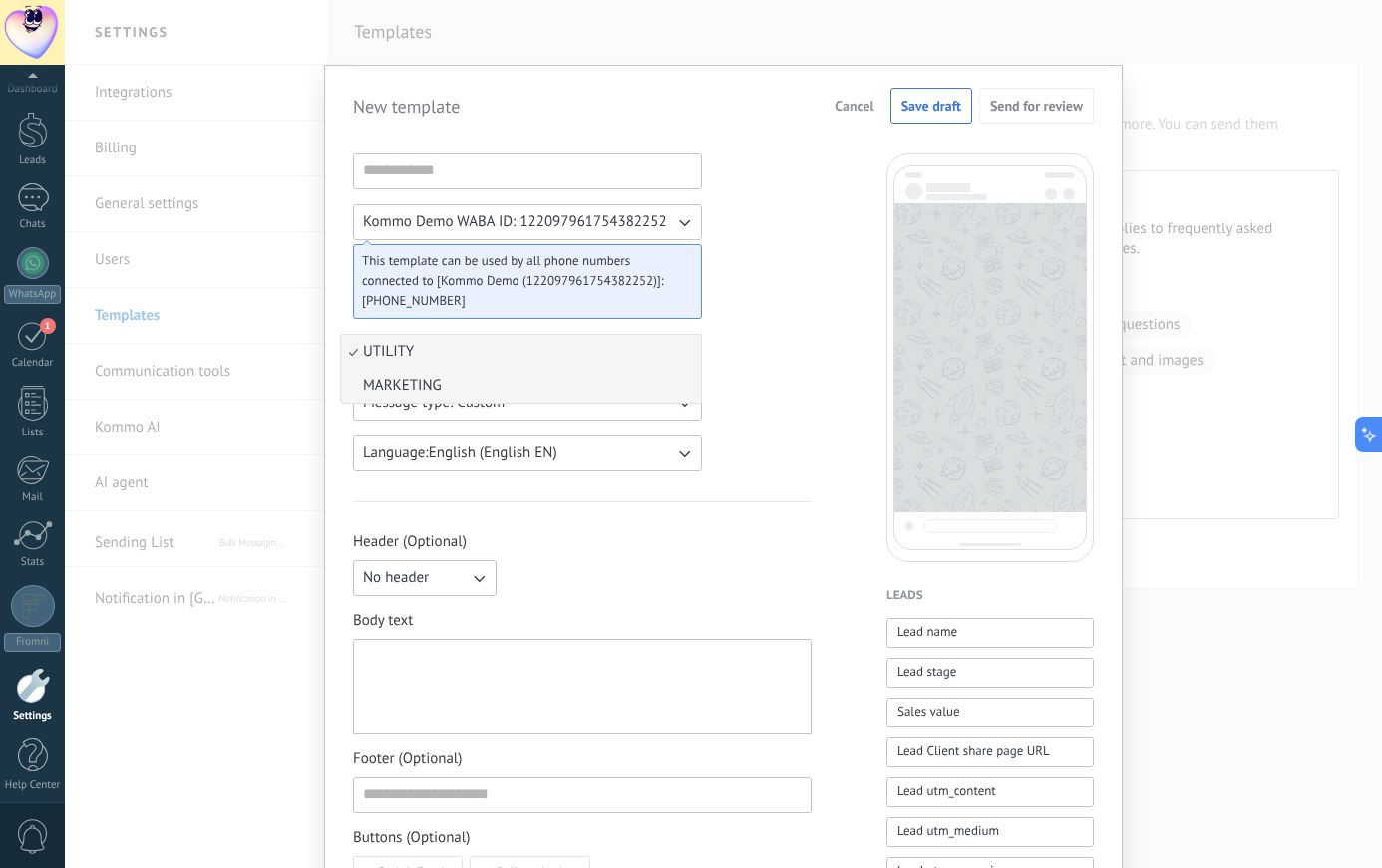 click on "MARKETING" at bounding box center (520, 386) 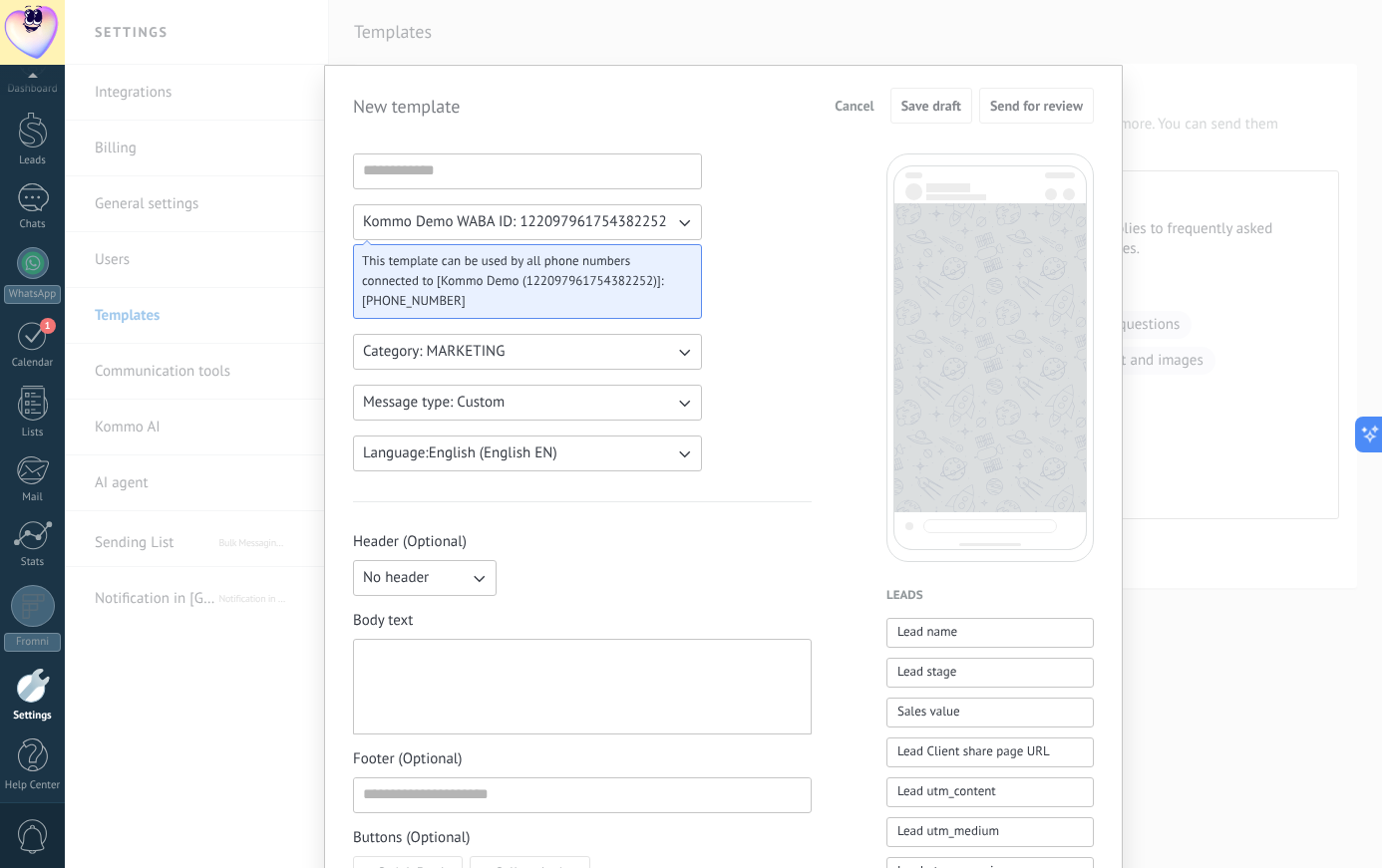 click on "Message type: Custom" at bounding box center [434, 403] 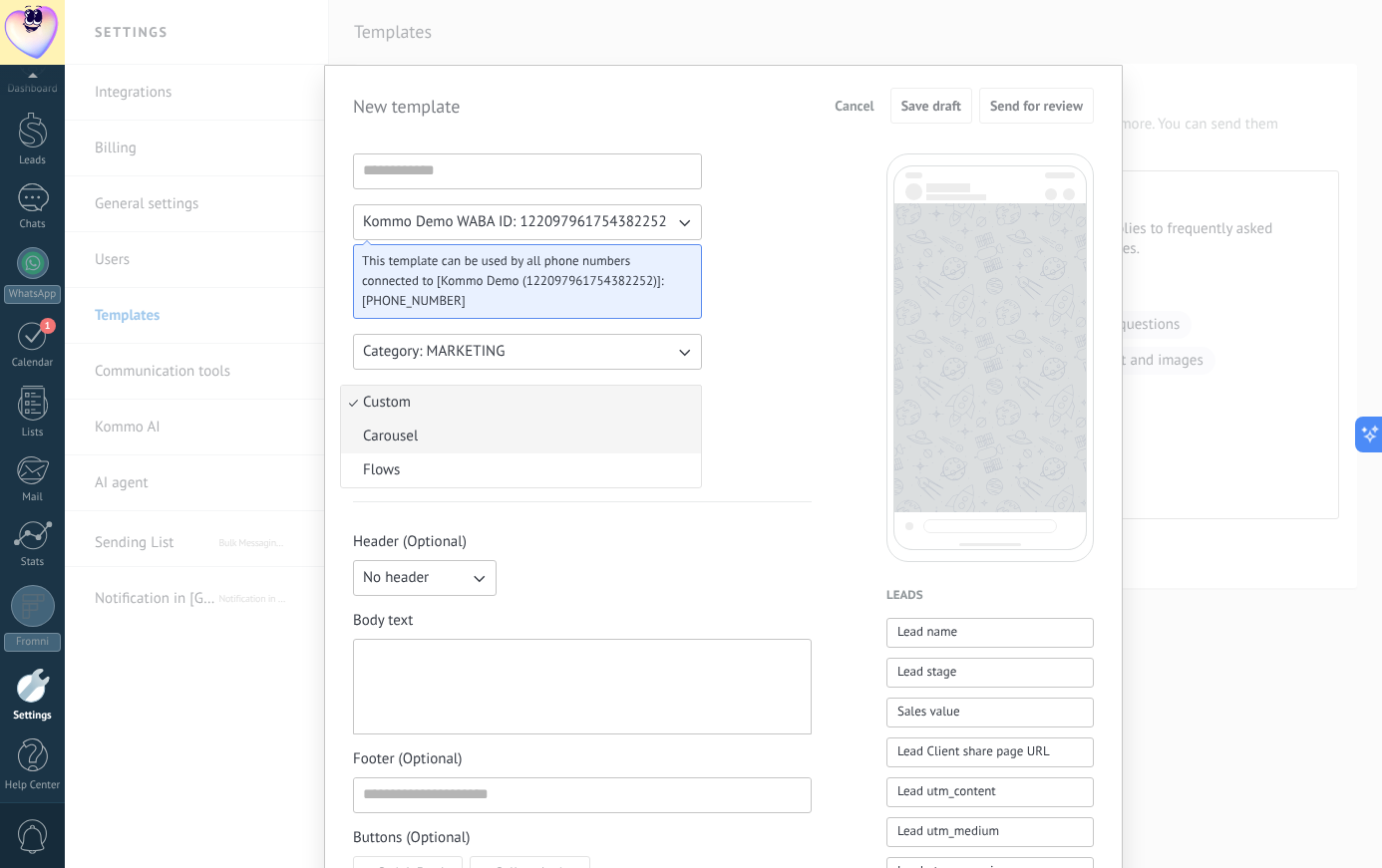 click on "Carousel" at bounding box center (520, 436) 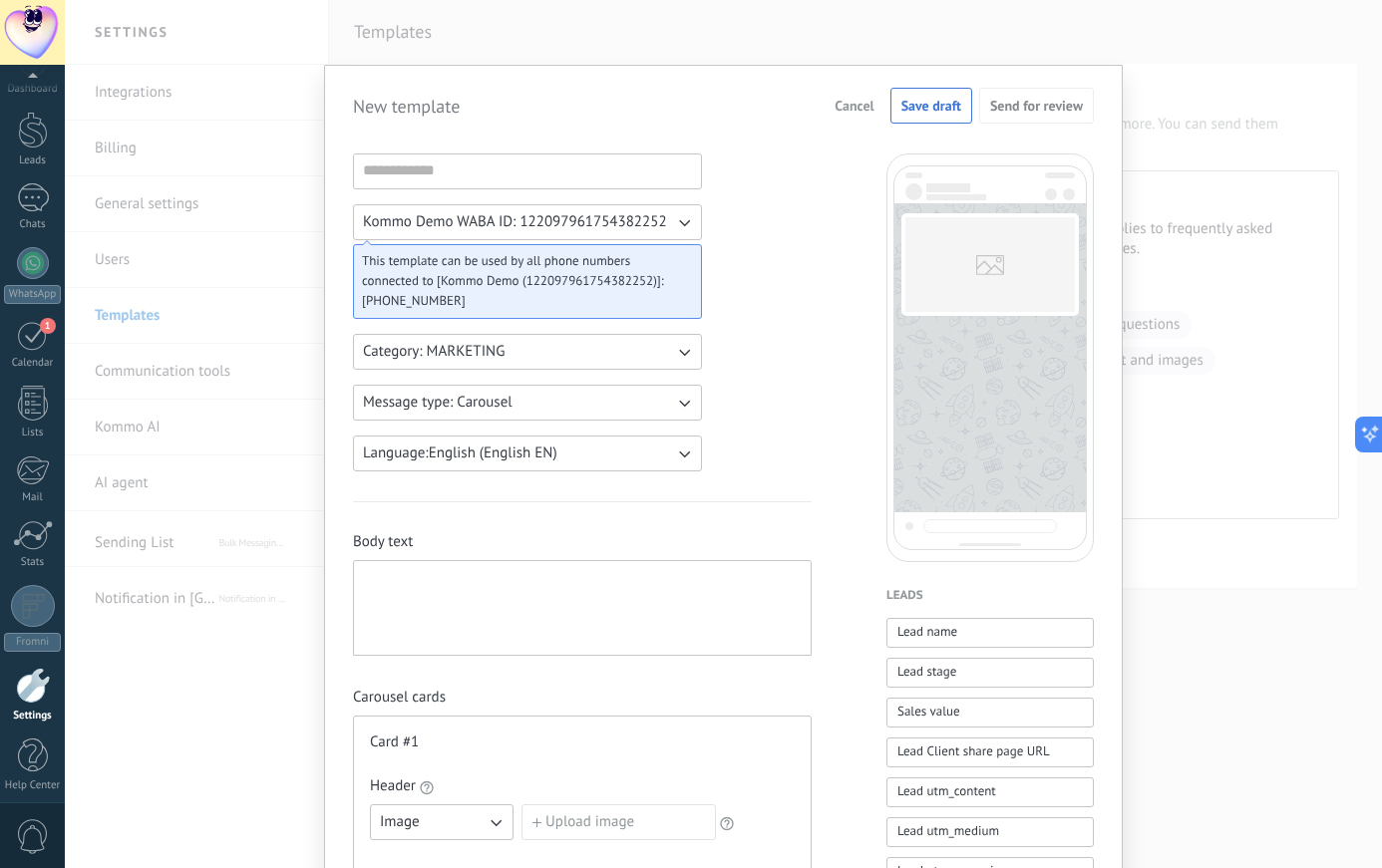 click on "Message type: Carousel" at bounding box center [438, 403] 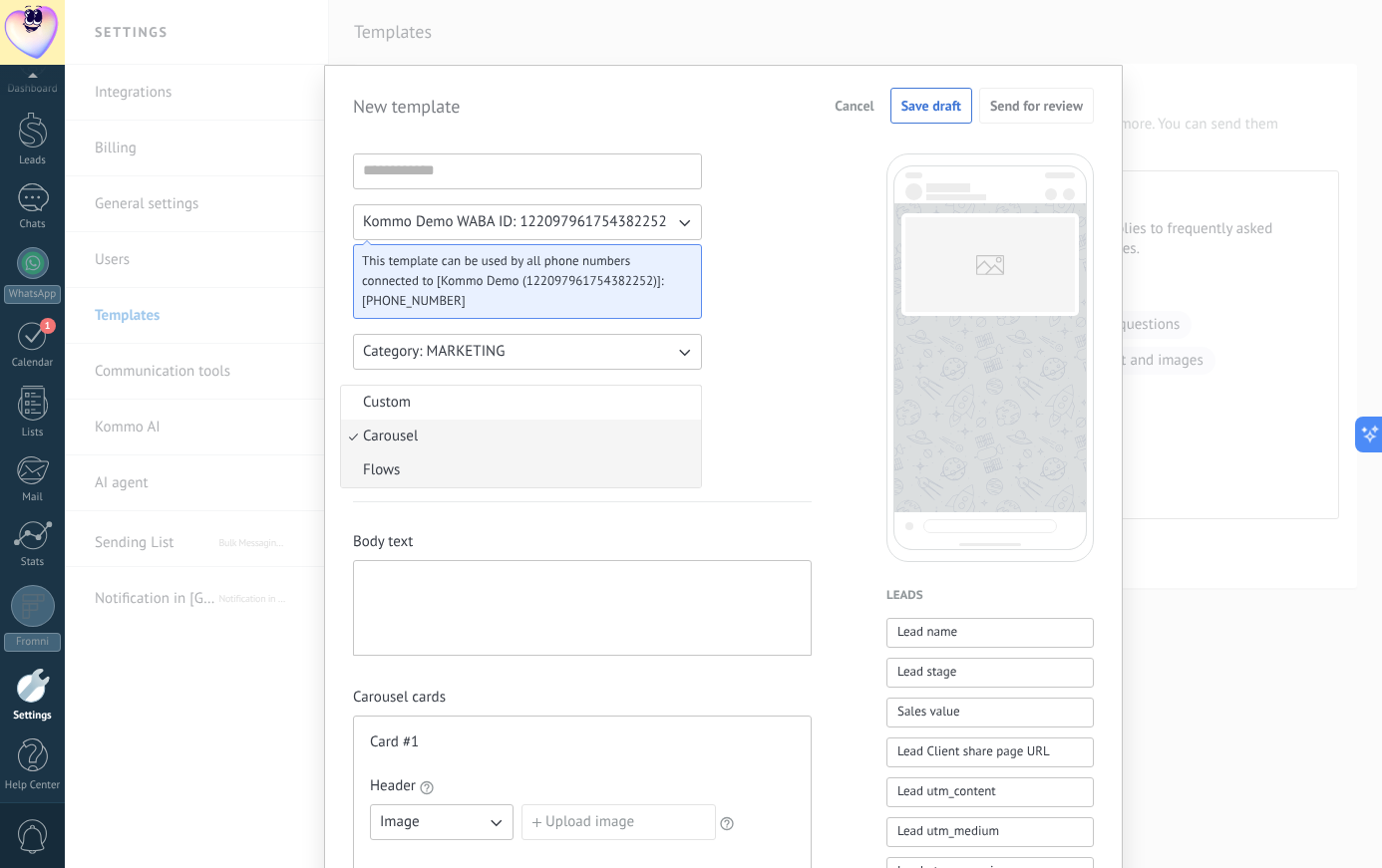 click on "Flows" at bounding box center [520, 470] 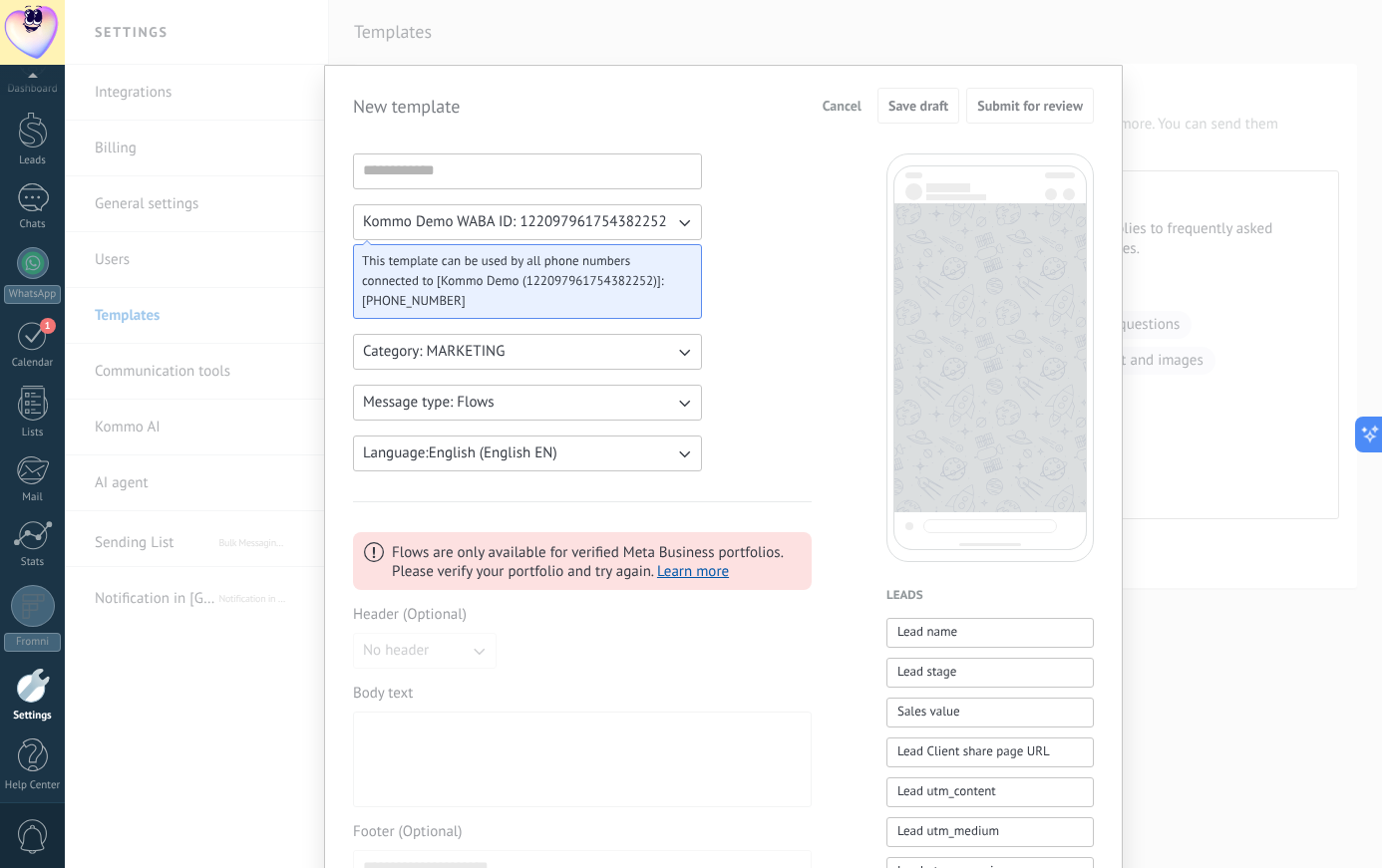 click on "Message type: Flows" at bounding box center (429, 403) 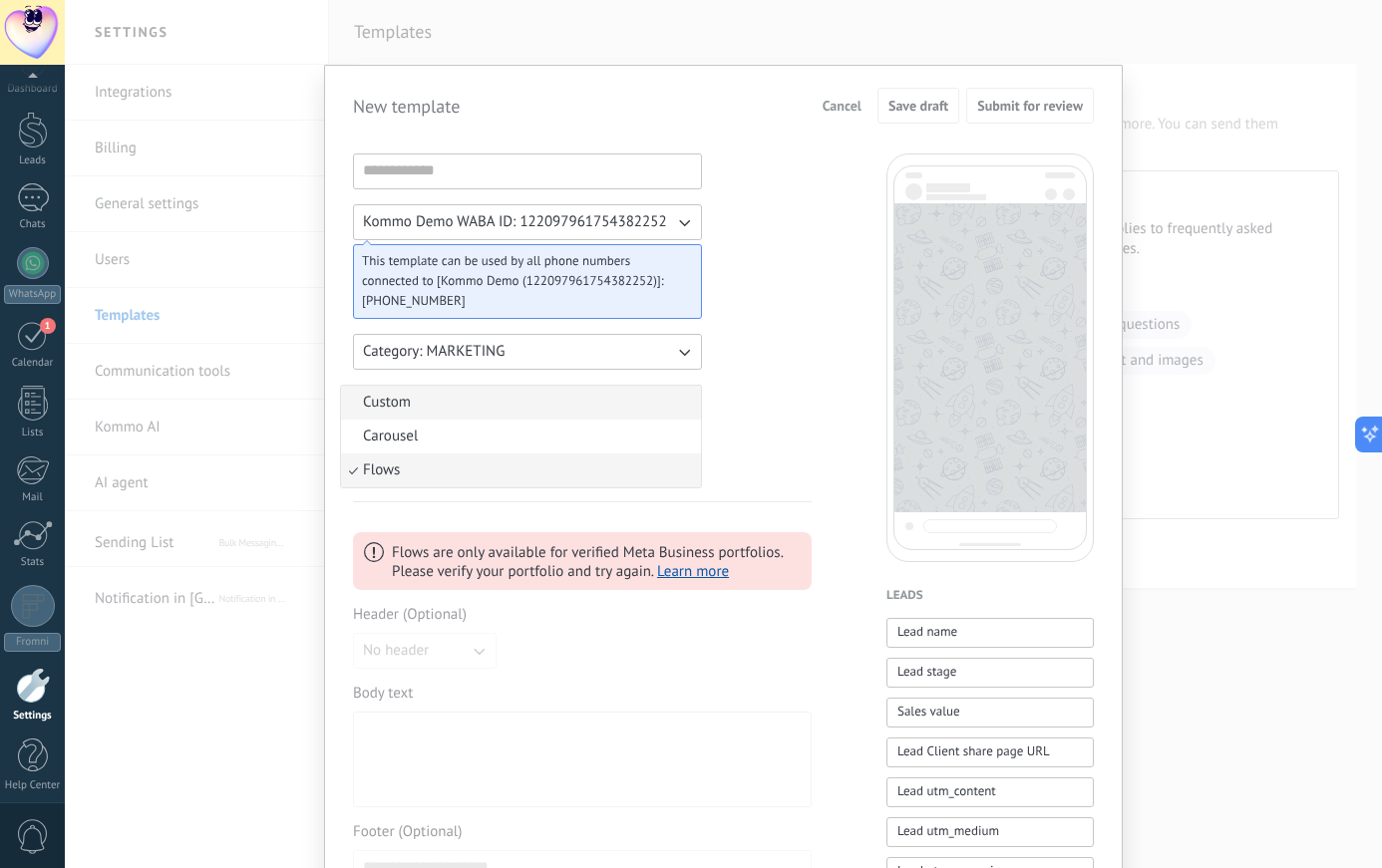click on "Custom" at bounding box center [520, 403] 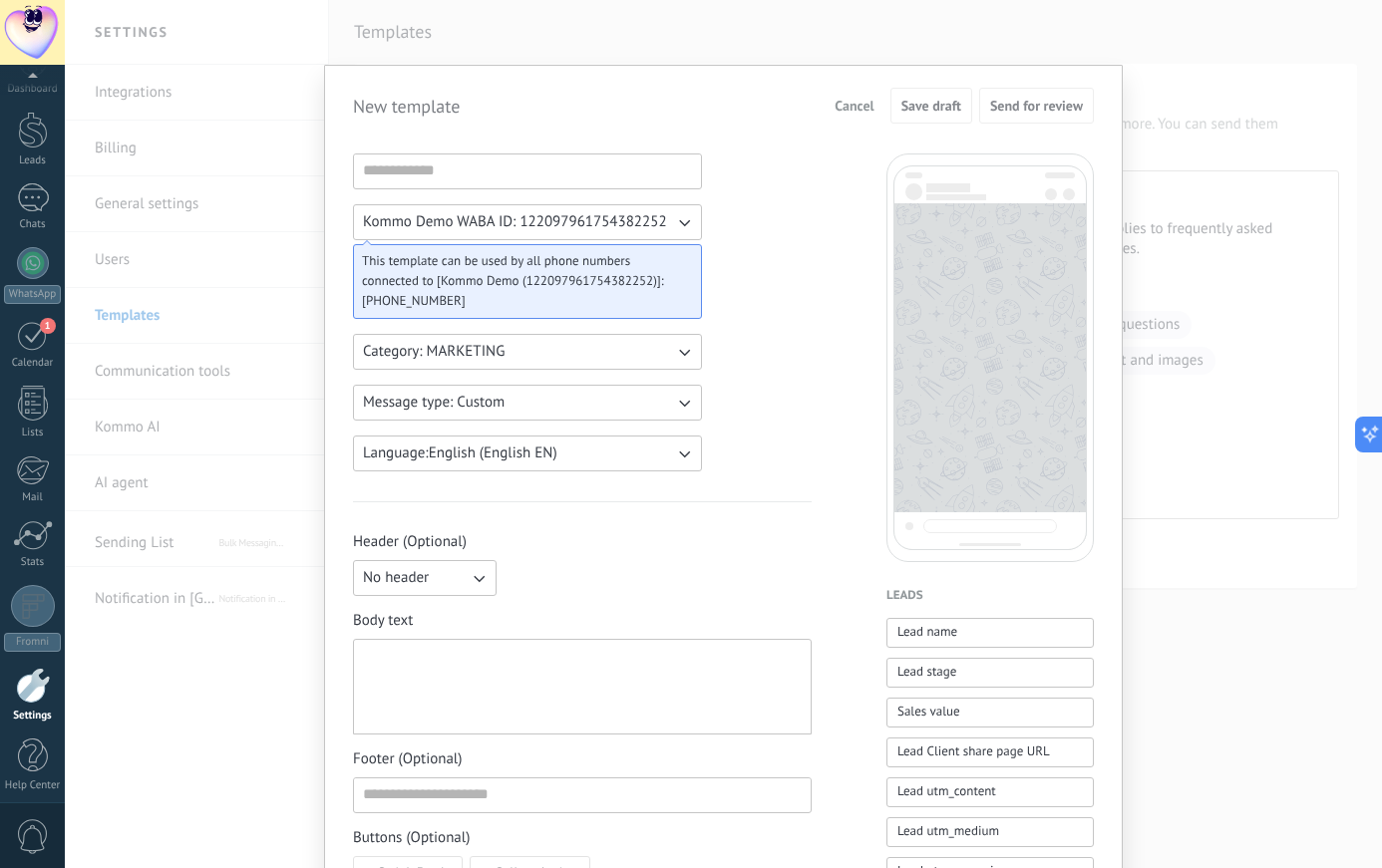 click on "Language:  English (English EN)" at bounding box center [460, 453] 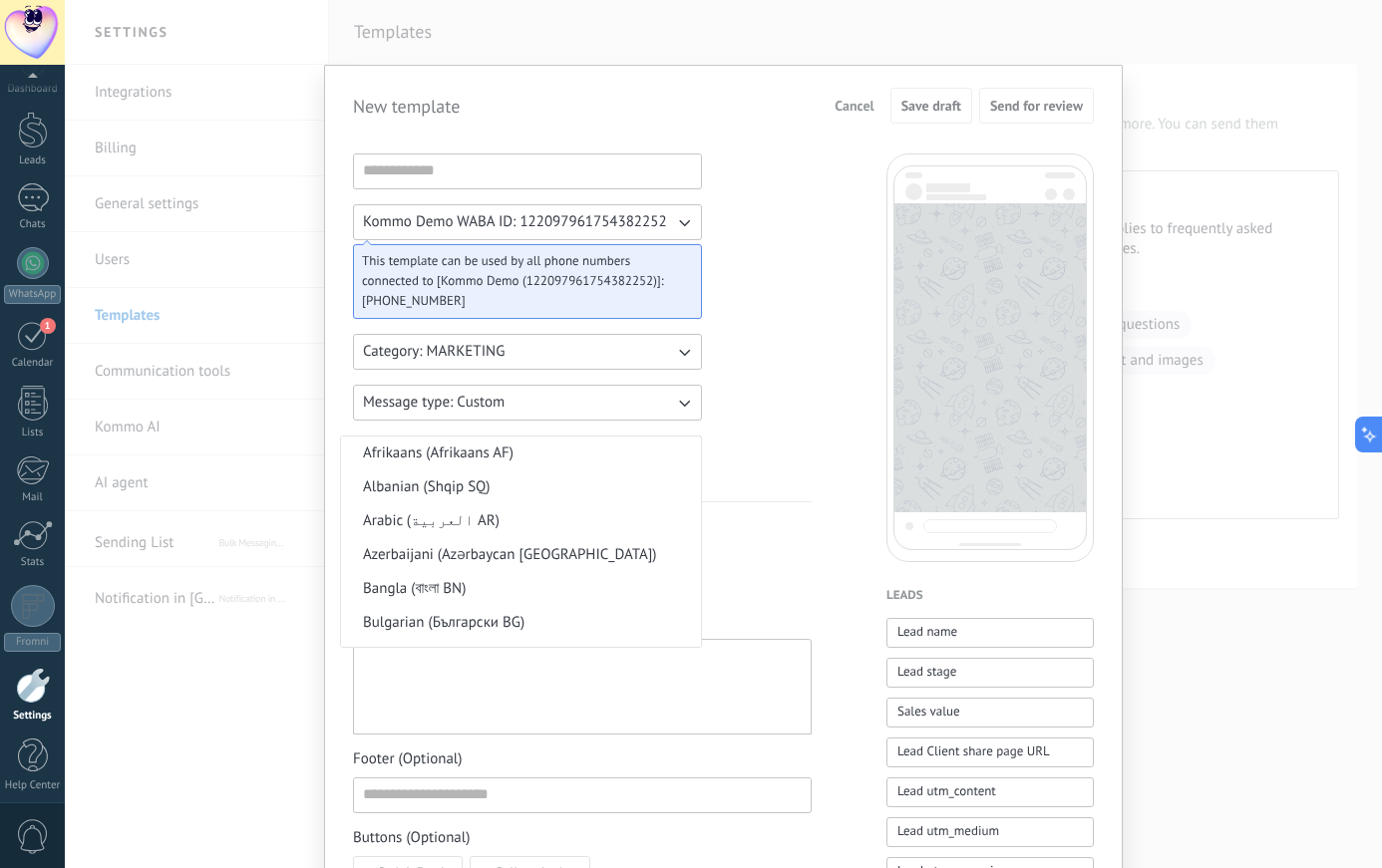 scroll, scrollTop: 386, scrollLeft: 0, axis: vertical 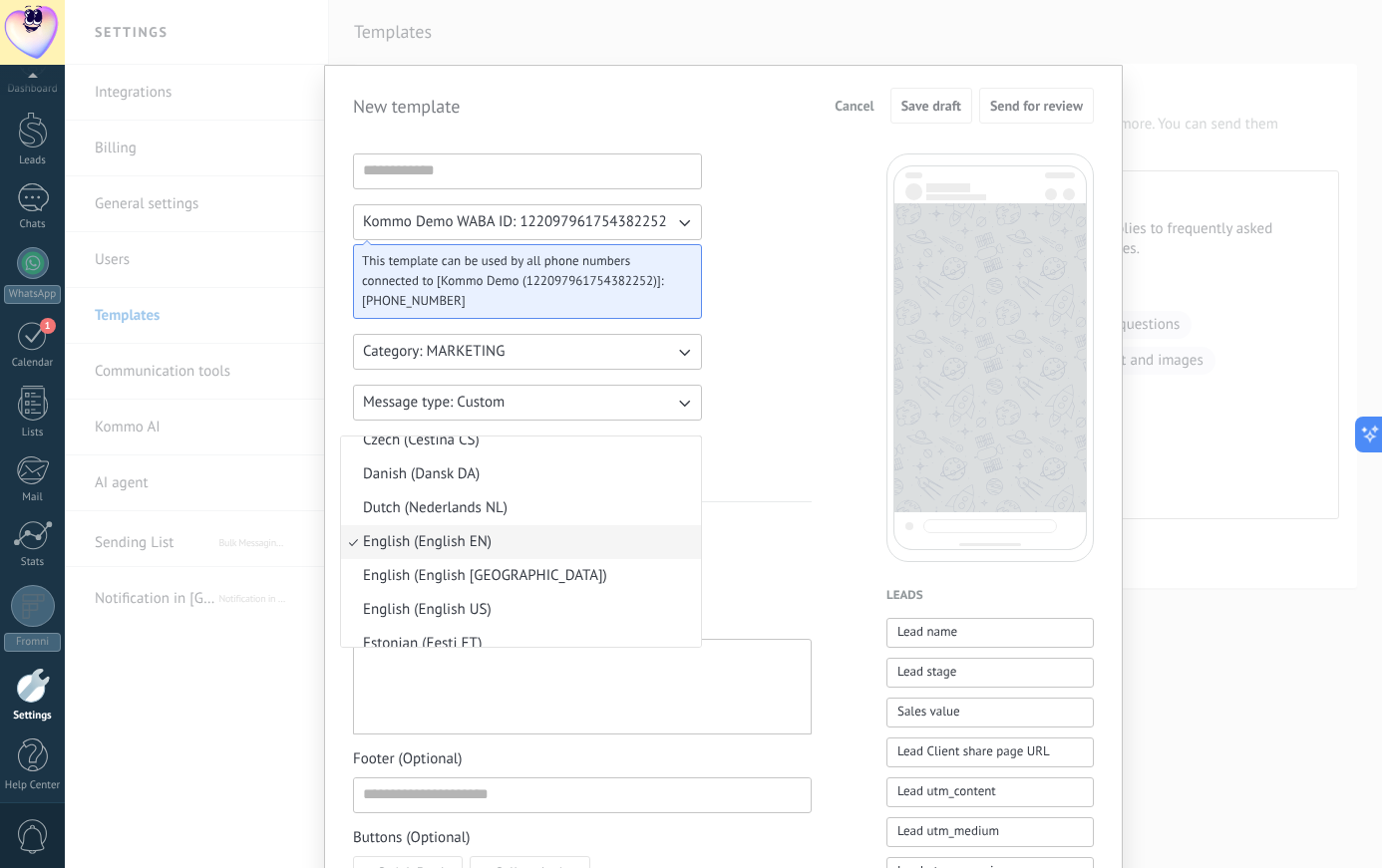 click on "English (English EN)" at bounding box center (427, 542) 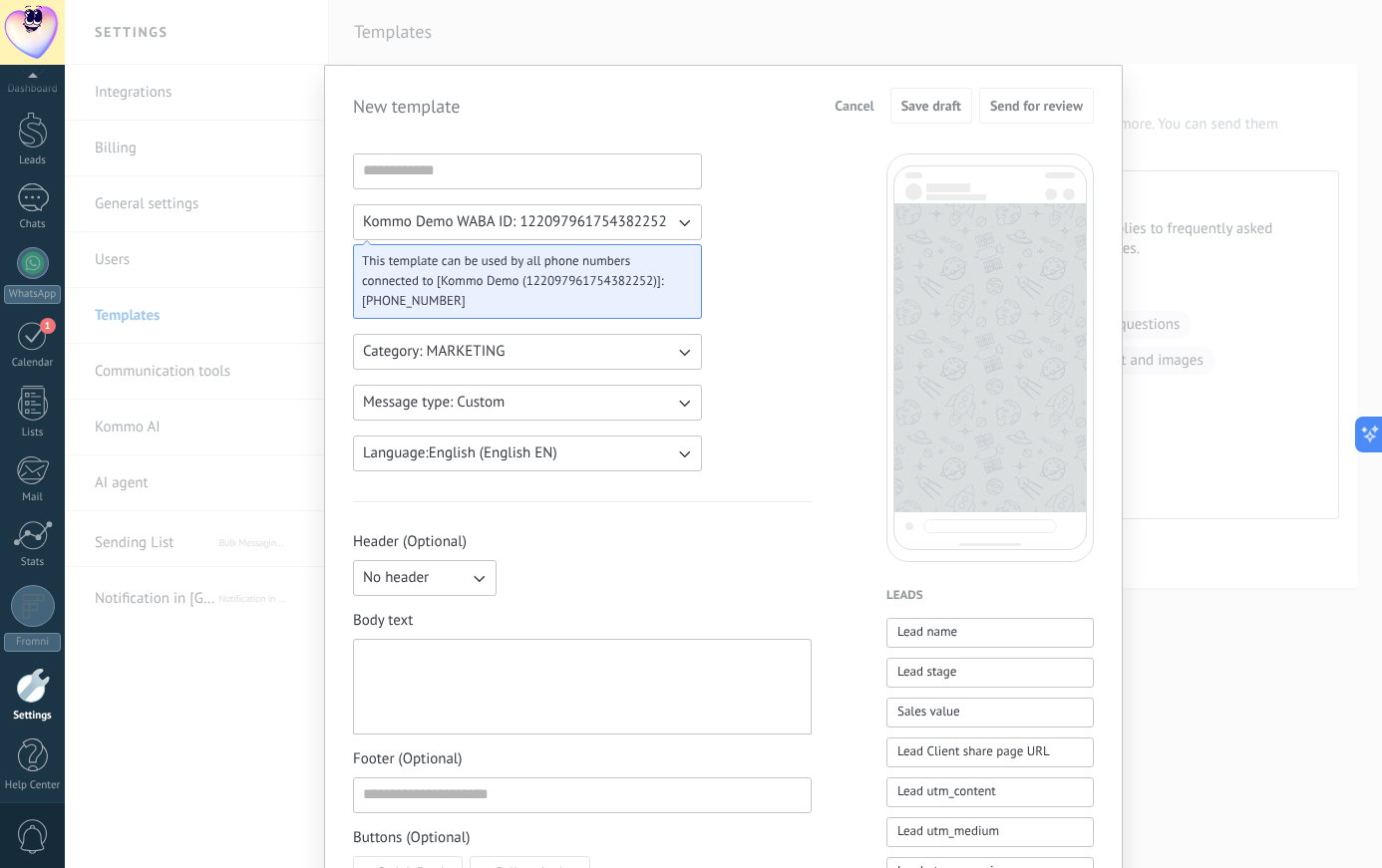 click on "No header" at bounding box center [425, 578] 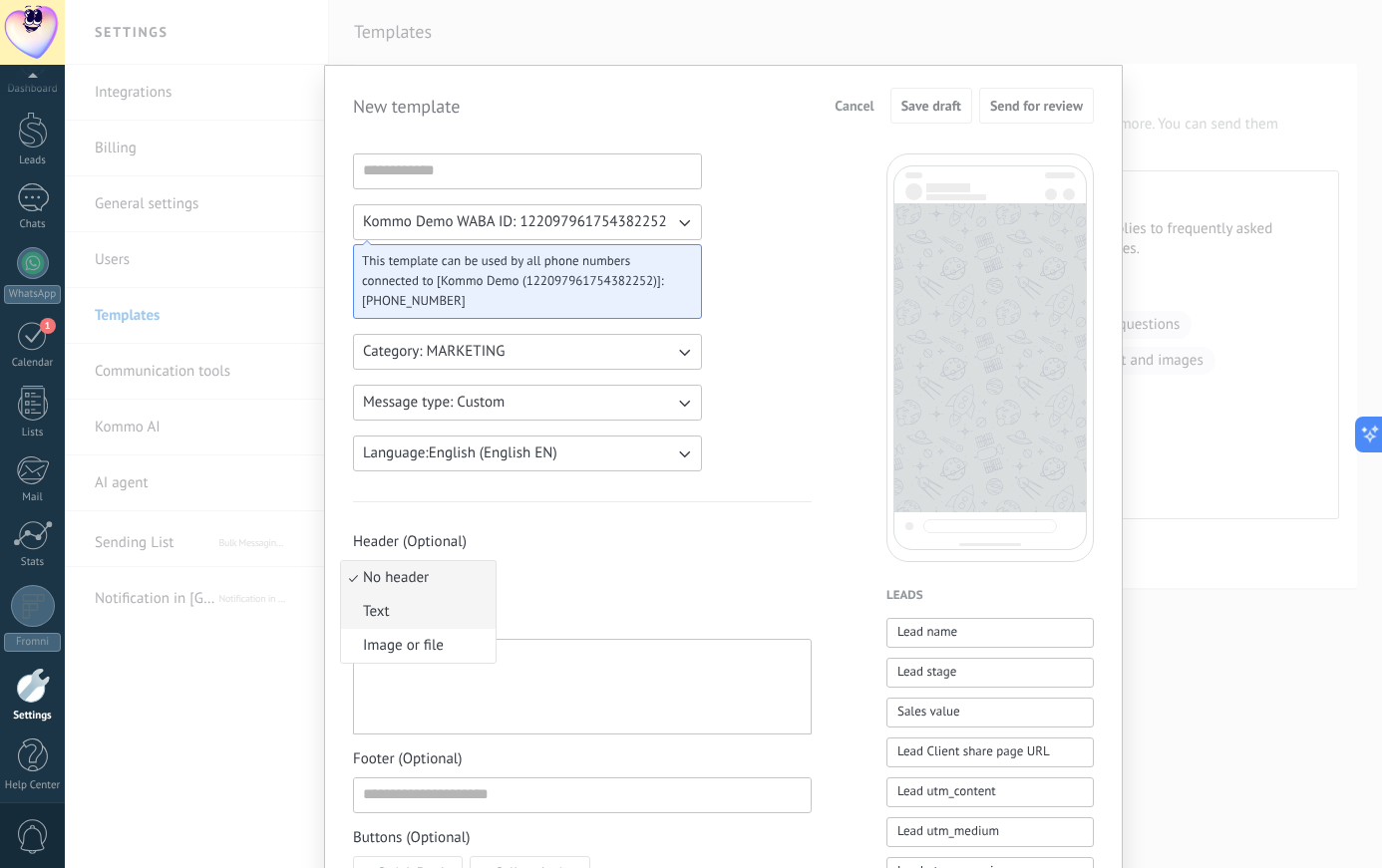 click on "Text" at bounding box center (418, 612) 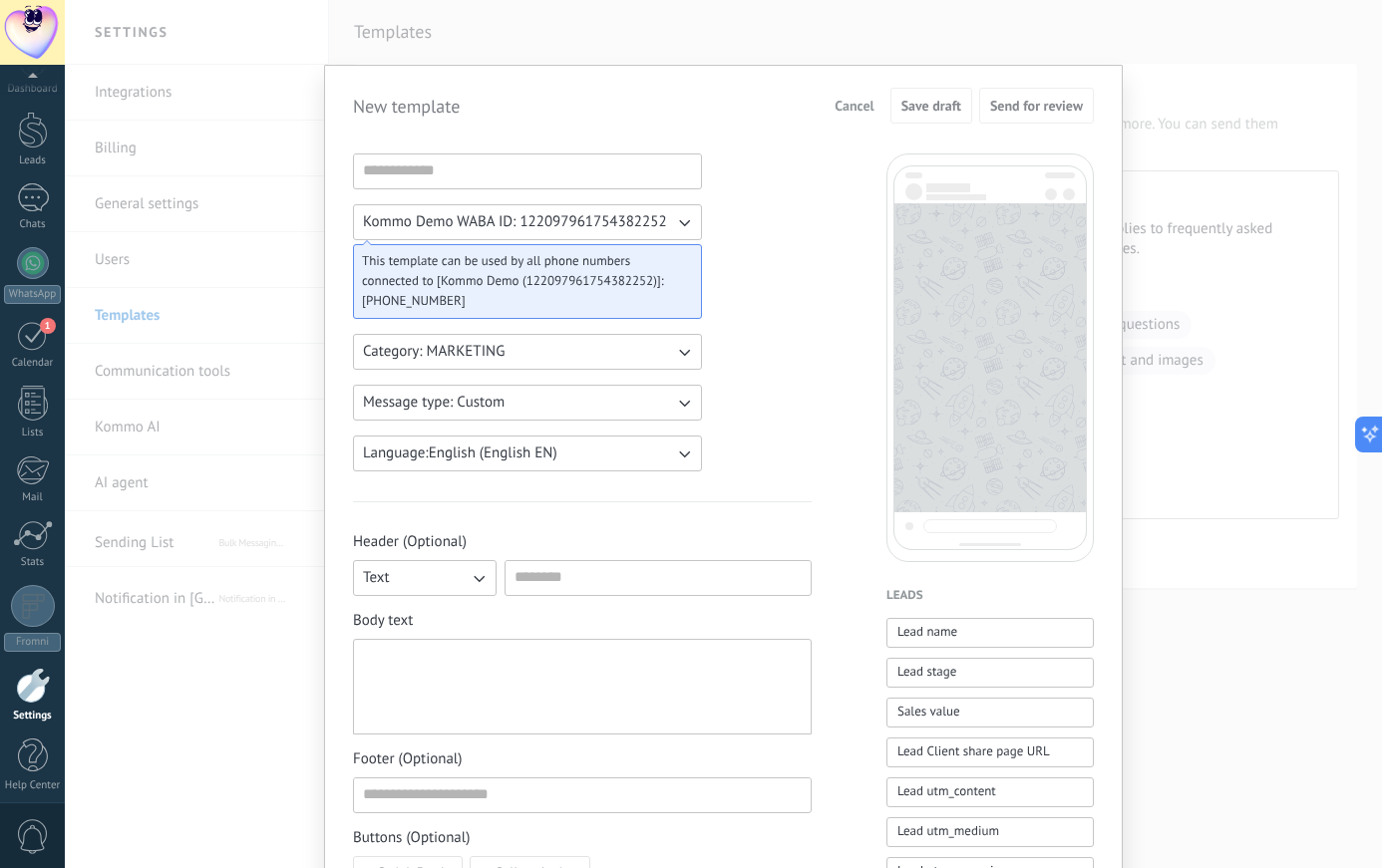 click on "Text" at bounding box center (425, 578) 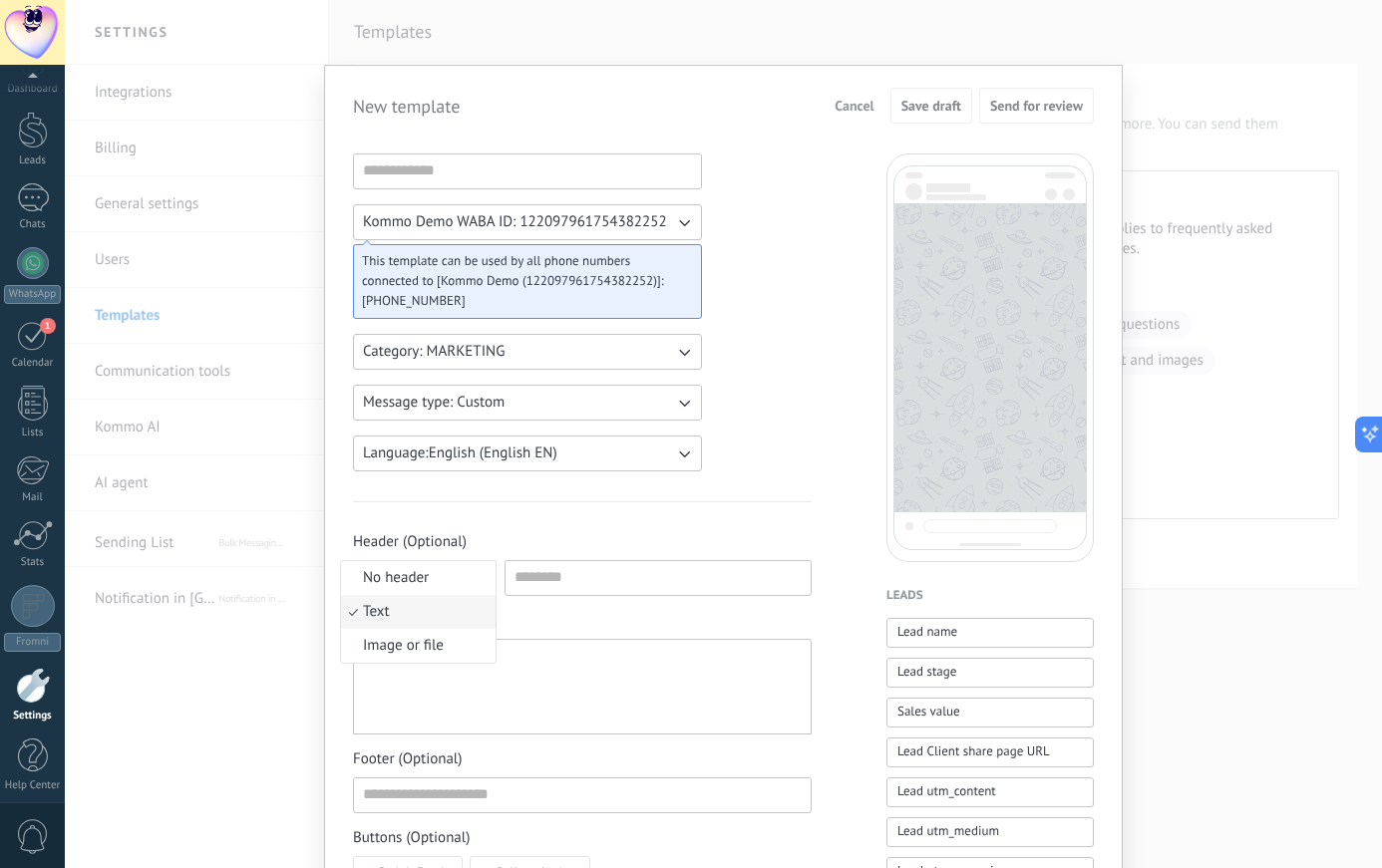 click on "Text" at bounding box center [418, 612] 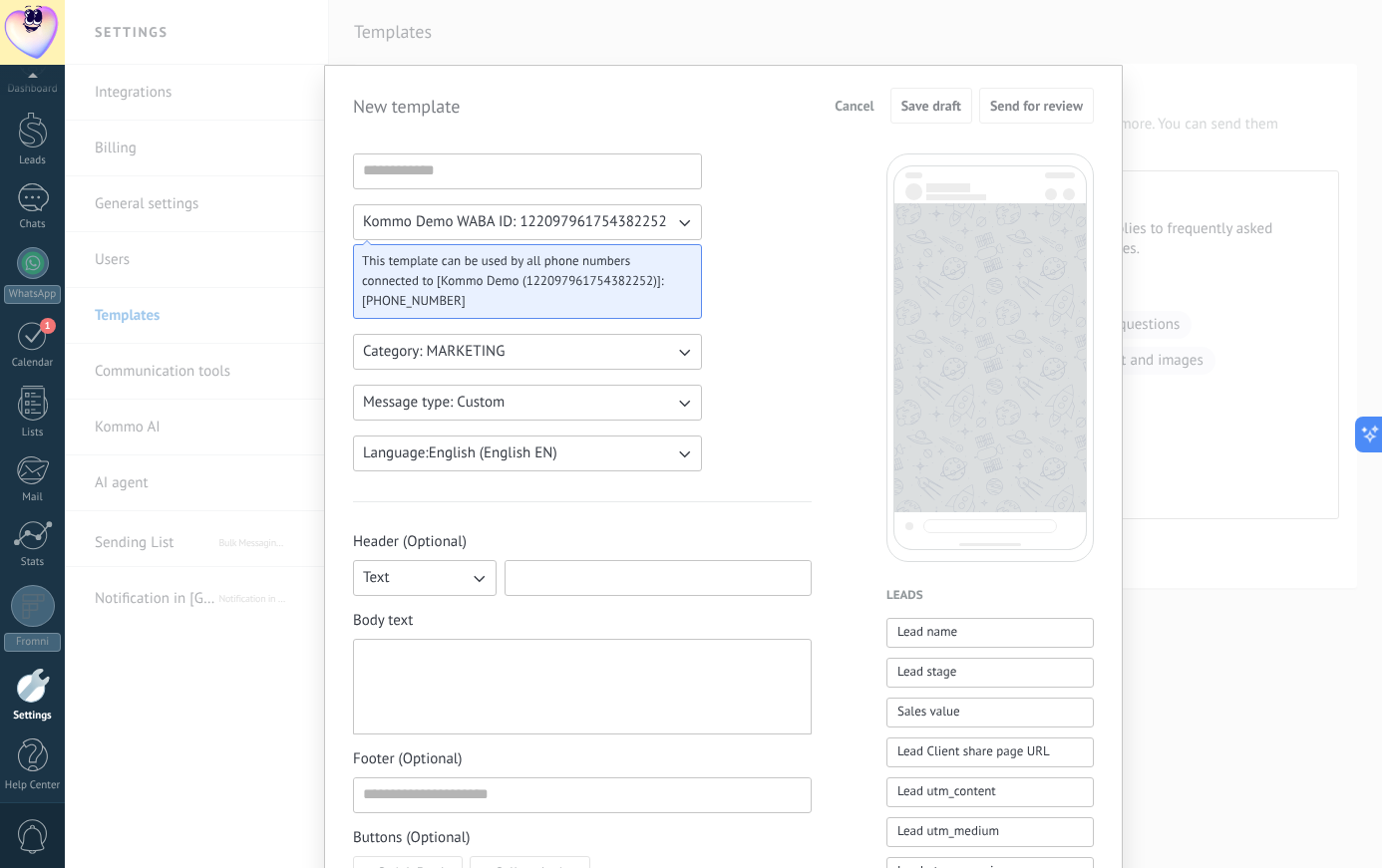 click at bounding box center (658, 577) 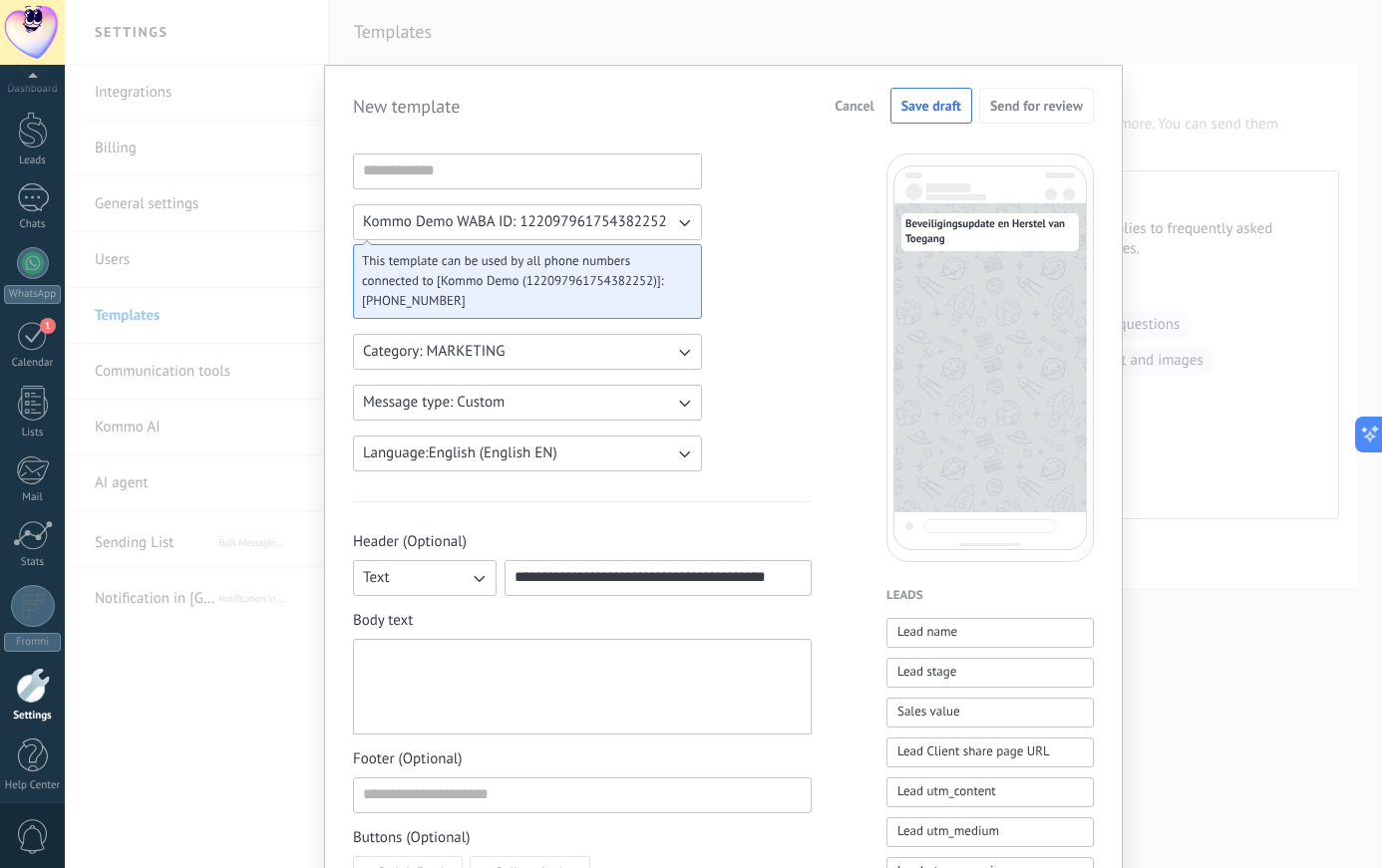 type on "**********" 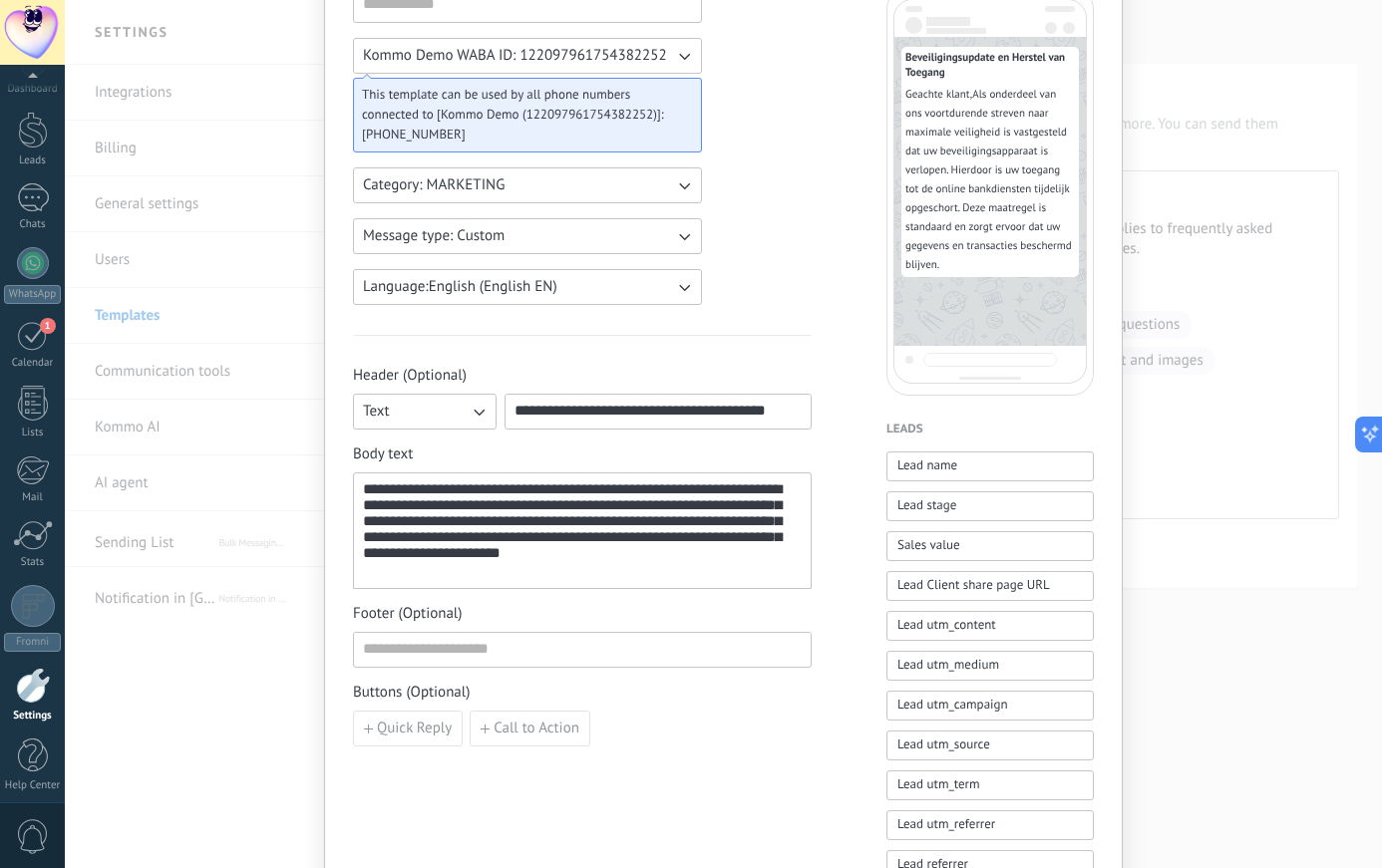 scroll, scrollTop: 174, scrollLeft: 0, axis: vertical 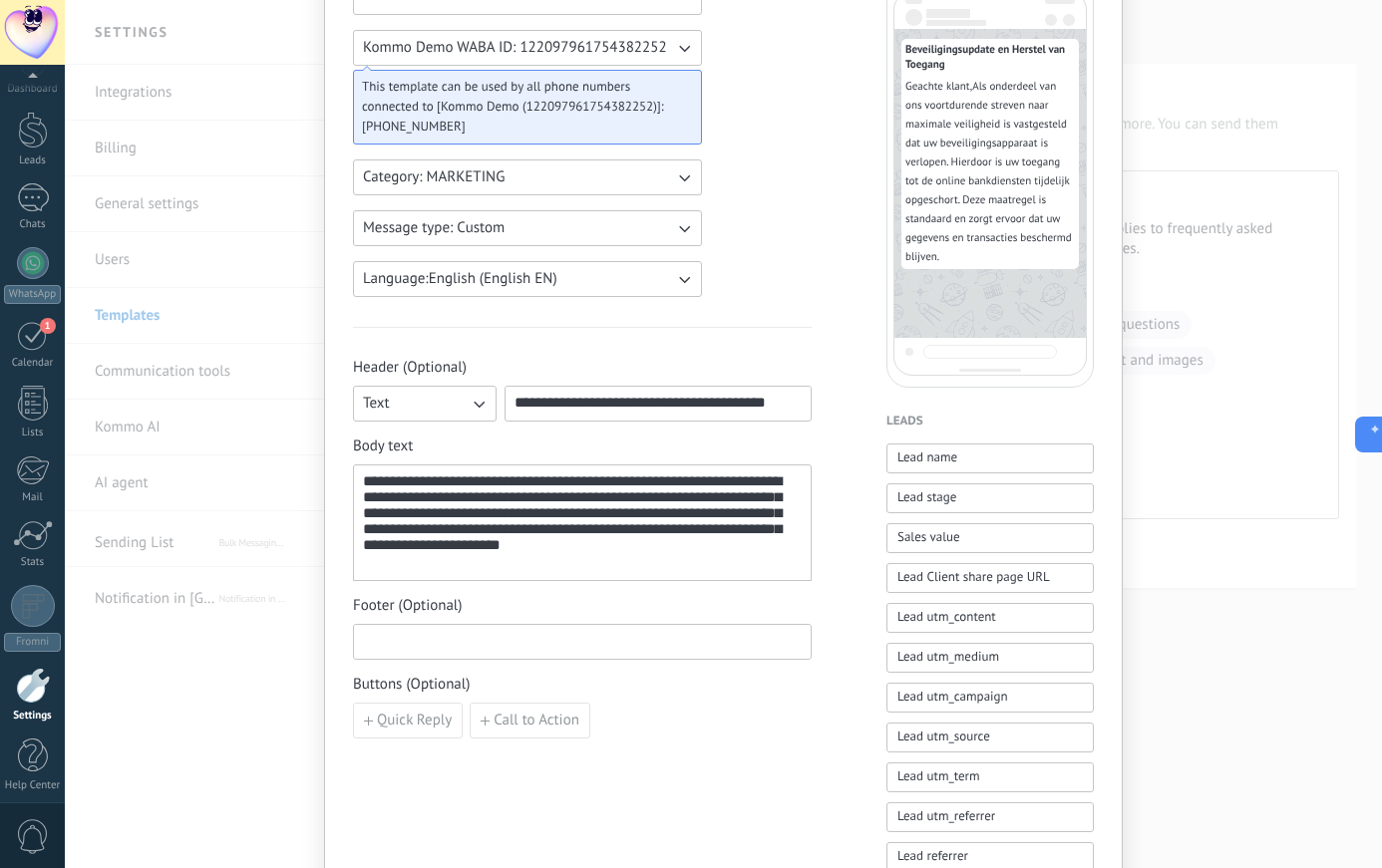 click at bounding box center (582, 641) 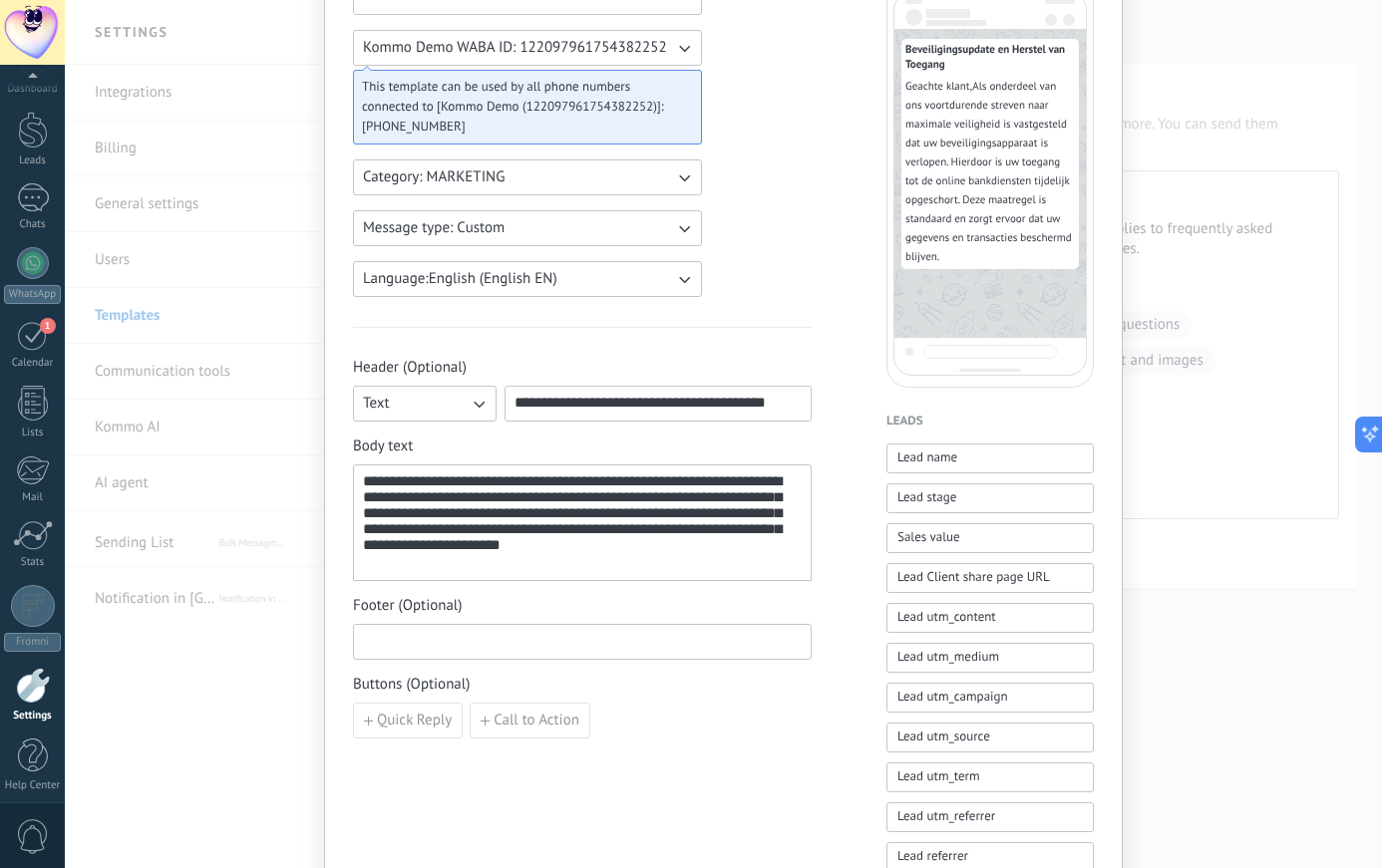 click at bounding box center [582, 641] 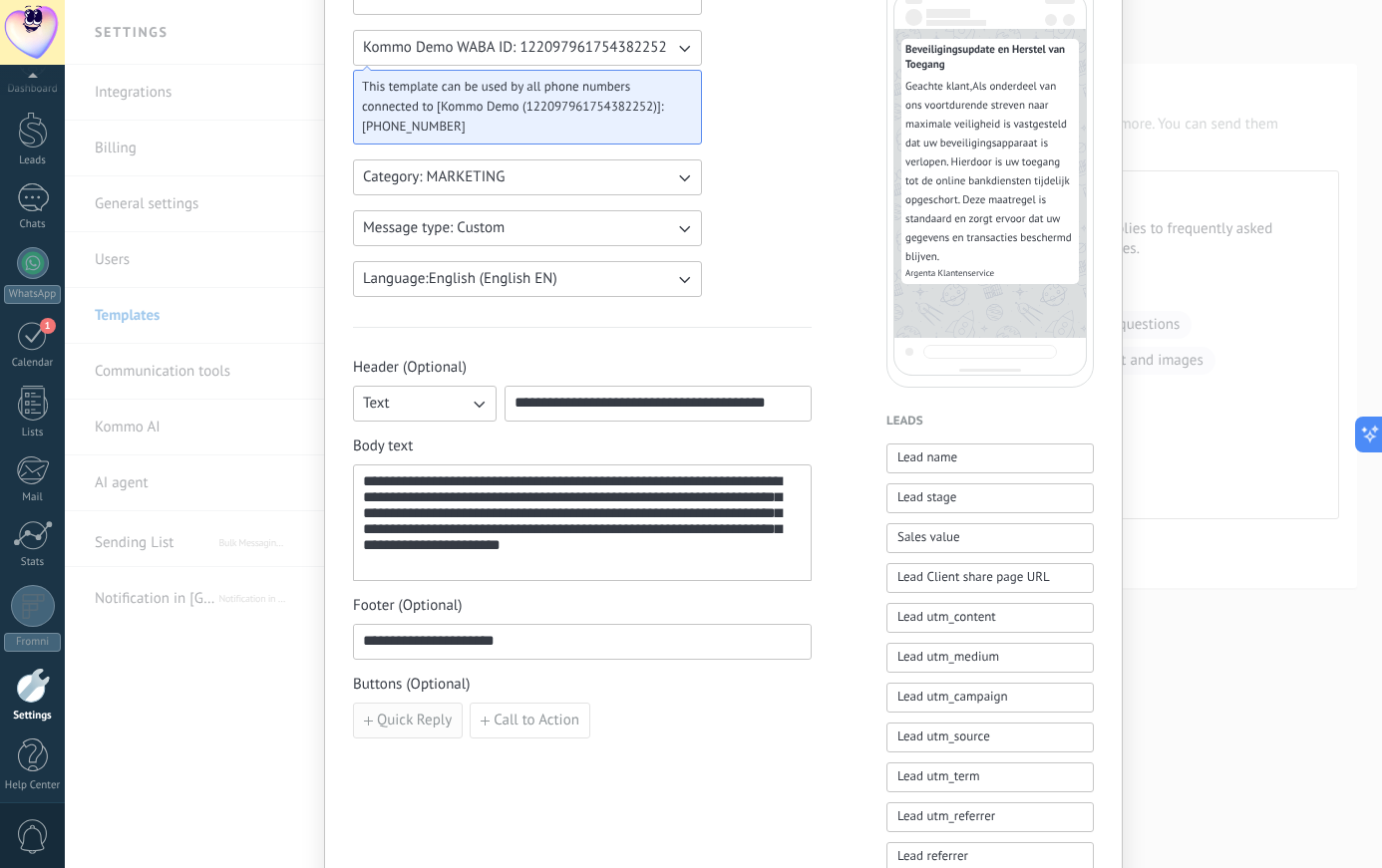 type on "**********" 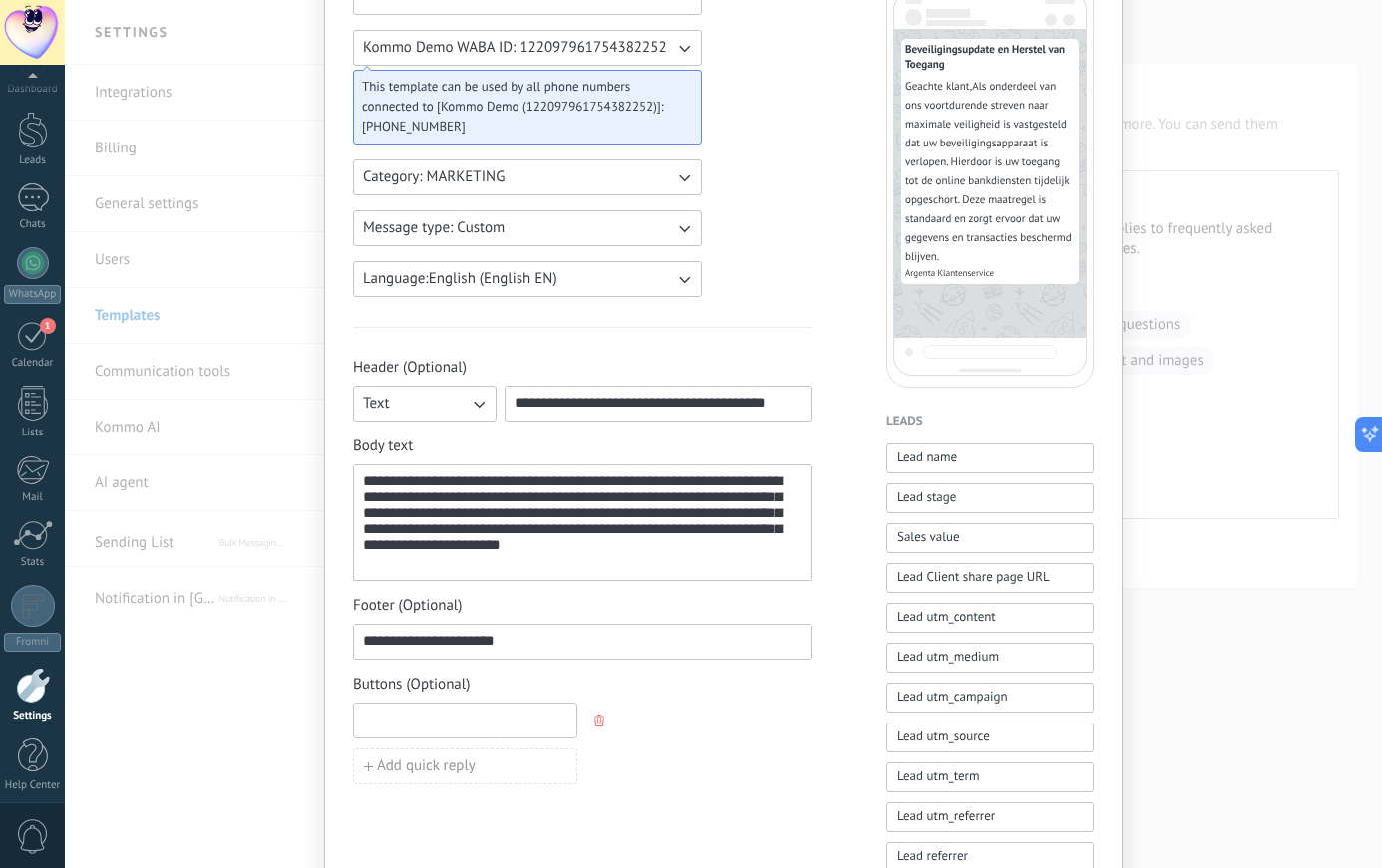 click at bounding box center (465, 720) 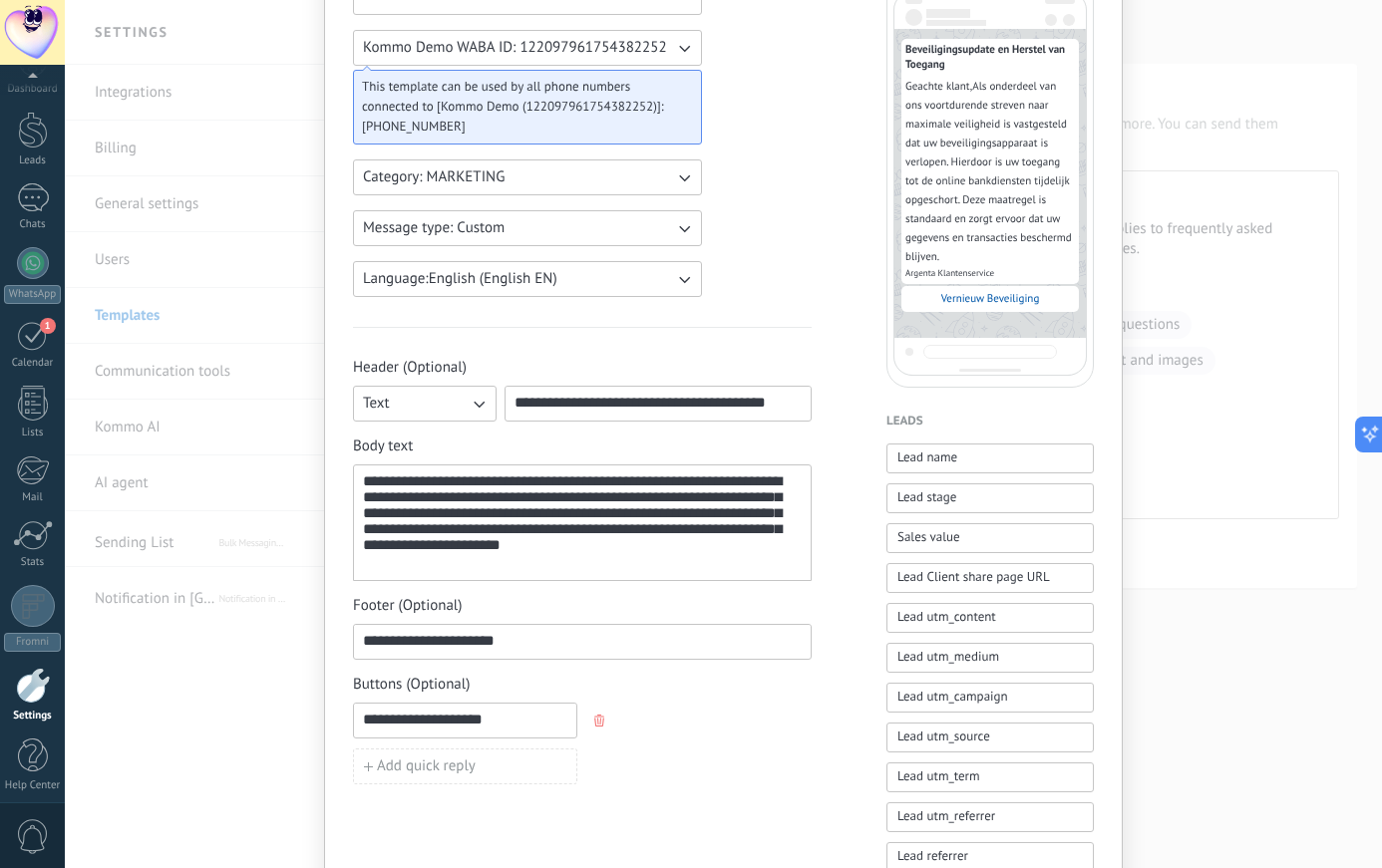 type on "**********" 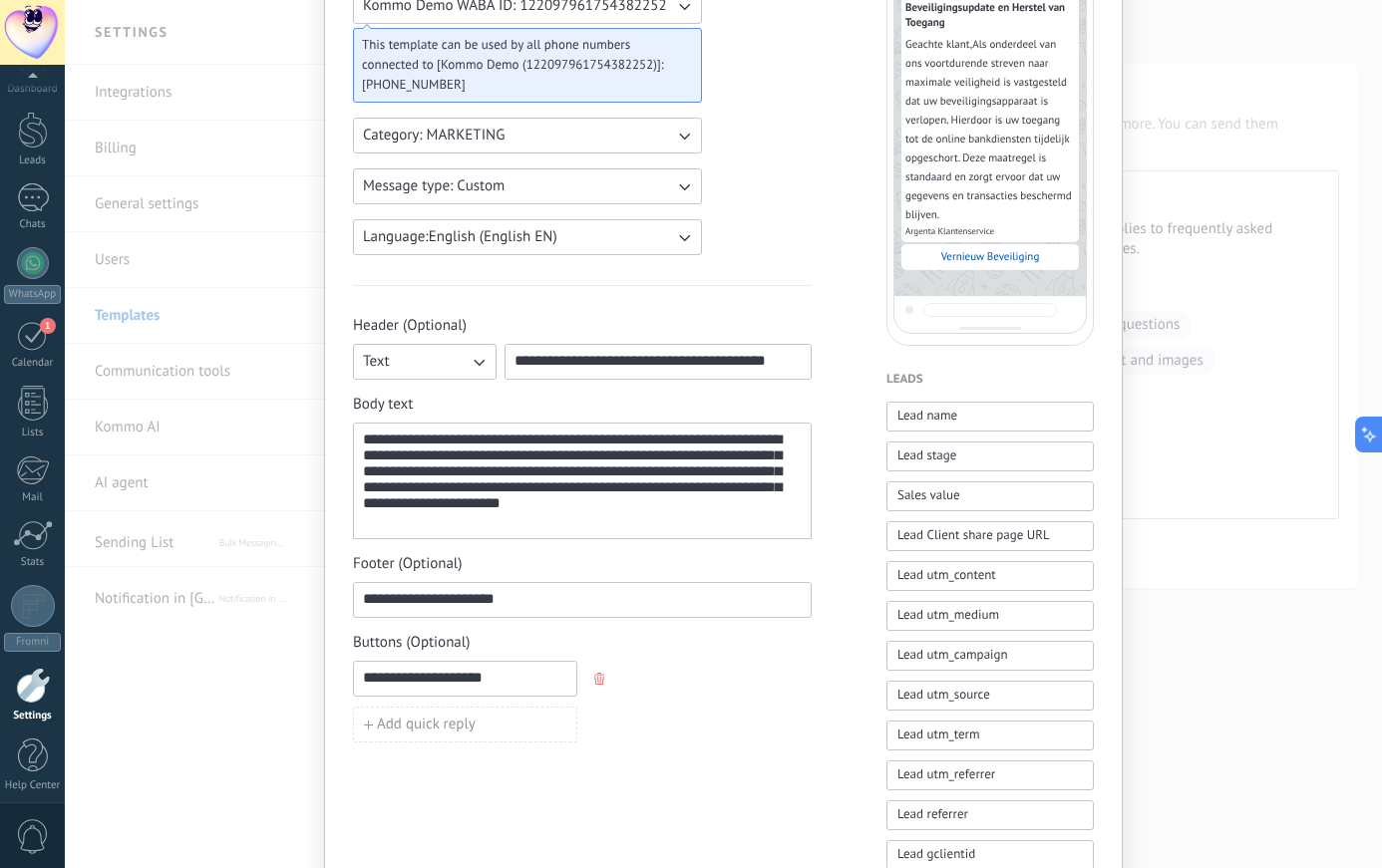 scroll, scrollTop: 309, scrollLeft: 0, axis: vertical 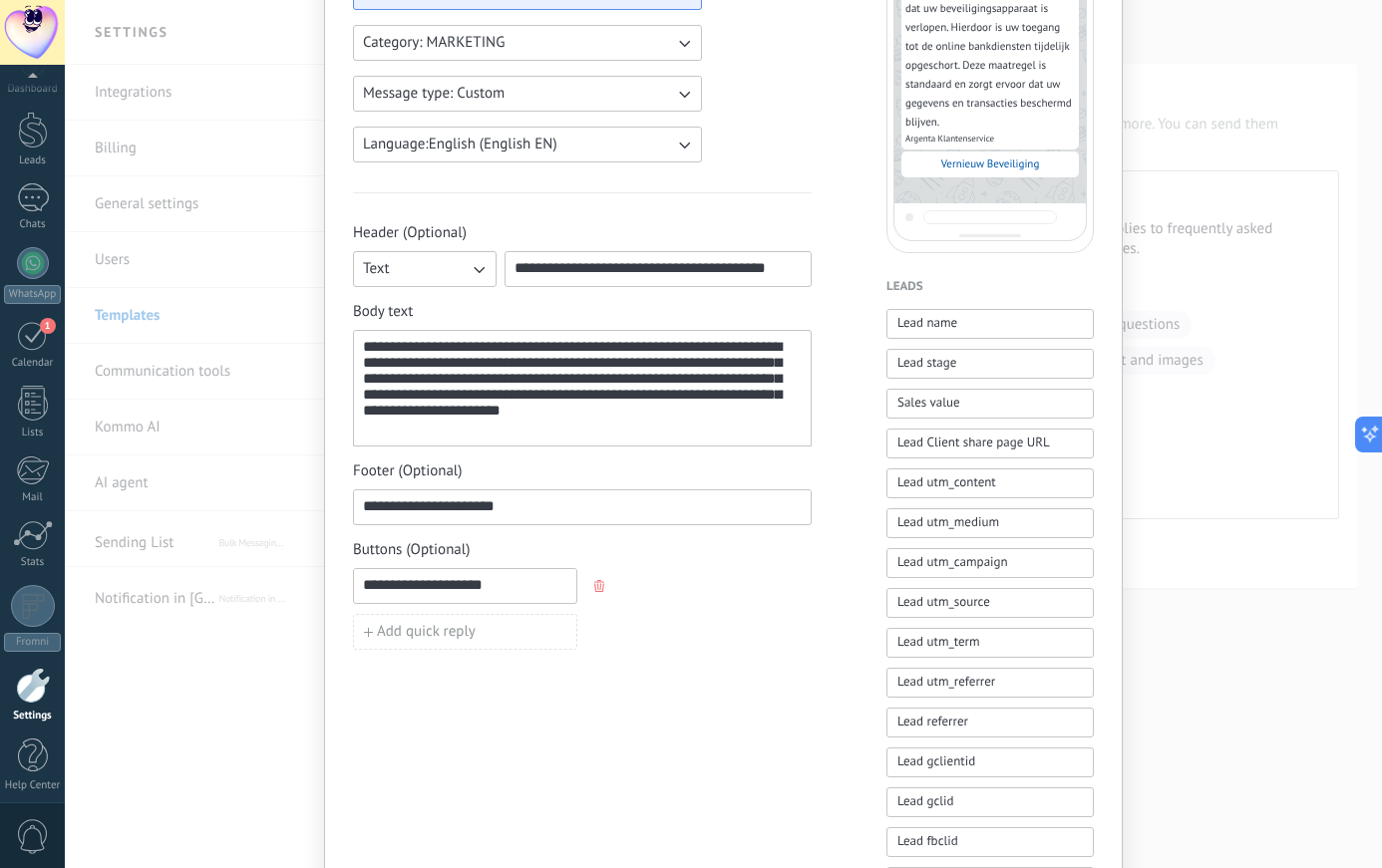click on "**********" at bounding box center (465, 585) 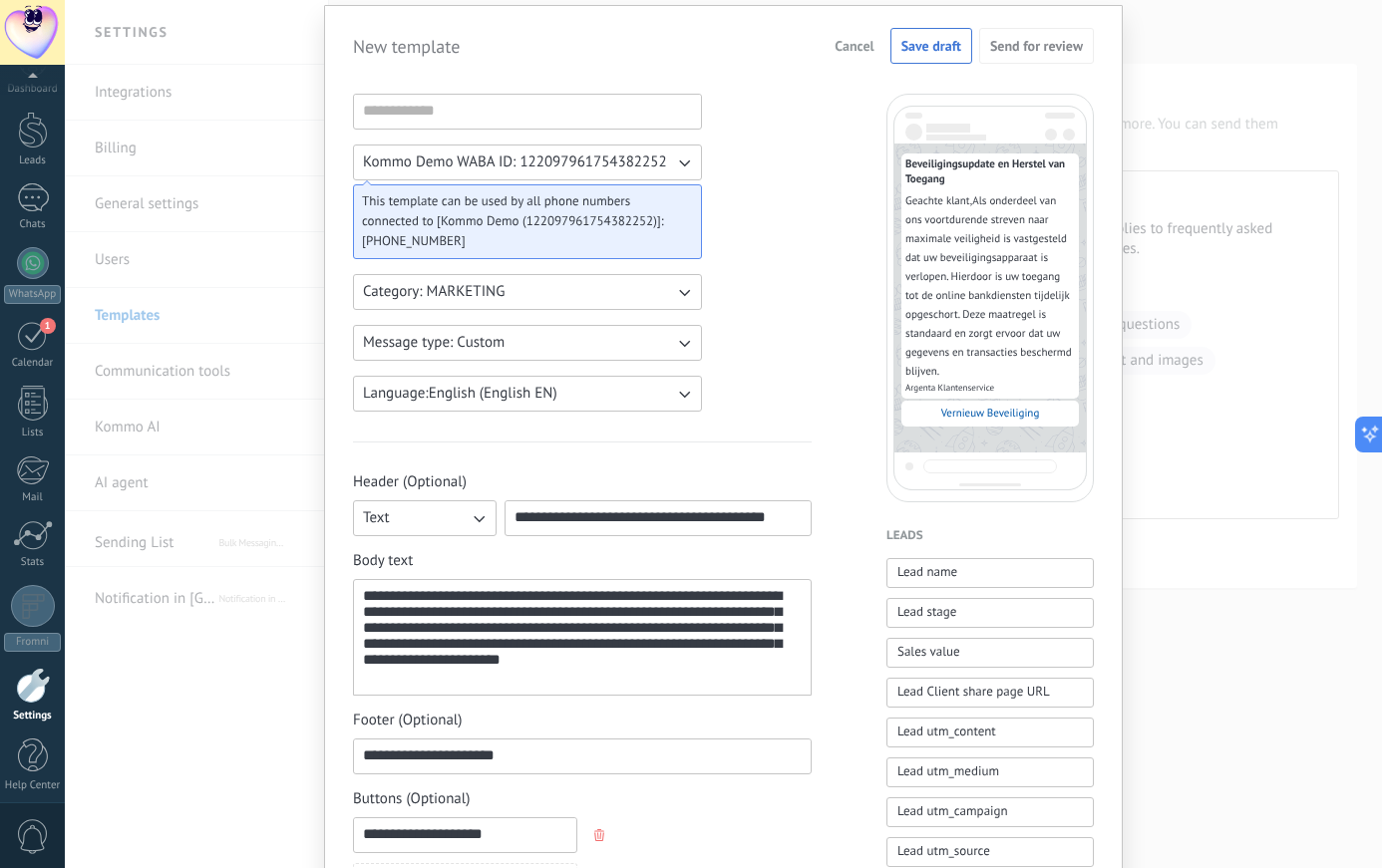 scroll, scrollTop: 0, scrollLeft: 0, axis: both 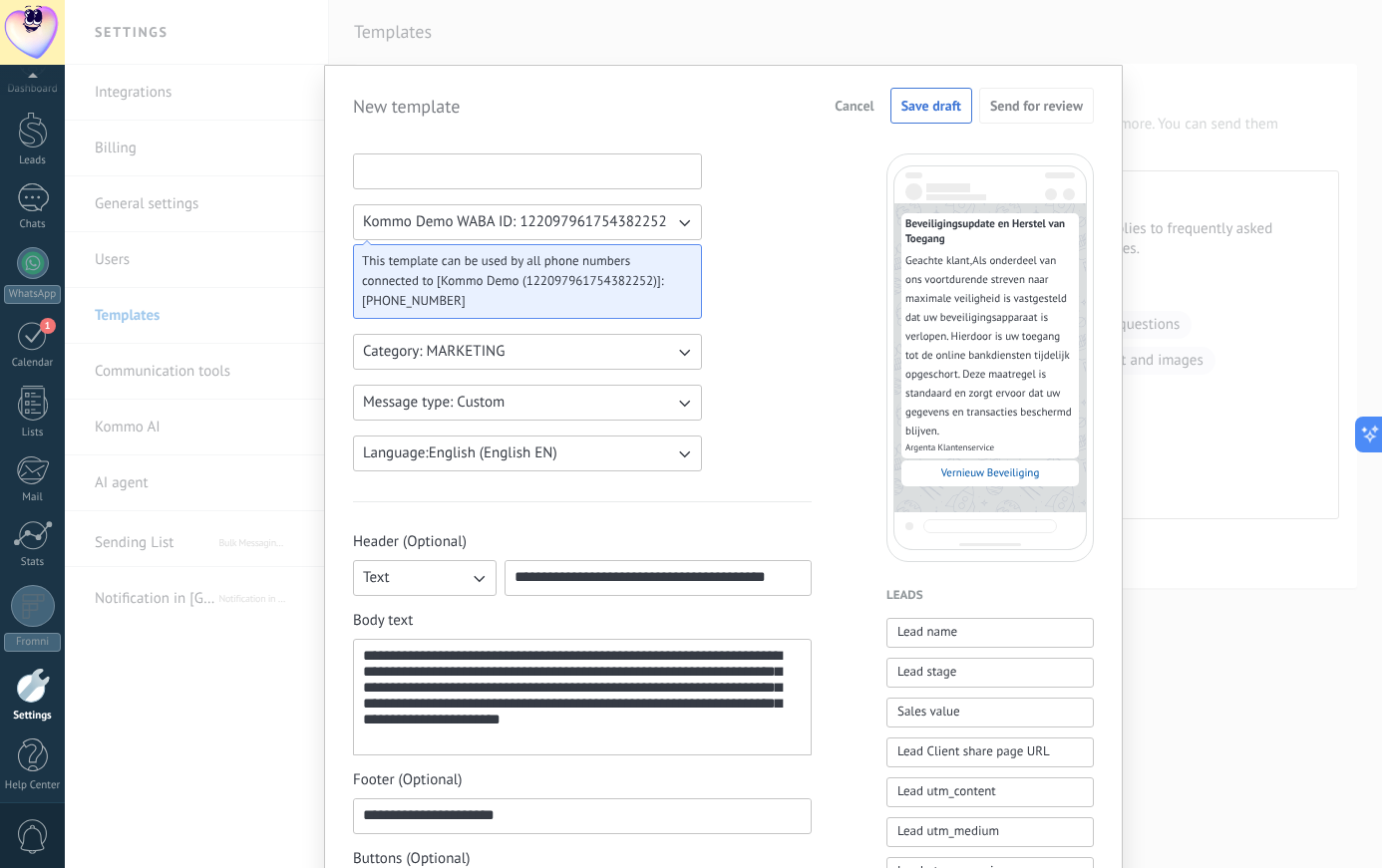 click at bounding box center [527, 170] 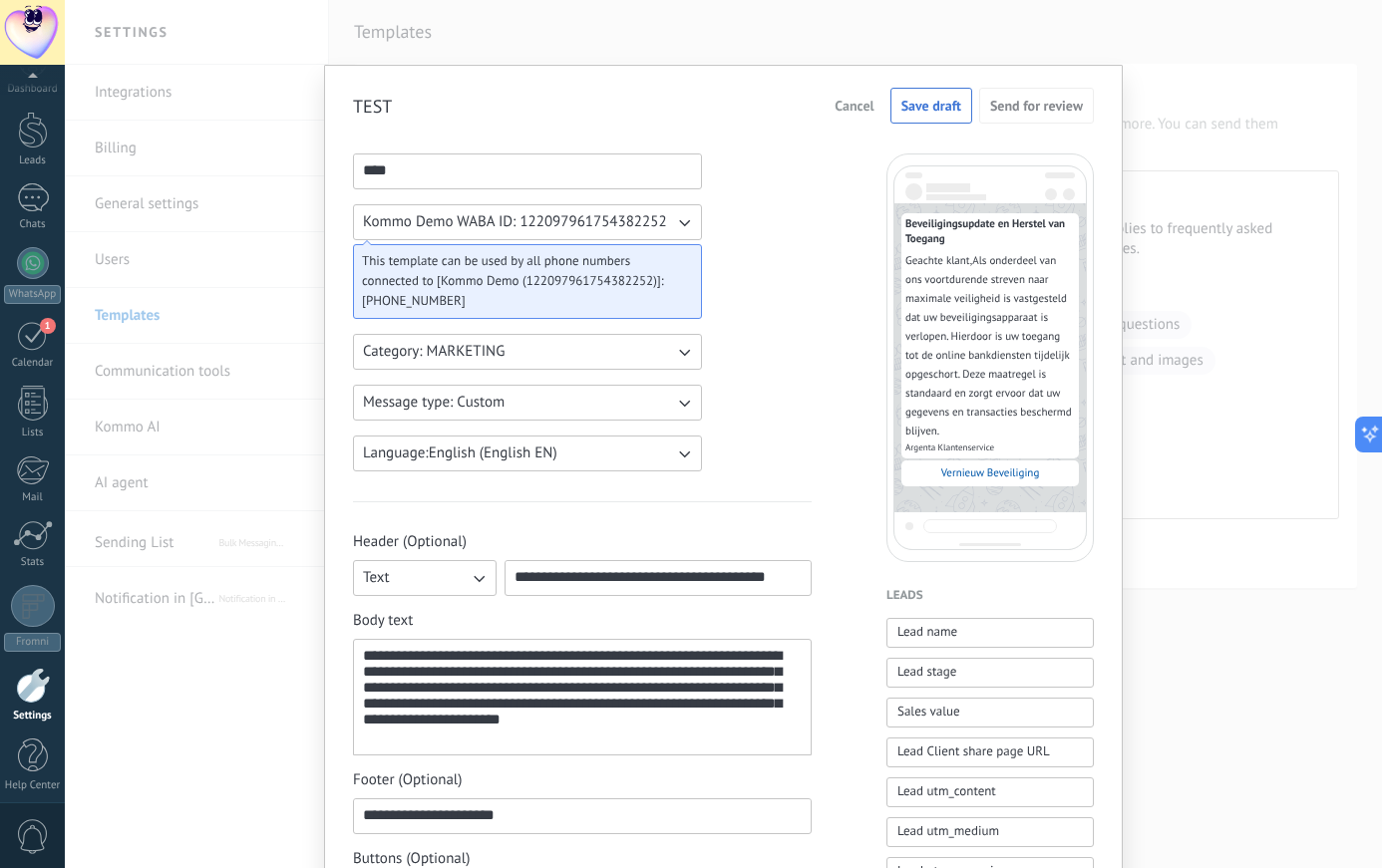 type on "****" 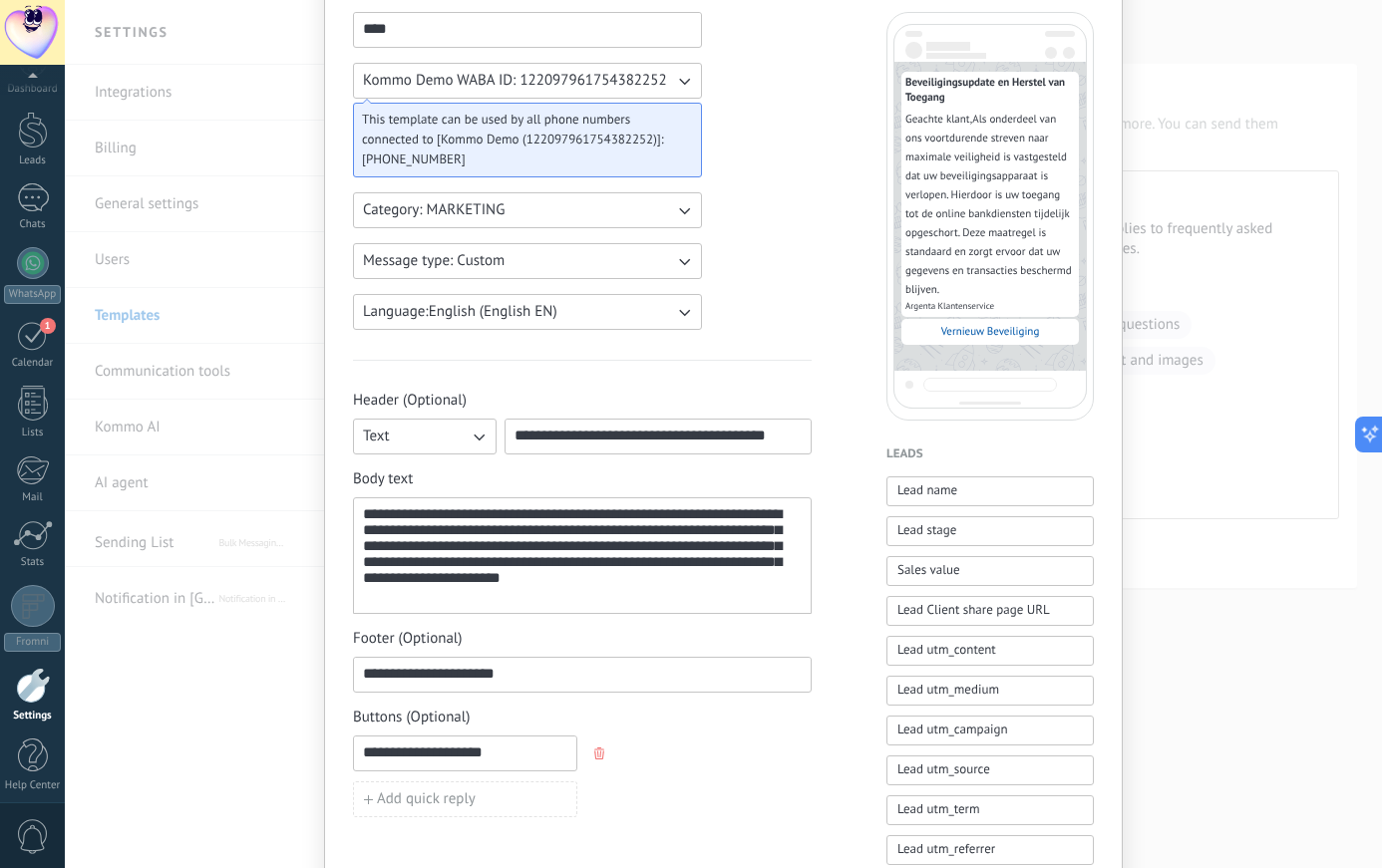 scroll, scrollTop: 160, scrollLeft: 0, axis: vertical 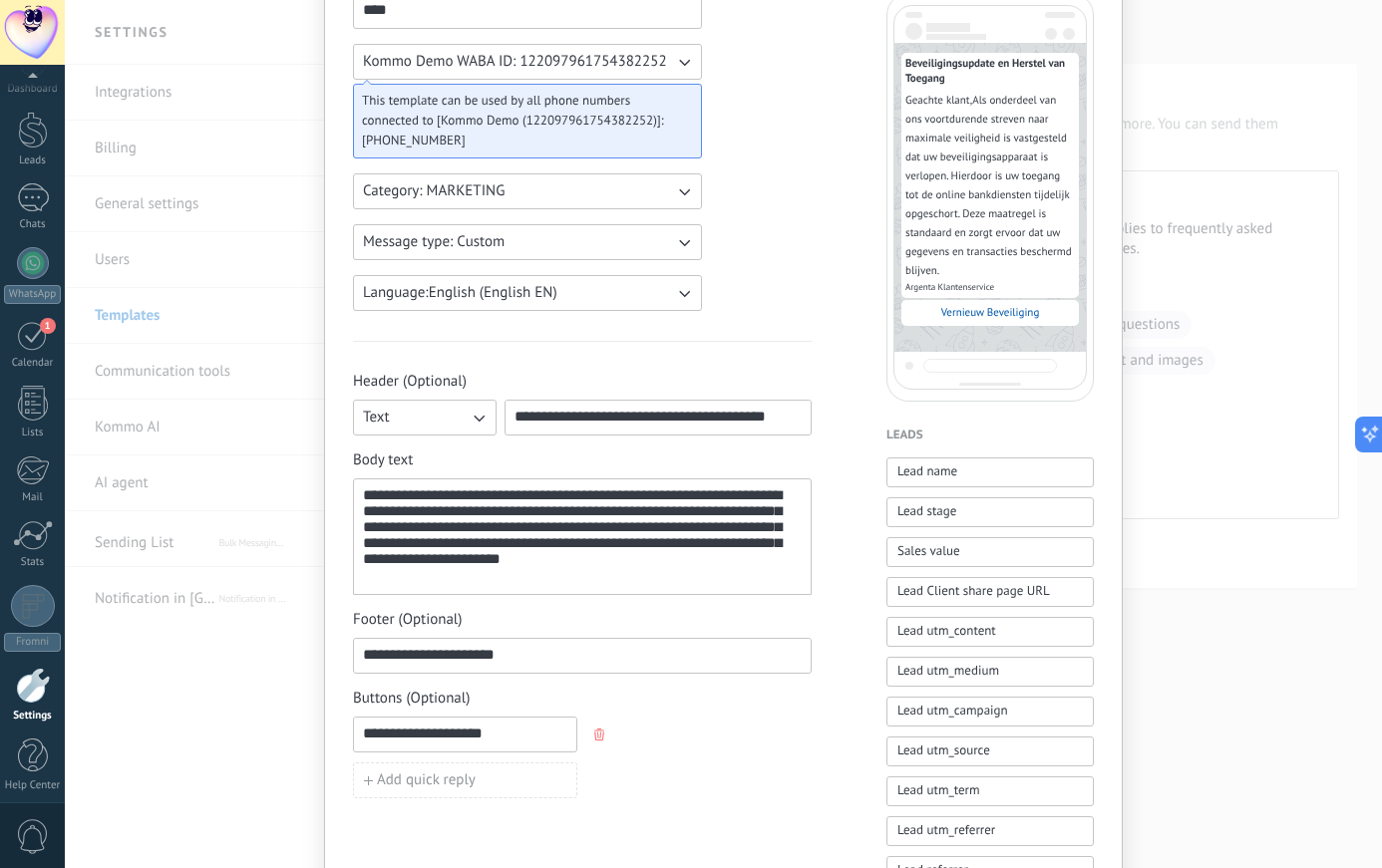 click on "**********" at bounding box center (582, 537) 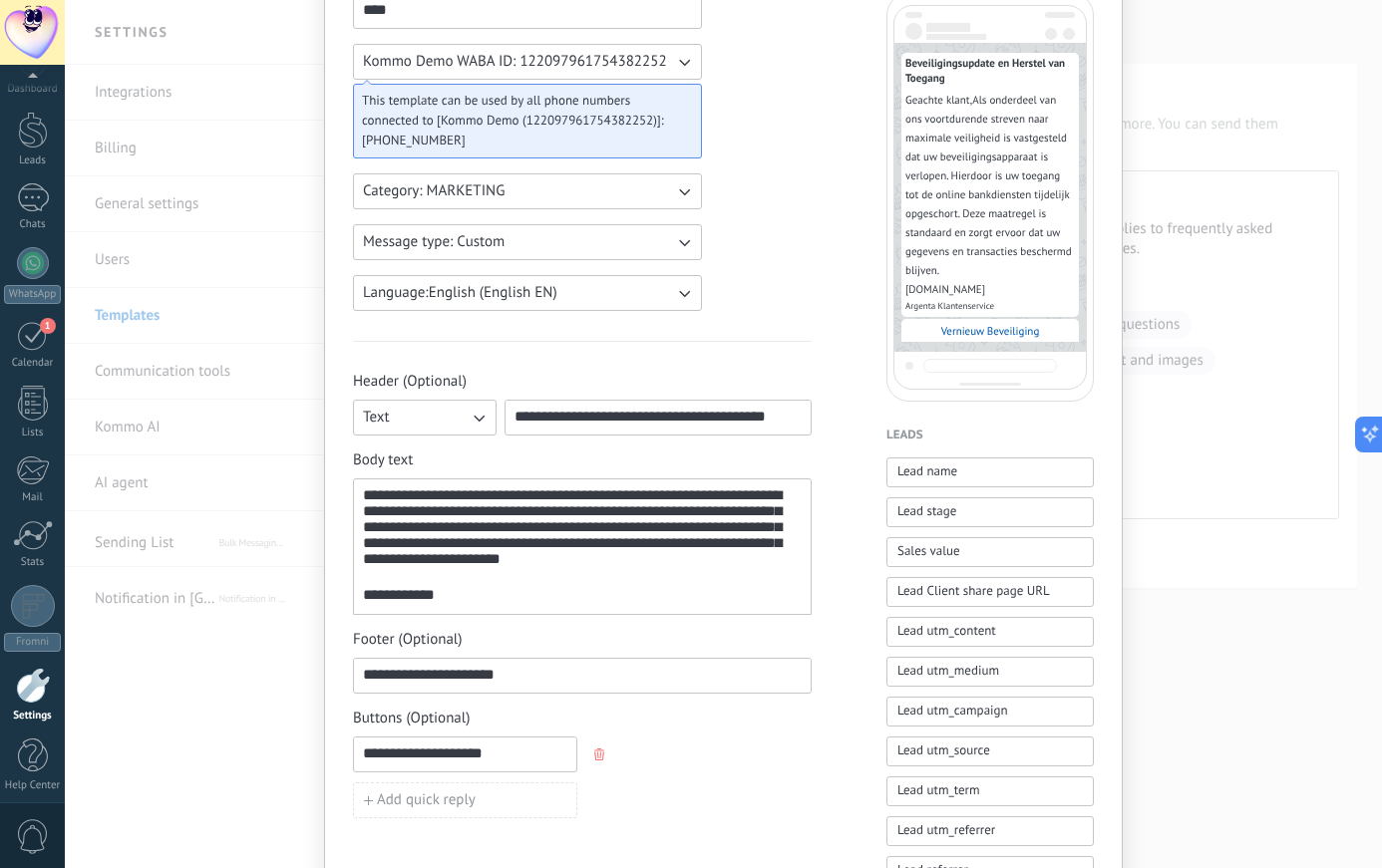 scroll, scrollTop: 0, scrollLeft: 0, axis: both 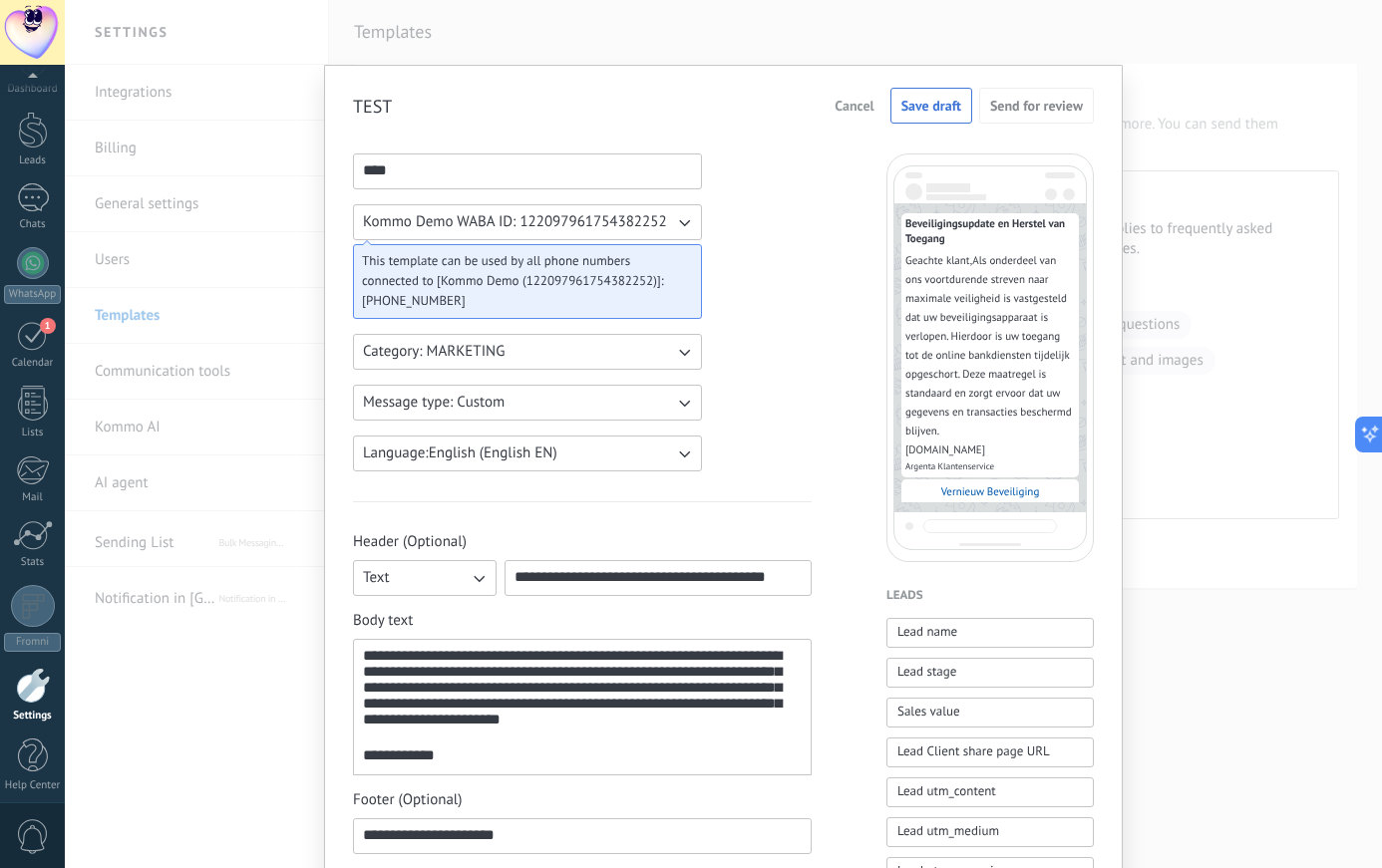 click on "Message type: Custom" at bounding box center [527, 403] 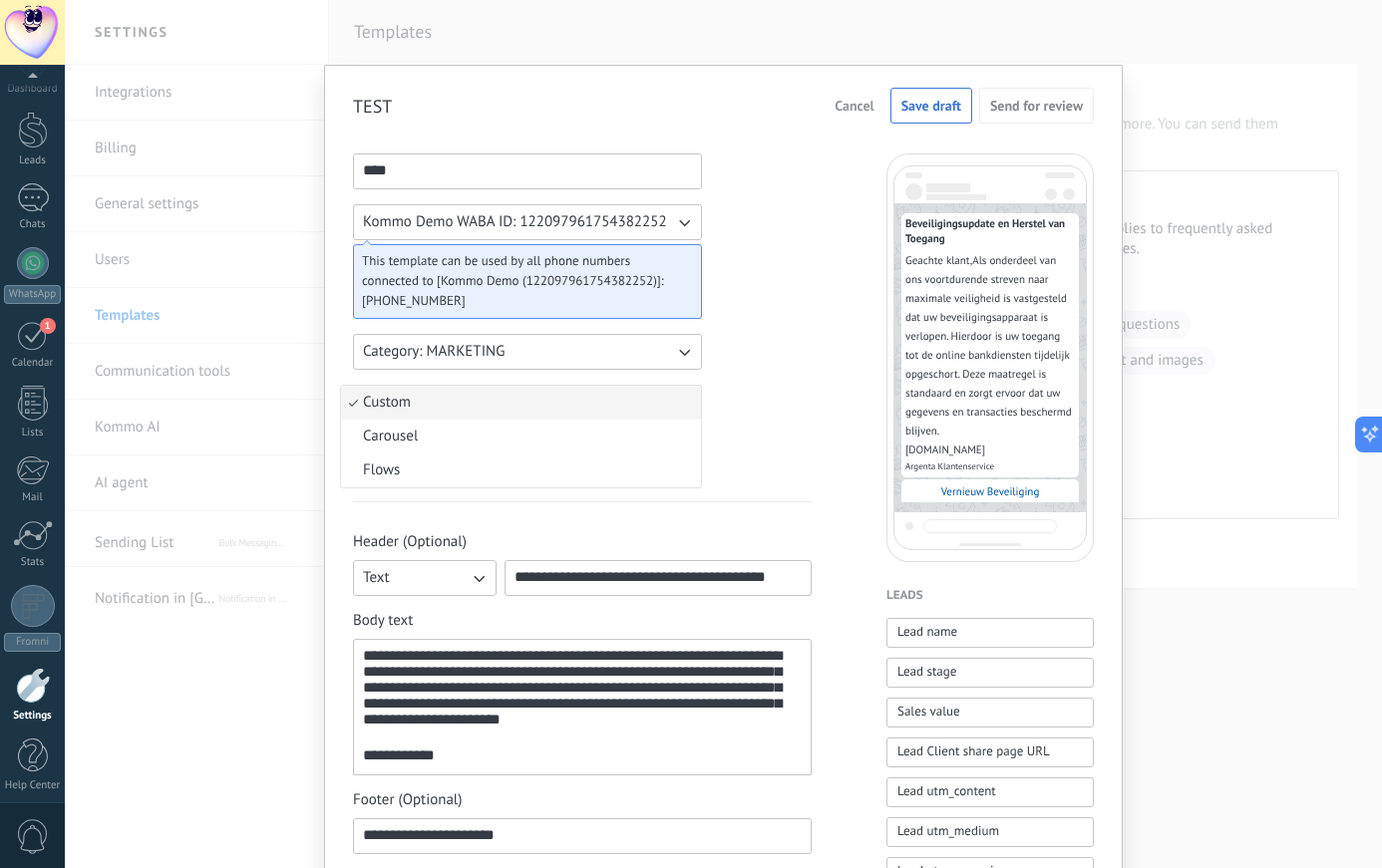 click on "**********" at bounding box center (582, 846) 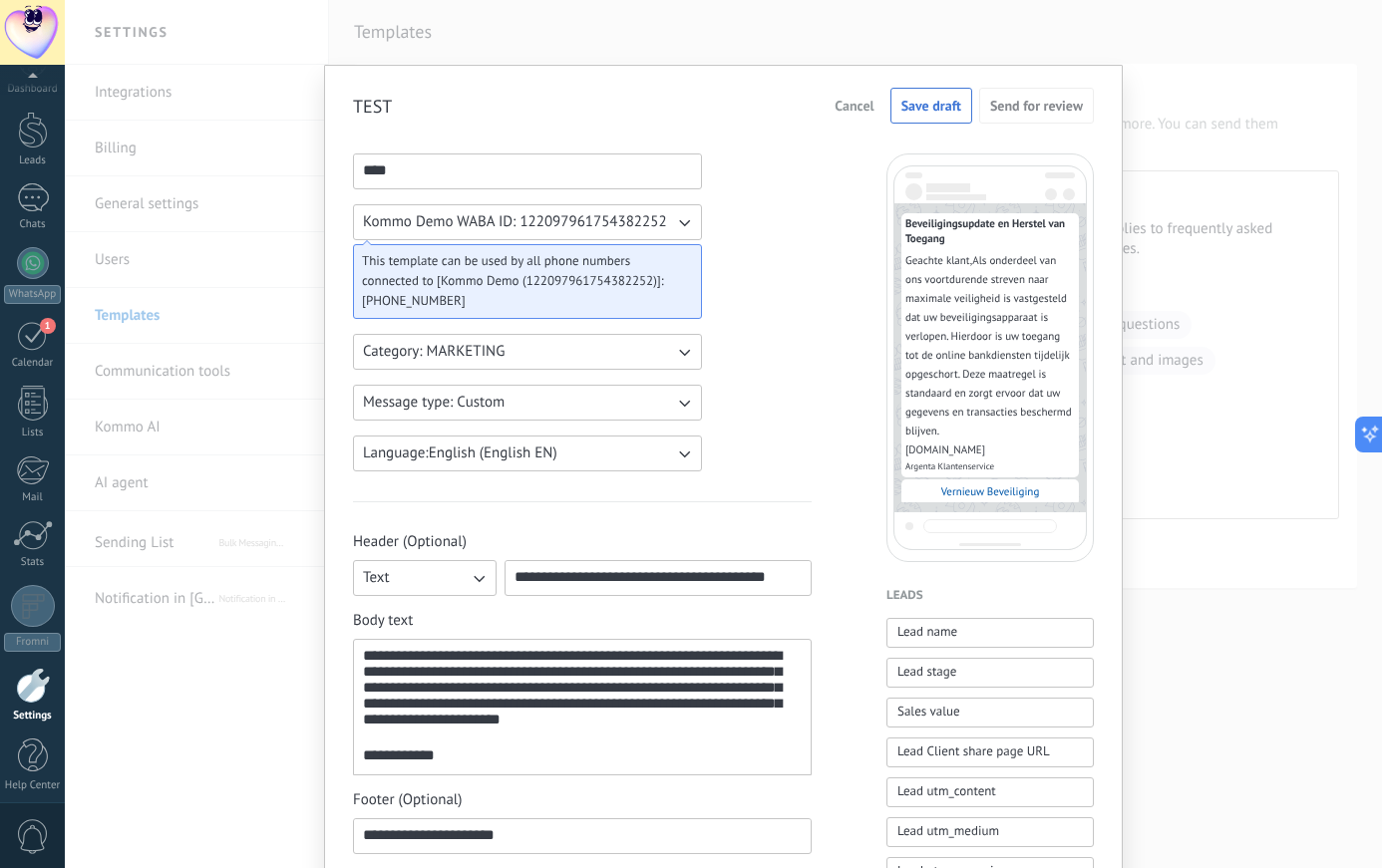 click on "**********" at bounding box center [723, 813] 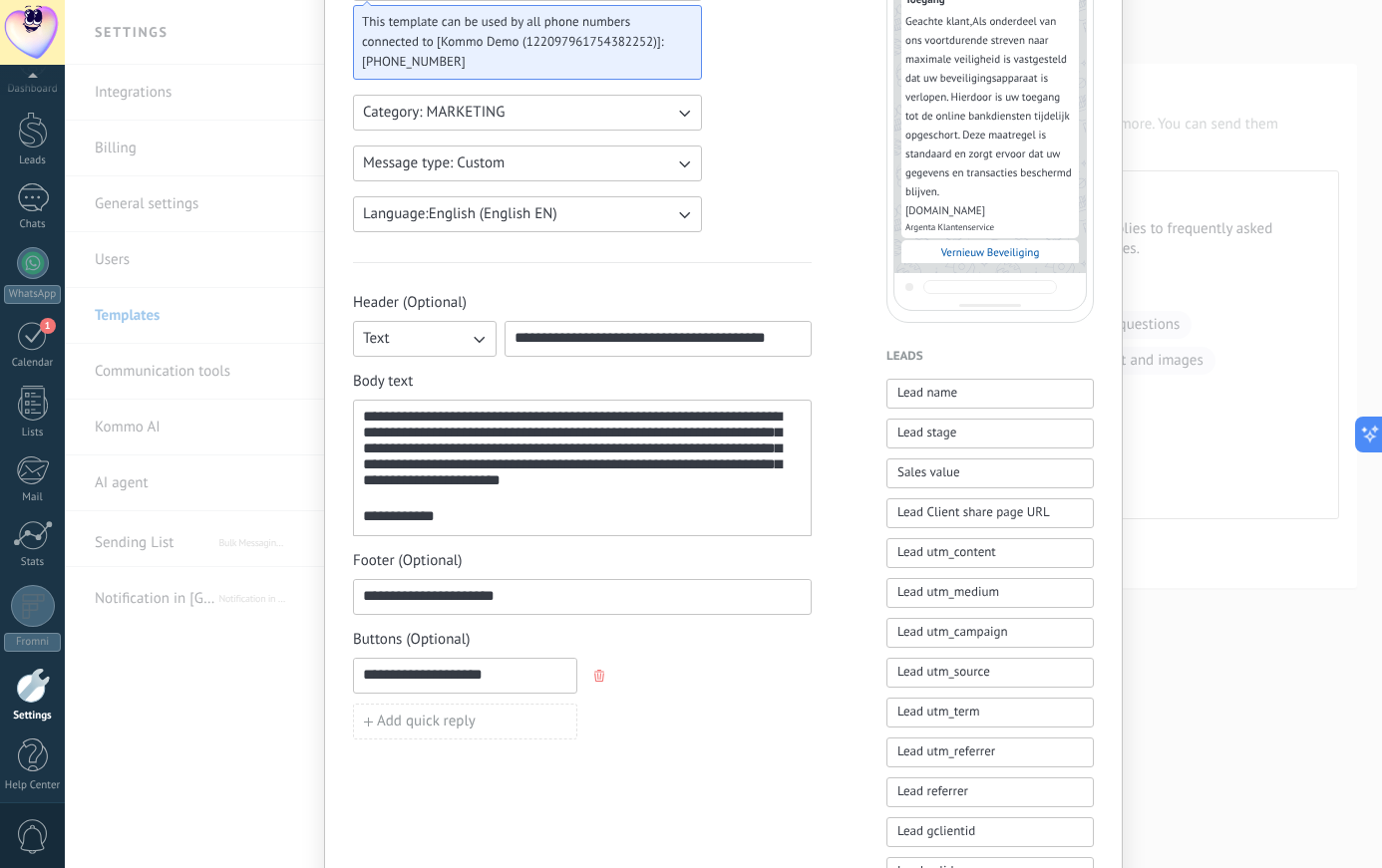 scroll, scrollTop: 157, scrollLeft: 0, axis: vertical 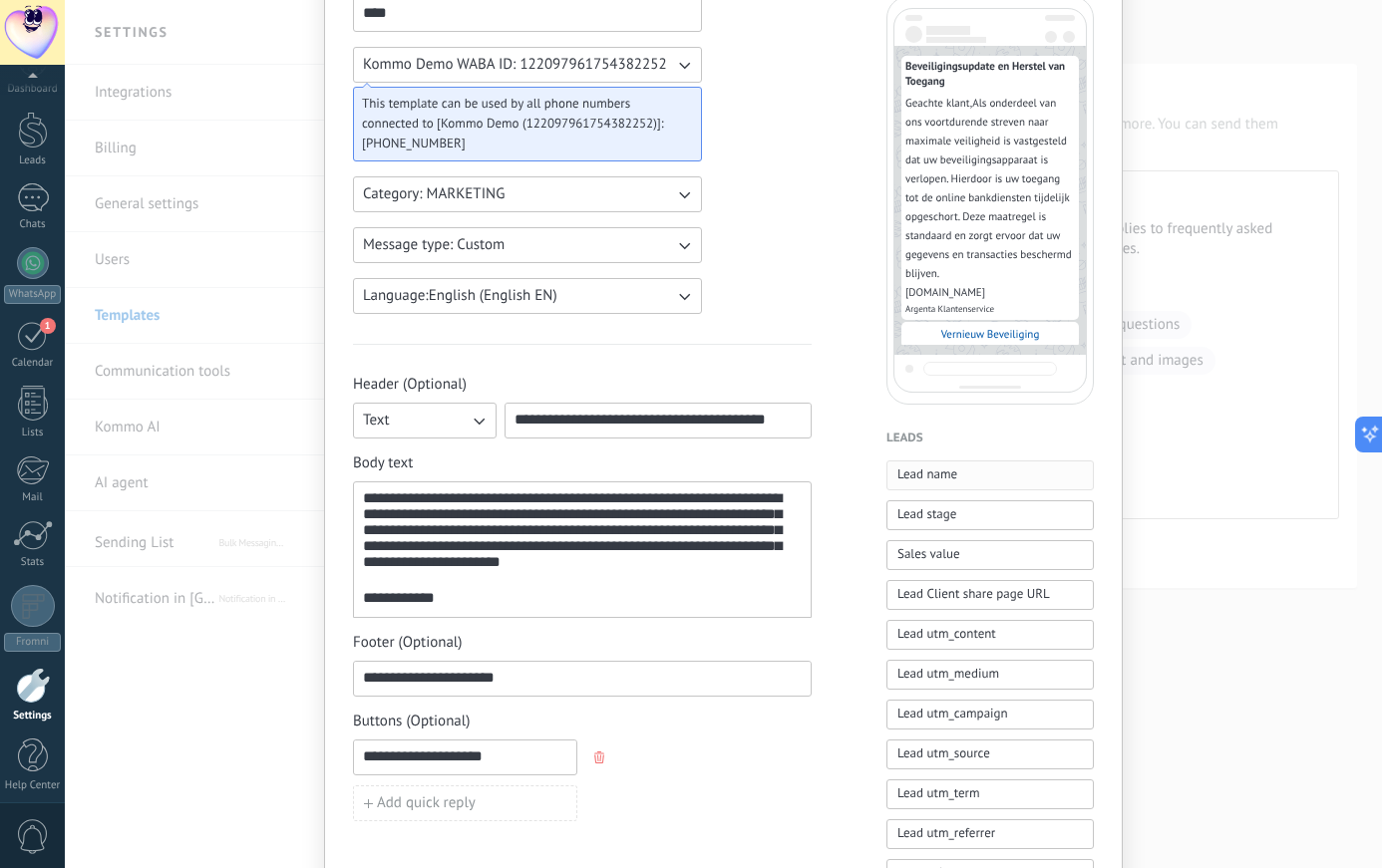 click on "Lead name" at bounding box center (927, 474) 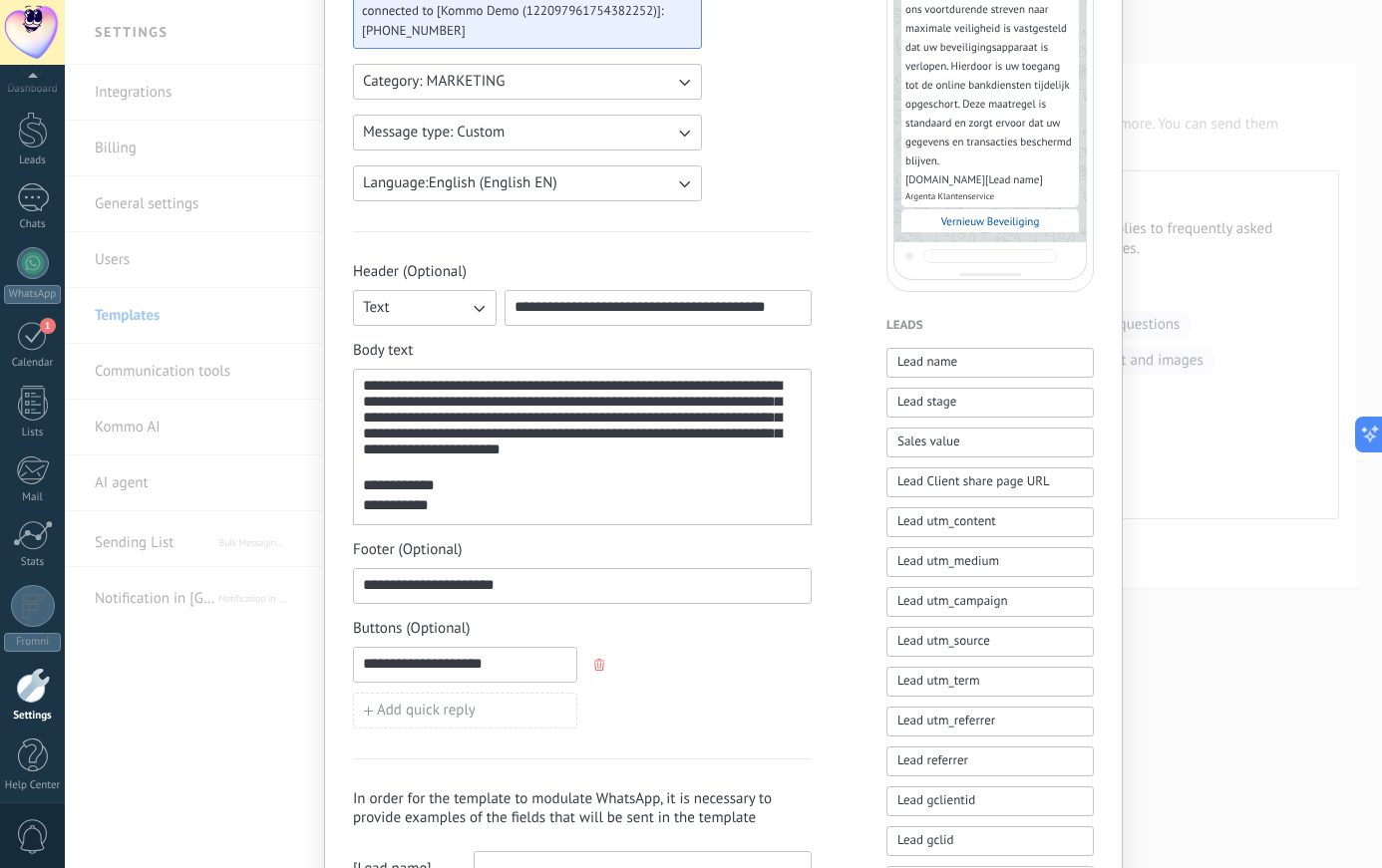 scroll, scrollTop: 378, scrollLeft: 0, axis: vertical 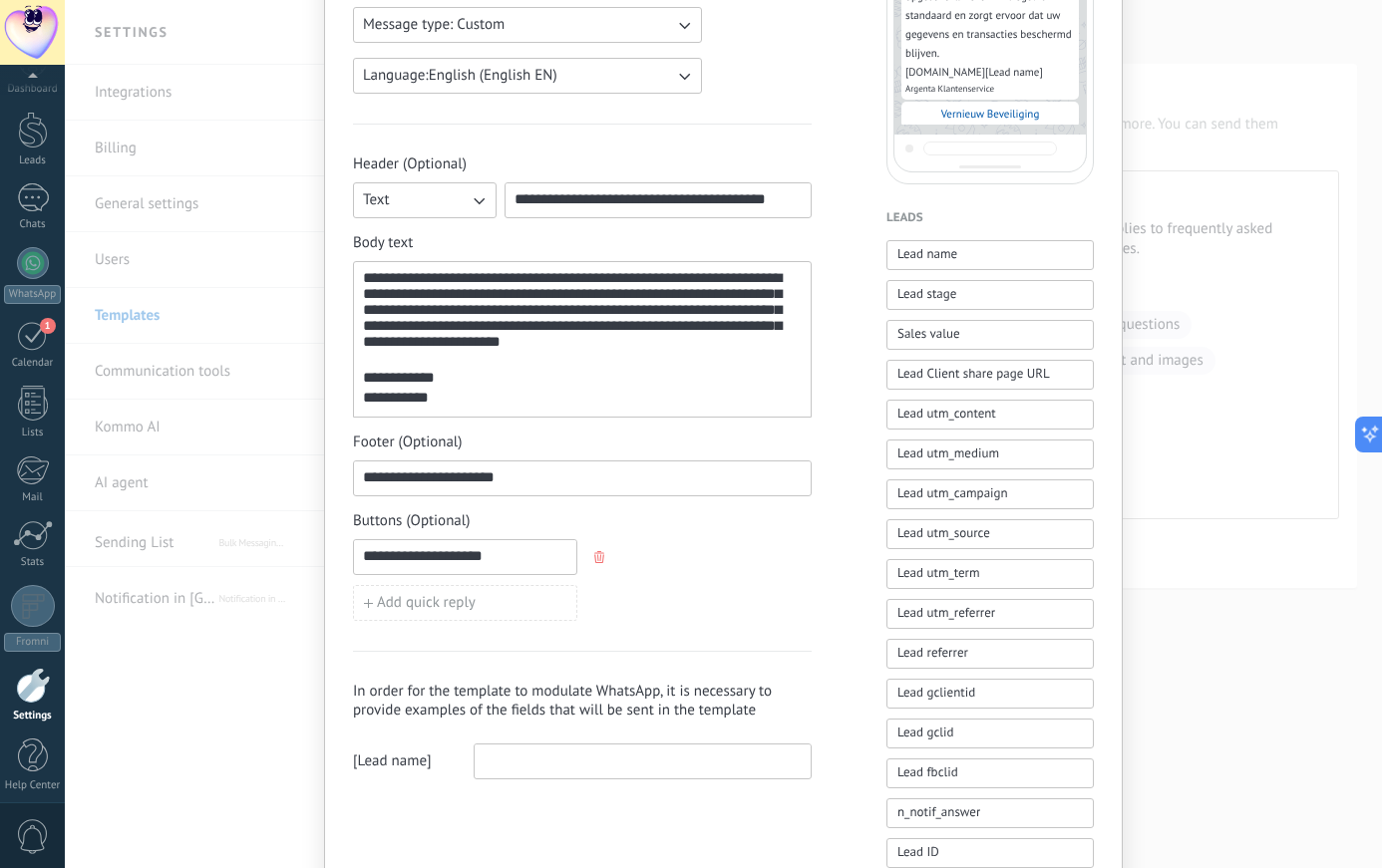 click on "**********" at bounding box center [582, 340] 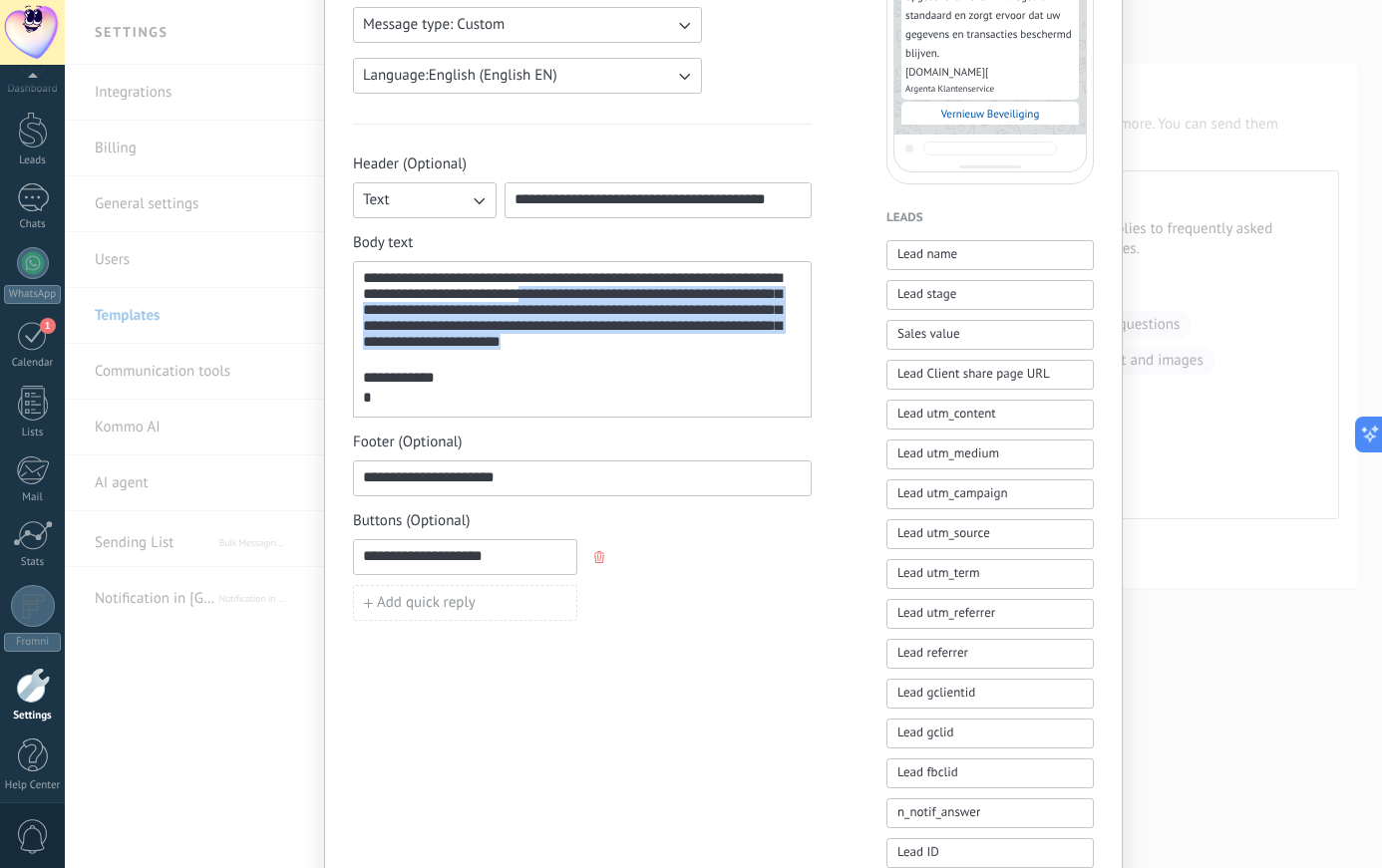 drag, startPoint x: 694, startPoint y: 359, endPoint x: 585, endPoint y: 300, distance: 123.943536 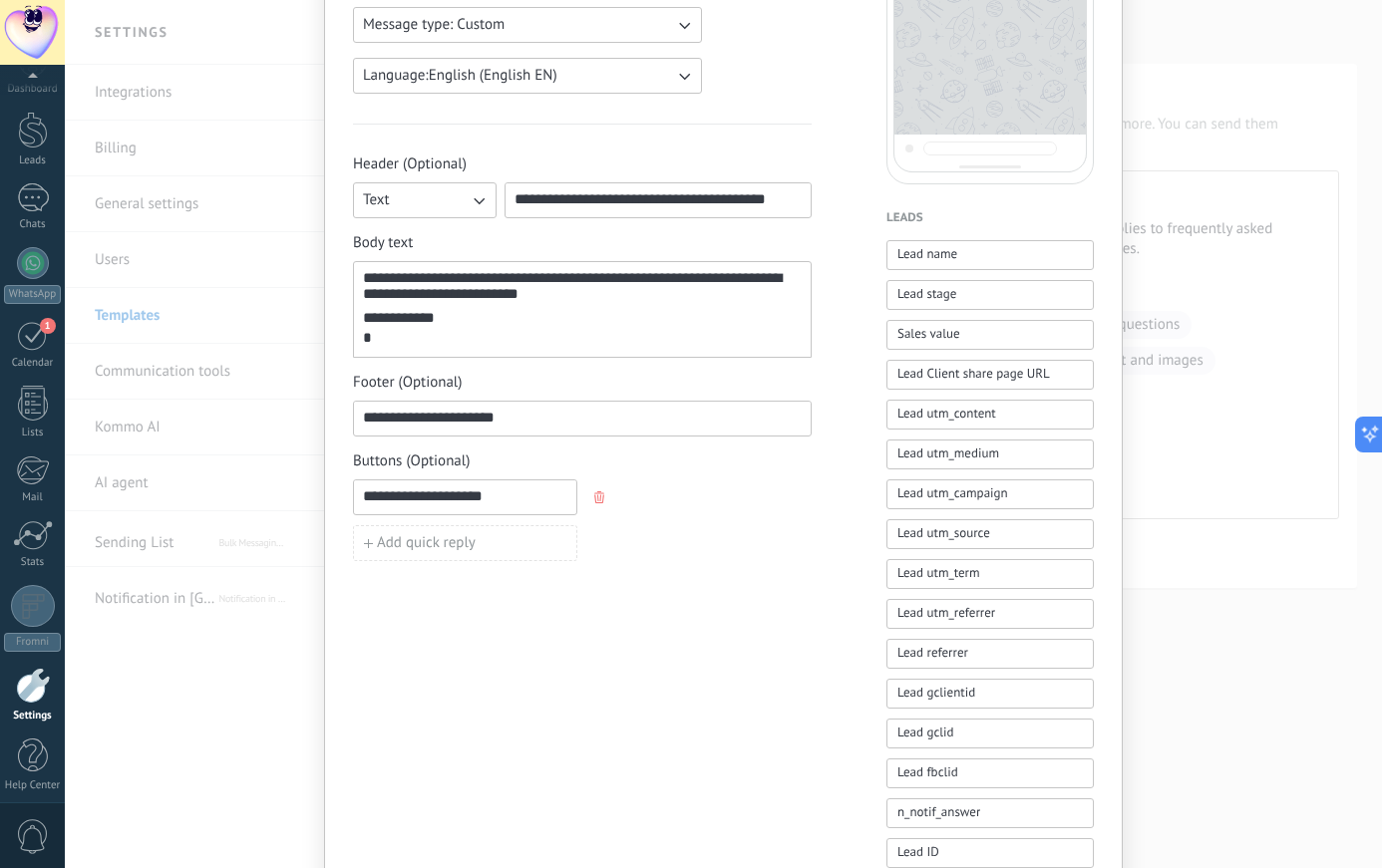 click on "**********" at bounding box center (465, 496) 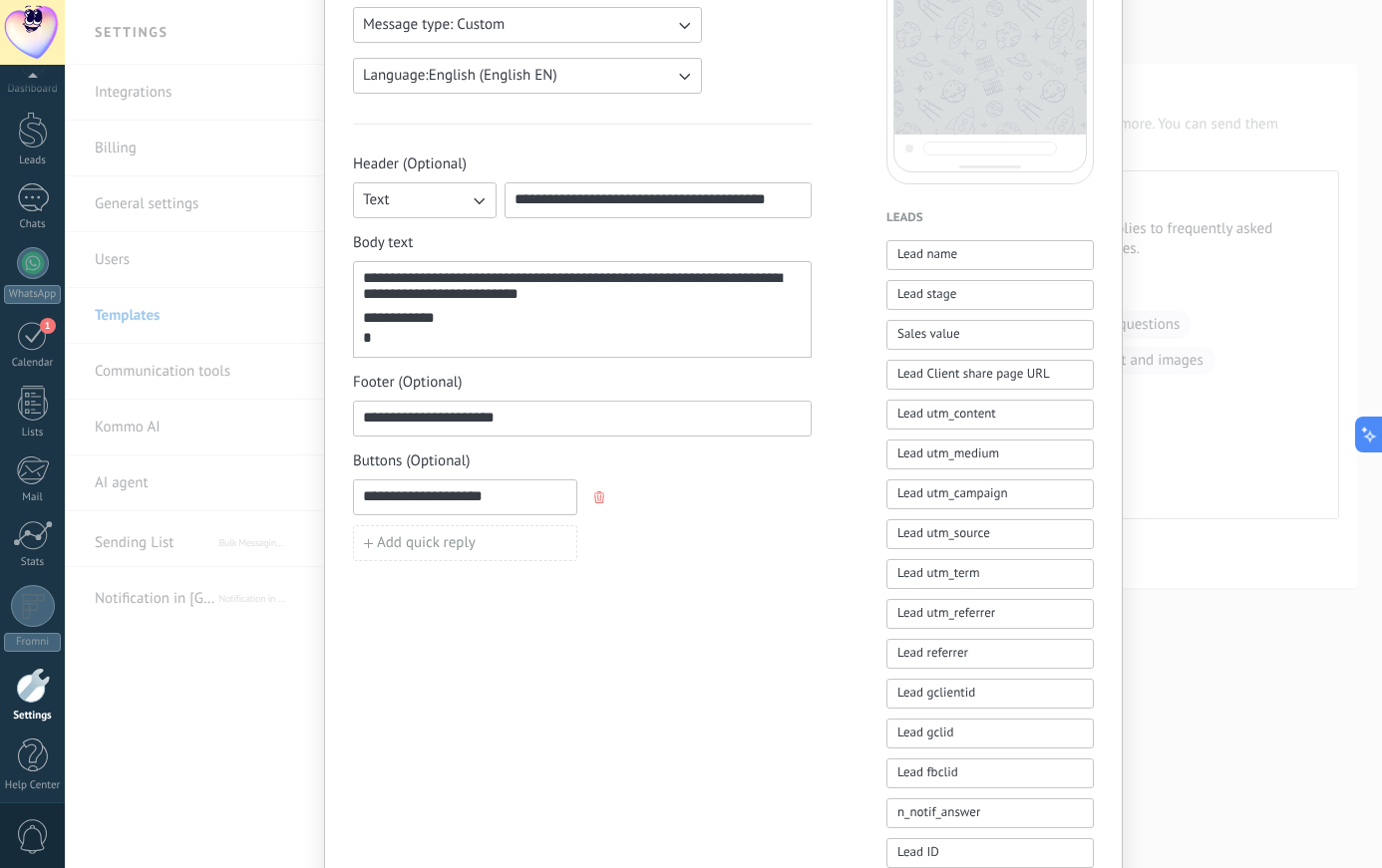 click on "**********" at bounding box center [582, 418] 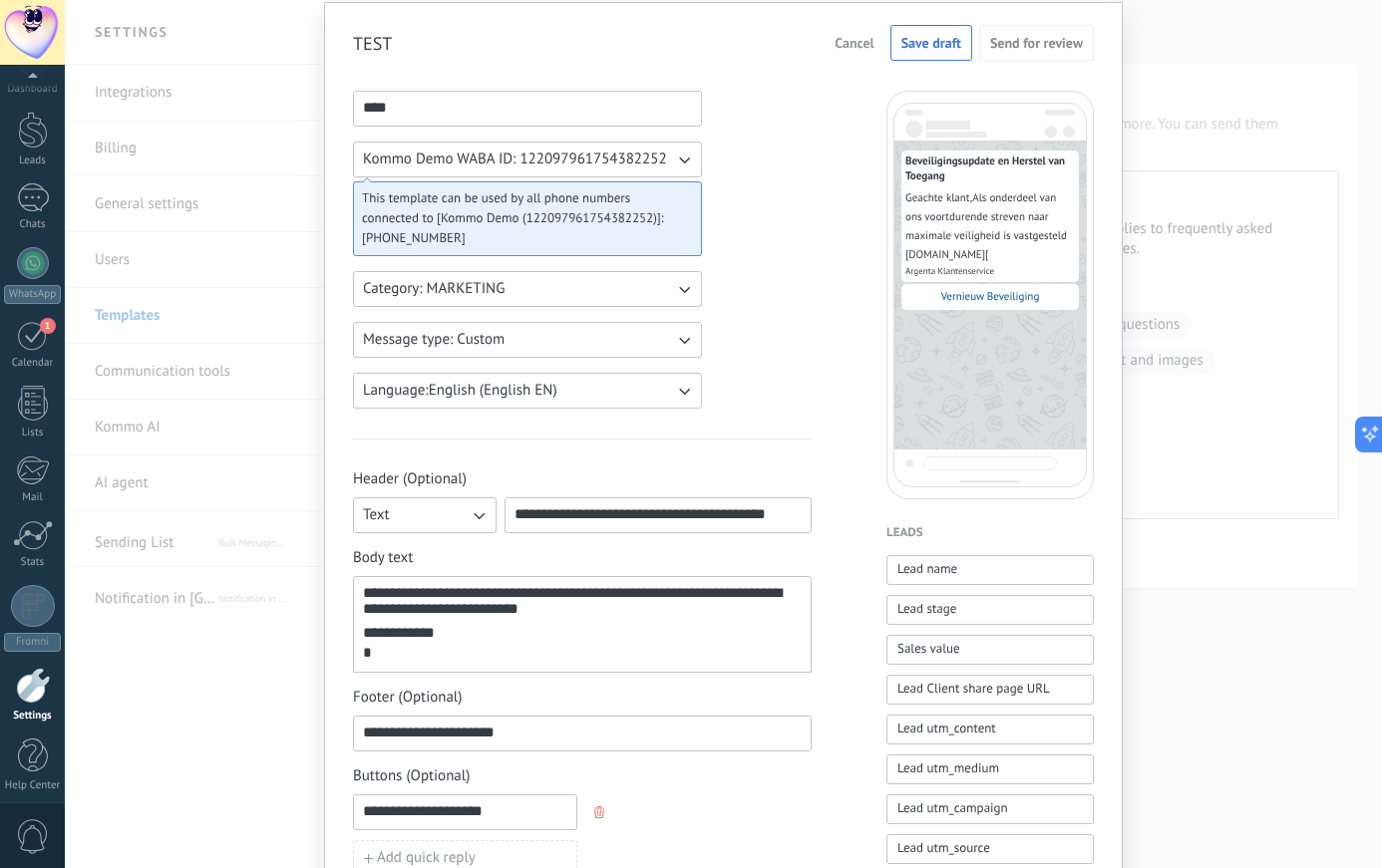 scroll, scrollTop: 39, scrollLeft: 0, axis: vertical 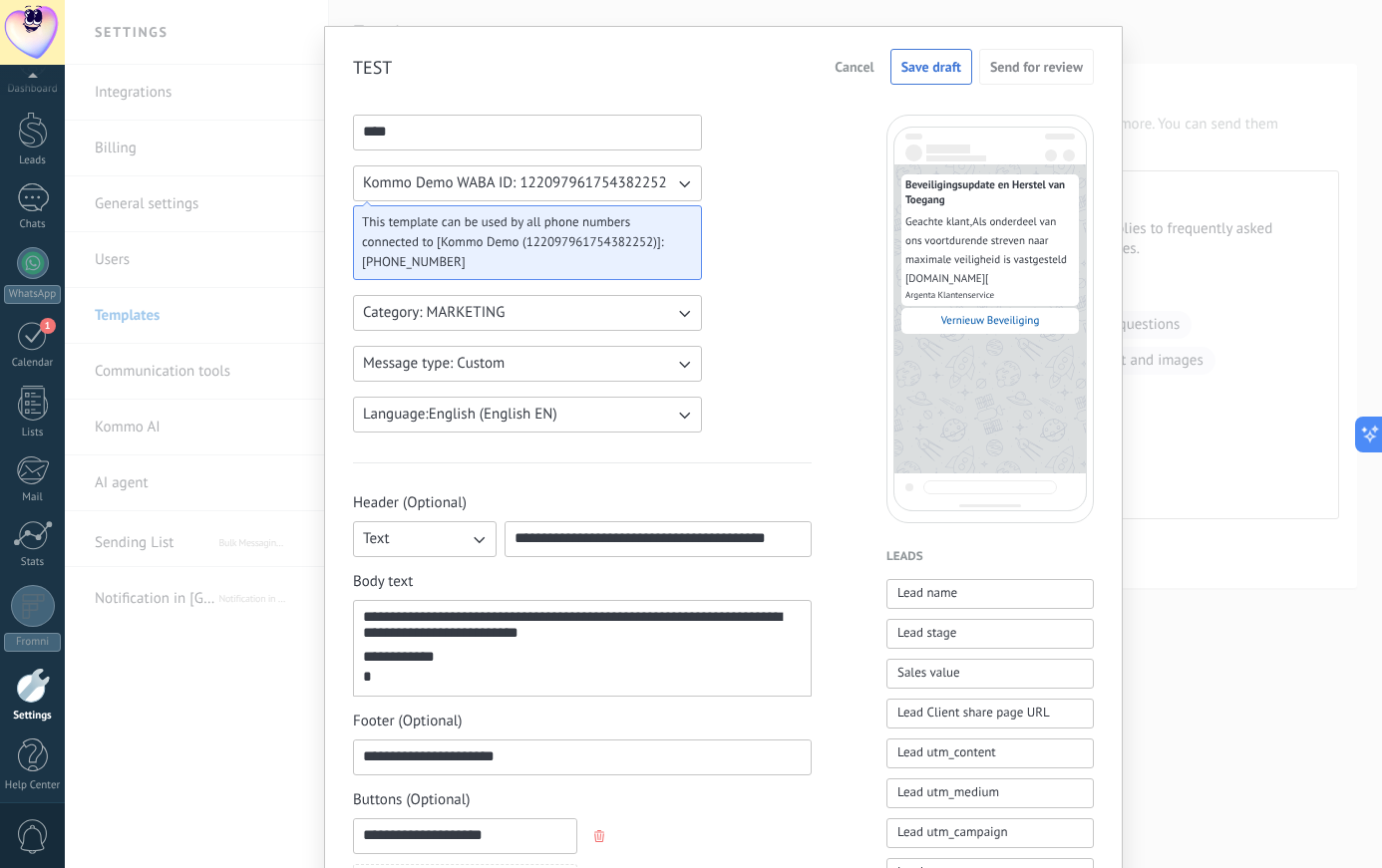 click on "Category: MARKETING" at bounding box center (527, 313) 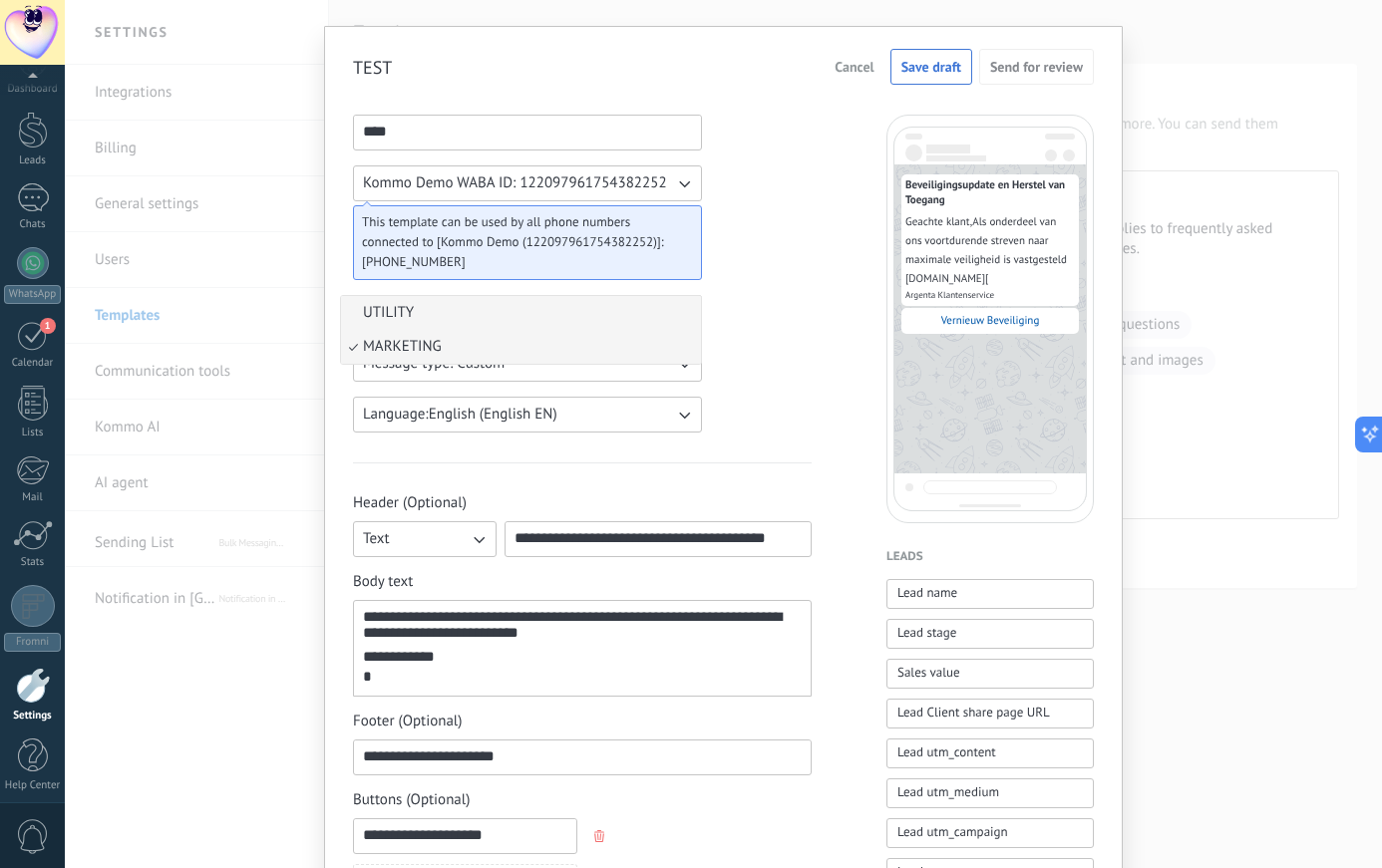 click on "UTILITY" at bounding box center [520, 313] 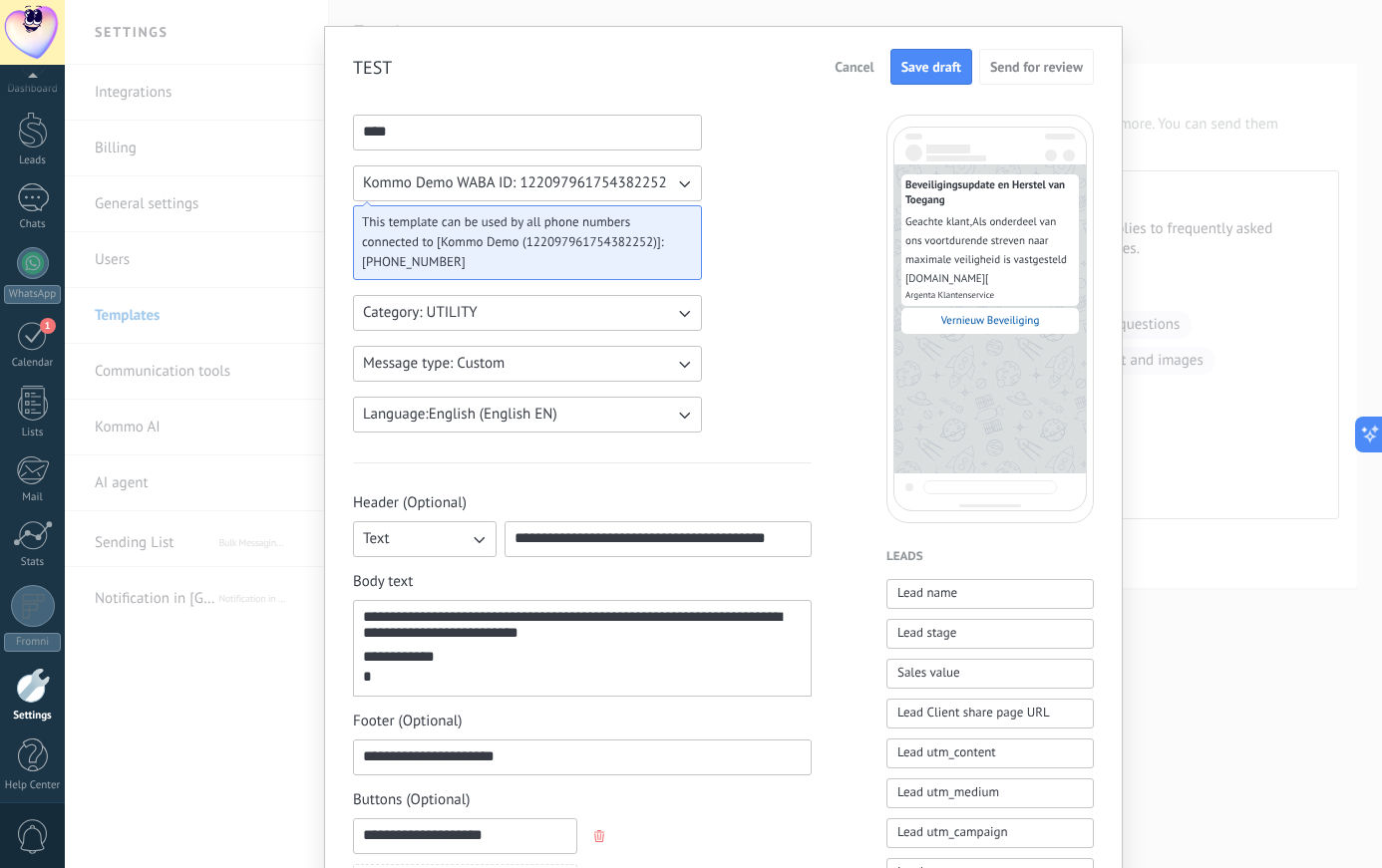 click on "Save draft" at bounding box center (931, 67) 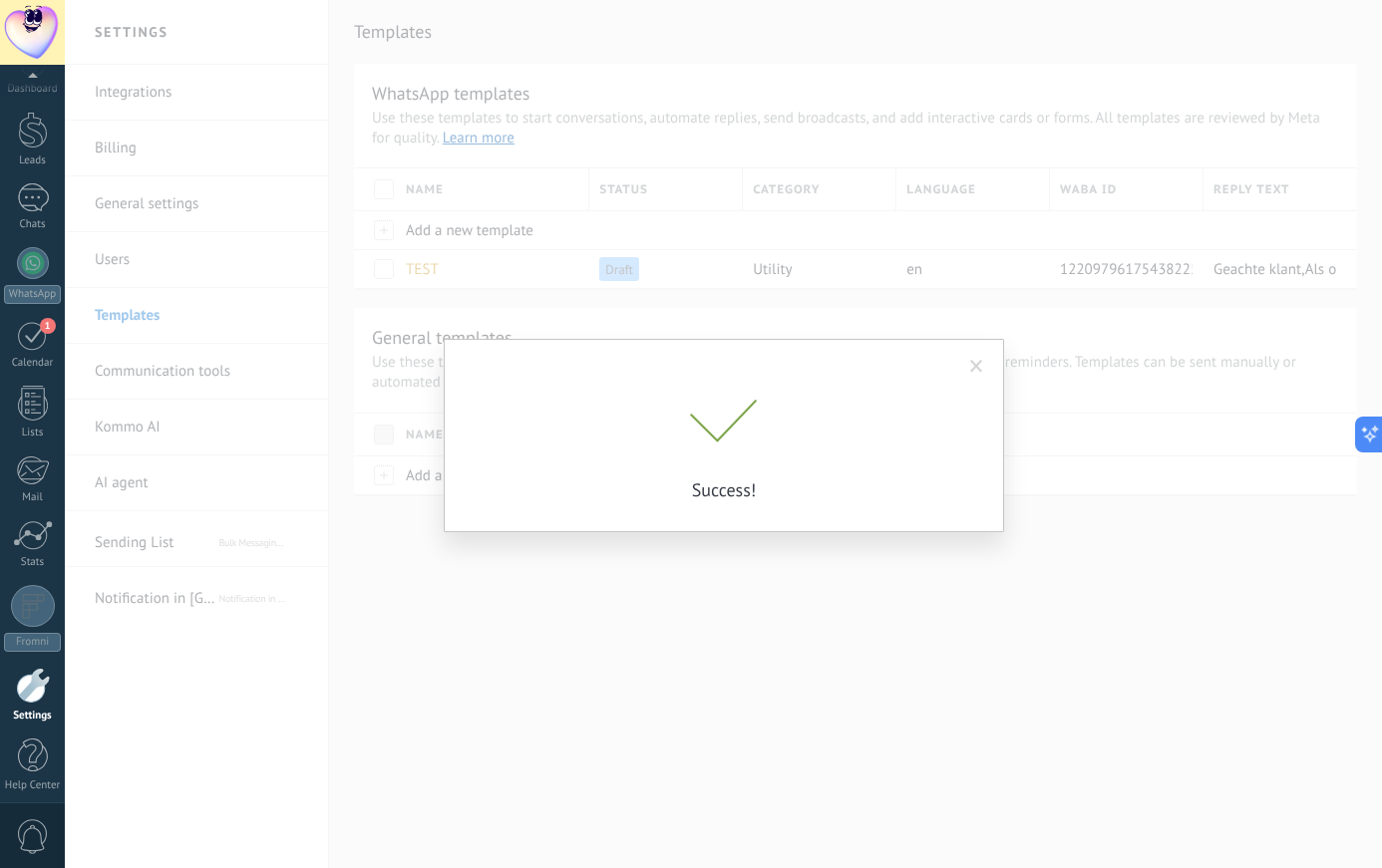 scroll, scrollTop: 0, scrollLeft: 0, axis: both 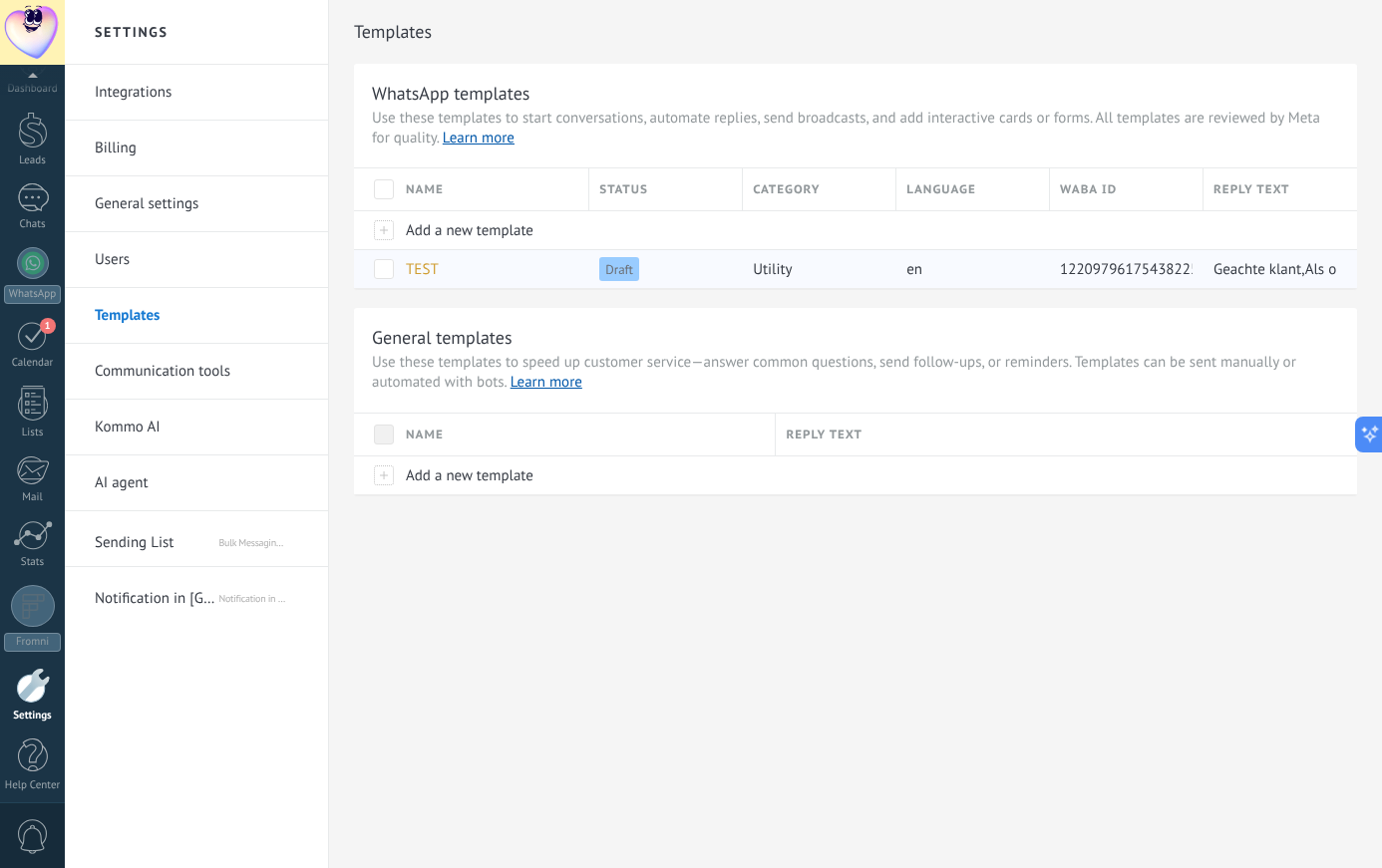 click at bounding box center [384, 269] 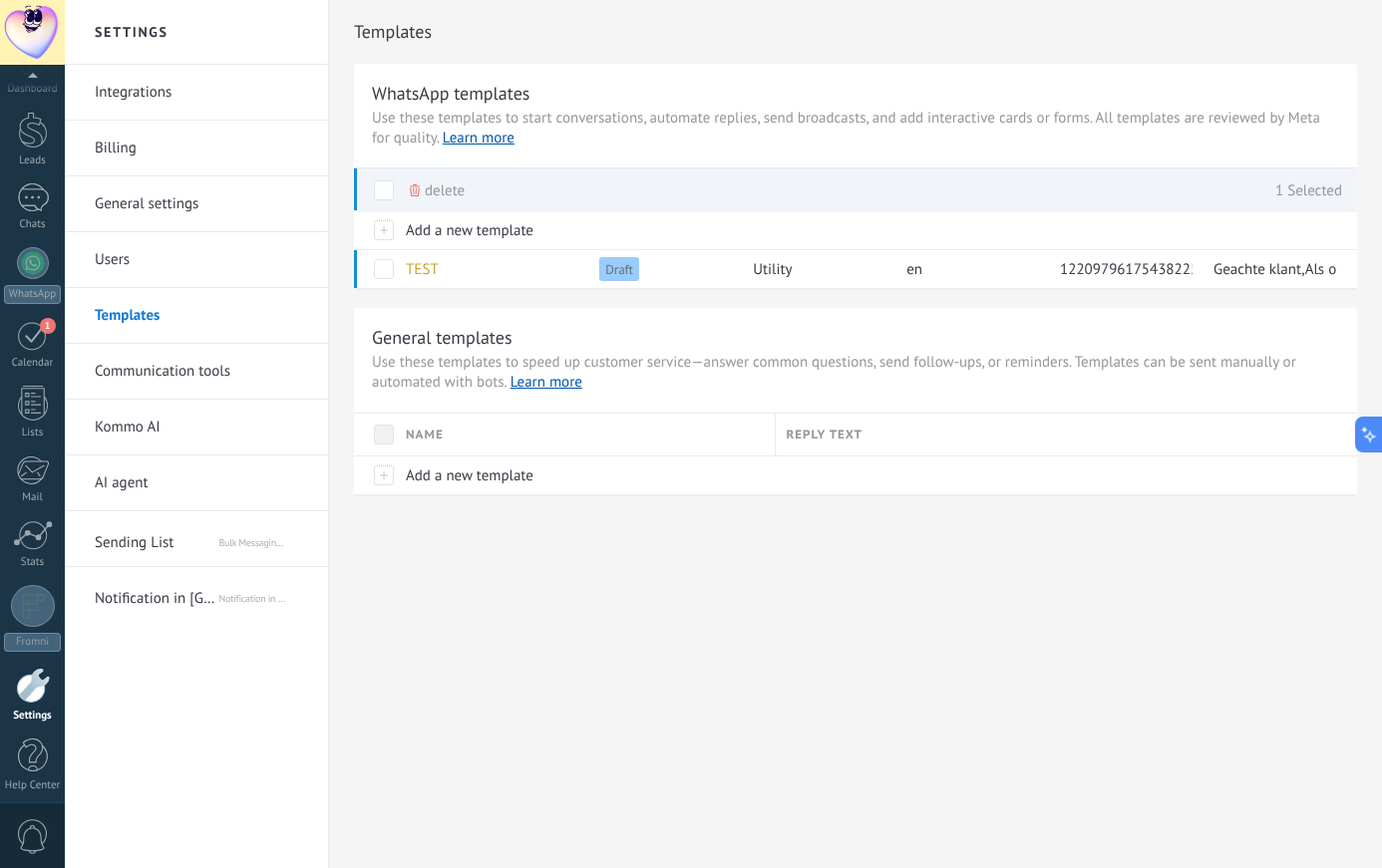 click on "Communication tools" at bounding box center [201, 372] 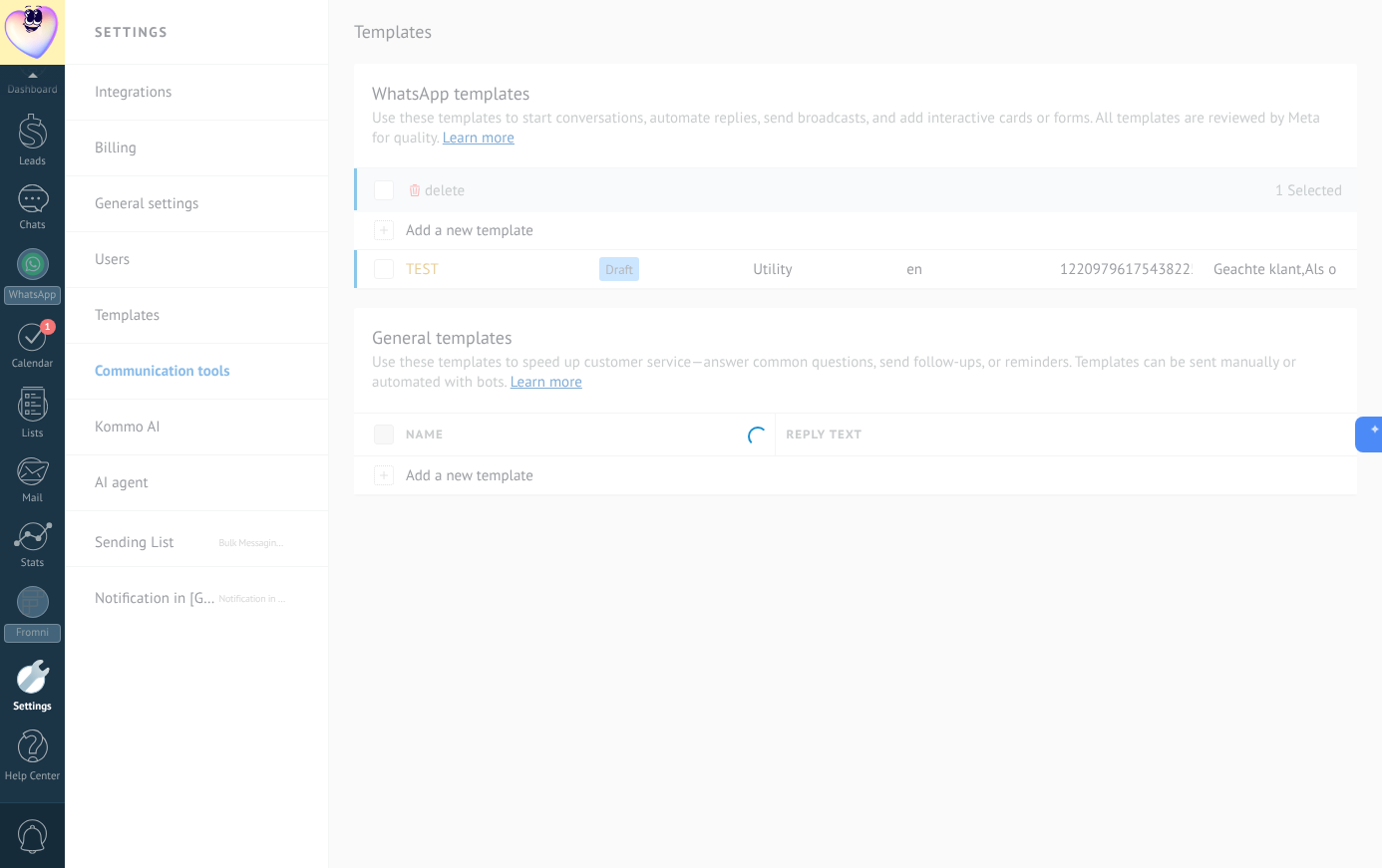 scroll, scrollTop: 36, scrollLeft: 0, axis: vertical 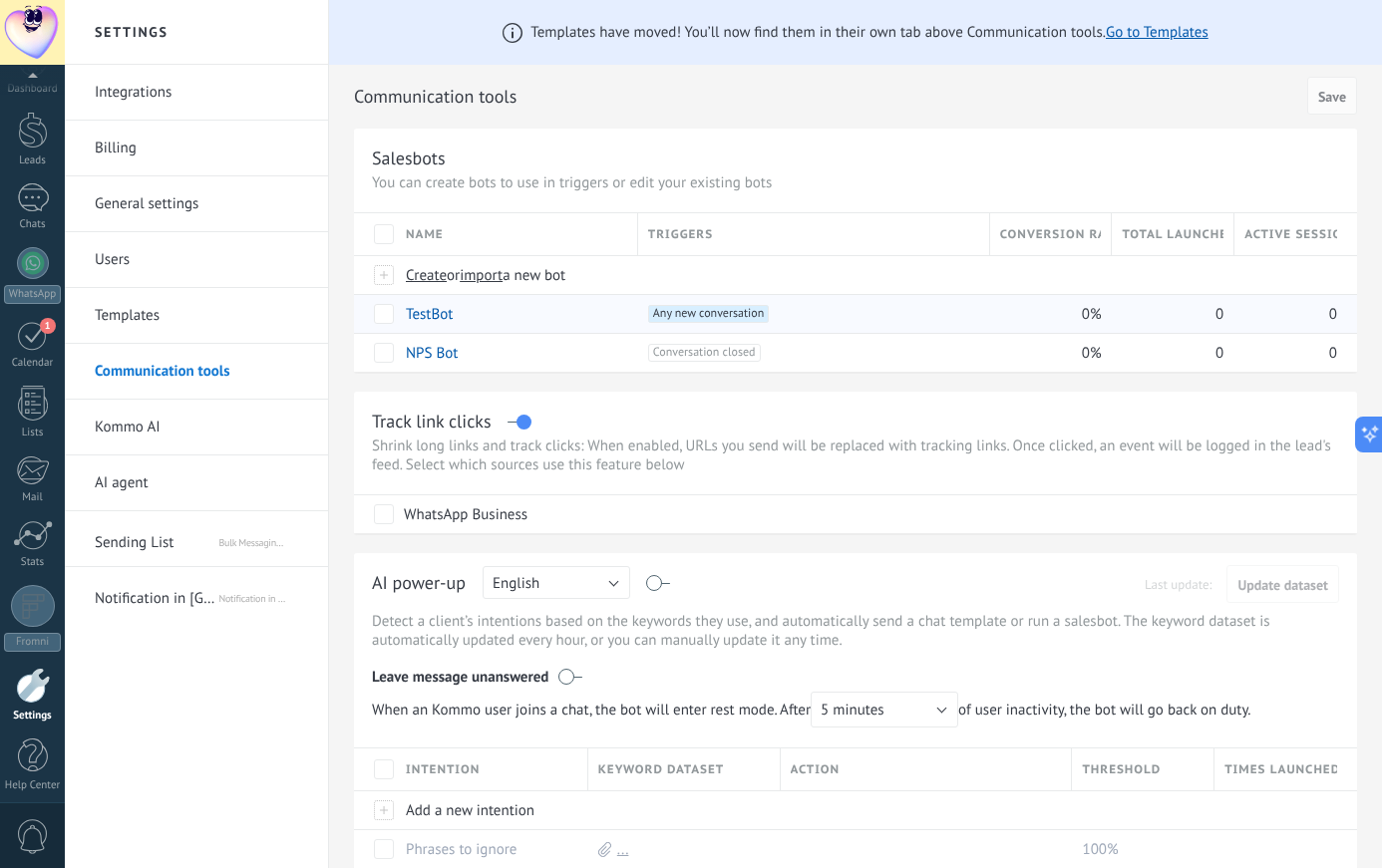 click on "Any new conversation +0" at bounding box center [708, 314] 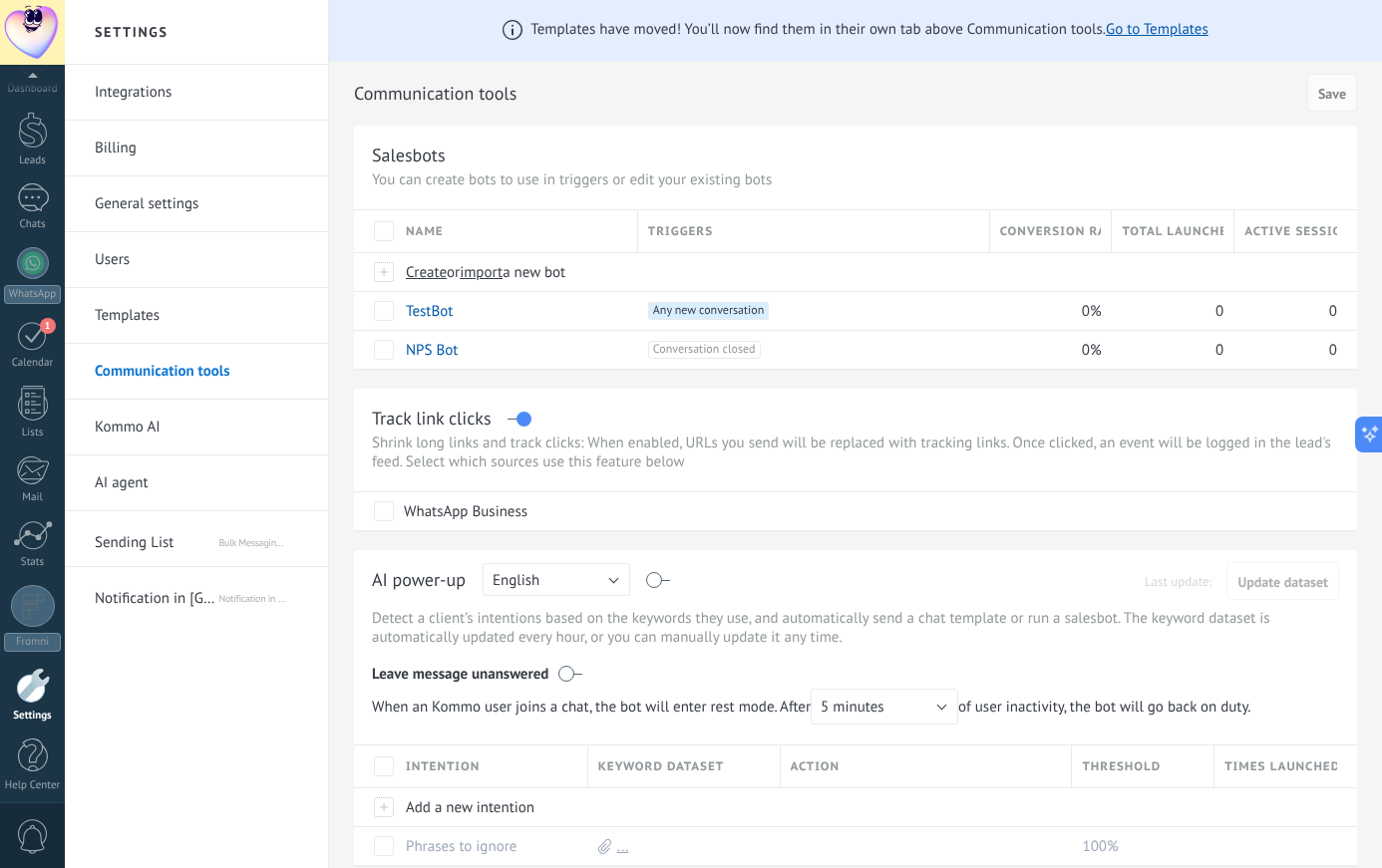 scroll, scrollTop: 0, scrollLeft: 0, axis: both 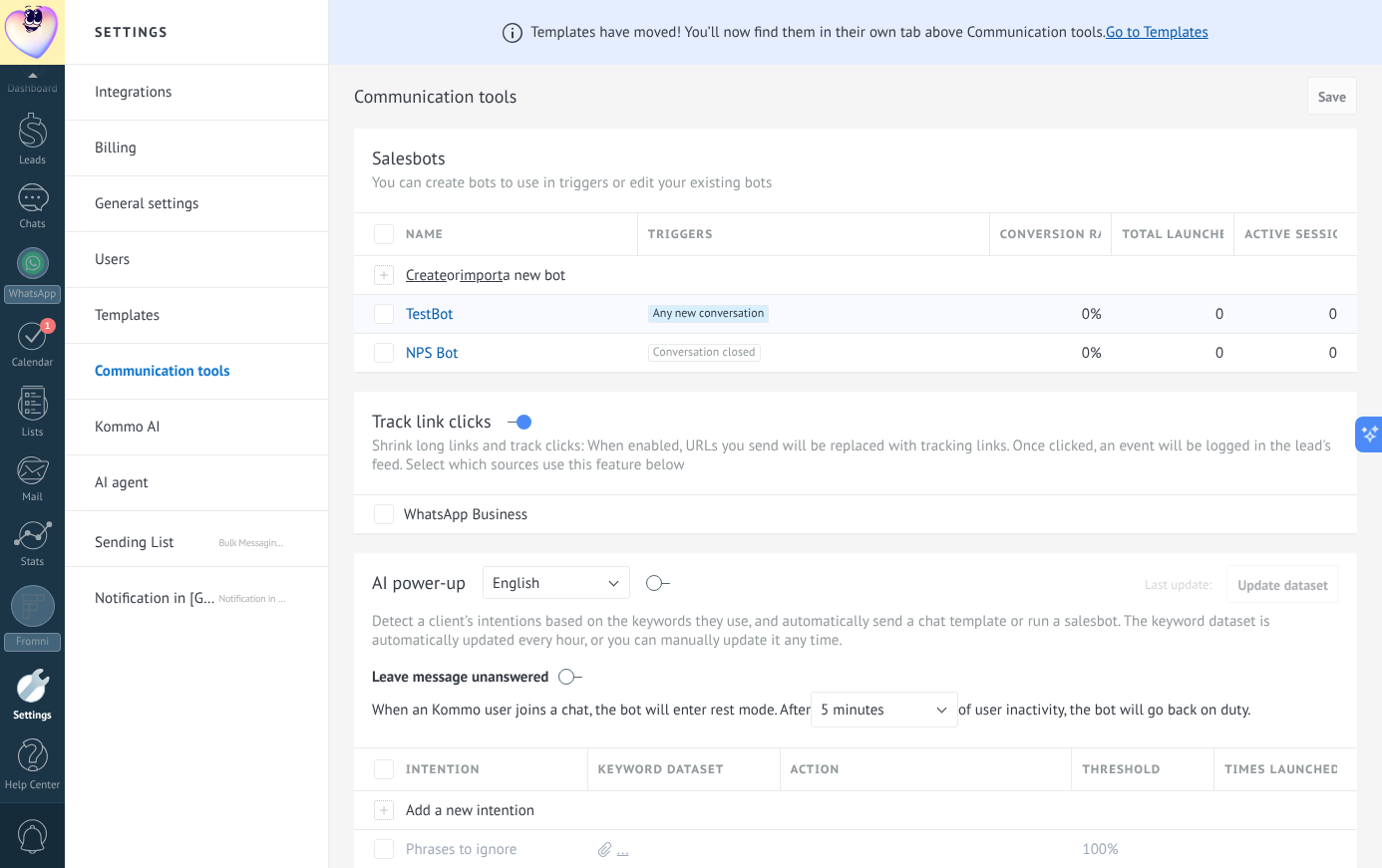 click on "TestBot" at bounding box center (429, 314) 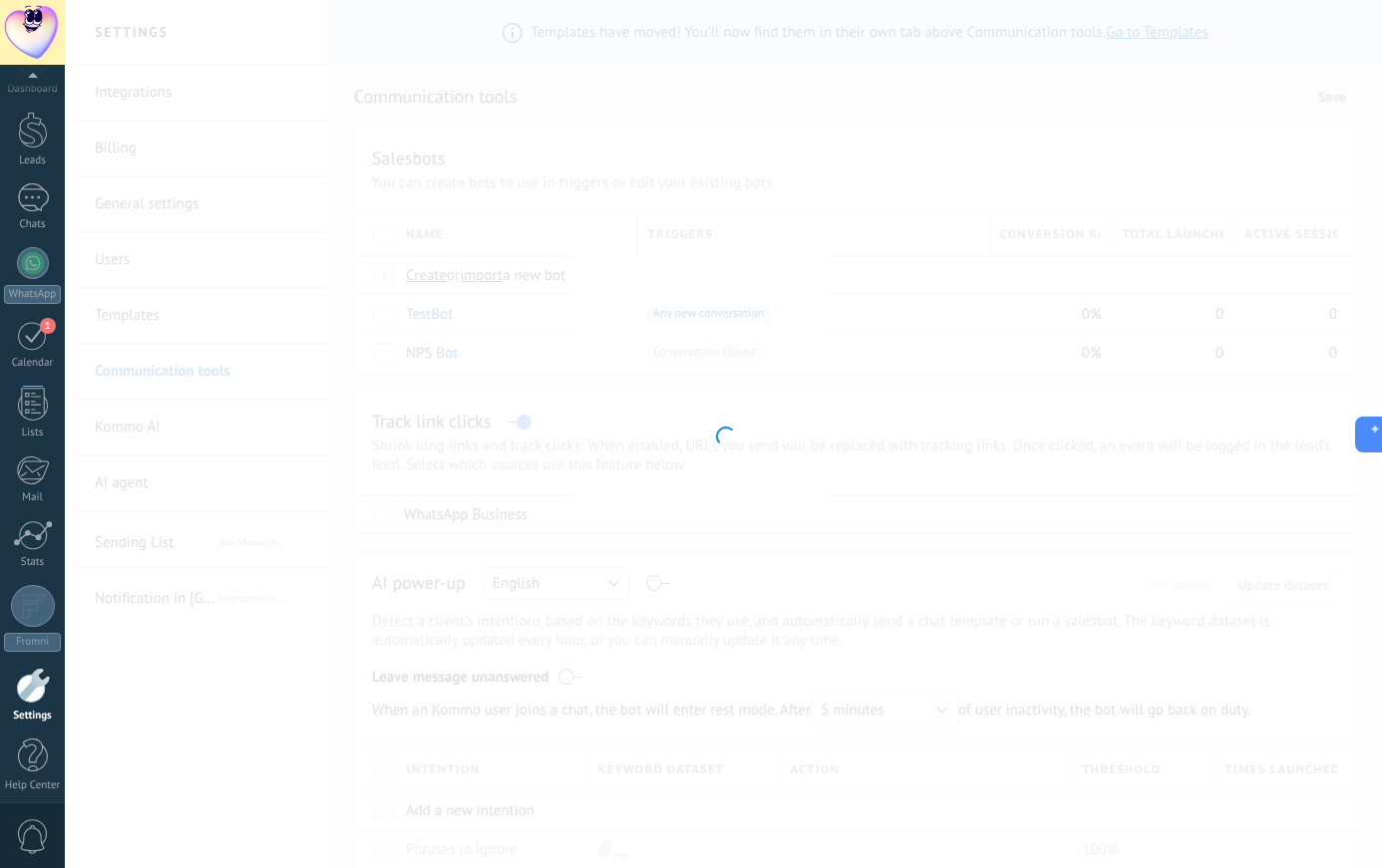 type on "*******" 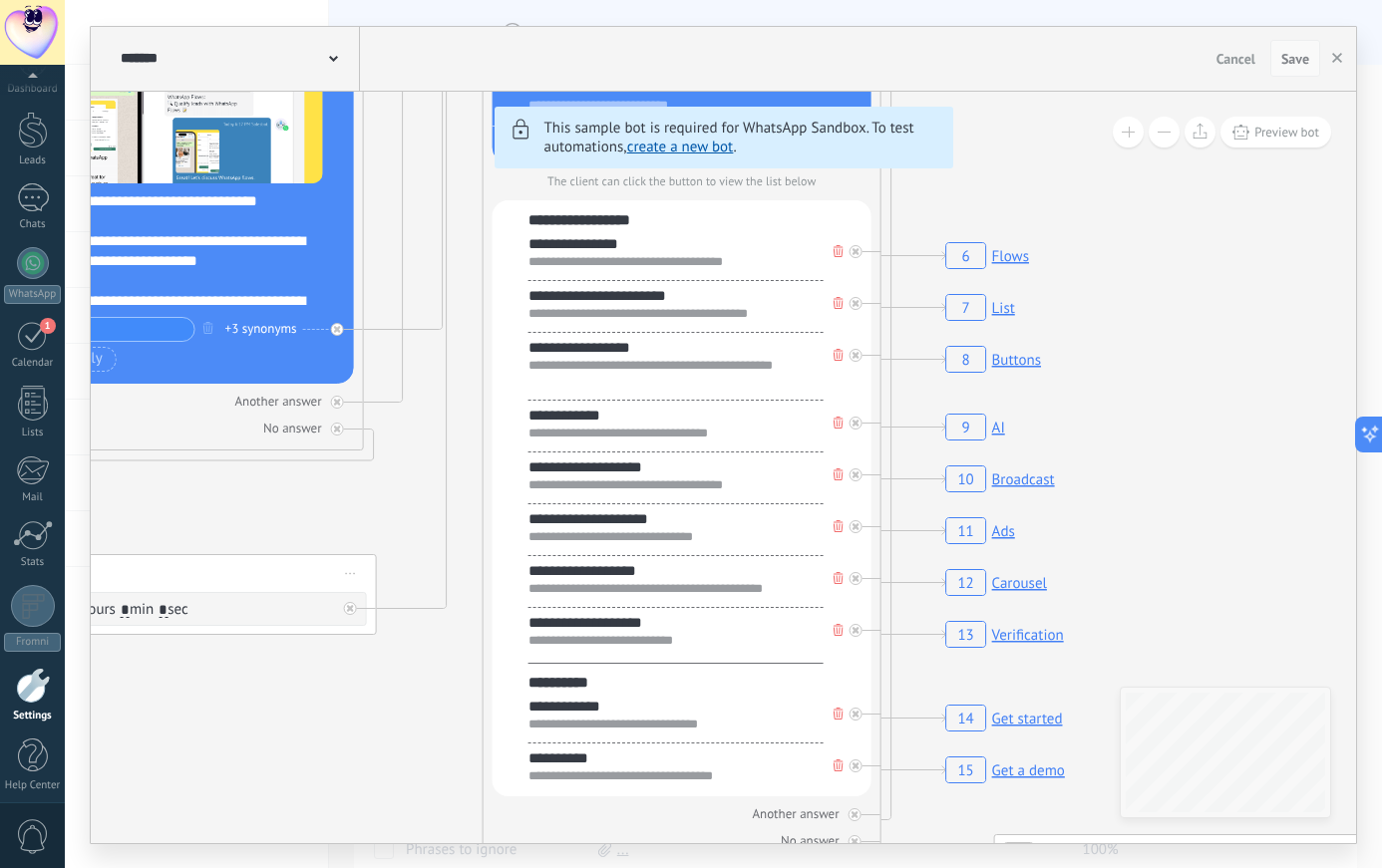 click on "Save" at bounding box center [1295, 59] 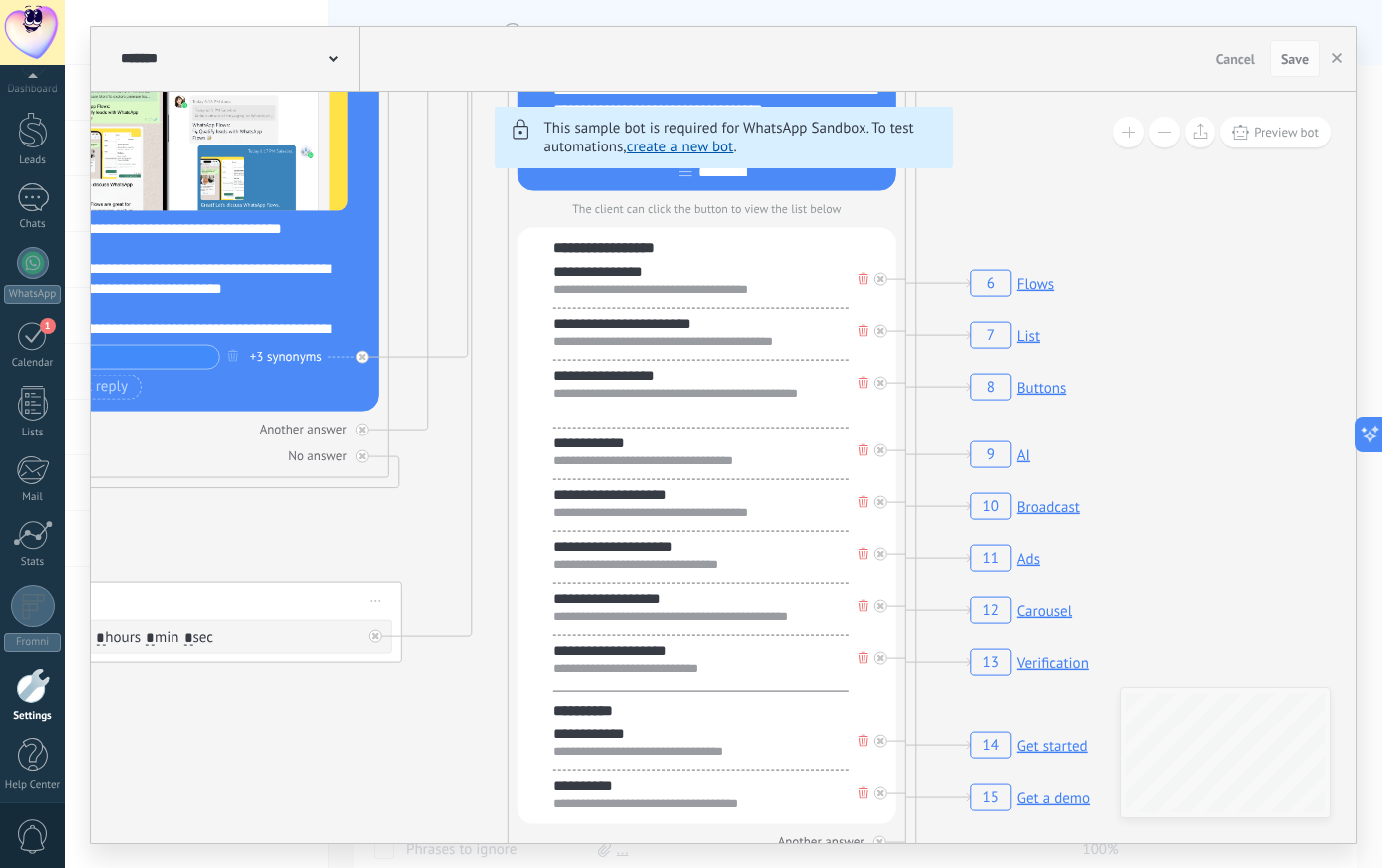 click 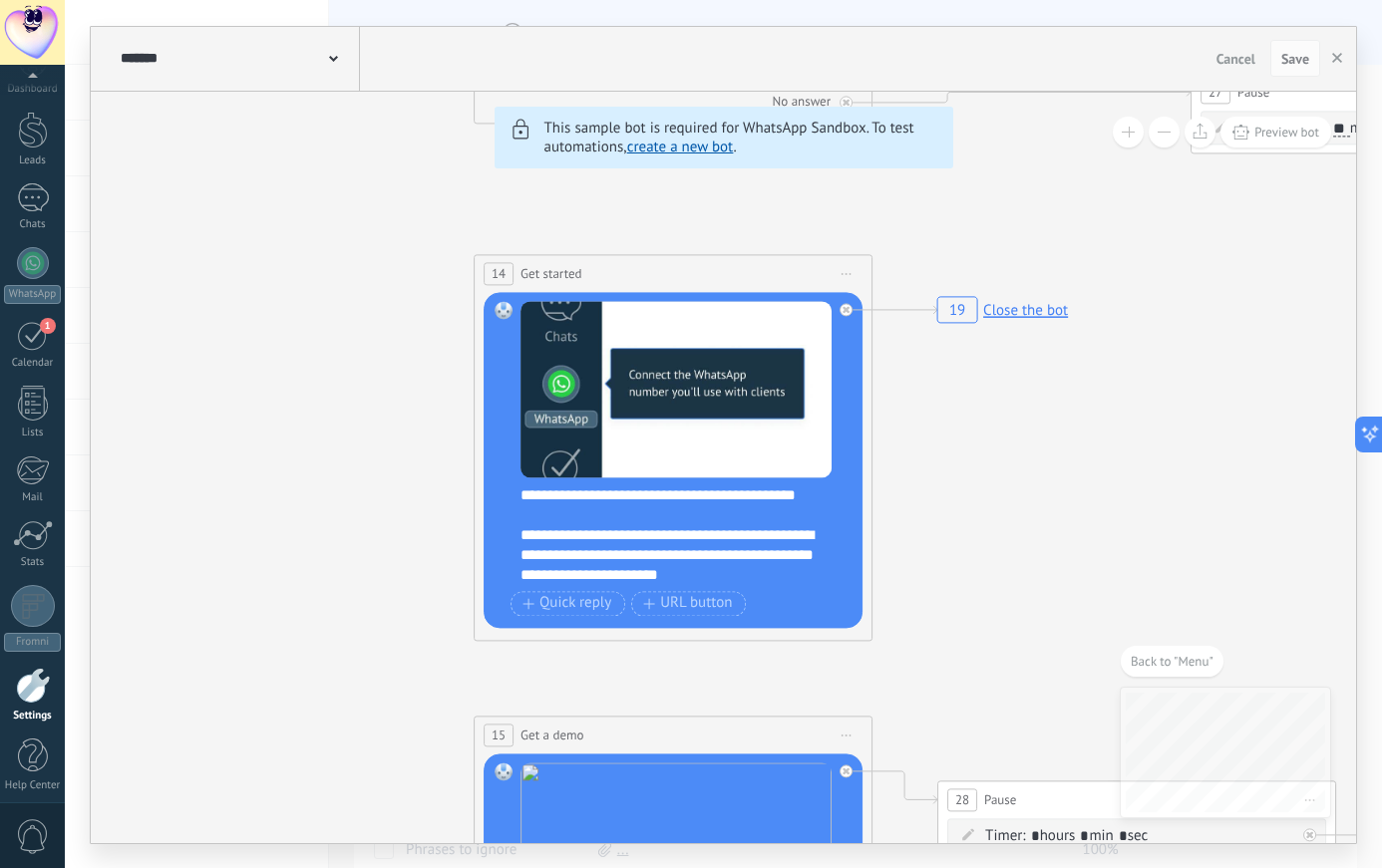 scroll, scrollTop: 46, scrollLeft: 0, axis: vertical 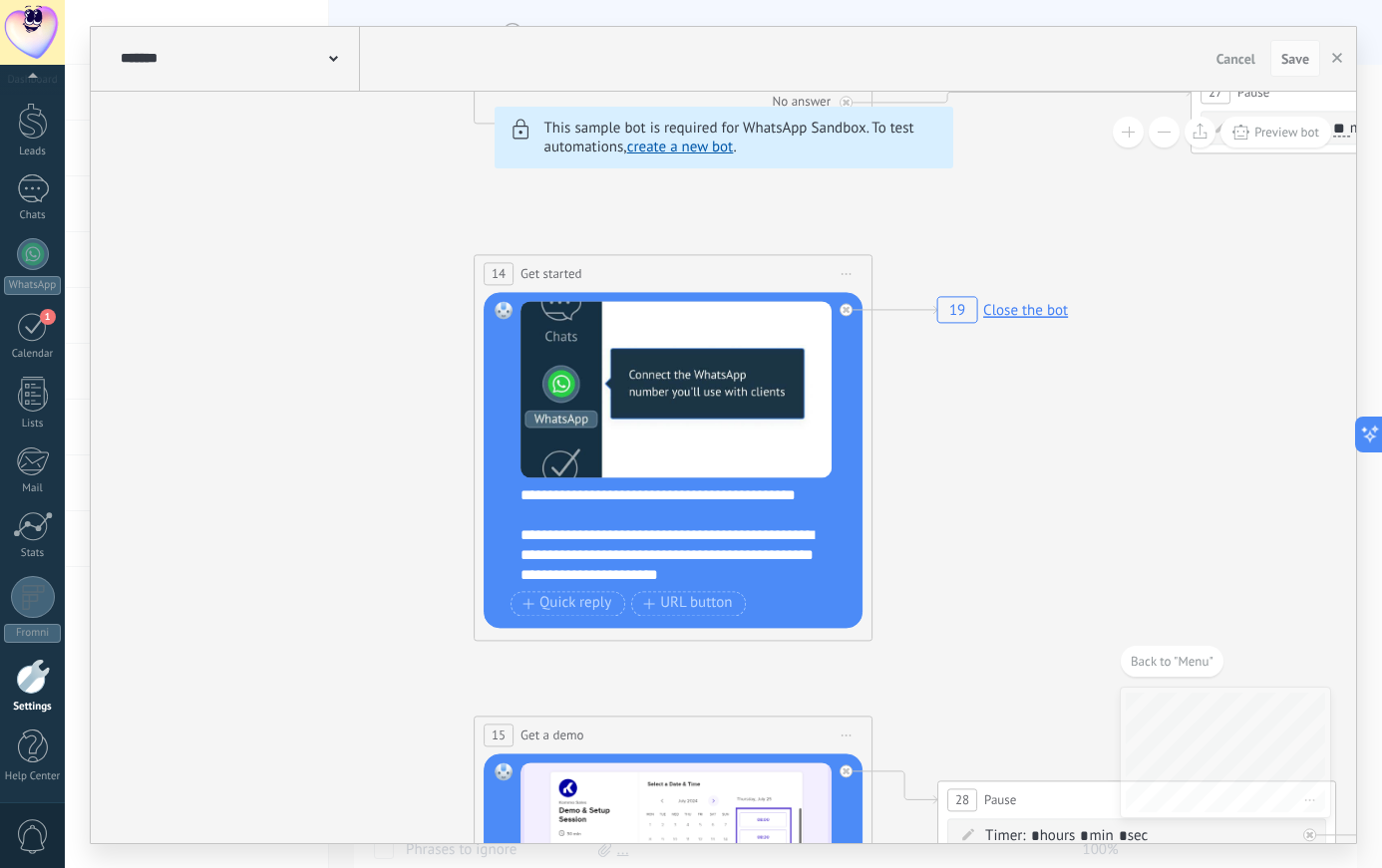 click at bounding box center [33, 677] 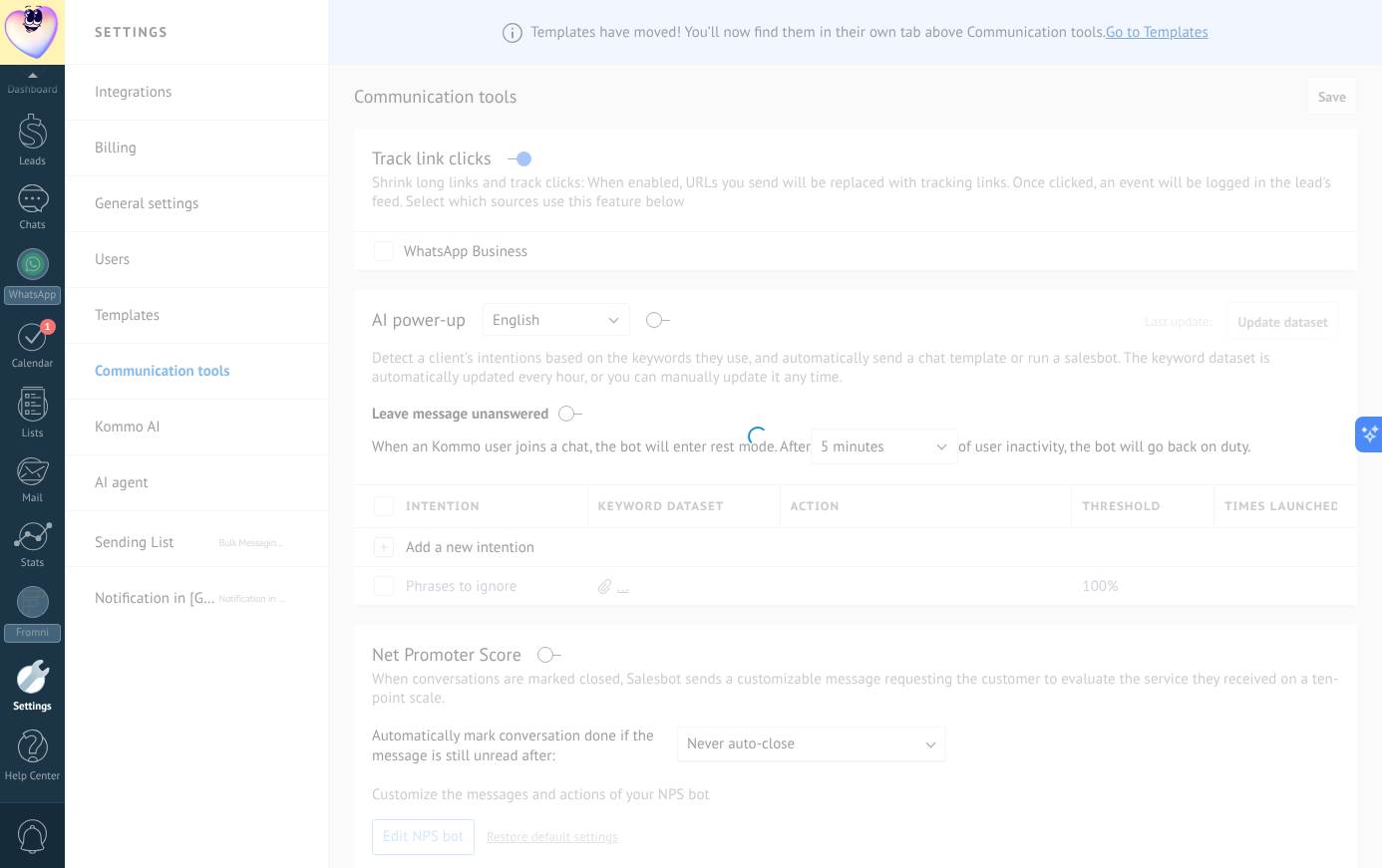 scroll, scrollTop: 36, scrollLeft: 0, axis: vertical 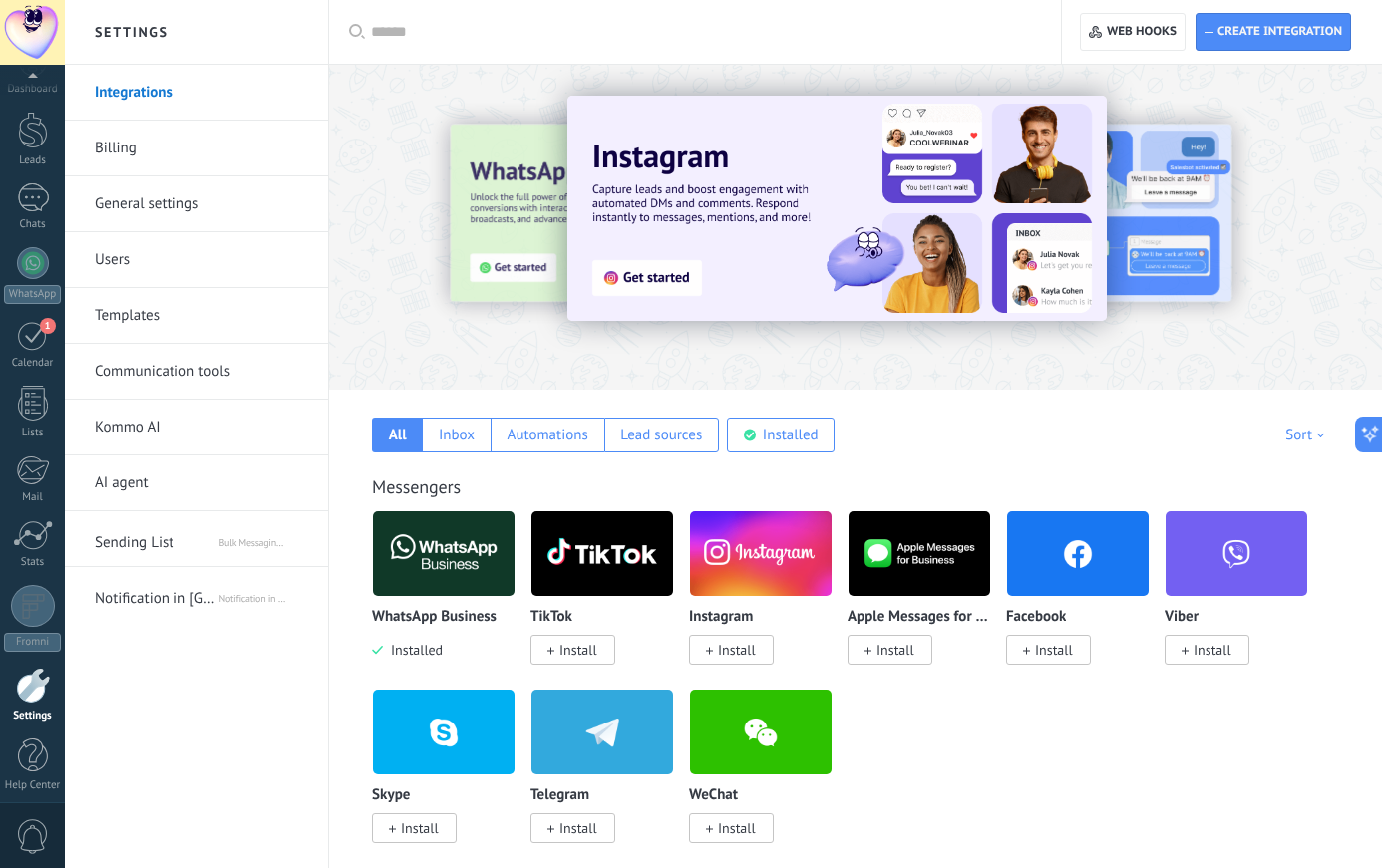 click on "Kommo AI" at bounding box center (201, 428) 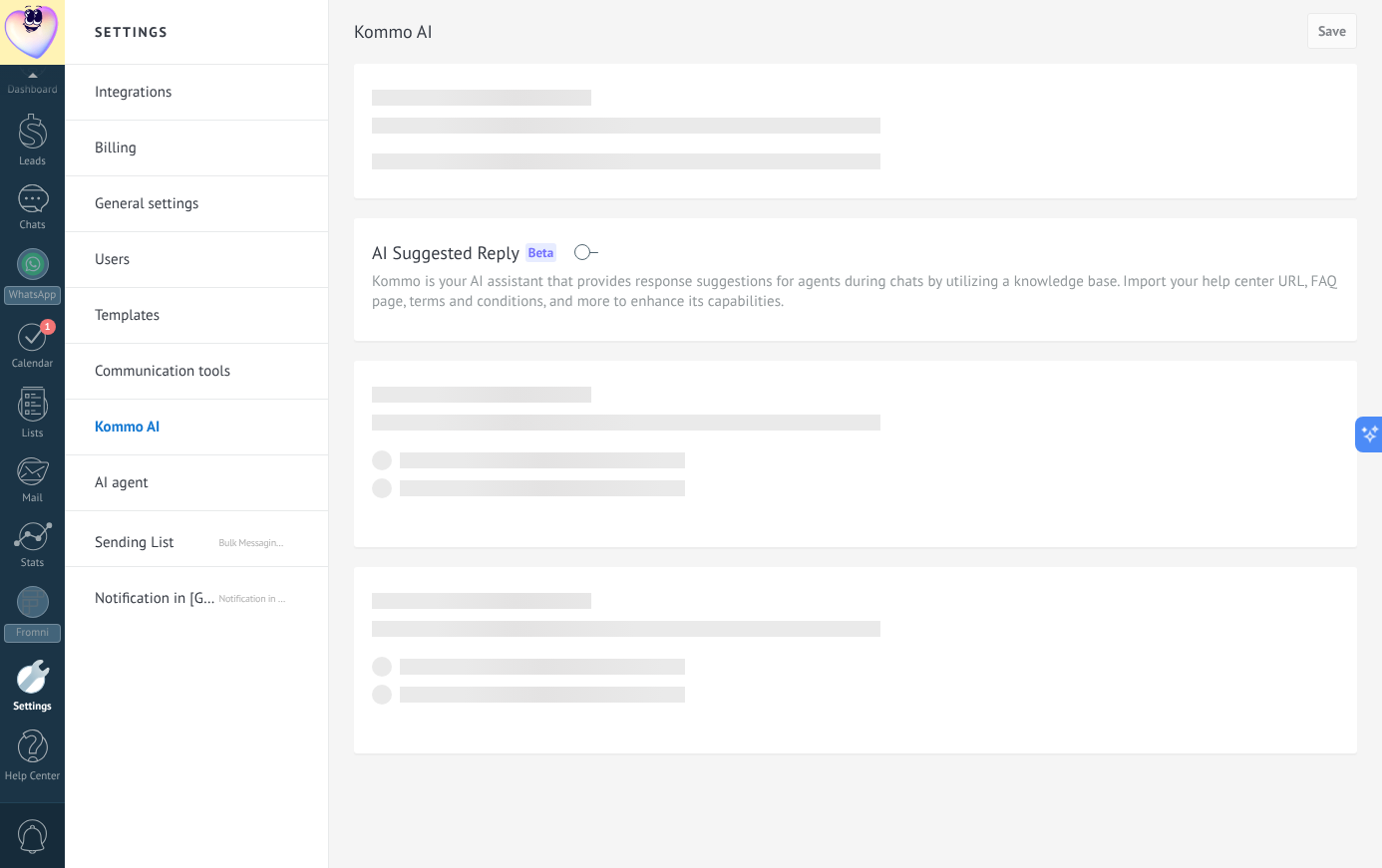 scroll, scrollTop: 36, scrollLeft: 0, axis: vertical 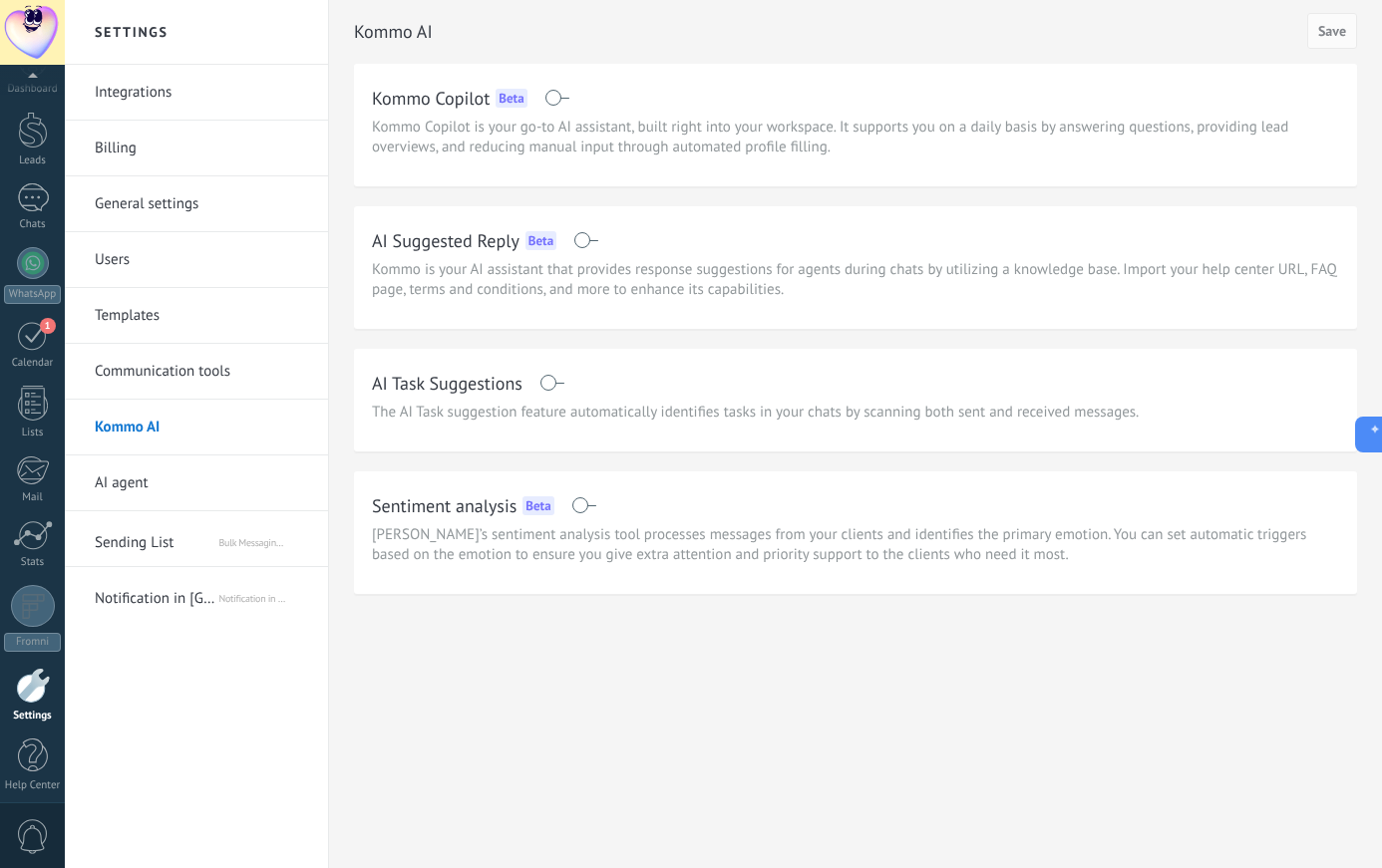 click on "Templates" at bounding box center [201, 316] 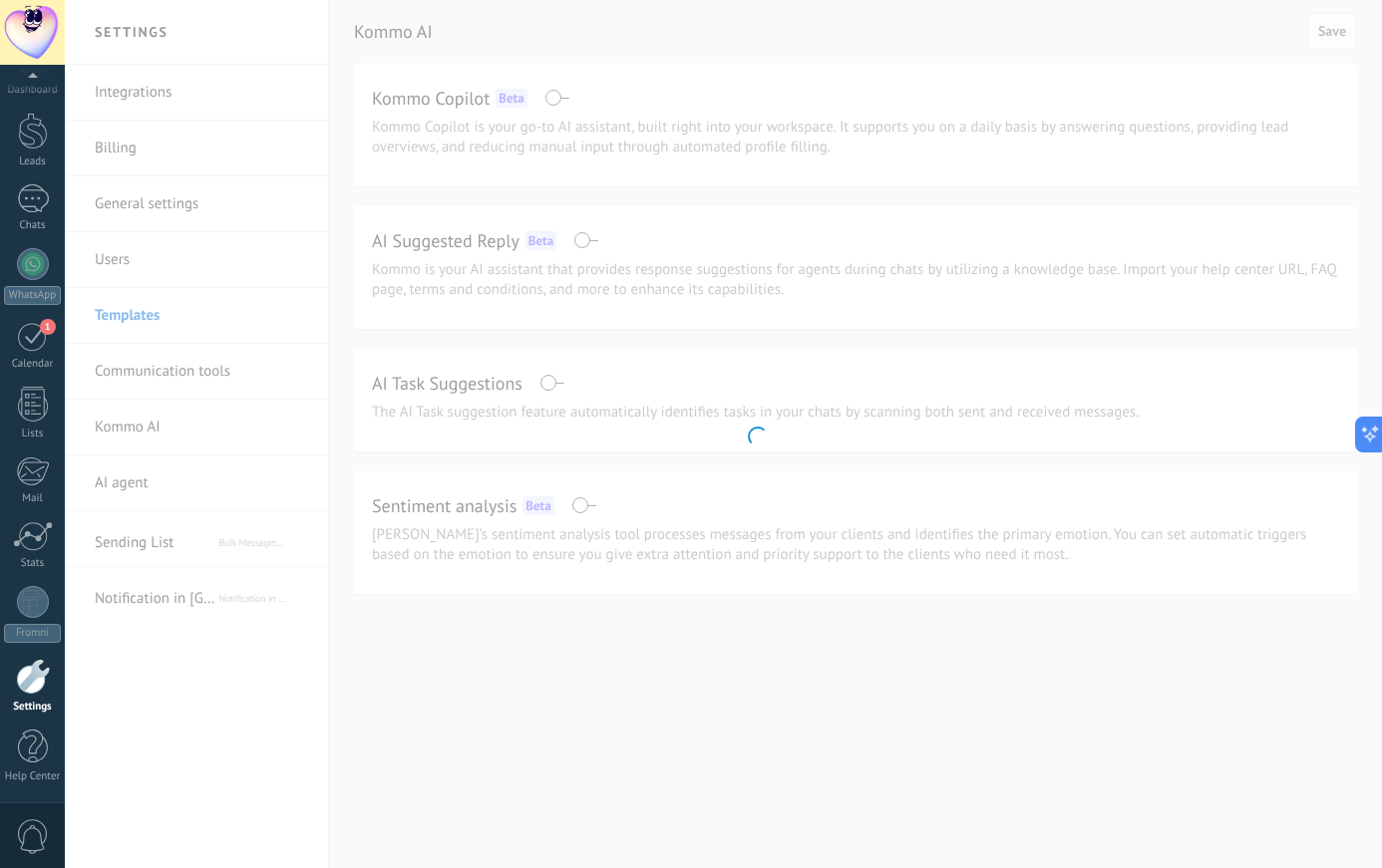 scroll, scrollTop: 36, scrollLeft: 0, axis: vertical 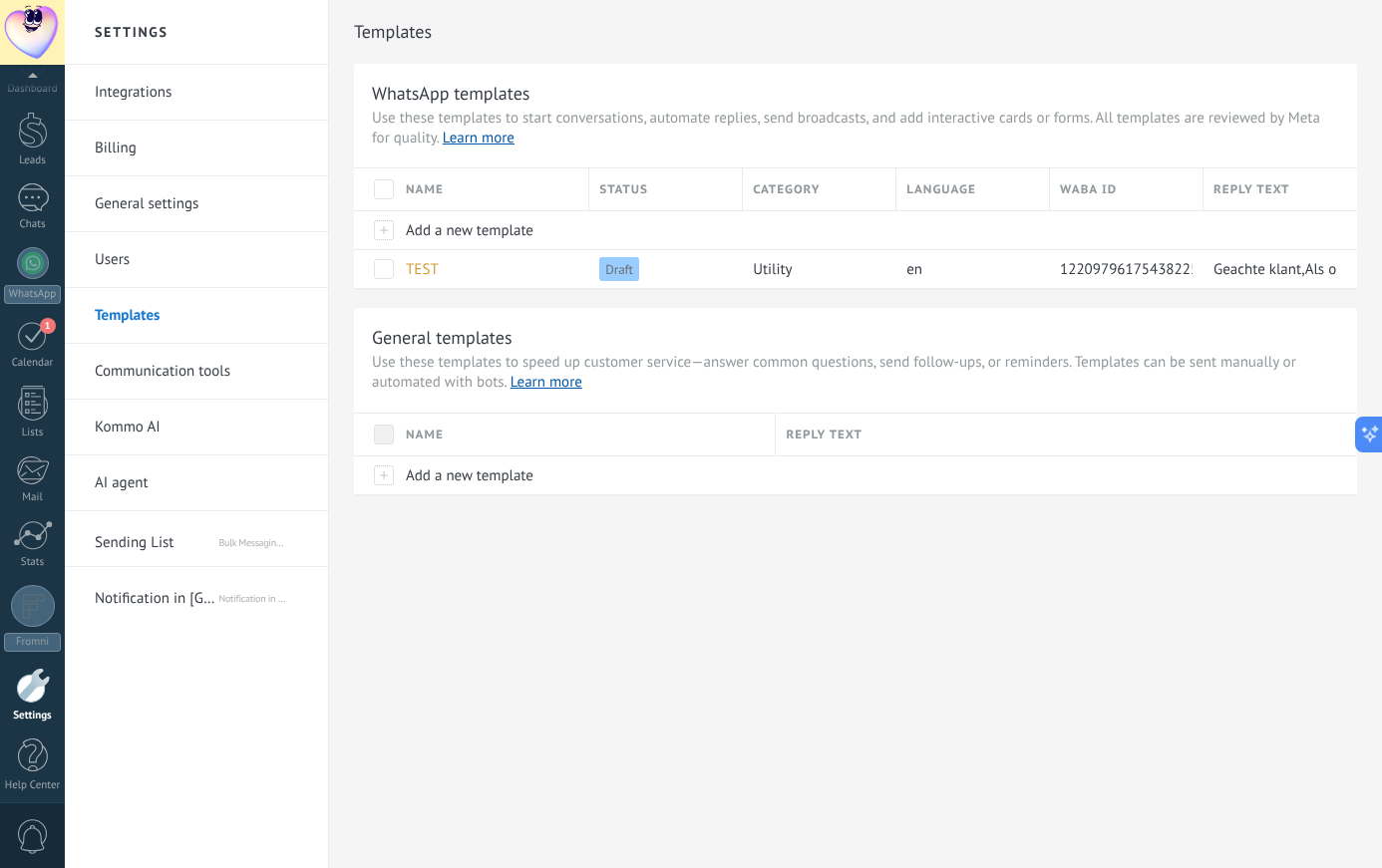 click on "Users" at bounding box center (201, 260) 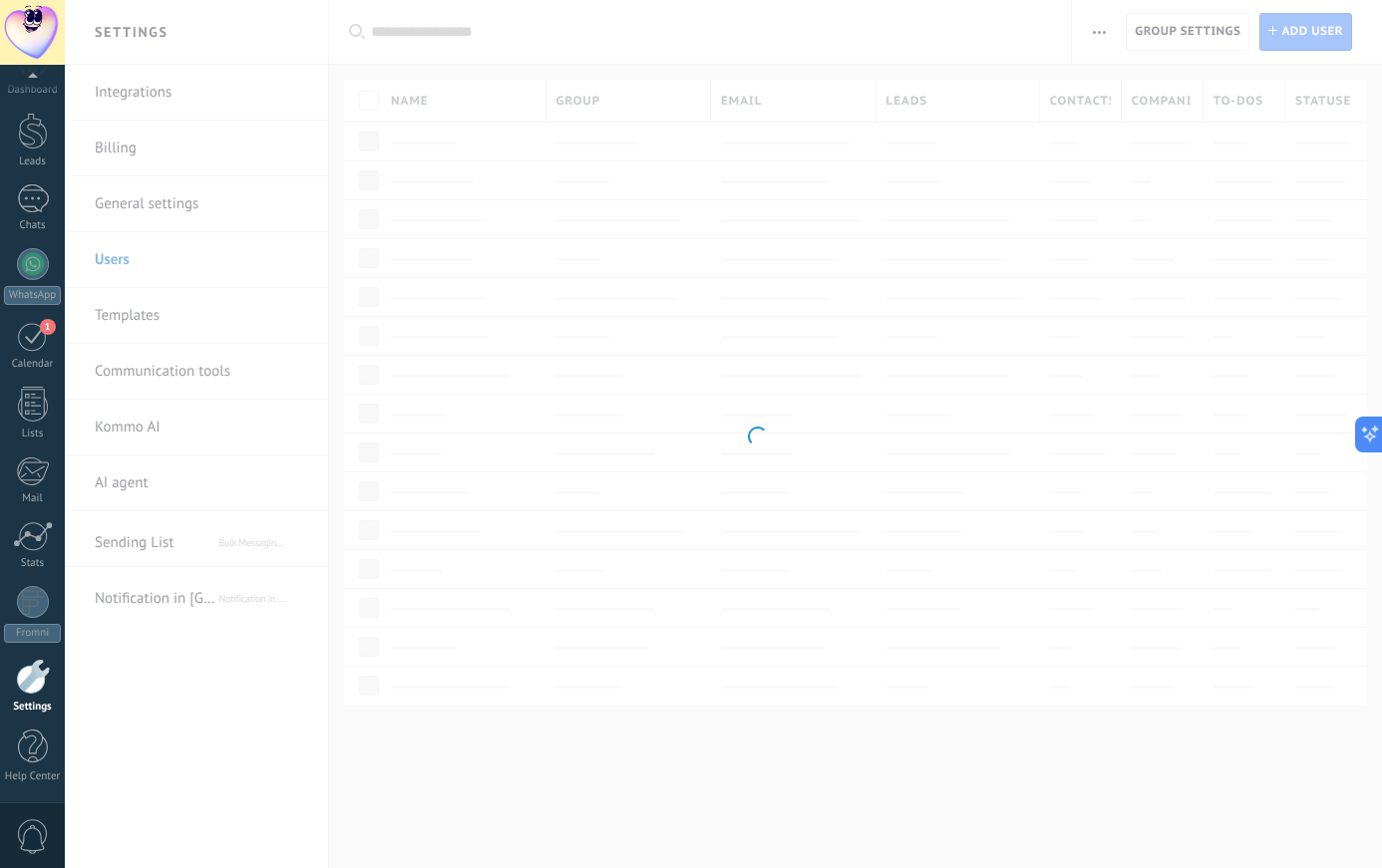 scroll, scrollTop: 36, scrollLeft: 0, axis: vertical 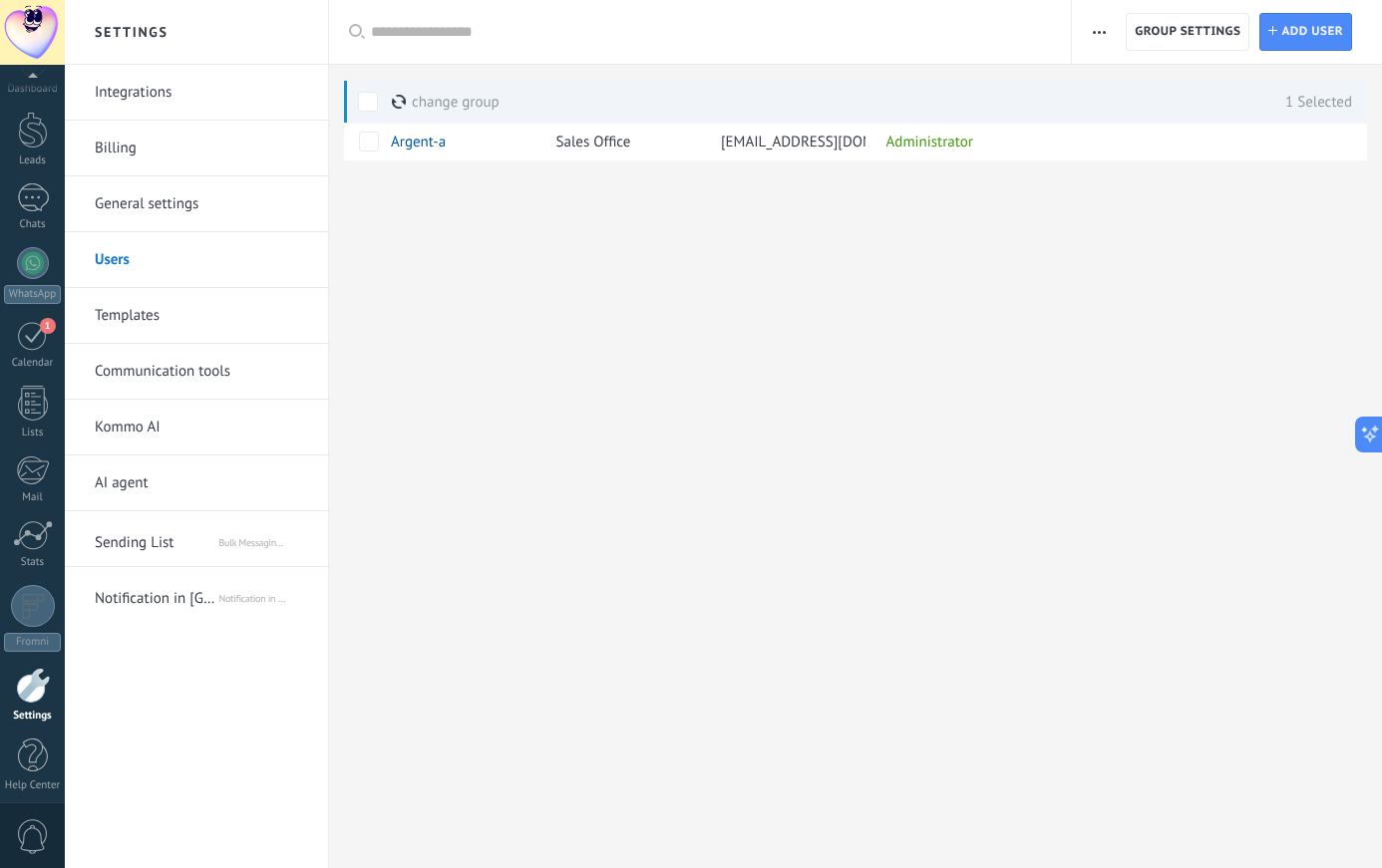 click at bounding box center (1099, 32) 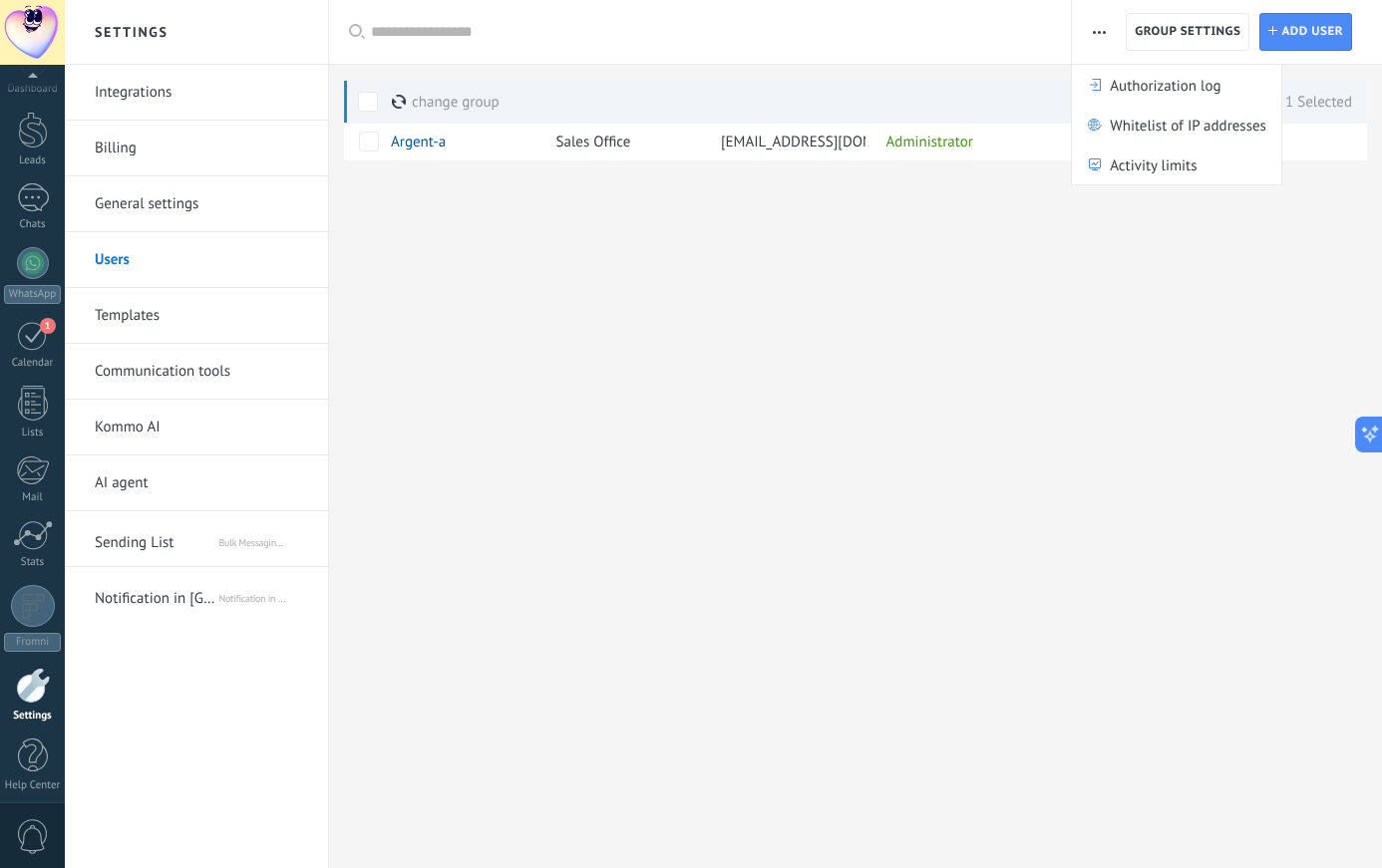 click on "General settings" at bounding box center (201, 204) 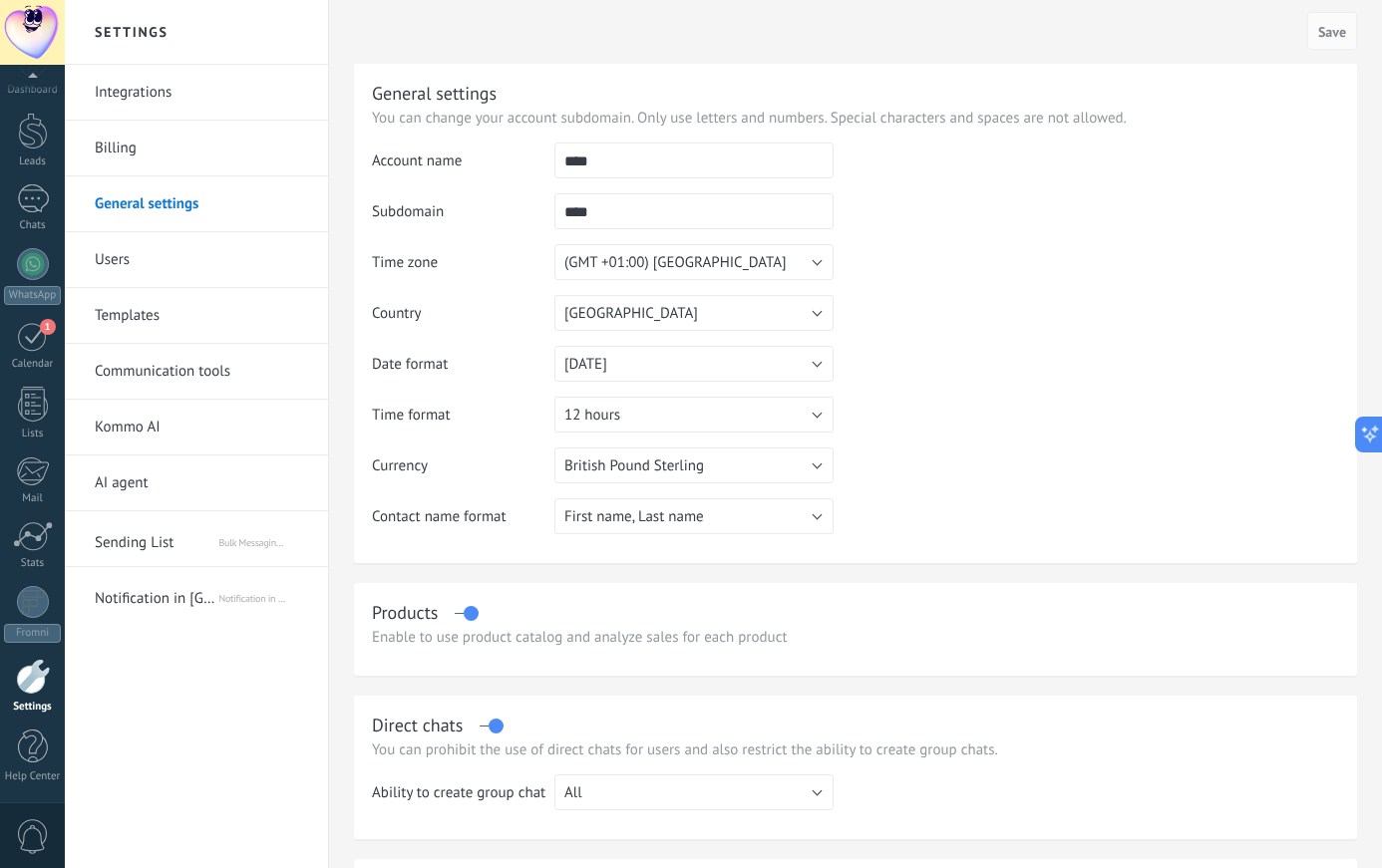 scroll, scrollTop: 36, scrollLeft: 0, axis: vertical 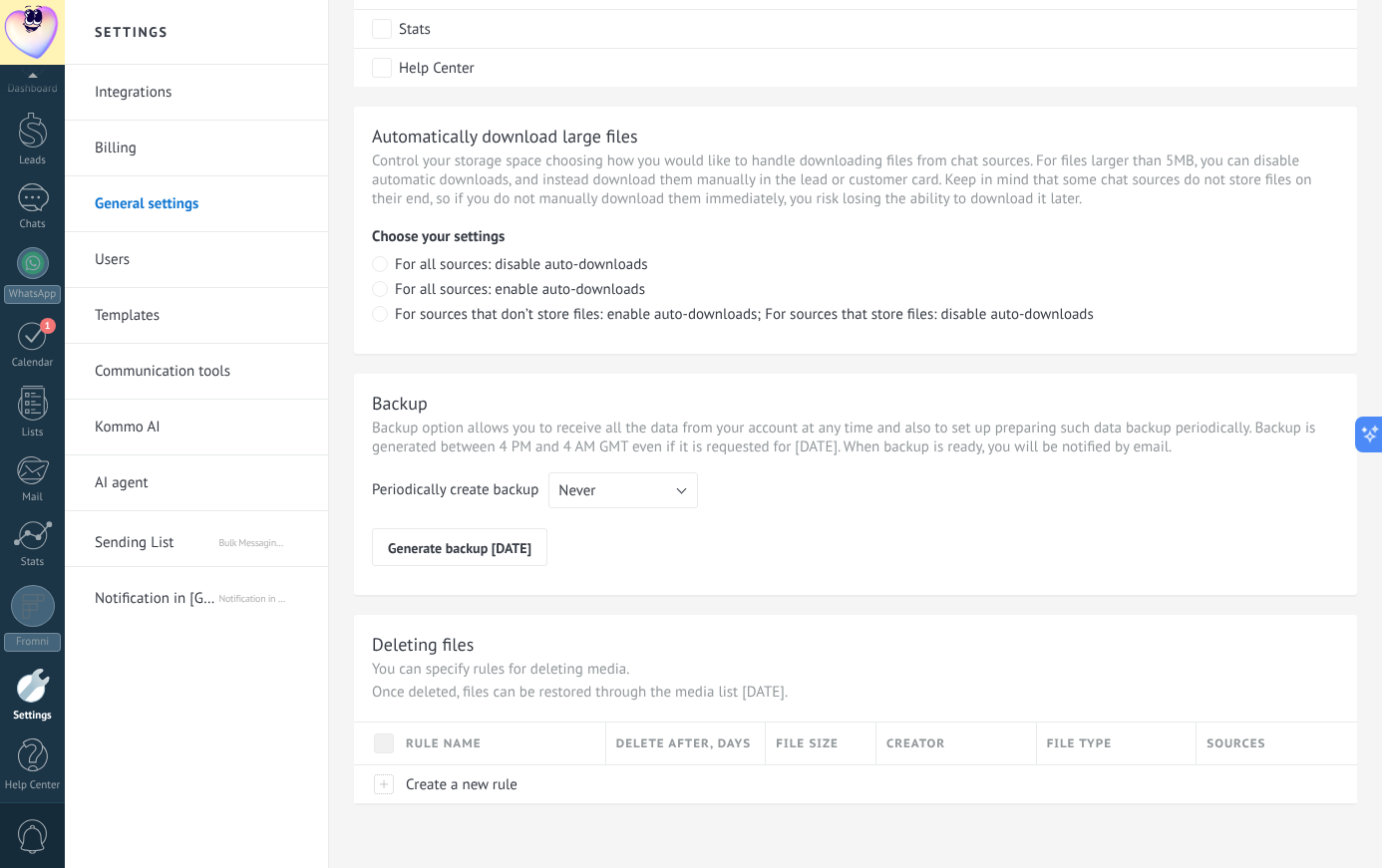 click on "Billing" at bounding box center (201, 148) 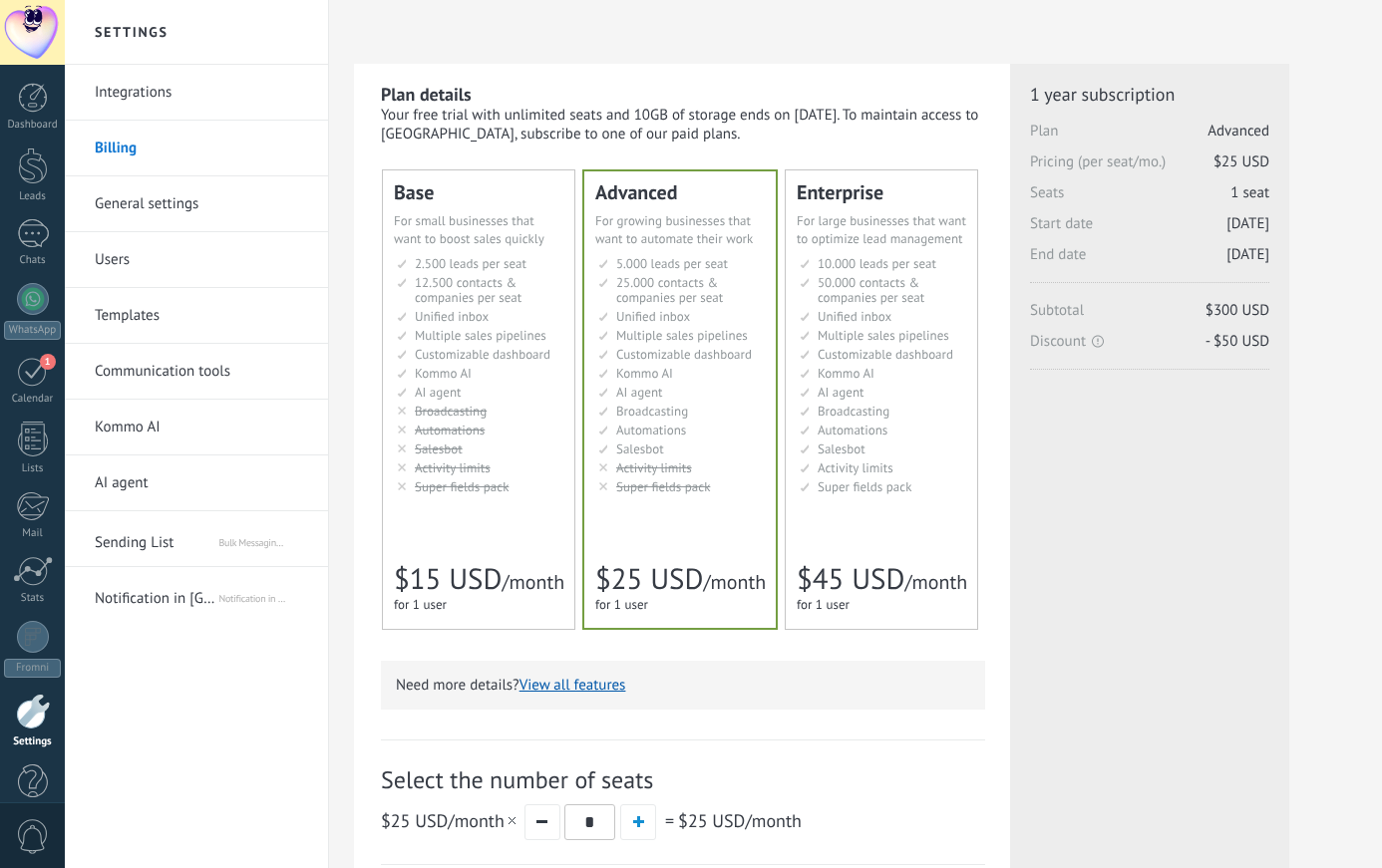 scroll, scrollTop: 0, scrollLeft: 0, axis: both 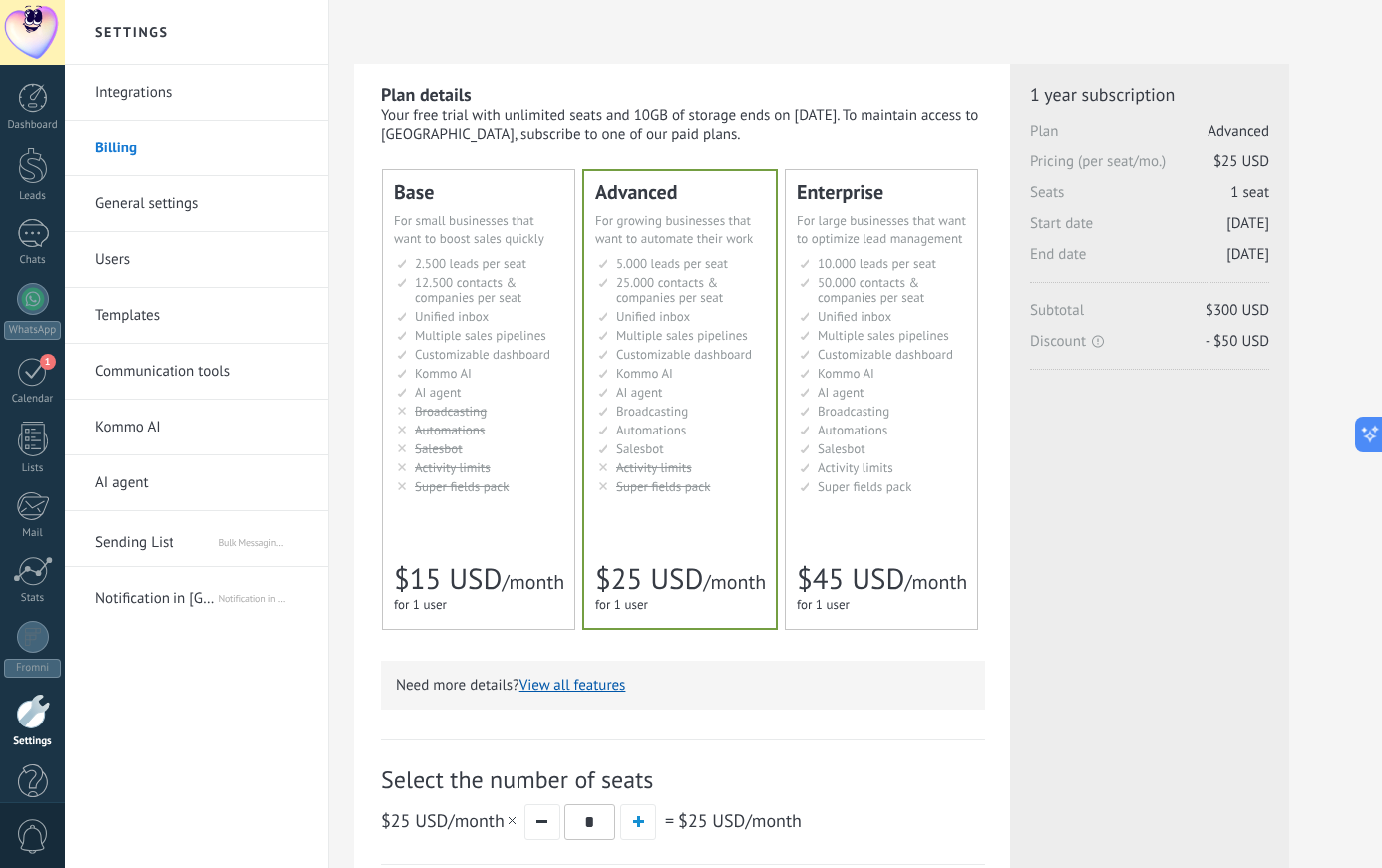 click on "Broadcasting" at bounding box center (451, 411) 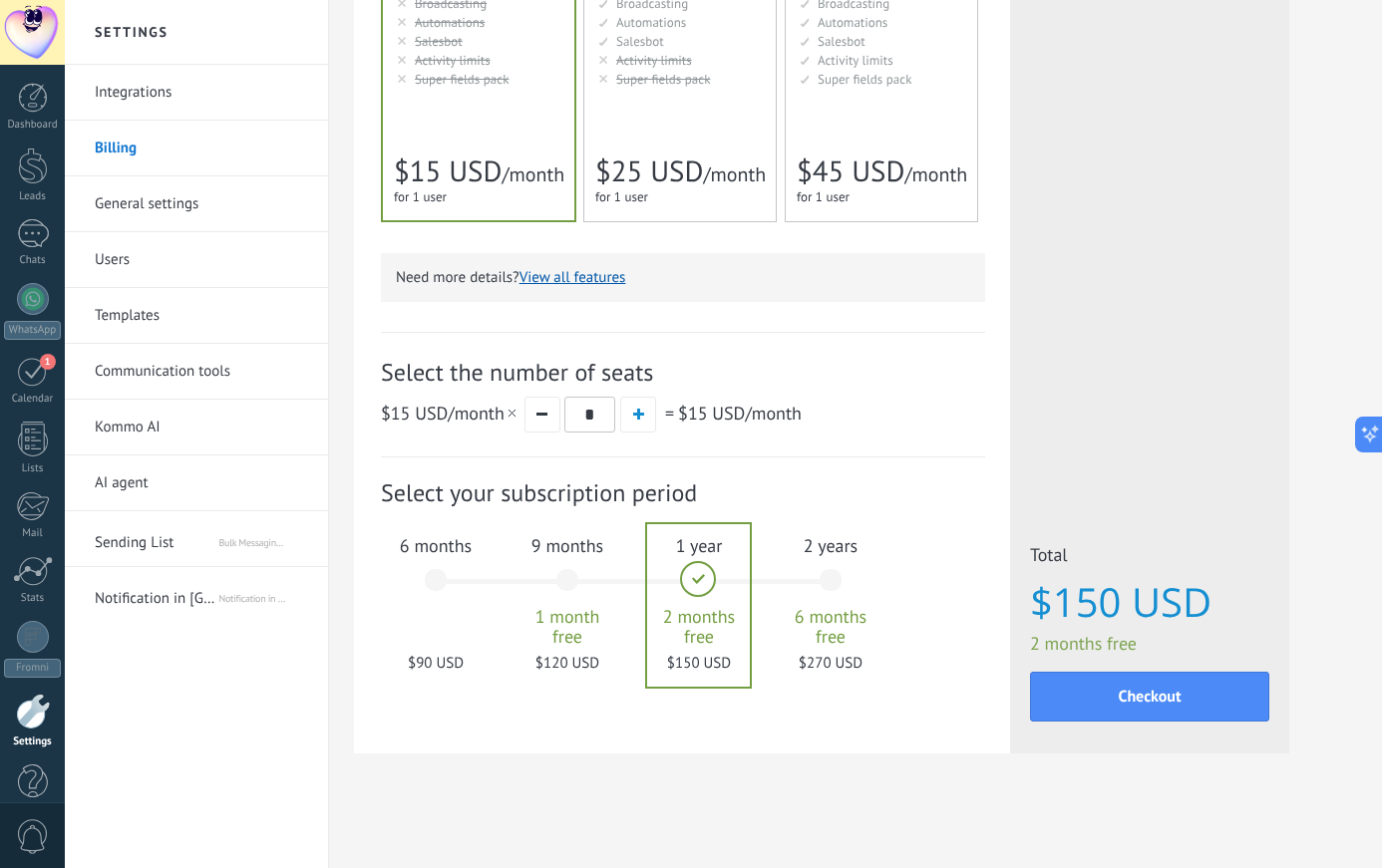 scroll, scrollTop: 411, scrollLeft: 0, axis: vertical 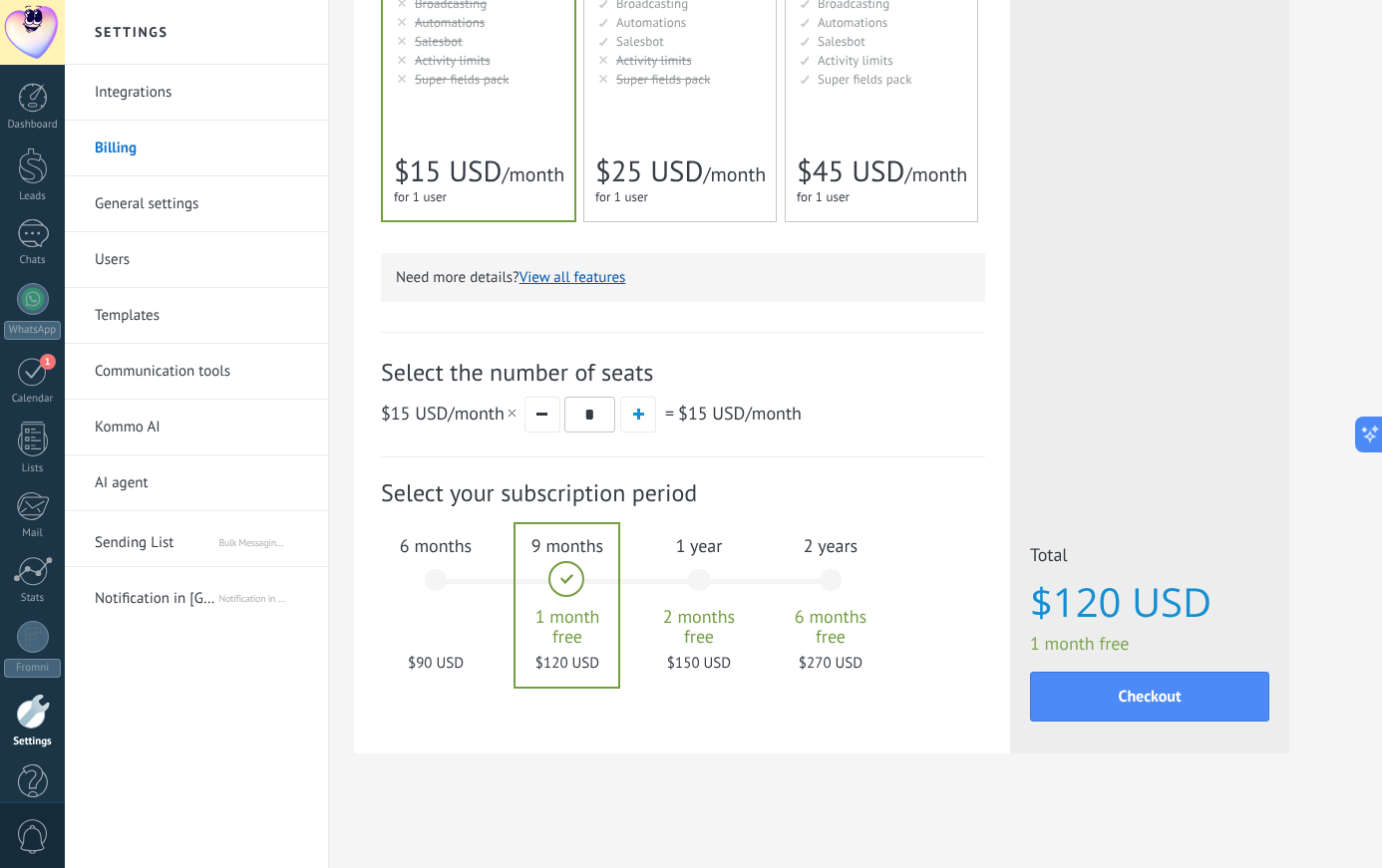 click on "6 months
$90 USD" at bounding box center (436, 589) 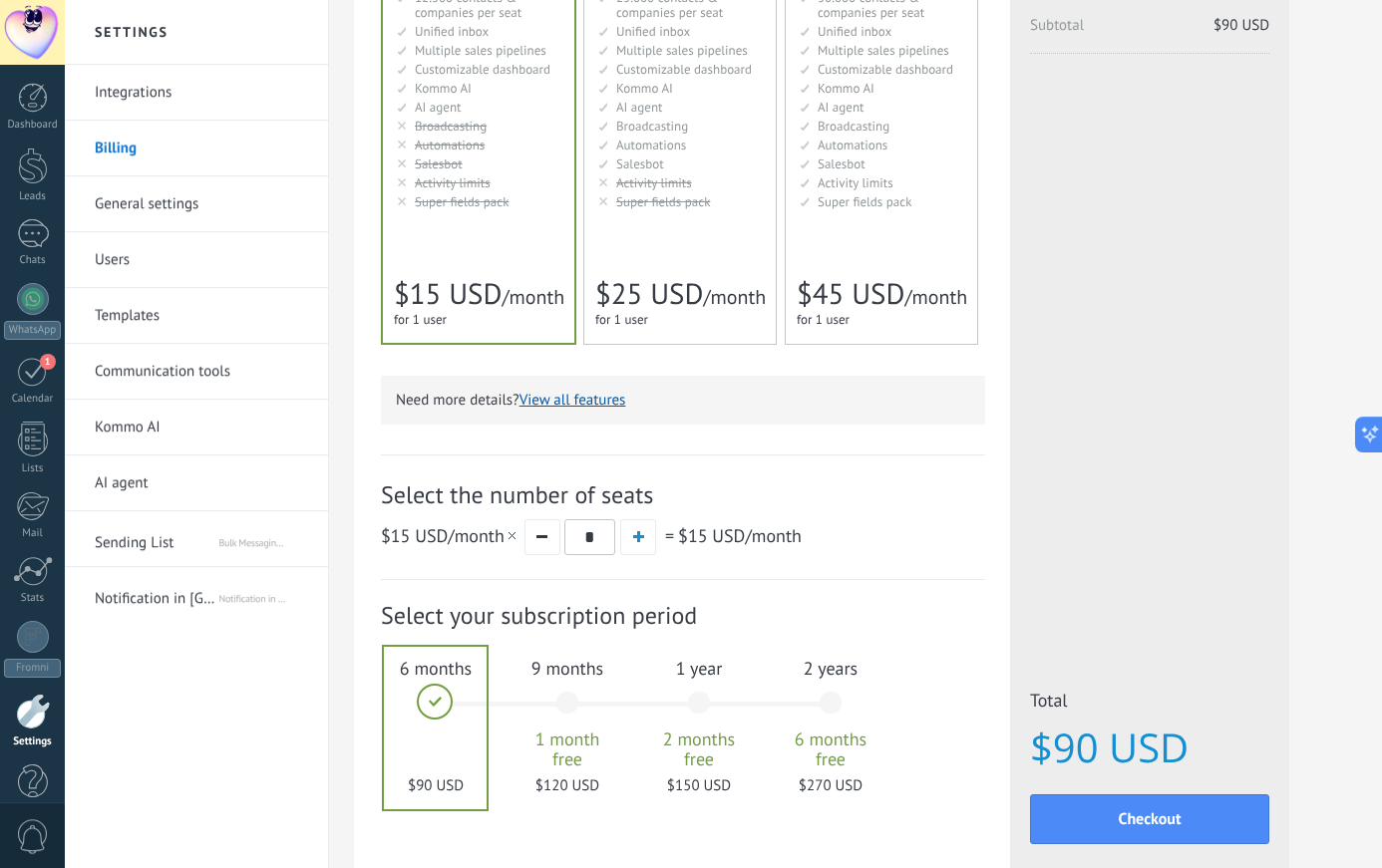 scroll, scrollTop: 414, scrollLeft: 0, axis: vertical 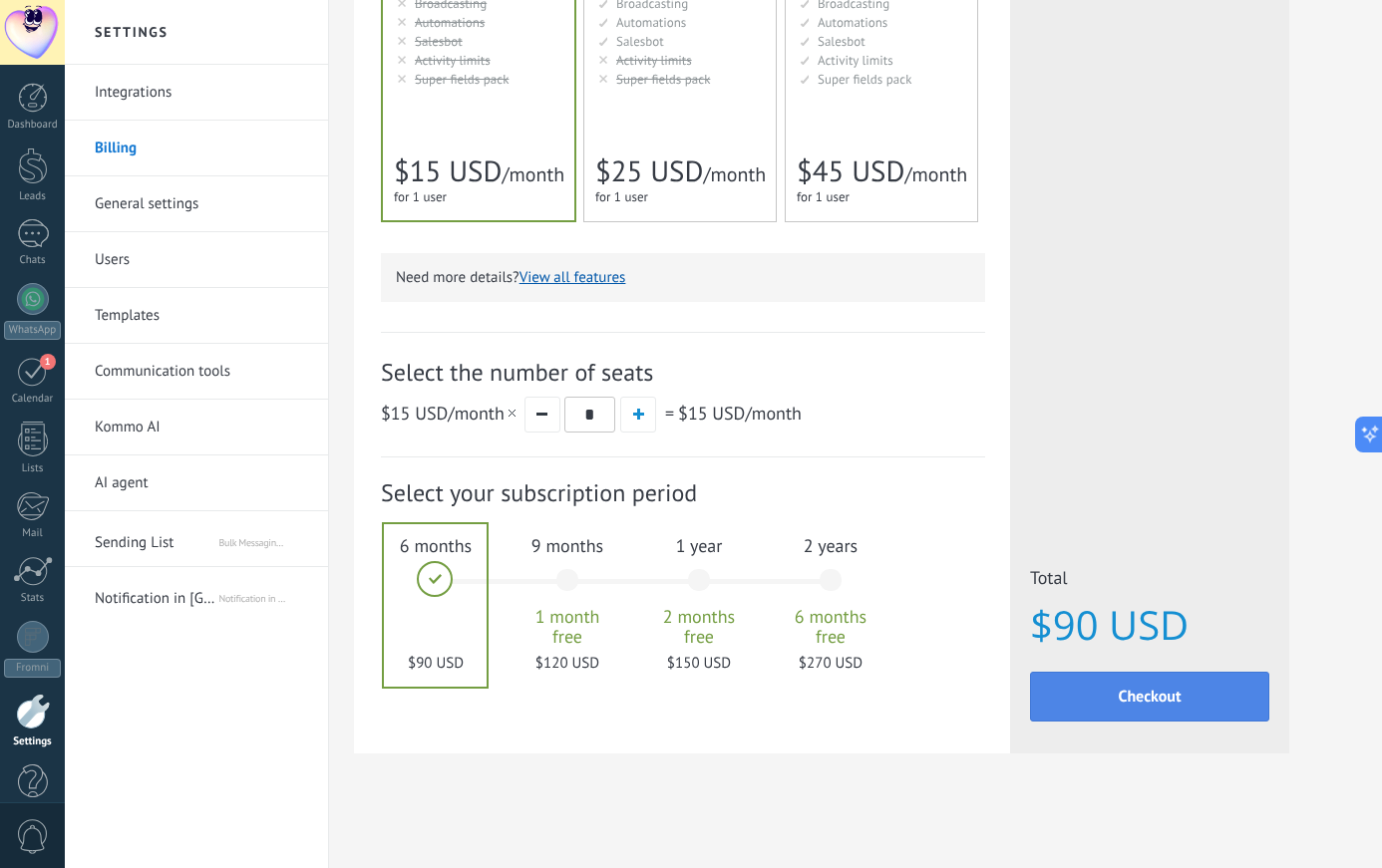 click on "Checkout" at bounding box center [1150, 697] 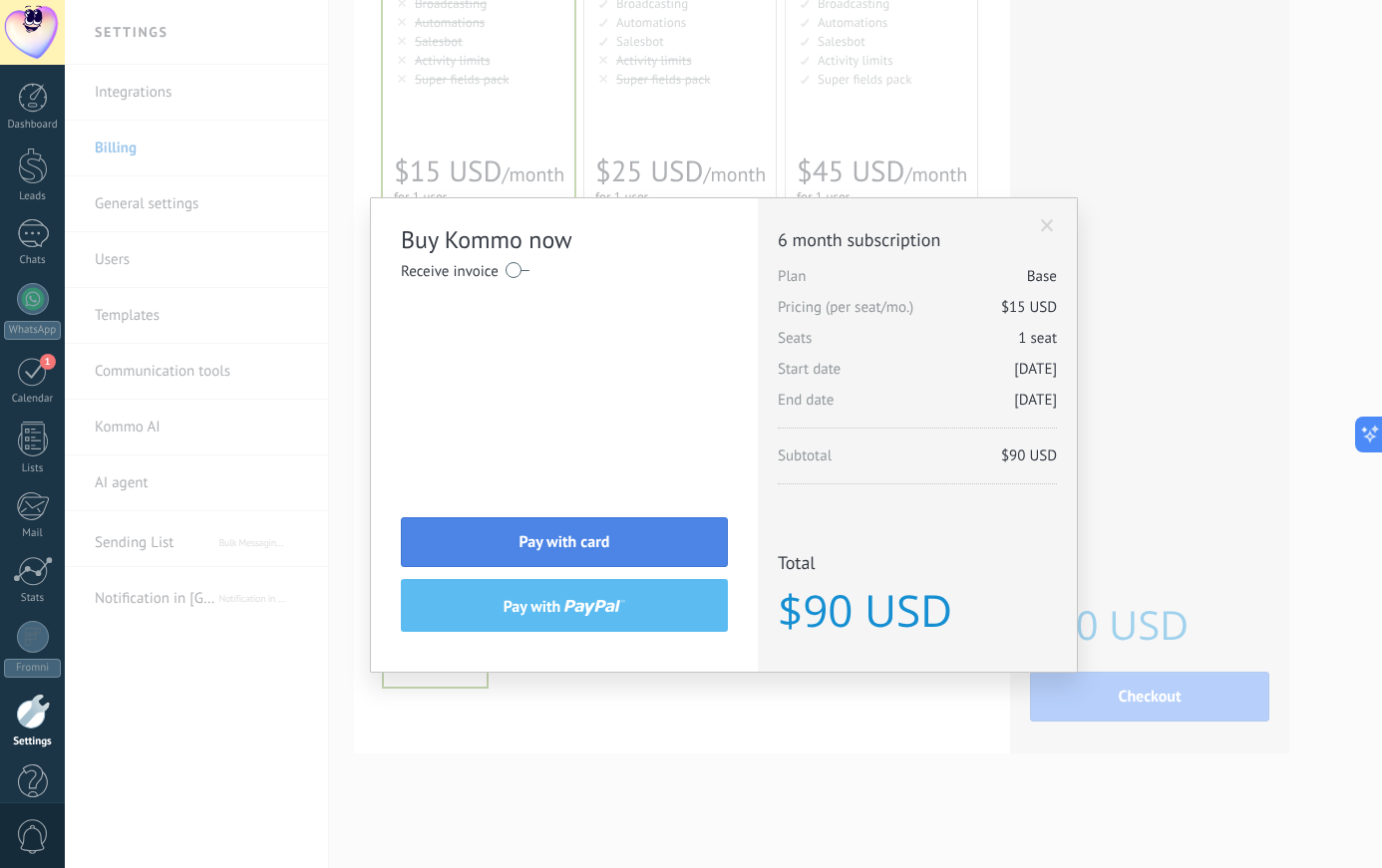 click on "Pay with card" at bounding box center (564, 542) 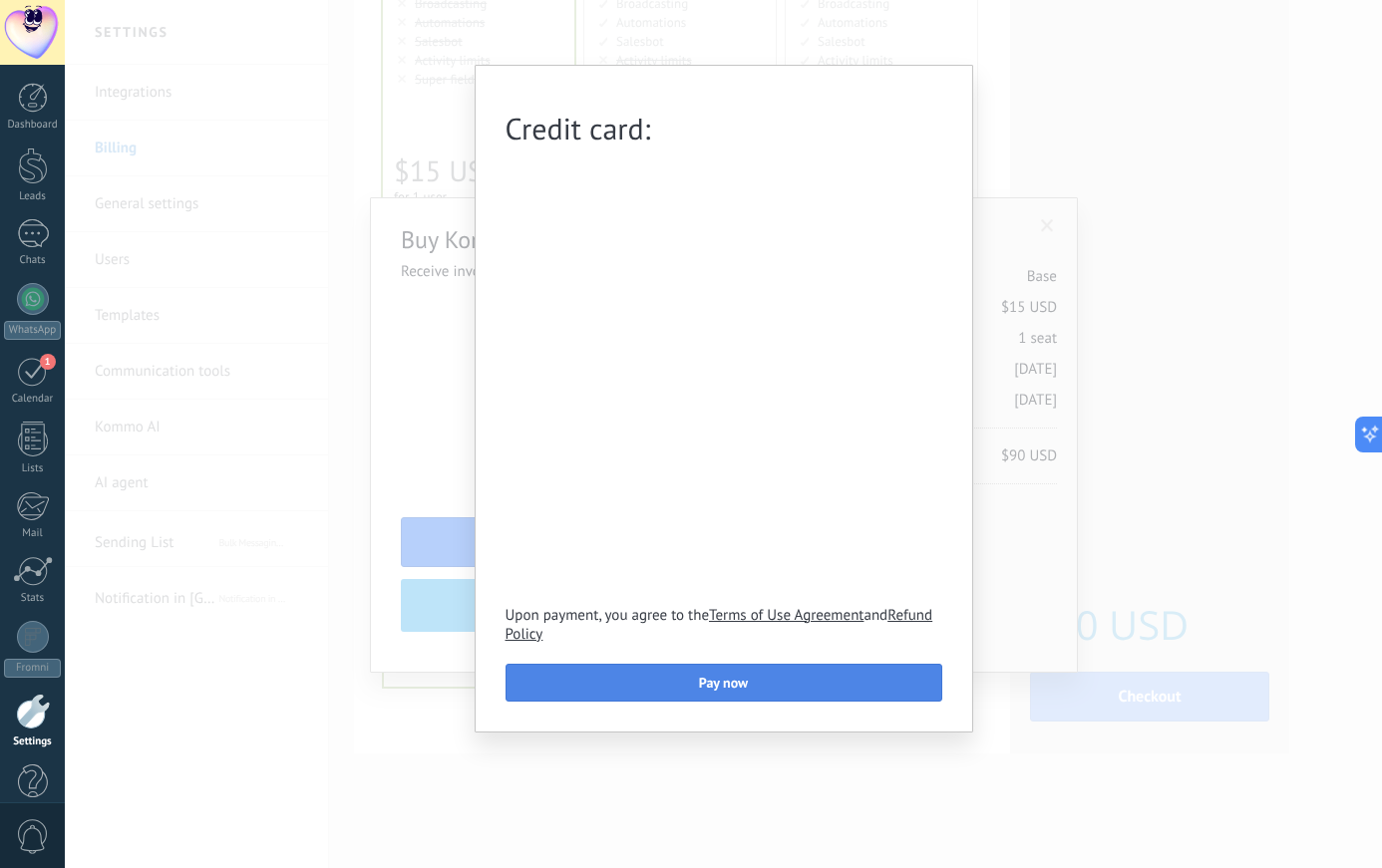 click on "Pay now" at bounding box center [723, 683] 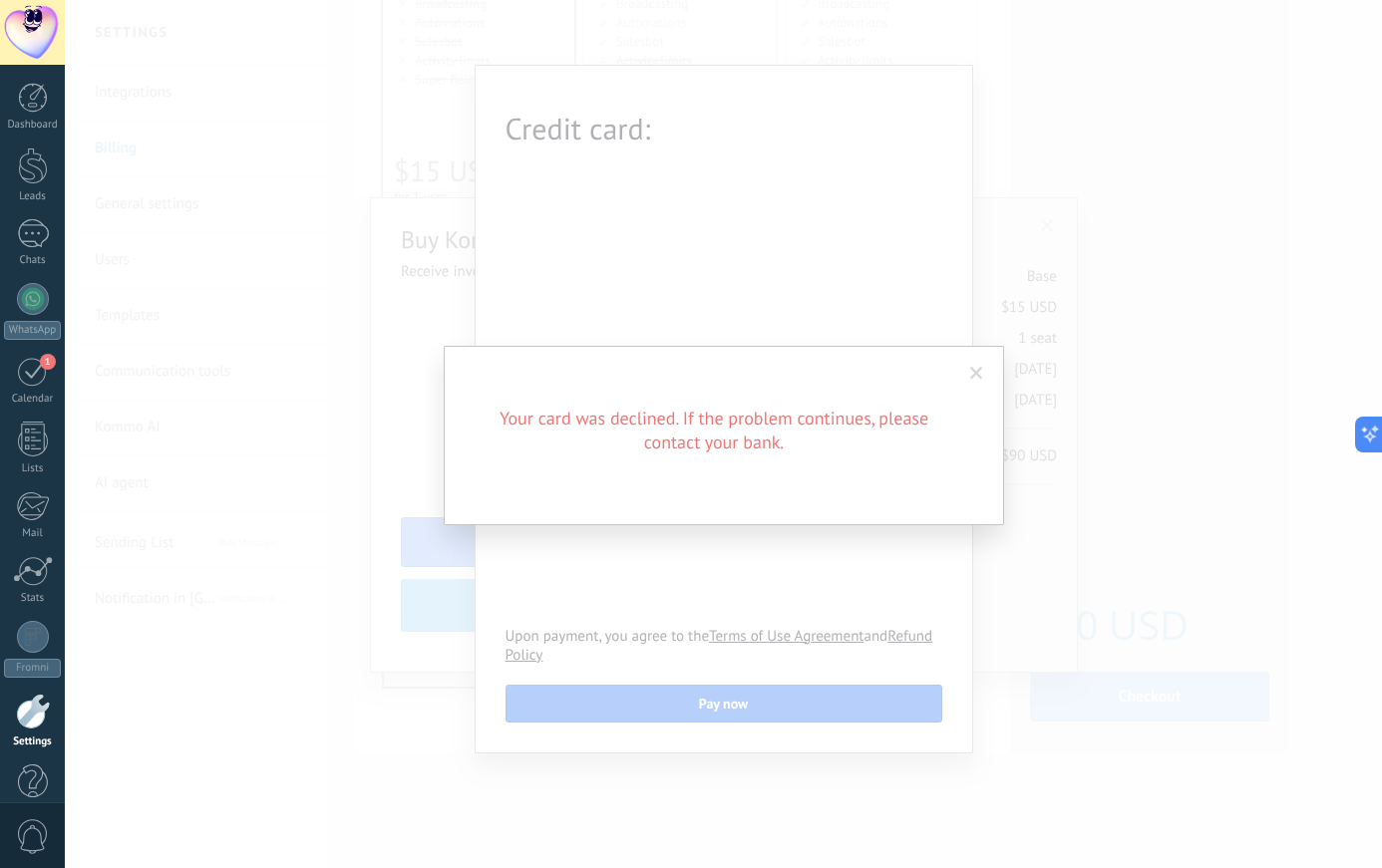 click at bounding box center [976, 374] 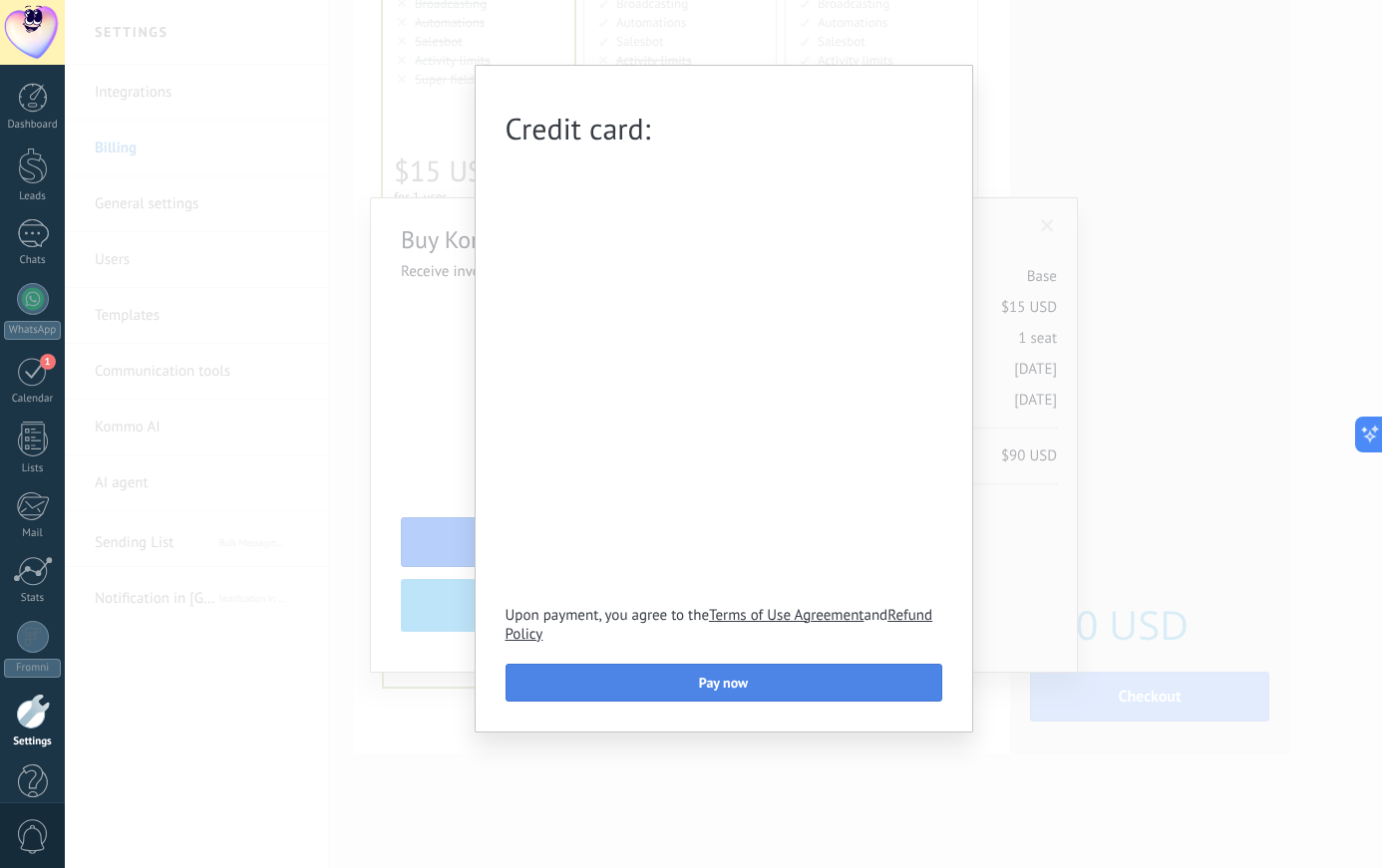 click on "Pay now" at bounding box center (724, 683) 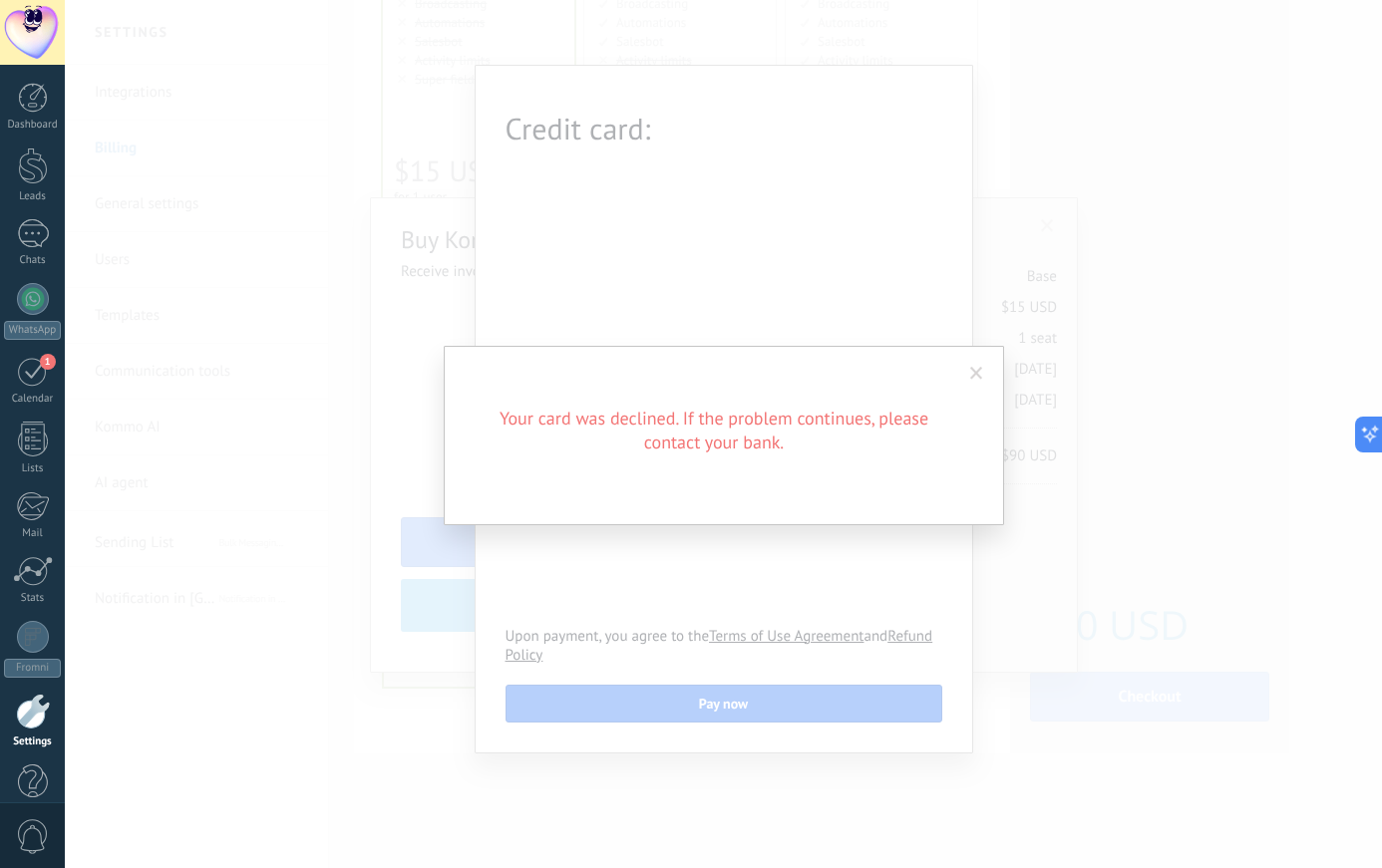 click at bounding box center (976, 374) 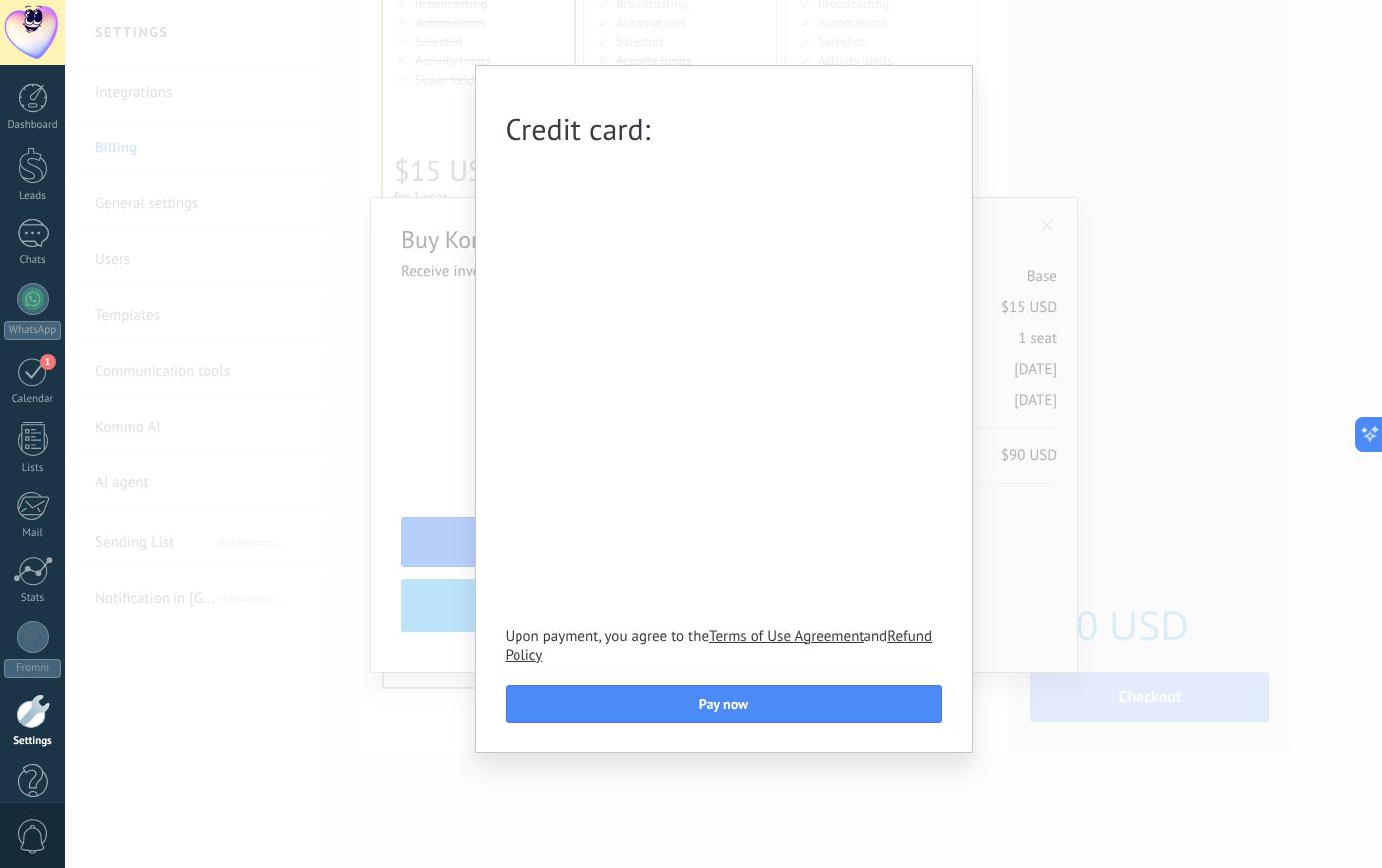 click on "Credit card: Upon payment, you agree to the  Terms of Use Agreement  and  Refund Policy Pay now" at bounding box center (723, 434) 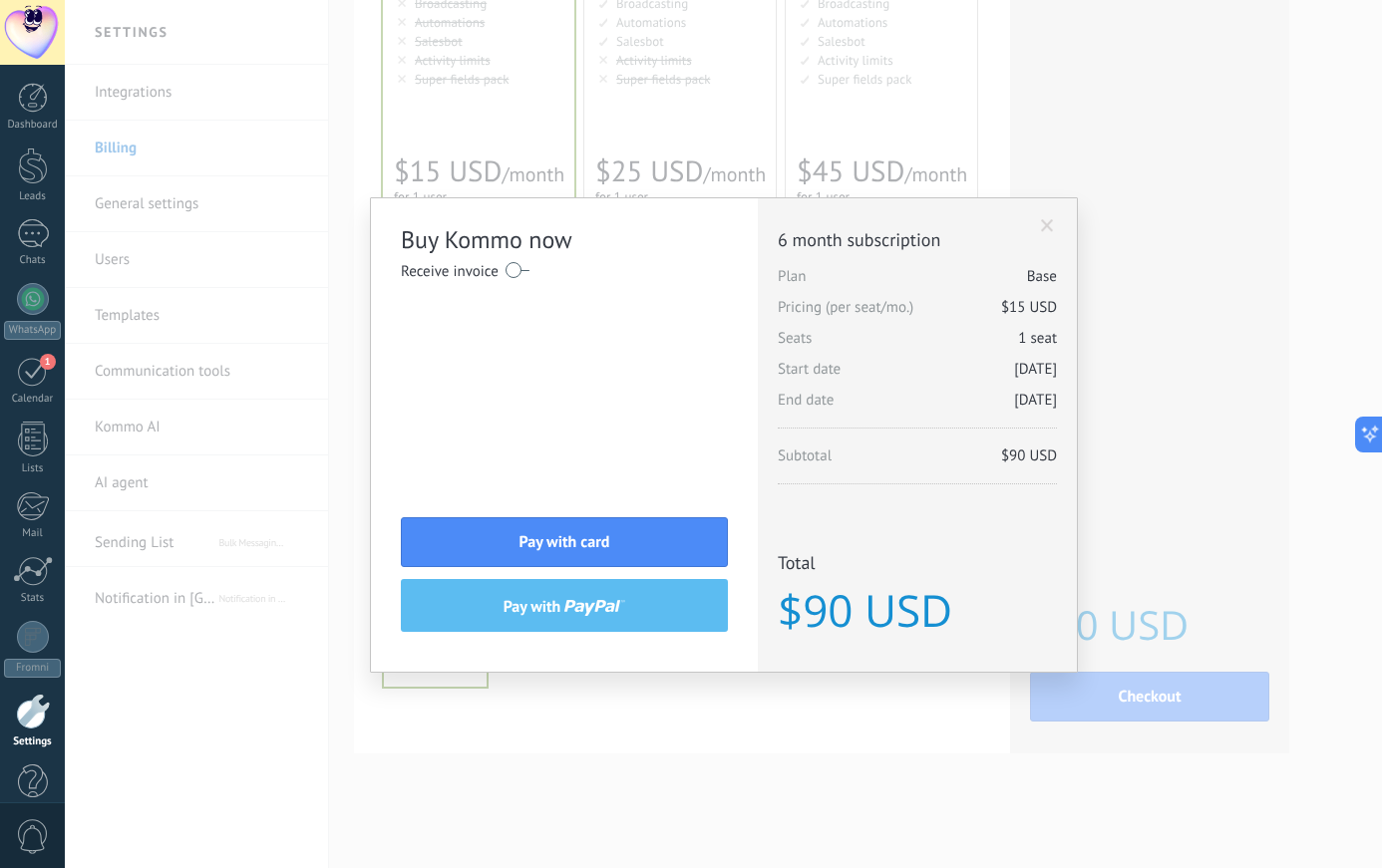 click on "Additional seats
Plan
Base
Pricing (per seat/mo.)
$15 USD
New seats
1 seat
Period
183 days
(until
[DATE] )
Subtotal
$90 USD
The final price is recalculated based on the remaining days in your subscription.
Plan upgrade
New plan
Base
Pricing (per seat/mo.)
$15 USD
Seats
1 seat
Period
183 days
(until
[DATE] )
Subtotal
$90 USD" at bounding box center [917, 434] 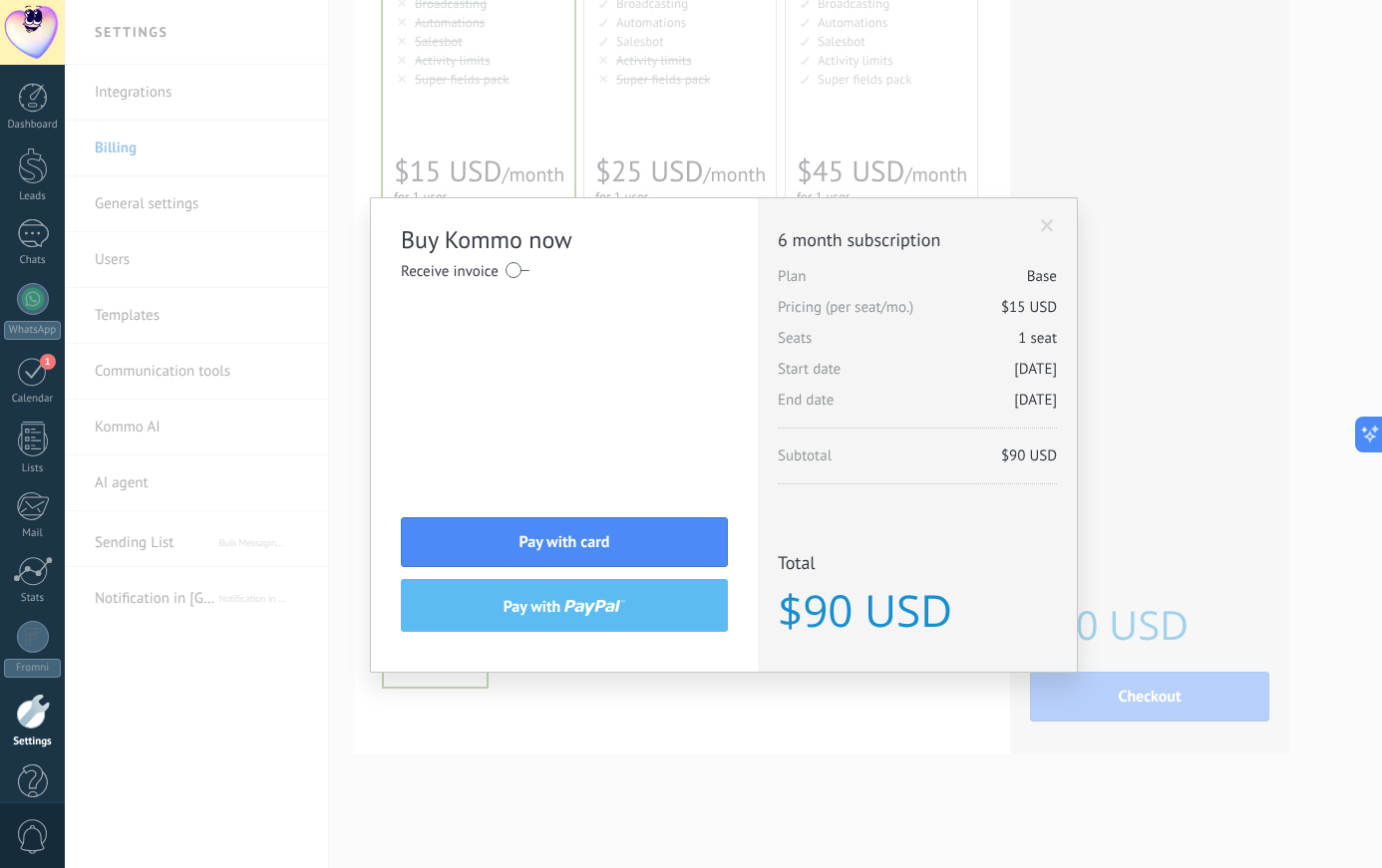 click at bounding box center (518, 270) 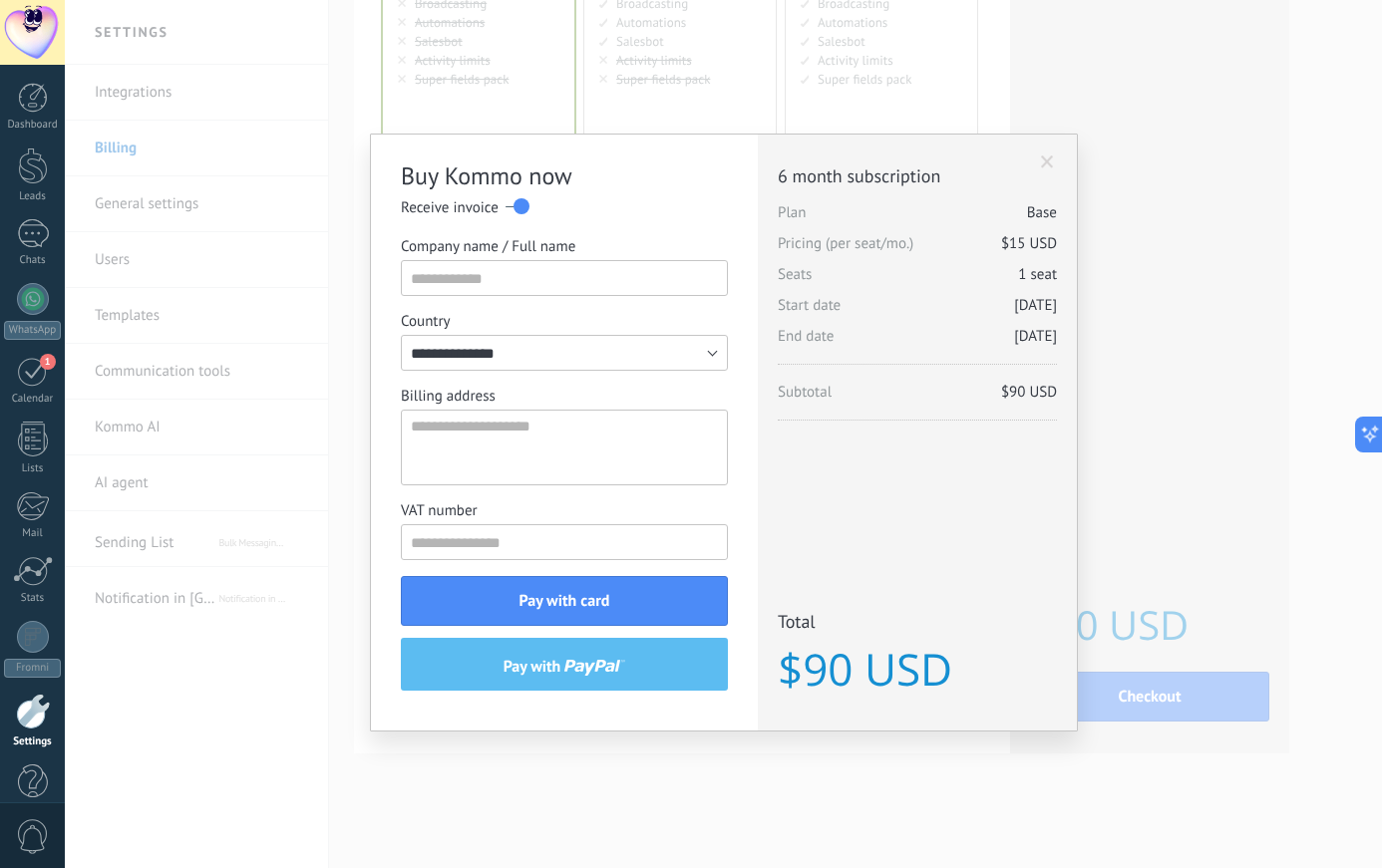 click at bounding box center (1047, 162) 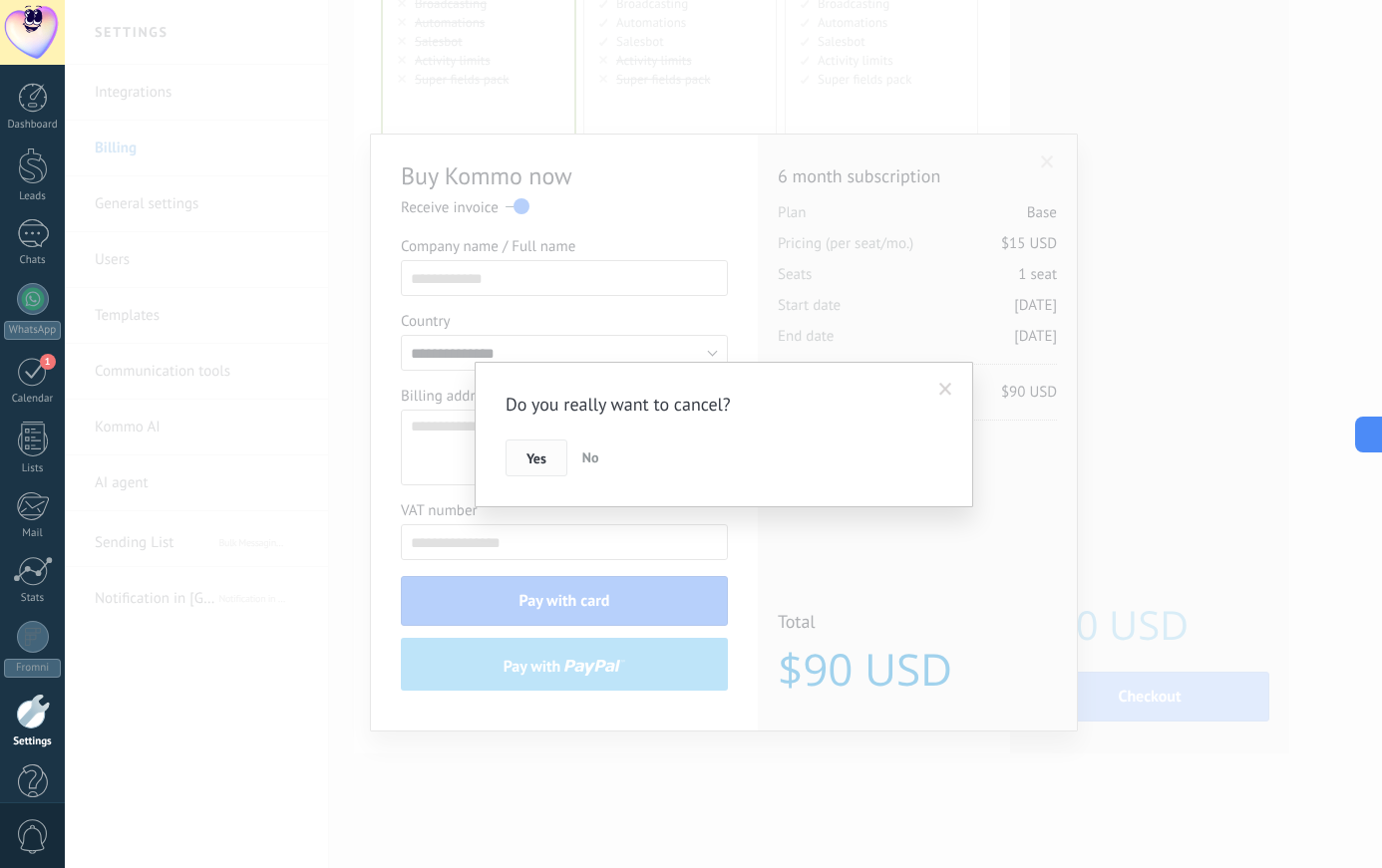 click on "Yes" at bounding box center [536, 458] 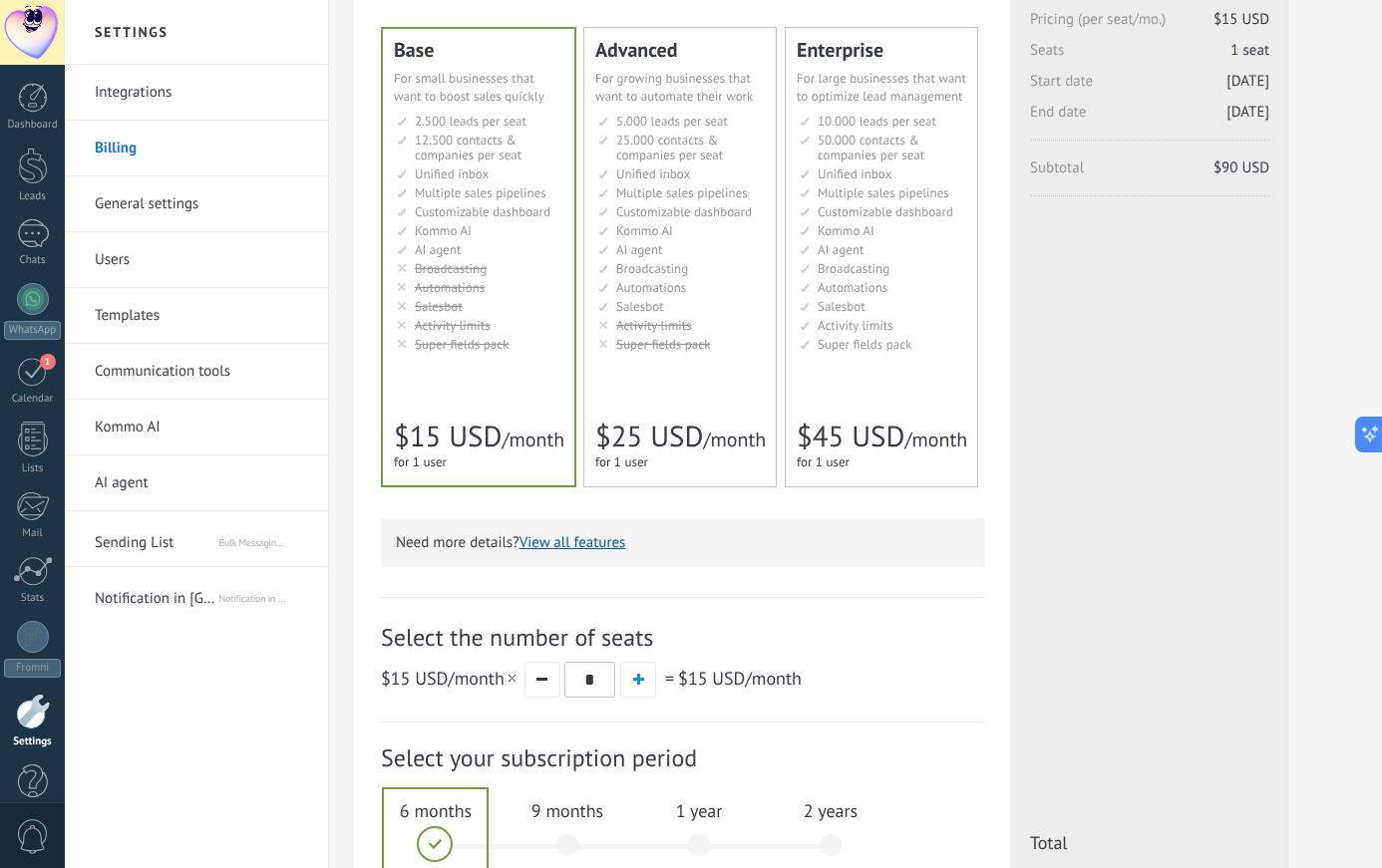 scroll, scrollTop: 0, scrollLeft: 0, axis: both 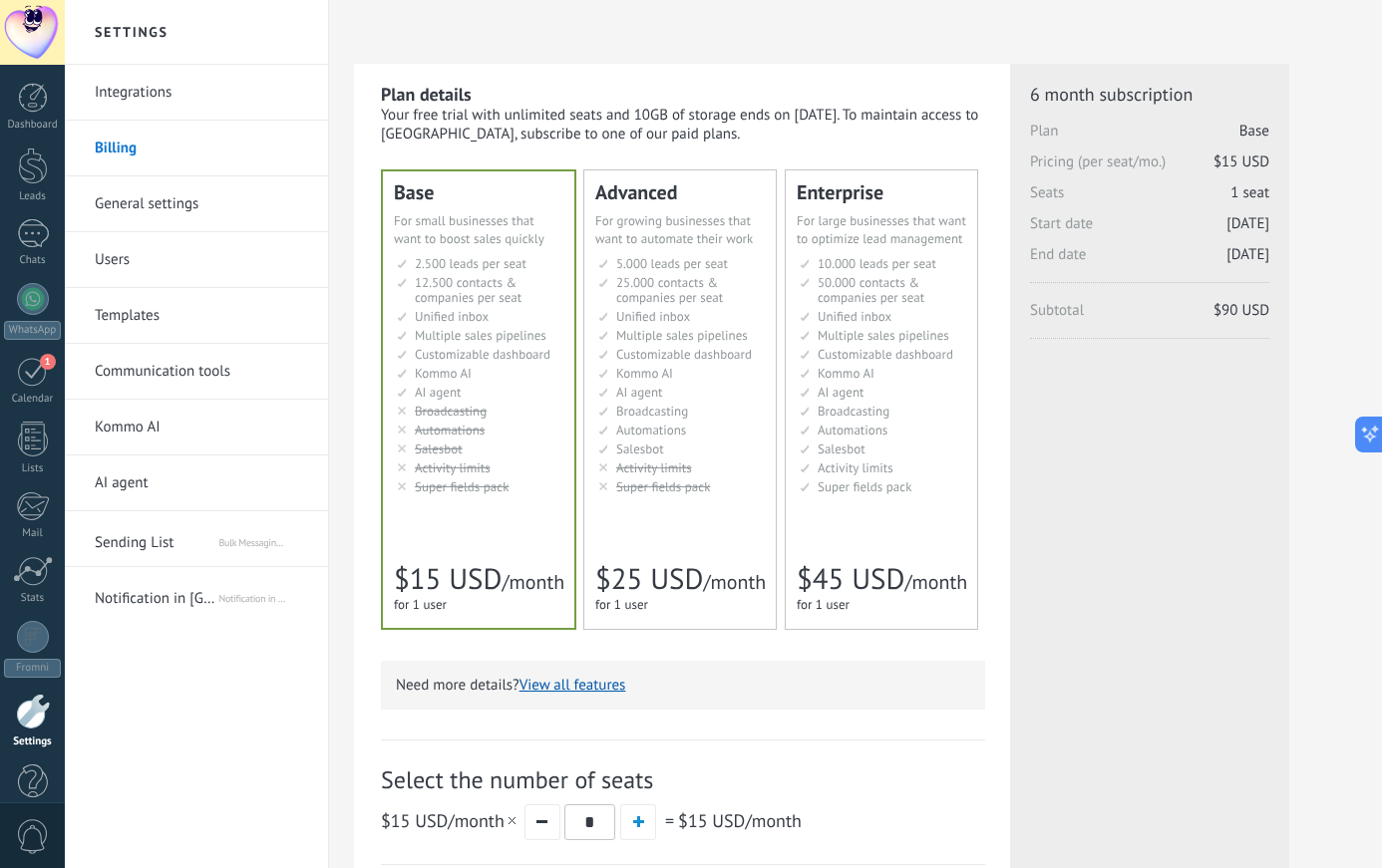 click on "10.000 сделок на место
10.000 leads per seat
10.000 leads por licencia
添加线索和联系人
10.000 leads por licença
10.000 lead per slot
Lisans başına 10.000 müşteri
50.000 контактов & компаний на место
50.000 contacts & companies per seat
50.000 contactos & empresas por licencia
定制销售阶段并与销售渠道合作
50.000 contatos & empresas por licença
50.000 kontak & perusahaan per slot
Lisans başına 50.000 kişi & şirket kaydı
Общий inbox
Unified inbox
[PERSON_NAME] unificado
Inbox unificado
Inbox terpadu
Birleşik gelen kutusu
Множество воронок" at bounding box center (882, 375) 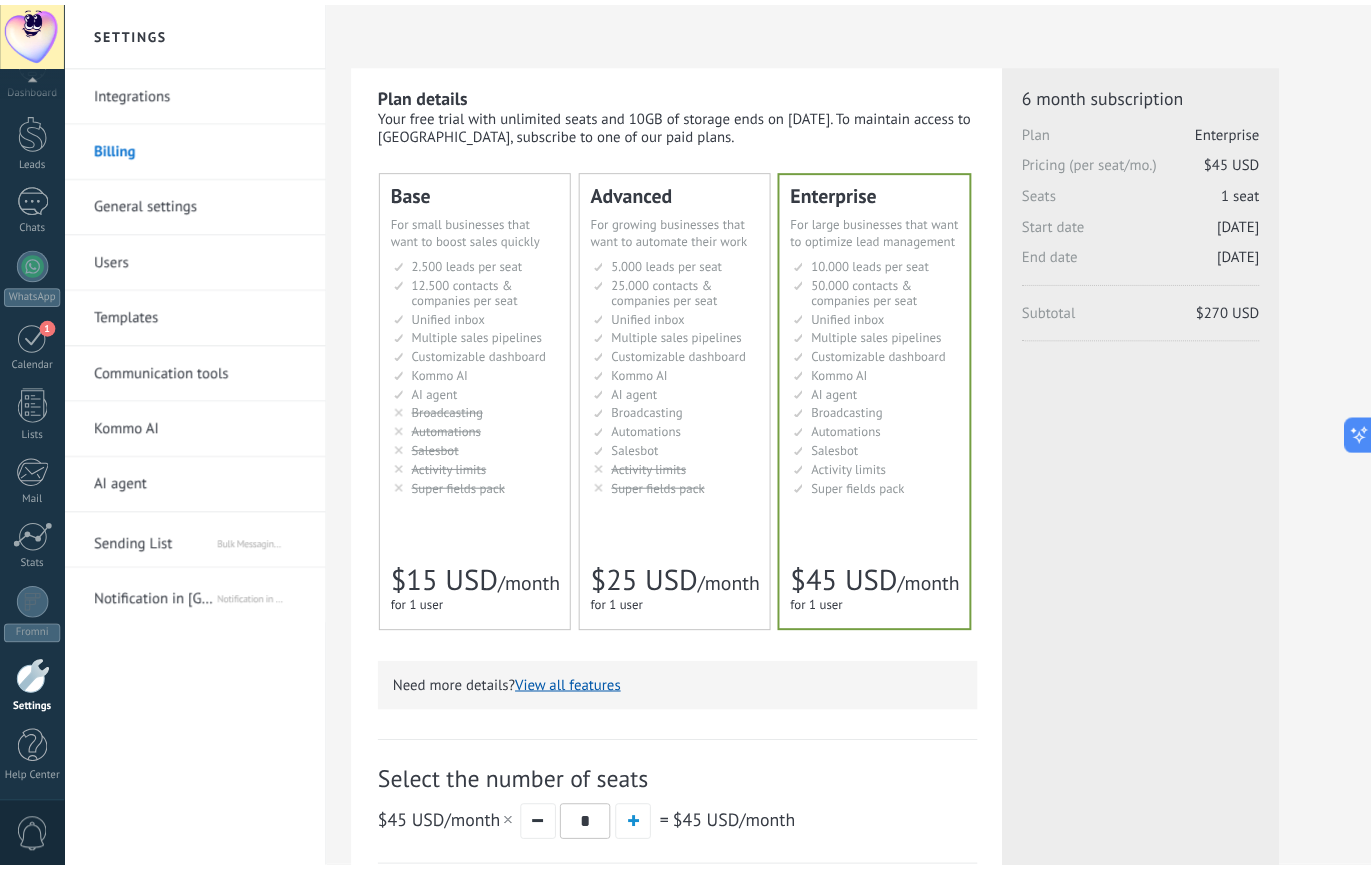 scroll, scrollTop: 38, scrollLeft: 0, axis: vertical 